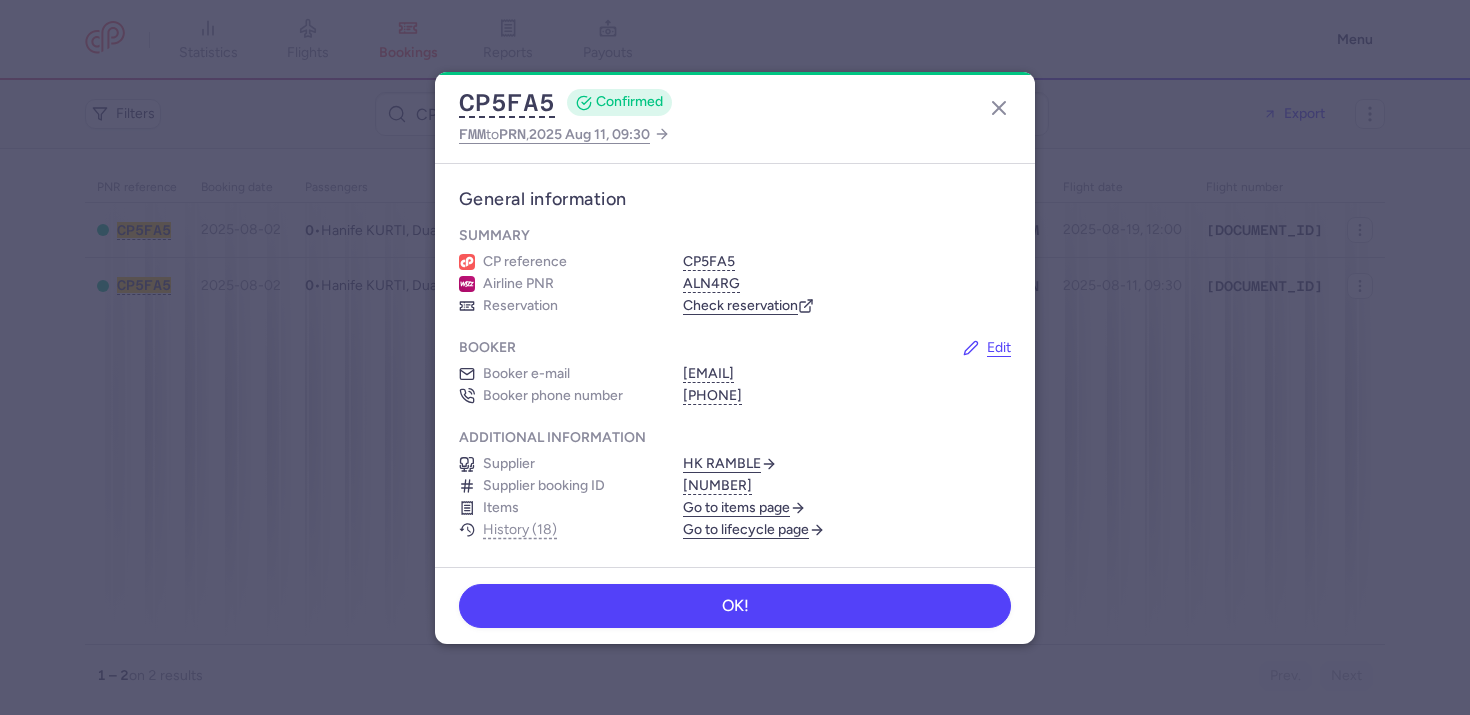 scroll, scrollTop: 0, scrollLeft: 0, axis: both 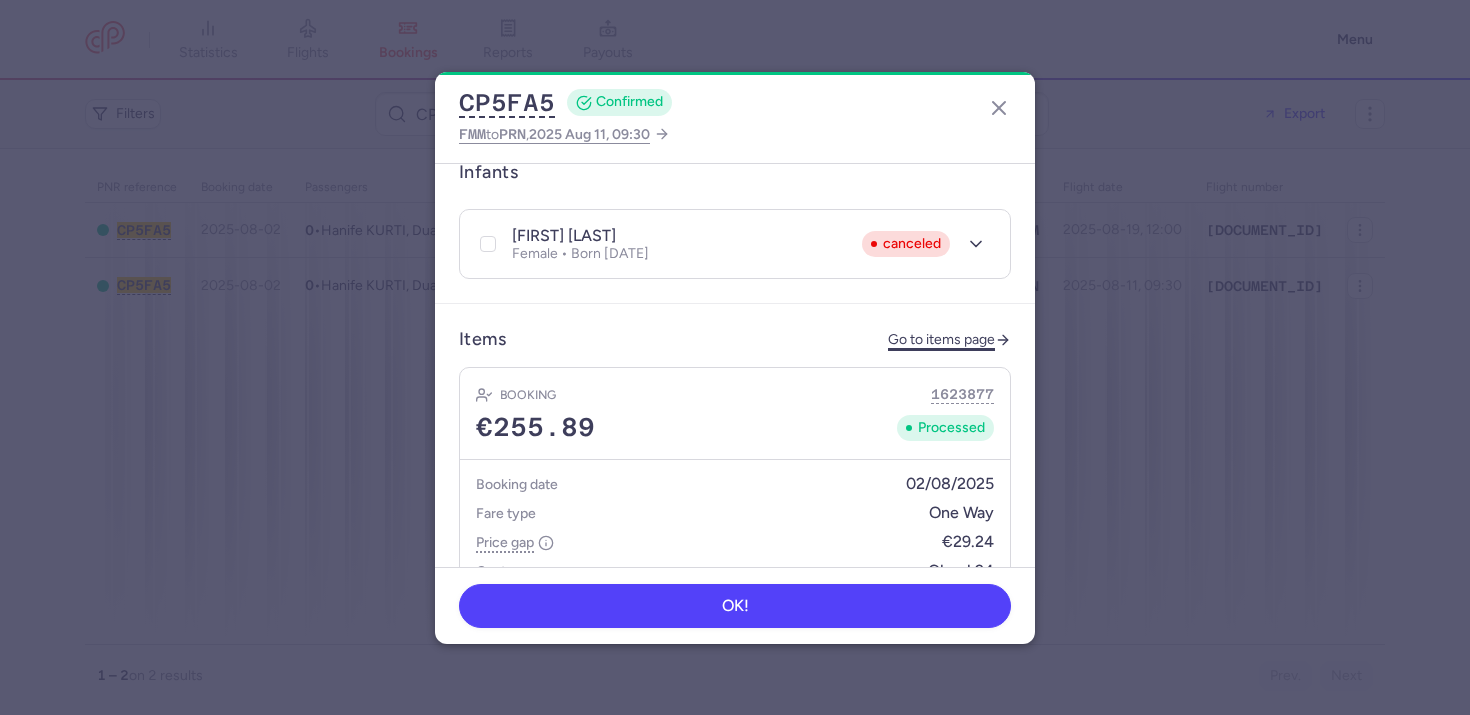 click on "Go to items page" 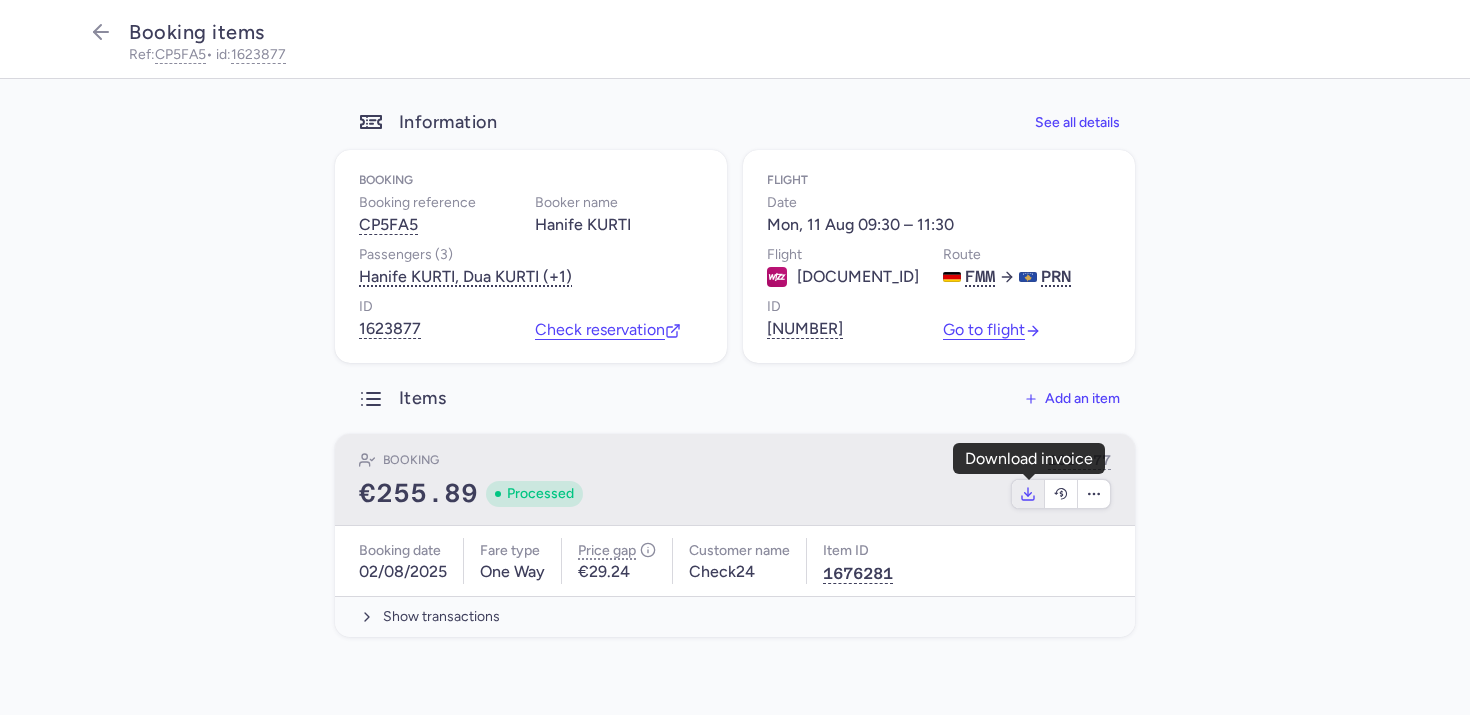 click 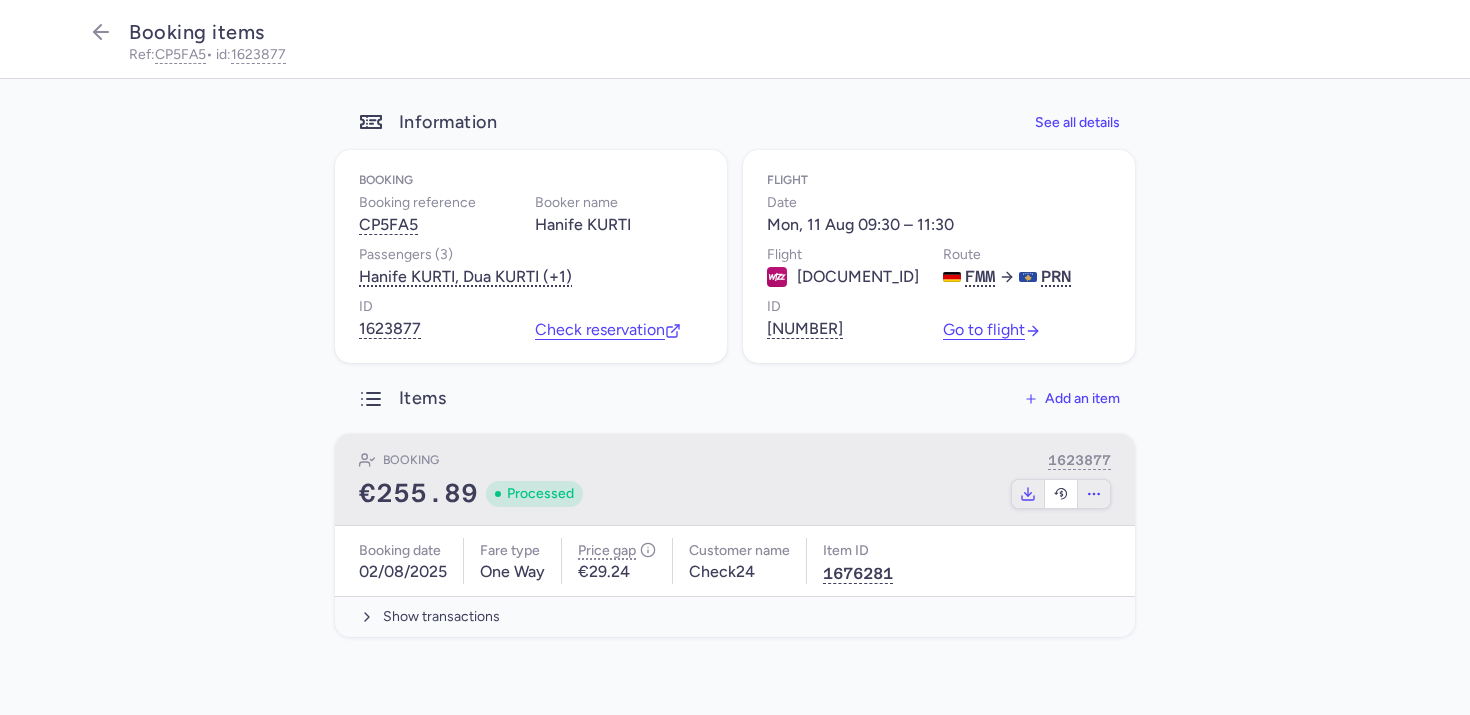 click 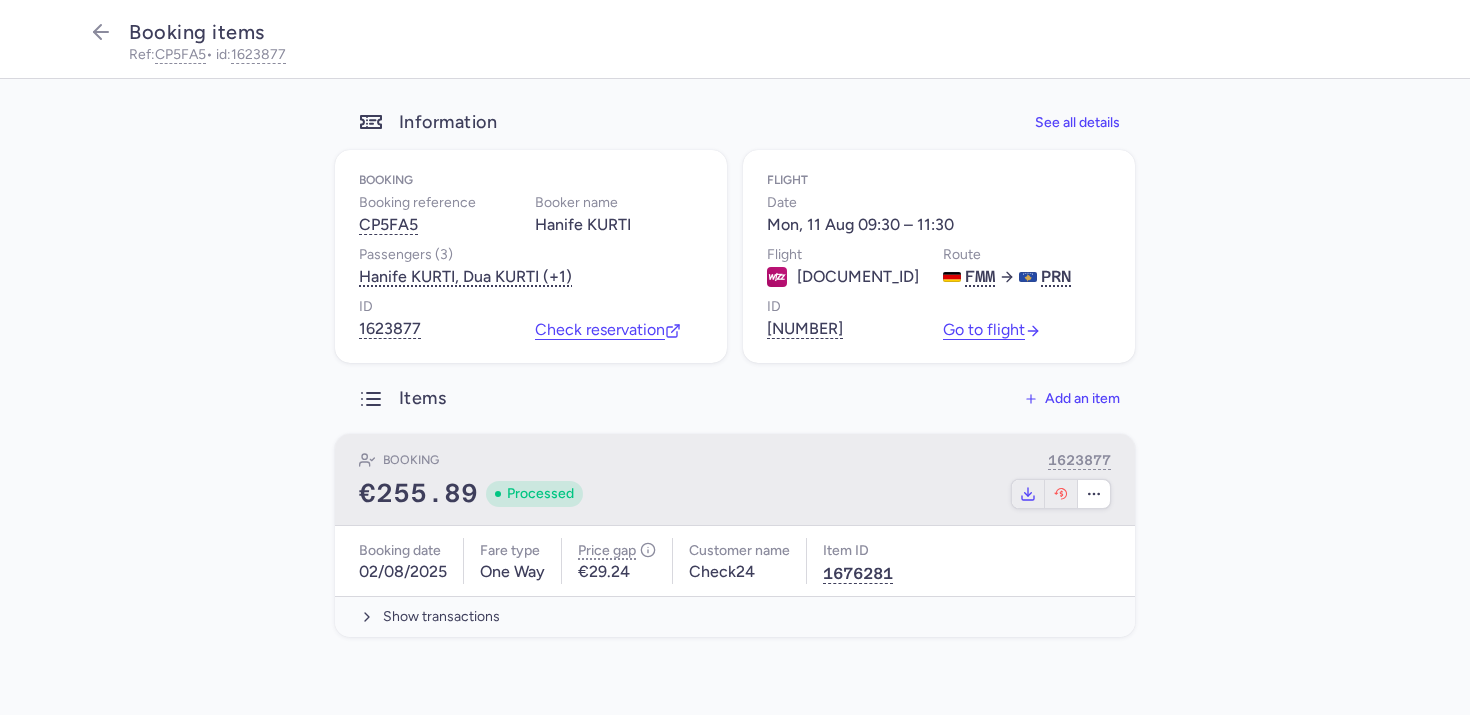 click 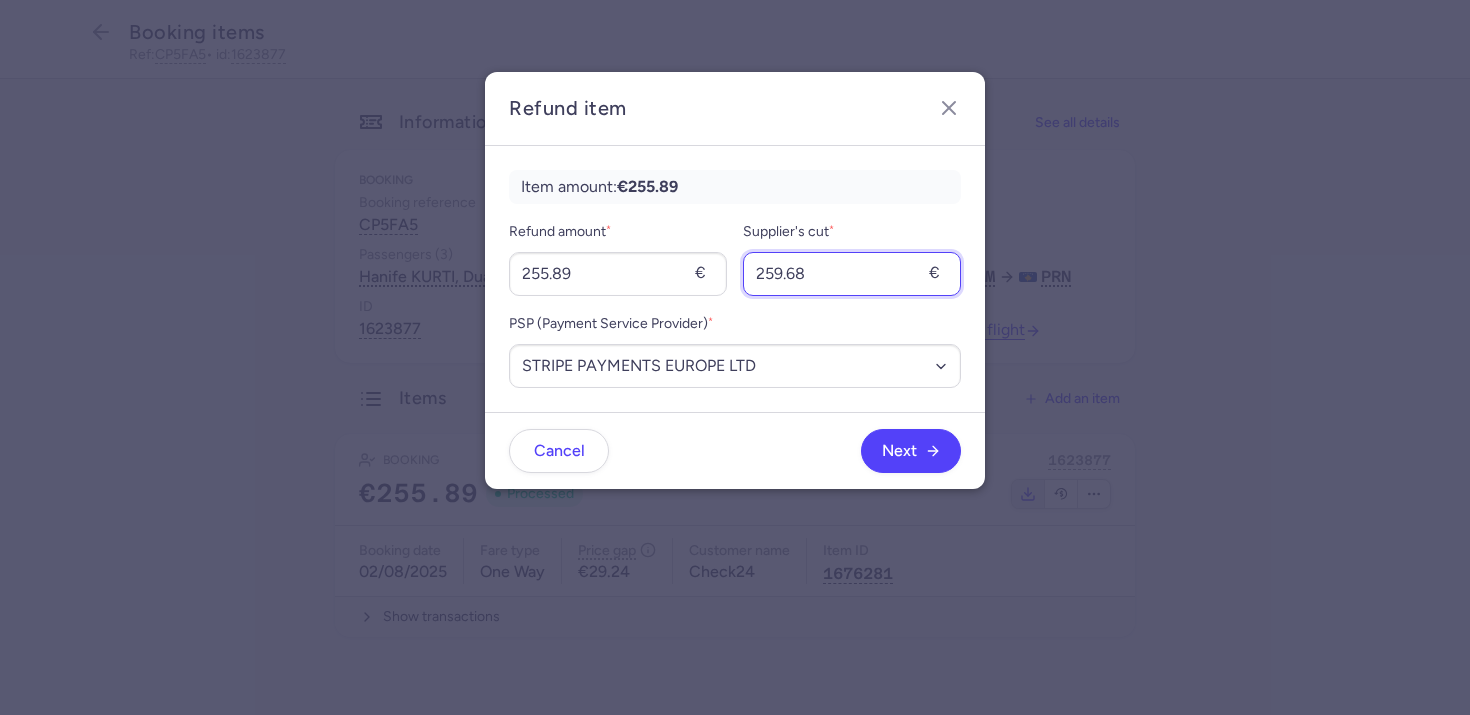 click on "259.68" at bounding box center [852, 274] 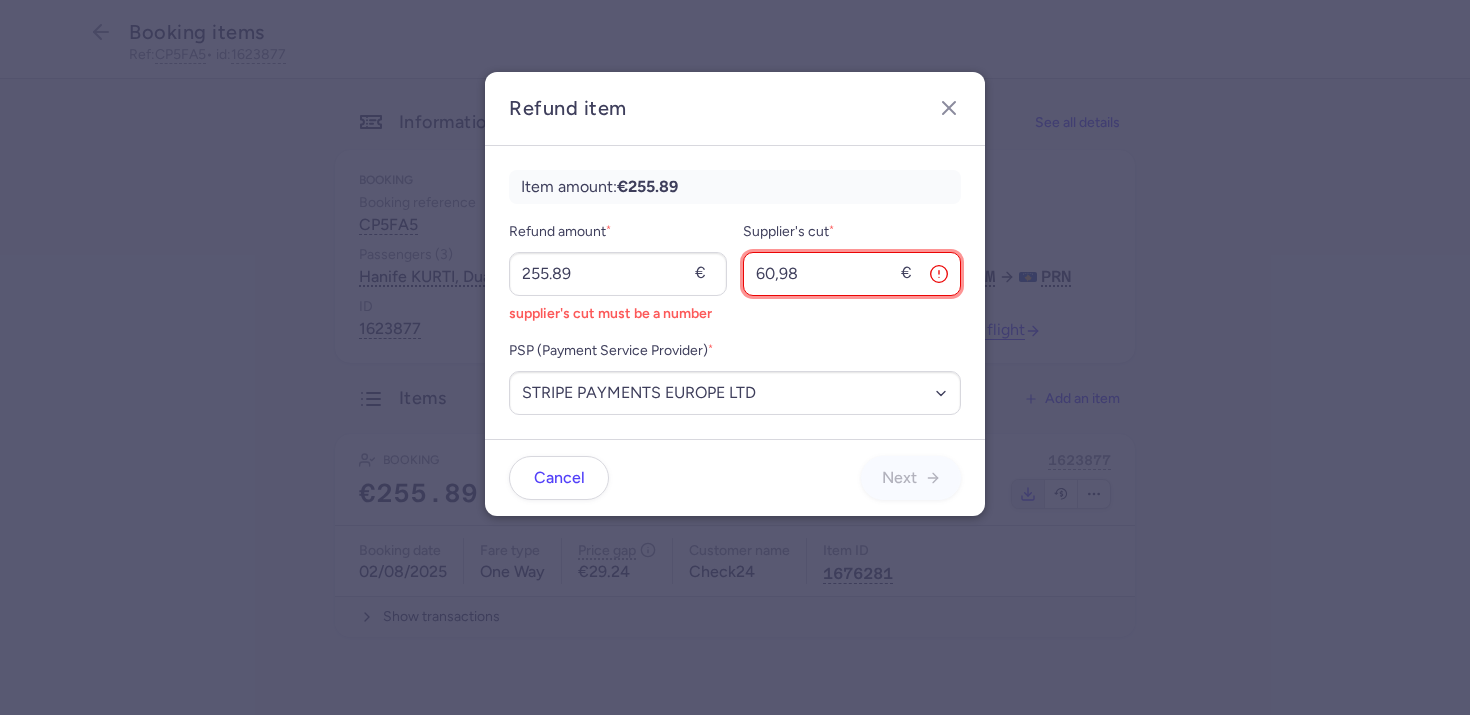 click on "60,98" at bounding box center (852, 274) 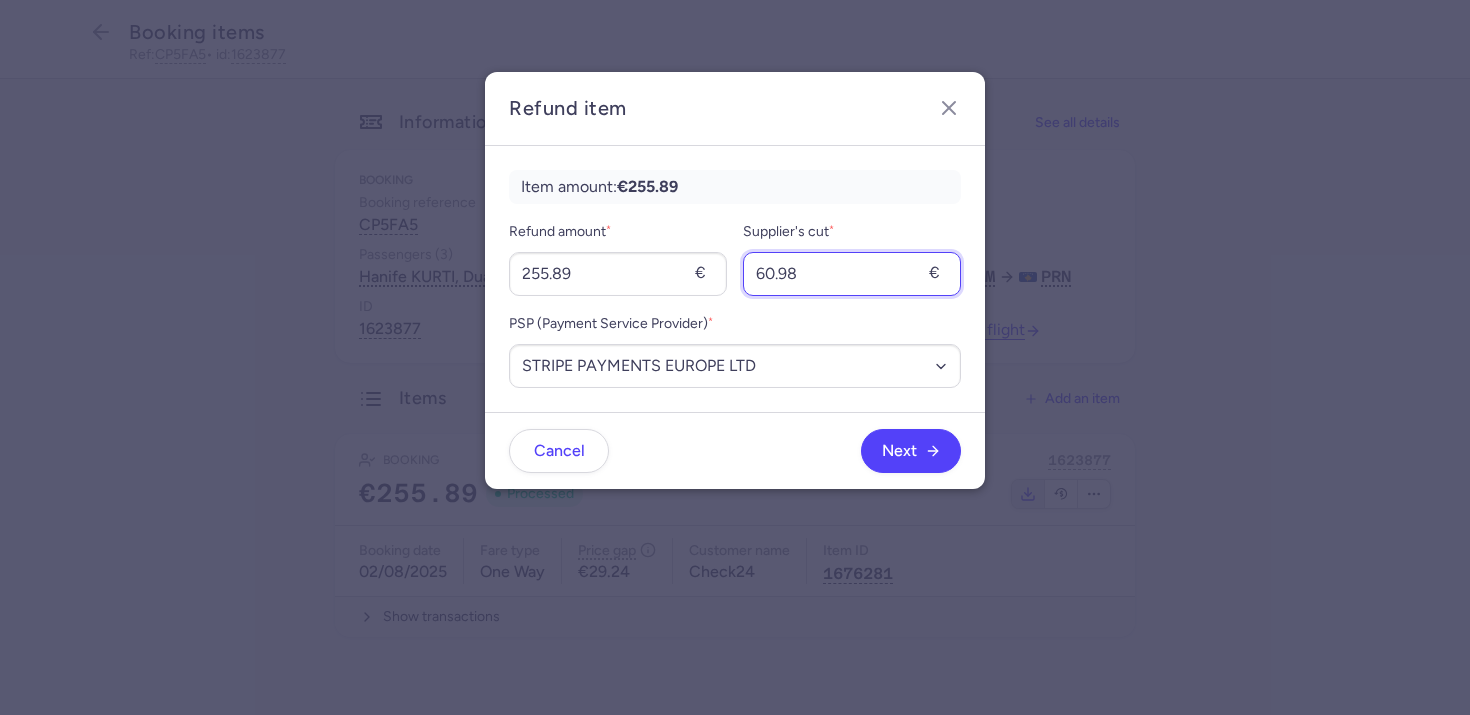 type on "60.98" 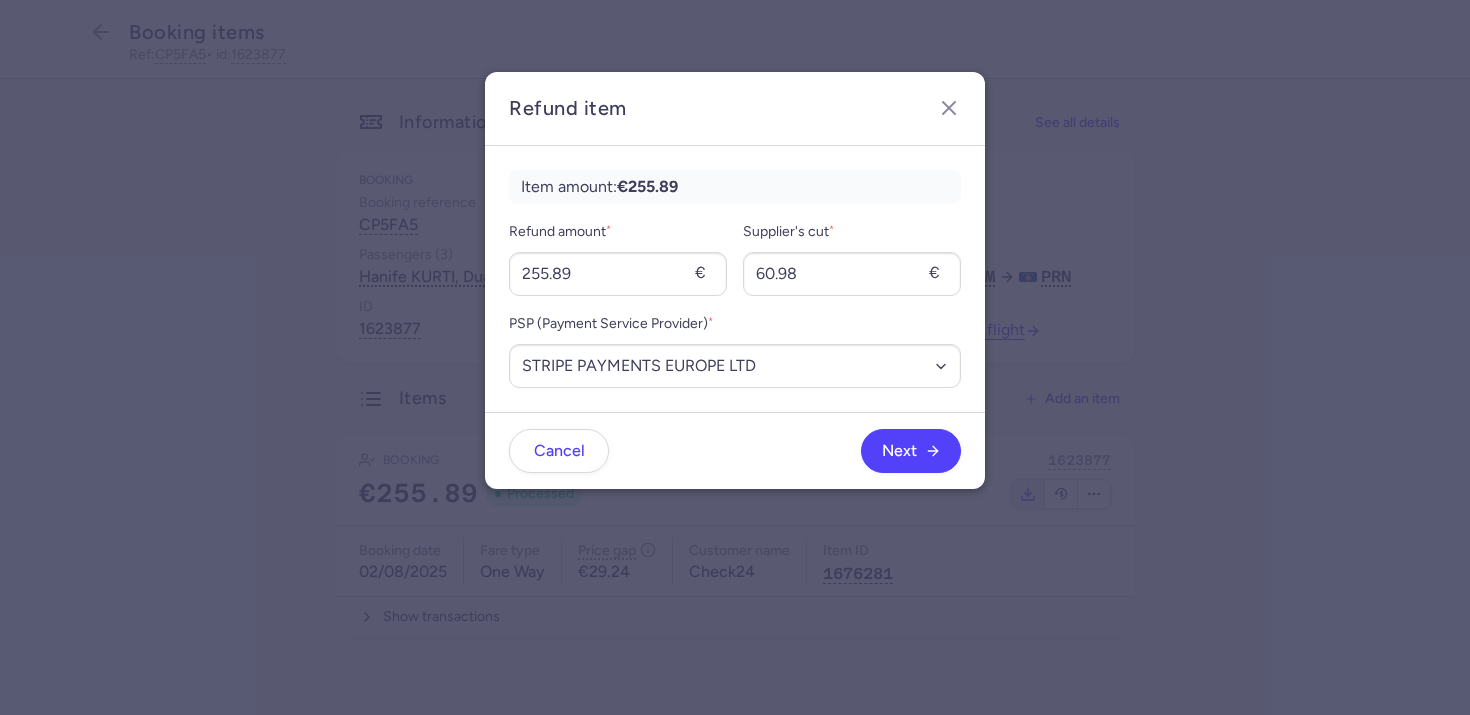 click on "PSP (Payment Service Provider)  *" at bounding box center [735, 324] 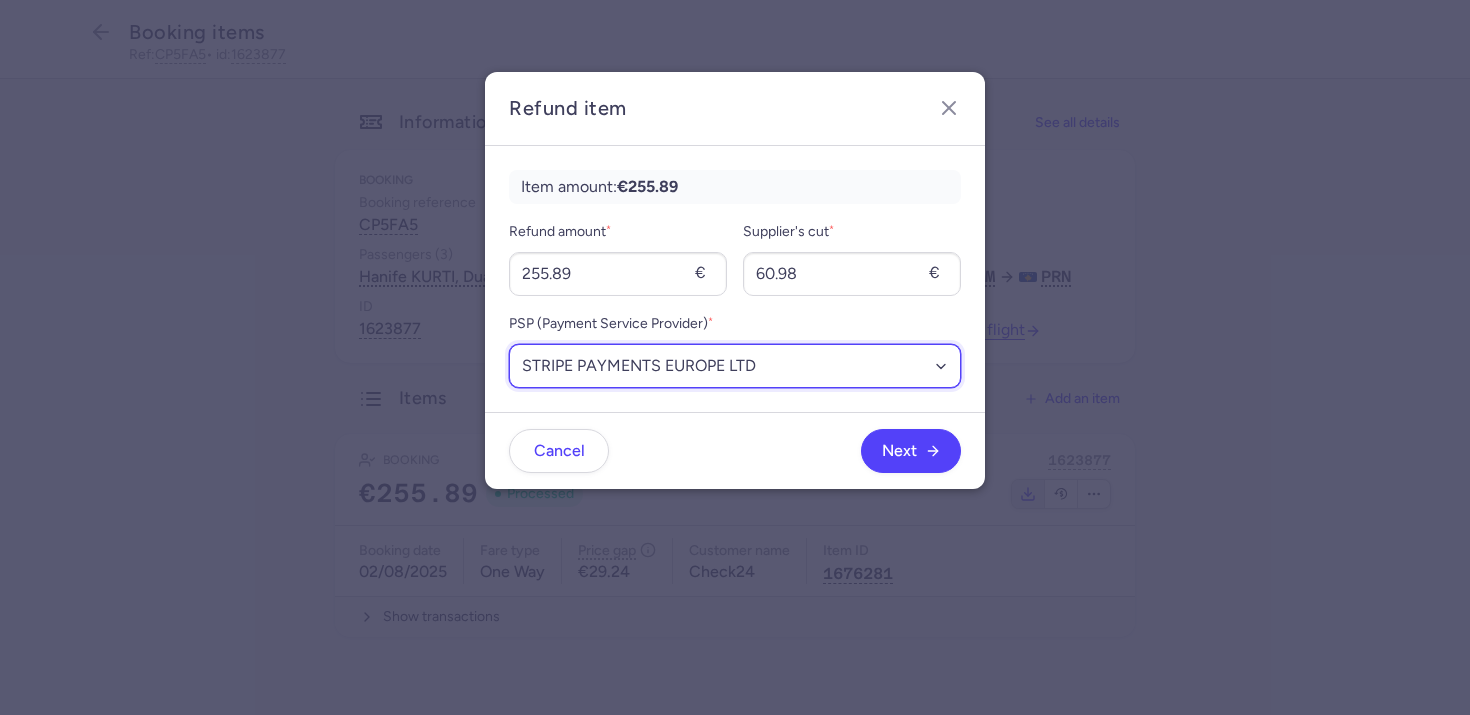 click on "Select an option BANK_FR STRIPE PAYMENTS EUROPE LTD" at bounding box center [735, 366] 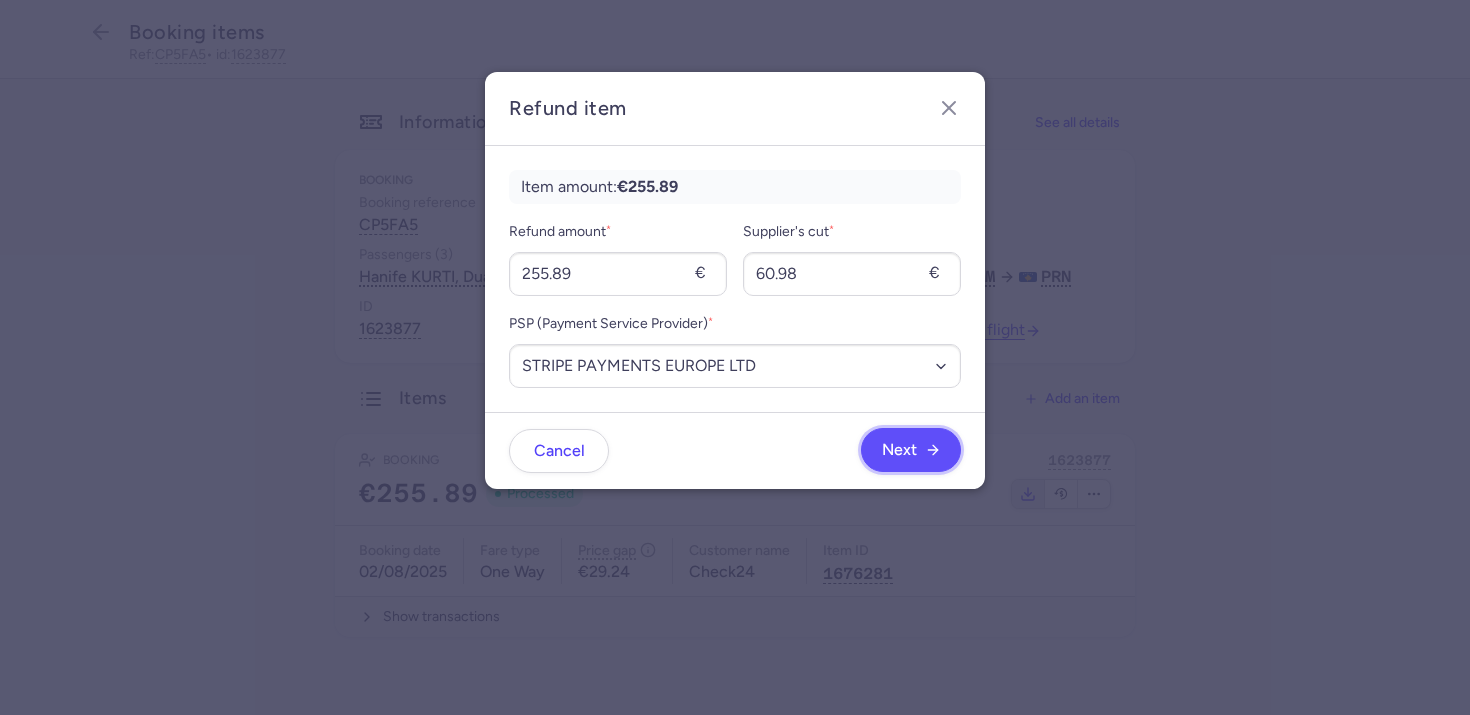 click on "Next" at bounding box center (911, 450) 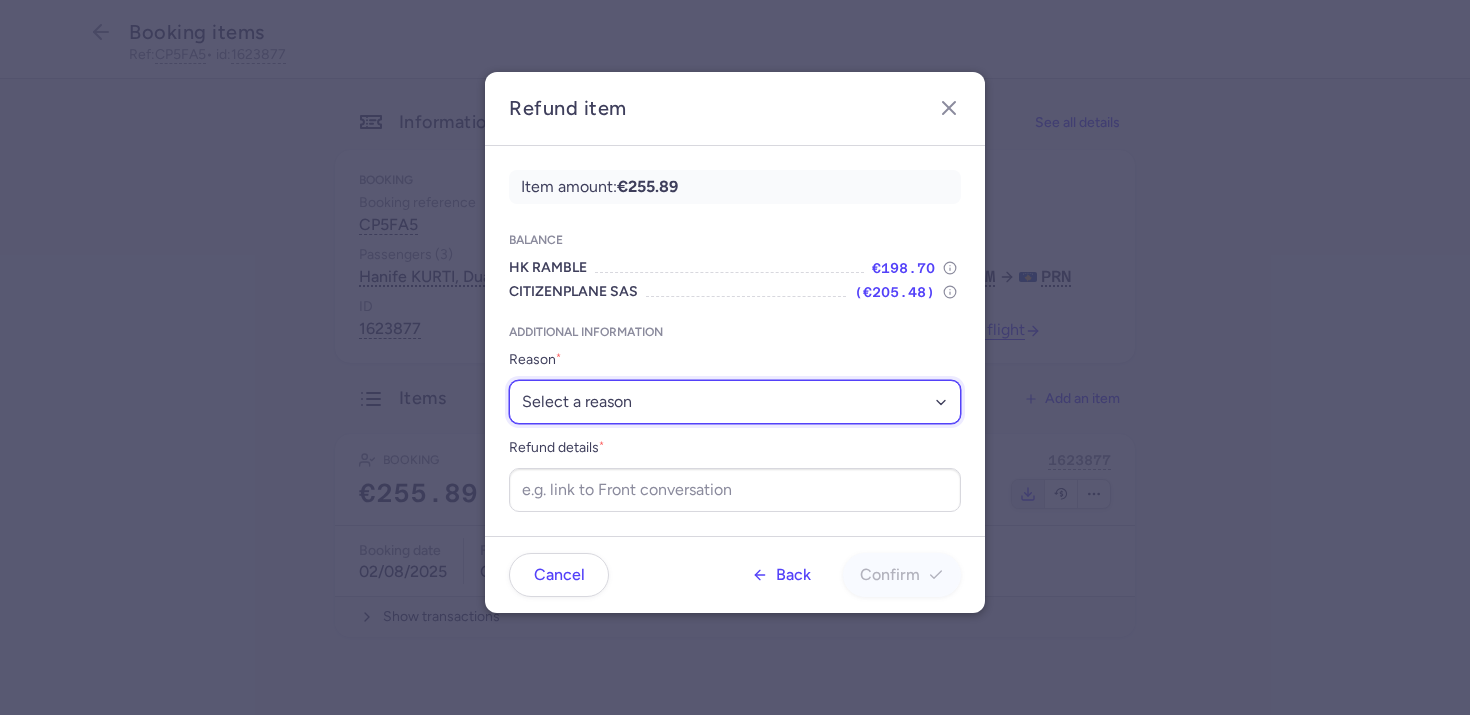 click on "Select a reason ✈️ Airline ceasing ops 💼 Ancillary issue 📄 APIS missing ⚙️ CitizenPlane error ⛔️ Denied boarding 🔁 Duplicate ❌ Flight canceled 🕵🏼‍♂️ Fraud 🎁 Goodwill 🎫 Goodwill allowance 🙃 Other 💺 Overbooking 💸 Refund with penalty 🙅 Schedule change not accepted 🤕 Supplier error 💵 Tax refund ❓ Unconfirmed booking" at bounding box center [735, 402] 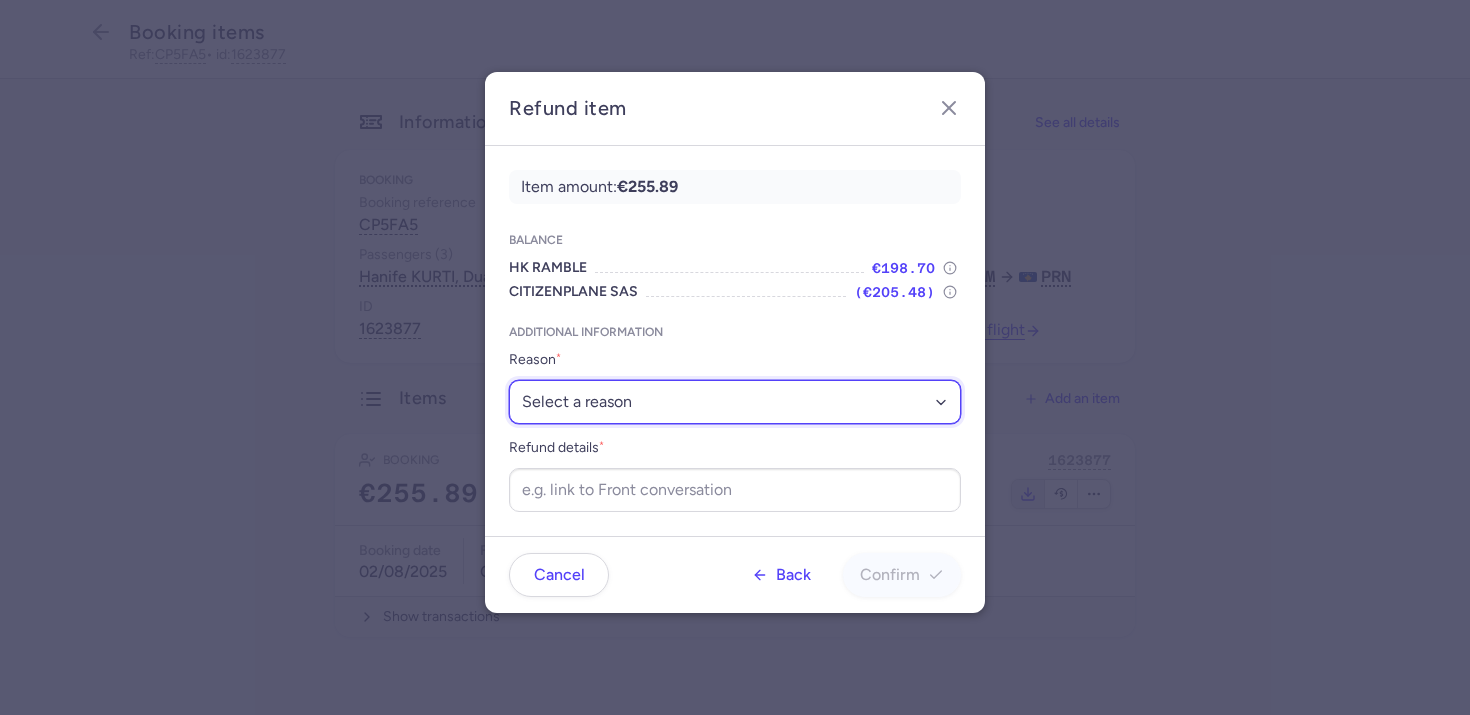select on "CP_ERROR" 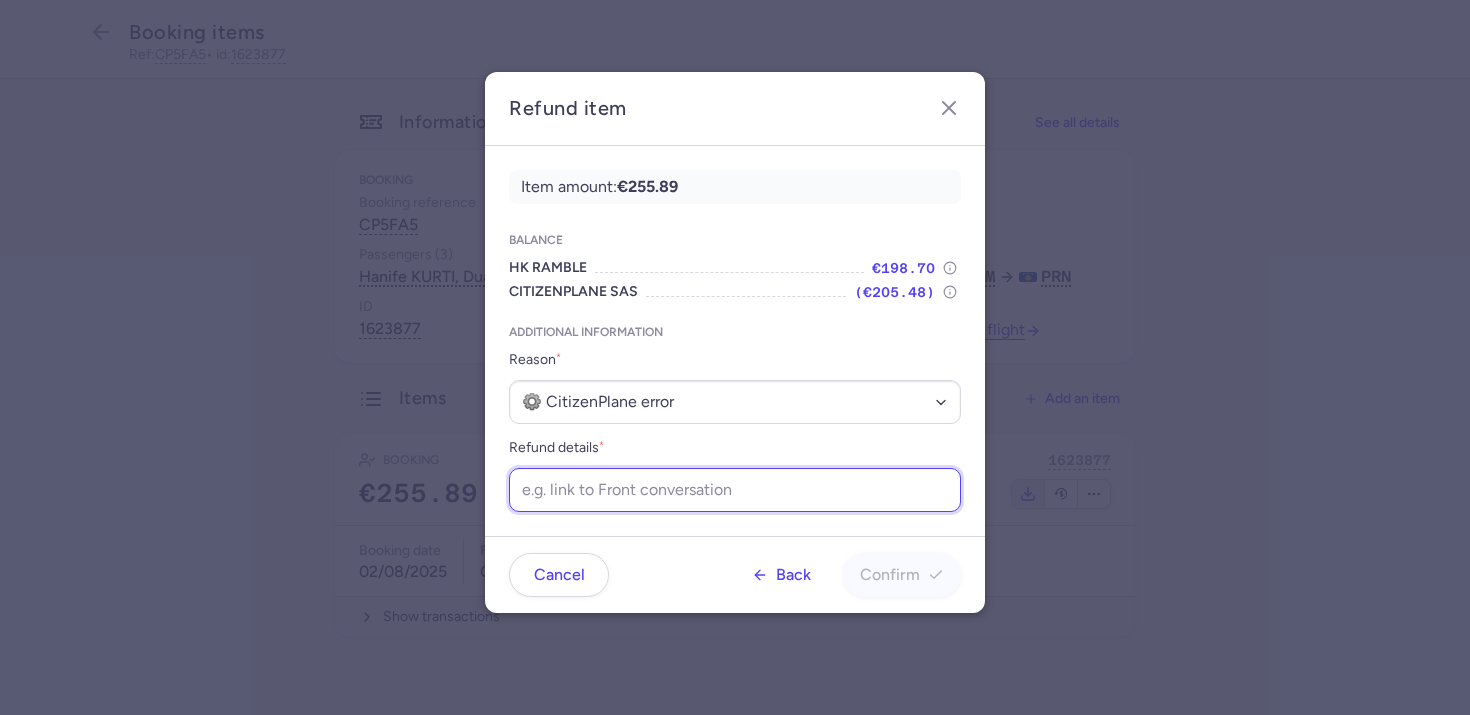 click on "Refund details  *" at bounding box center (735, 490) 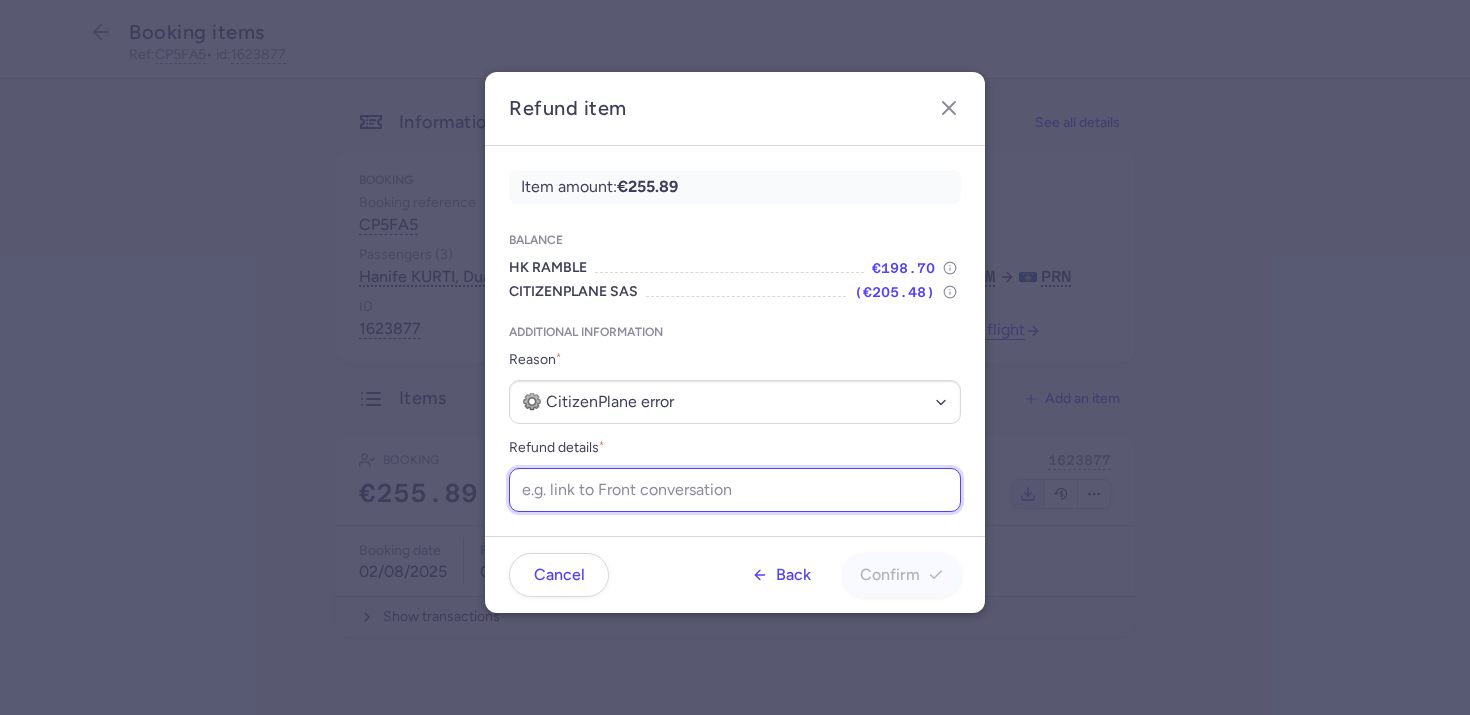 paste on "https://app.frontapp.com/open/cnv_f10m3wi?key=zQMOAuECISz-bkmMByQssigJTglrj9OE" 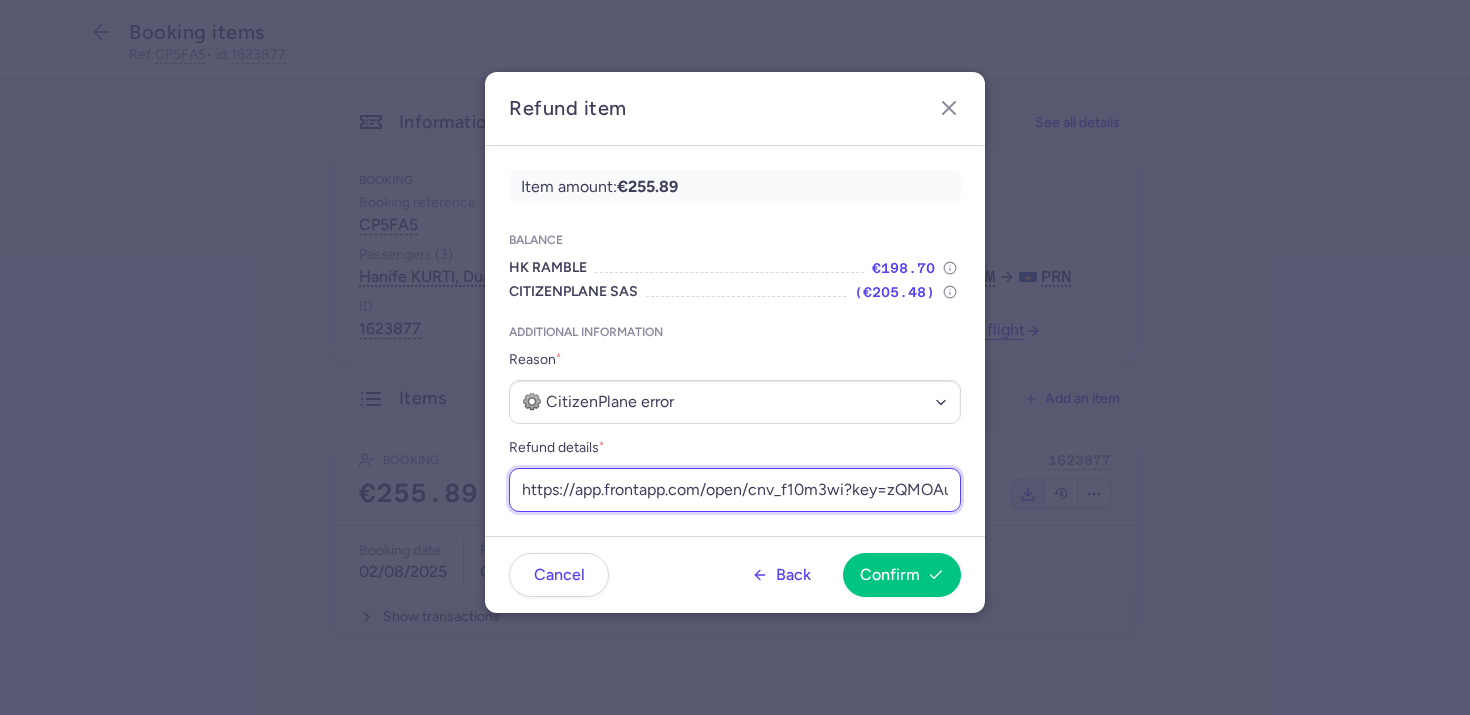 scroll, scrollTop: 0, scrollLeft: 230, axis: horizontal 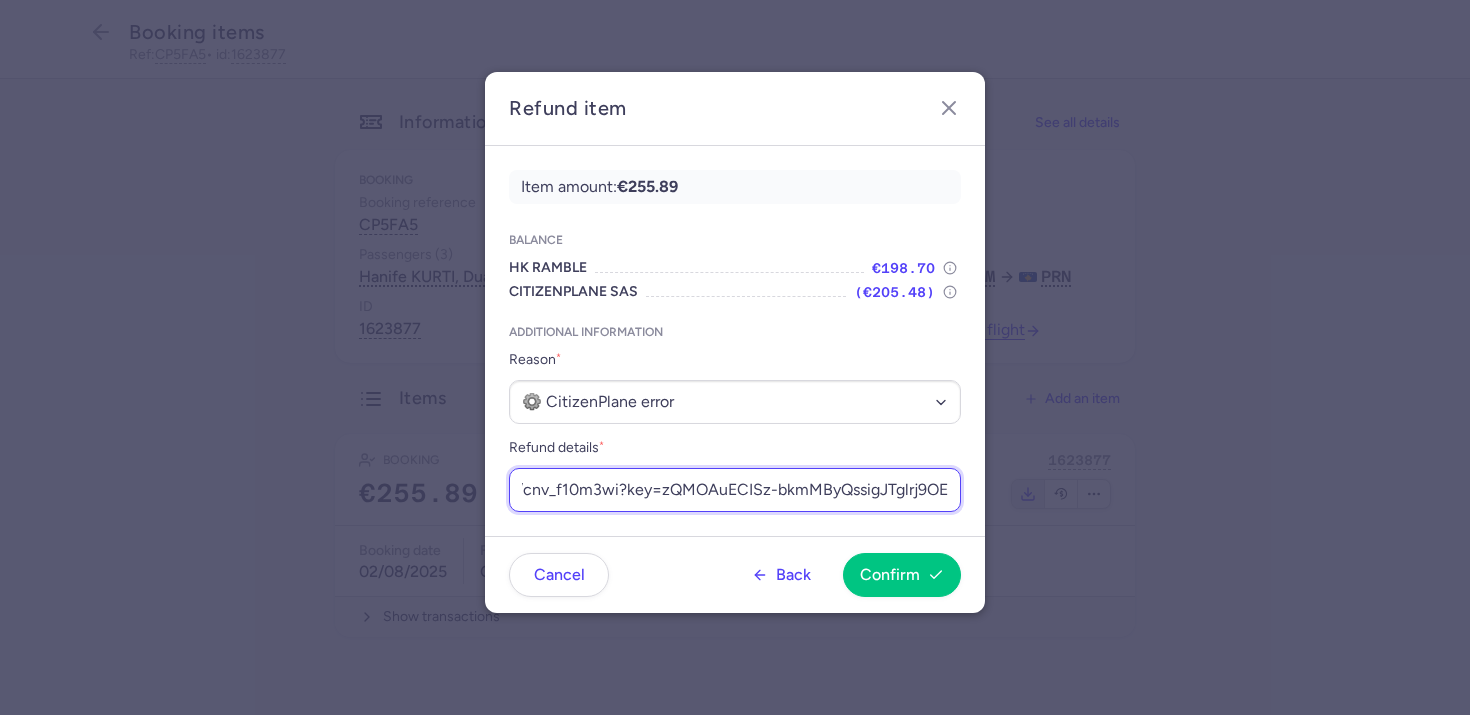 type on "https://app.frontapp.com/open/cnv_f10m3wi?key=zQMOAuECISz-bkmMByQssigJTglrj9OE" 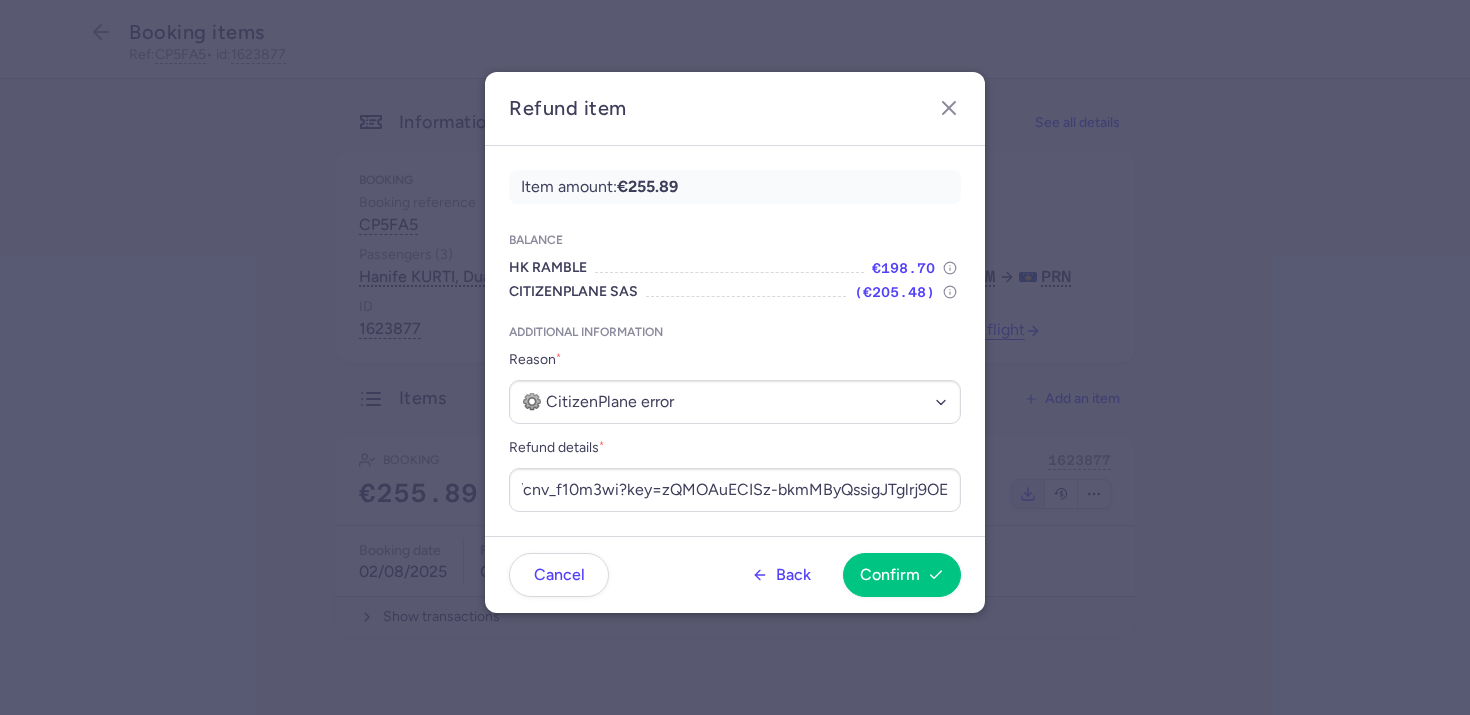 click on "Cancel  Back  Confirm" 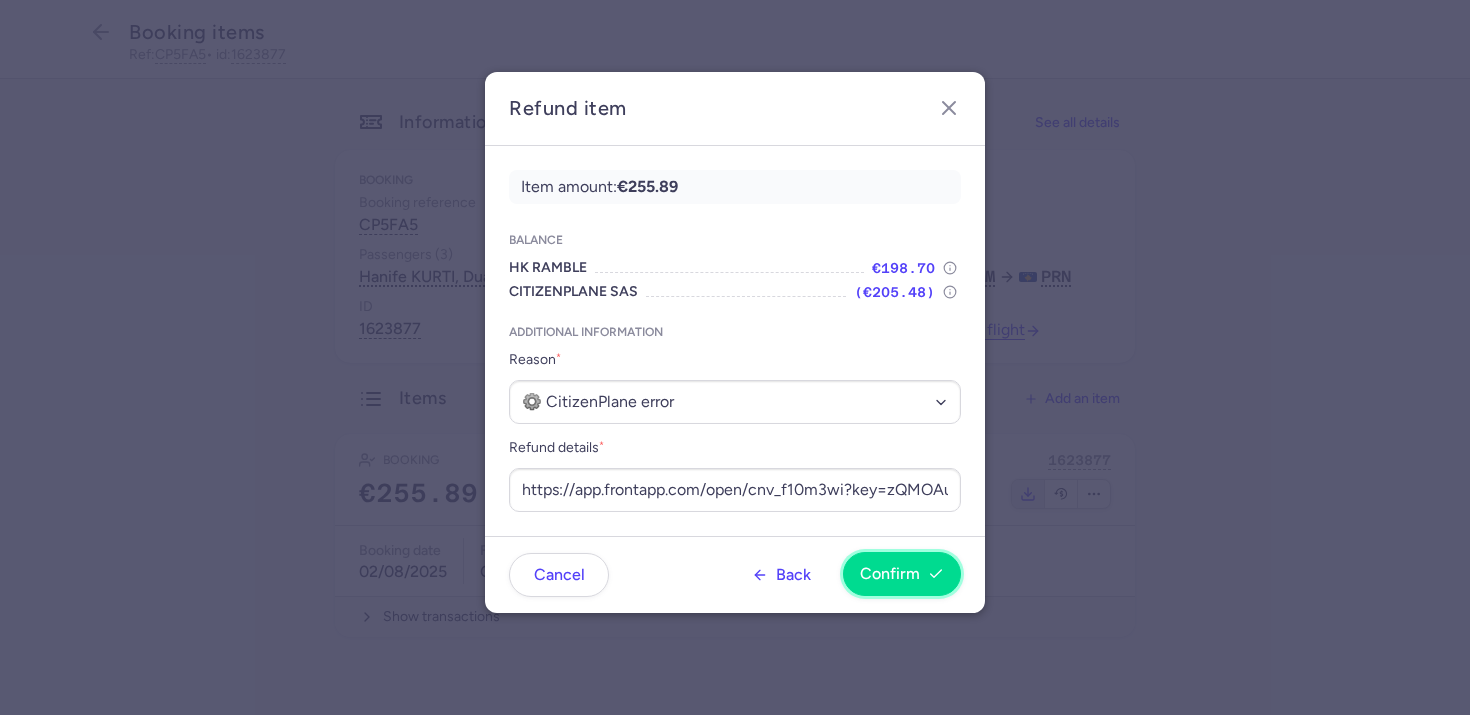 click on "Confirm" at bounding box center (902, 574) 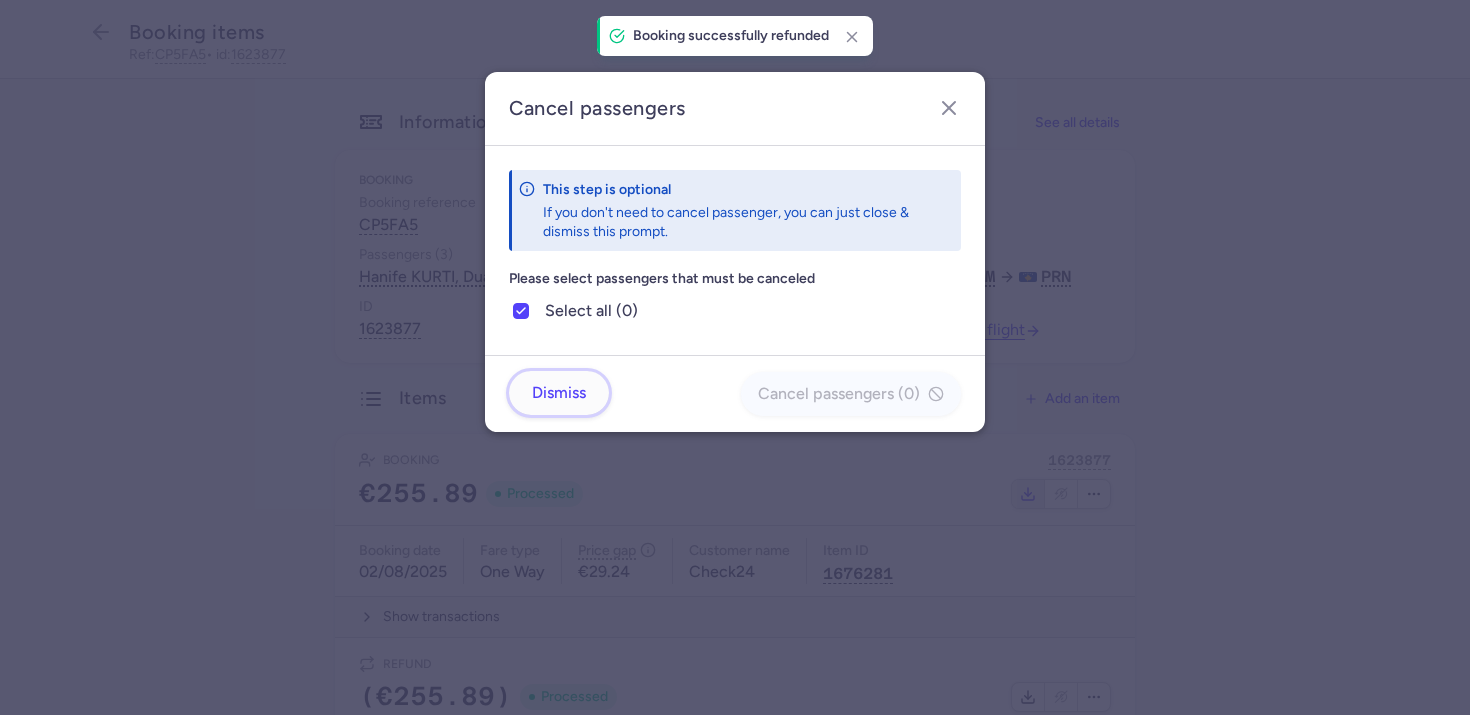 click on "Dismiss" at bounding box center (559, 393) 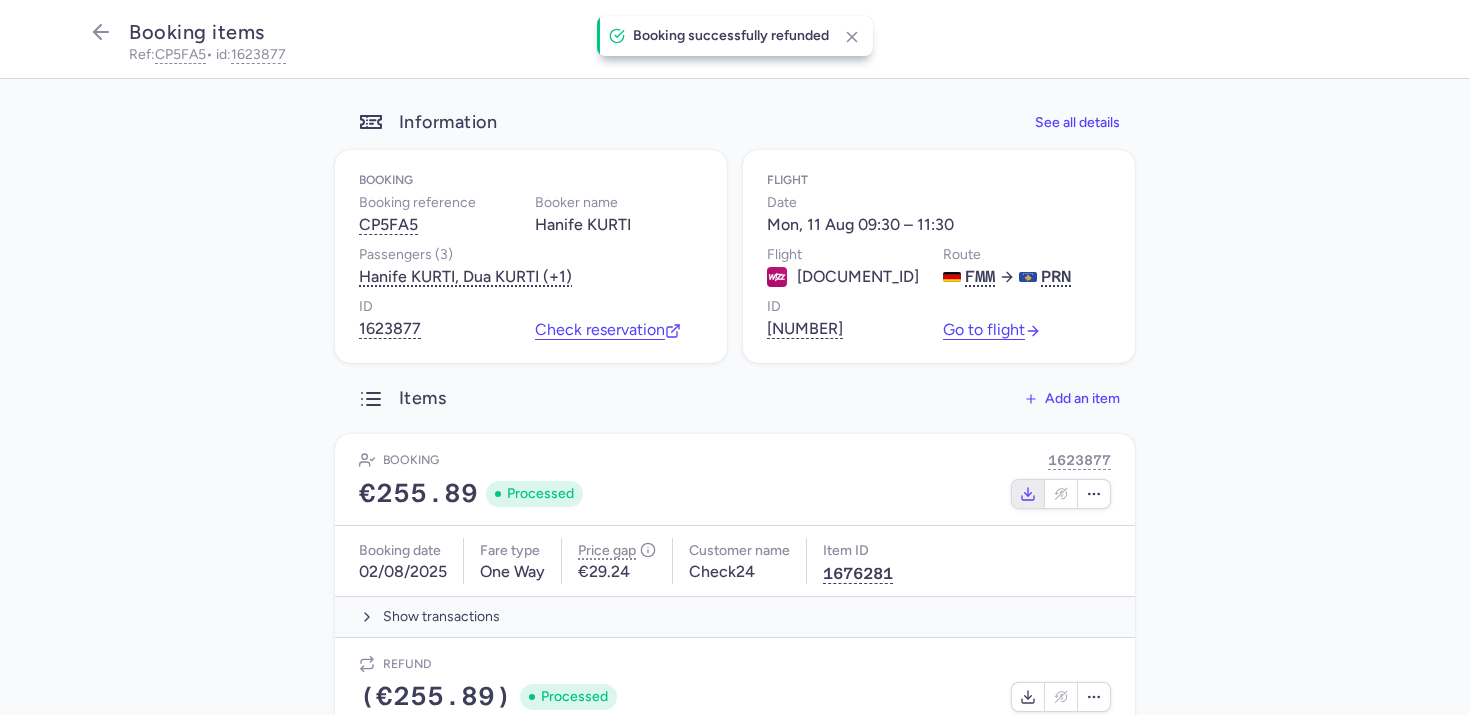 scroll, scrollTop: 173, scrollLeft: 0, axis: vertical 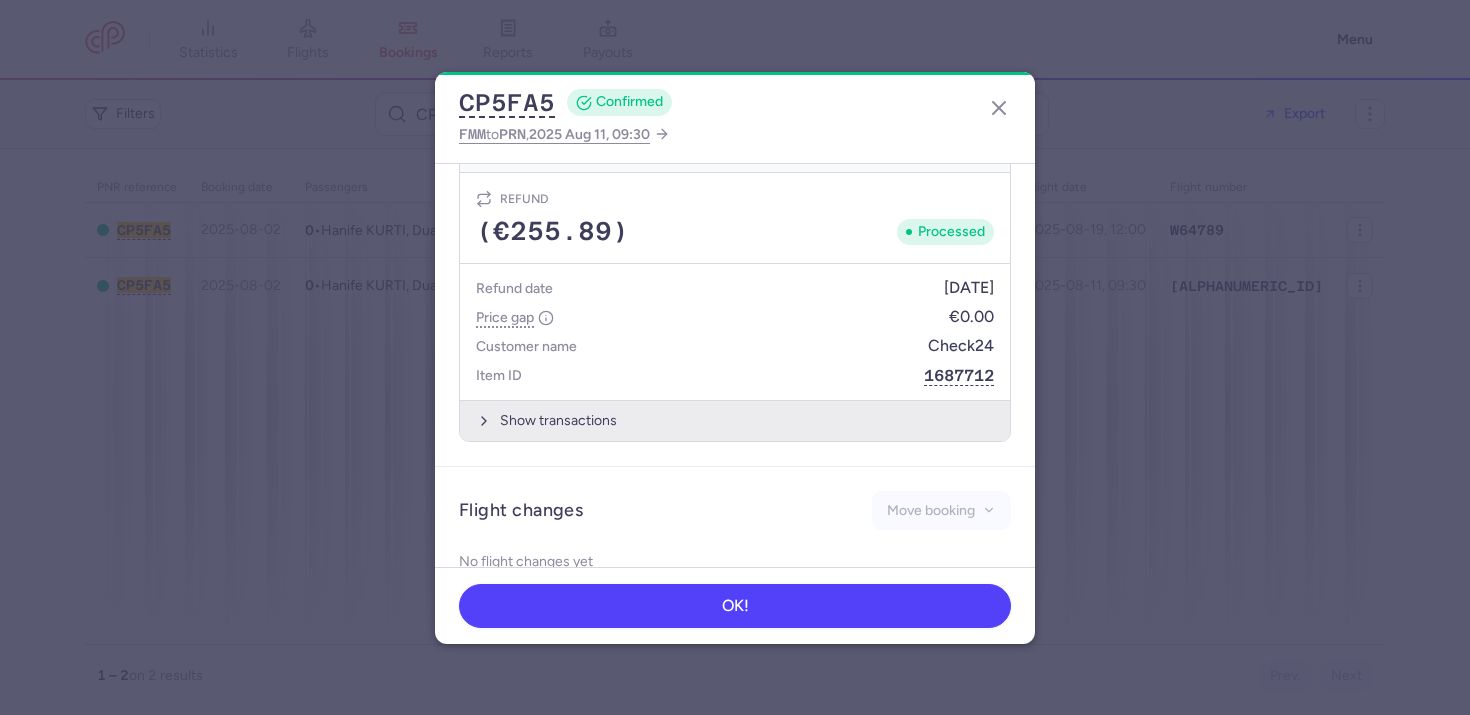 click on "Show transactions" at bounding box center [735, 420] 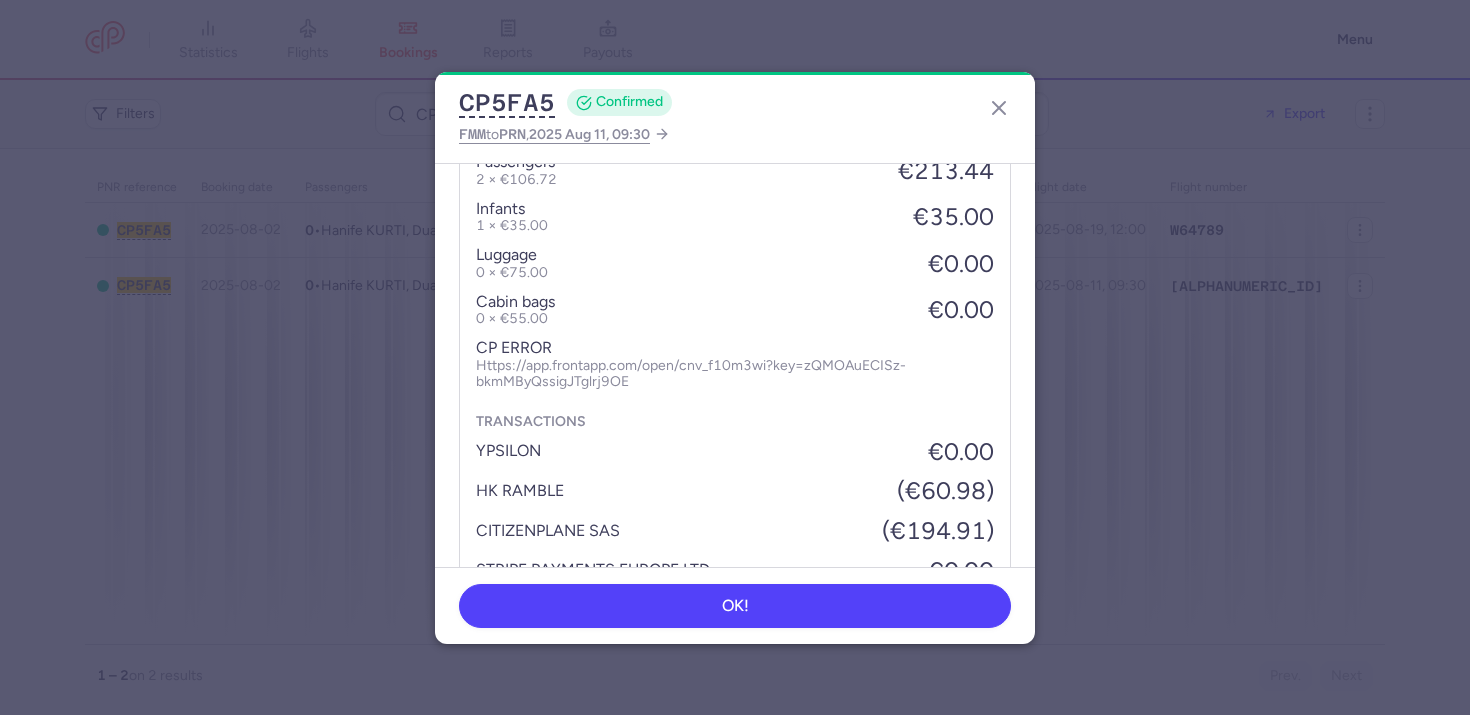 scroll, scrollTop: 1515, scrollLeft: 0, axis: vertical 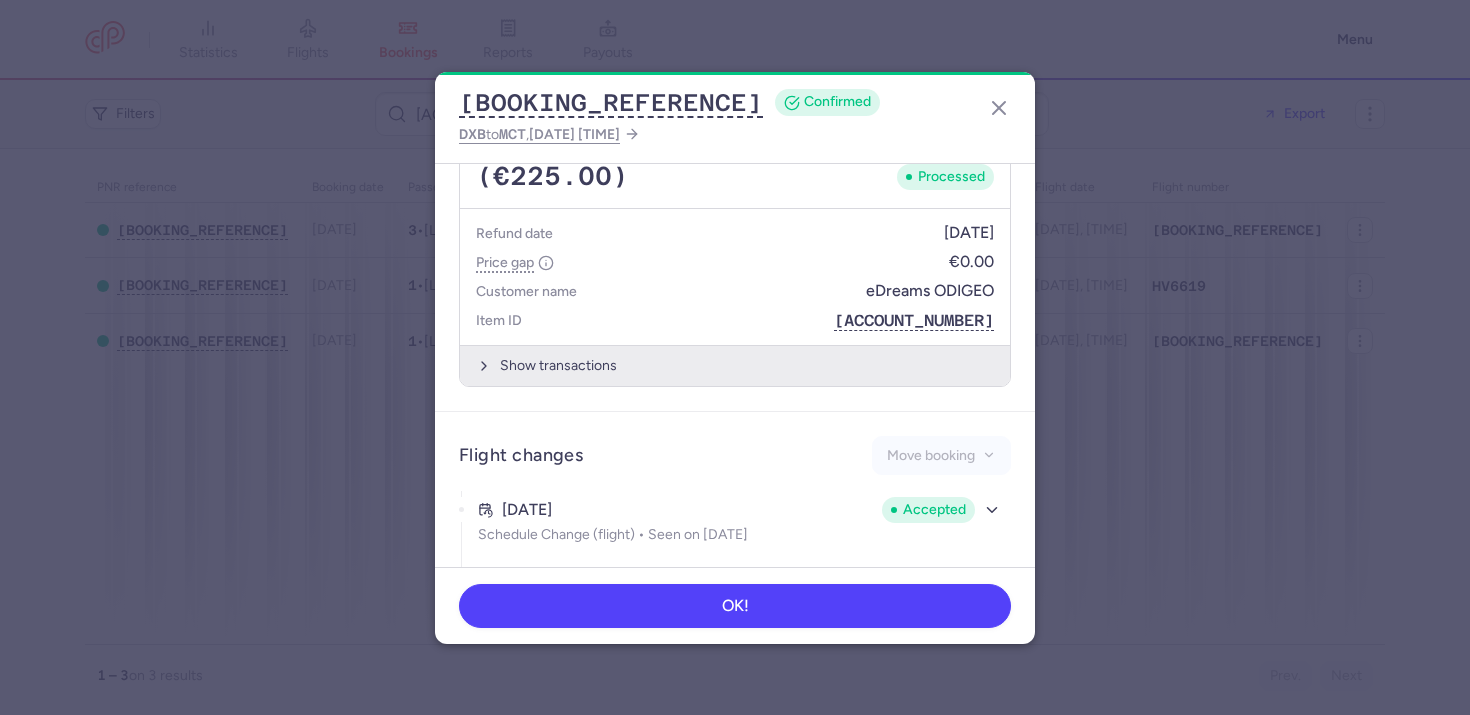 click on "Show transactions" at bounding box center (735, 365) 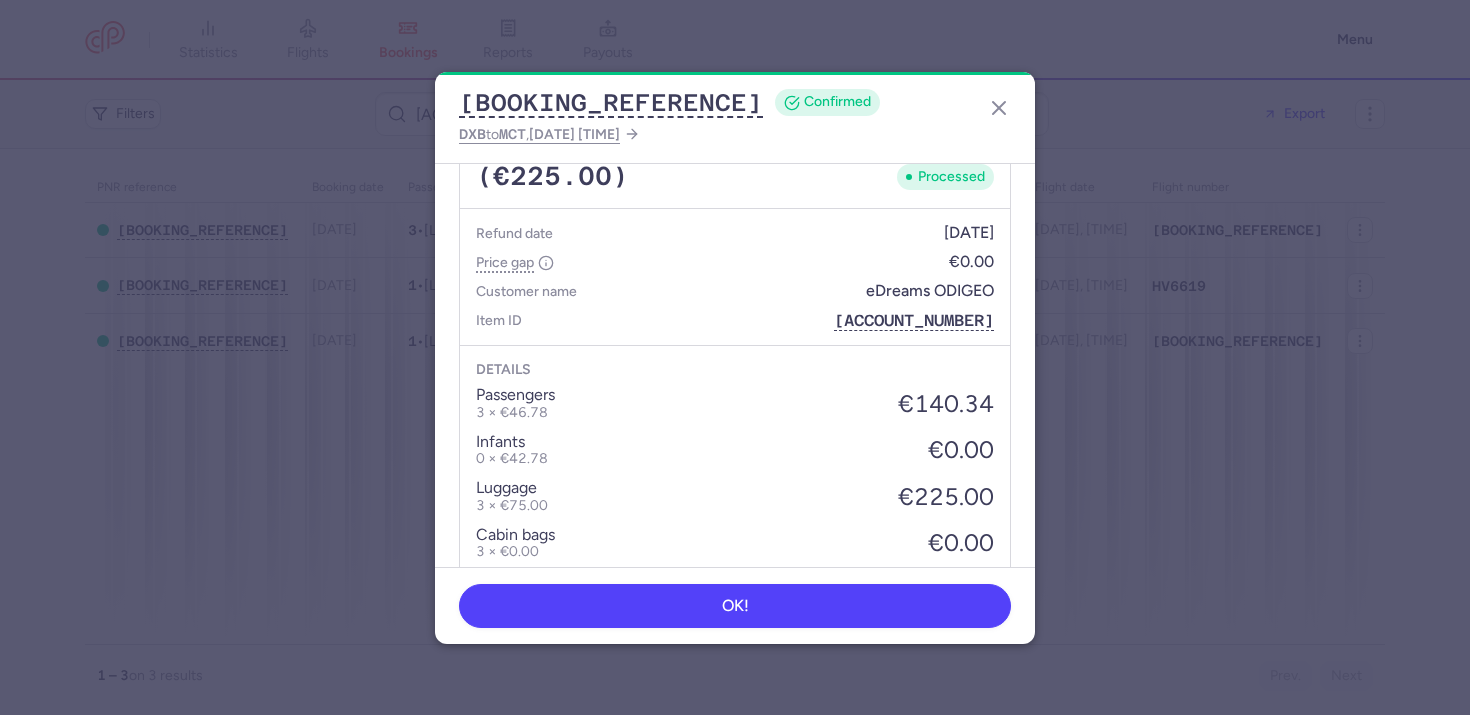 scroll, scrollTop: 1813, scrollLeft: 0, axis: vertical 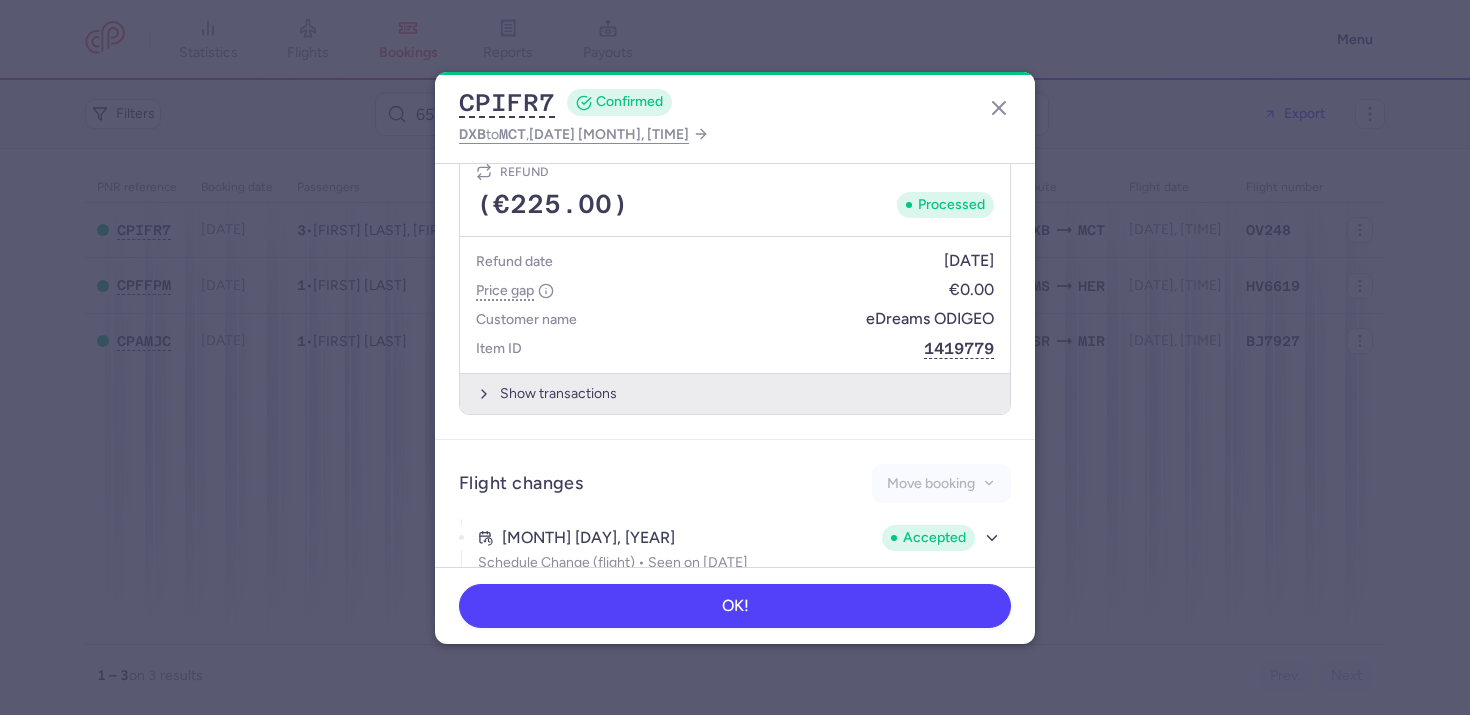 click on "Show transactions" at bounding box center (735, 393) 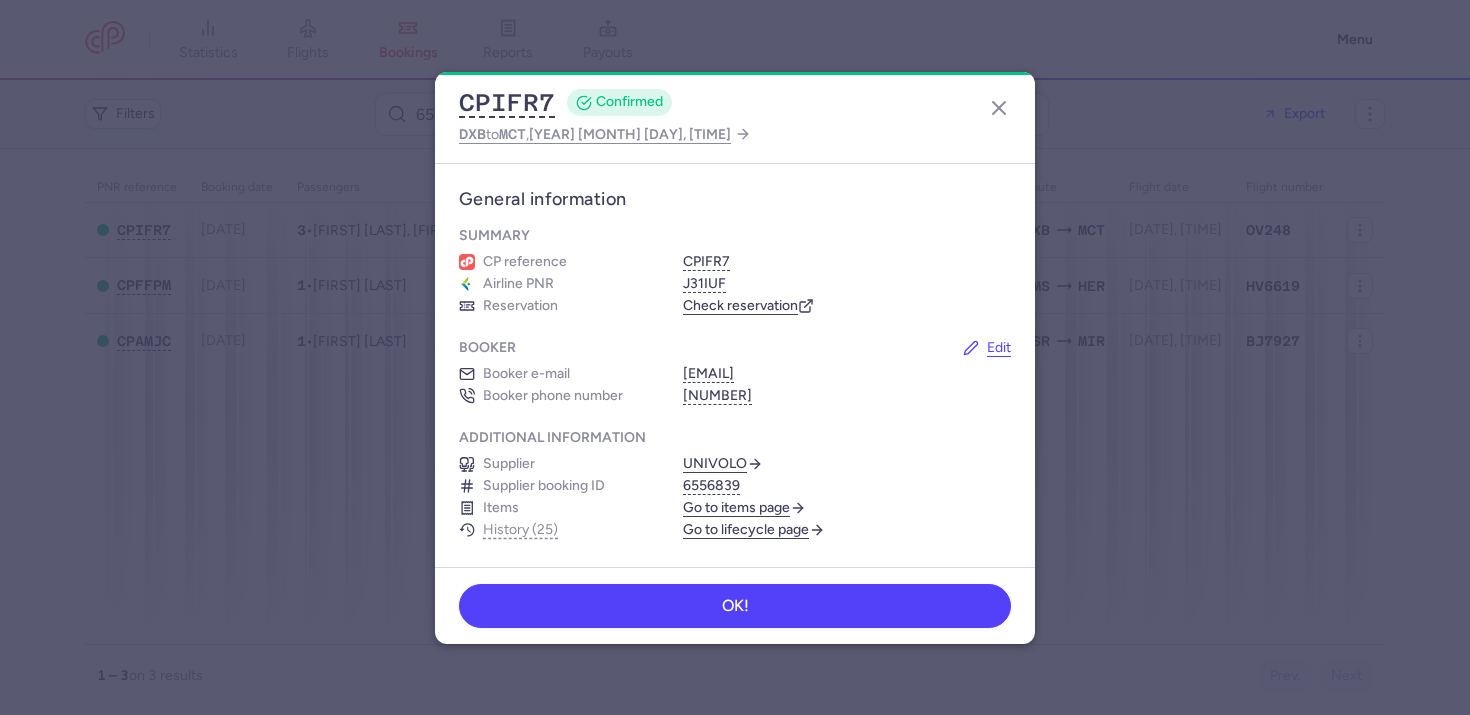 scroll, scrollTop: 0, scrollLeft: 0, axis: both 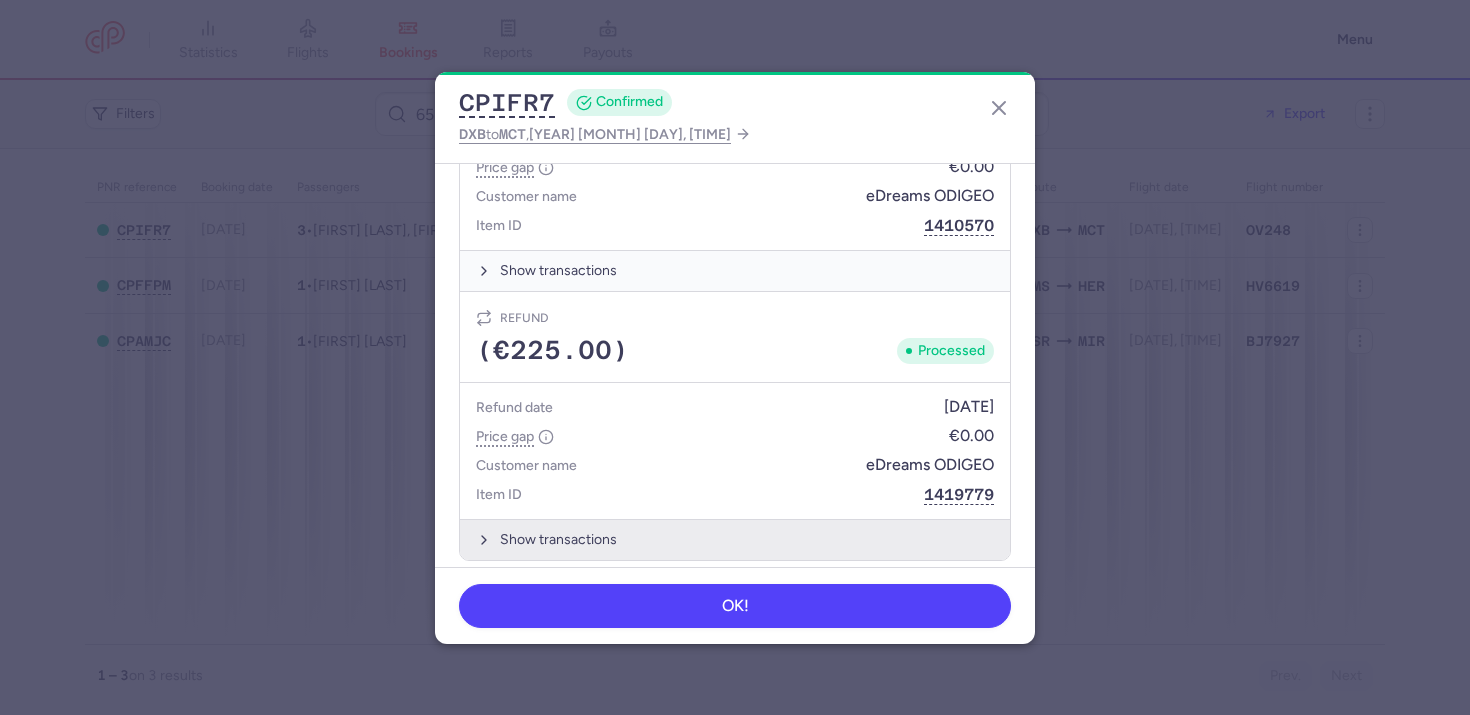 click on "Show transactions" at bounding box center (735, 539) 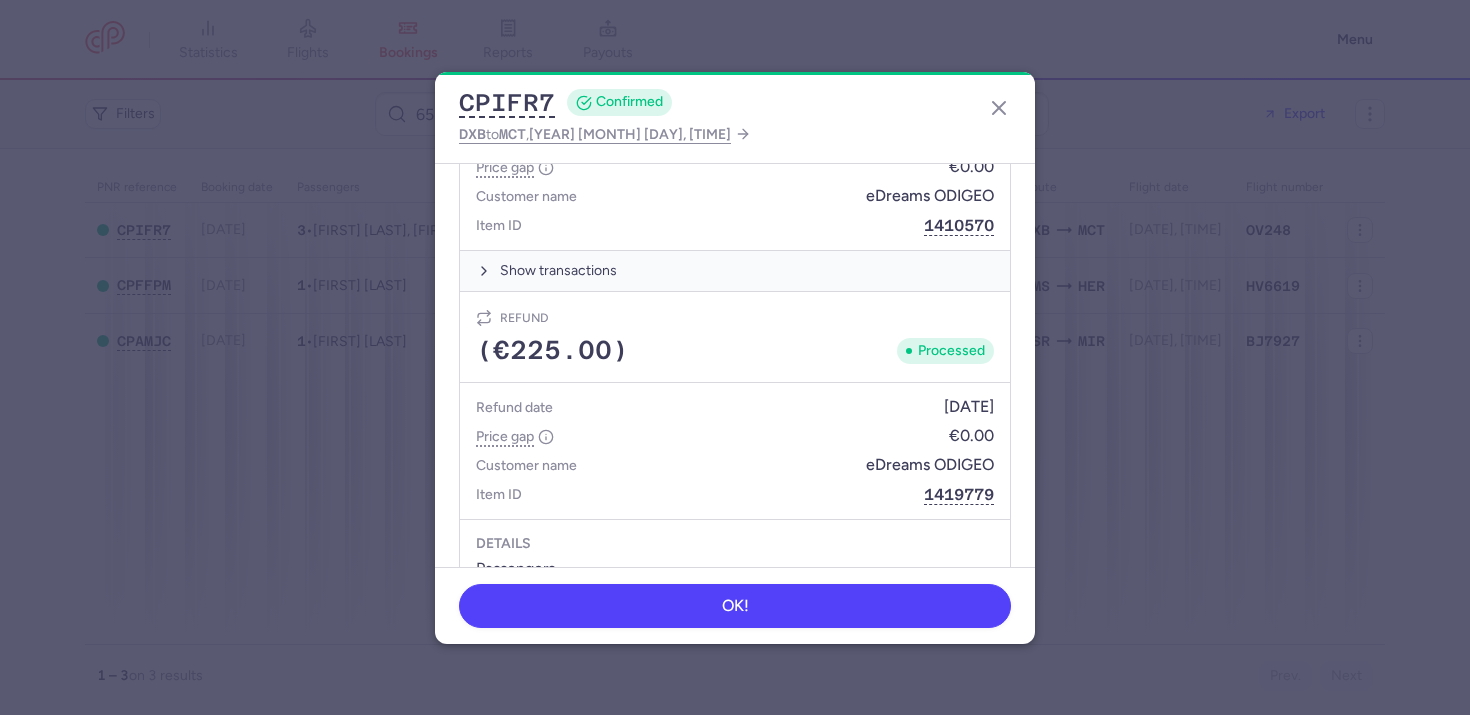scroll, scrollTop: 1651, scrollLeft: 0, axis: vertical 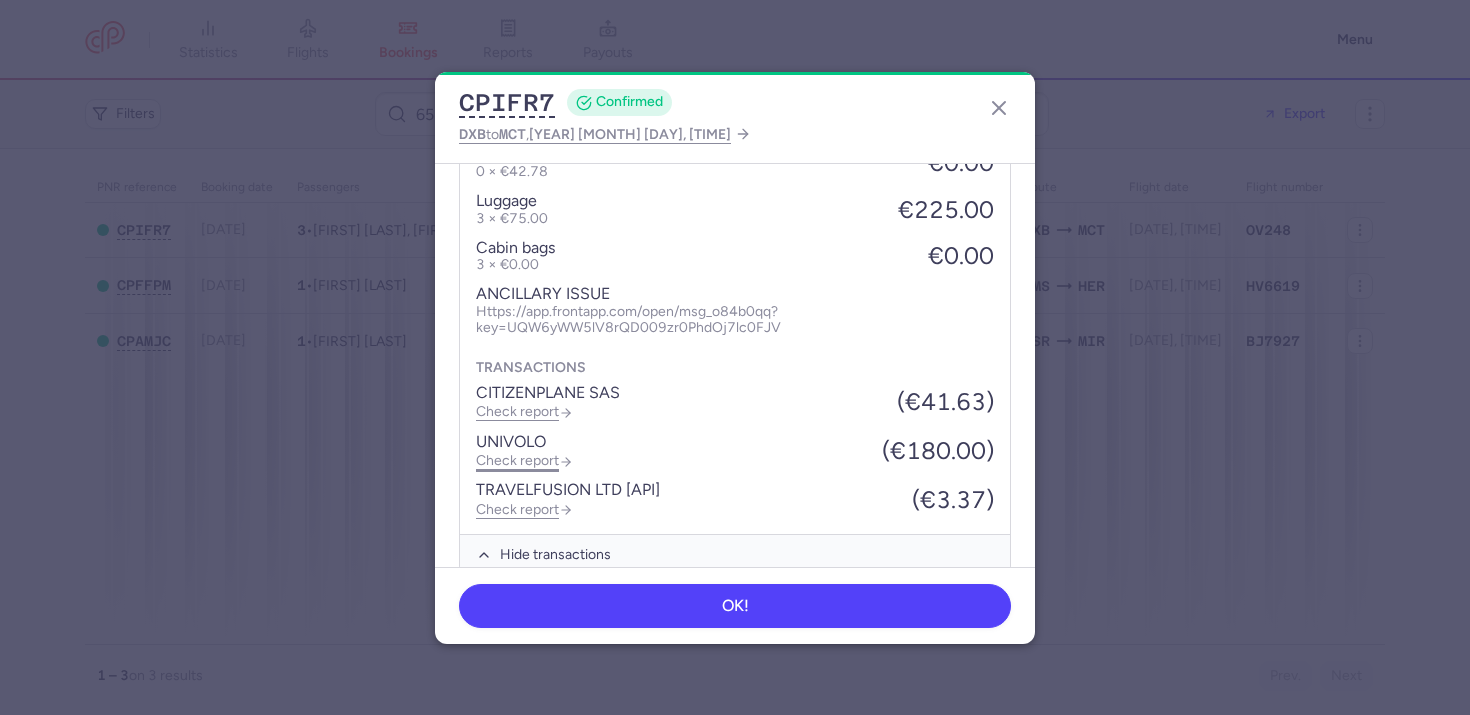 click on "Check report" 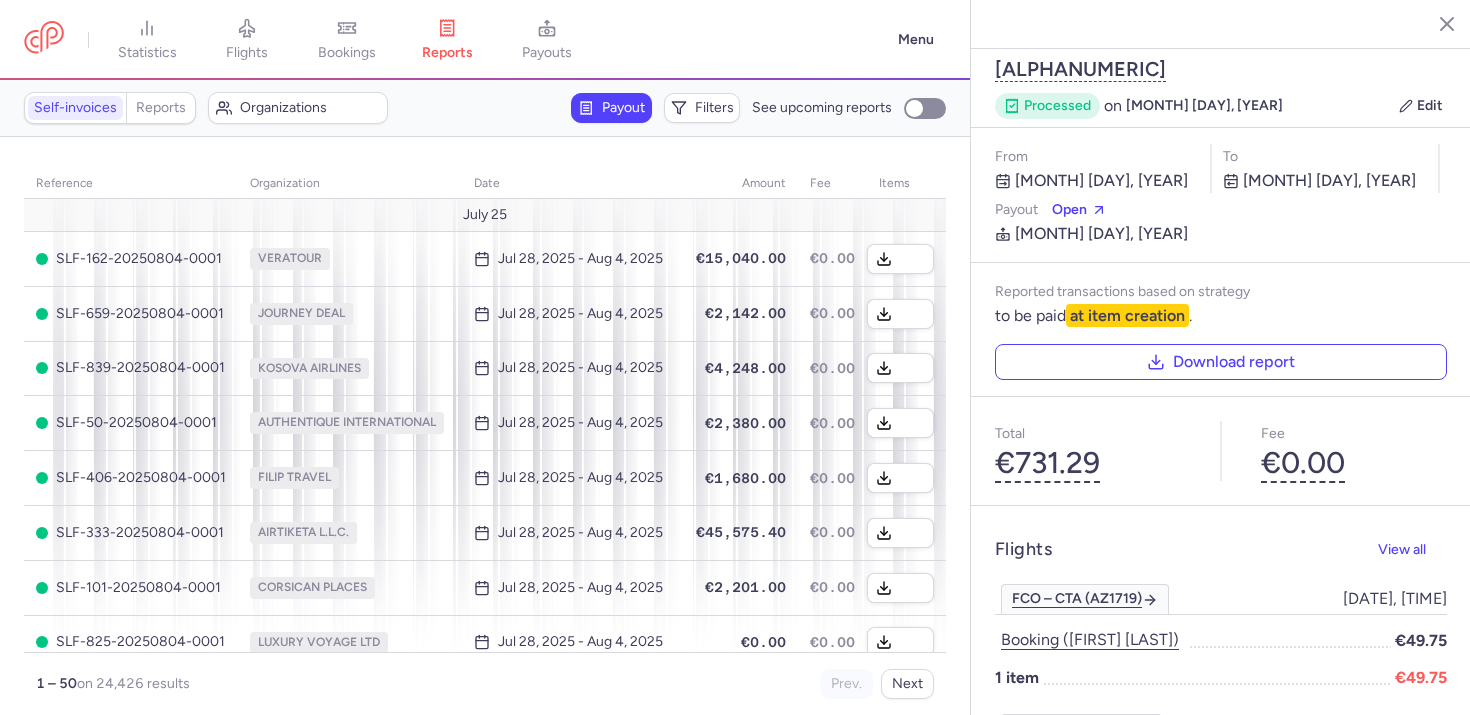 click on "SLF-955-20250310-0001  processed  on  Mar 10, 2025  Edit" 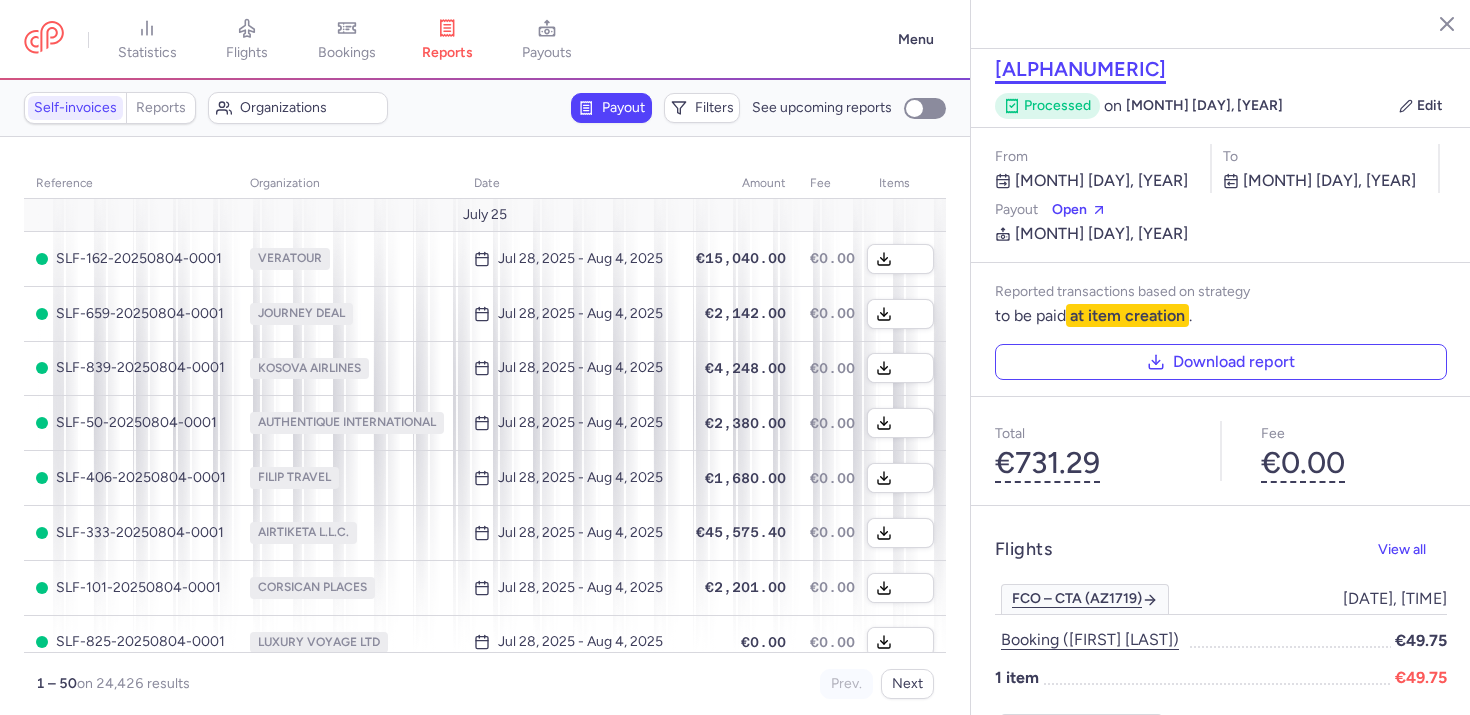 click on "SLF-955-20250310-0001" 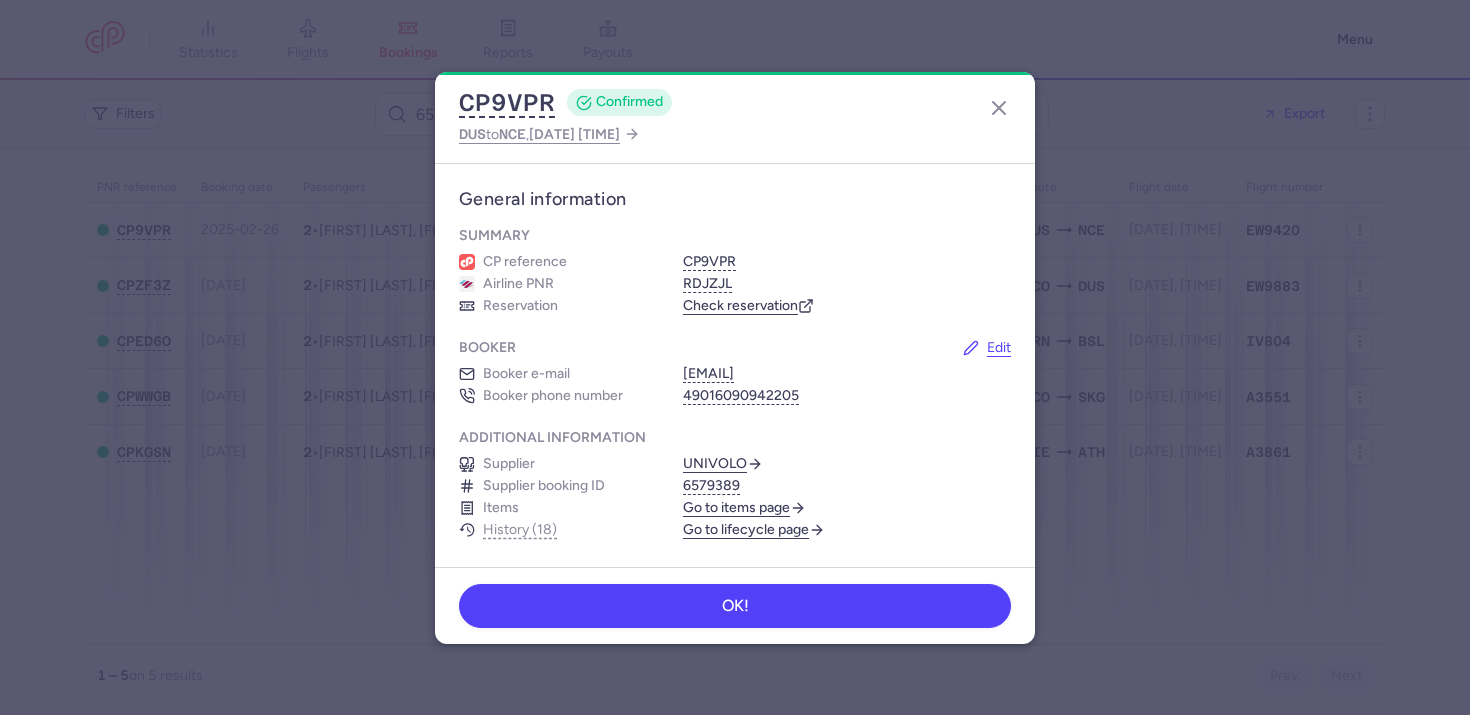 scroll, scrollTop: 0, scrollLeft: 0, axis: both 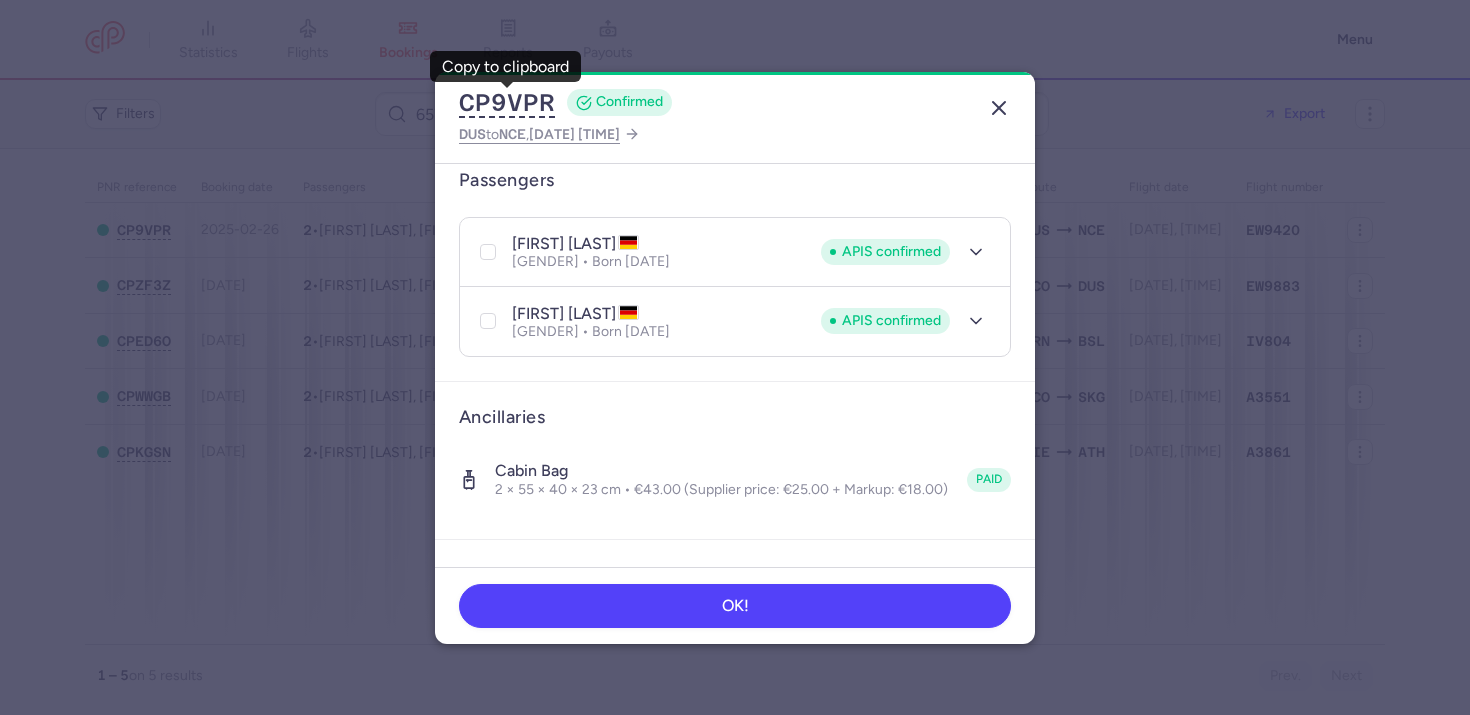 click 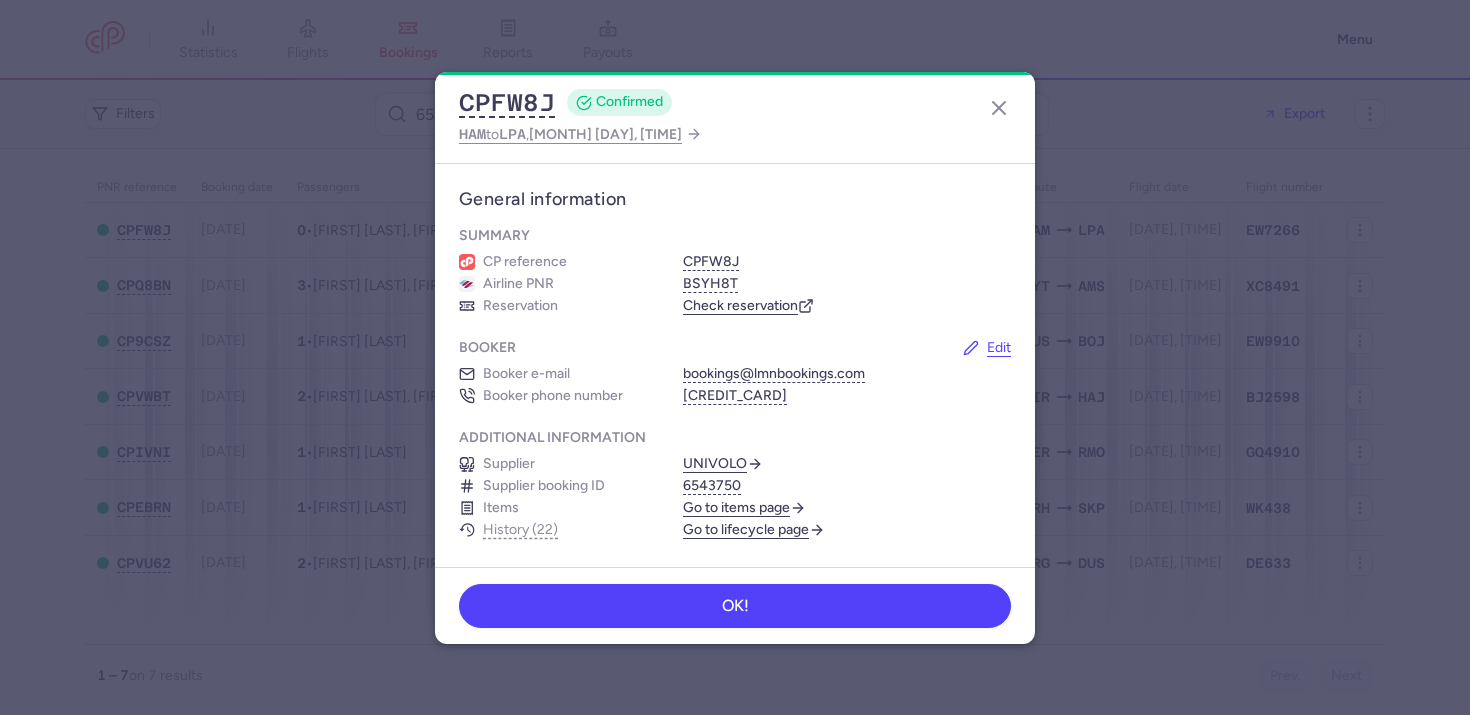 scroll, scrollTop: 0, scrollLeft: 0, axis: both 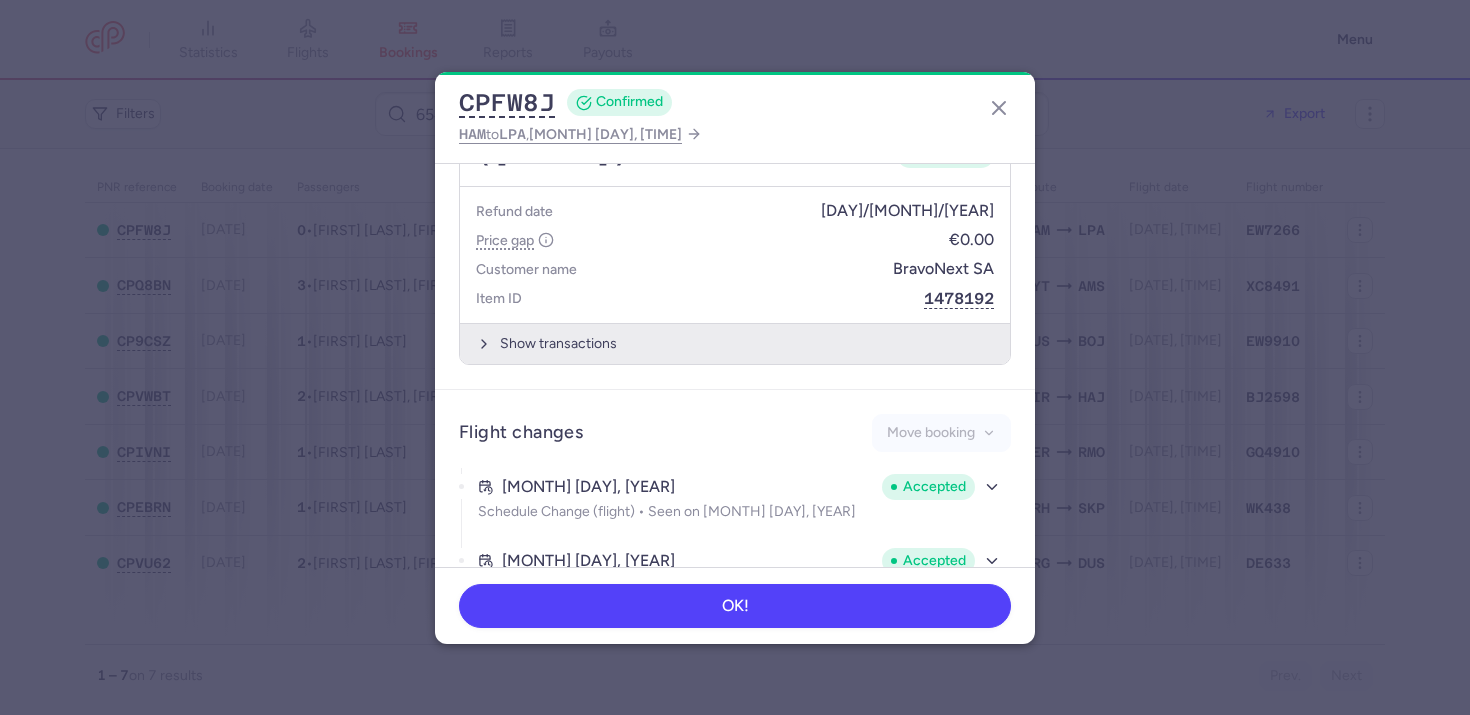 type 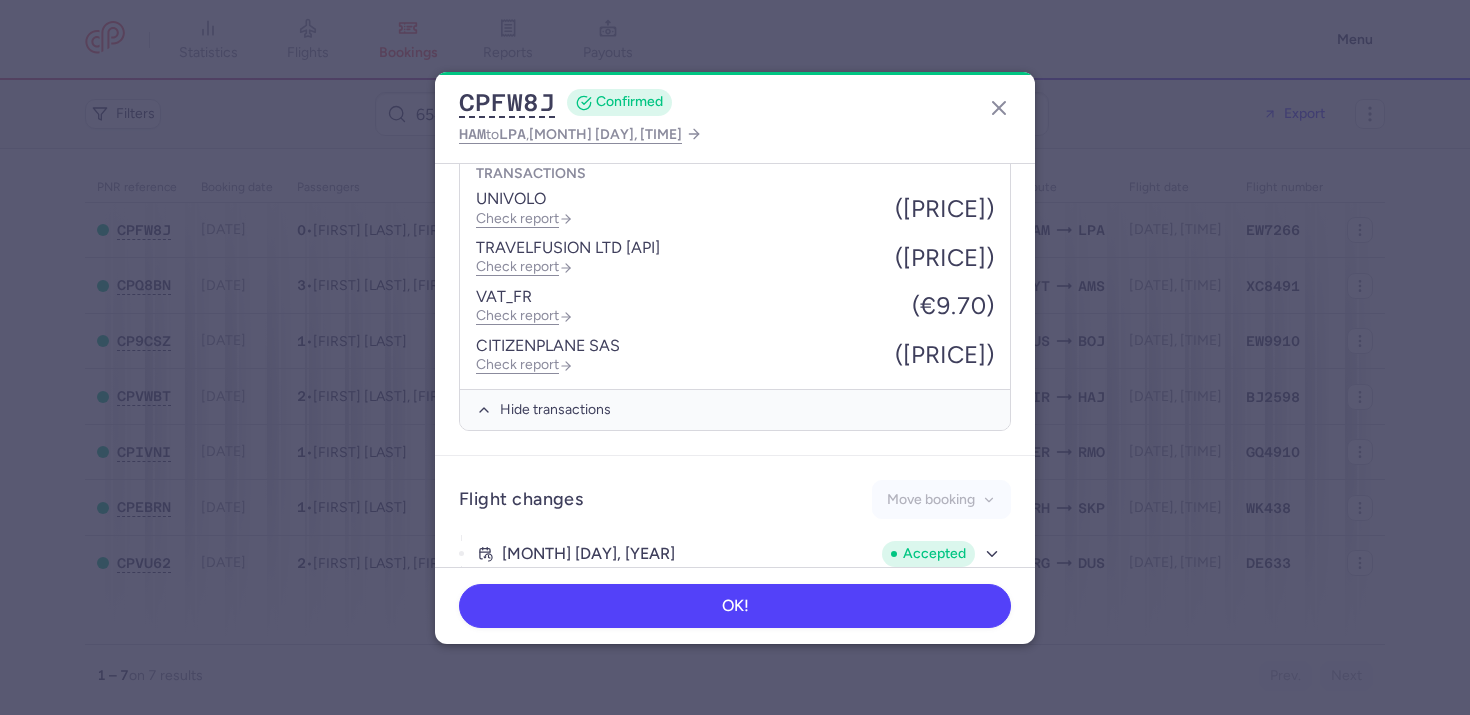 scroll, scrollTop: 1660, scrollLeft: 0, axis: vertical 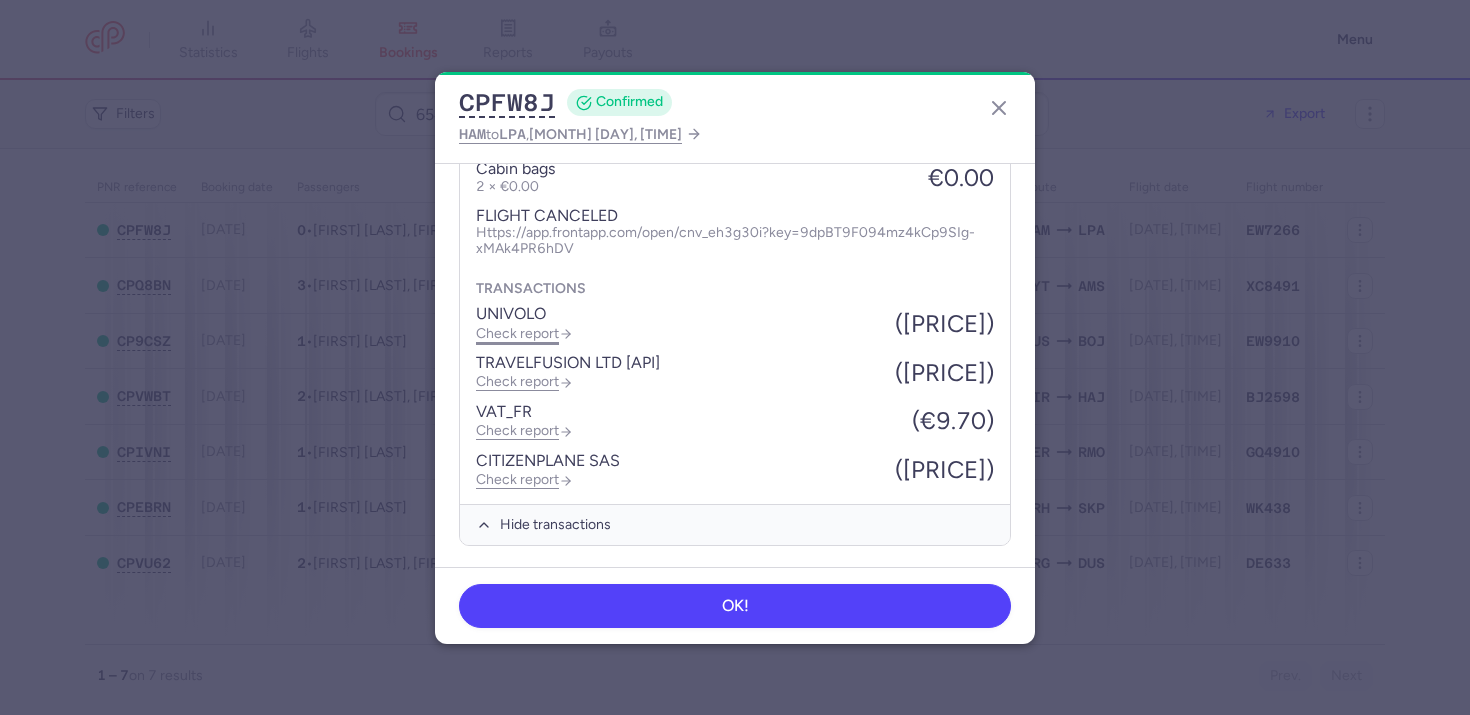 click on "Check report" 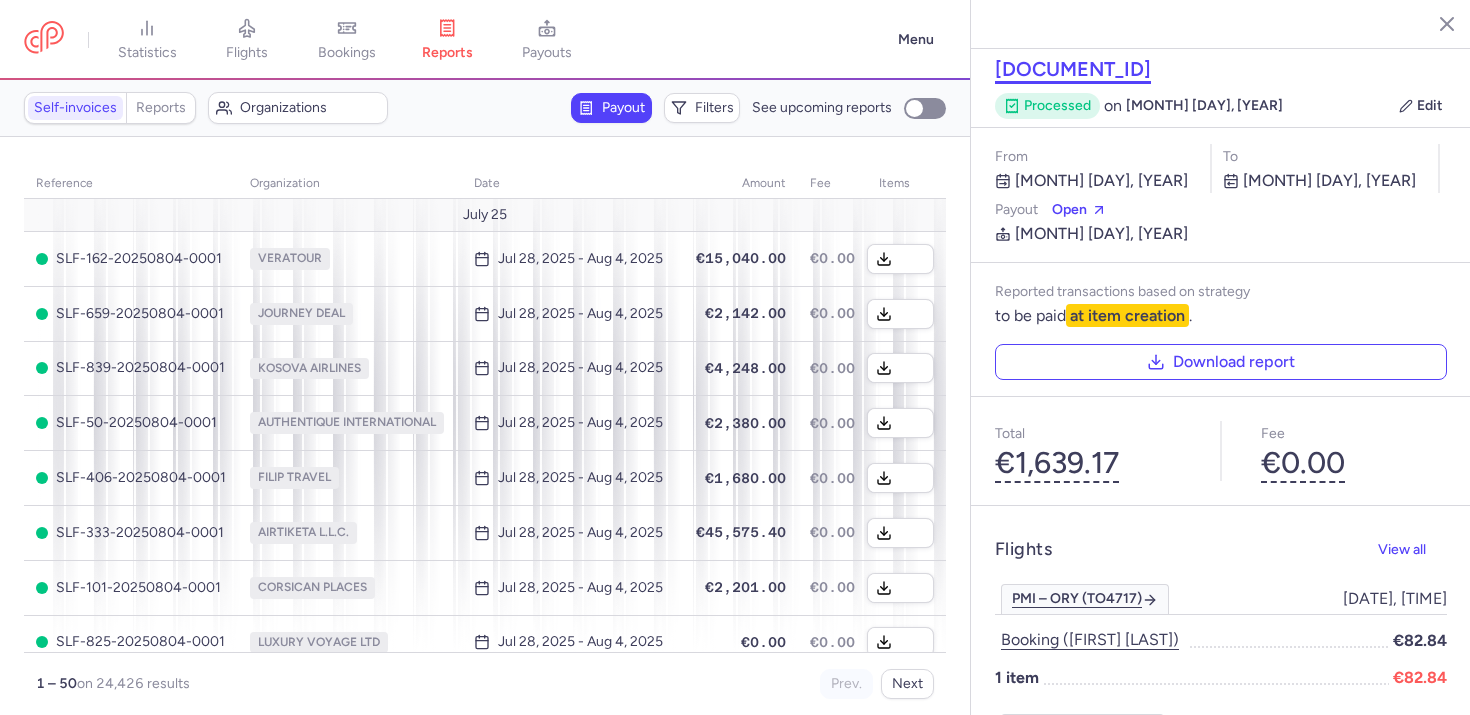 click on "SLF-955-20250421-0001" 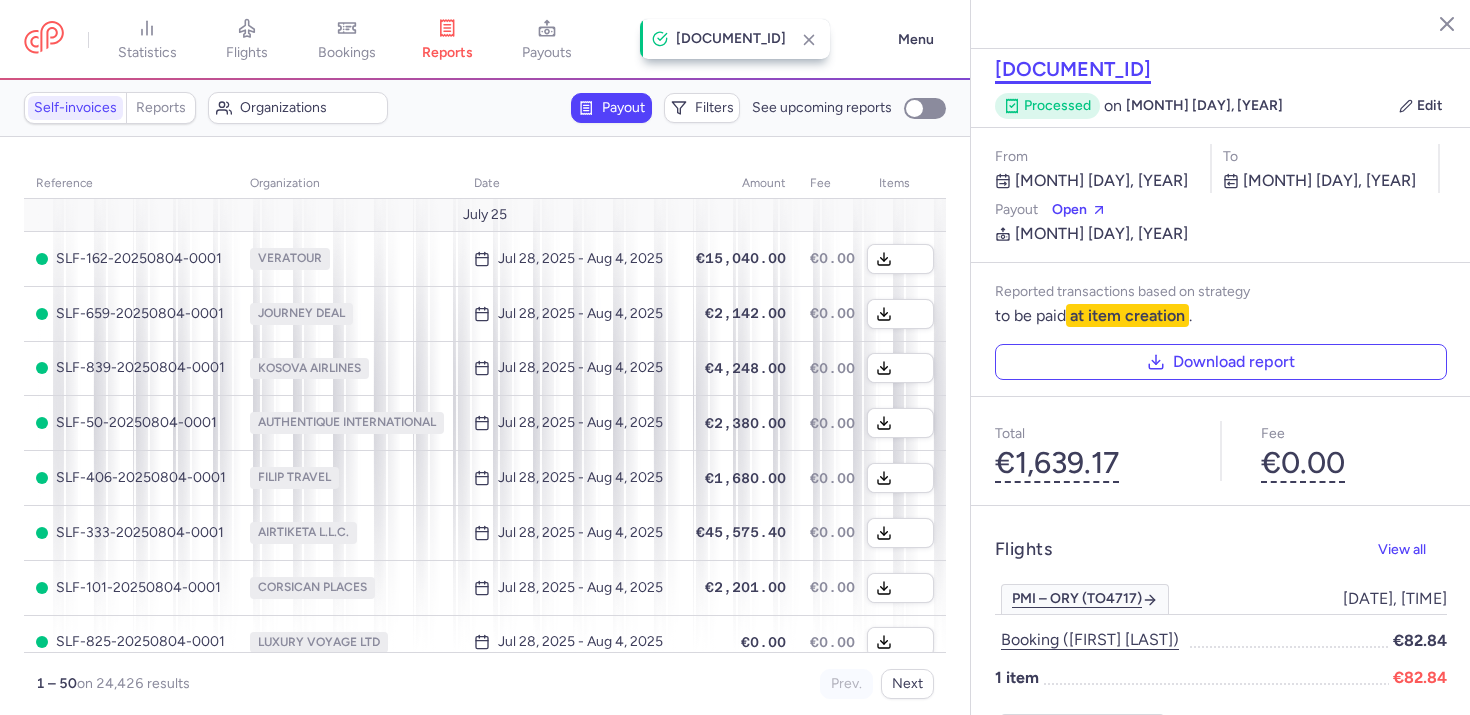 type 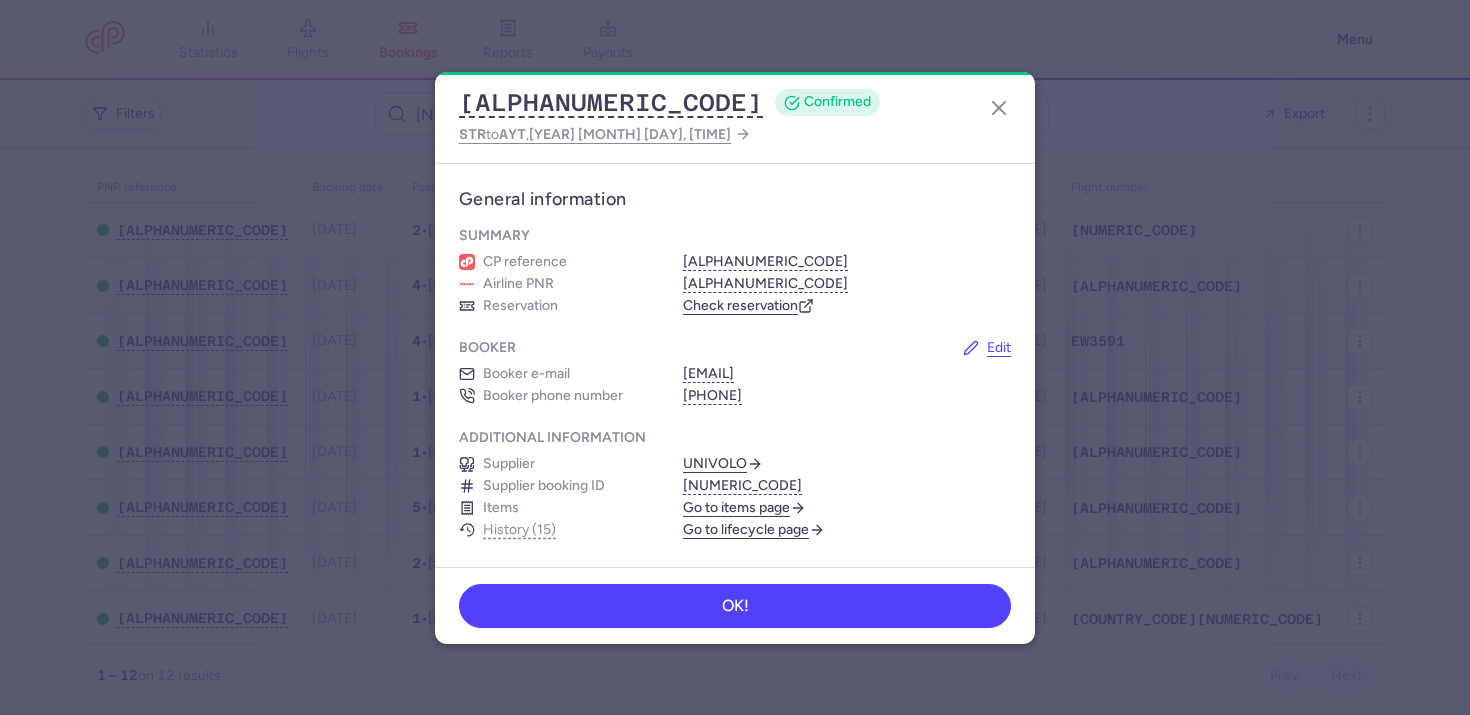 scroll, scrollTop: 0, scrollLeft: 0, axis: both 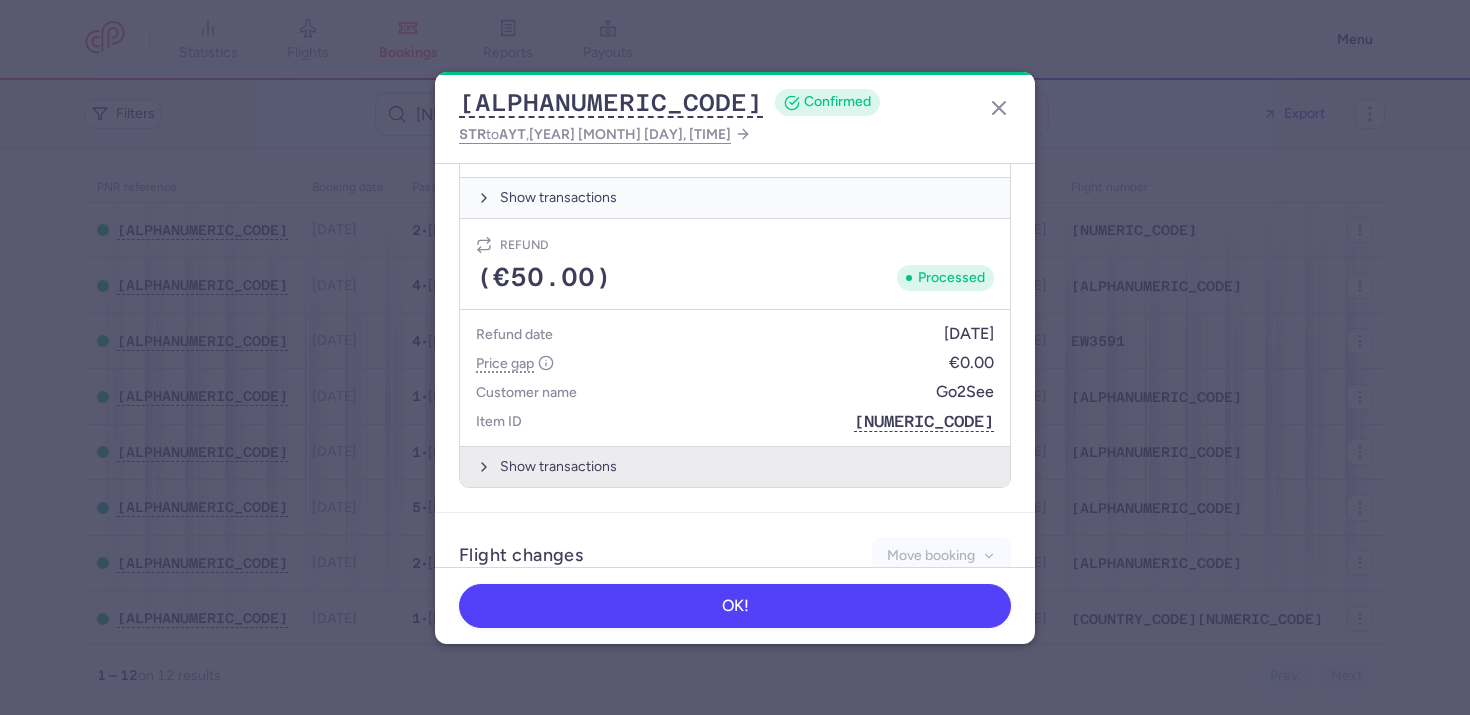 click on "Show transactions" at bounding box center (735, 466) 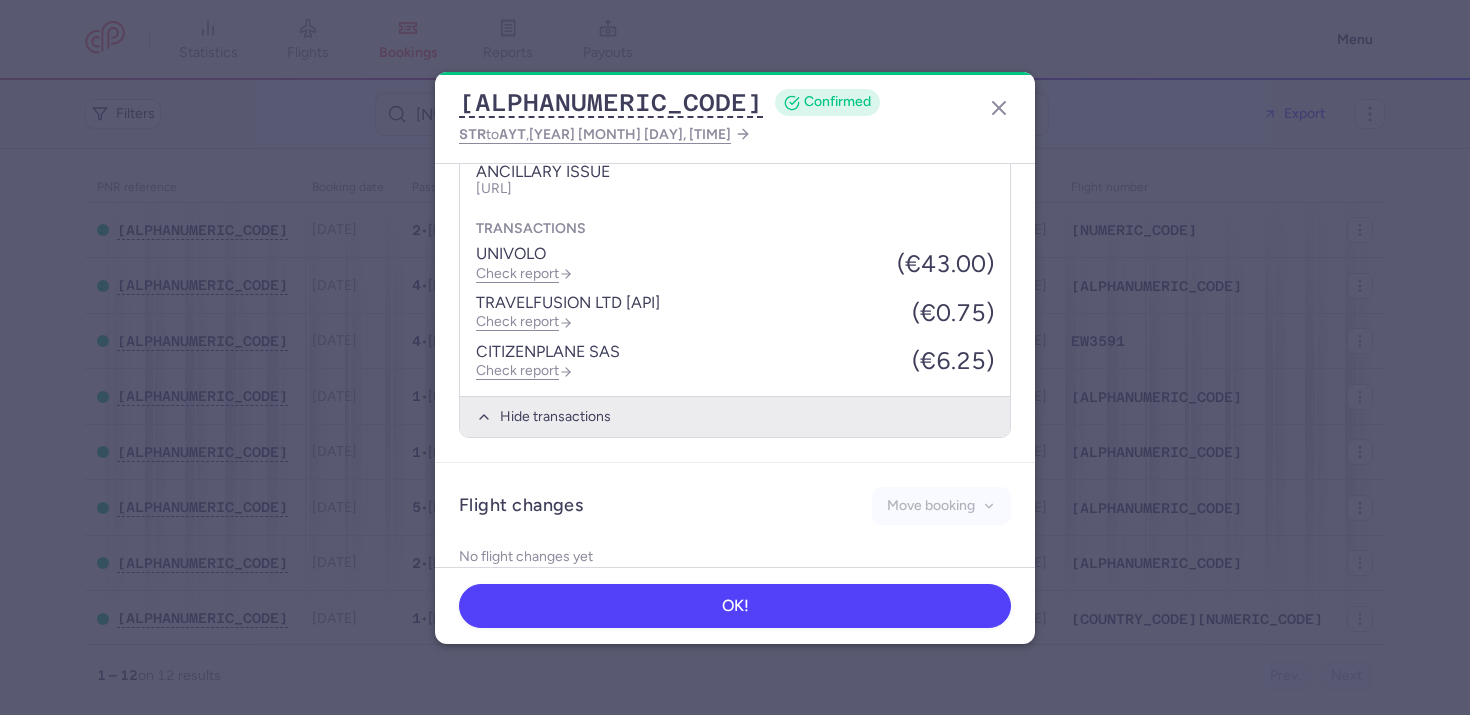 scroll, scrollTop: 1706, scrollLeft: 0, axis: vertical 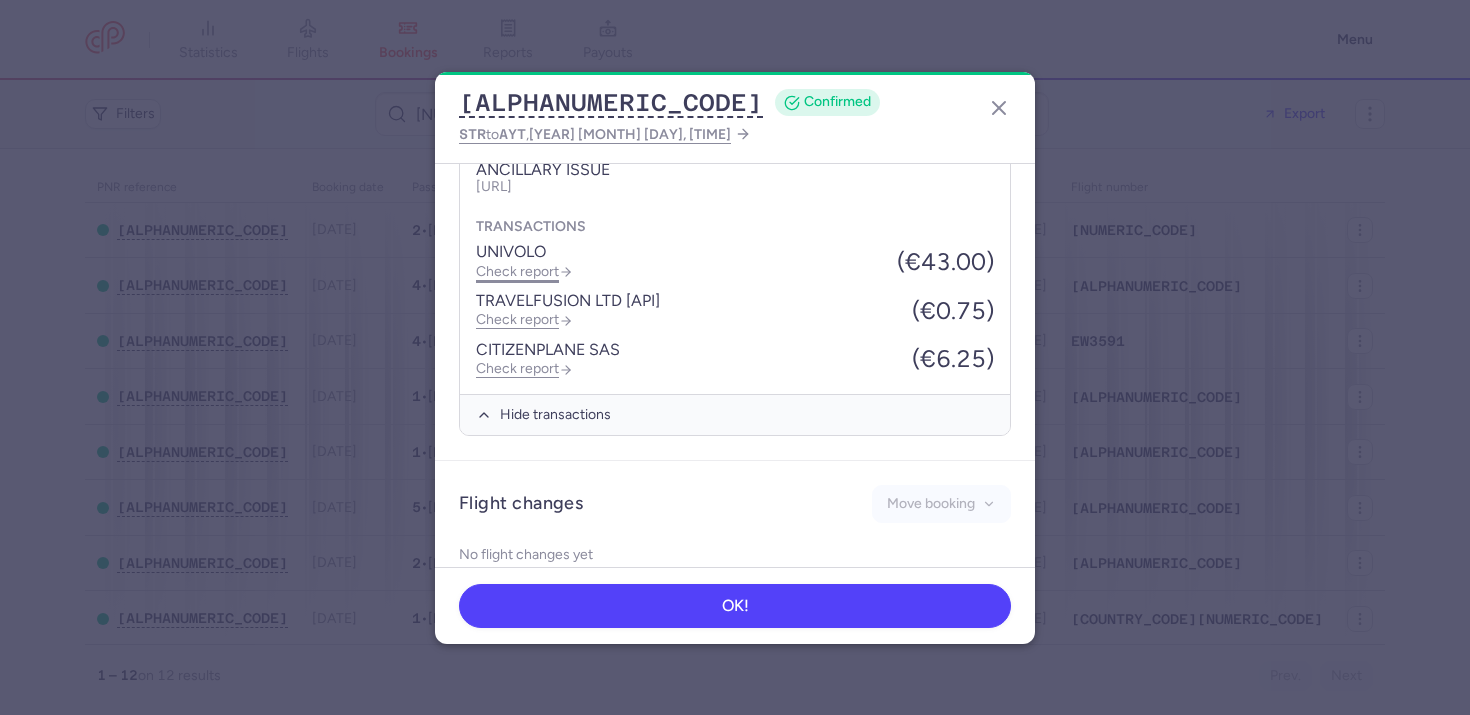 click on "Check report" 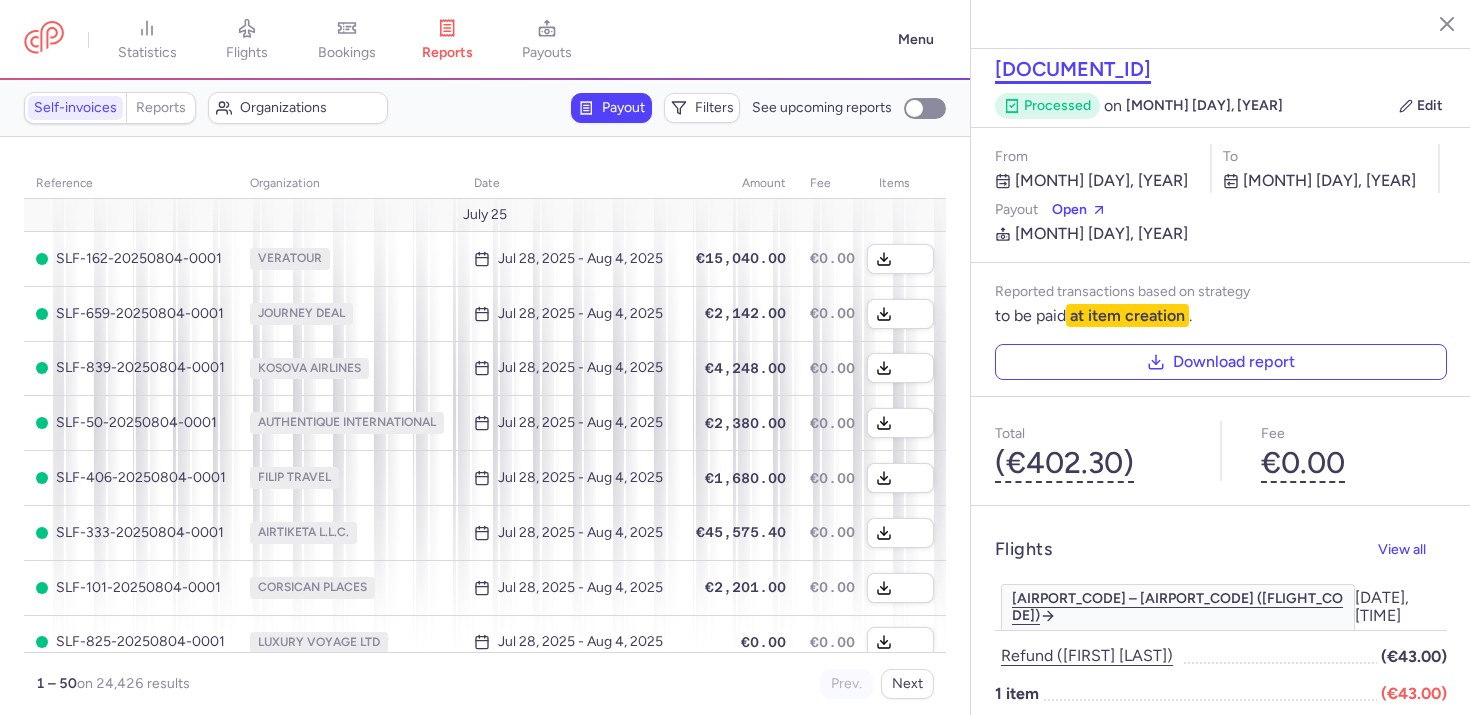 click on "SLF-955-20250505-0001" 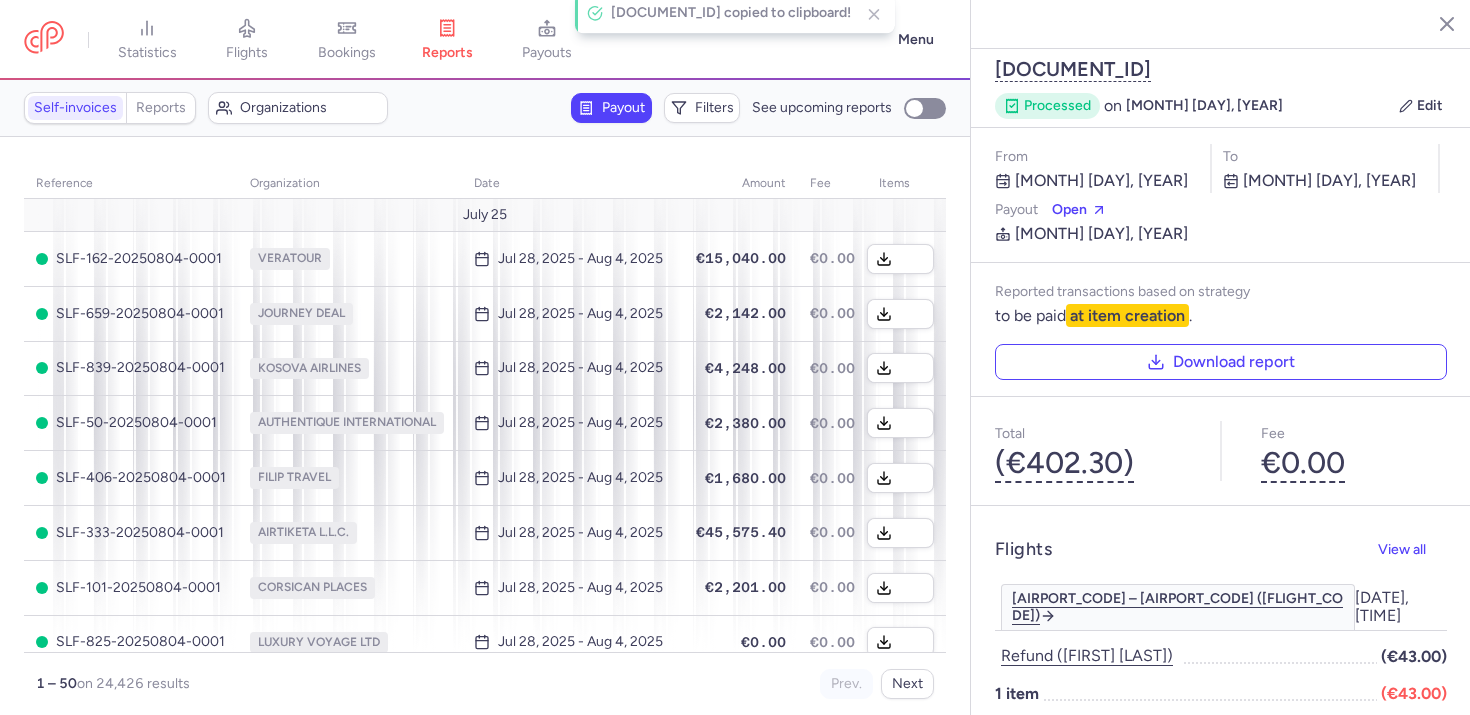 type 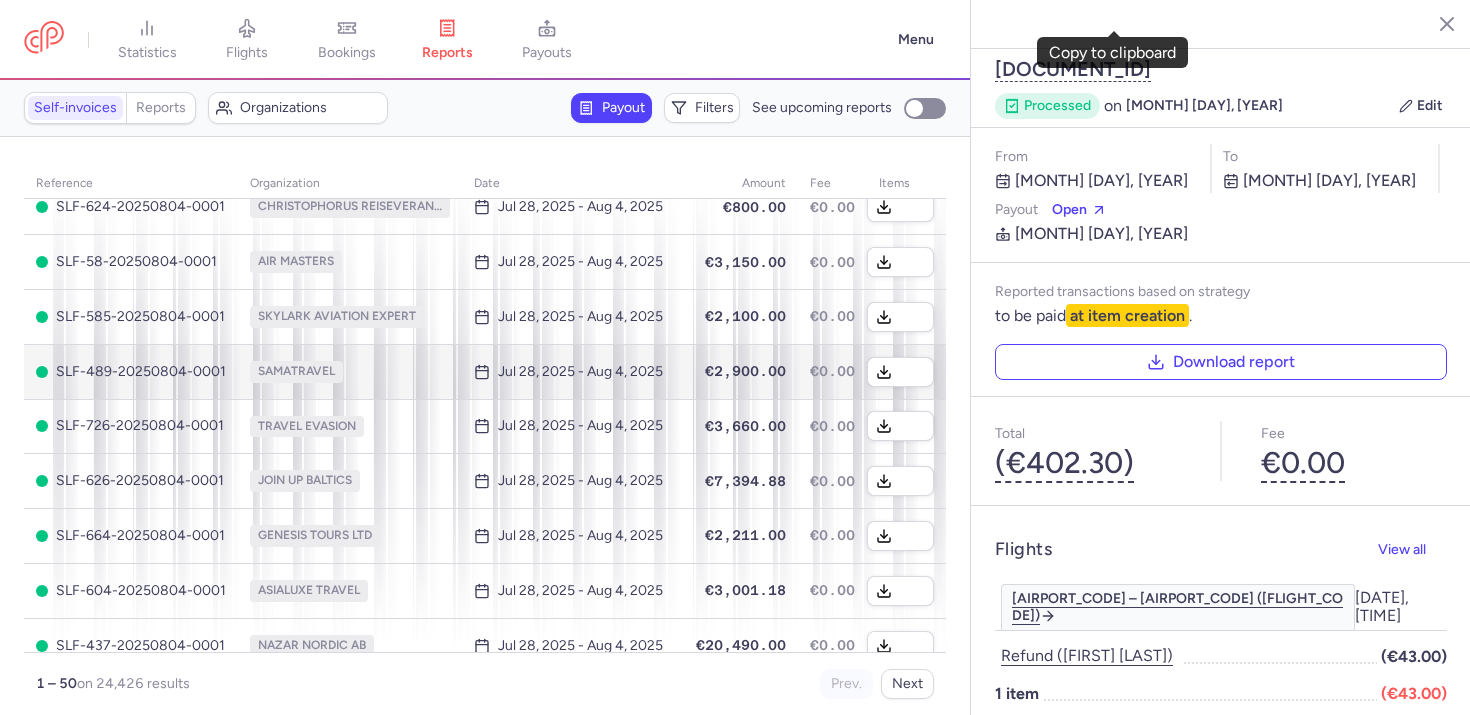 scroll, scrollTop: 605, scrollLeft: 0, axis: vertical 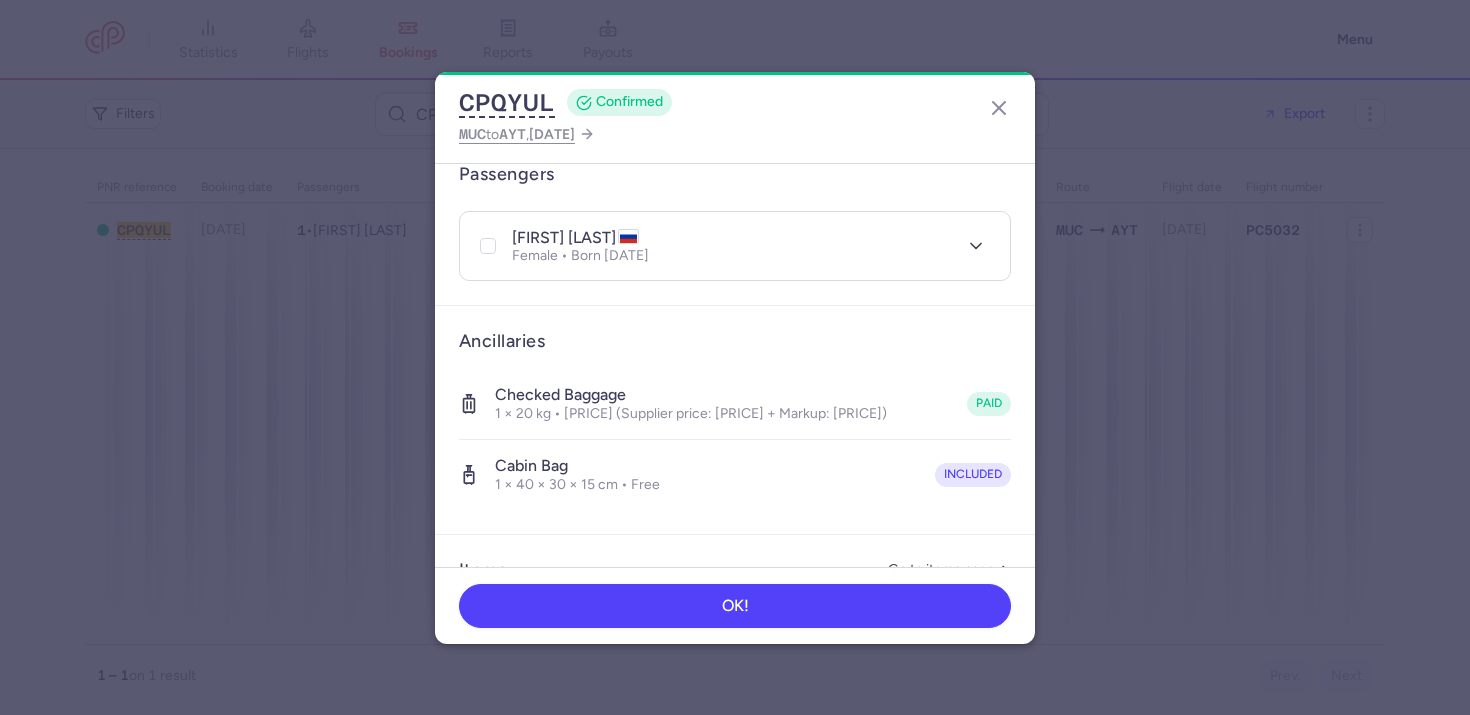 click on "CPQYUL  CONFIRMED MUC  to  AYT ,  2025 Apr 27, 10:55" 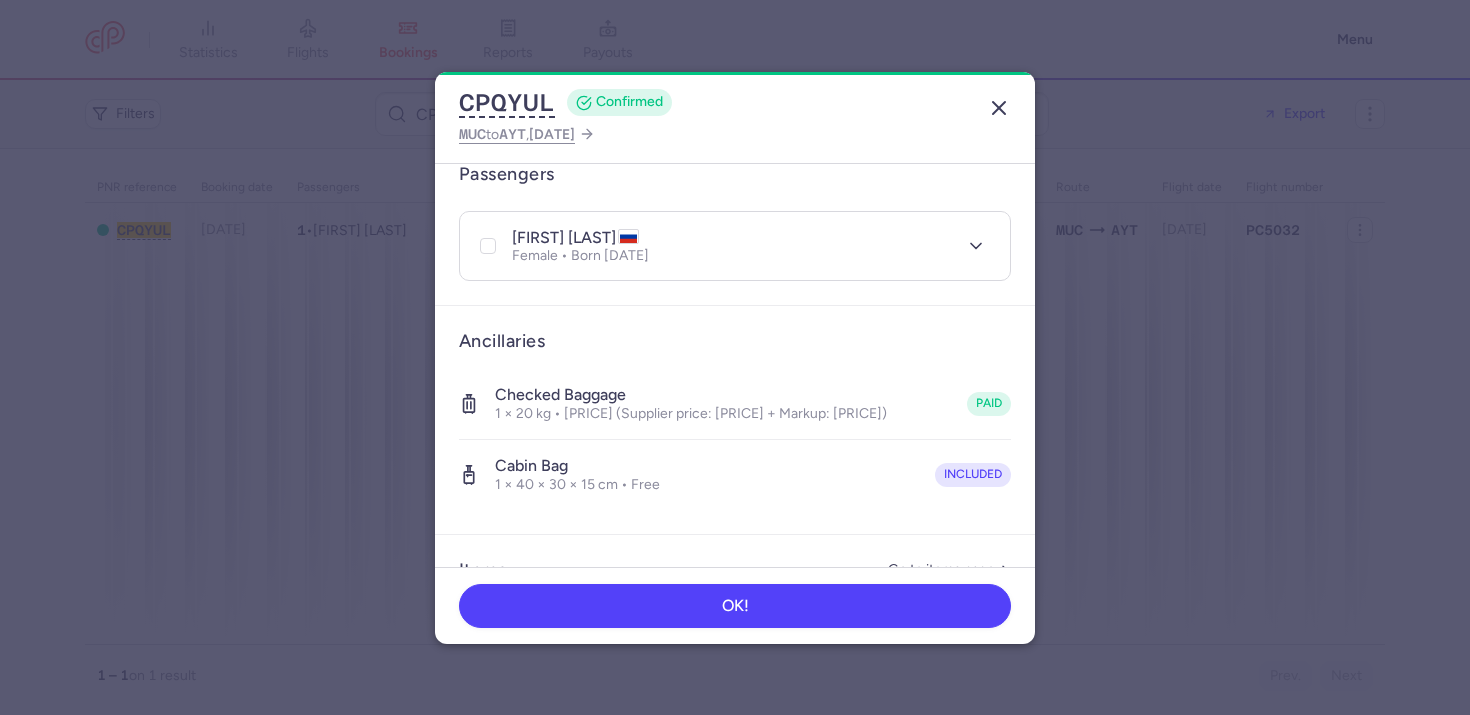click 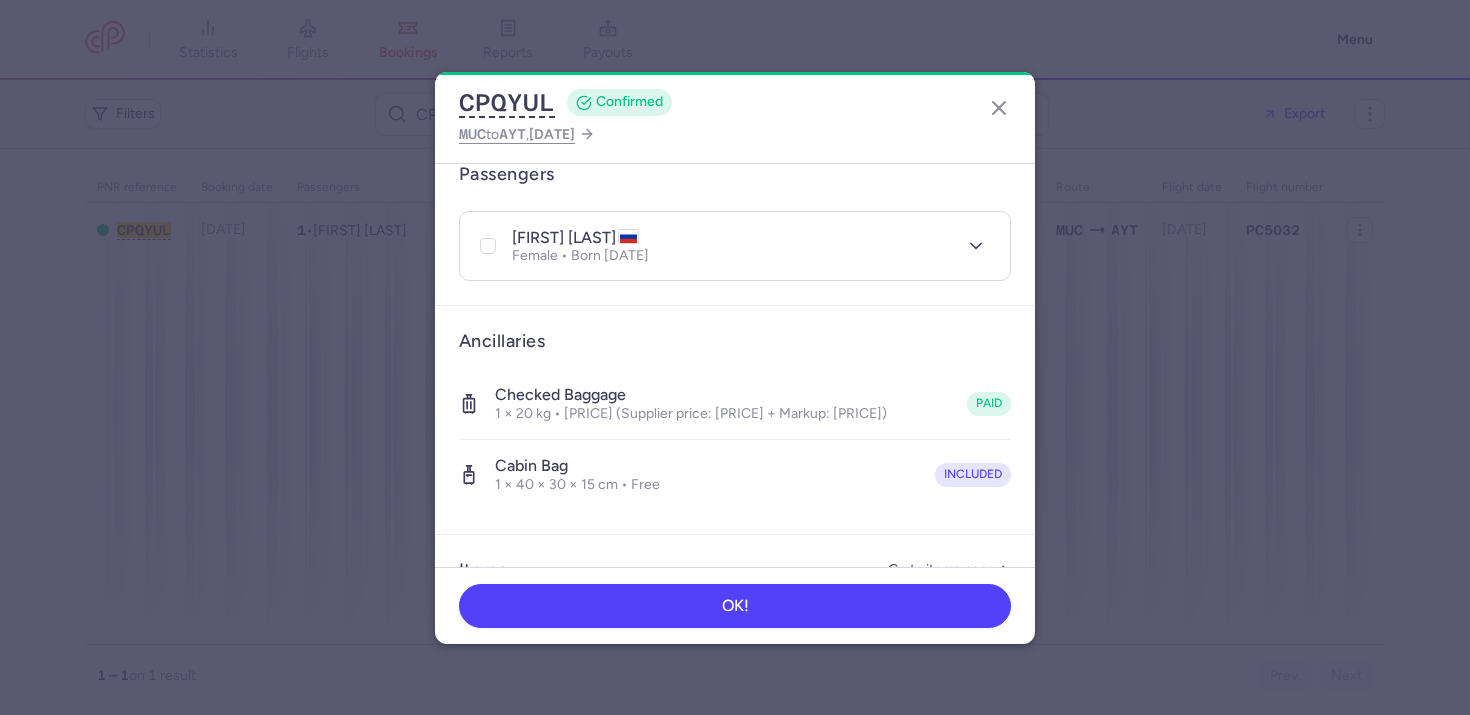 type 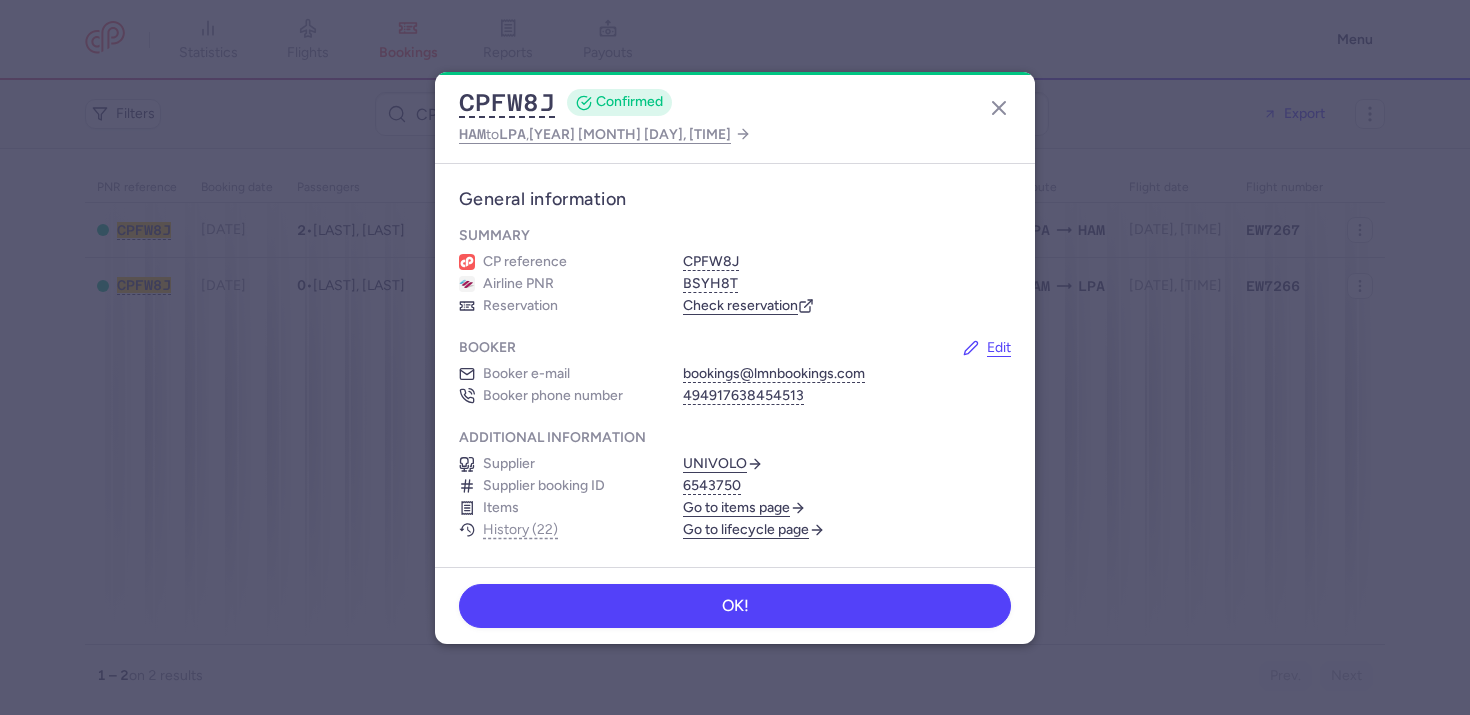 scroll, scrollTop: 0, scrollLeft: 0, axis: both 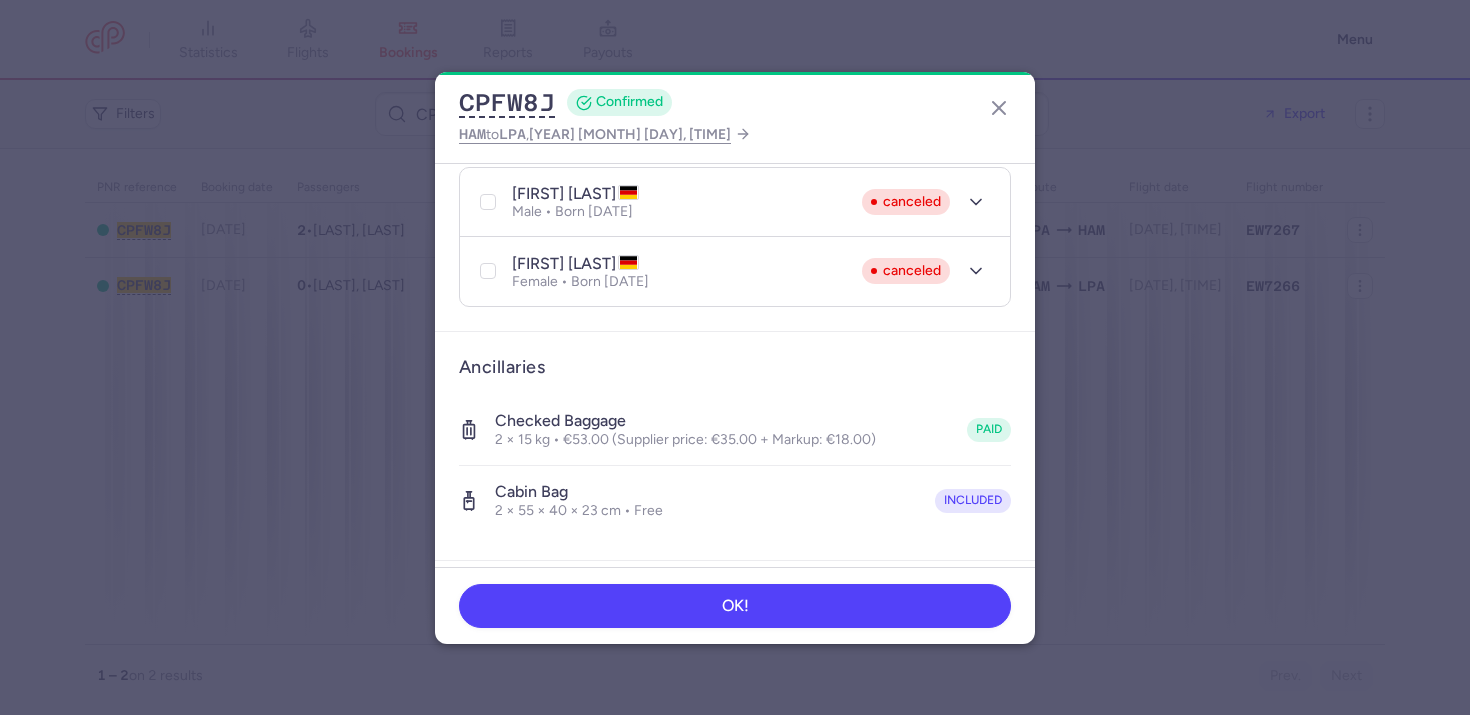 drag, startPoint x: 999, startPoint y: 108, endPoint x: 954, endPoint y: 112, distance: 45.17743 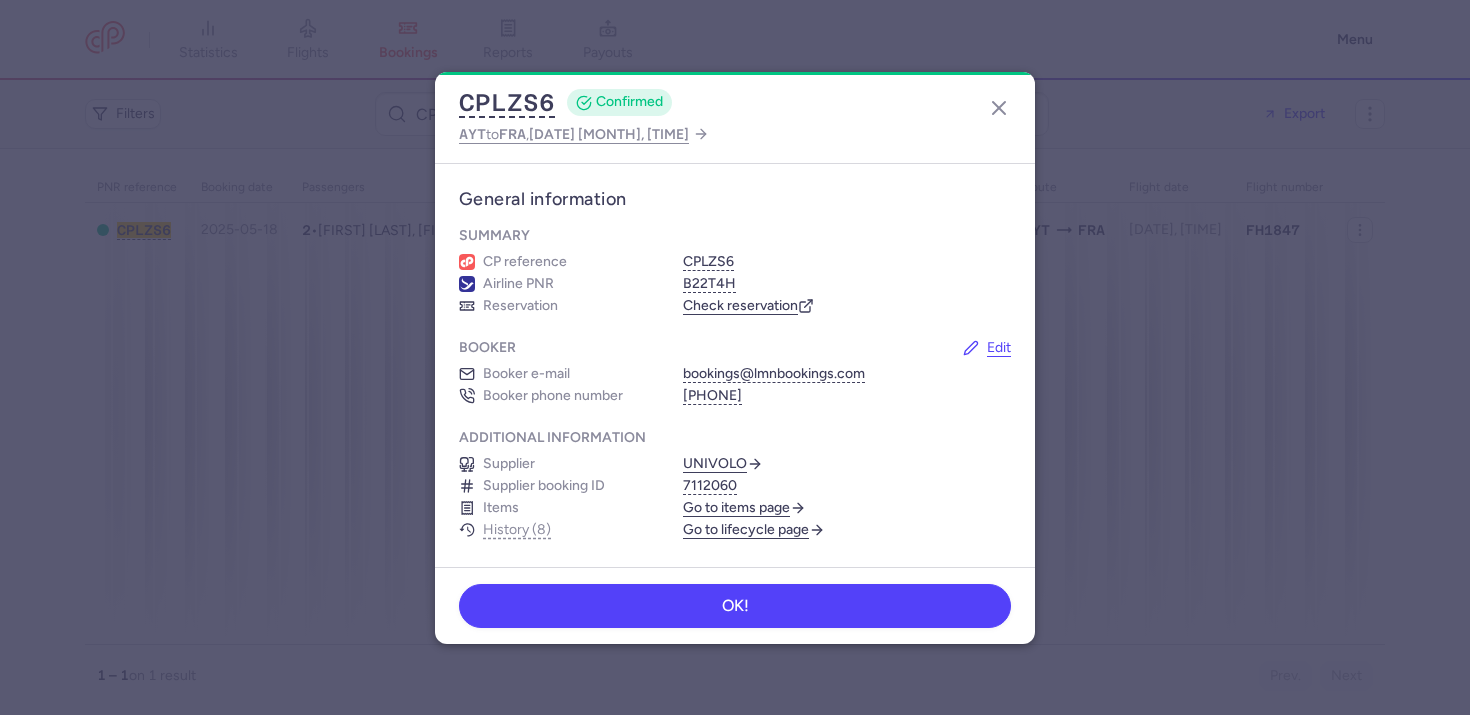 scroll, scrollTop: 0, scrollLeft: 0, axis: both 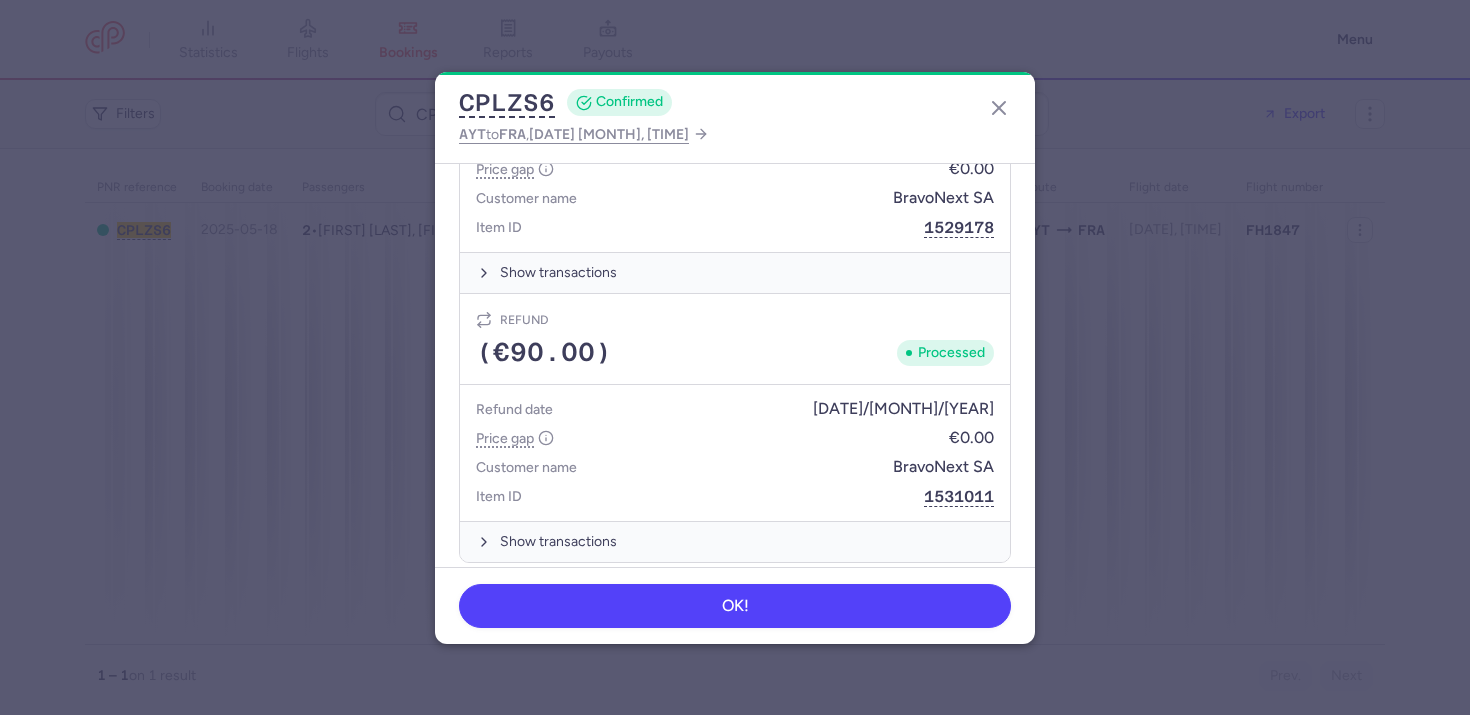 click on "OK!" 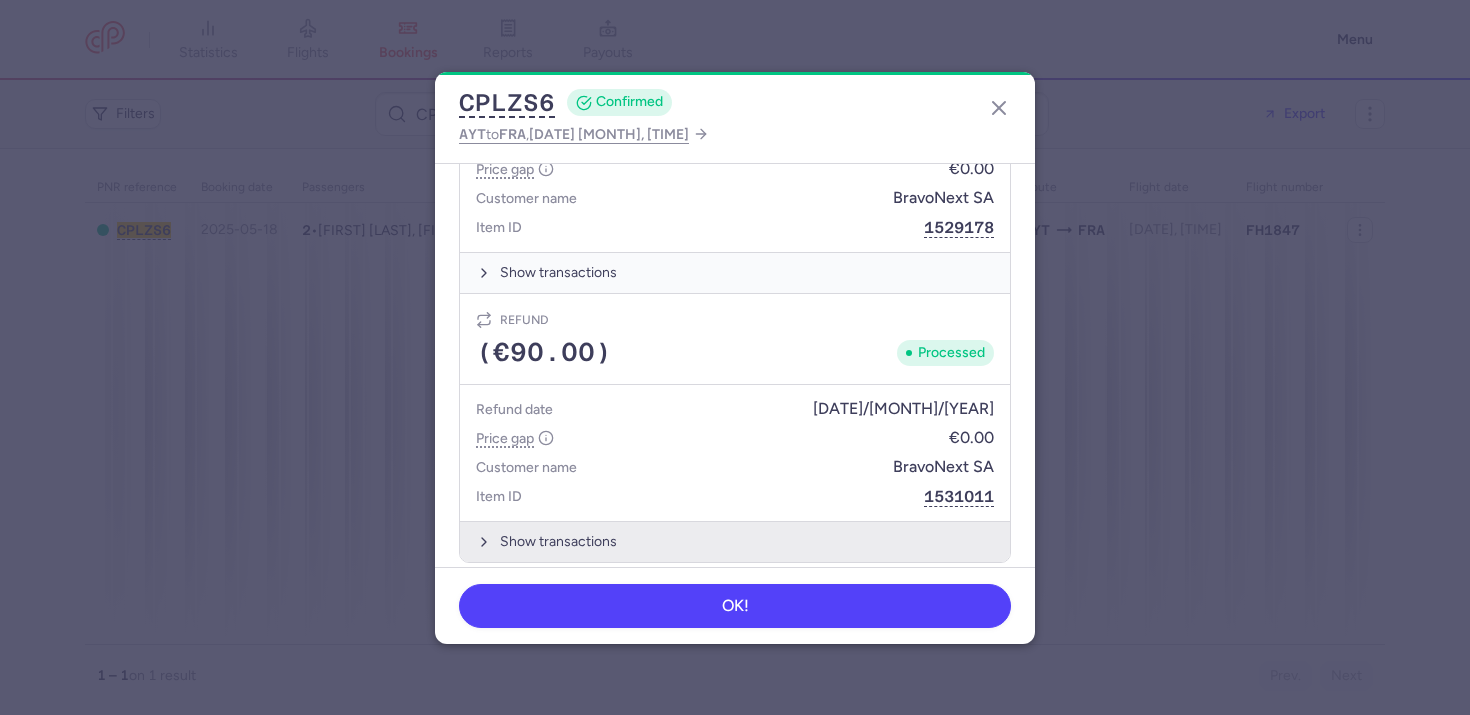 click on "Show transactions" at bounding box center [735, 541] 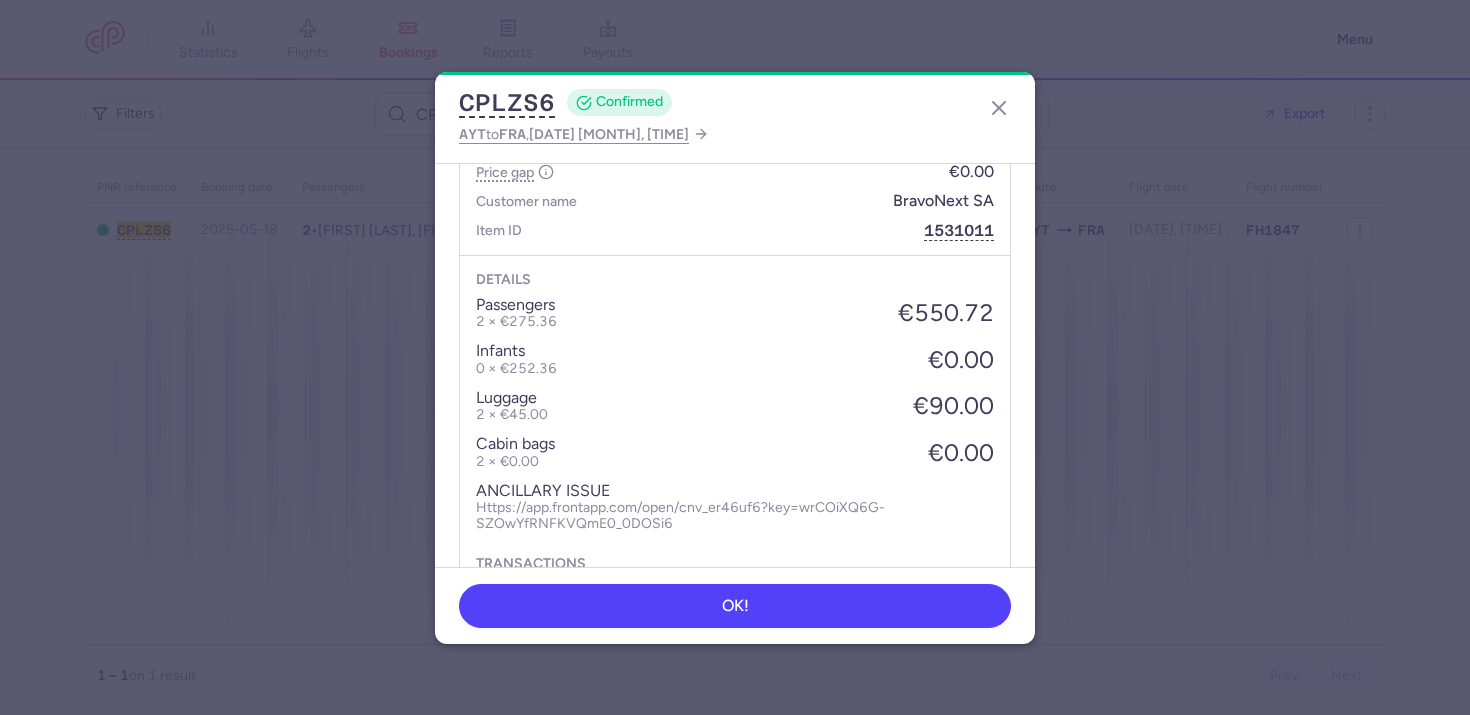 scroll, scrollTop: 1590, scrollLeft: 0, axis: vertical 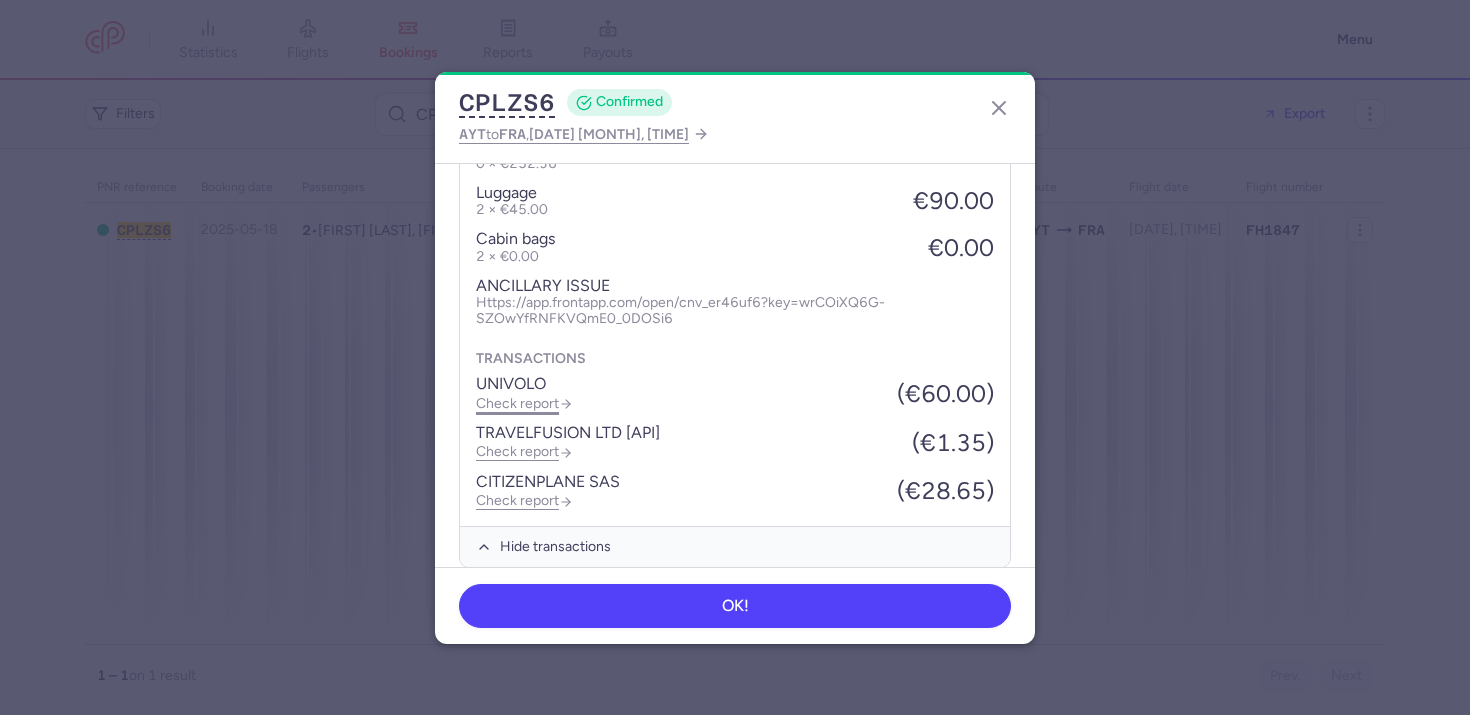 click on "Check report" 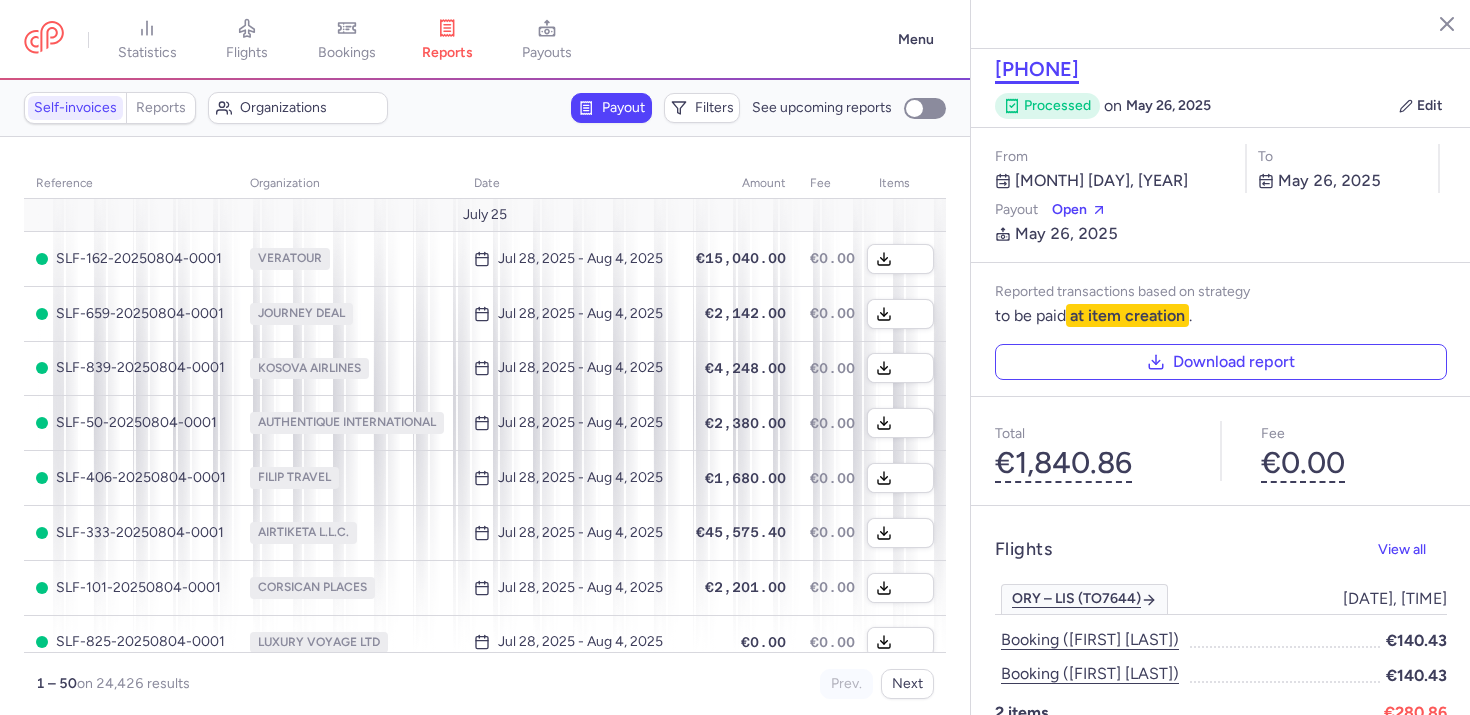 click on "SLF-955-20250526-0001" 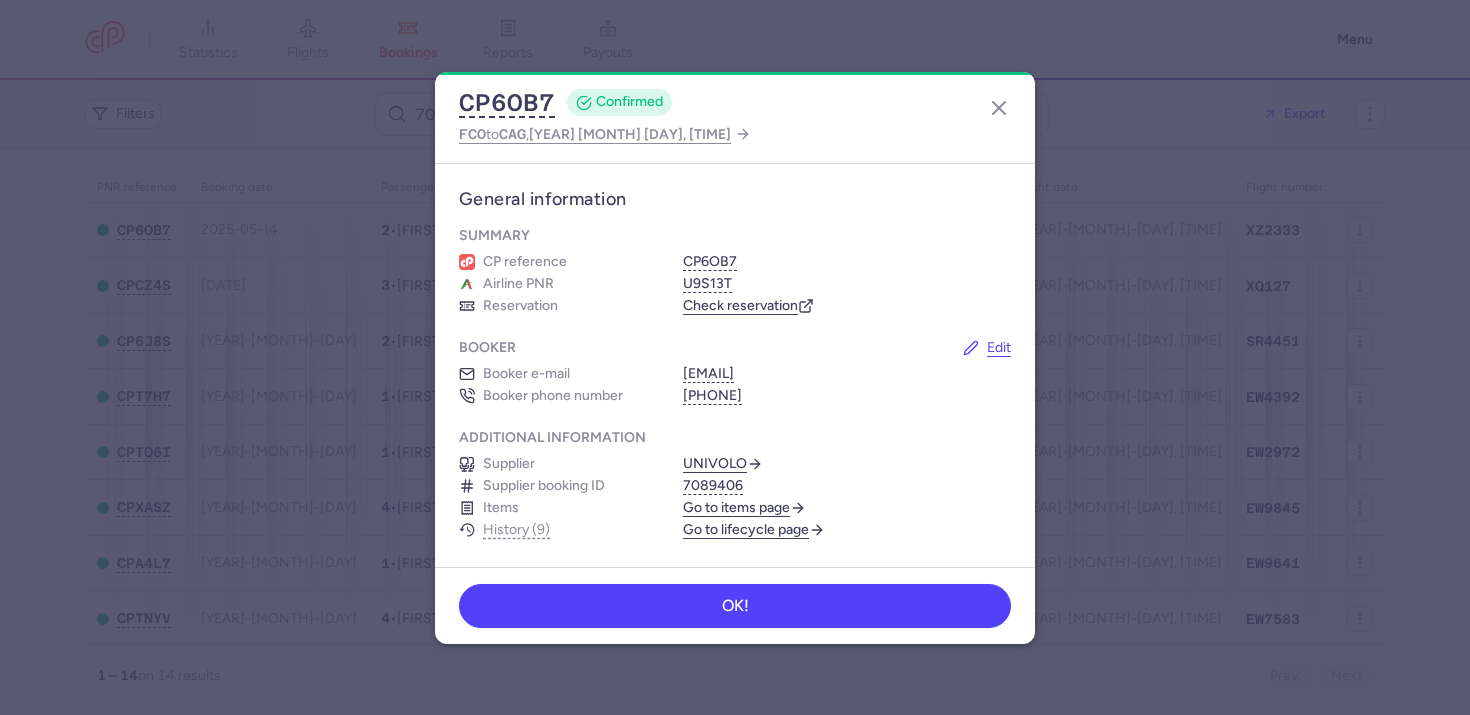 scroll, scrollTop: 0, scrollLeft: 0, axis: both 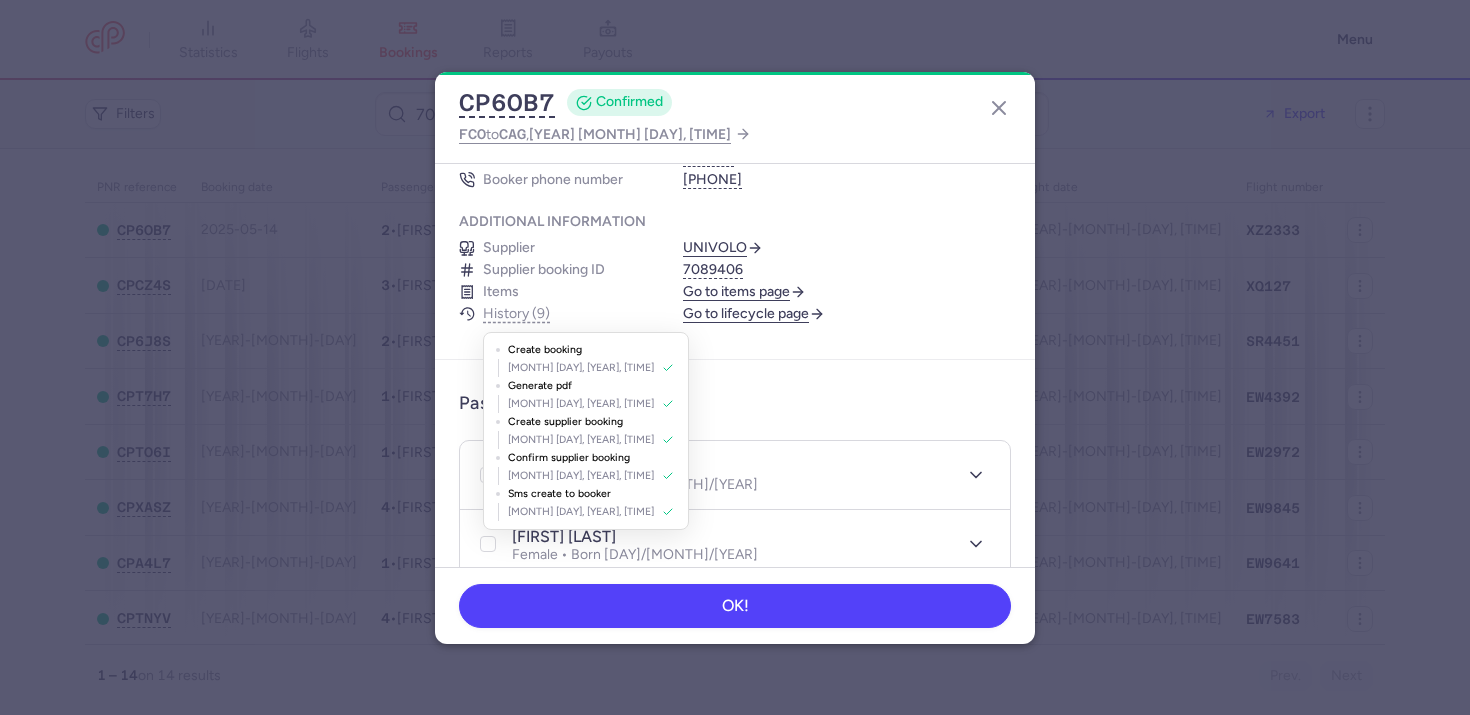 click on "Go to lifecycle page" at bounding box center [754, 314] 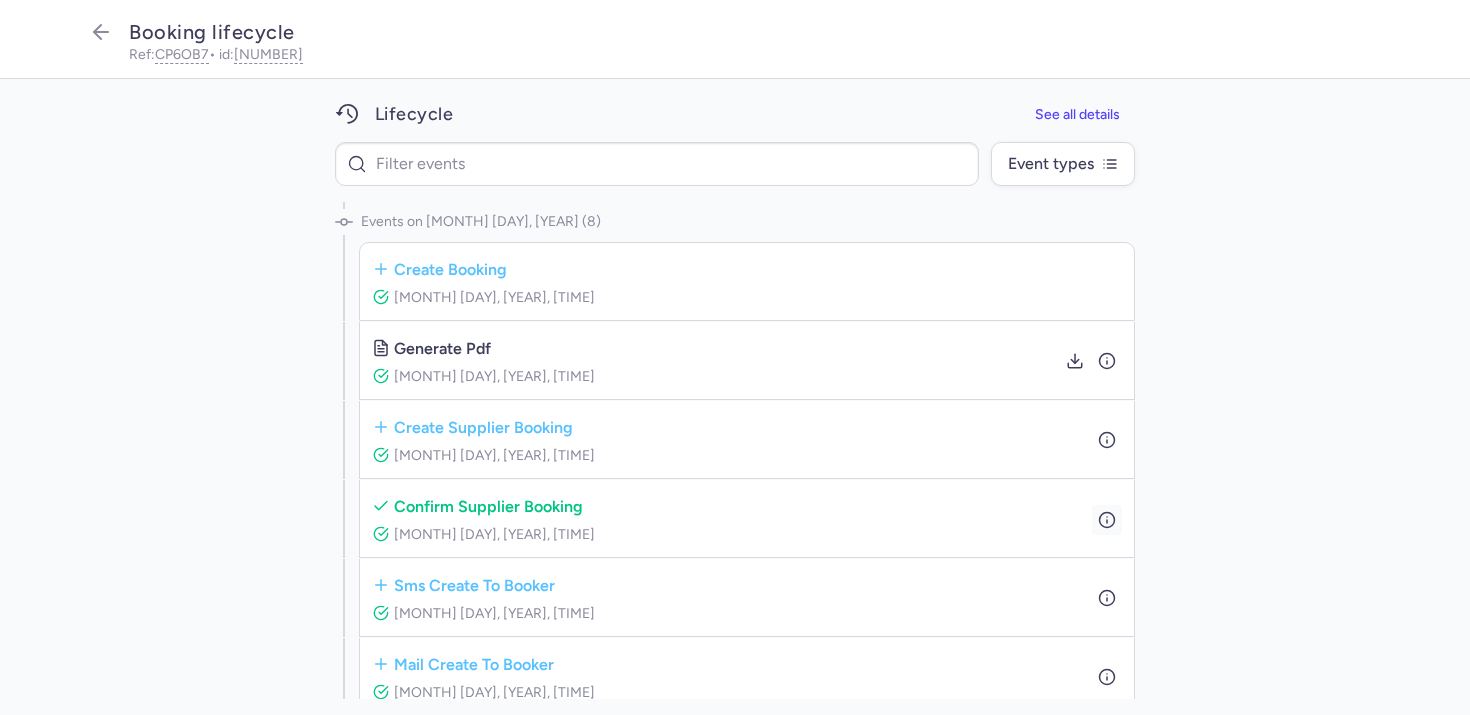 click 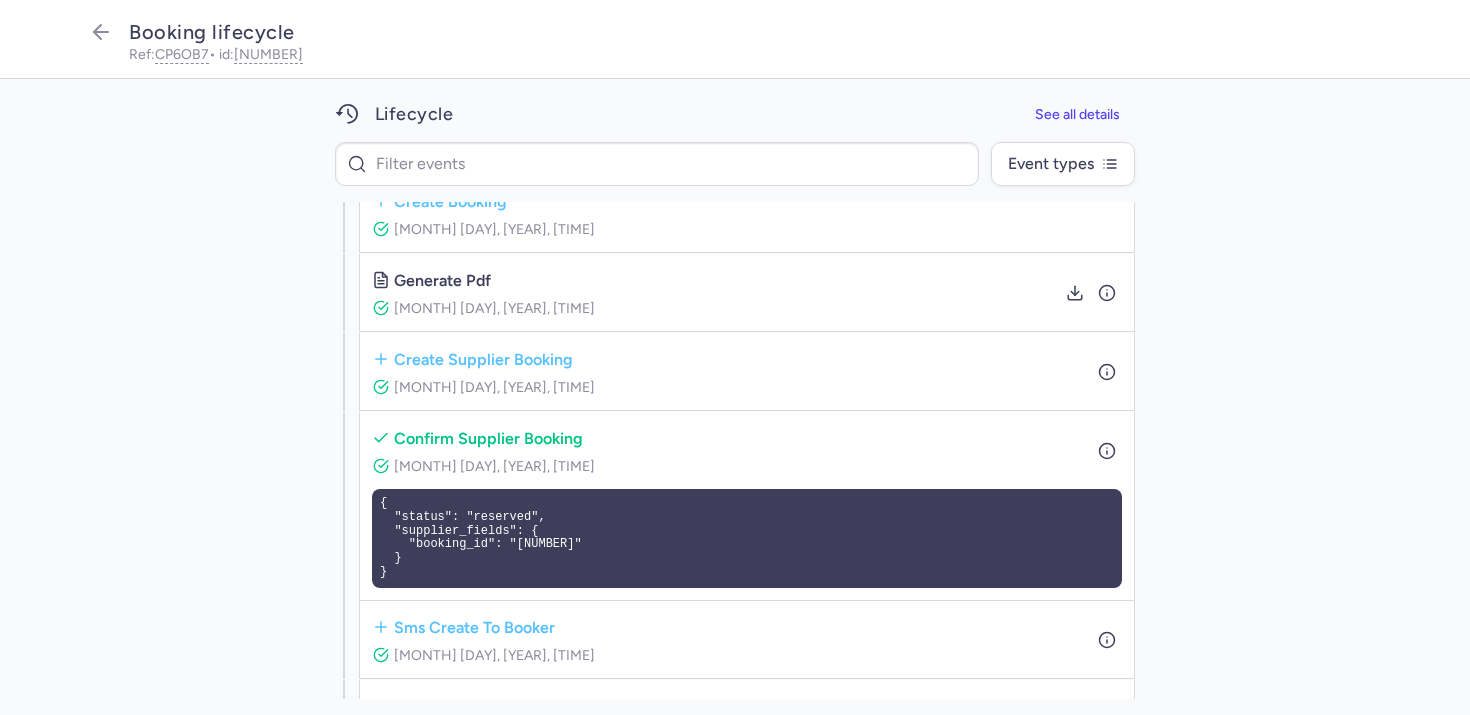 scroll, scrollTop: 92, scrollLeft: 0, axis: vertical 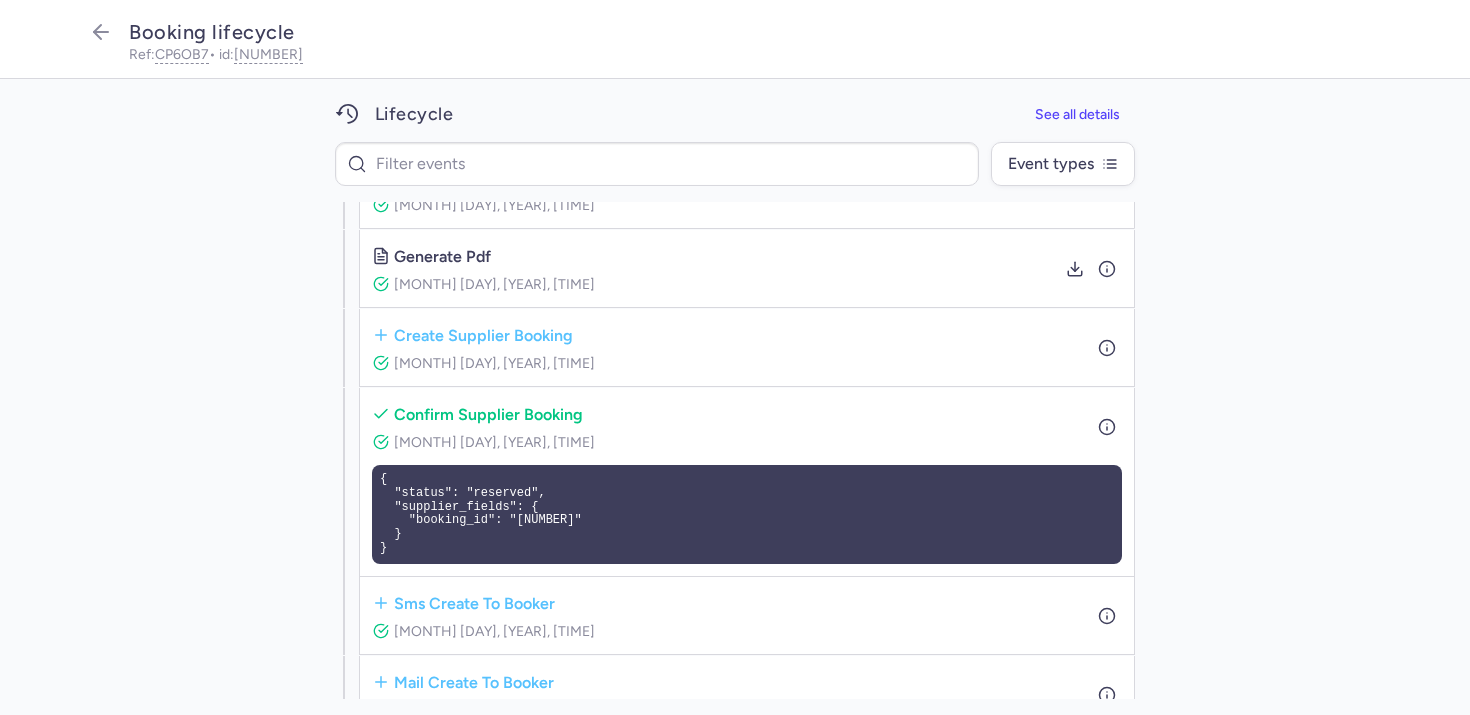 click on "{
"status": "reserved",
"supplier_fields": {
"booking_id": "[NUMBER]"
}
}" at bounding box center [747, 514] 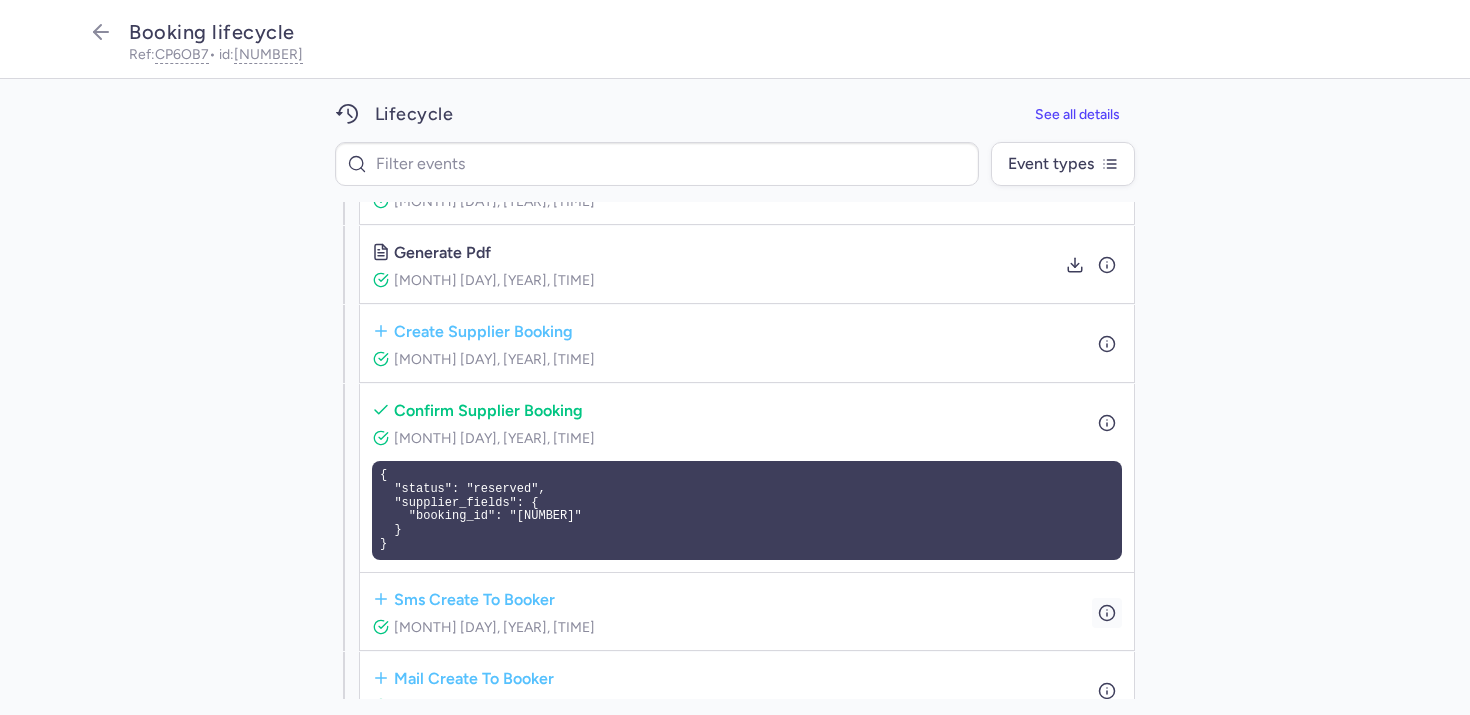click 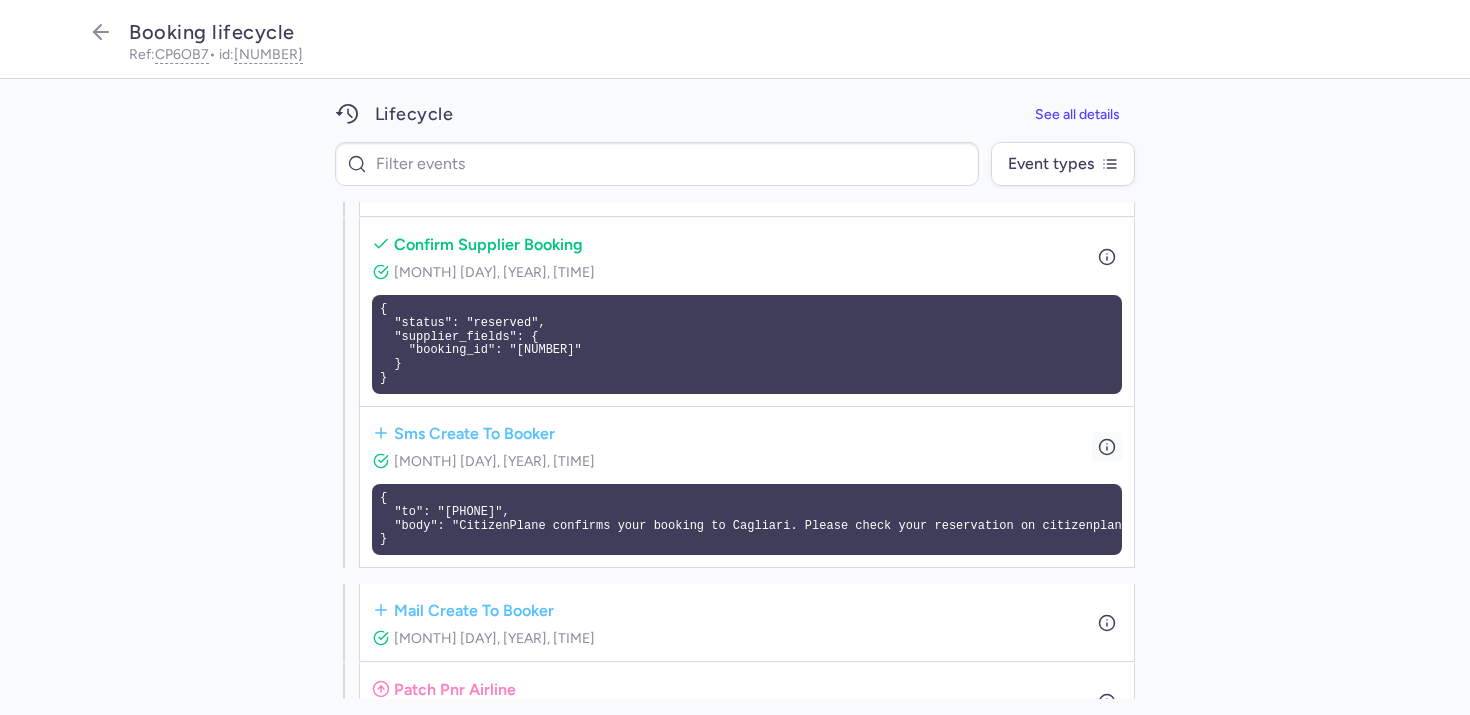 scroll, scrollTop: 325, scrollLeft: 0, axis: vertical 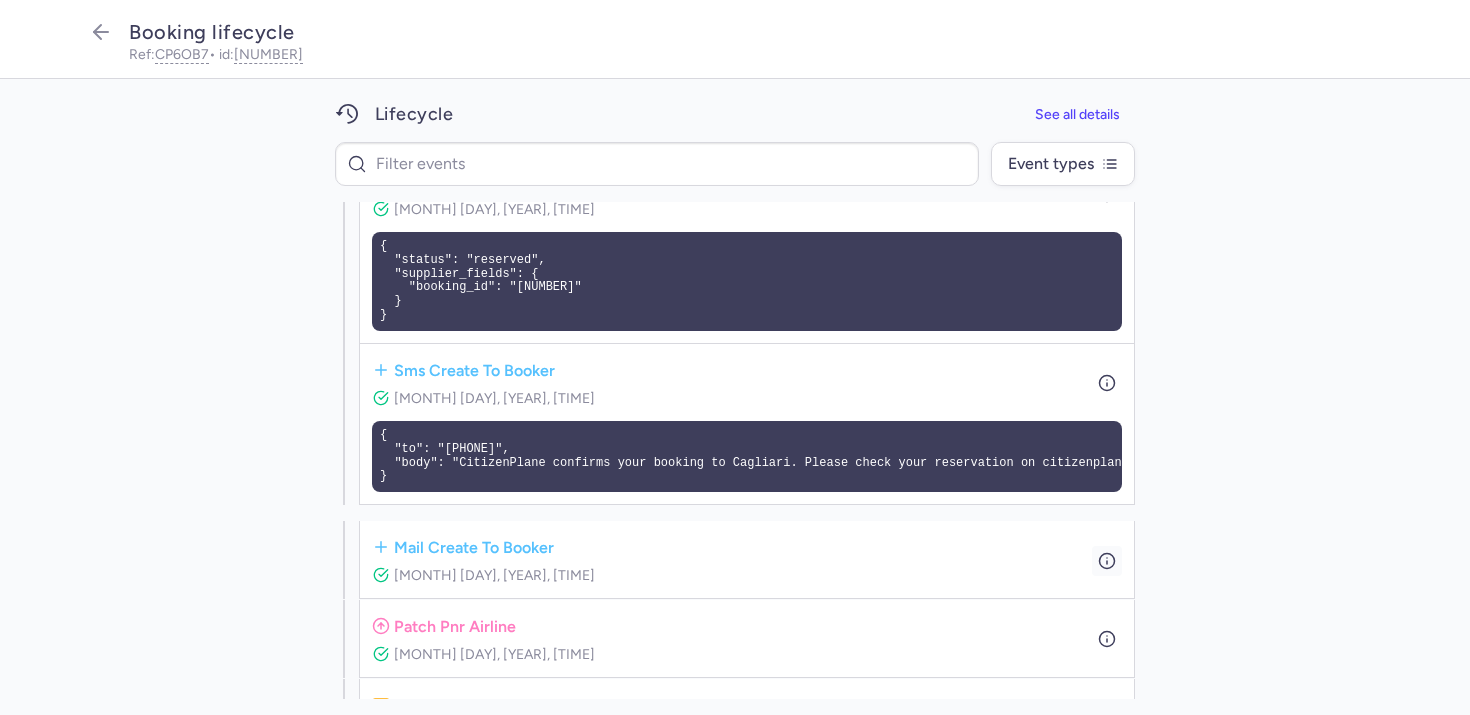 click 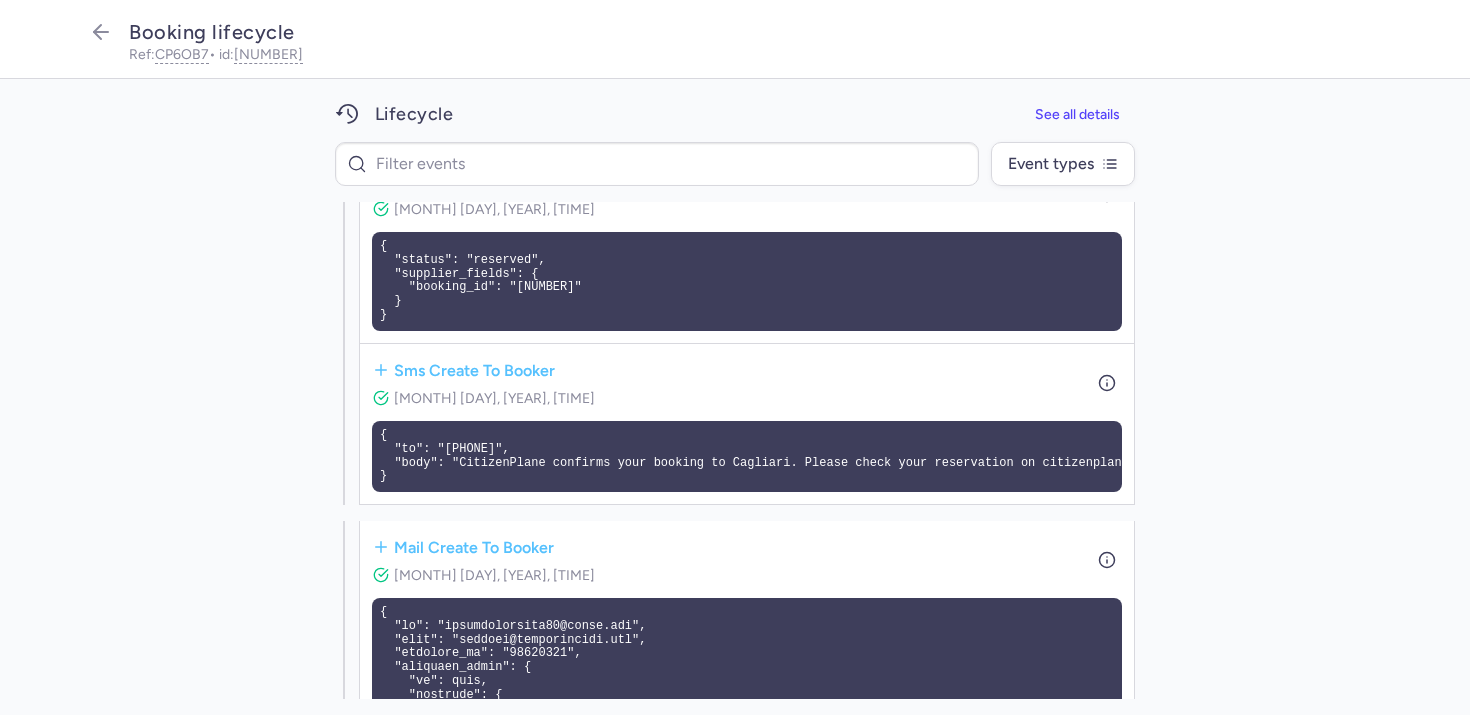 scroll, scrollTop: 602, scrollLeft: 0, axis: vertical 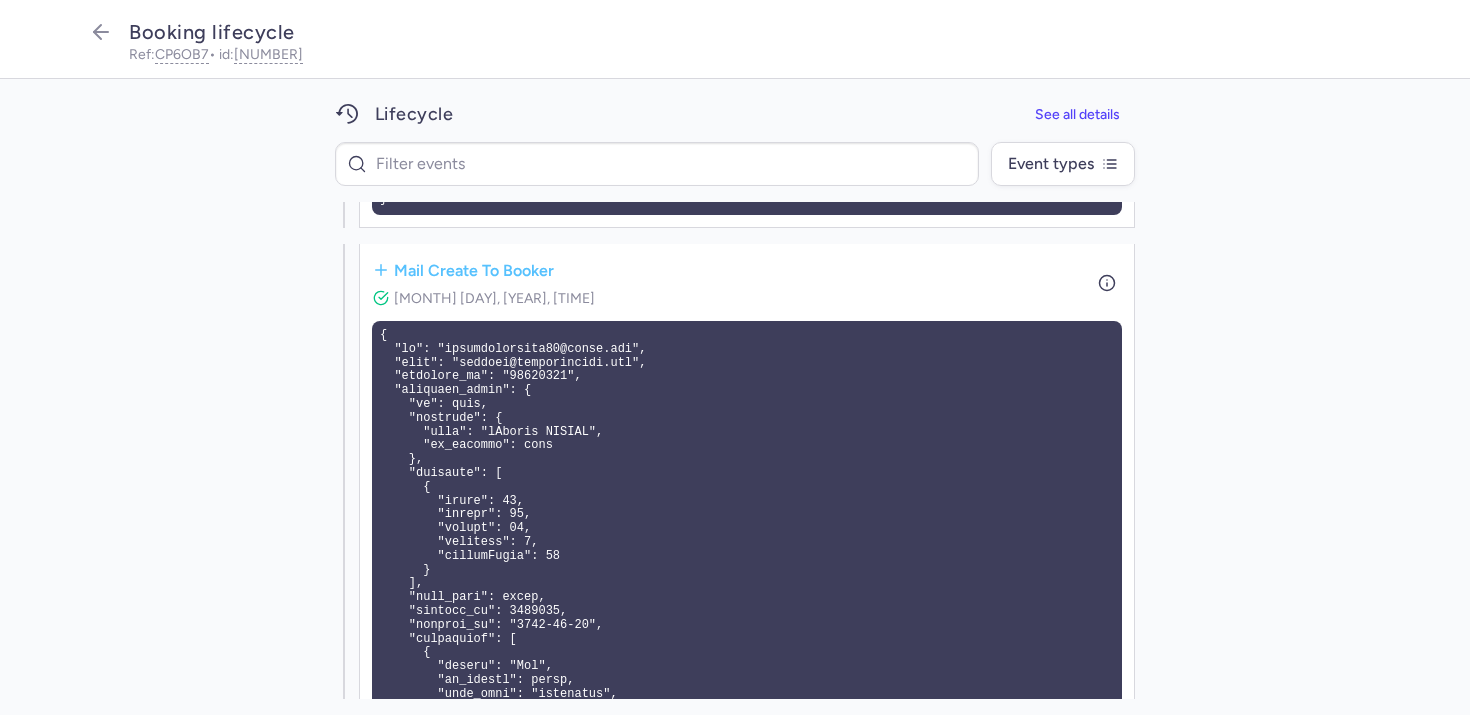type 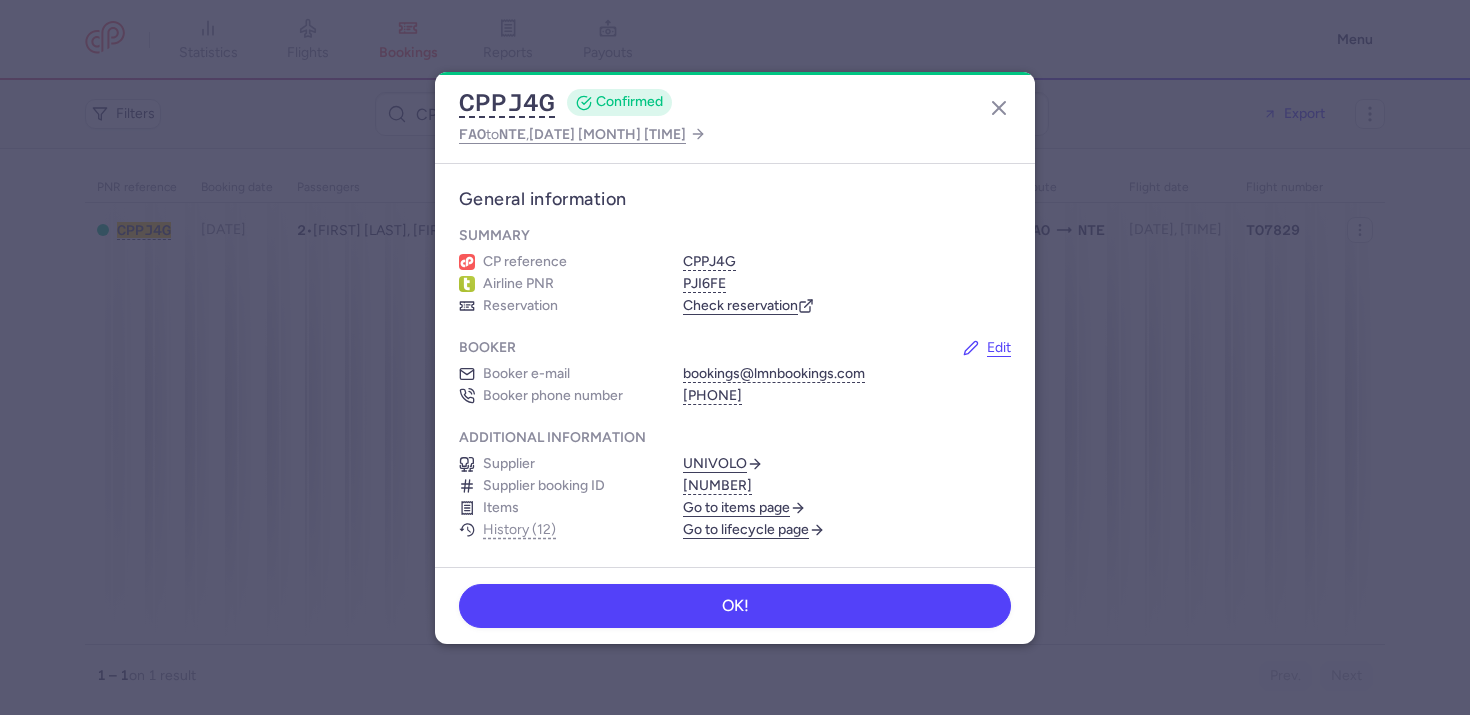 scroll, scrollTop: 0, scrollLeft: 0, axis: both 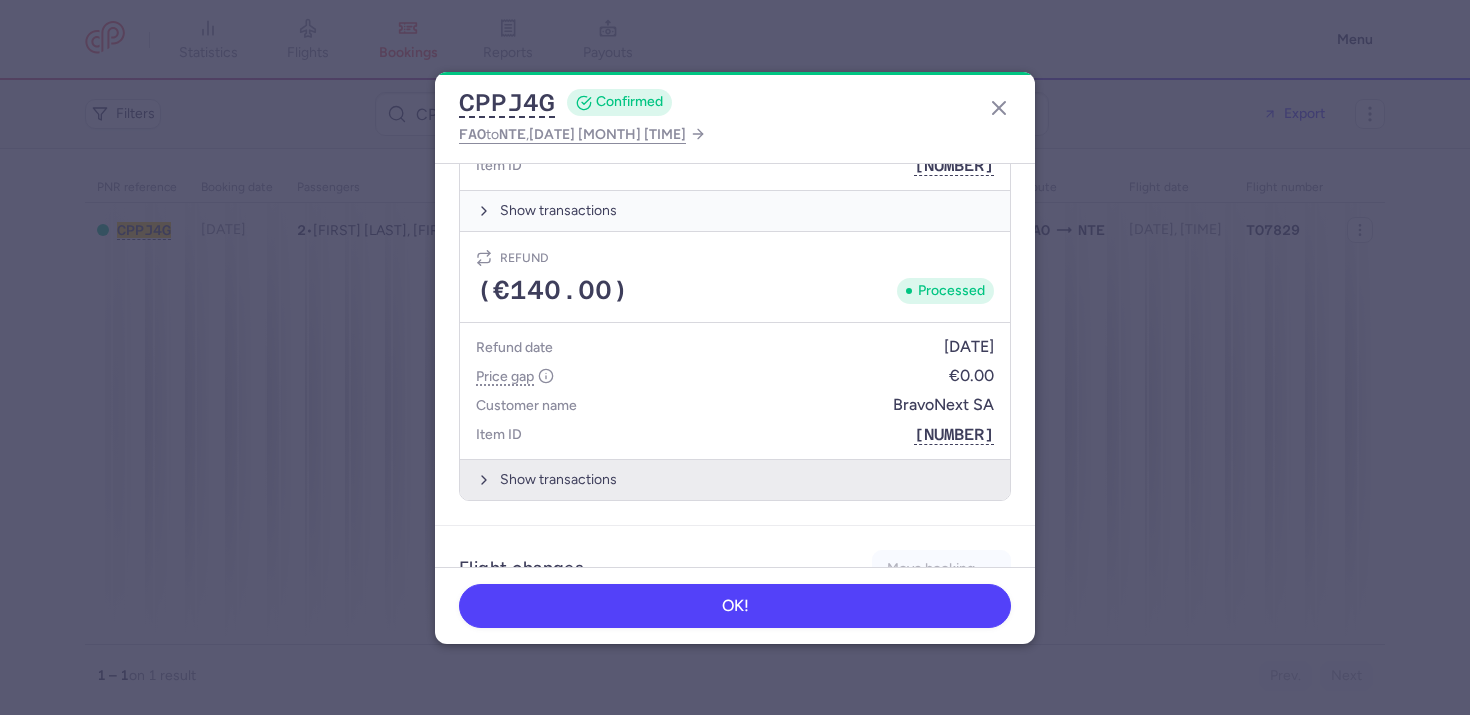 click on "Show transactions" at bounding box center (735, 479) 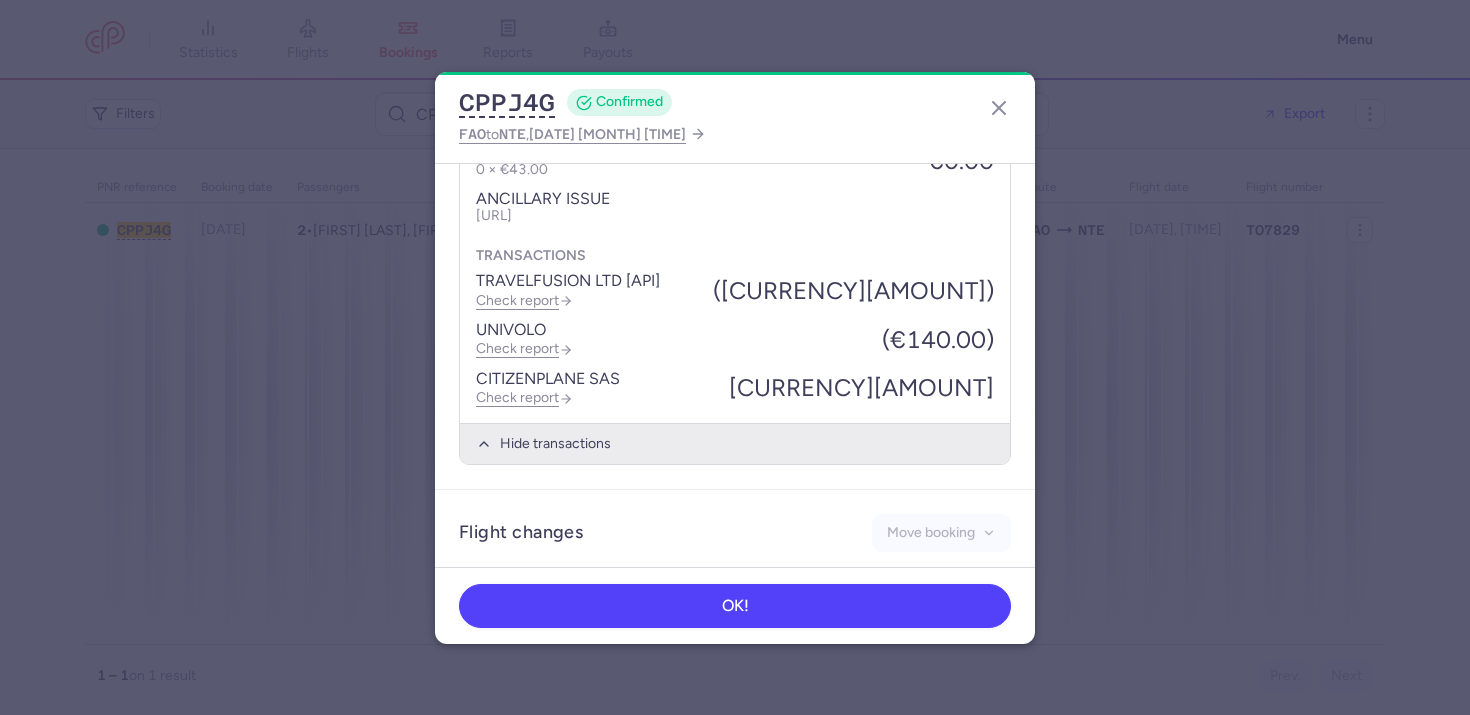 scroll, scrollTop: 1608, scrollLeft: 0, axis: vertical 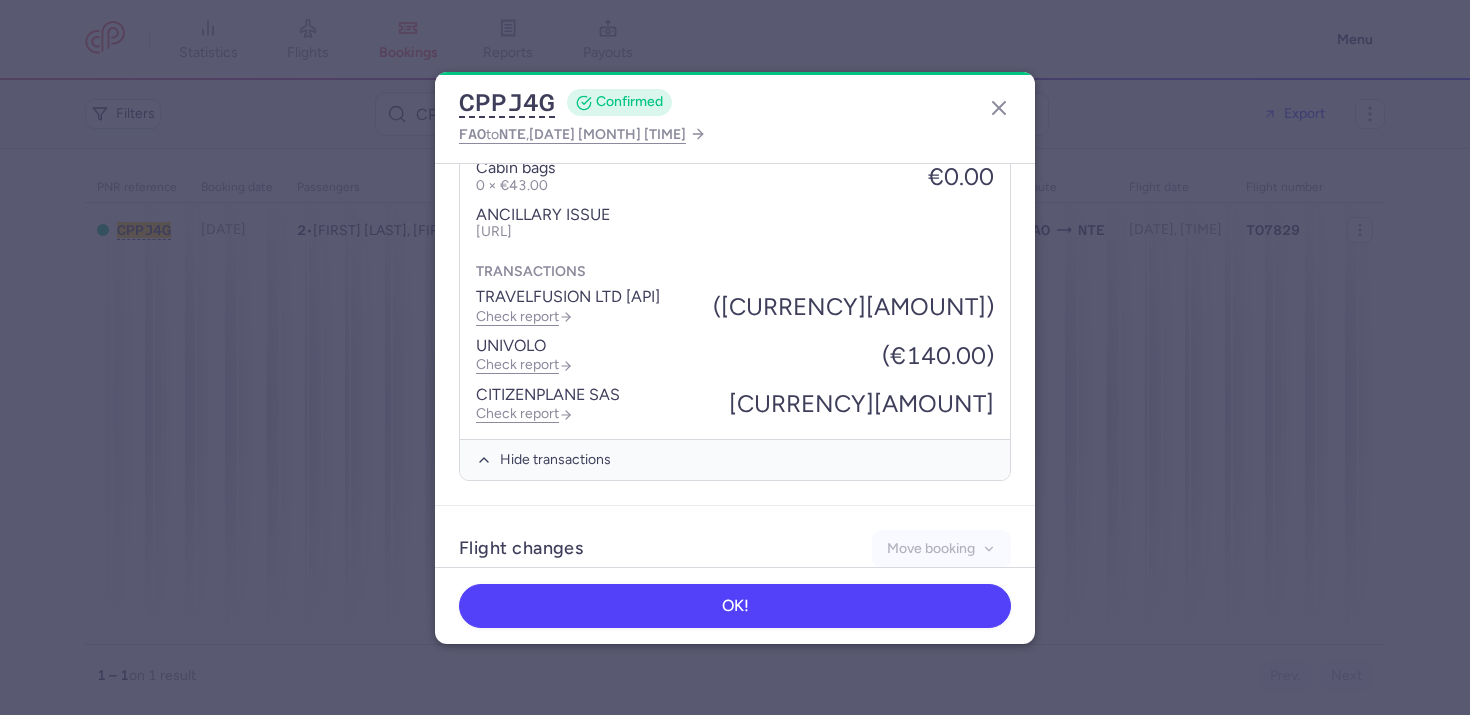 click on "TRAVELFUSION LTD [API]  Check report  ([CURRENCY][AMOUNT]) UNIVOLO  Check report  ([CURRENCY][AMOUNT]) CITIZENPLANE SAS  Check report  [CURRENCY][AMOUNT]" at bounding box center [735, 355] 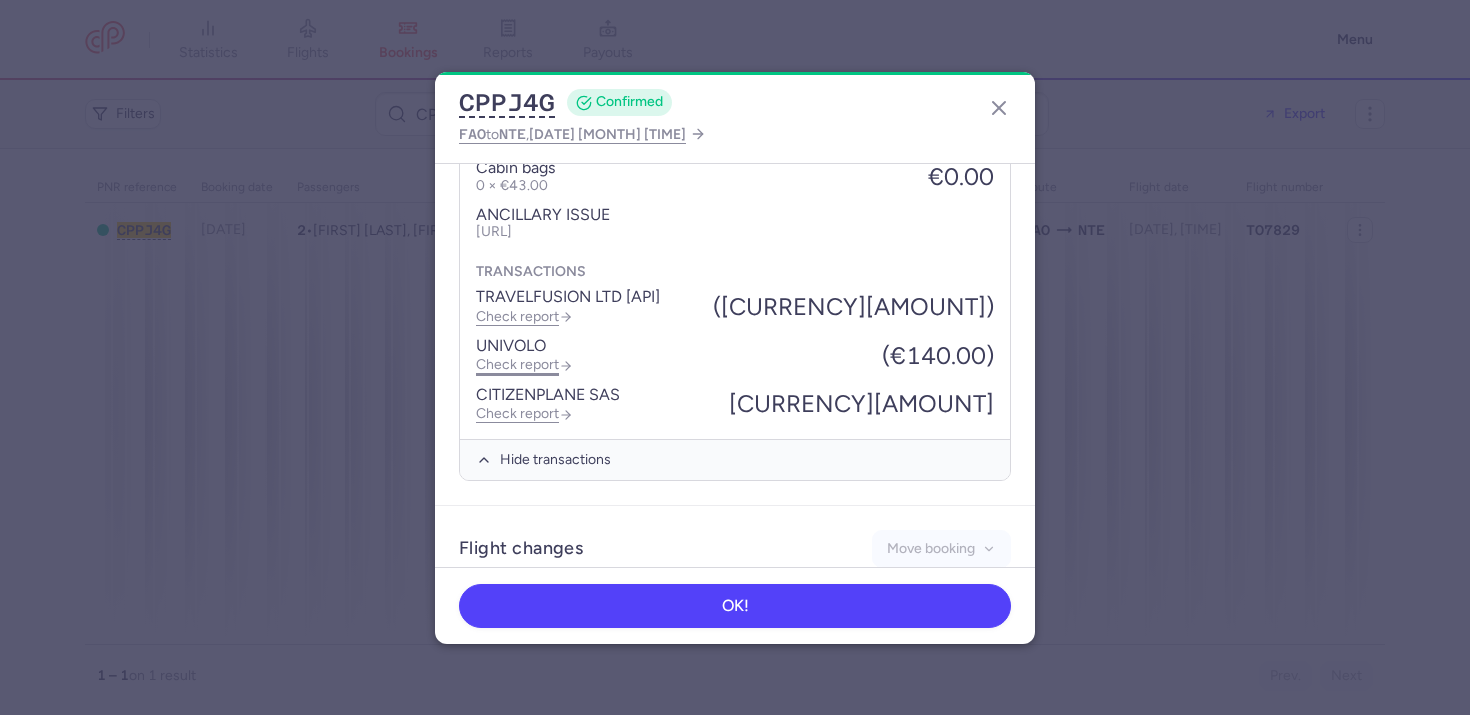 click on "Check report" 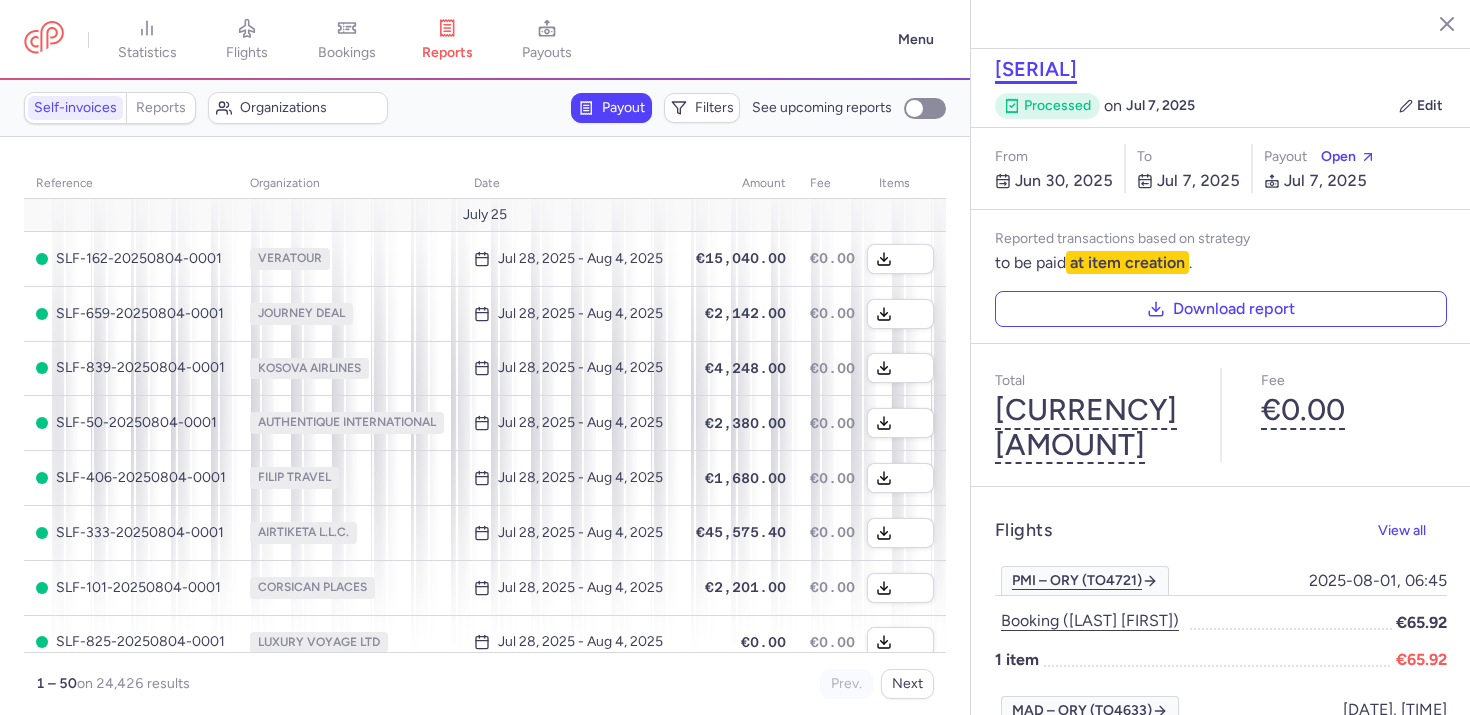 click on "SLF-955-20250707-0001" 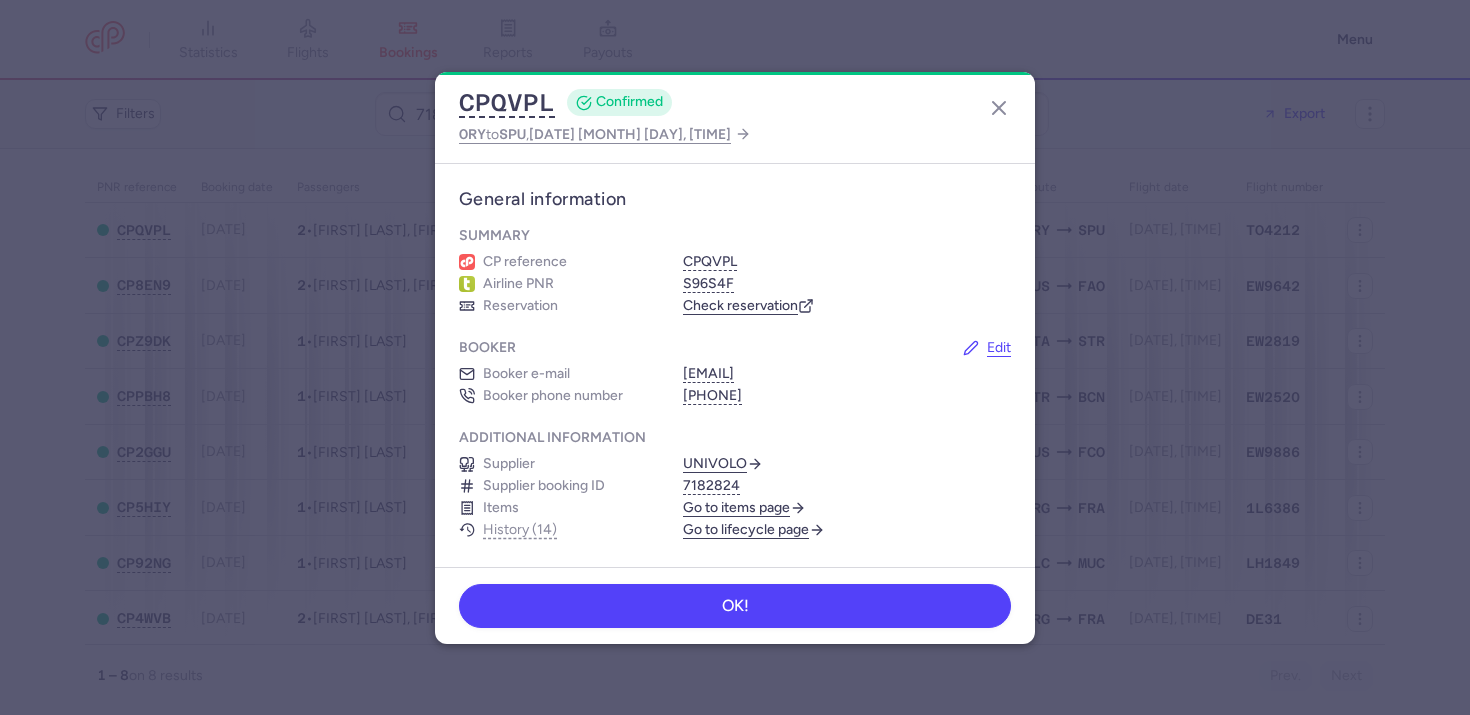 scroll, scrollTop: 0, scrollLeft: 0, axis: both 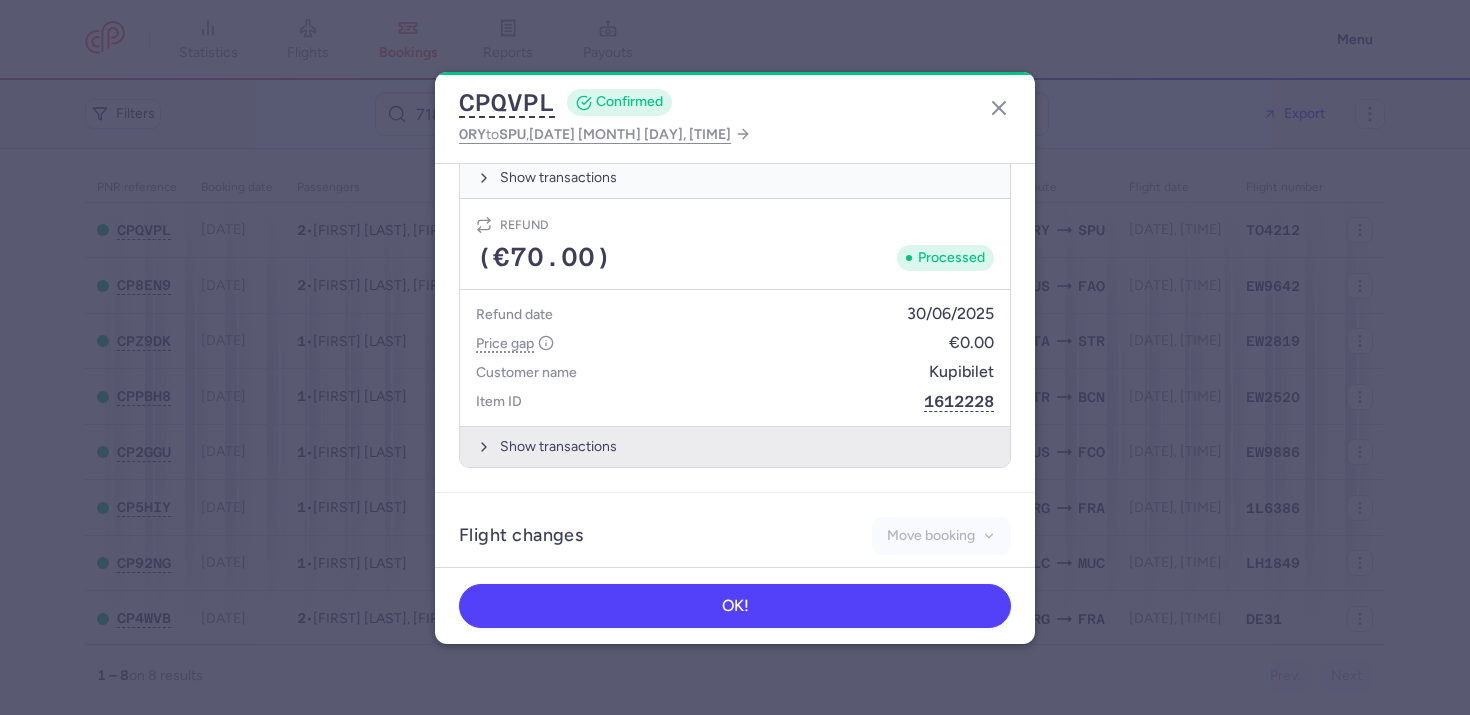 click on "Show transactions" at bounding box center (735, 446) 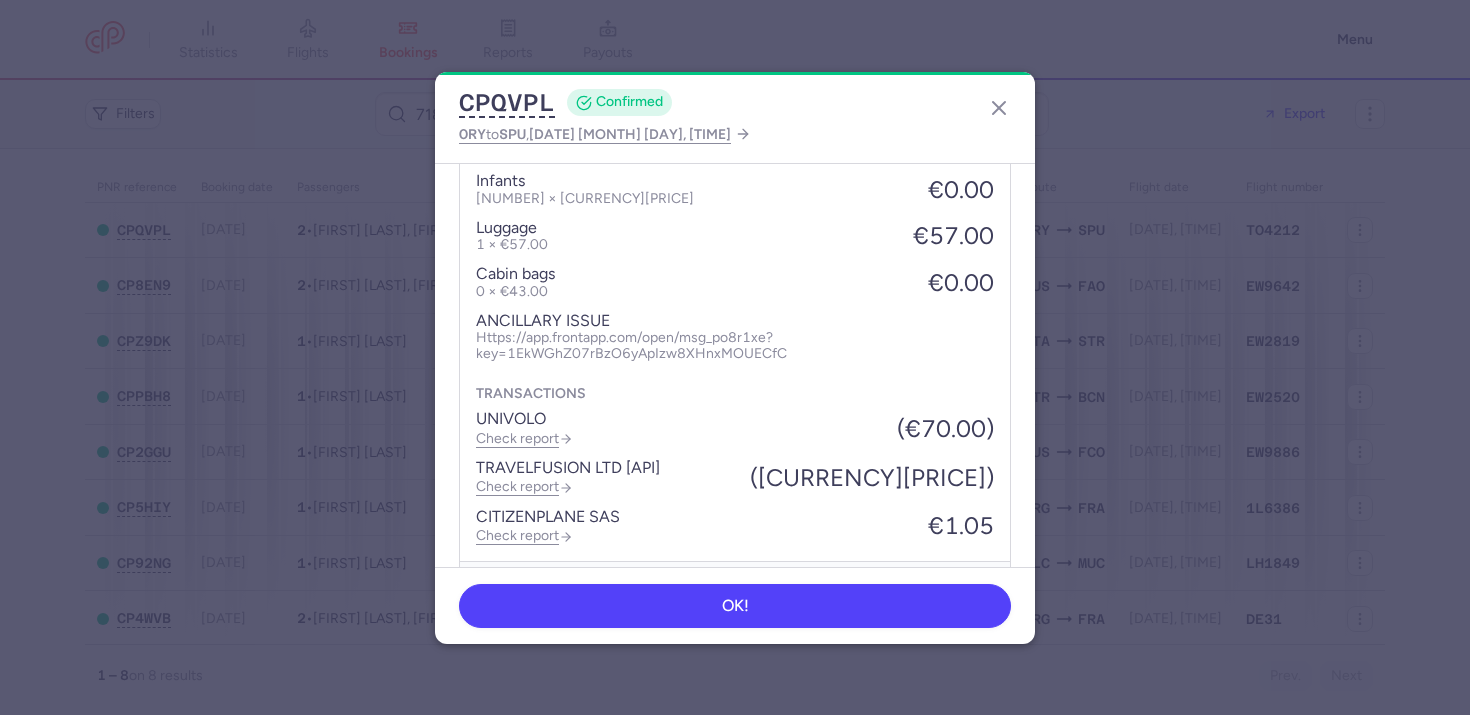 scroll, scrollTop: 1546, scrollLeft: 0, axis: vertical 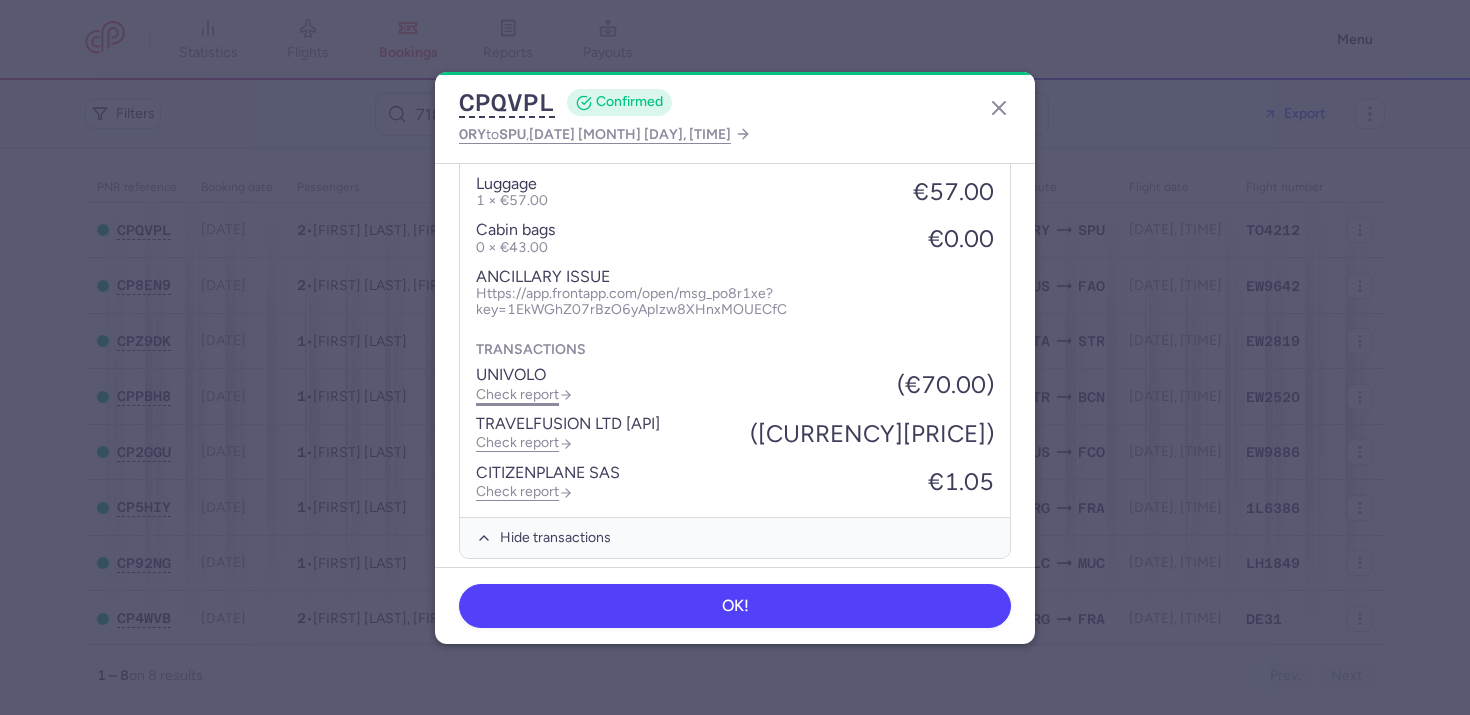 click on "Check report" 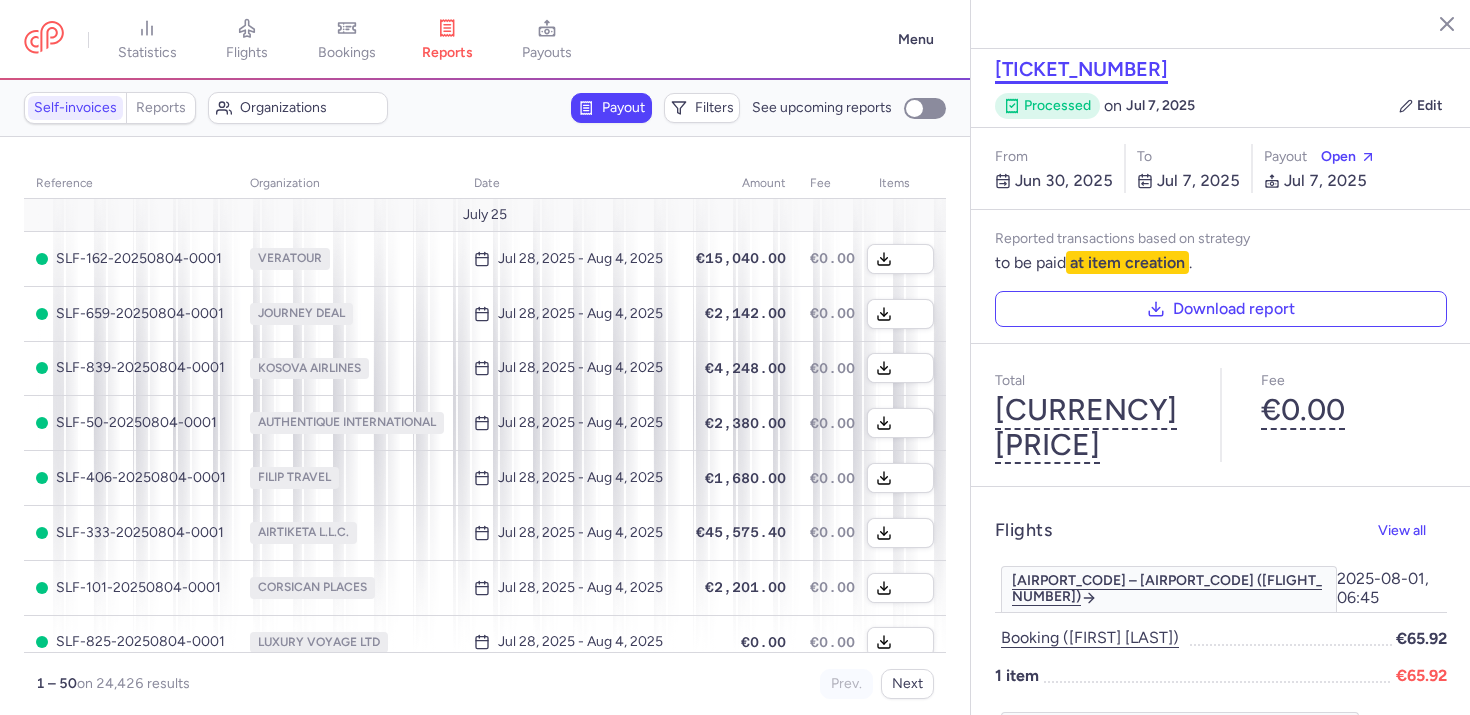 click on "SLF-955-20250707-0001" 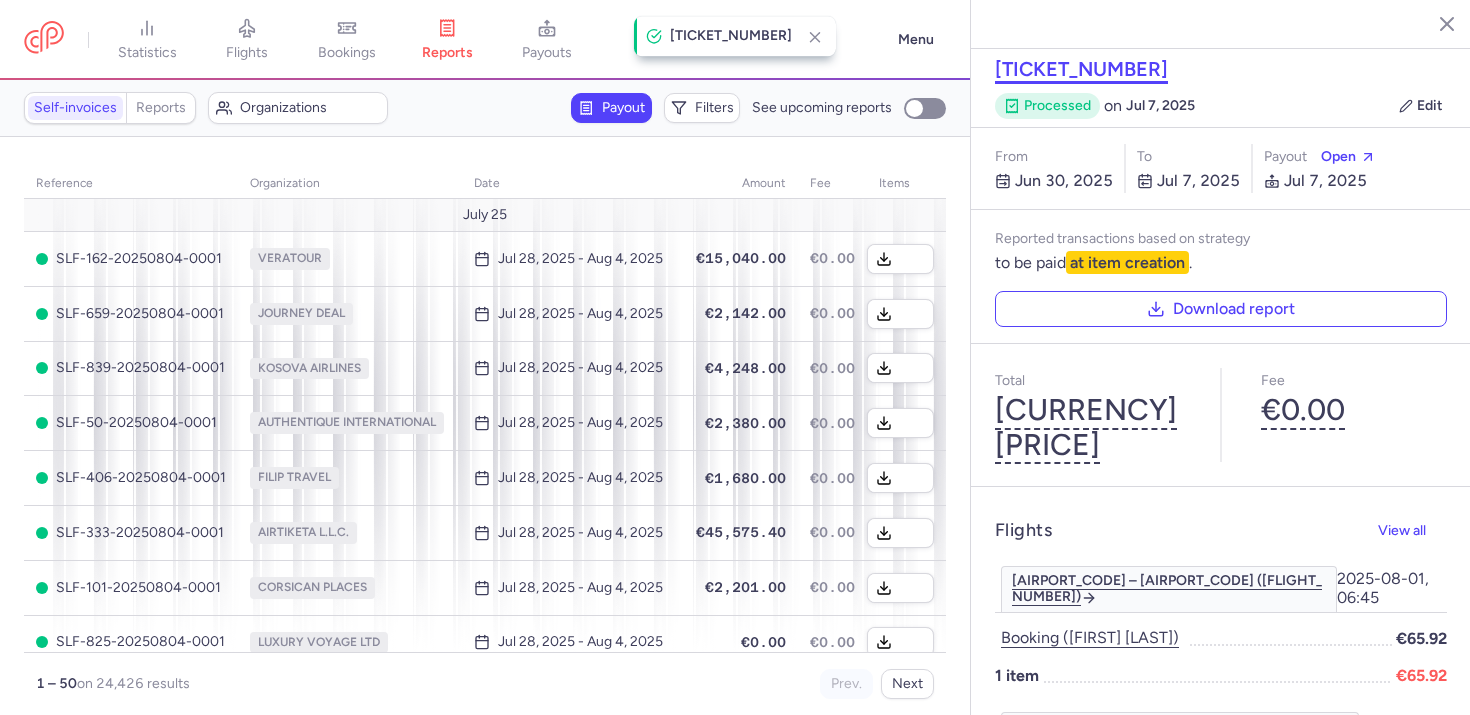 type 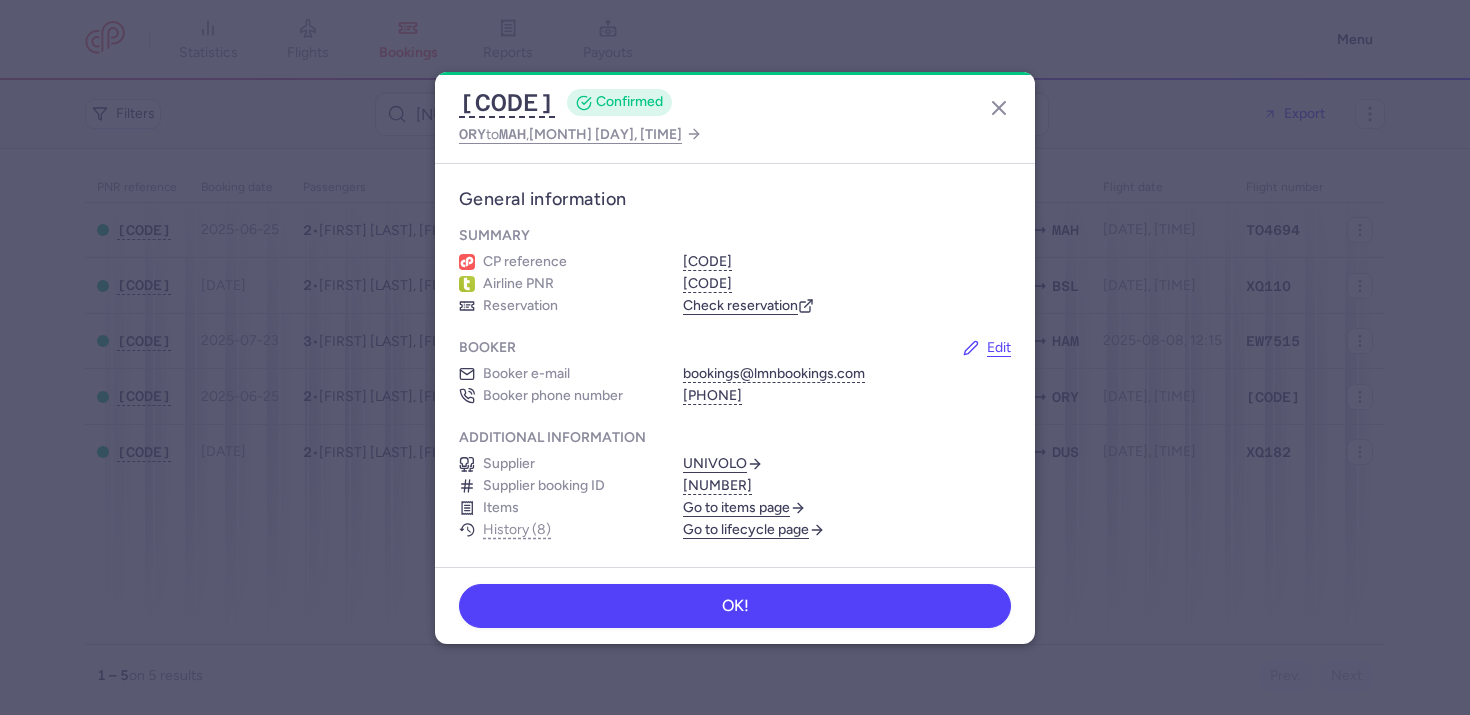scroll, scrollTop: 0, scrollLeft: 0, axis: both 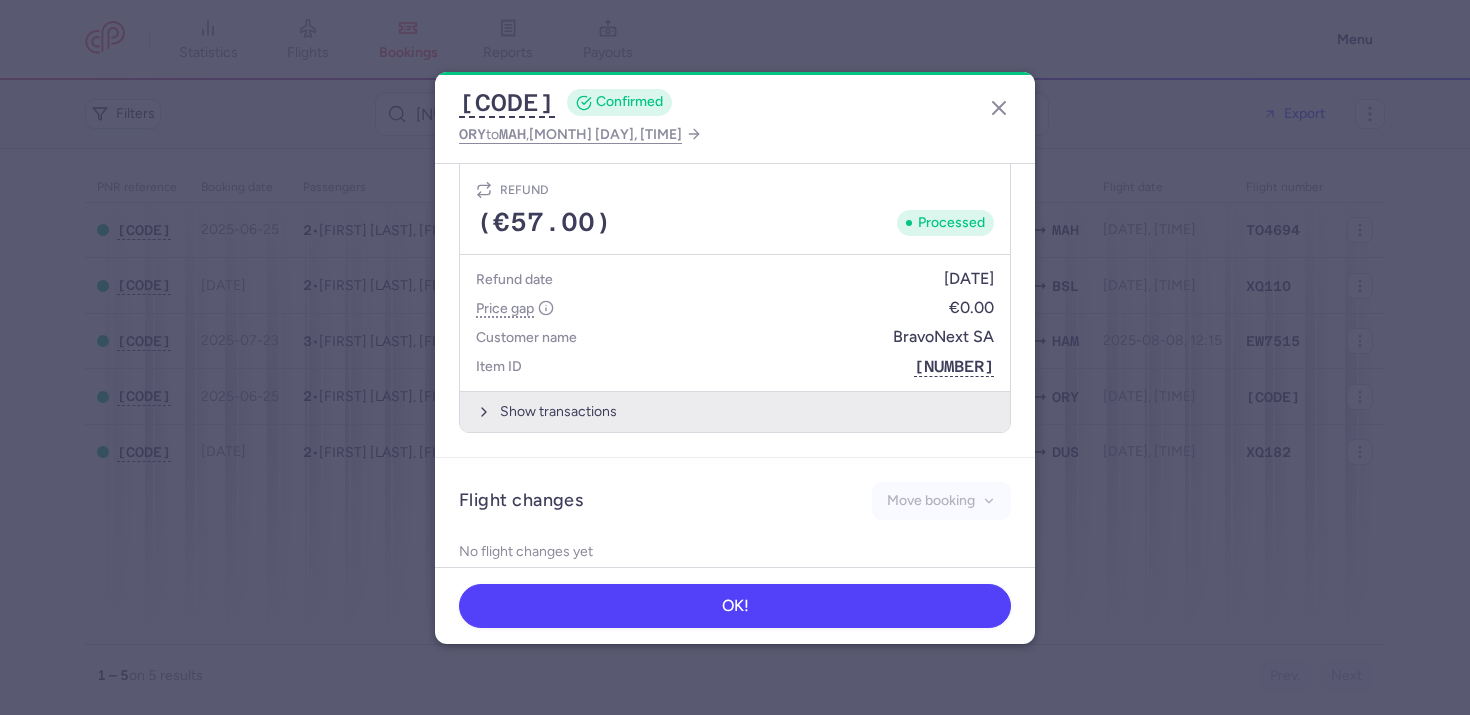 click on "Show transactions" at bounding box center (735, 411) 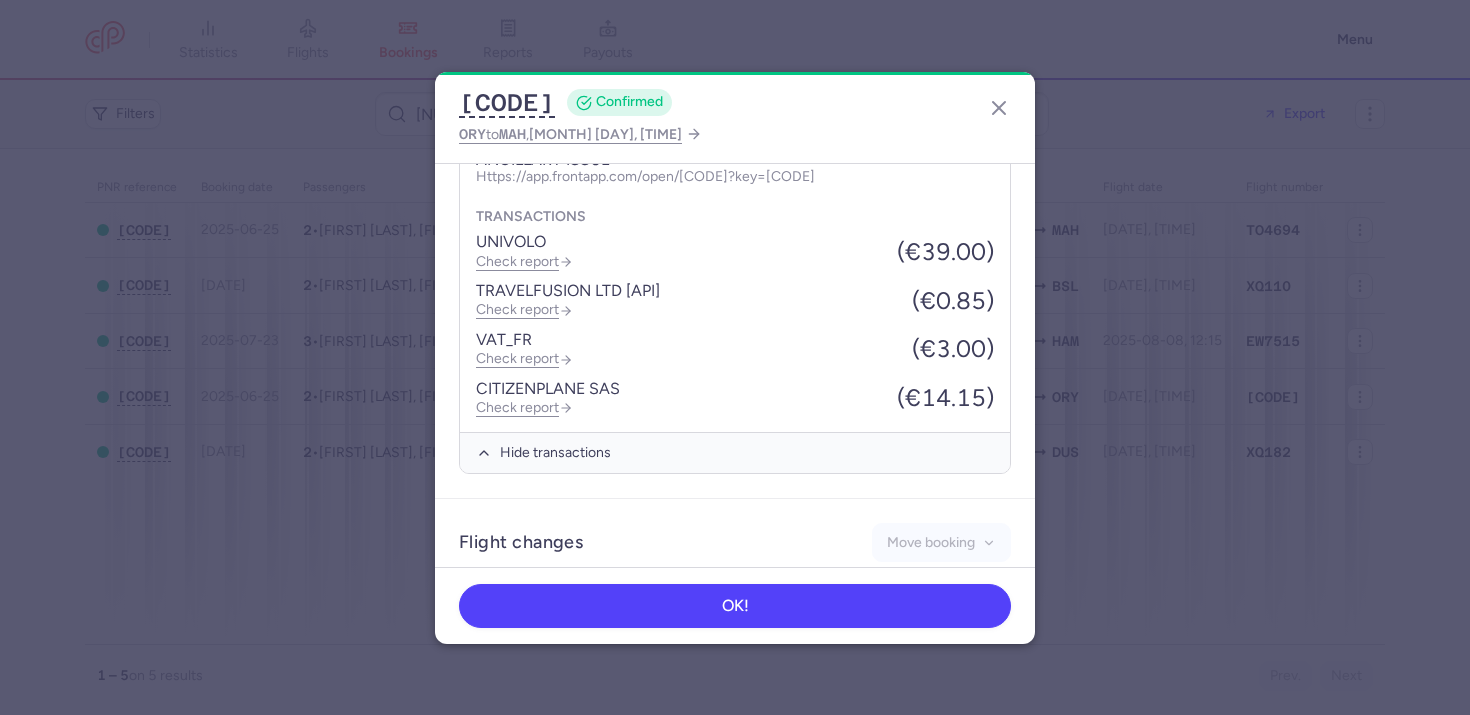 scroll, scrollTop: 1646, scrollLeft: 0, axis: vertical 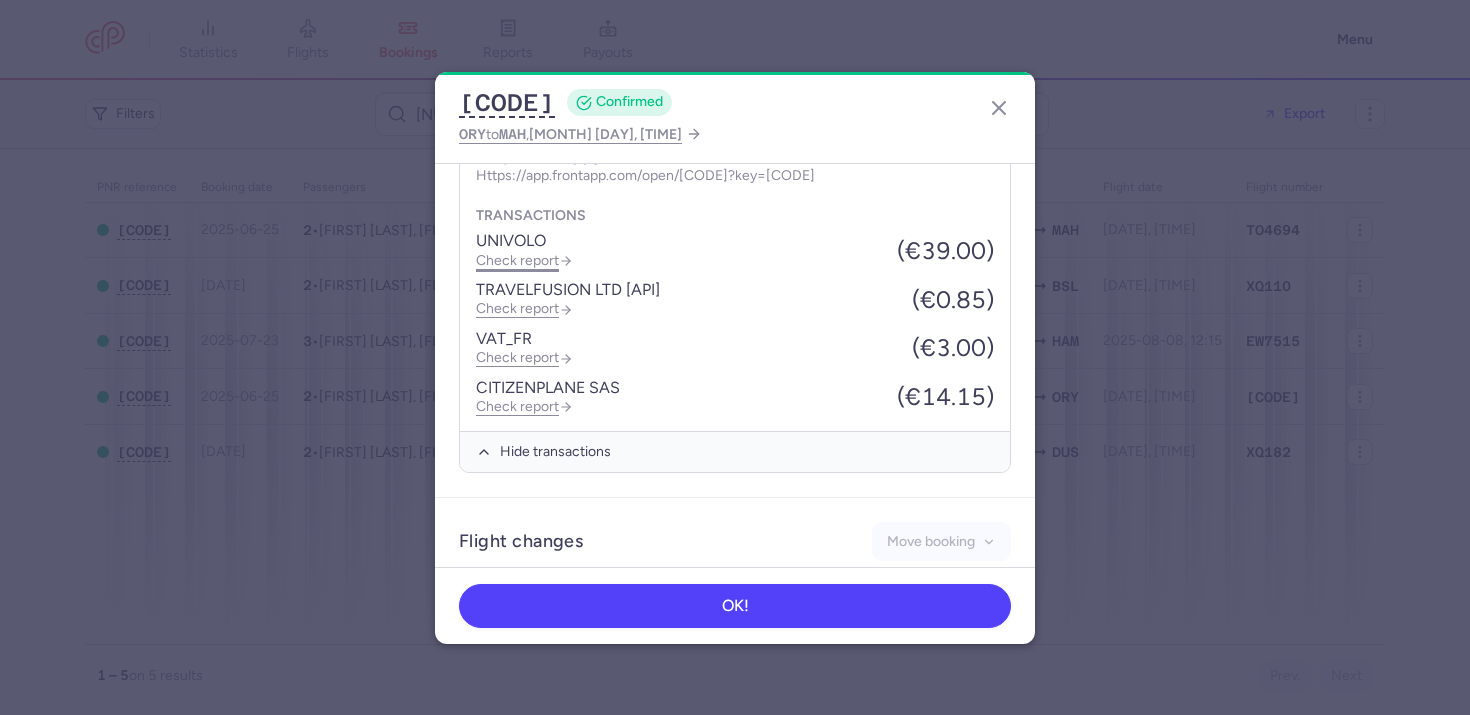 click on "Check report" 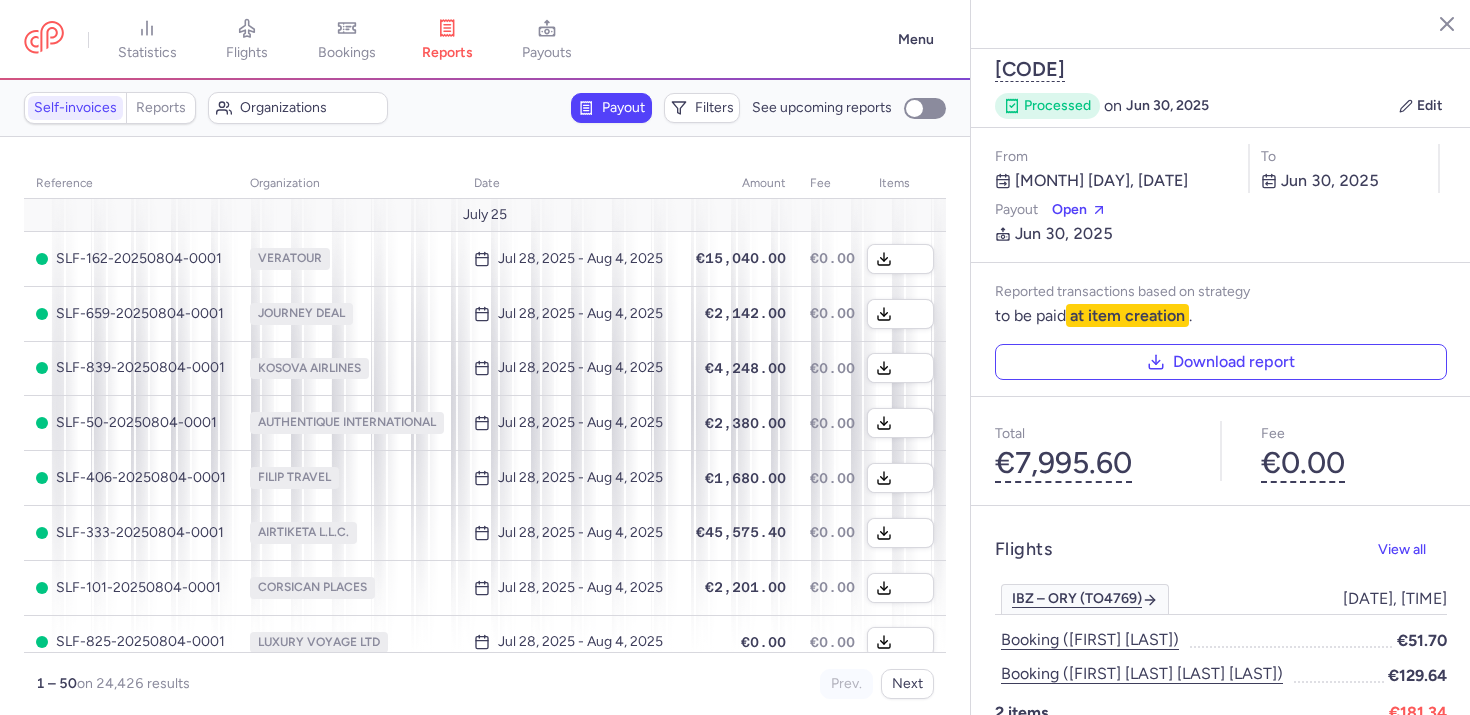 click on "SLF-955-20250630-0001  processed  on  Jun 30, 2025  Edit" 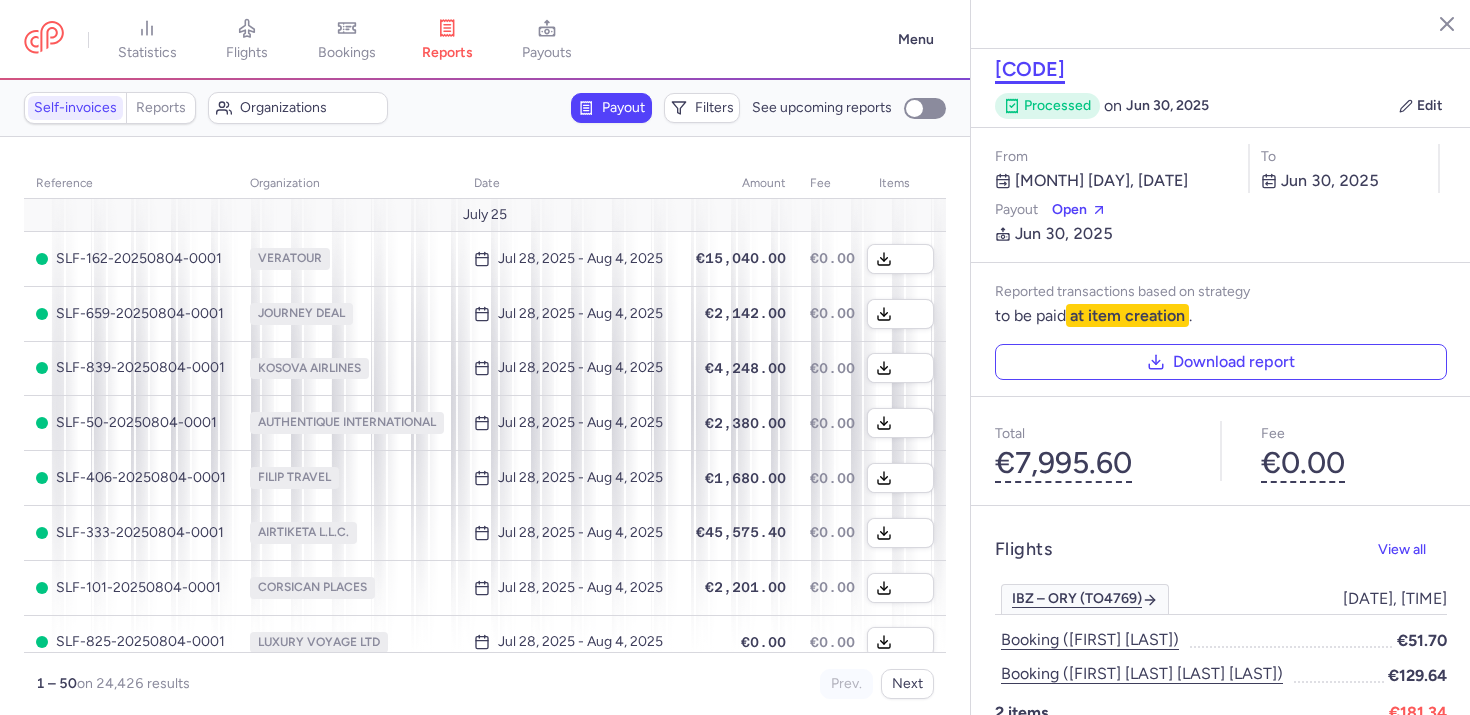 click on "SLF-955-20250630-0001" 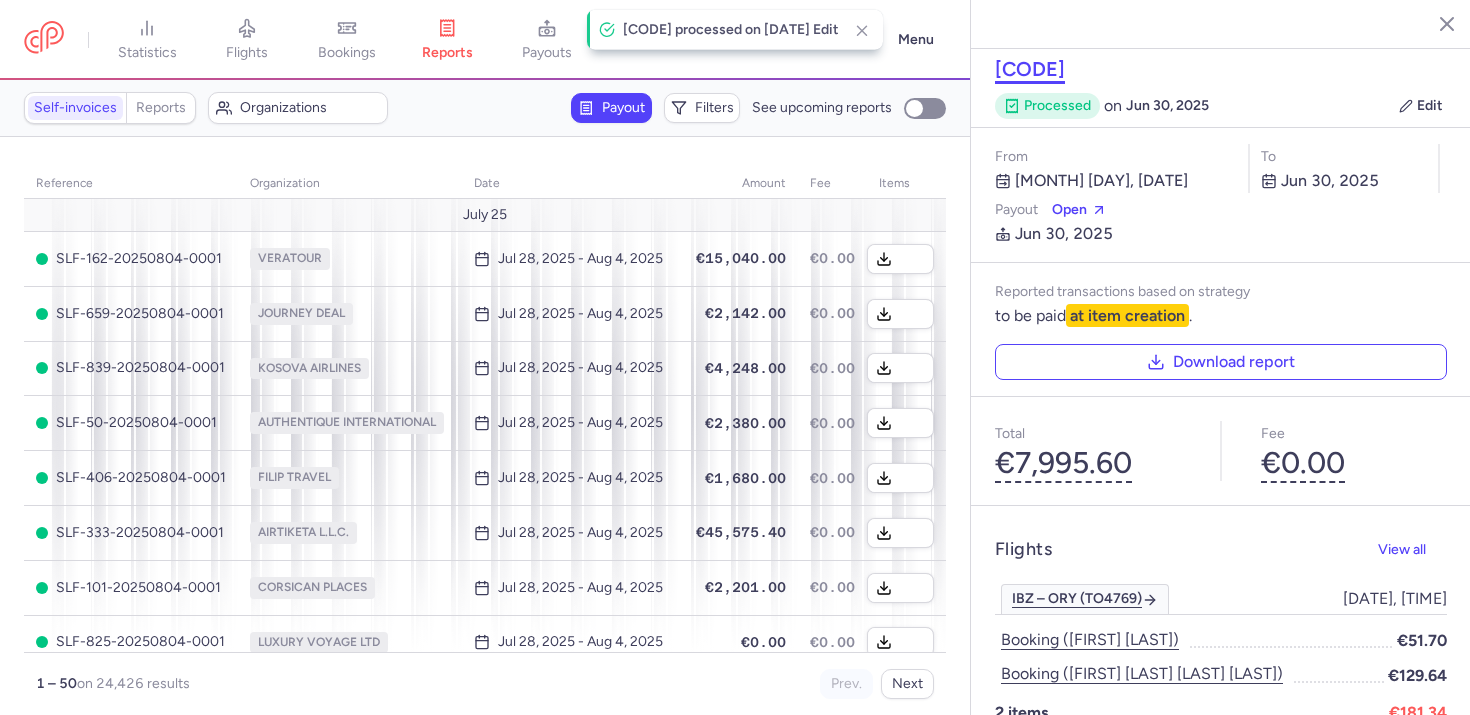 click on "SLF-955-20250630-0001" 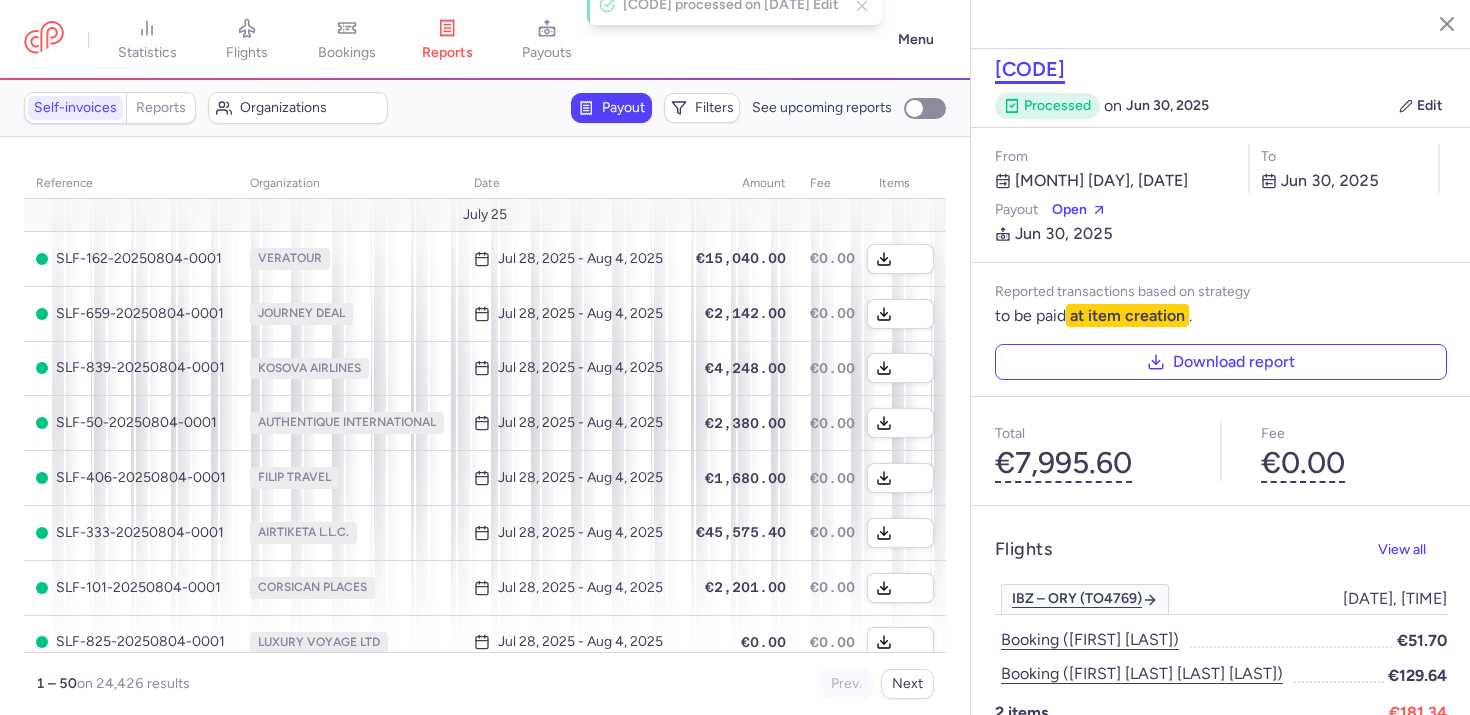 type 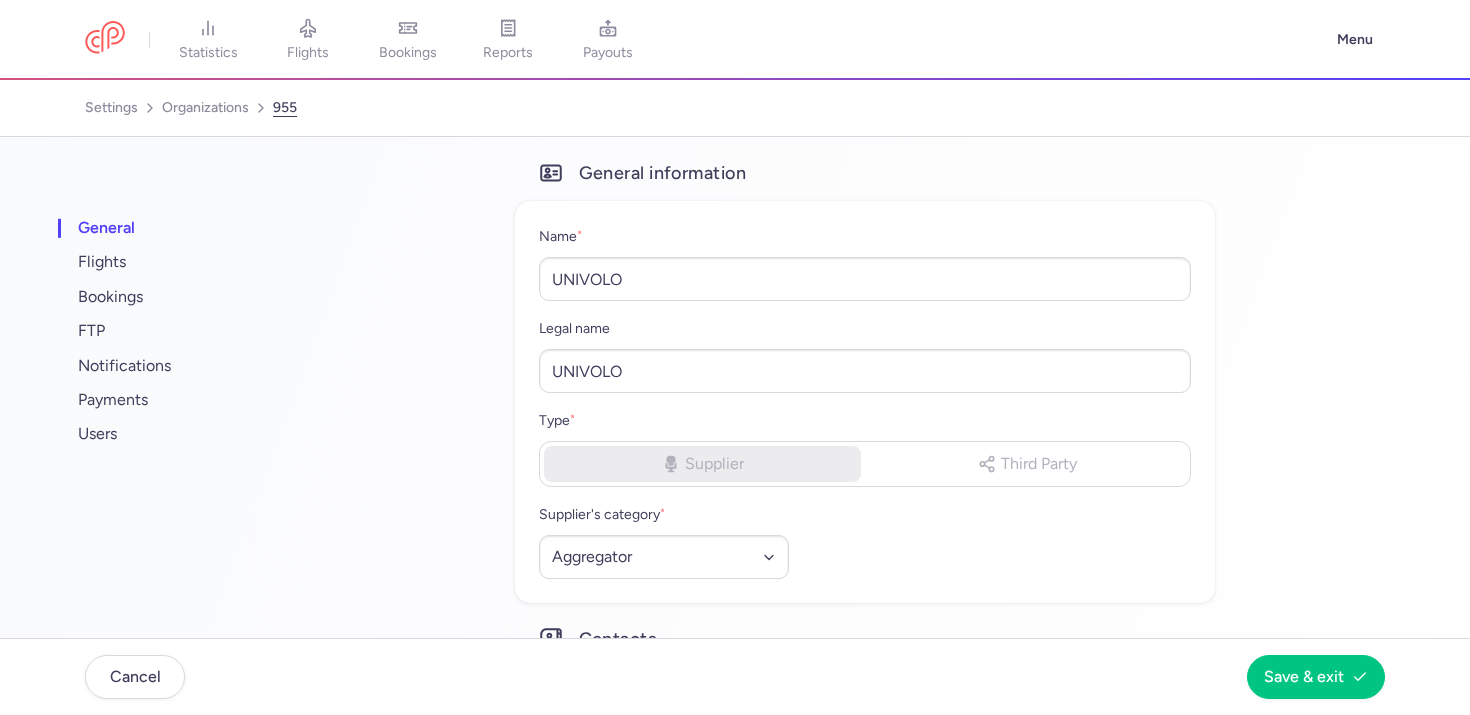 select on "AGGREGATOR" 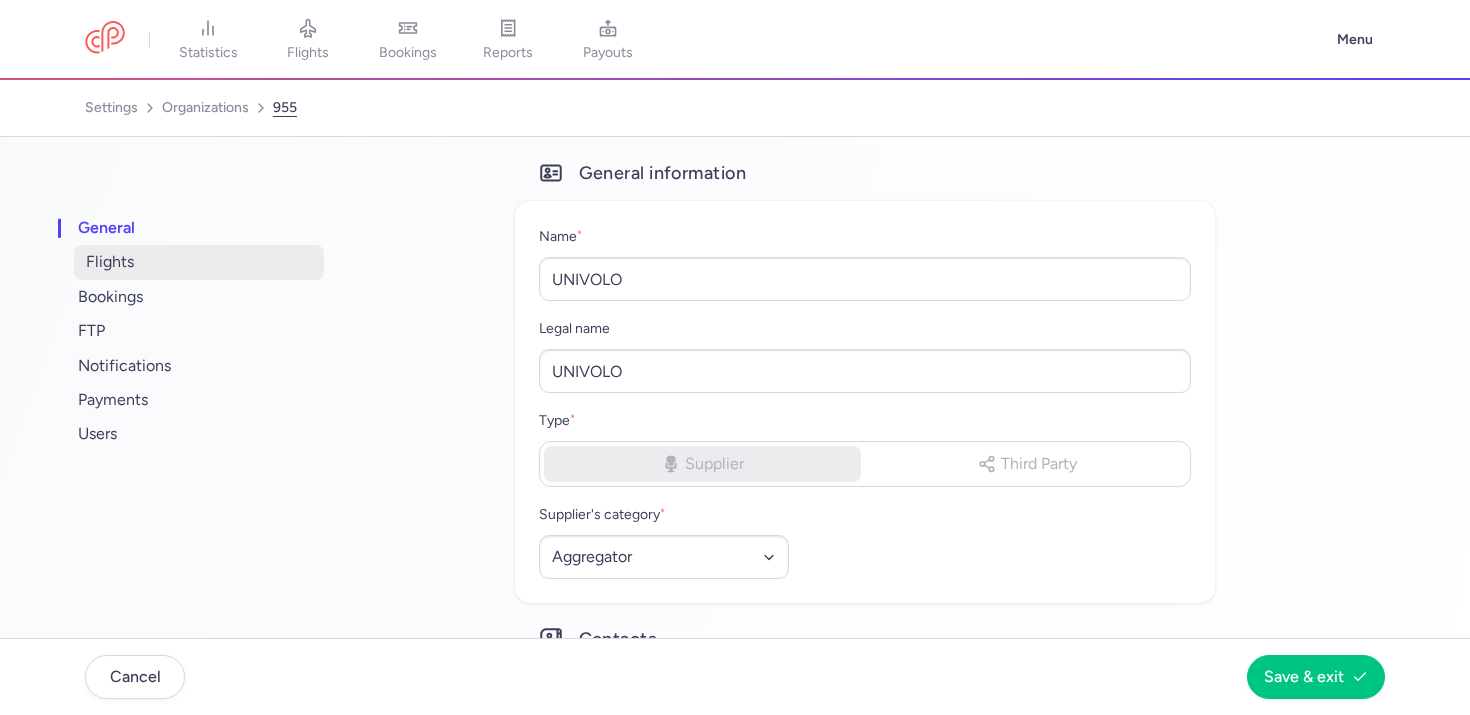click on "flights" at bounding box center [199, 262] 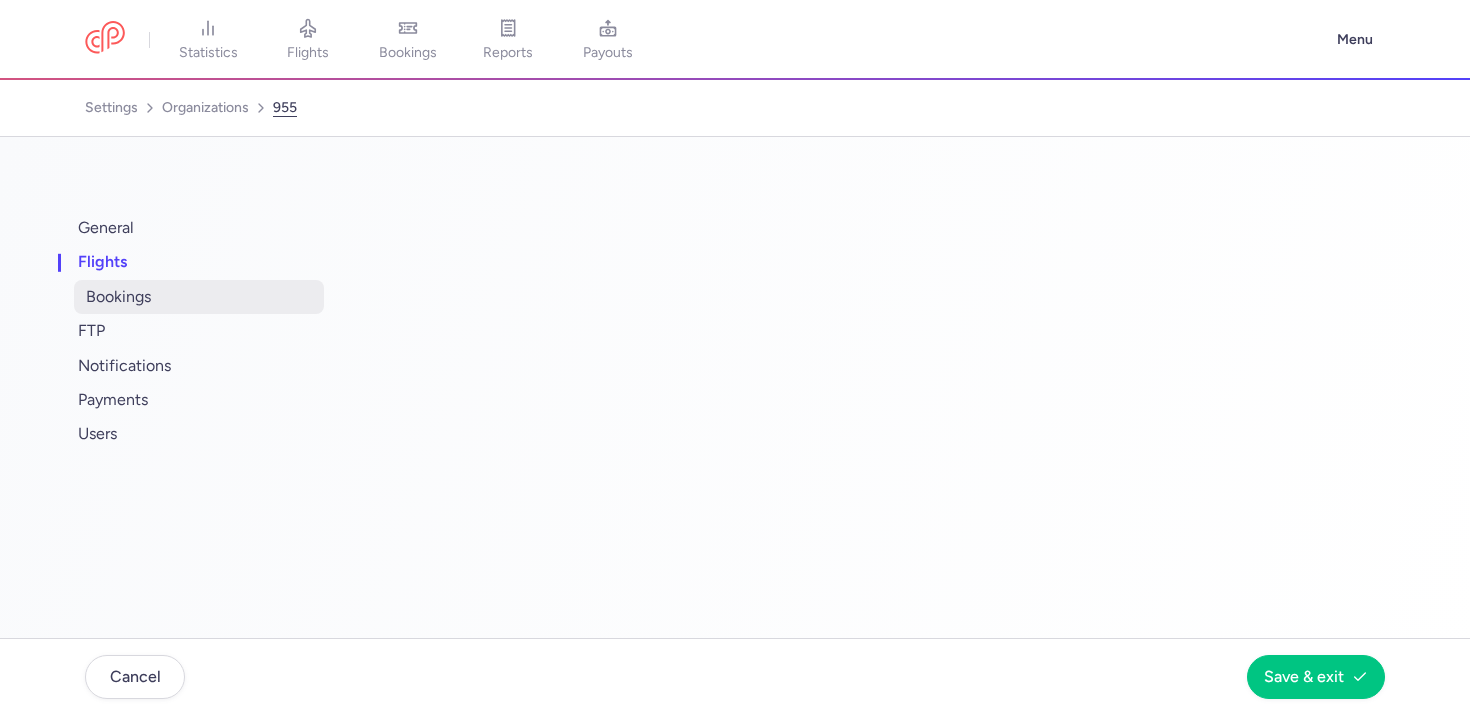 select on "days" 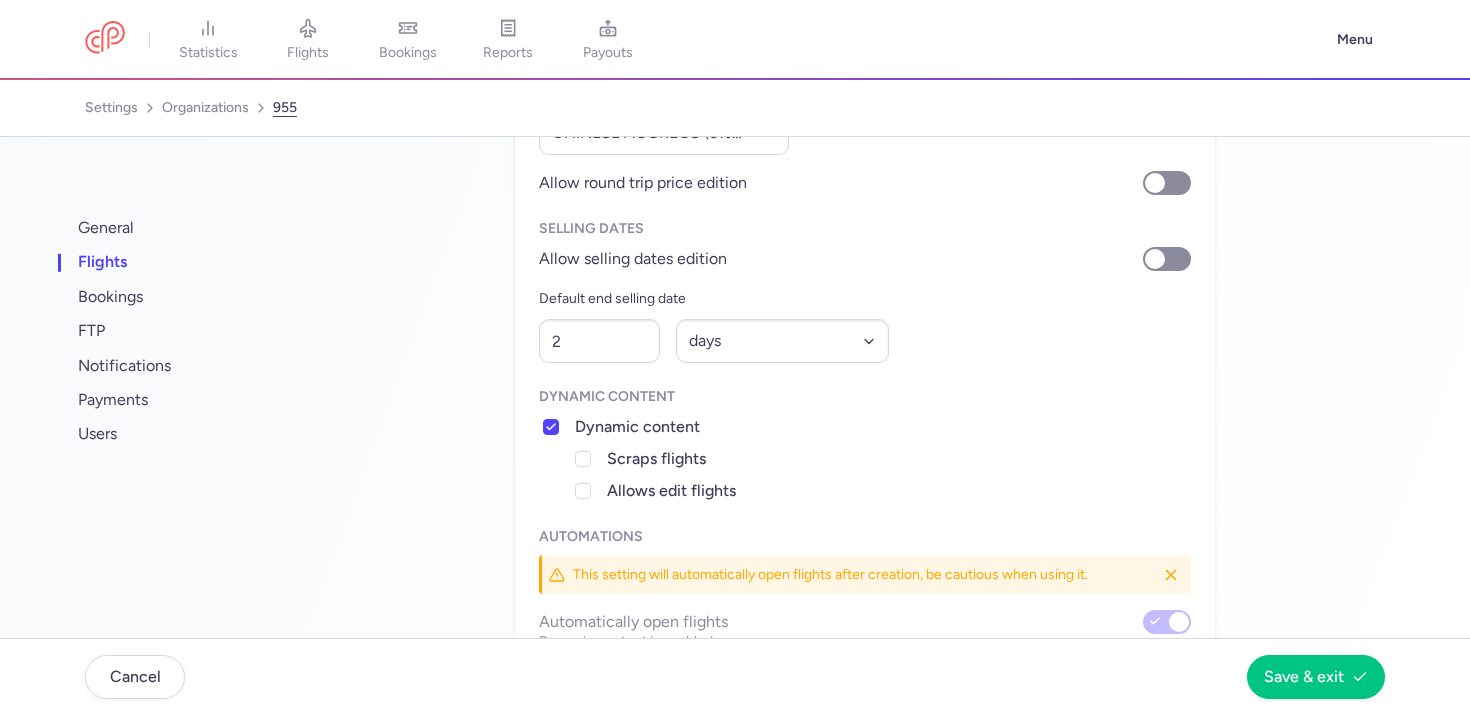 scroll, scrollTop: 378, scrollLeft: 0, axis: vertical 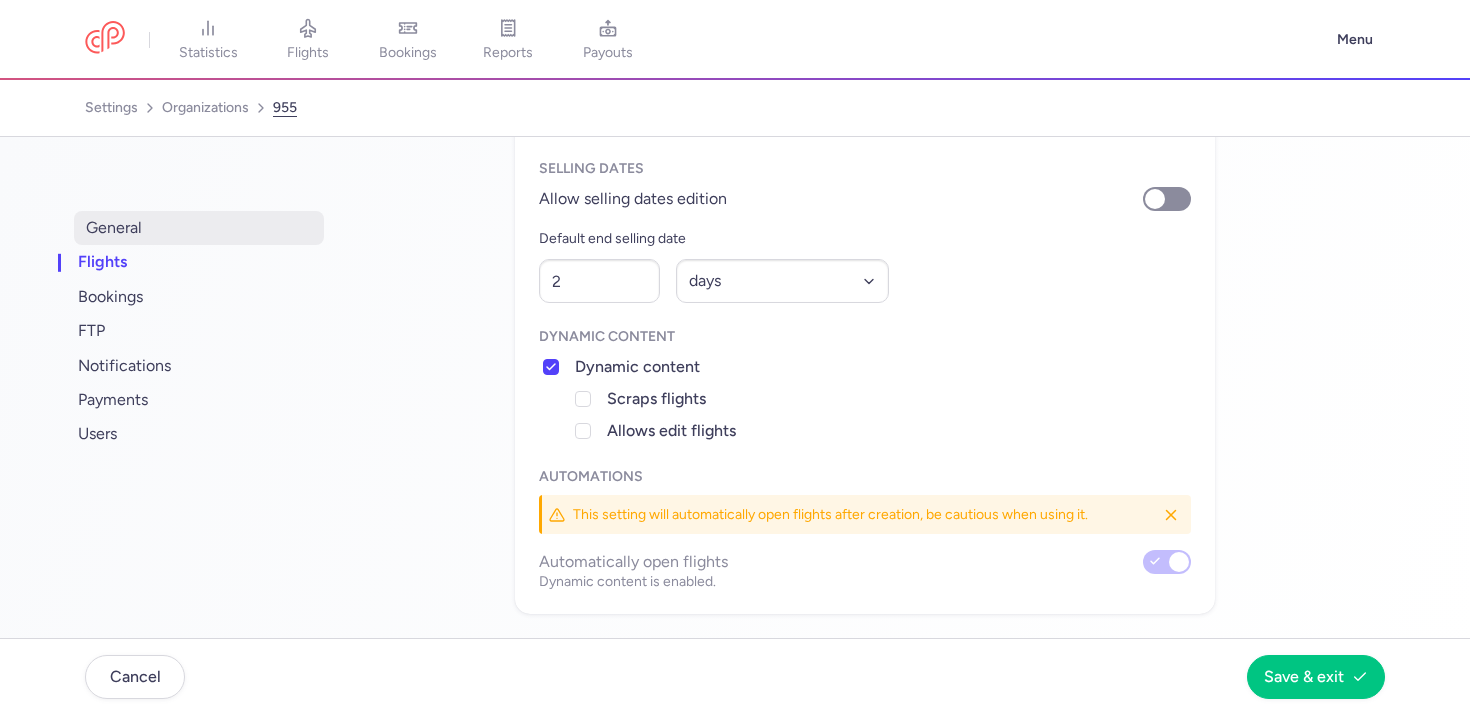 click on "general" at bounding box center (199, 228) 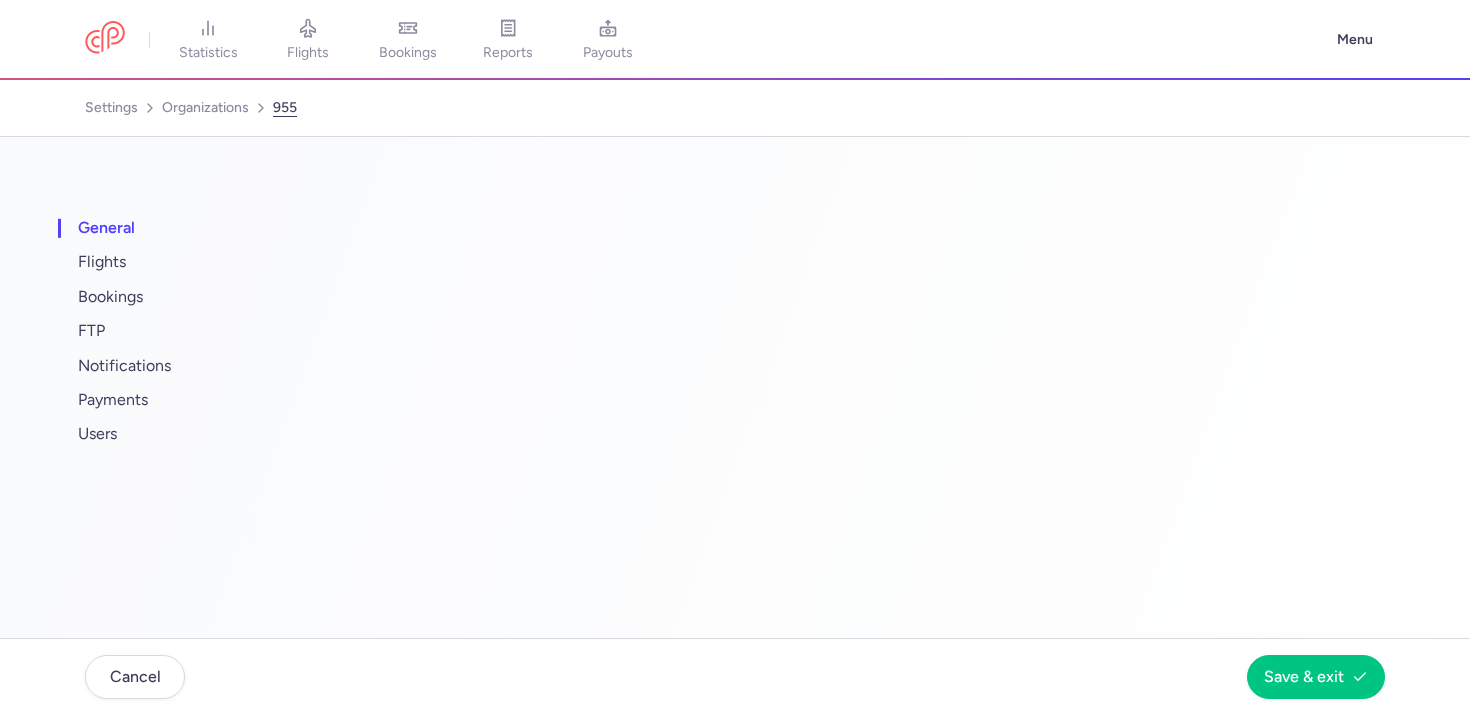 select on "AGGREGATOR" 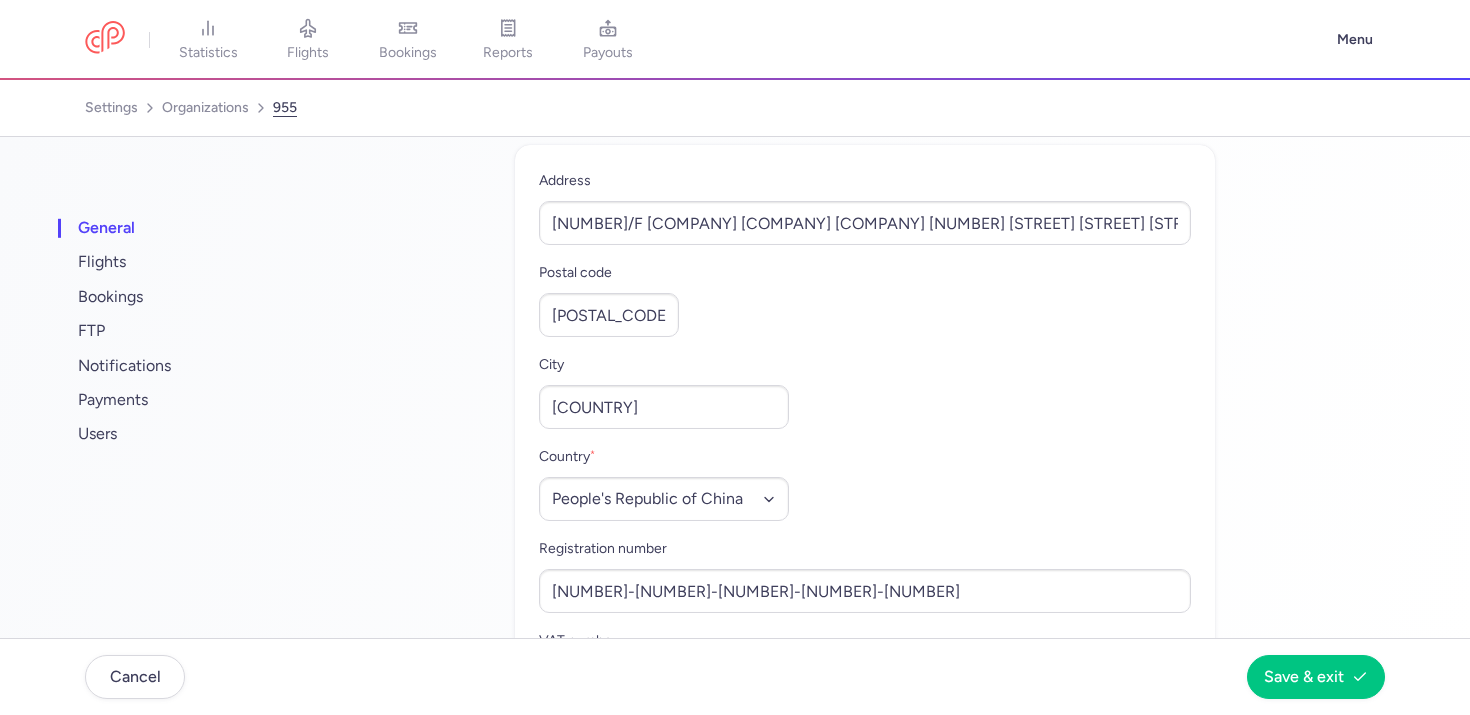 scroll, scrollTop: 706, scrollLeft: 0, axis: vertical 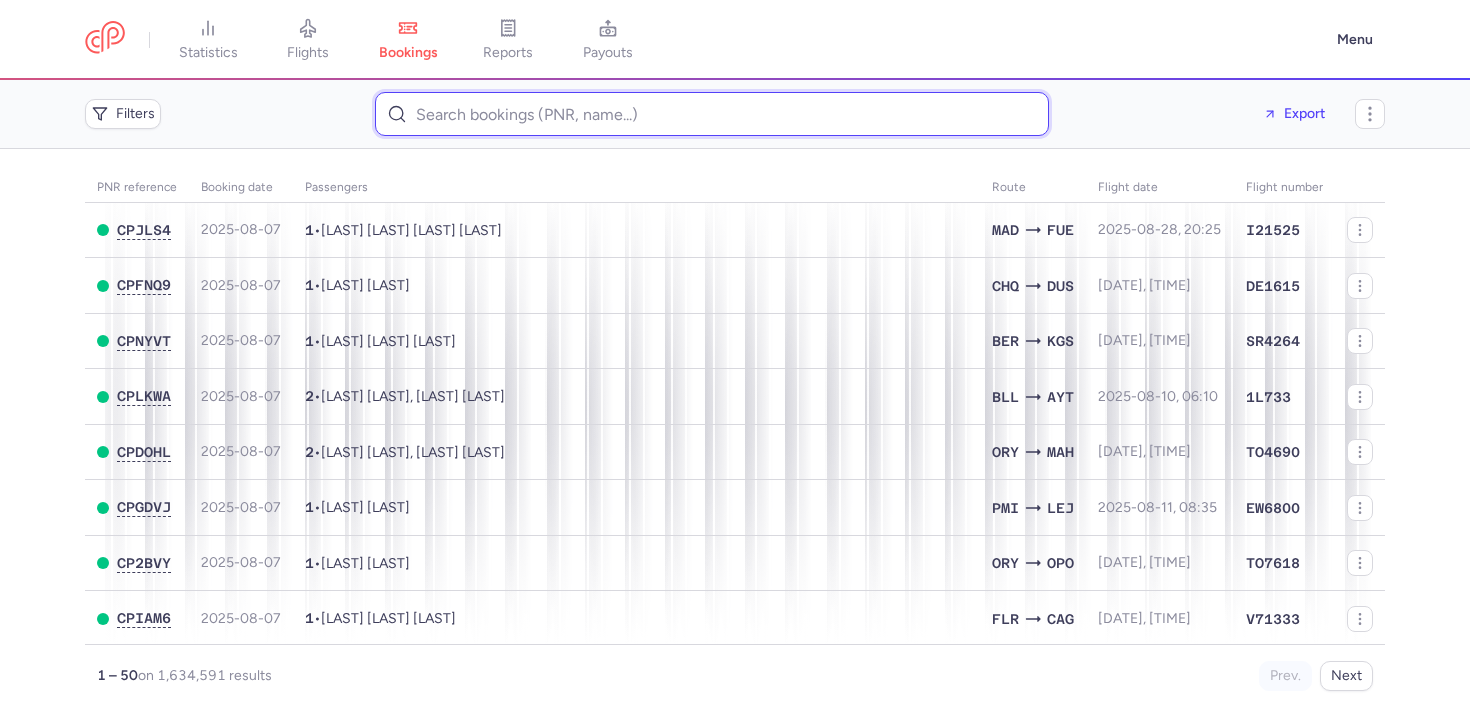 click at bounding box center (712, 114) 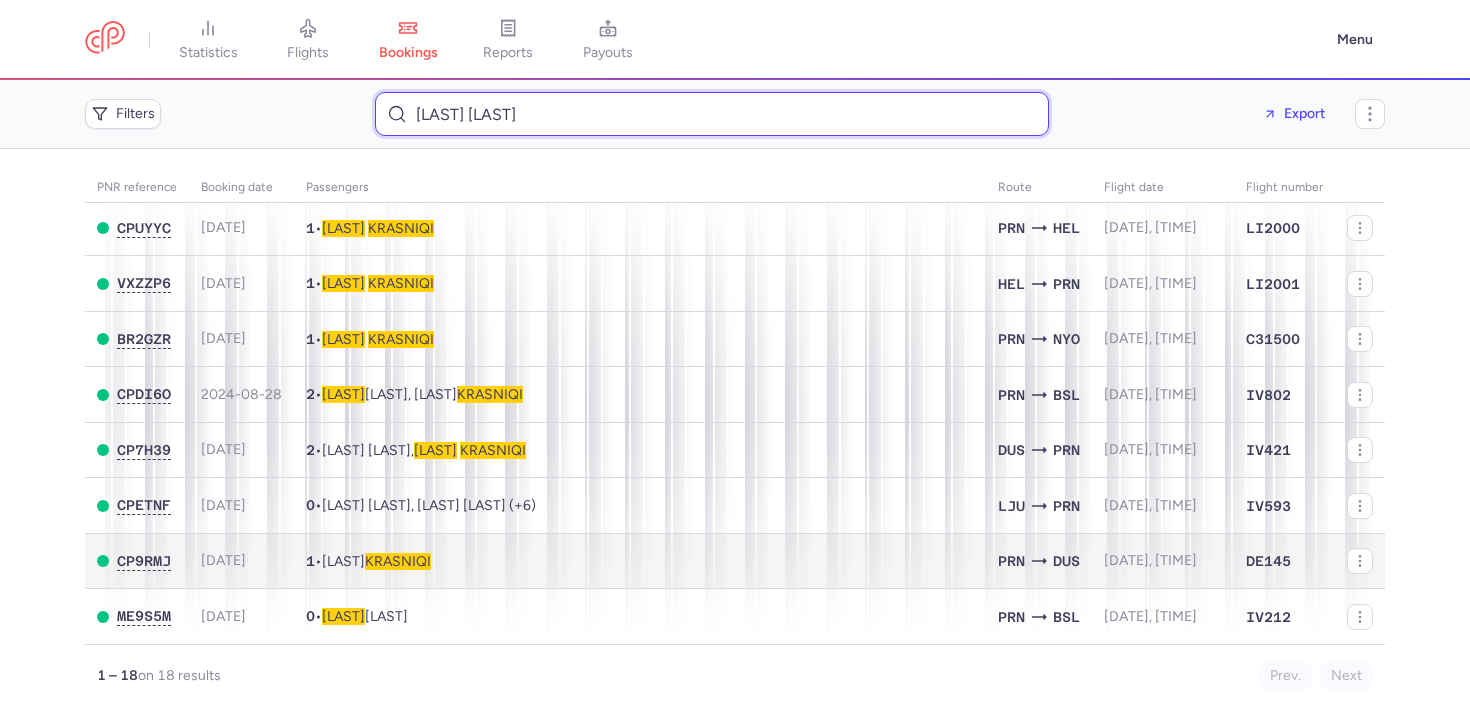 scroll, scrollTop: 0, scrollLeft: 0, axis: both 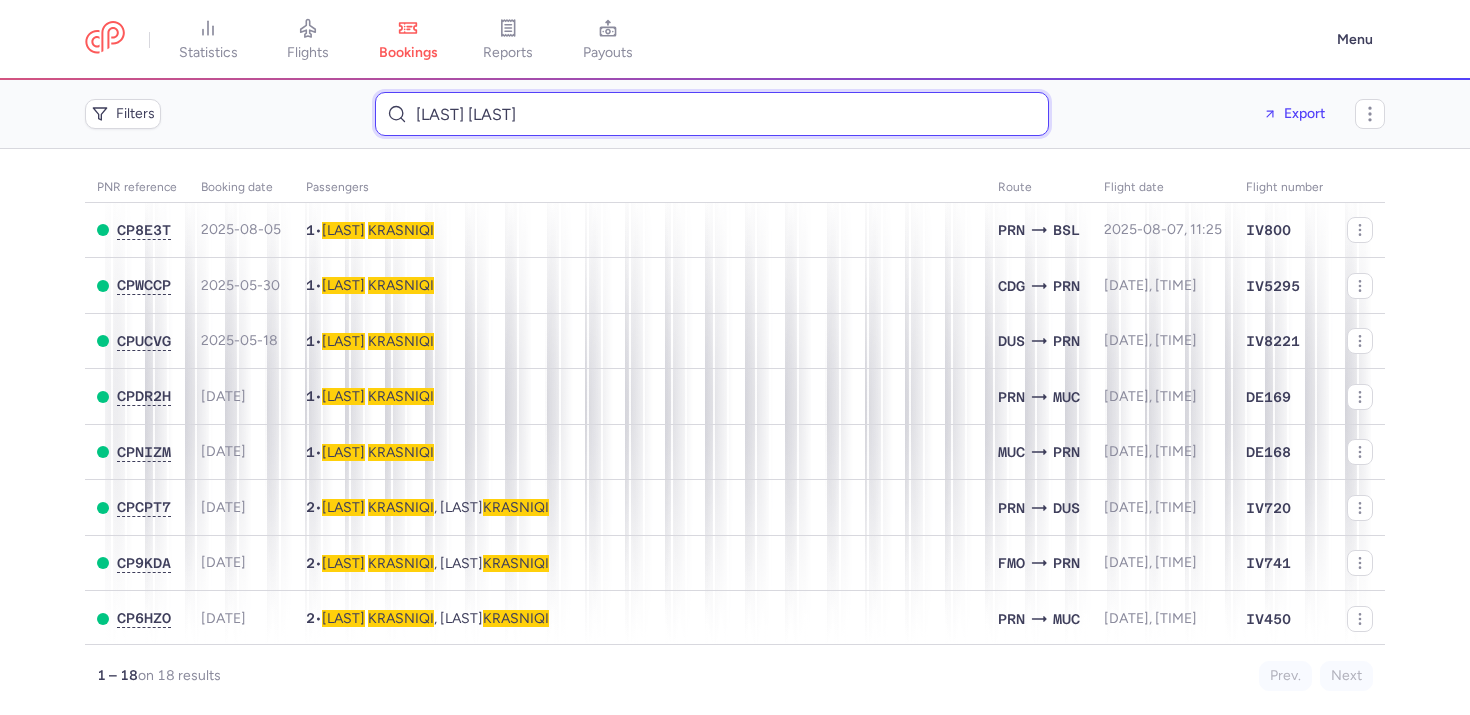 click on "[LAST] [LAST]" at bounding box center (712, 114) 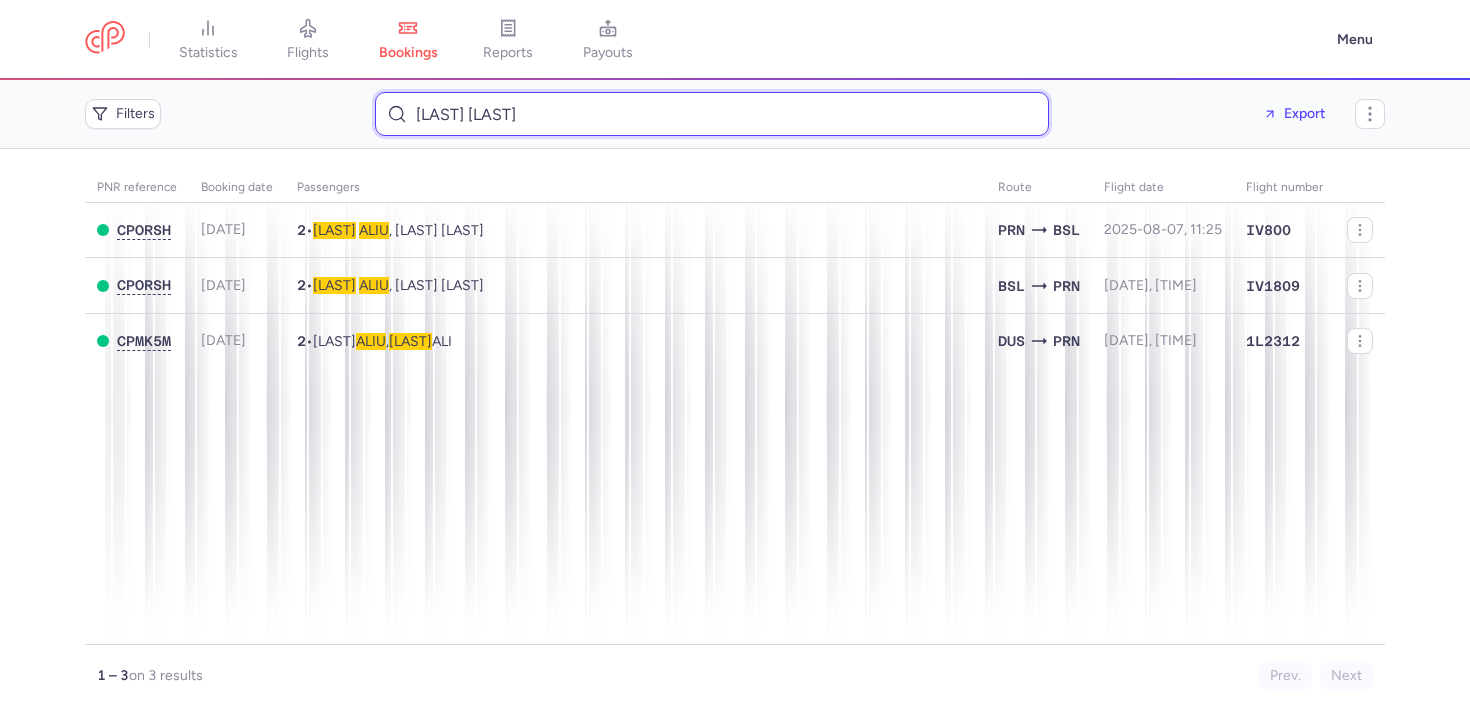 type on "[LAST] [LAST]" 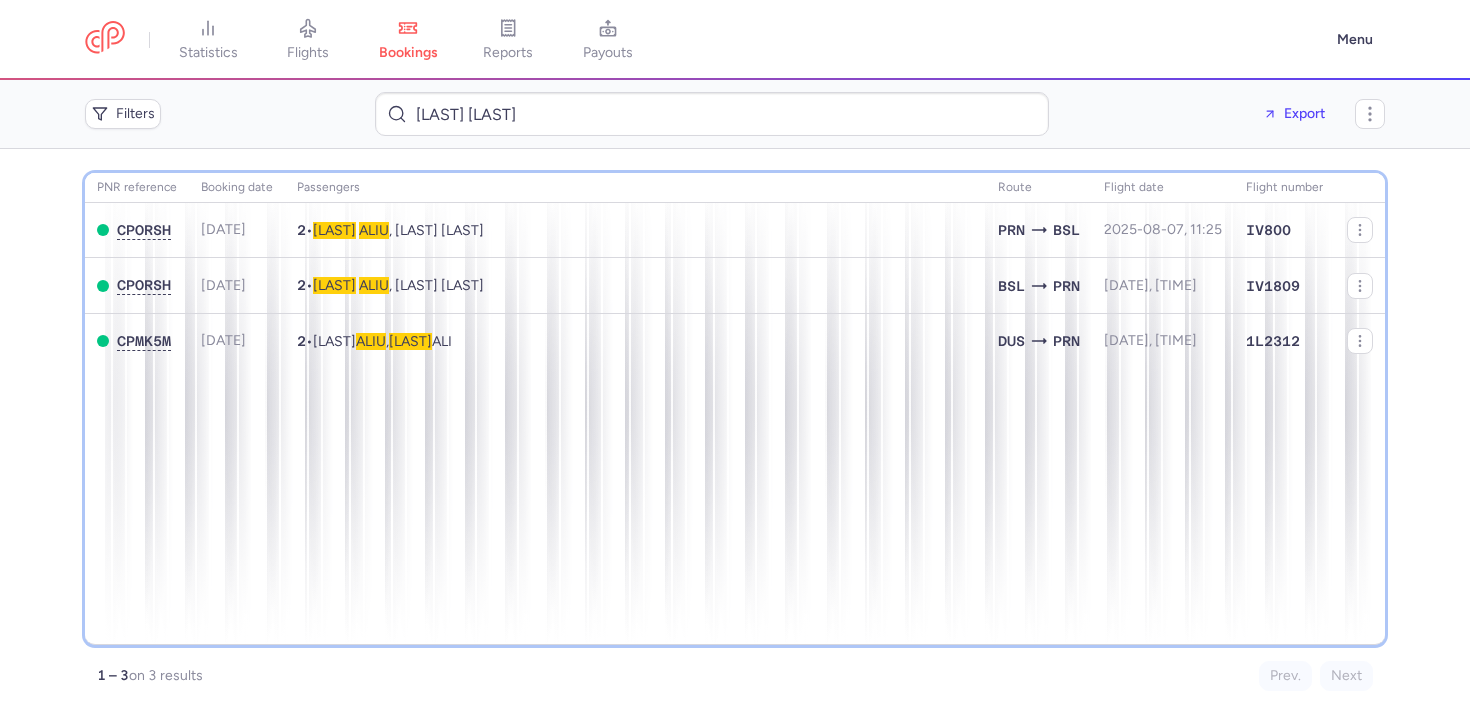 click on "[CODE] [DATE] [NUMBER] • [LAST] [LAST] , [LAST] [LAST] [CODE] [DATE], [TIME] [CODE] [CODE] [DATE] [NUMBER] • [LAST] [LAST] , [LAST] [LAST] [CODE] [DATE], [TIME] [CODE] [CODE] [DATE] [NUMBER] • [LAST] [LAST] , [LAST] [LAST] [CODE] [DATE], [TIME] [CODE]" at bounding box center (735, 409) 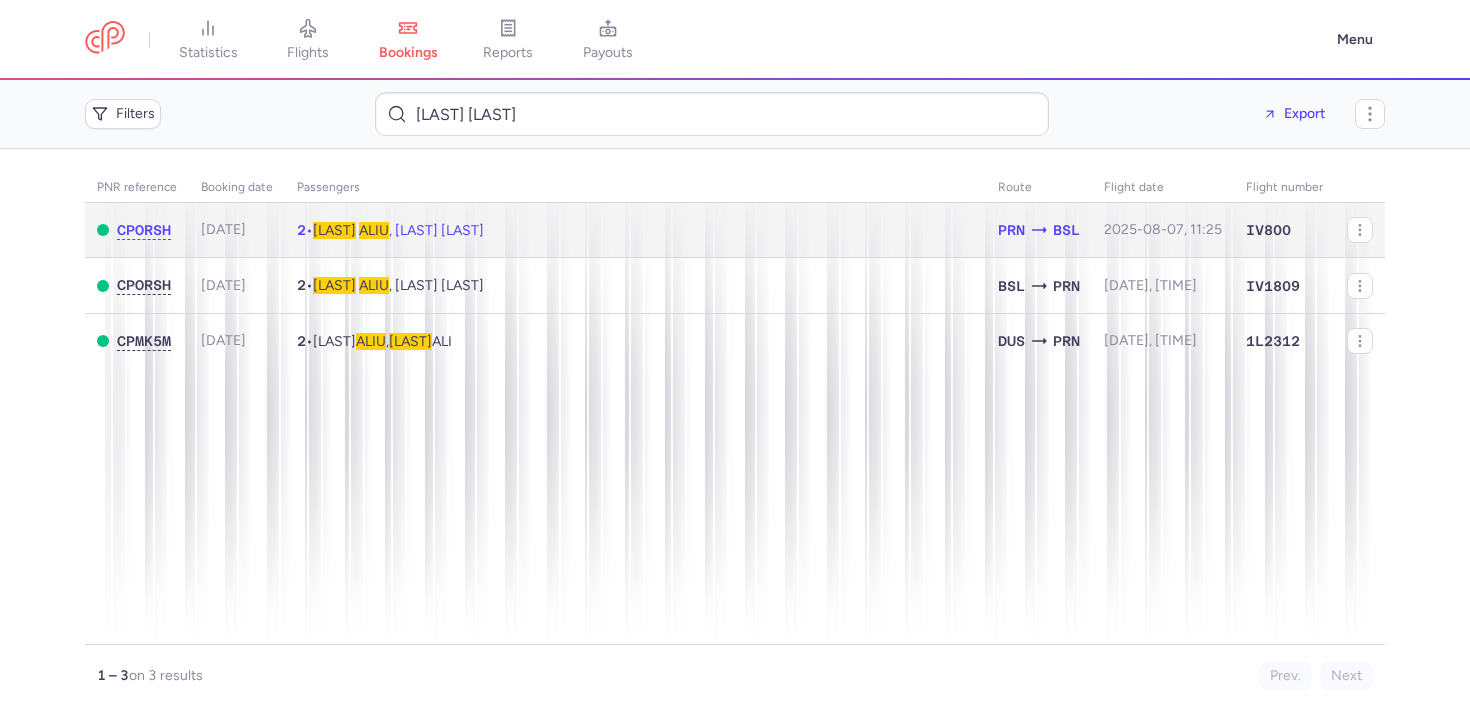 click on "2  •  Sokol   ALIU , Oceane IMBERT" at bounding box center (635, 230) 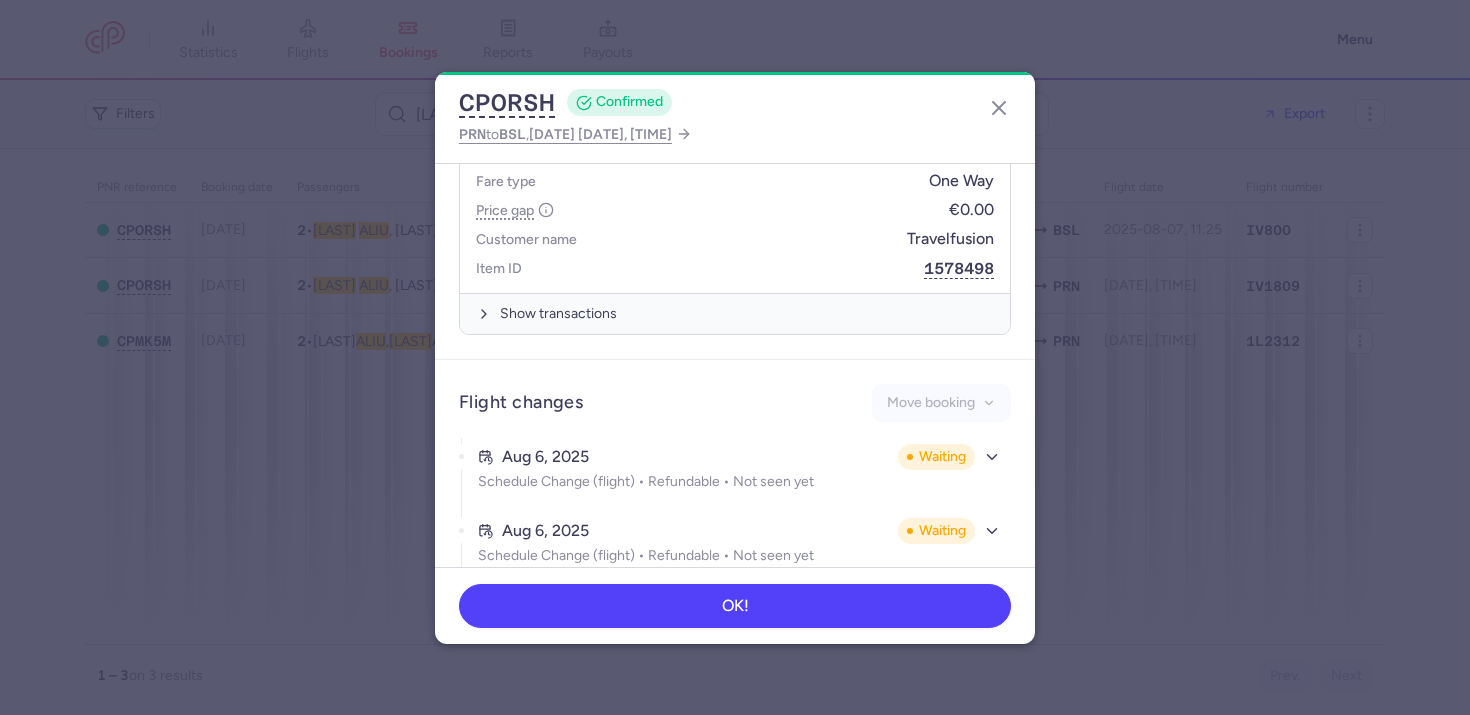 scroll, scrollTop: 1243, scrollLeft: 0, axis: vertical 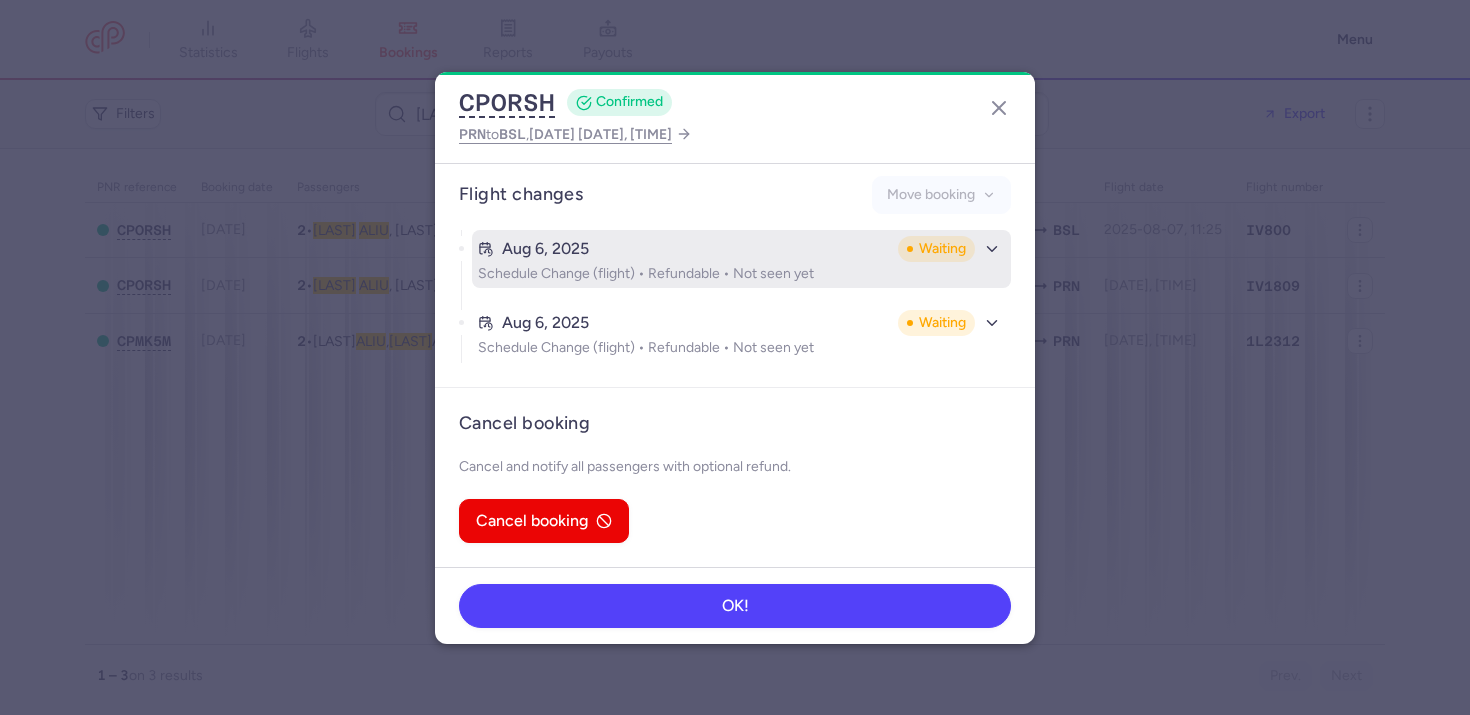 click on "Aug 6, 2025" at bounding box center [684, 249] 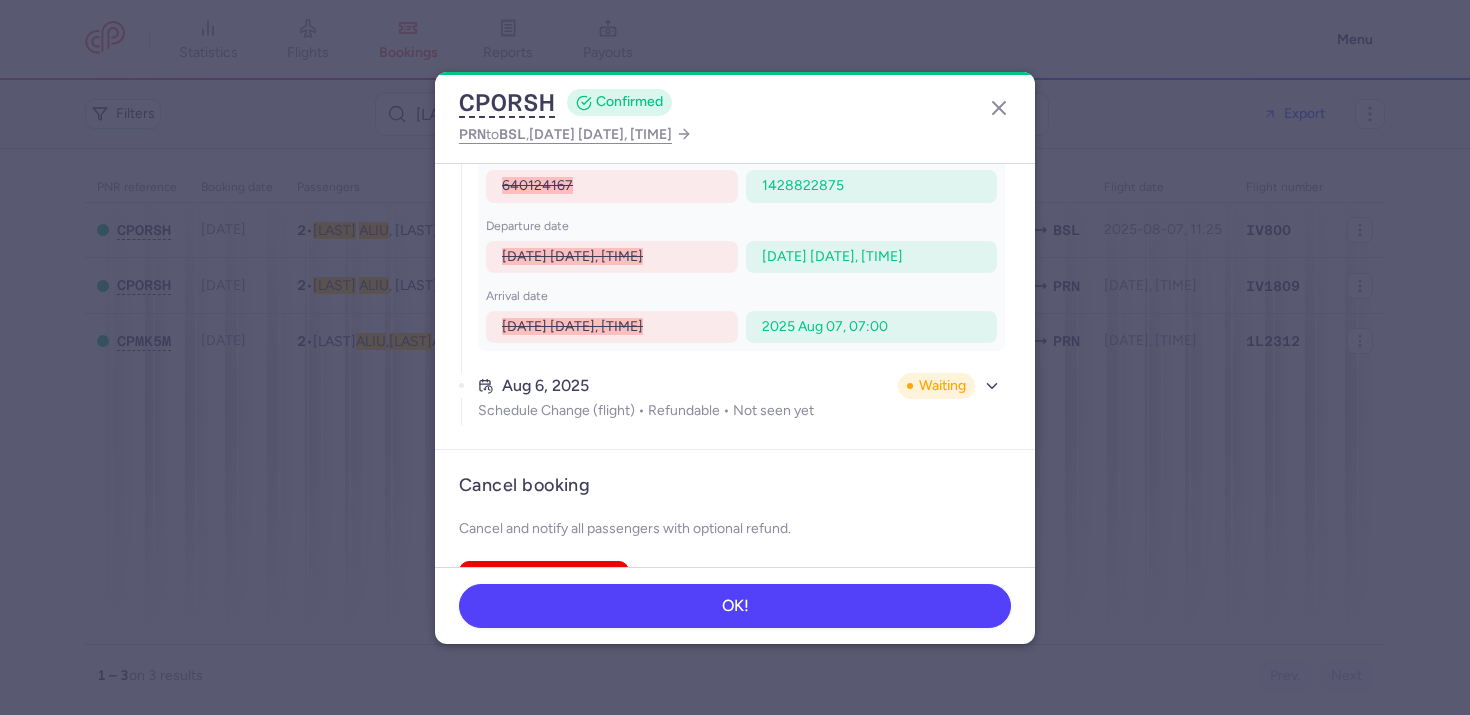 scroll, scrollTop: 1461, scrollLeft: 0, axis: vertical 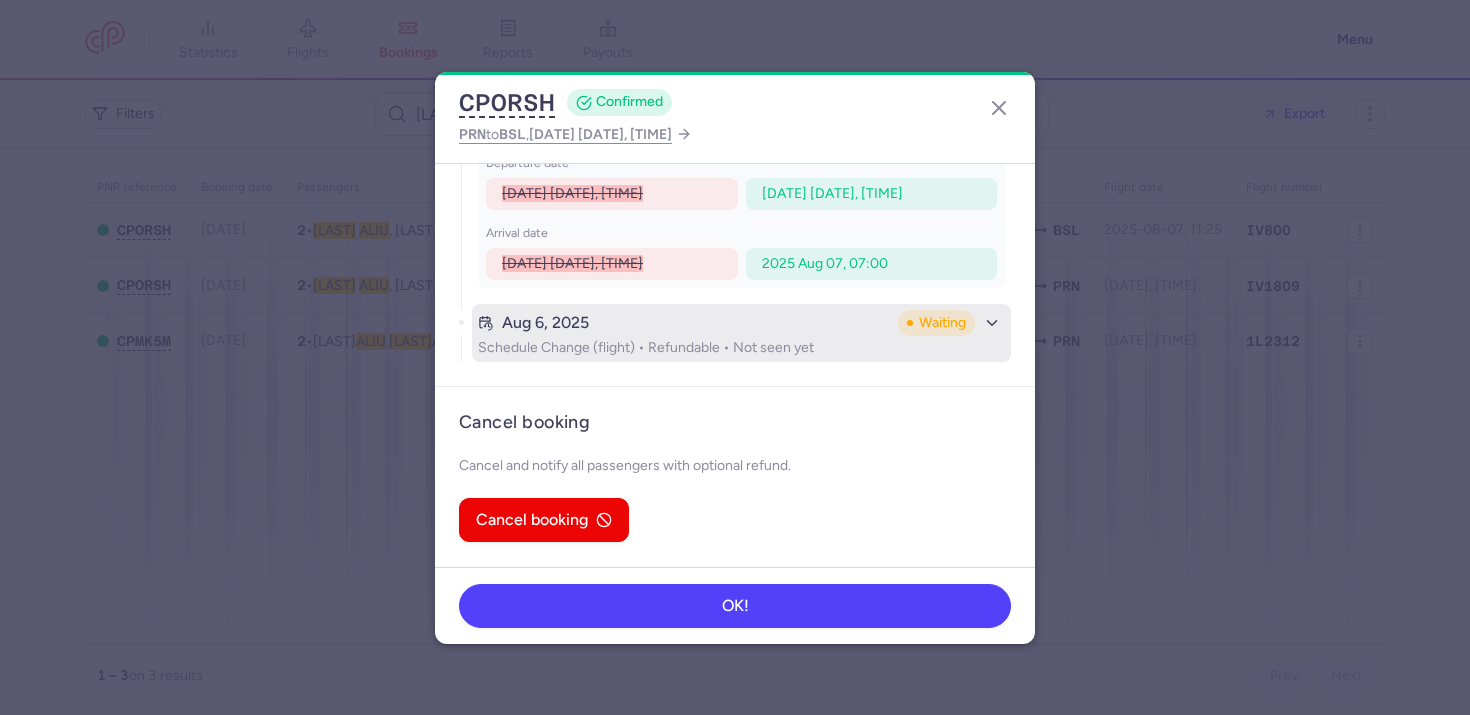 click on "Aug 6, 2025 Waiting Schedule Change (flight) • Refundable • Not seen yet" at bounding box center [741, 333] 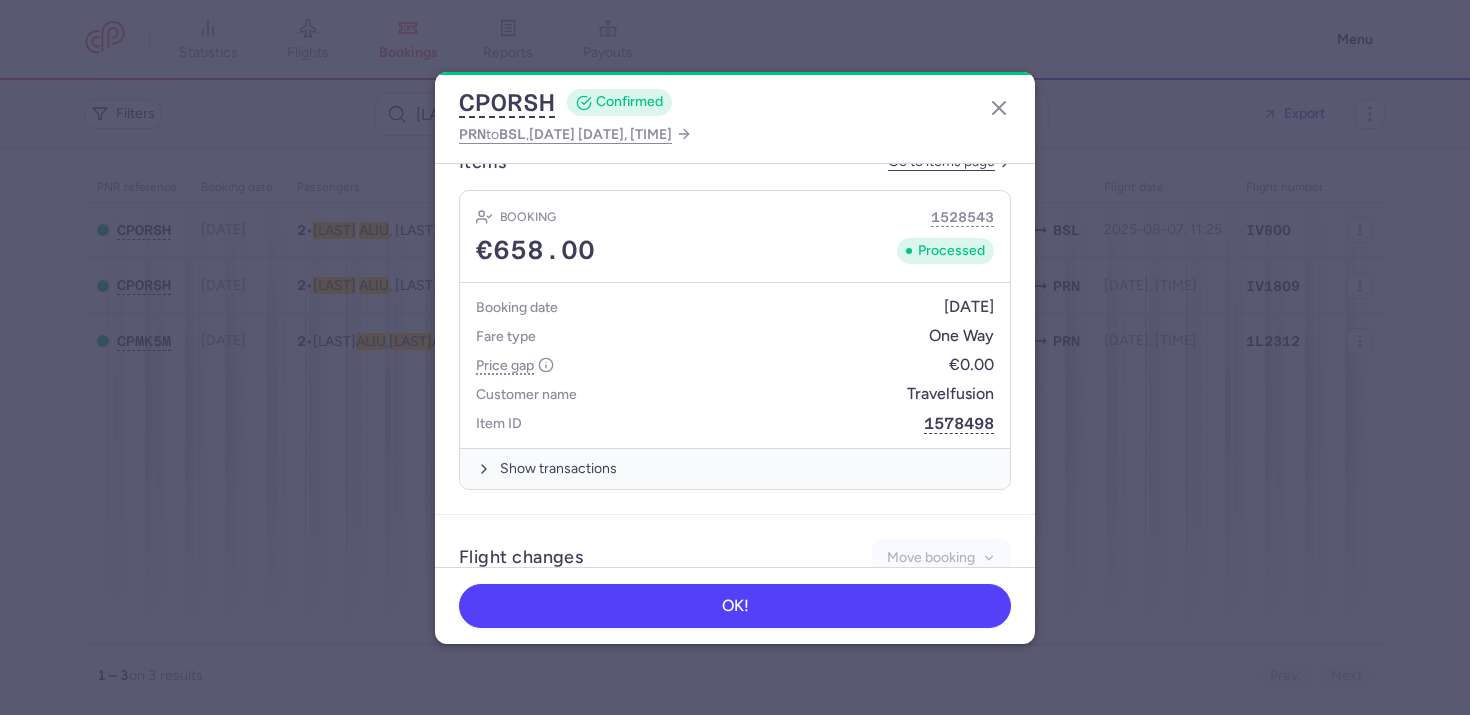 scroll, scrollTop: 678, scrollLeft: 0, axis: vertical 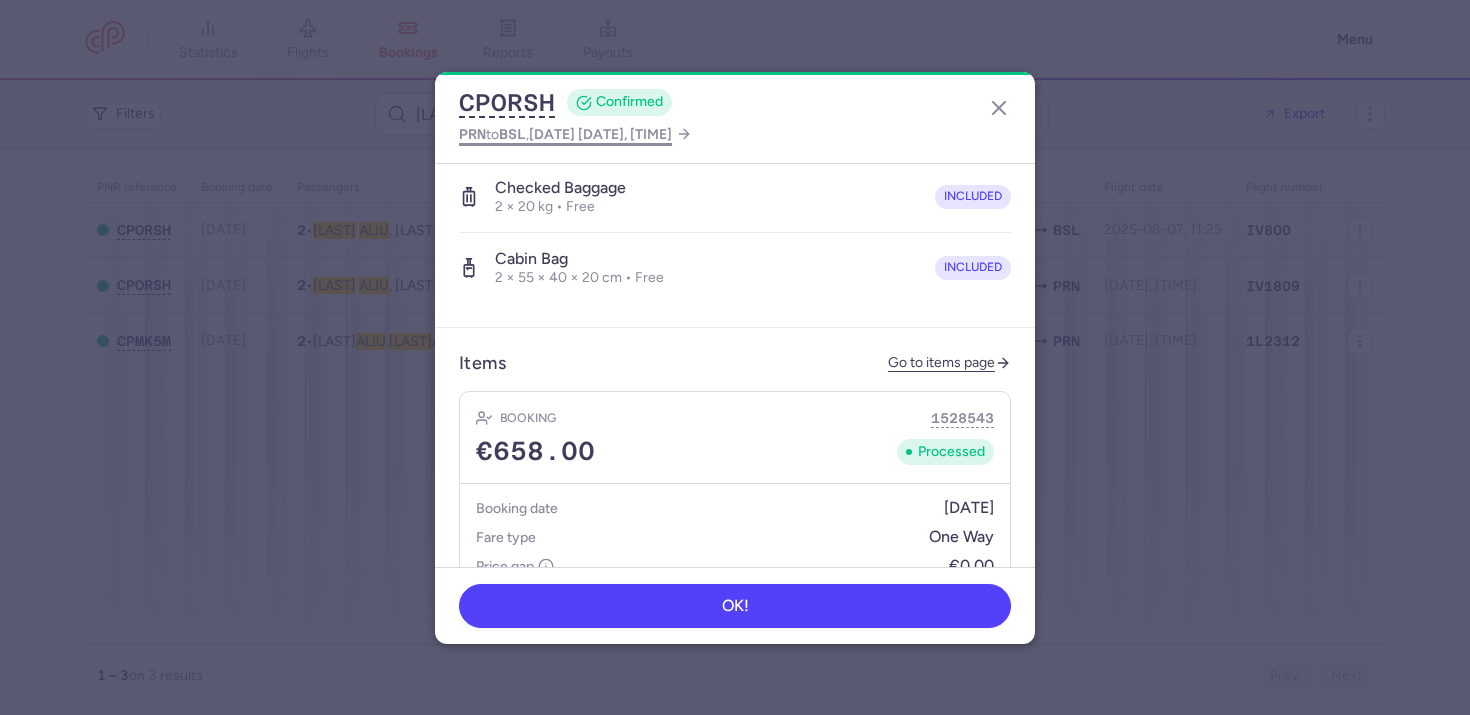 click on "2025 Aug 7, 11:25" at bounding box center (600, 134) 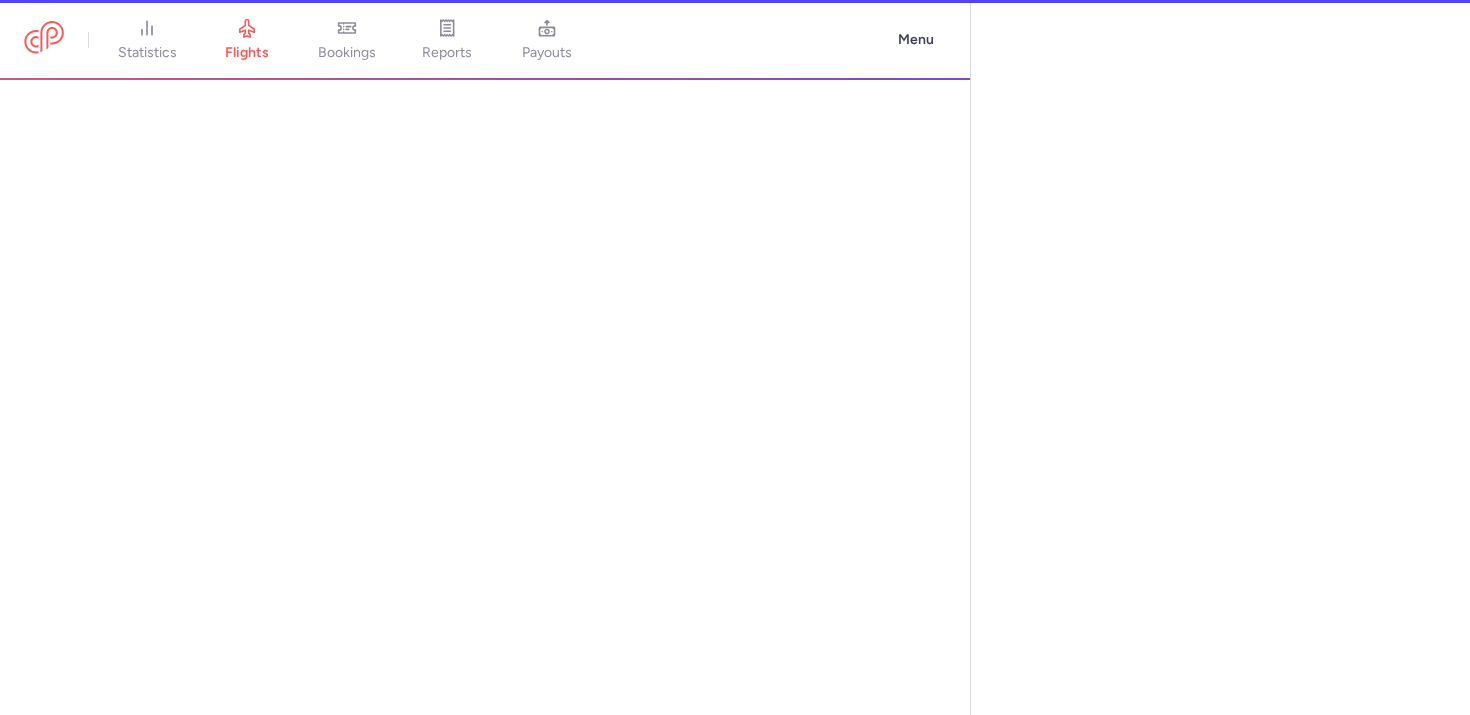select on "hours" 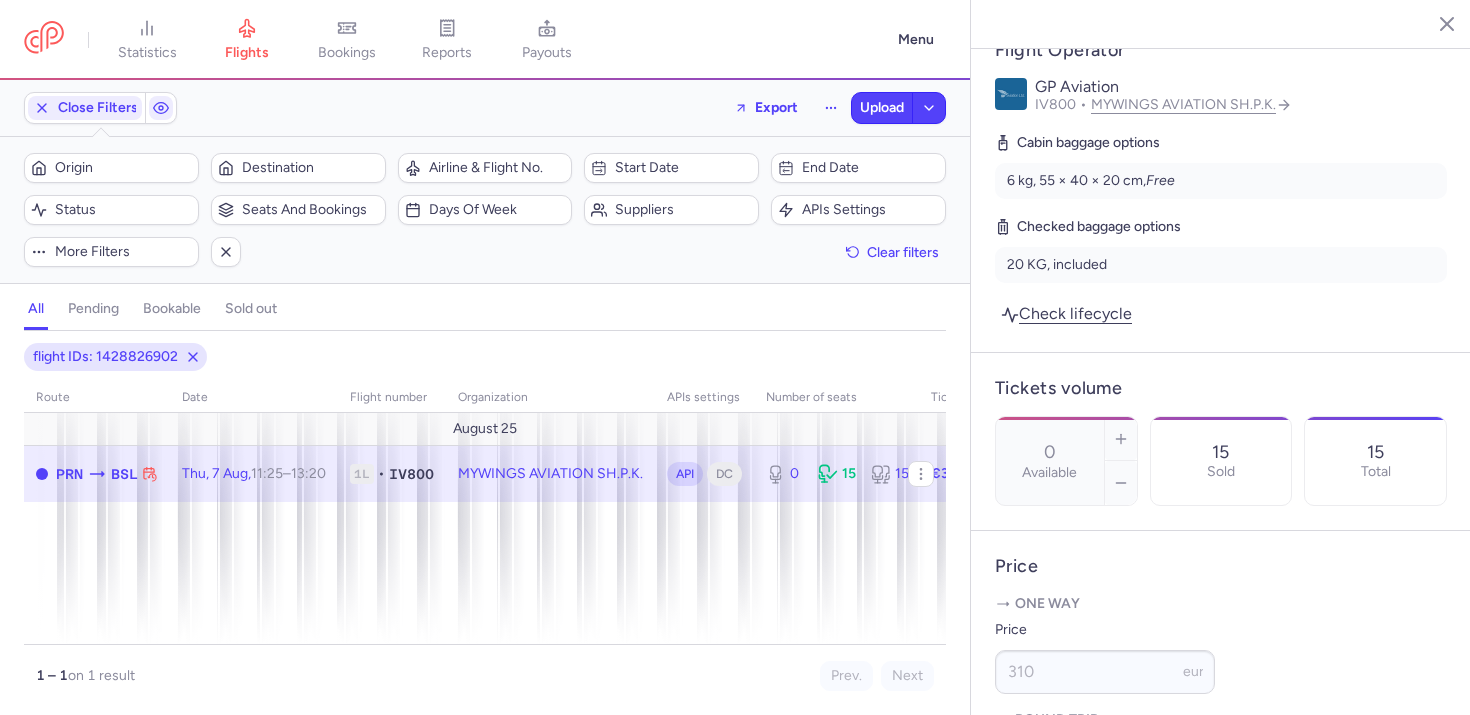 scroll, scrollTop: 0, scrollLeft: 0, axis: both 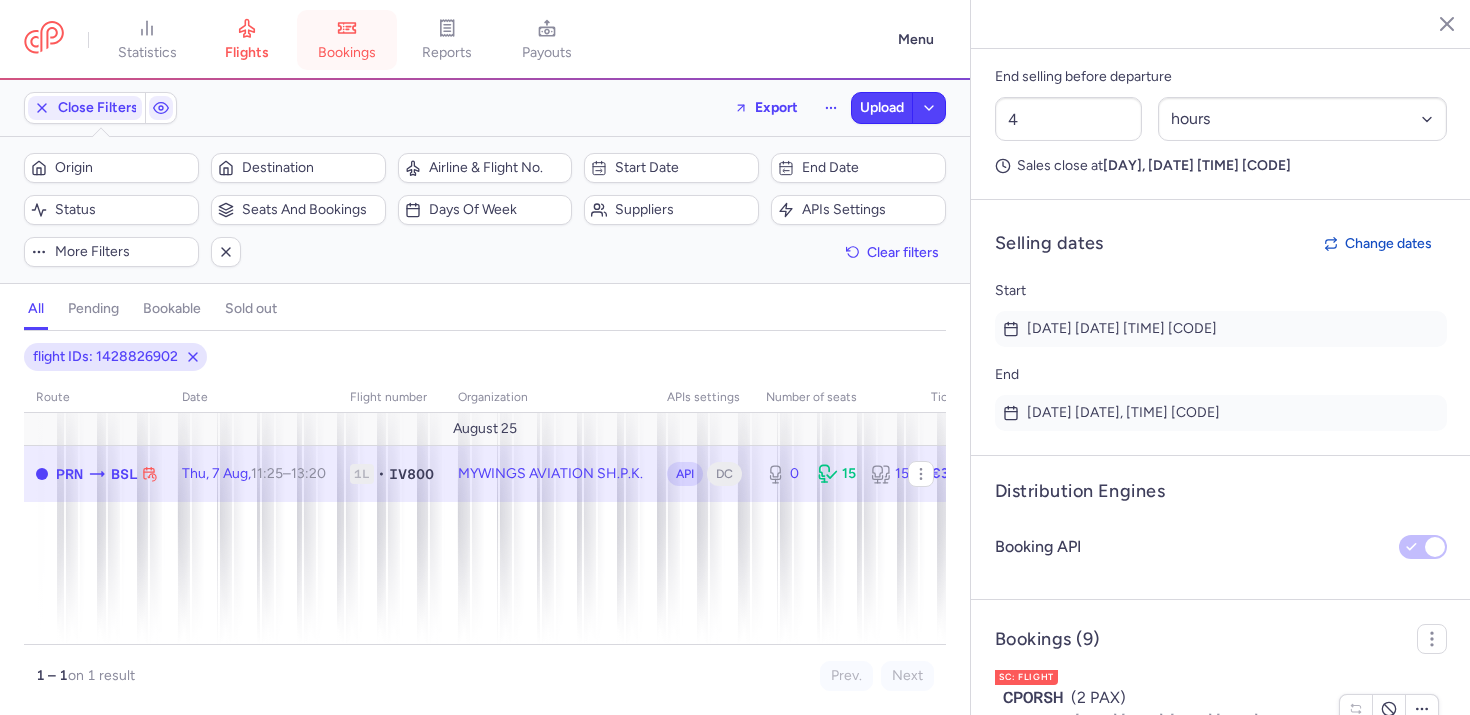 click on "bookings" at bounding box center (347, 40) 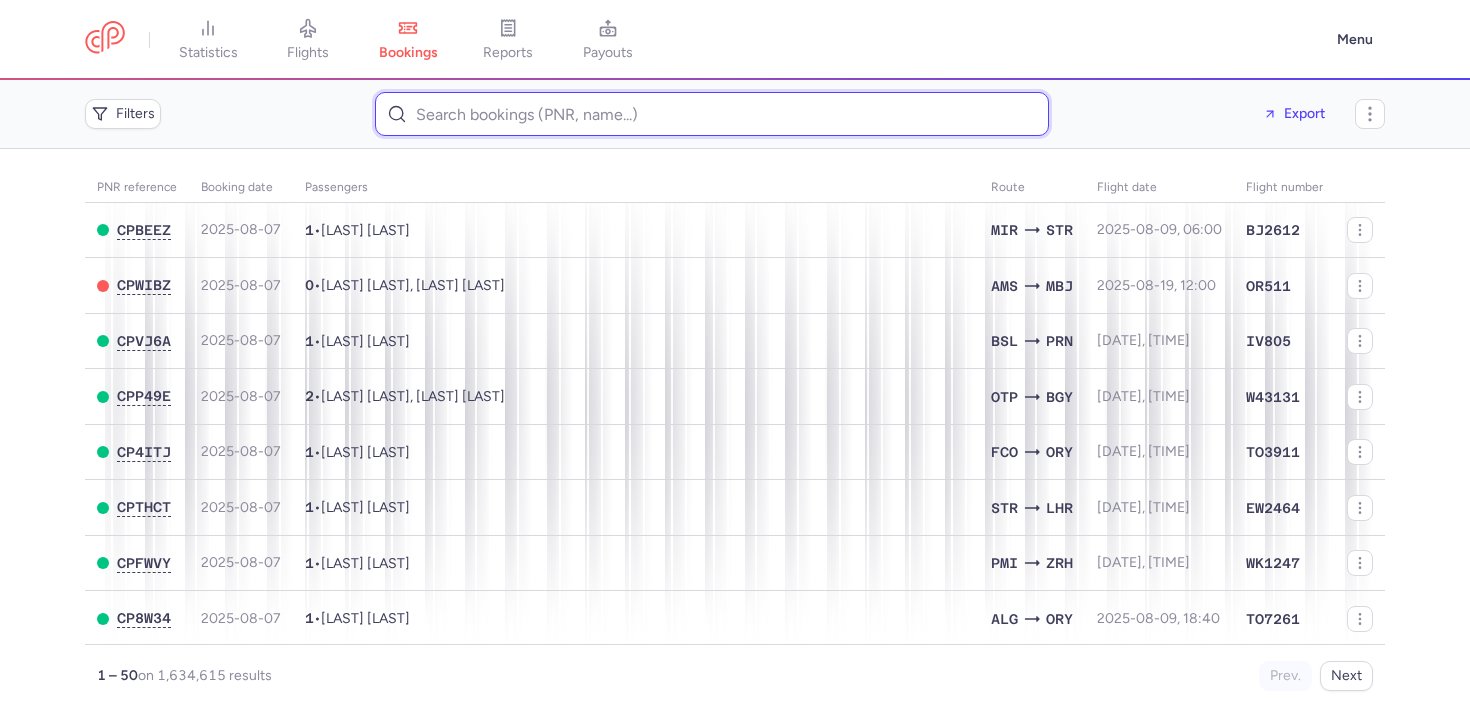 click at bounding box center [712, 114] 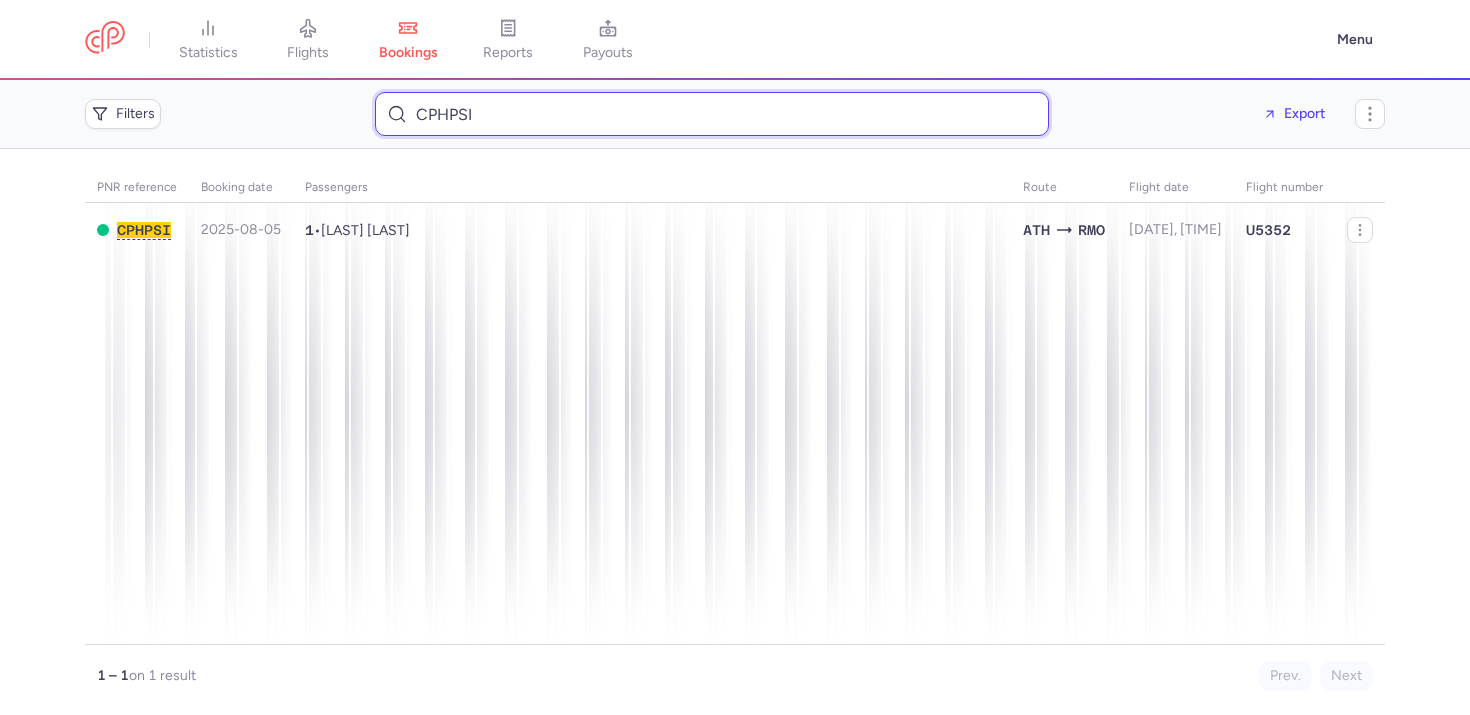 type on "CPHPSI" 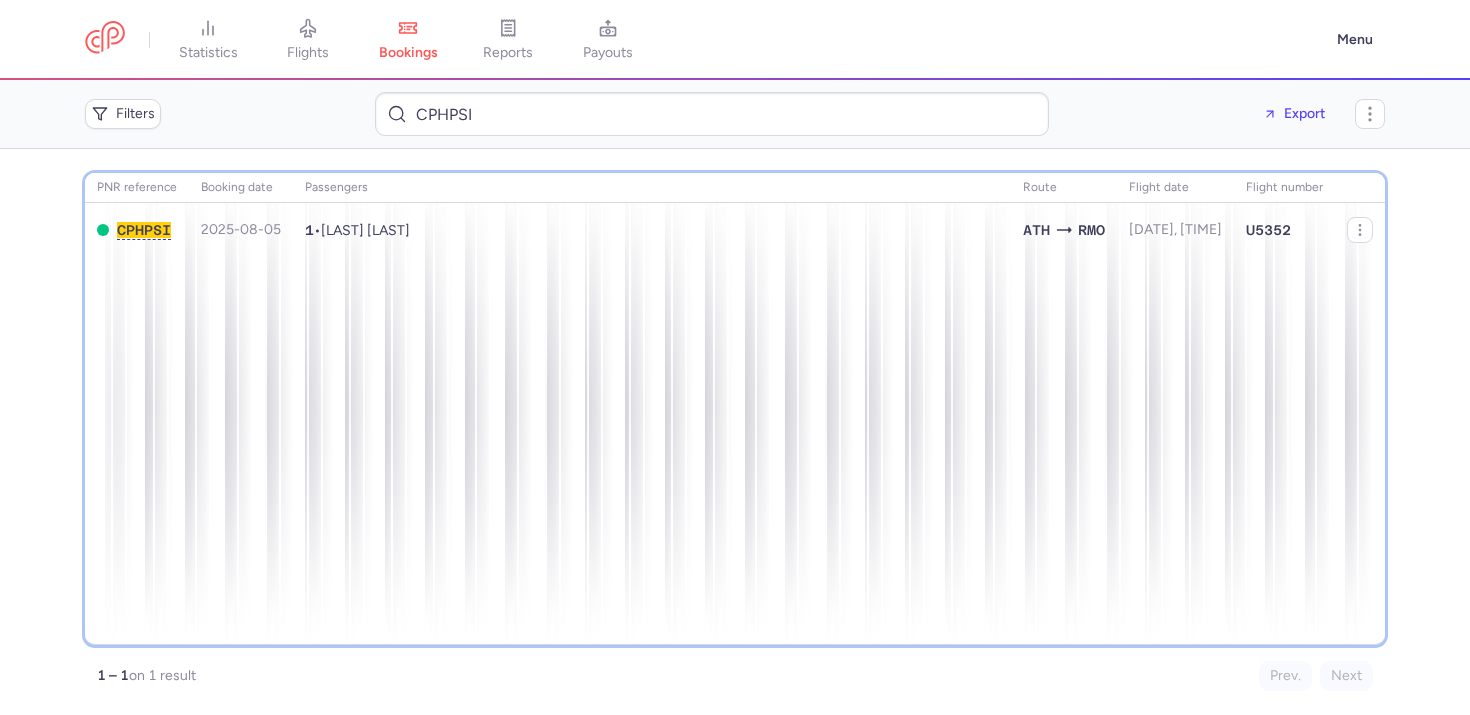 click on "Passengers" 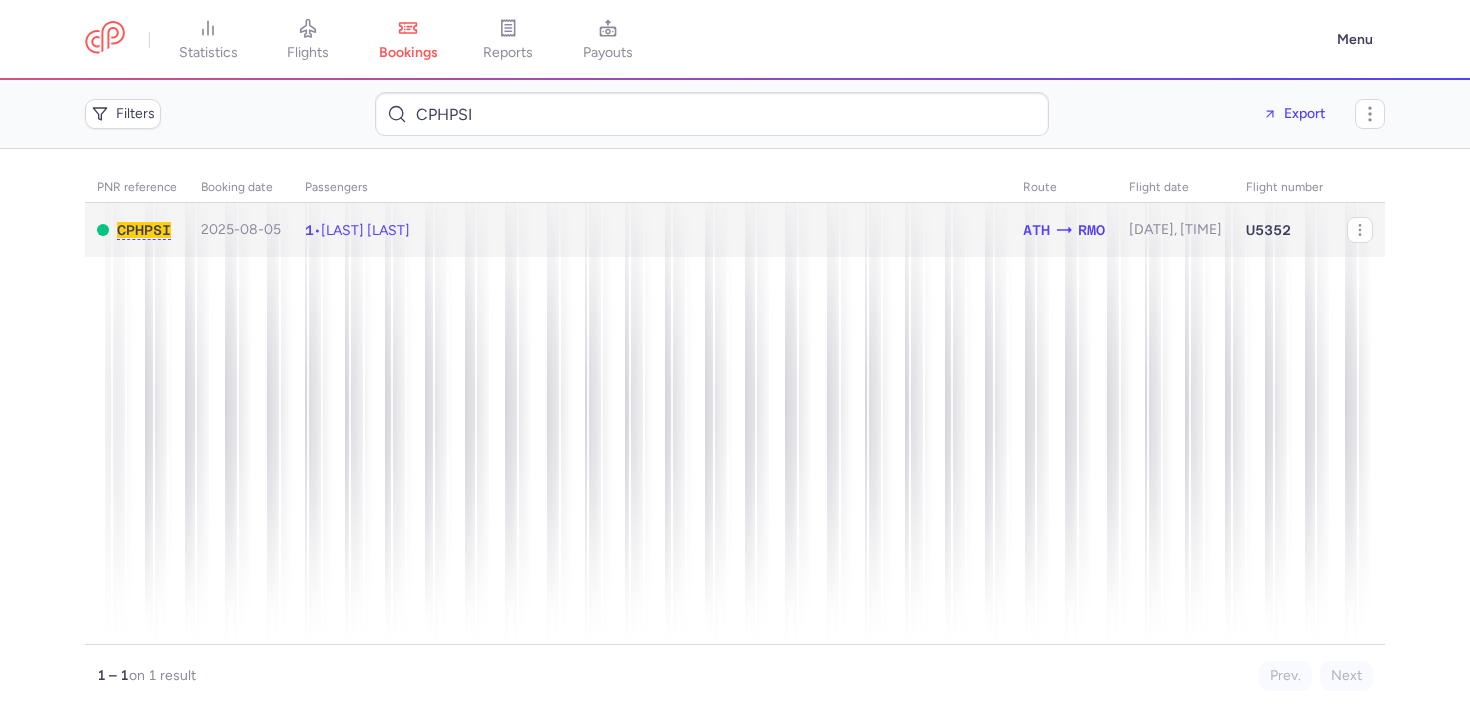 click on "1  •  Svitlana KOBYLIANSKA" 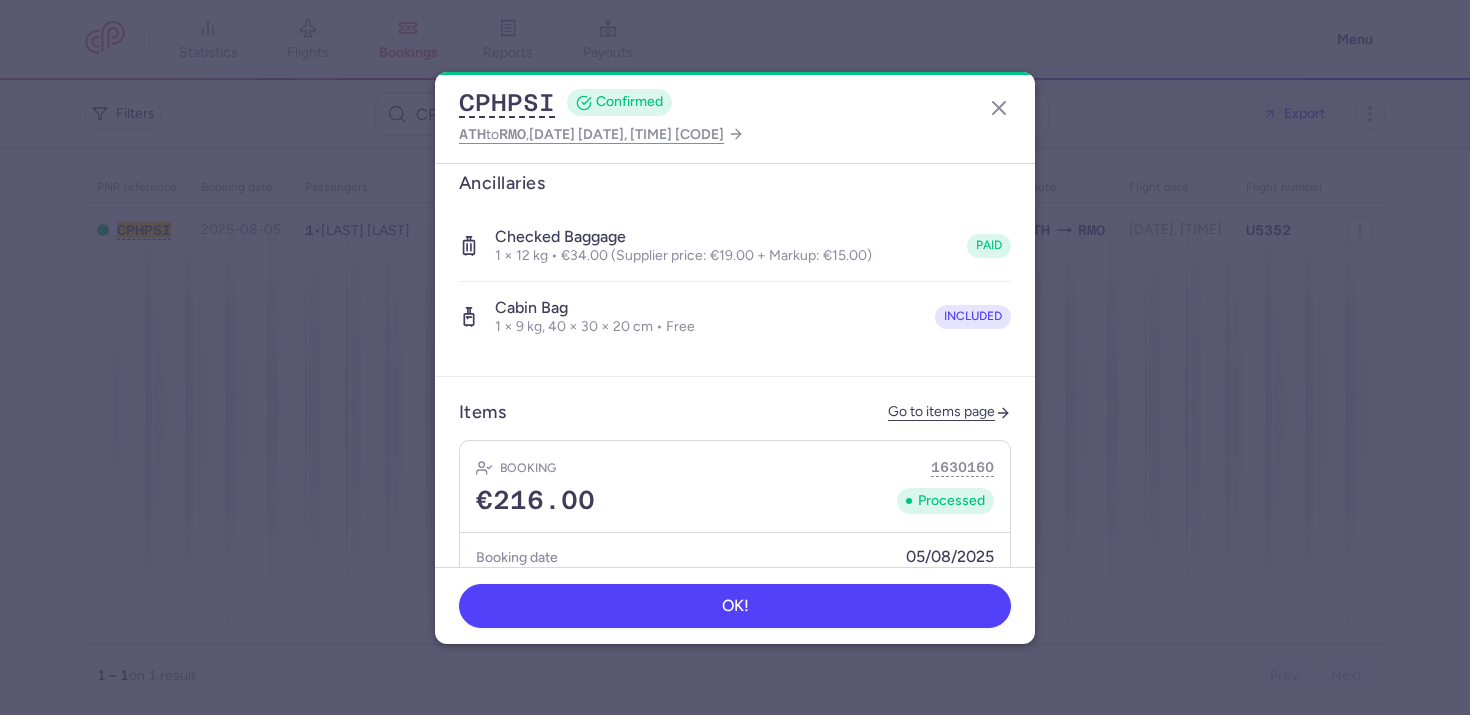 scroll, scrollTop: 0, scrollLeft: 0, axis: both 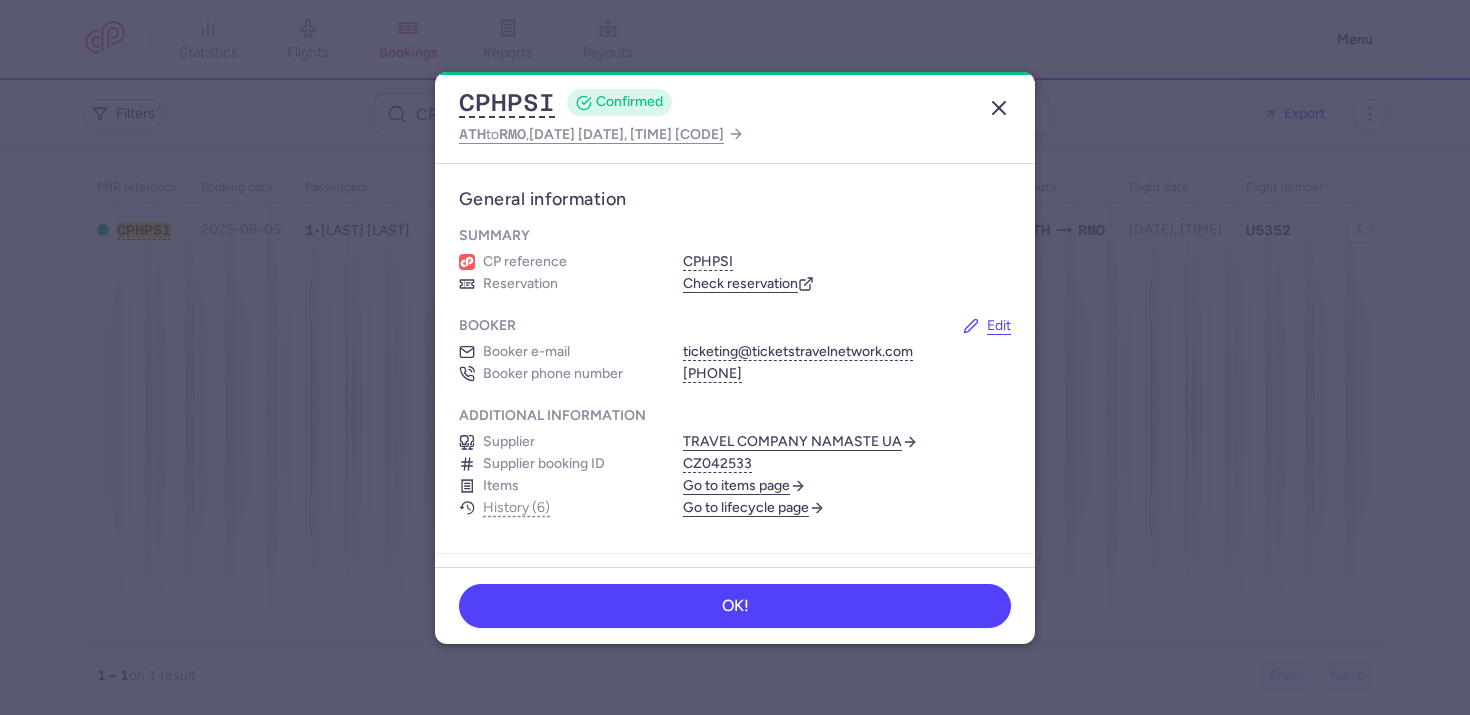 click 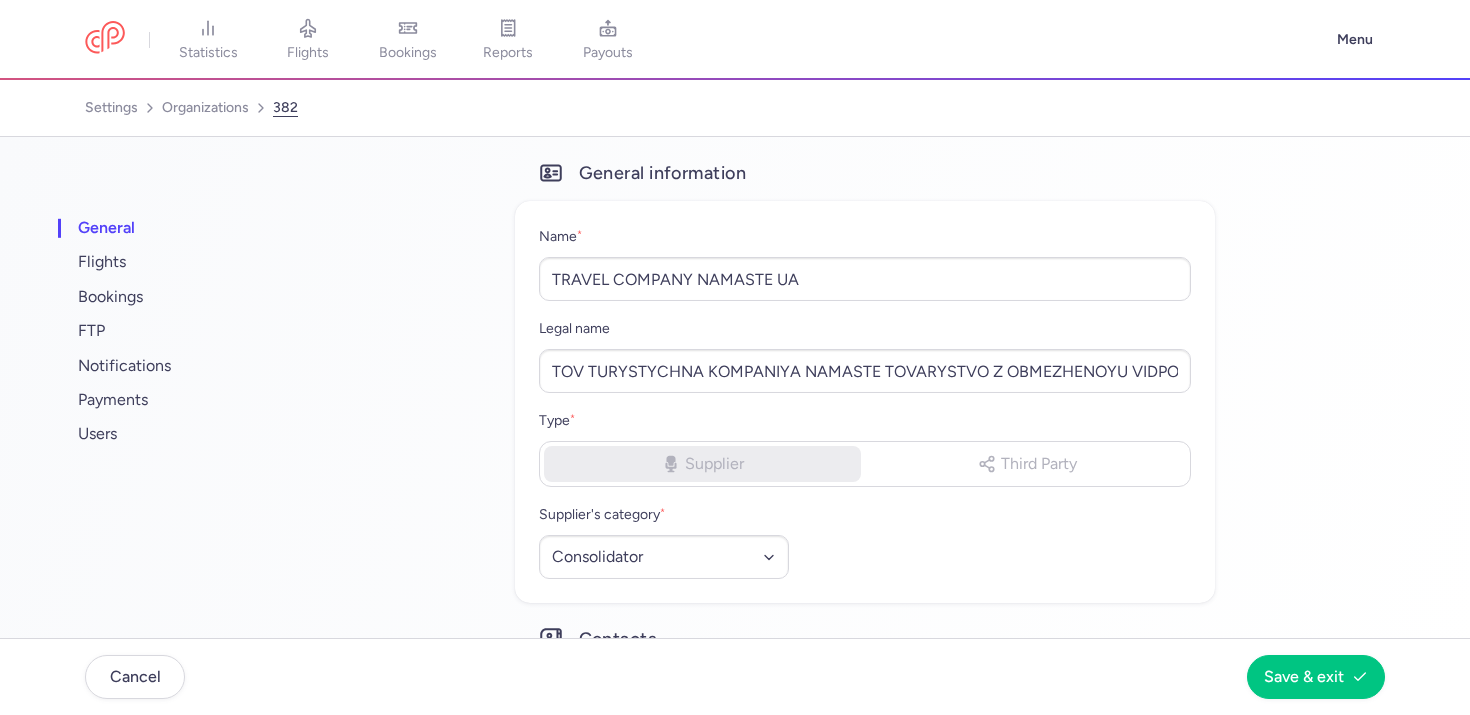 select on "CONSOLIDATOR" 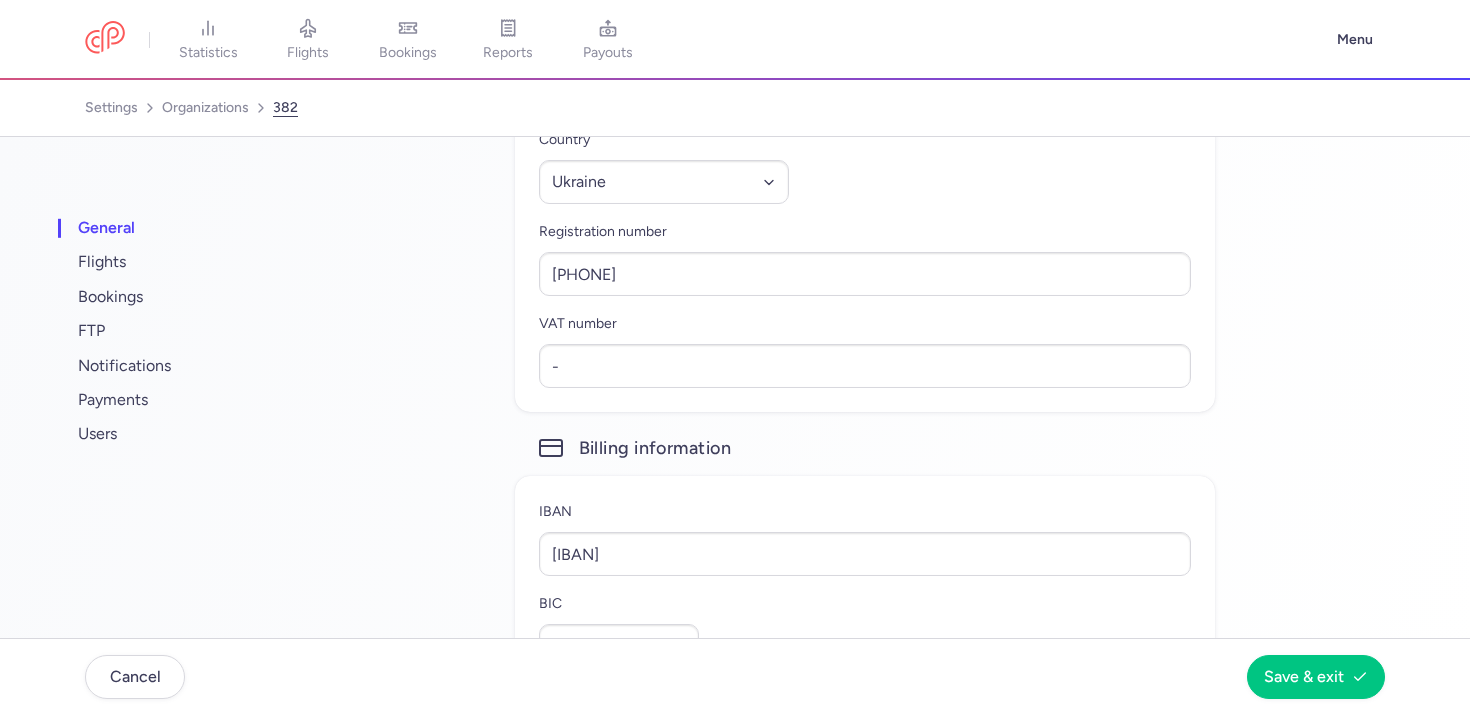 scroll, scrollTop: 1967, scrollLeft: 0, axis: vertical 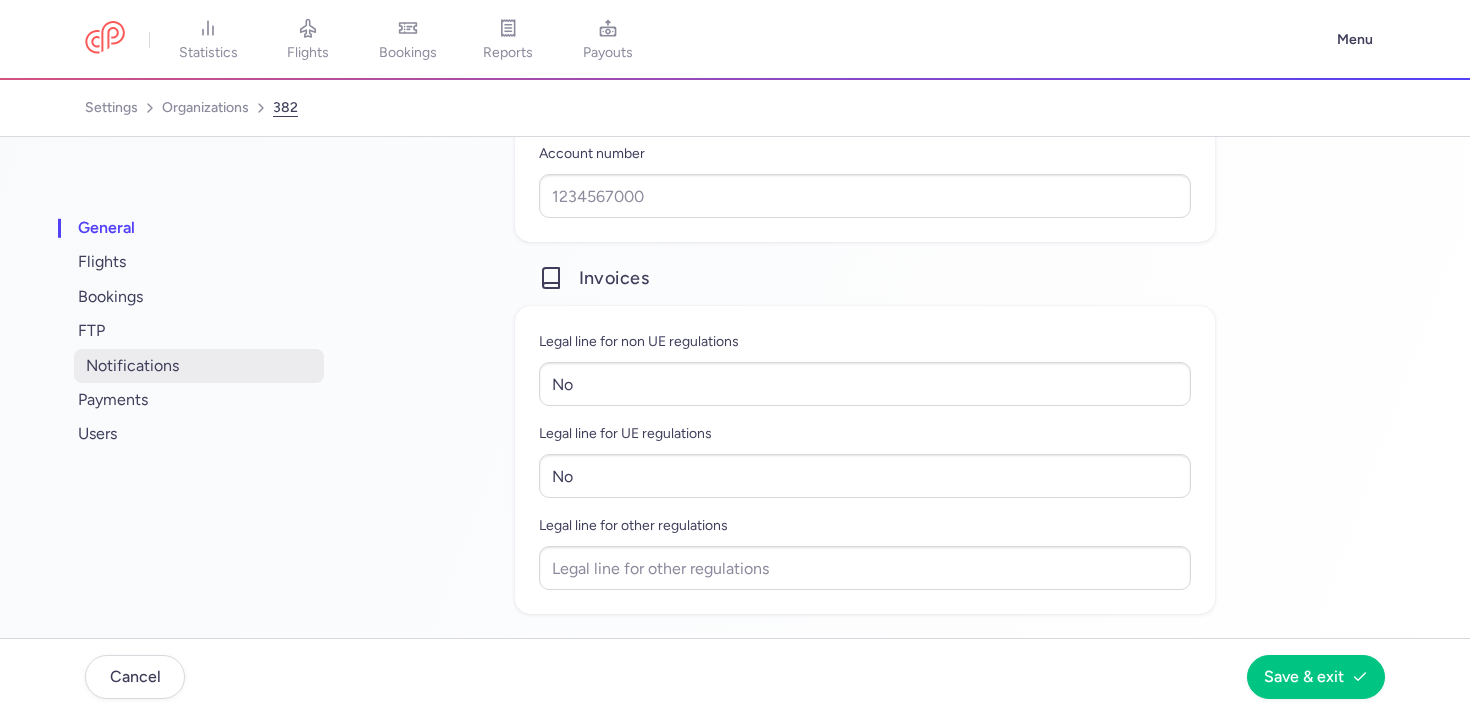 click on "notifications" at bounding box center (199, 366) 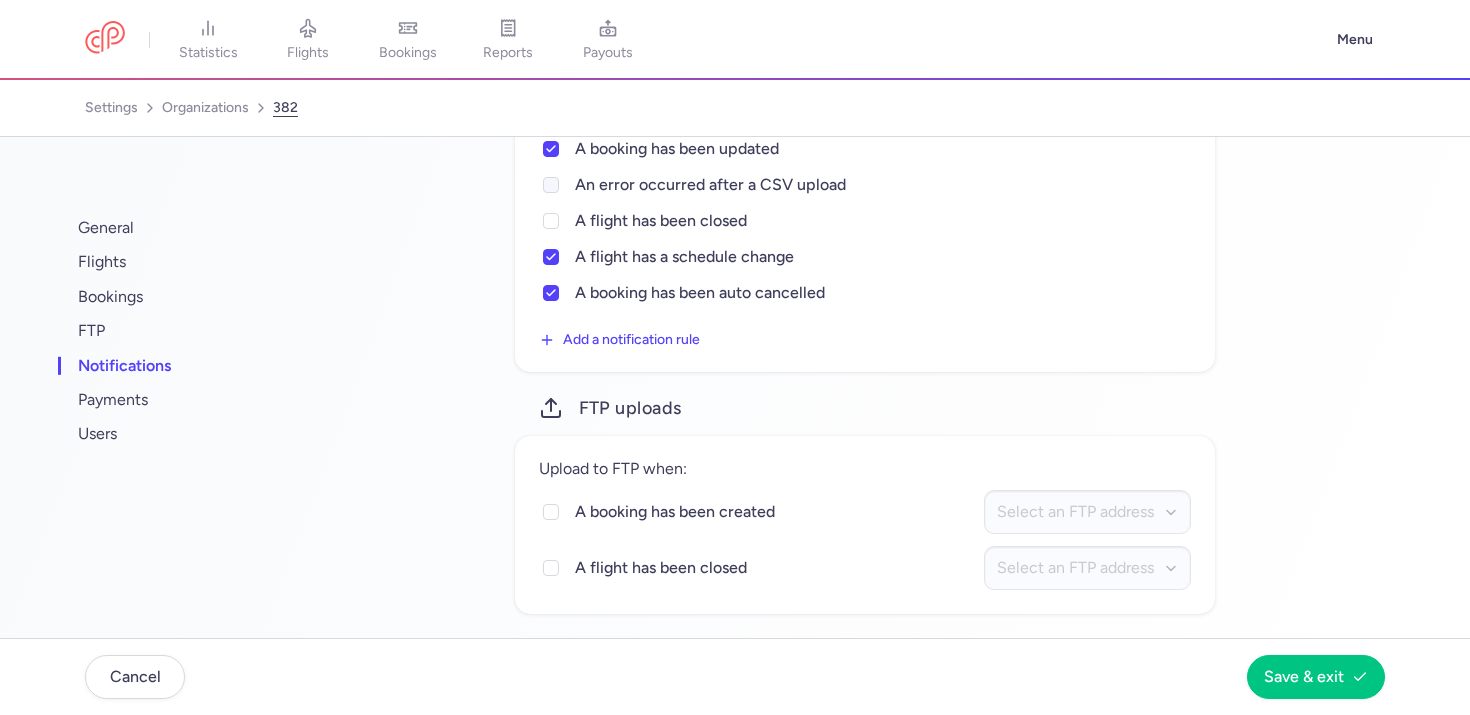 scroll, scrollTop: 0, scrollLeft: 0, axis: both 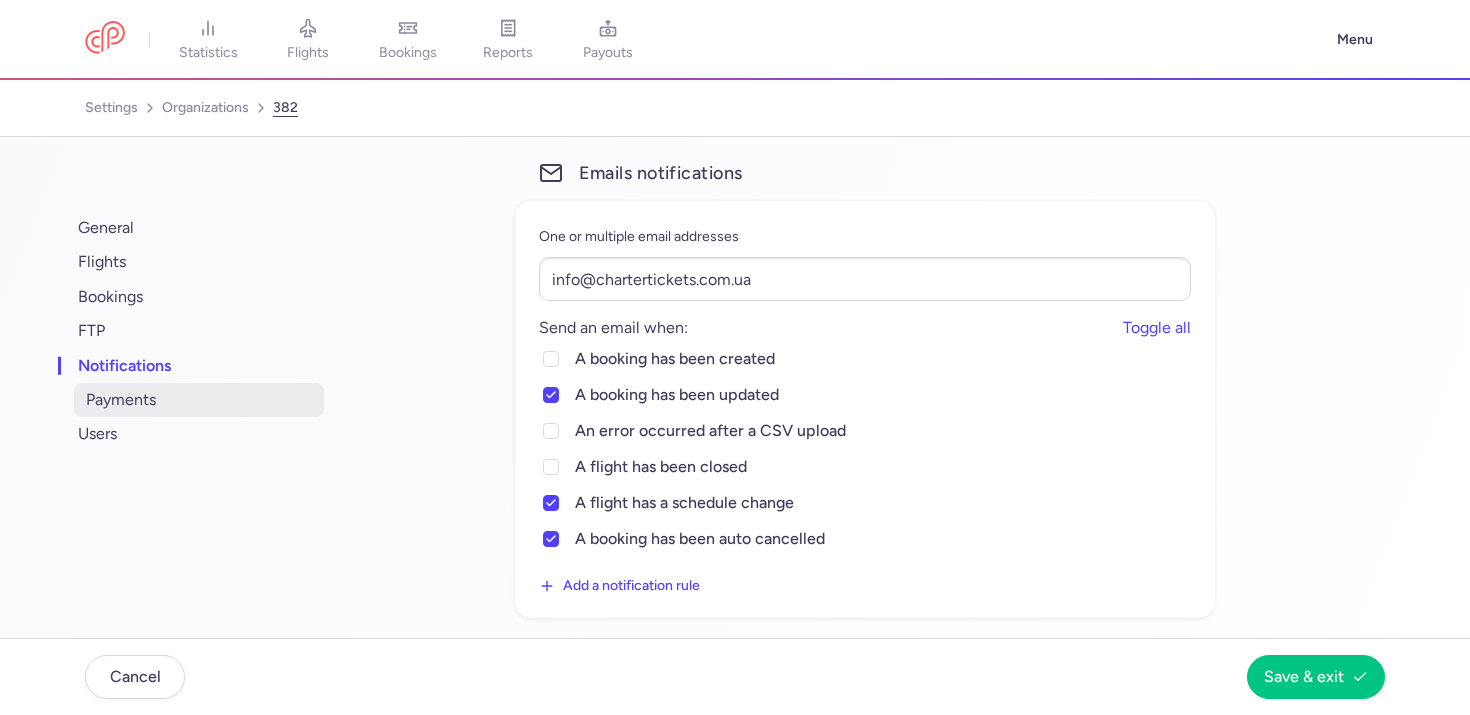 click on "payments" at bounding box center (199, 400) 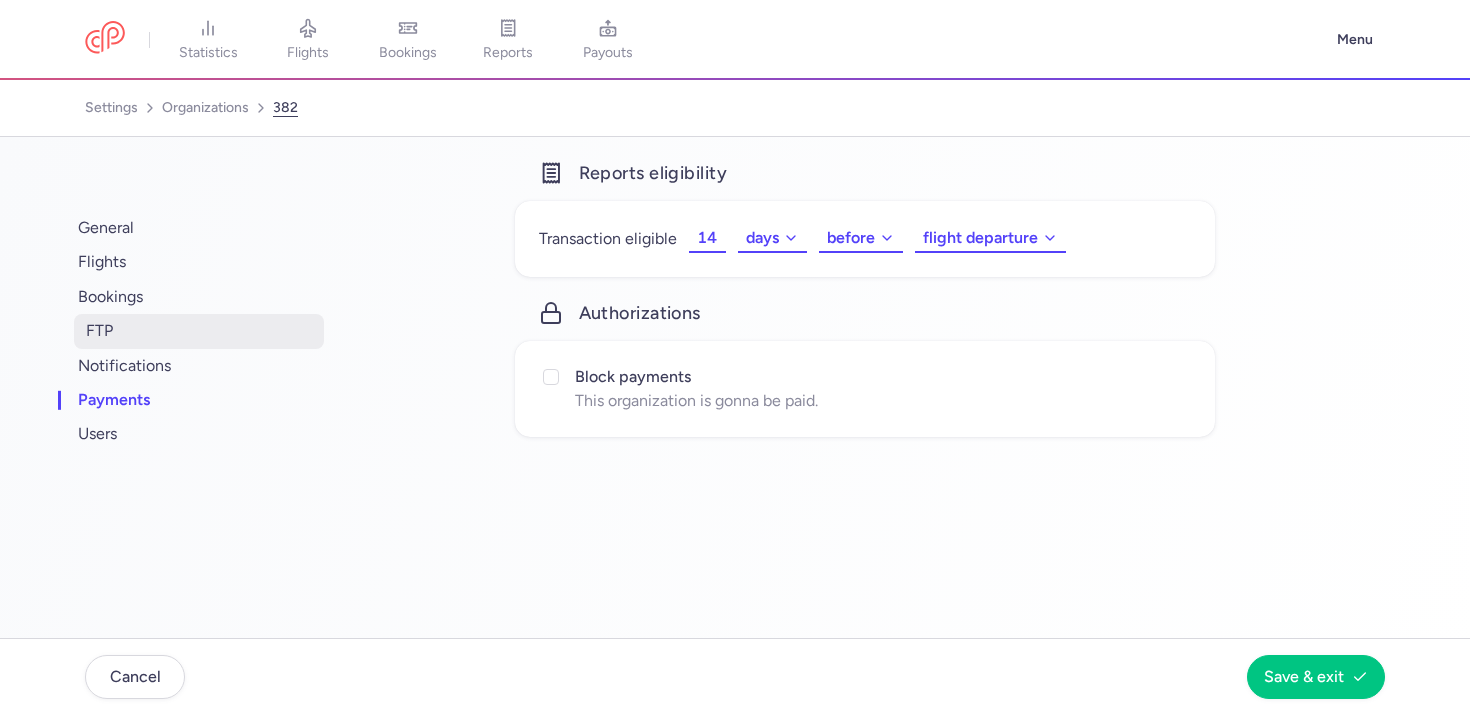 drag, startPoint x: 144, startPoint y: 327, endPoint x: 147, endPoint y: 316, distance: 11.401754 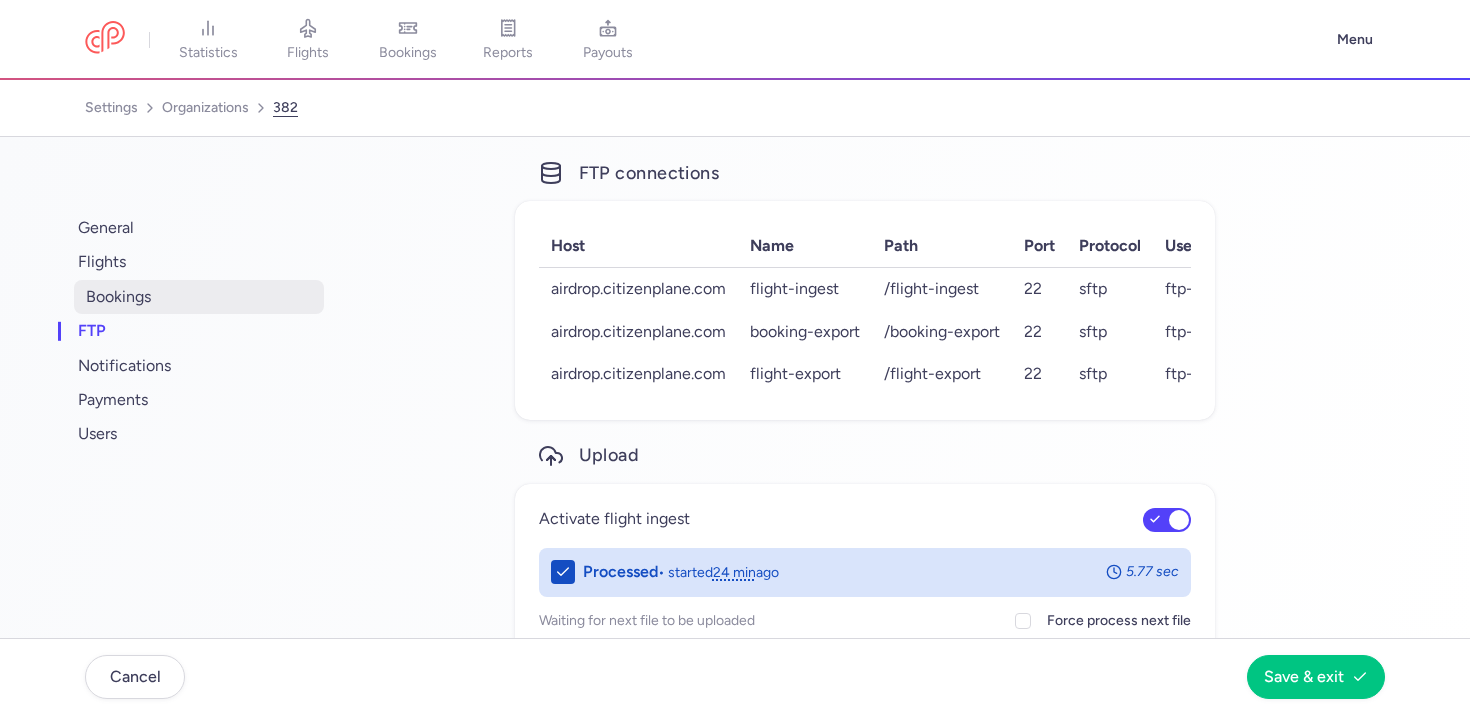 click on "bookings" at bounding box center (199, 297) 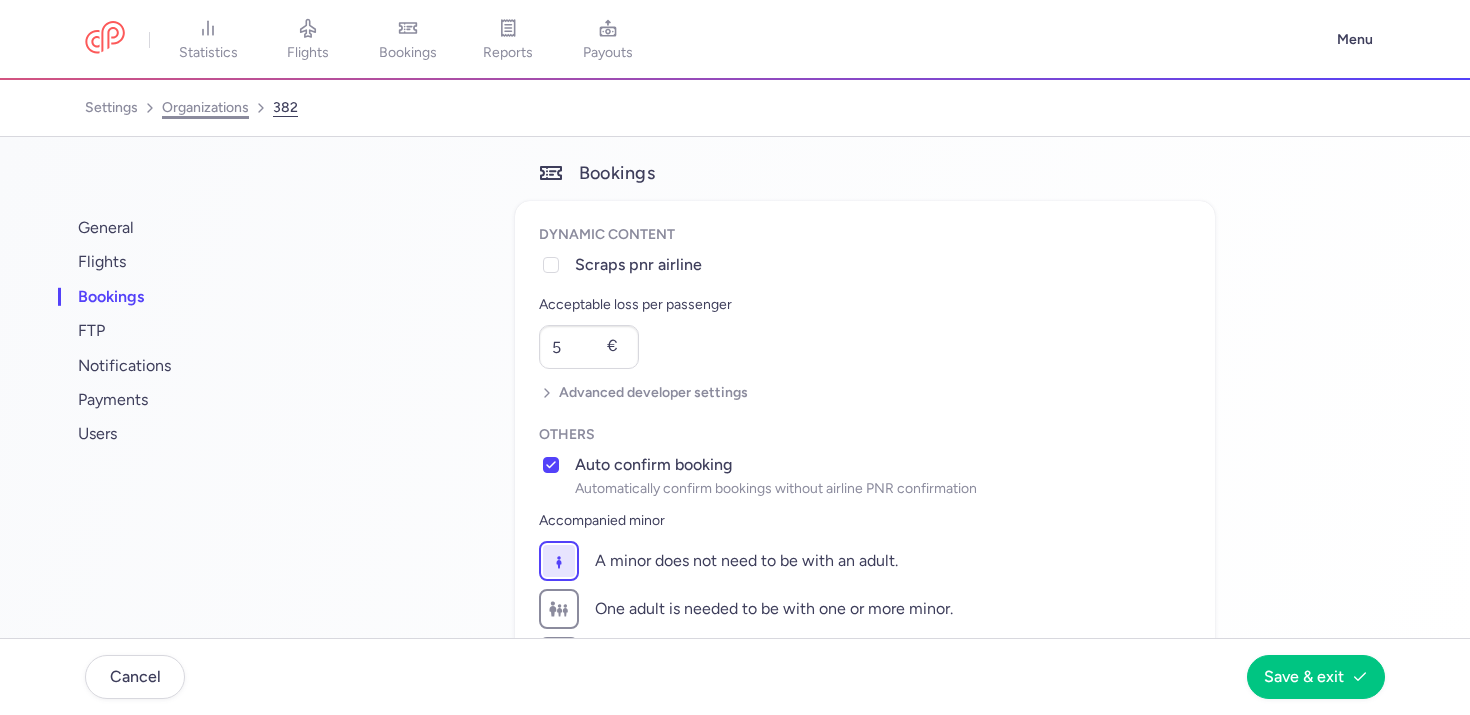 click on "organizations" at bounding box center (205, 108) 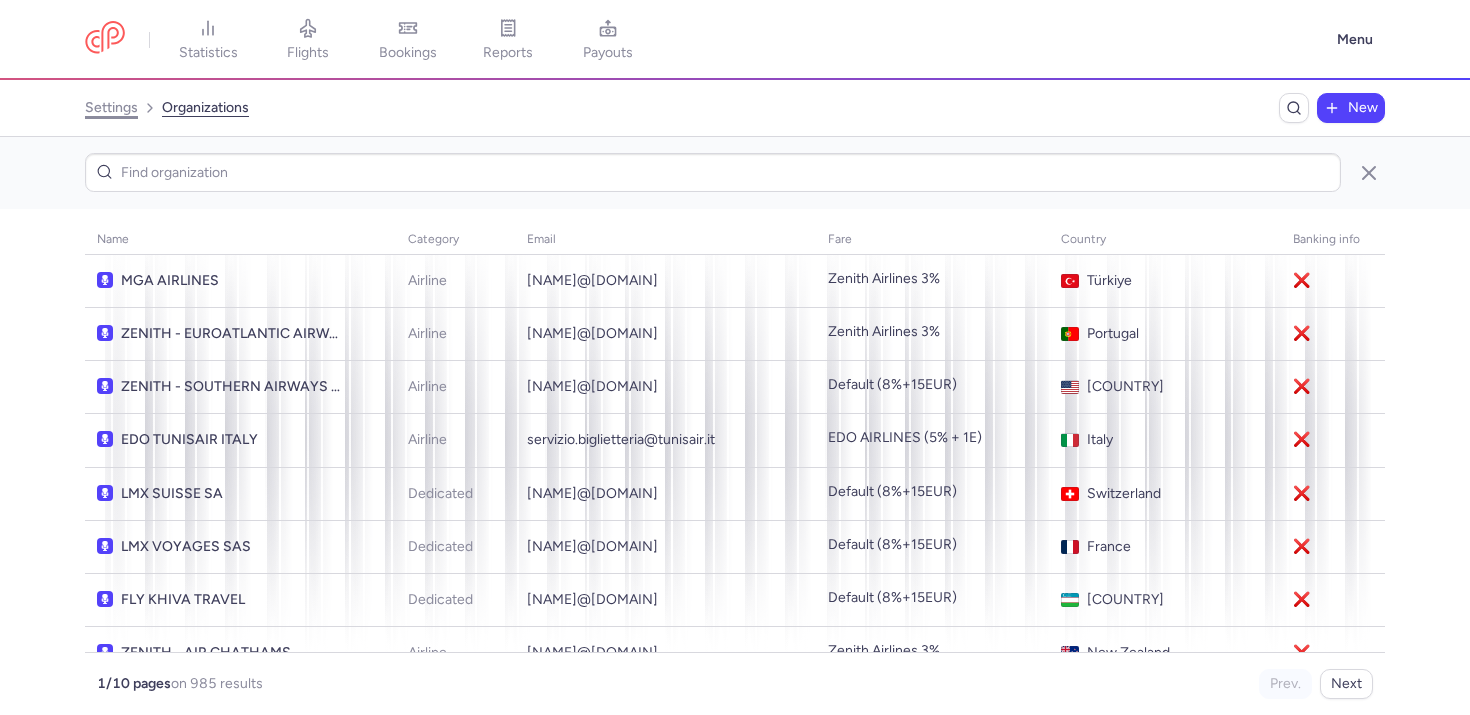 click on "settings" at bounding box center (111, 108) 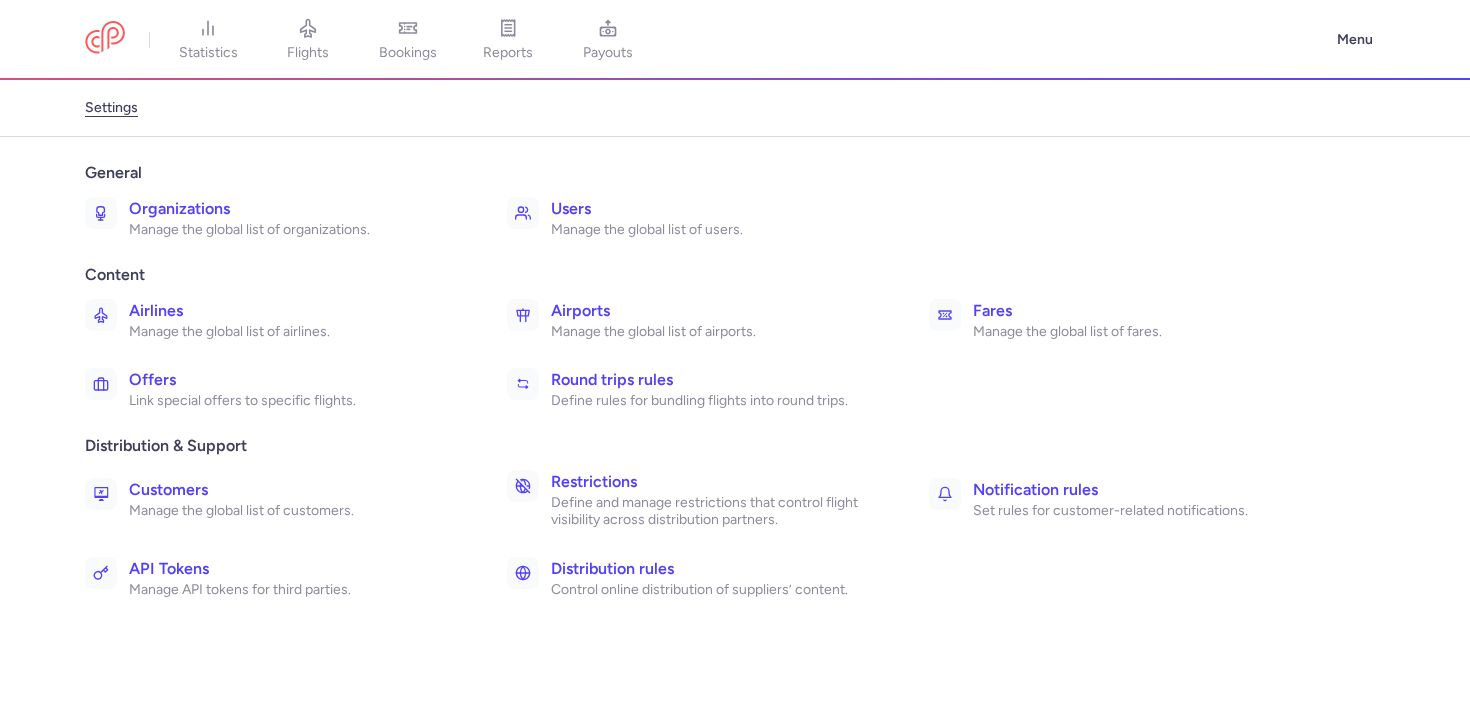 click on "Organizations" at bounding box center [296, 209] 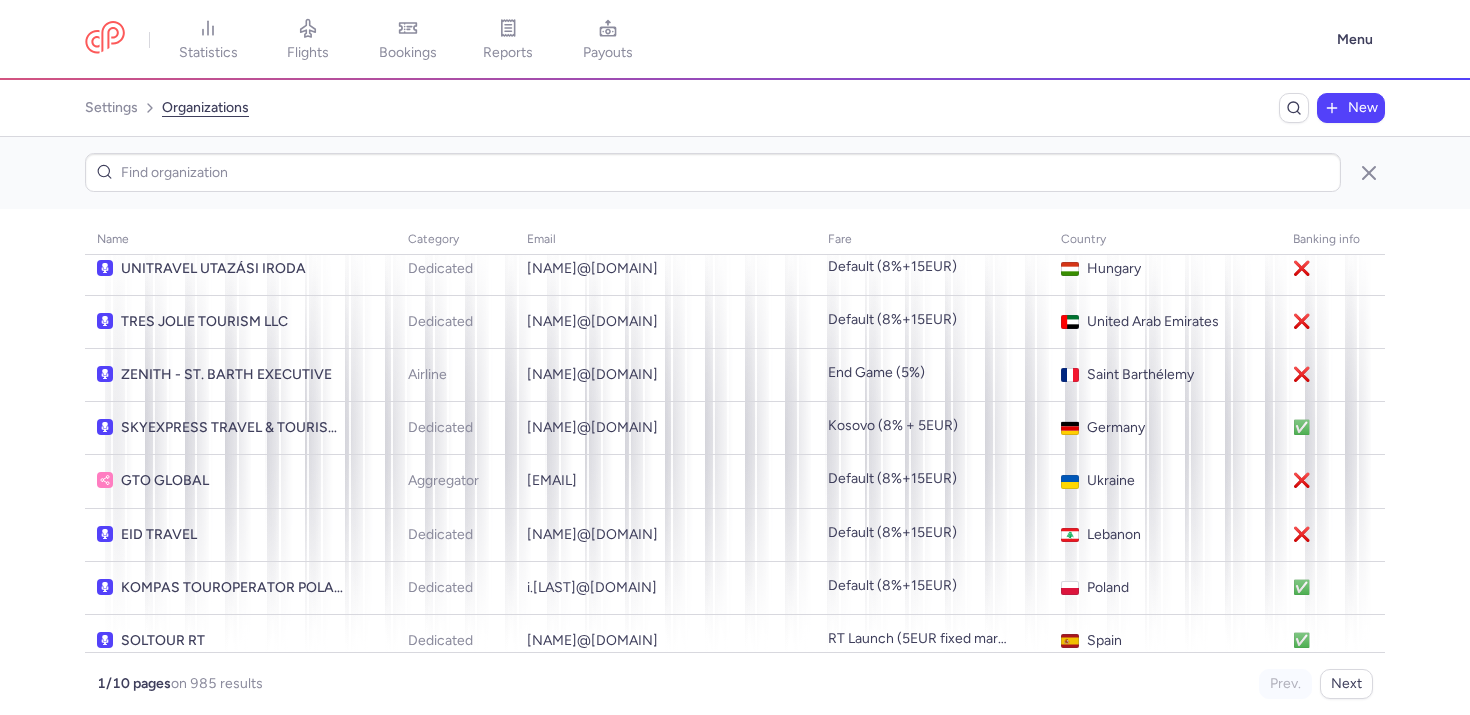 scroll, scrollTop: 0, scrollLeft: 0, axis: both 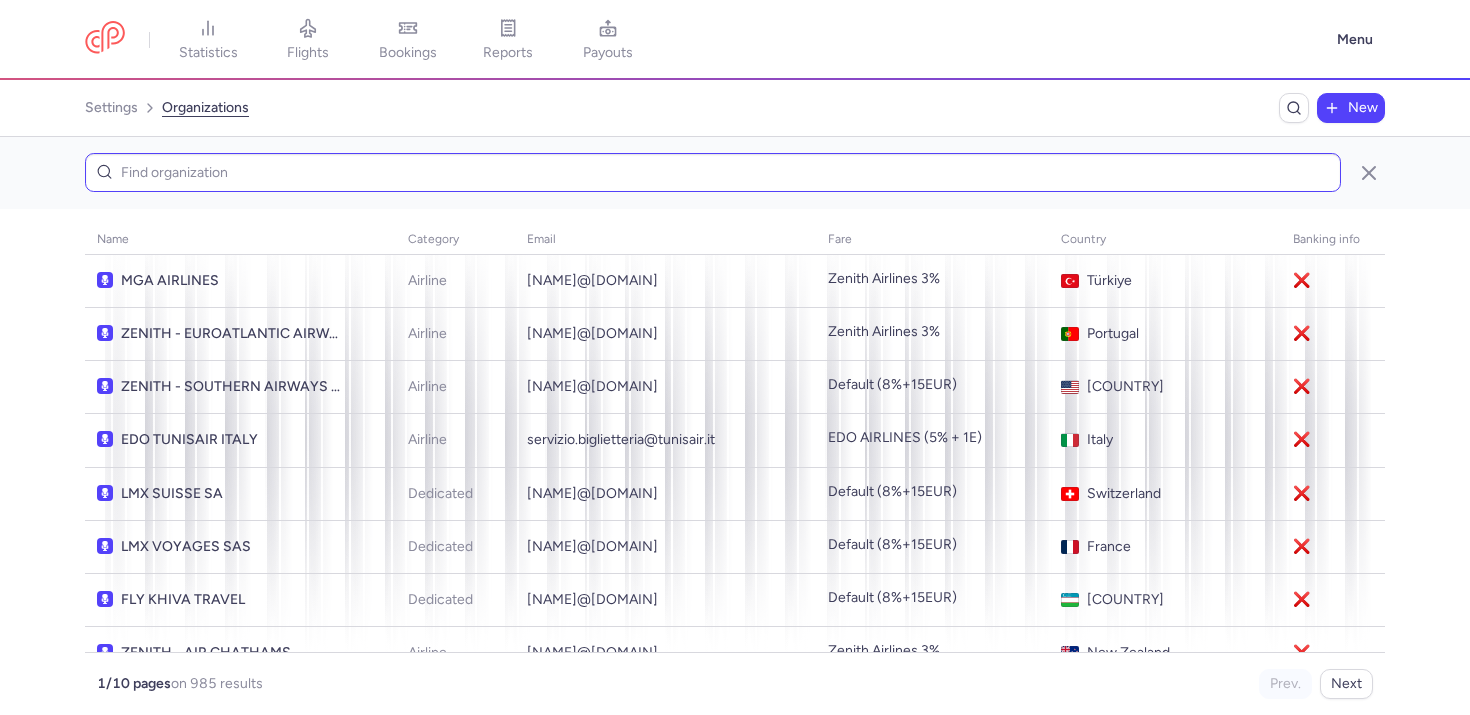 click at bounding box center (713, 172) 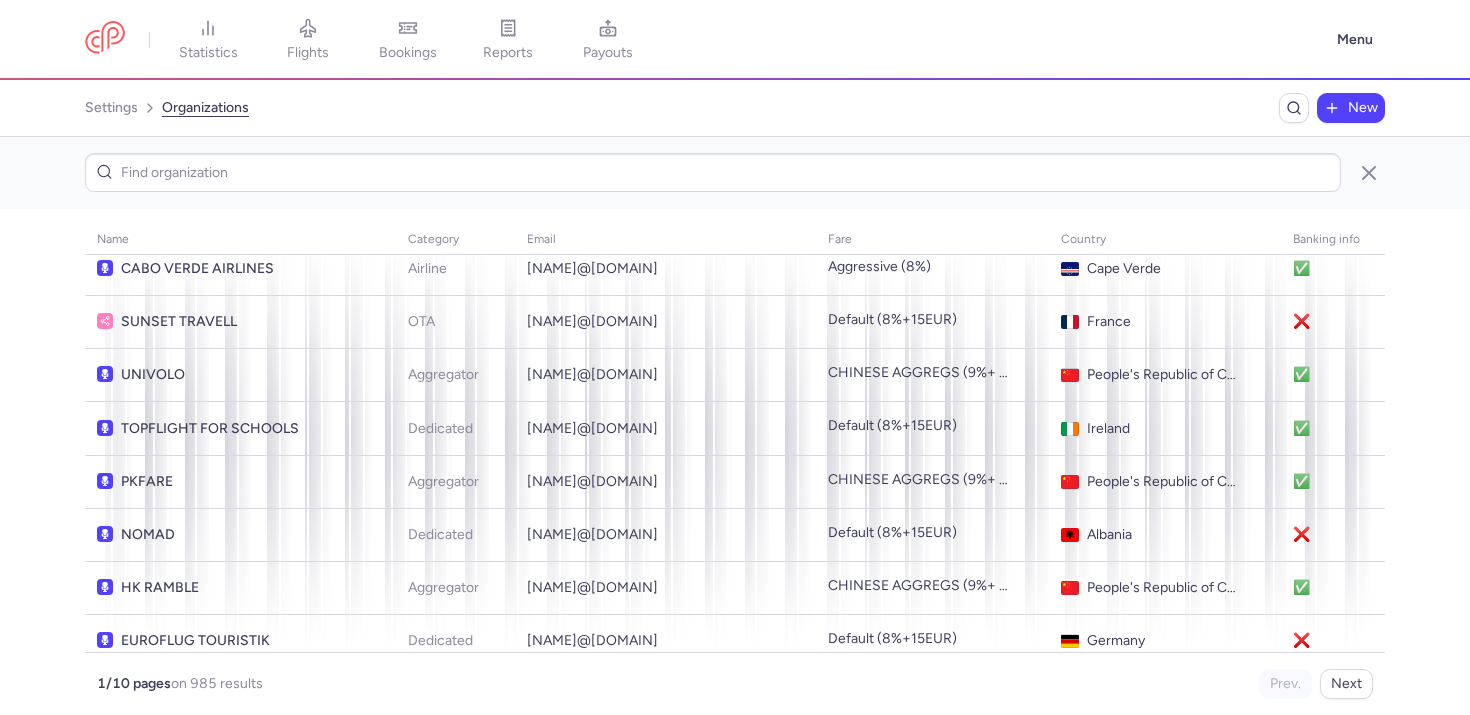 scroll, scrollTop: 4820, scrollLeft: 0, axis: vertical 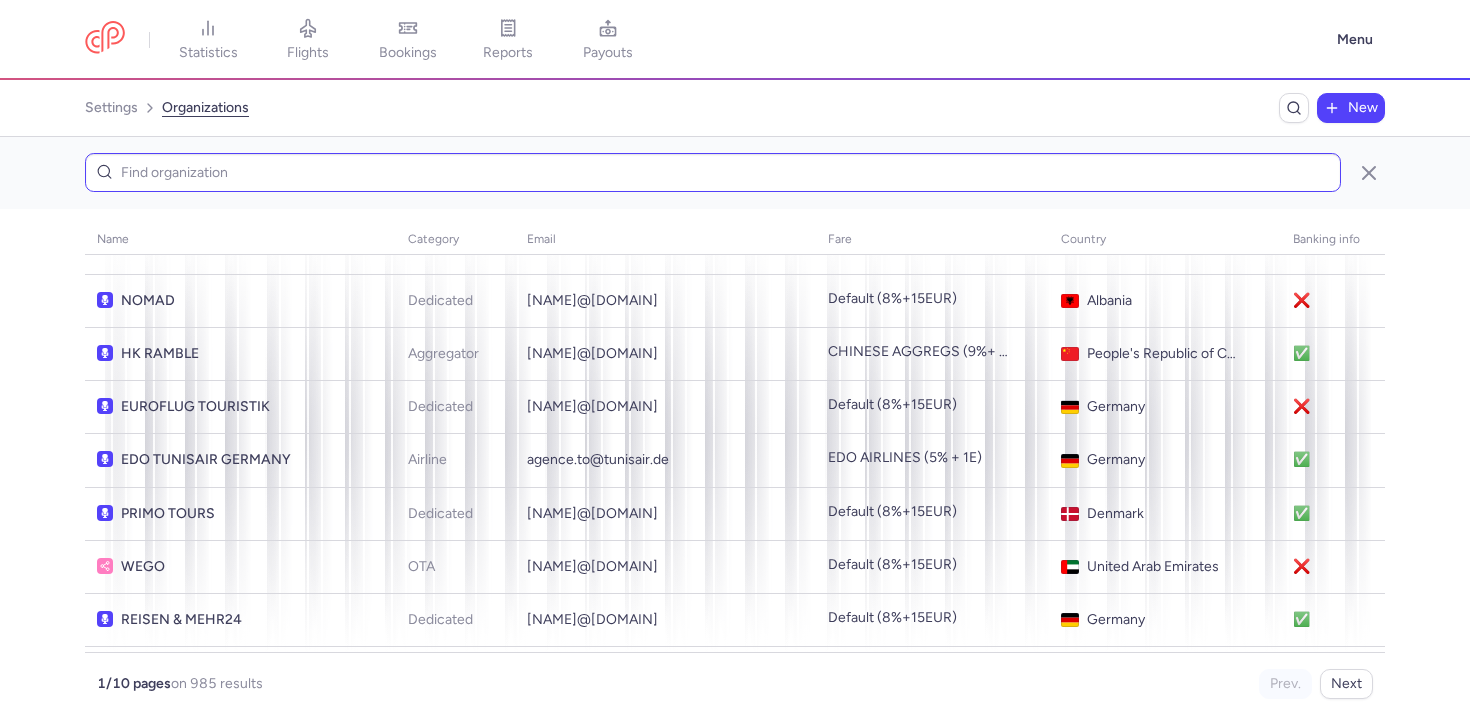 click at bounding box center [713, 172] 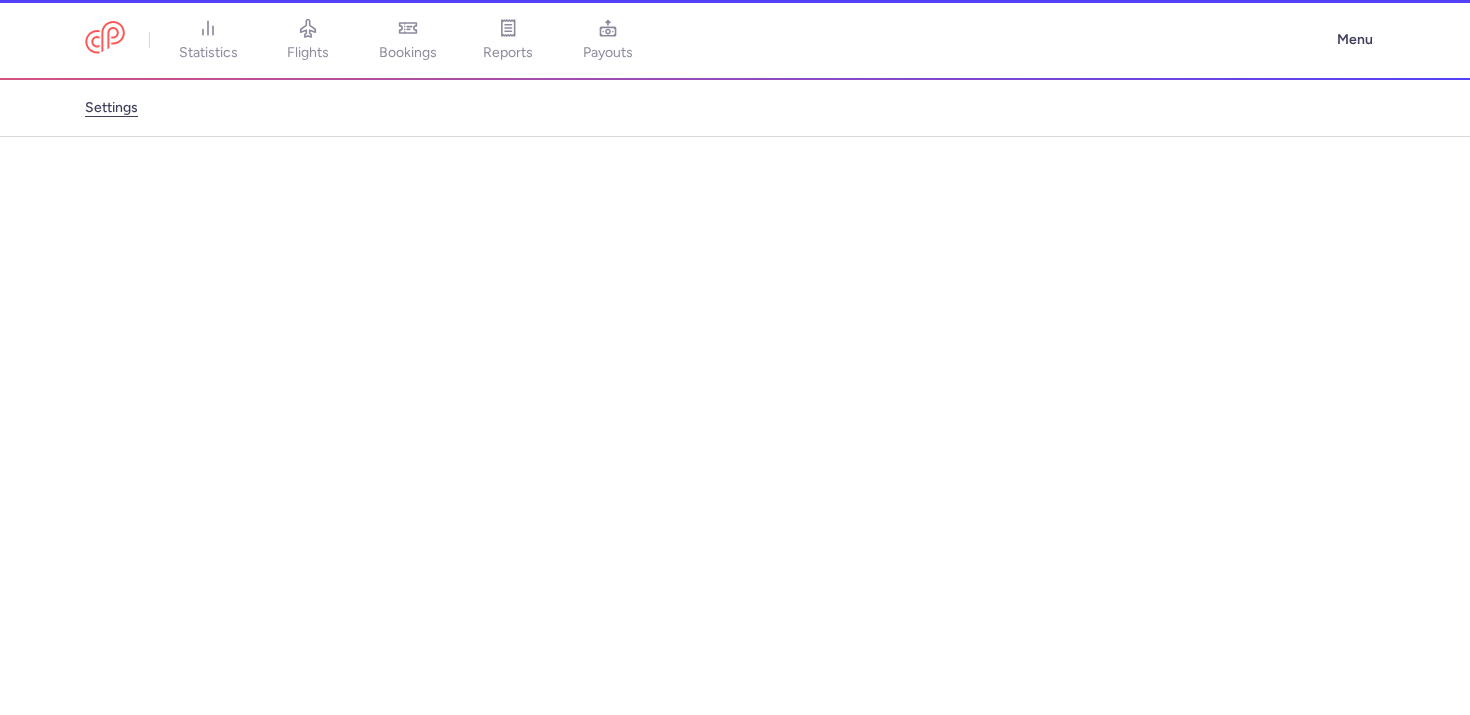 scroll, scrollTop: 4748, scrollLeft: 0, axis: vertical 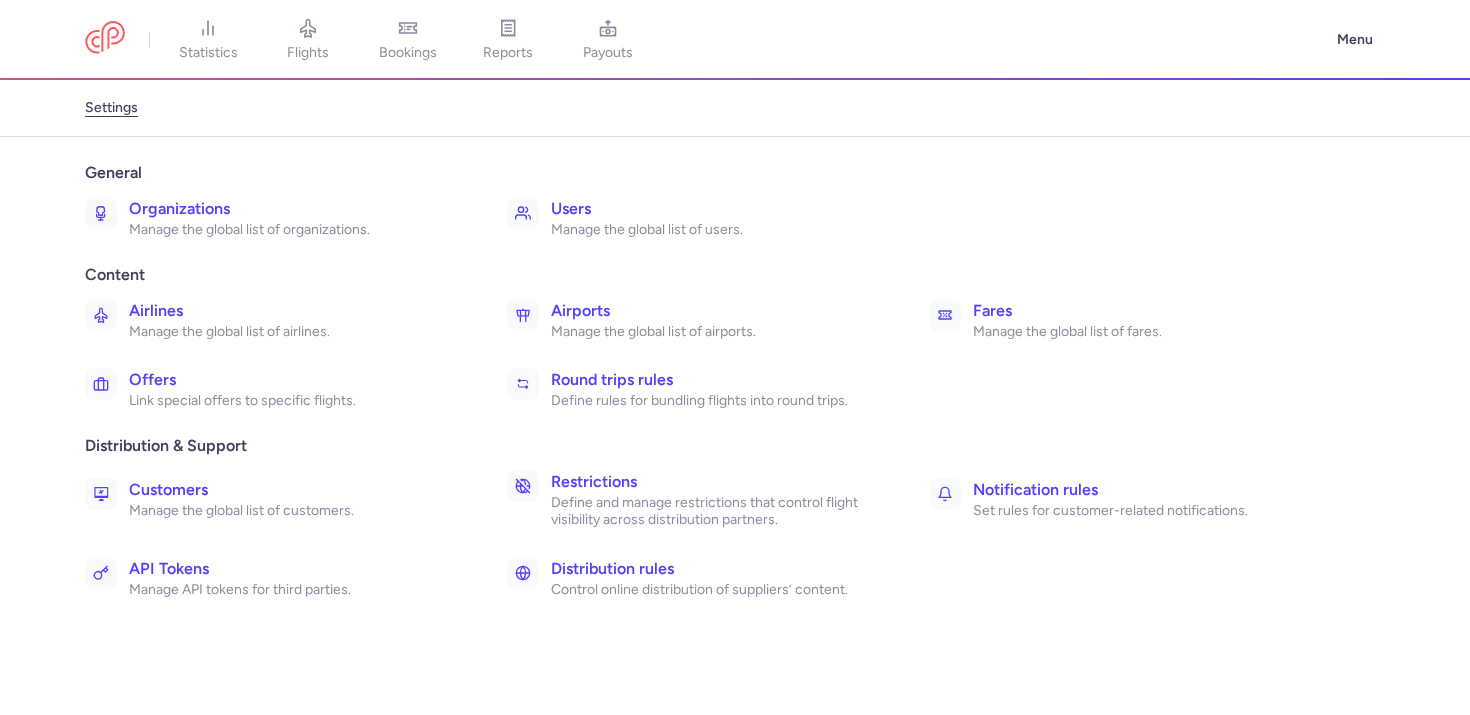 click on "Manage the global list of users." at bounding box center (718, 230) 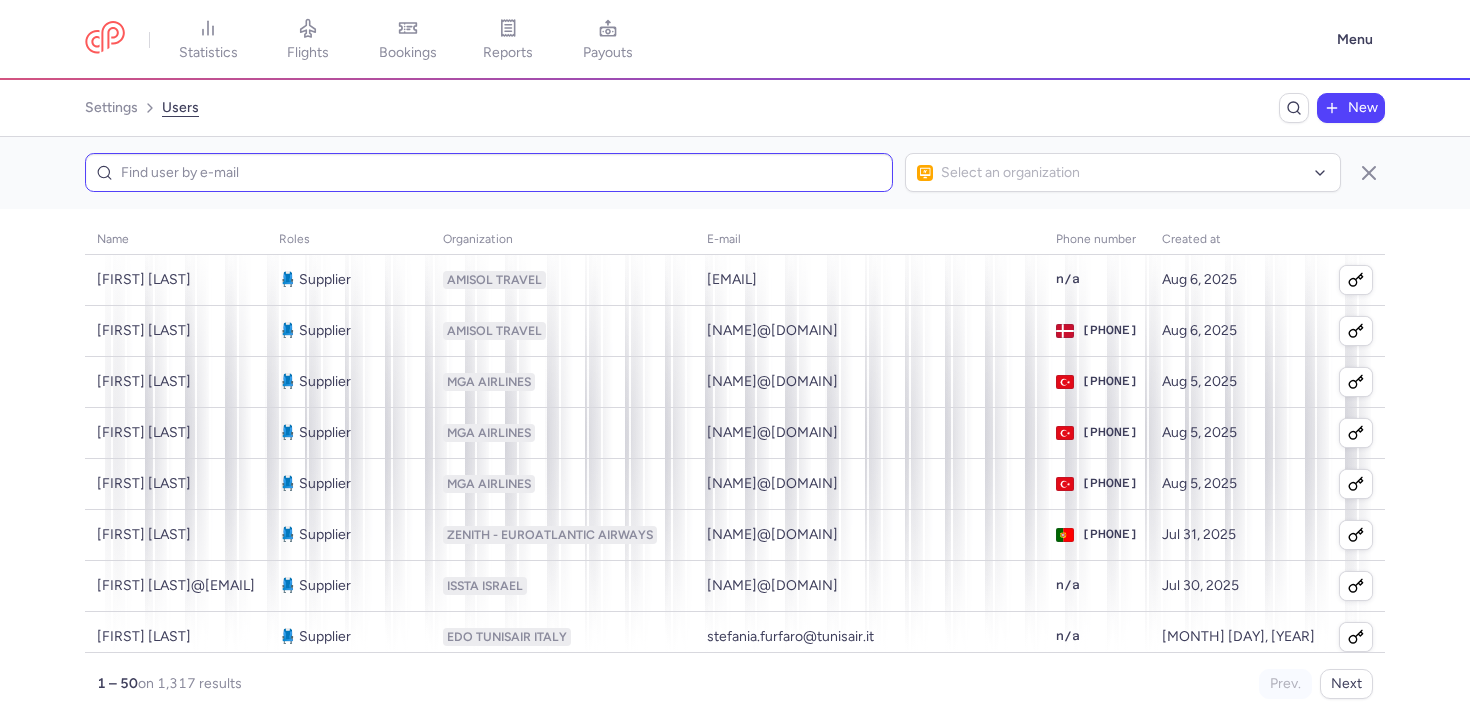 click at bounding box center [489, 172] 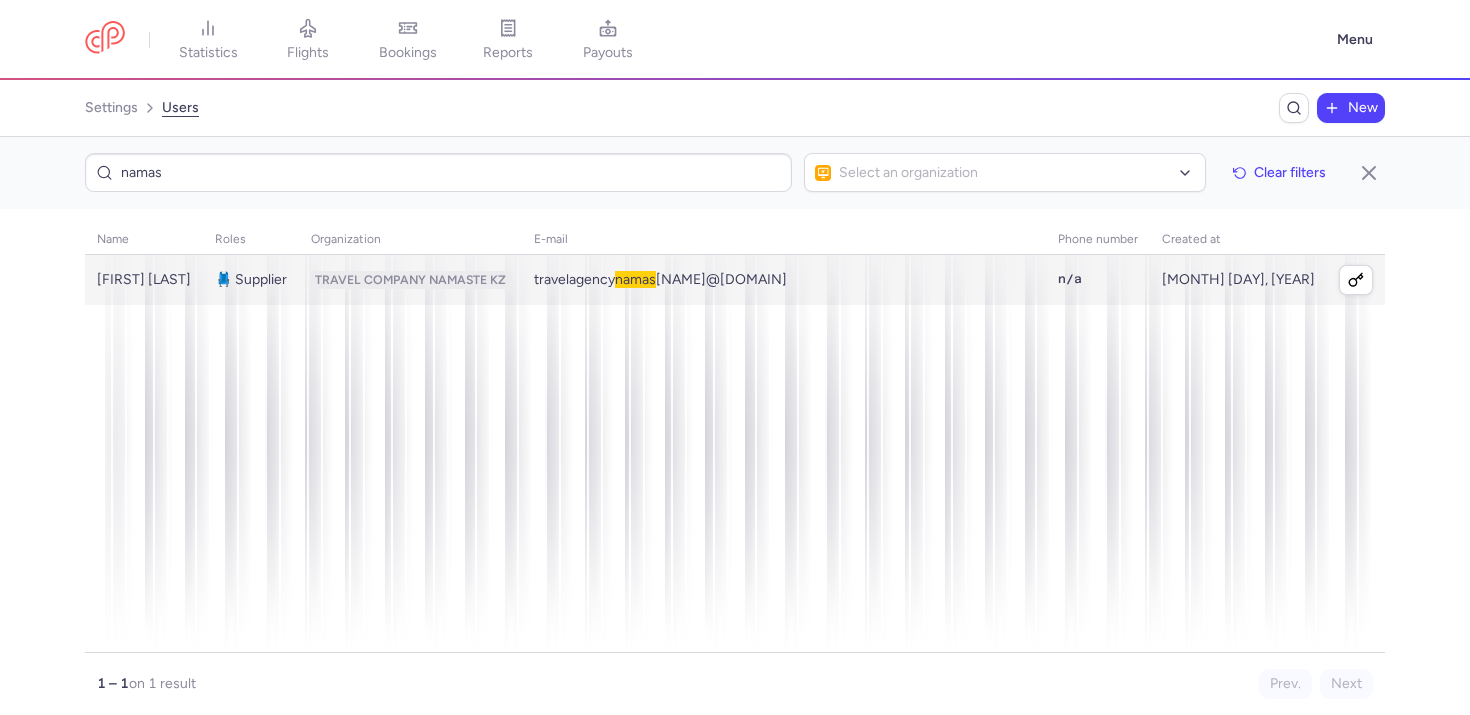 type on "namas" 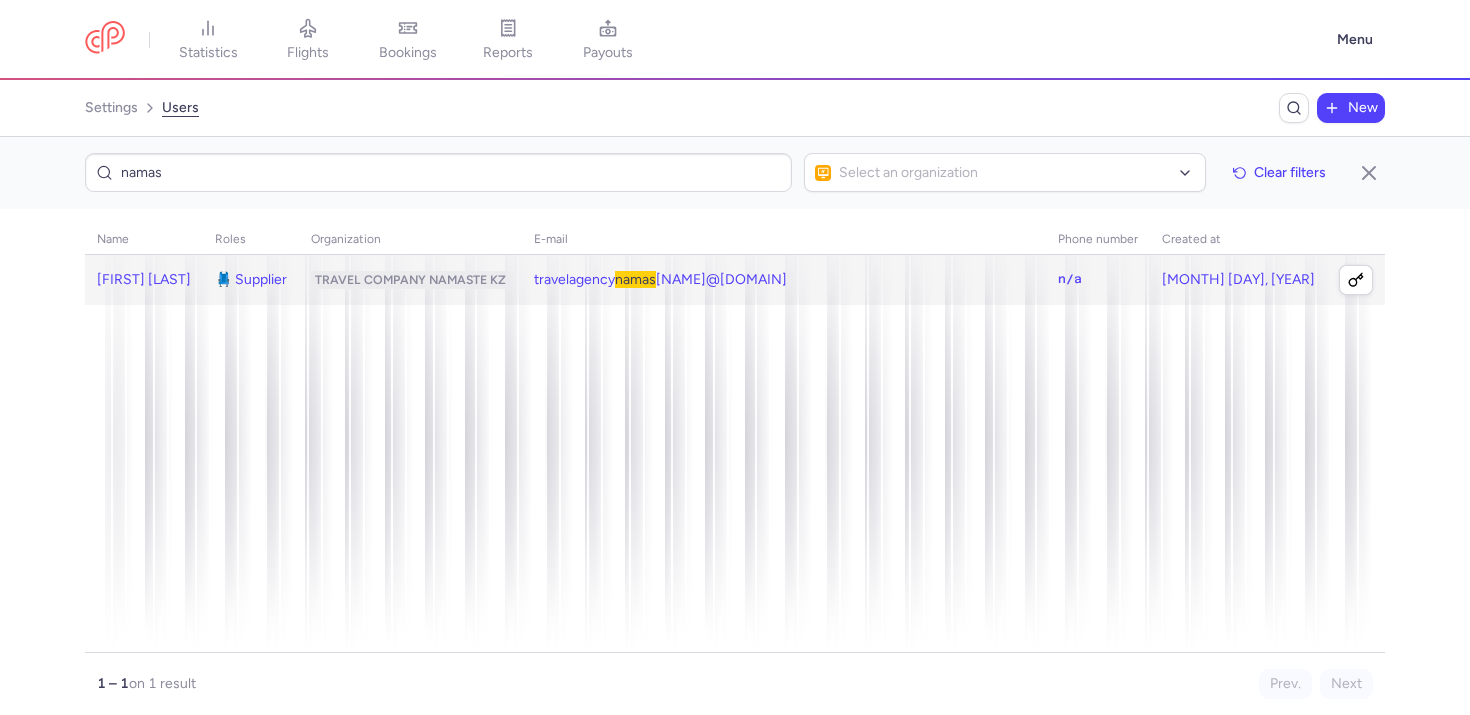 click on "💺 Supplier" 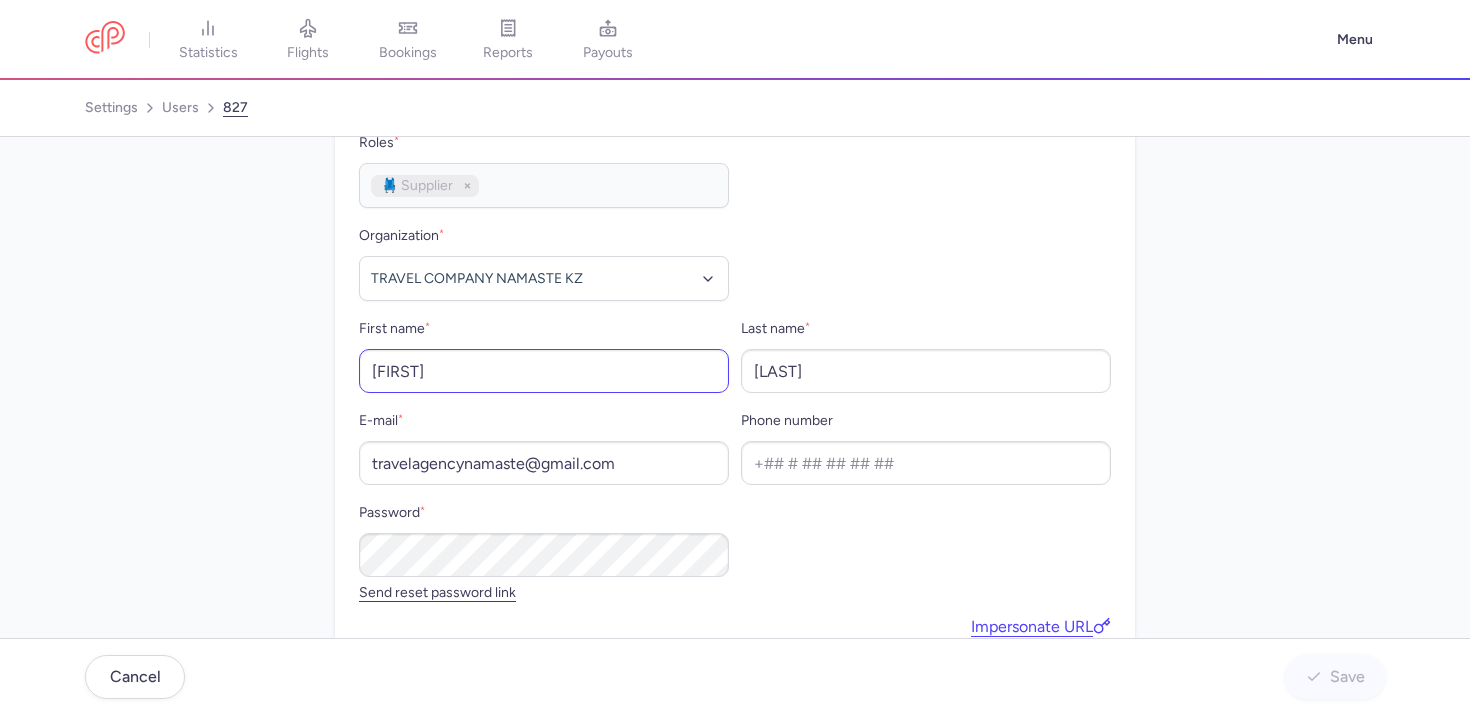 scroll, scrollTop: 141, scrollLeft: 0, axis: vertical 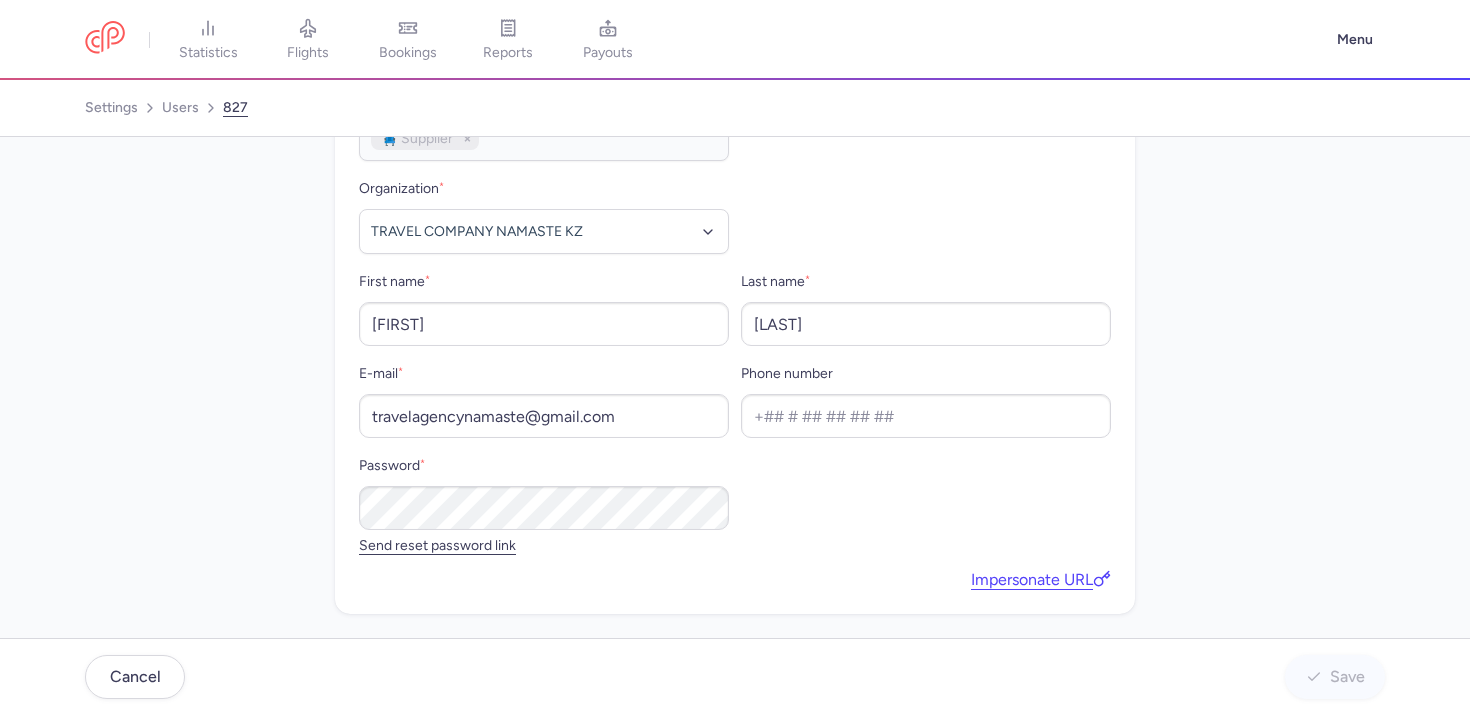 click on "Roles  * 💺 Supplier No elements found. Consider changing the search query. List is empty. Organization  * TRAVEL COMPANY NAMASTE KZ No elements found. Consider changing the search query. Type an organization name First name  * Sergii Last name  * Solodkyi E-mail  * travelagencynamaste@gmail.com Phone number  Password  *  Send reset password link   Impersonate URL" at bounding box center [735, 337] 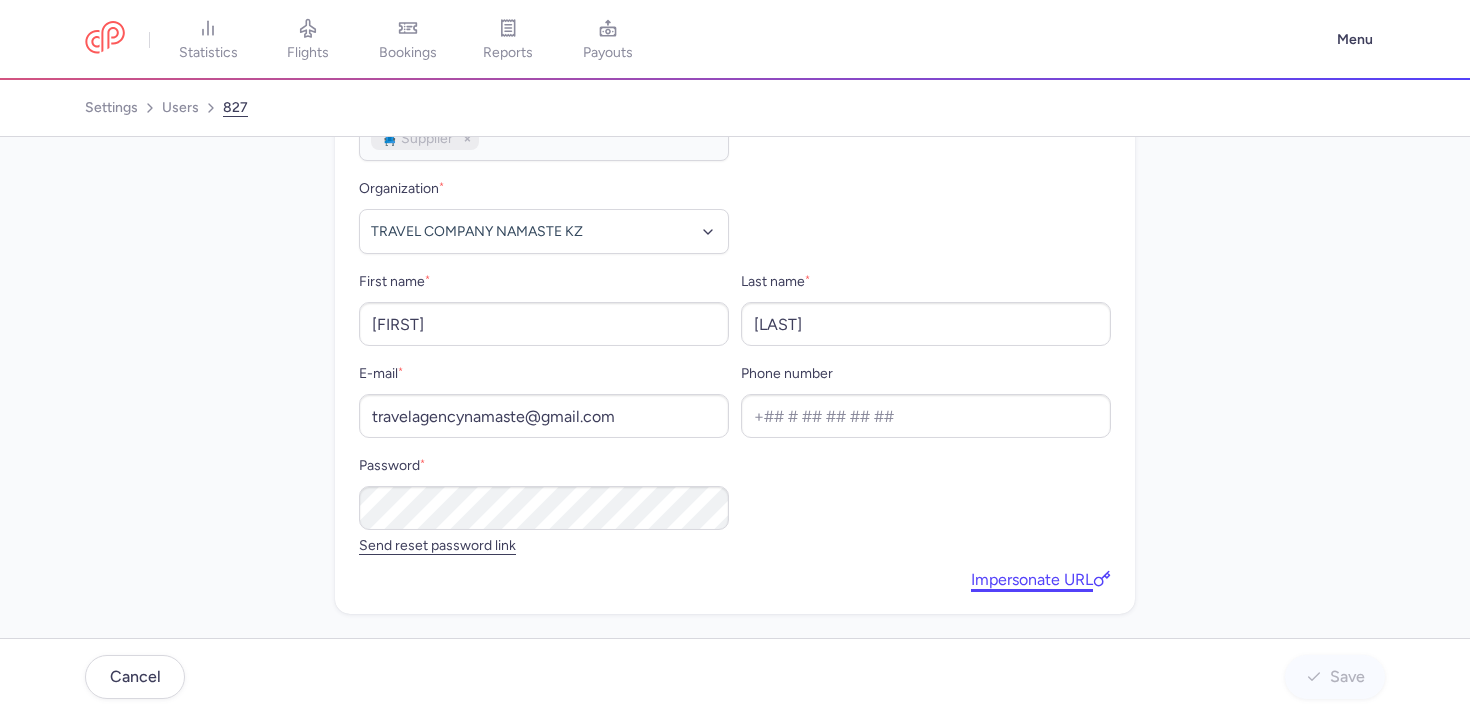 click on "Impersonate URL" at bounding box center (1041, 579) 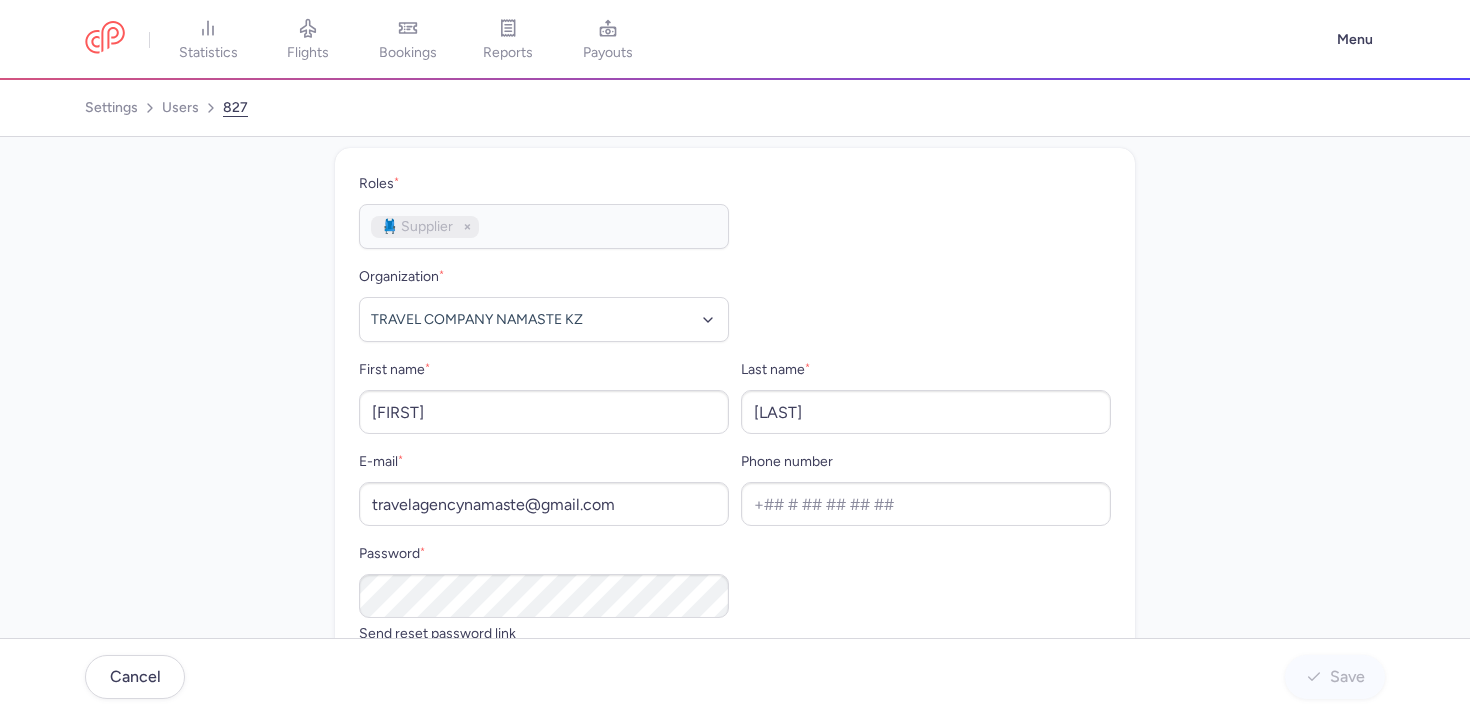 scroll, scrollTop: 0, scrollLeft: 0, axis: both 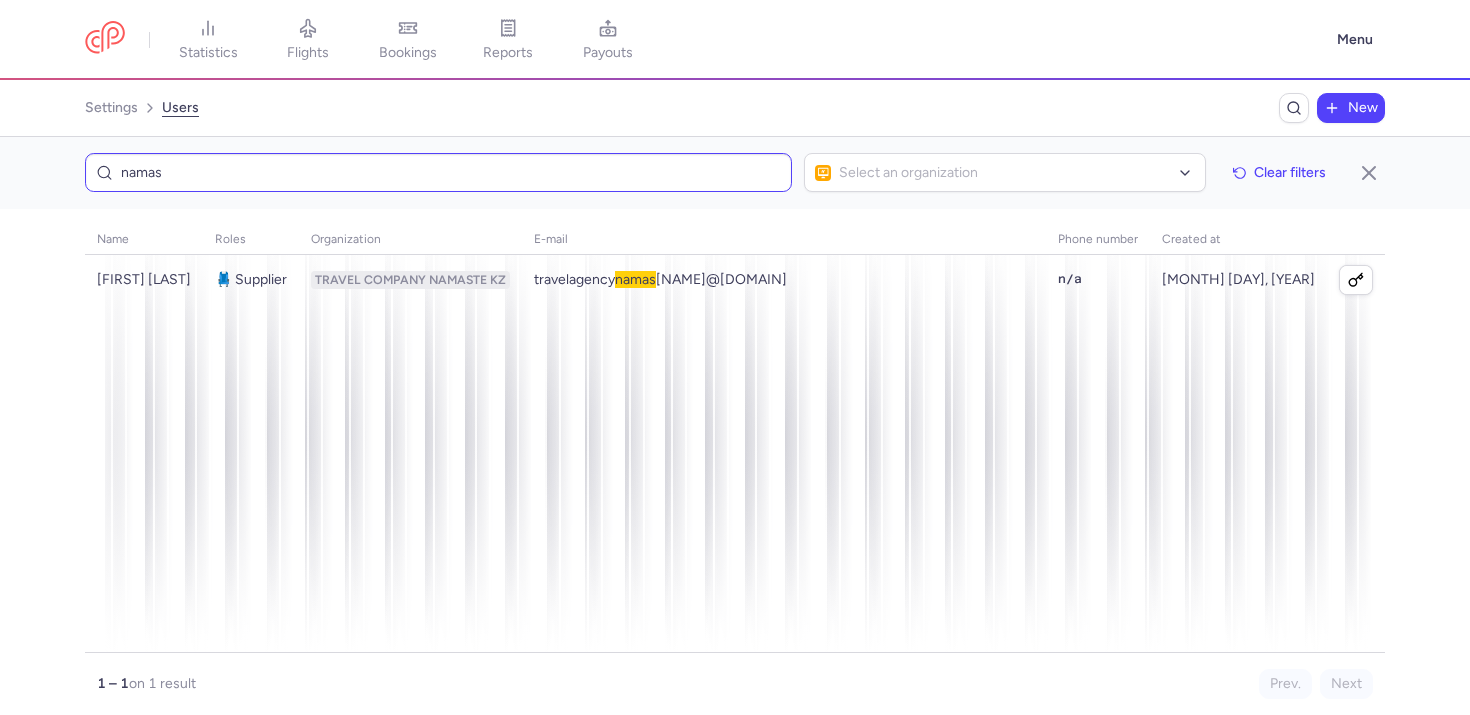 click on "namas" at bounding box center [438, 172] 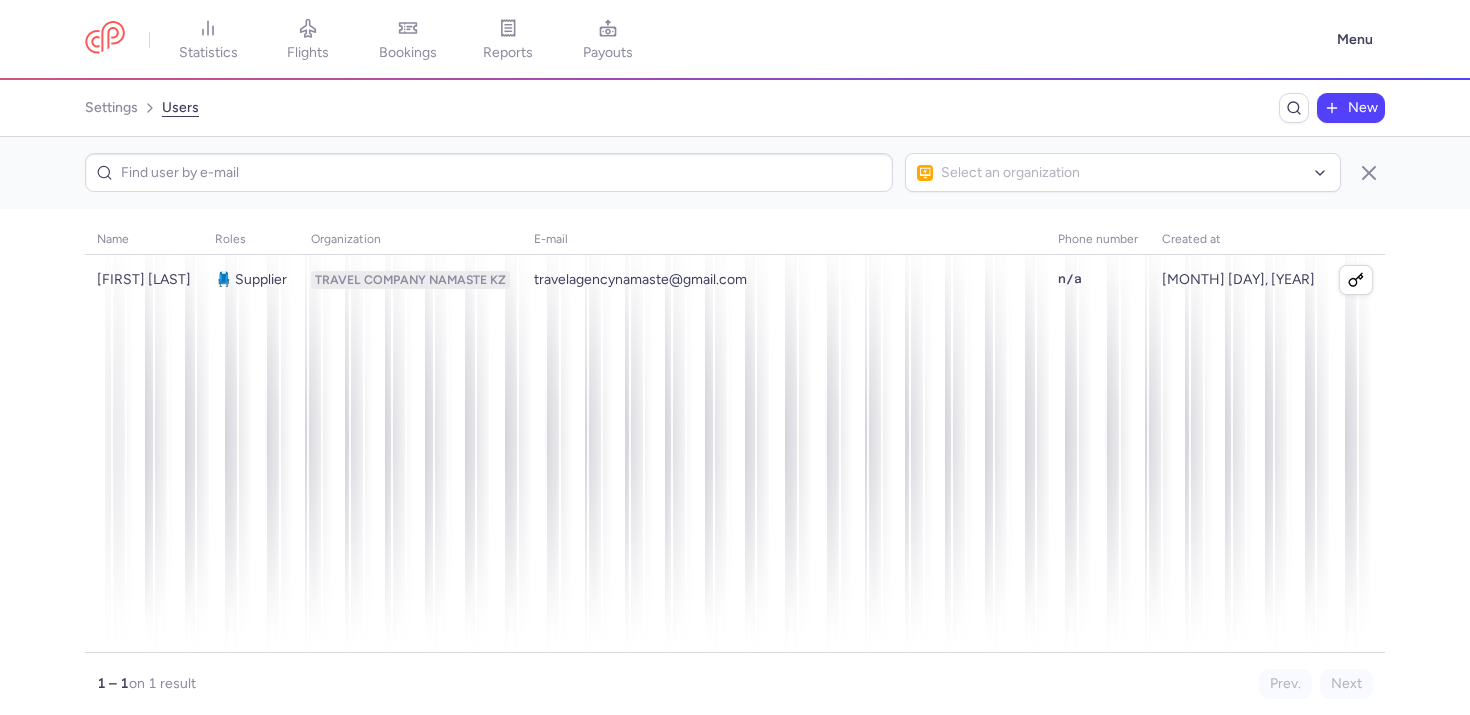 type 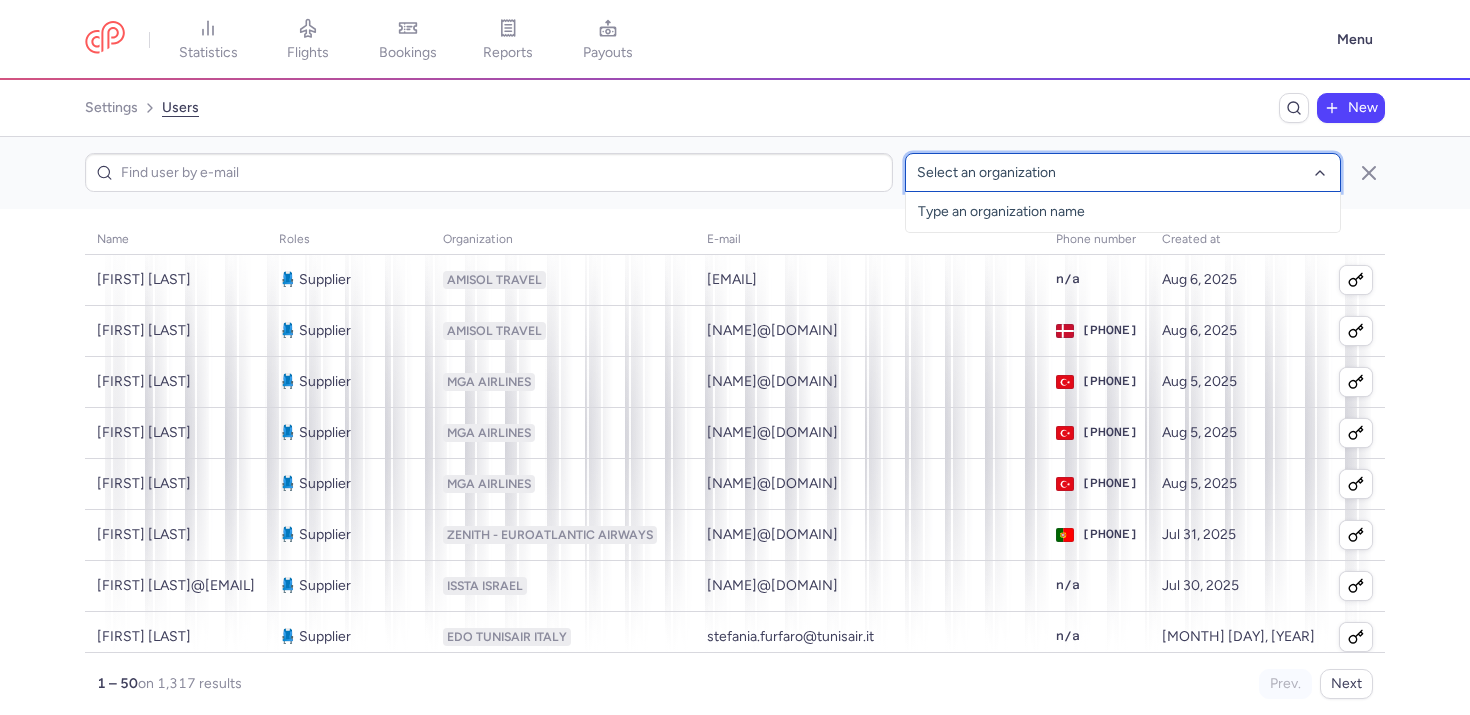 type on "n" 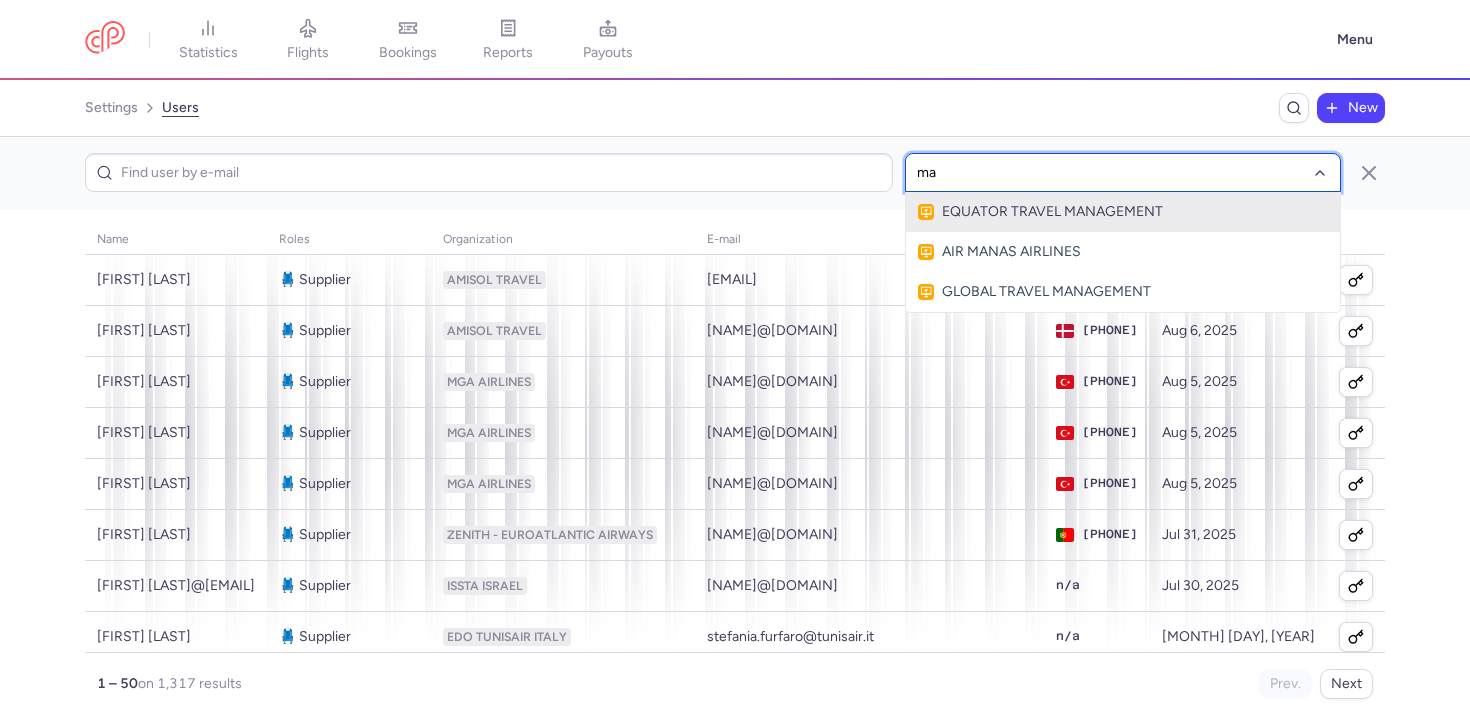 type on "m" 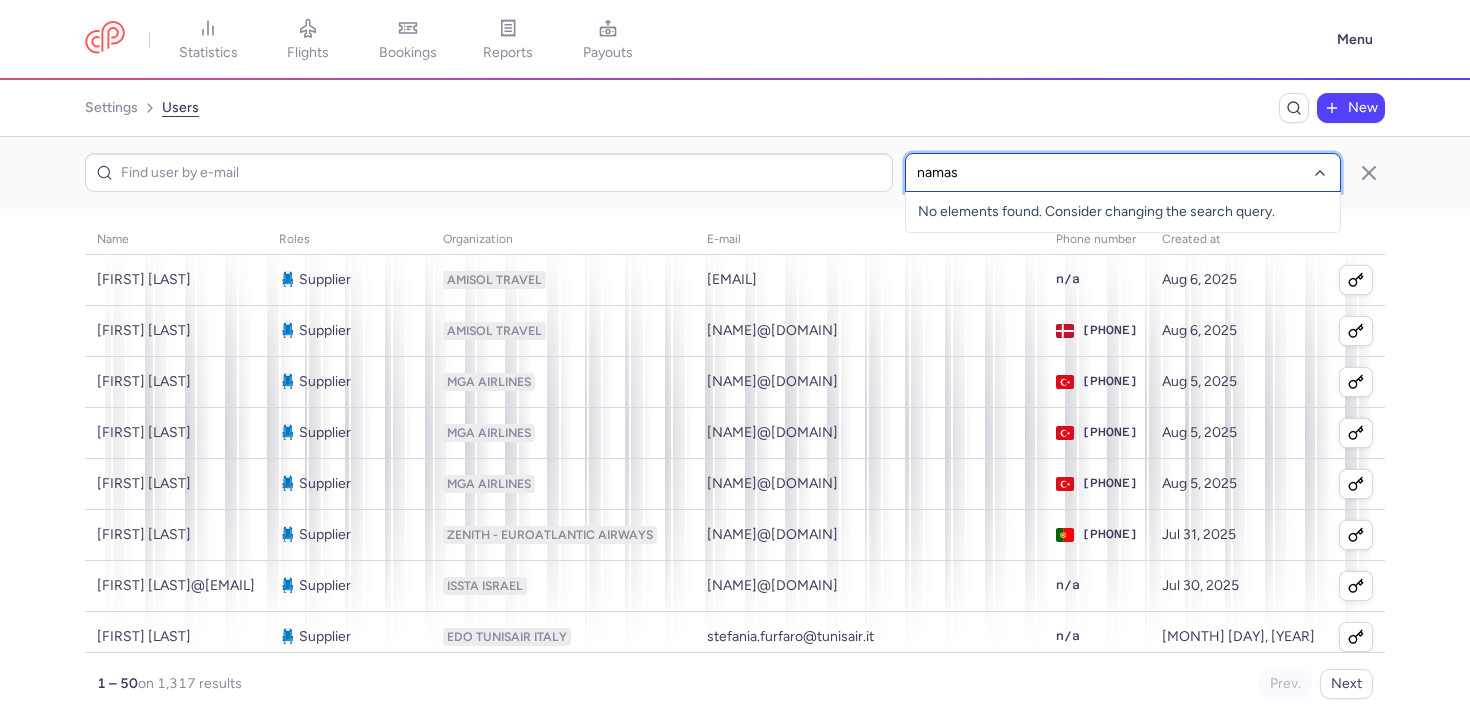 type on "namast" 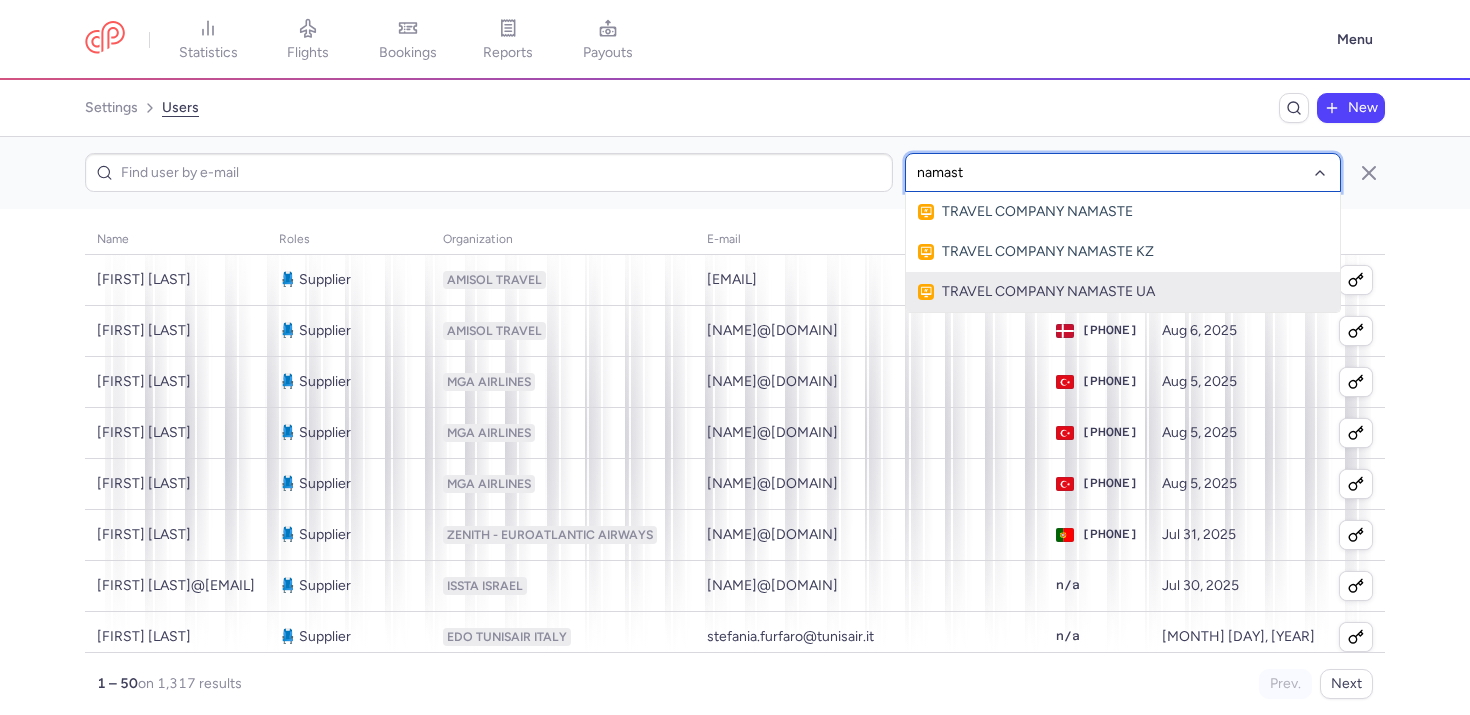 click on "TRAVEL COMPANY NAMASTE UA" 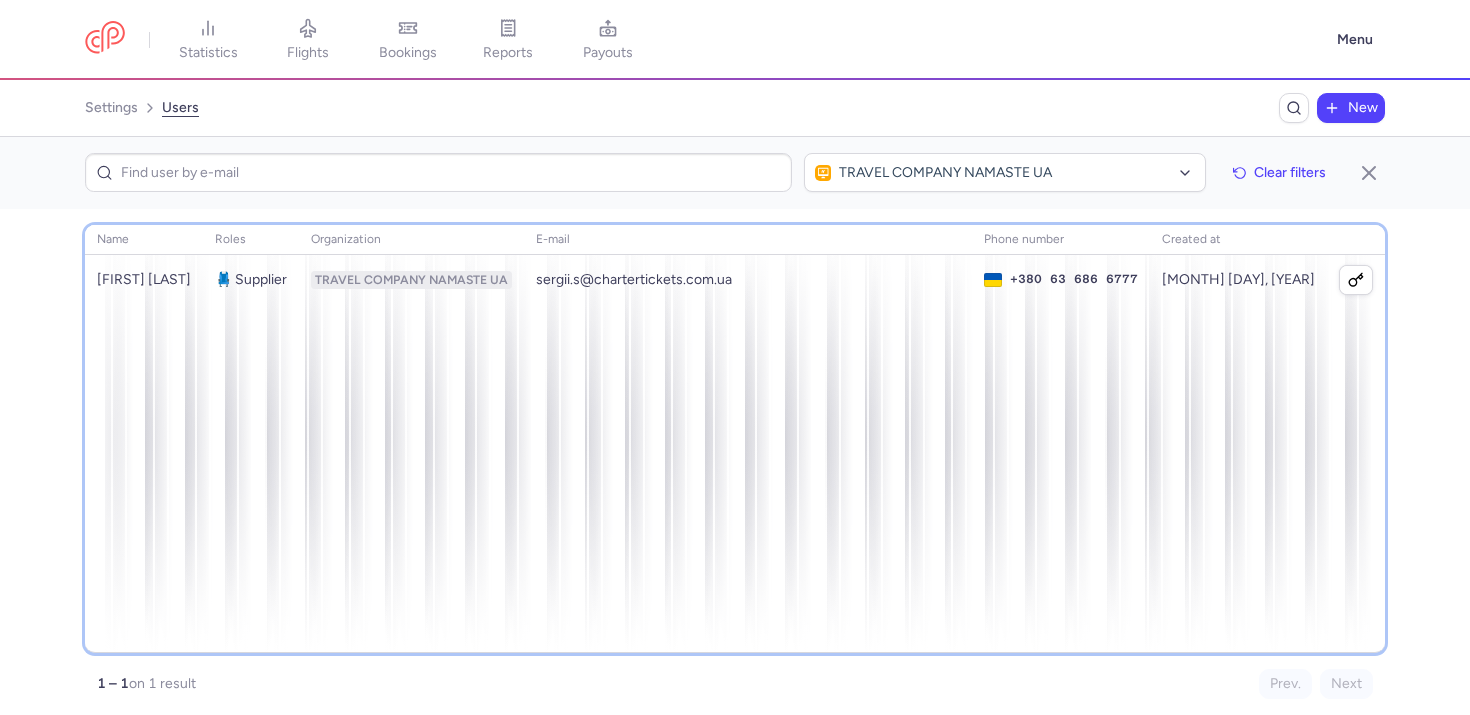 click on "name roles organization E-mail phone number created at Sergii Solodkyil 💺 Supplier TRAVEL COMPANY NAMASTE UA sergii.s@chartertickets.com.ua +380 63 686 6777 Apr 12, 2021" at bounding box center (735, 439) 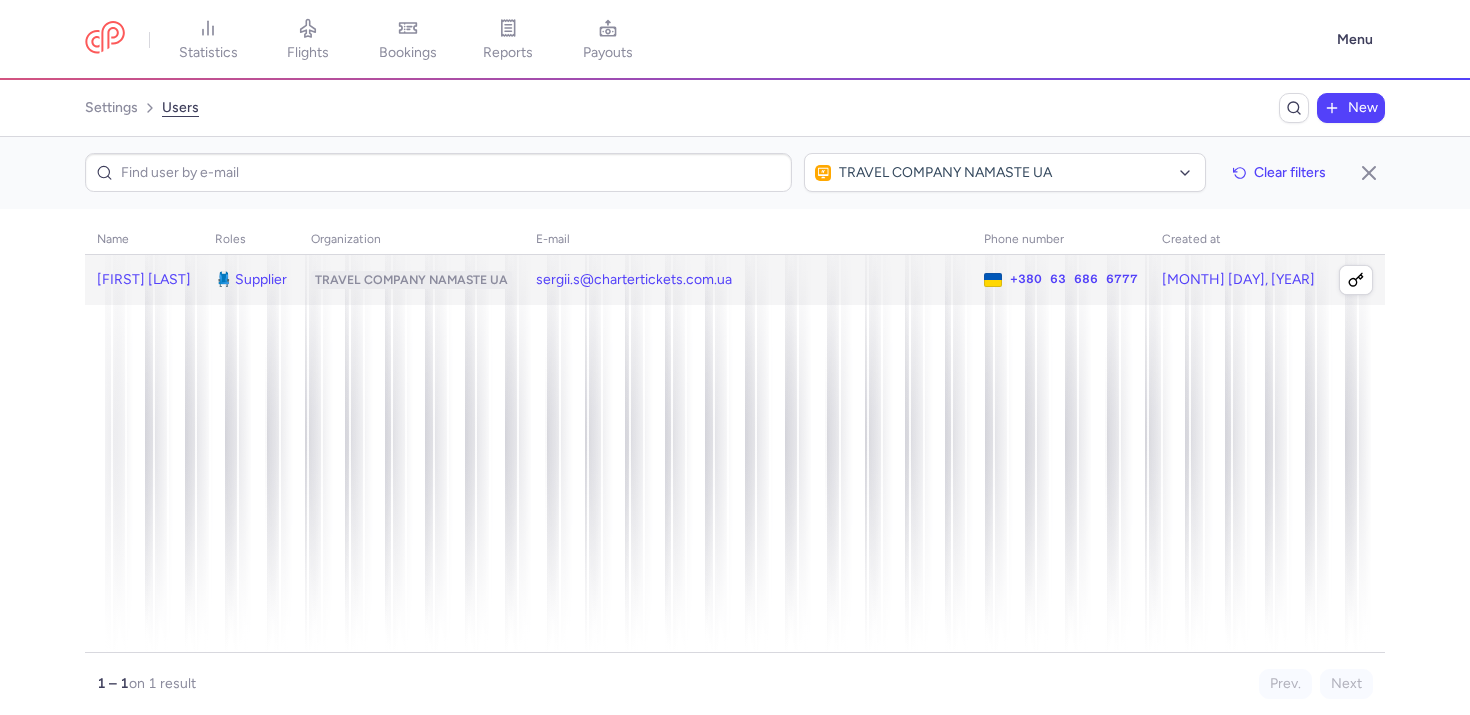click on "💺 Supplier" 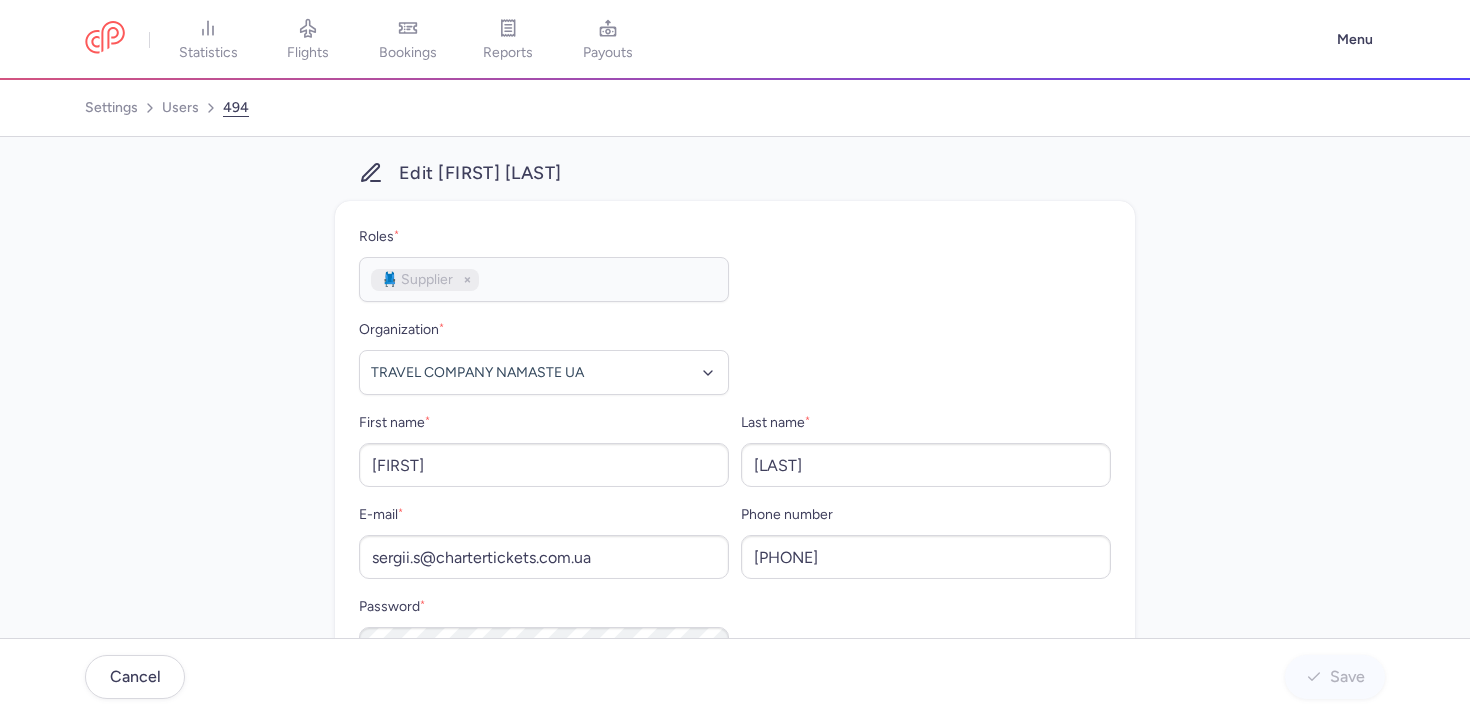 scroll, scrollTop: 141, scrollLeft: 0, axis: vertical 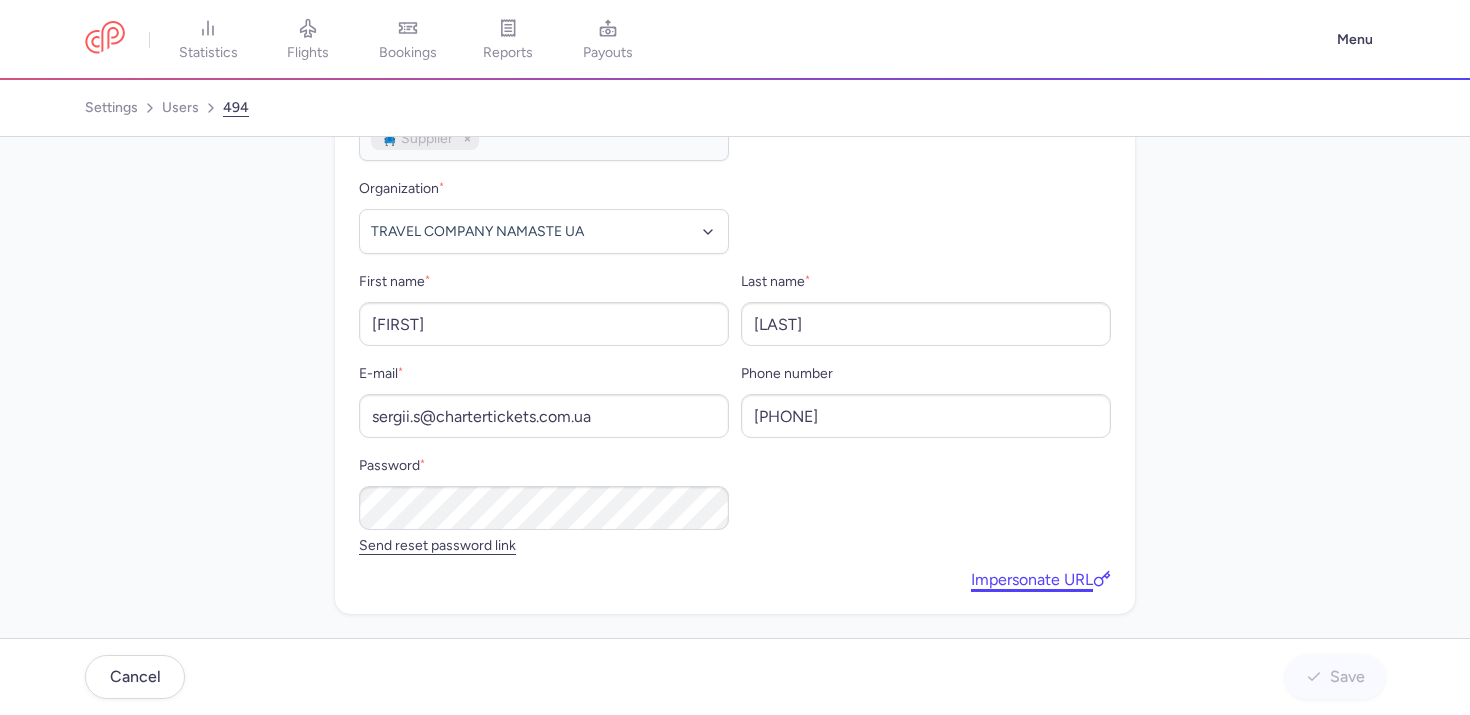 click on "Impersonate URL" at bounding box center (1041, 579) 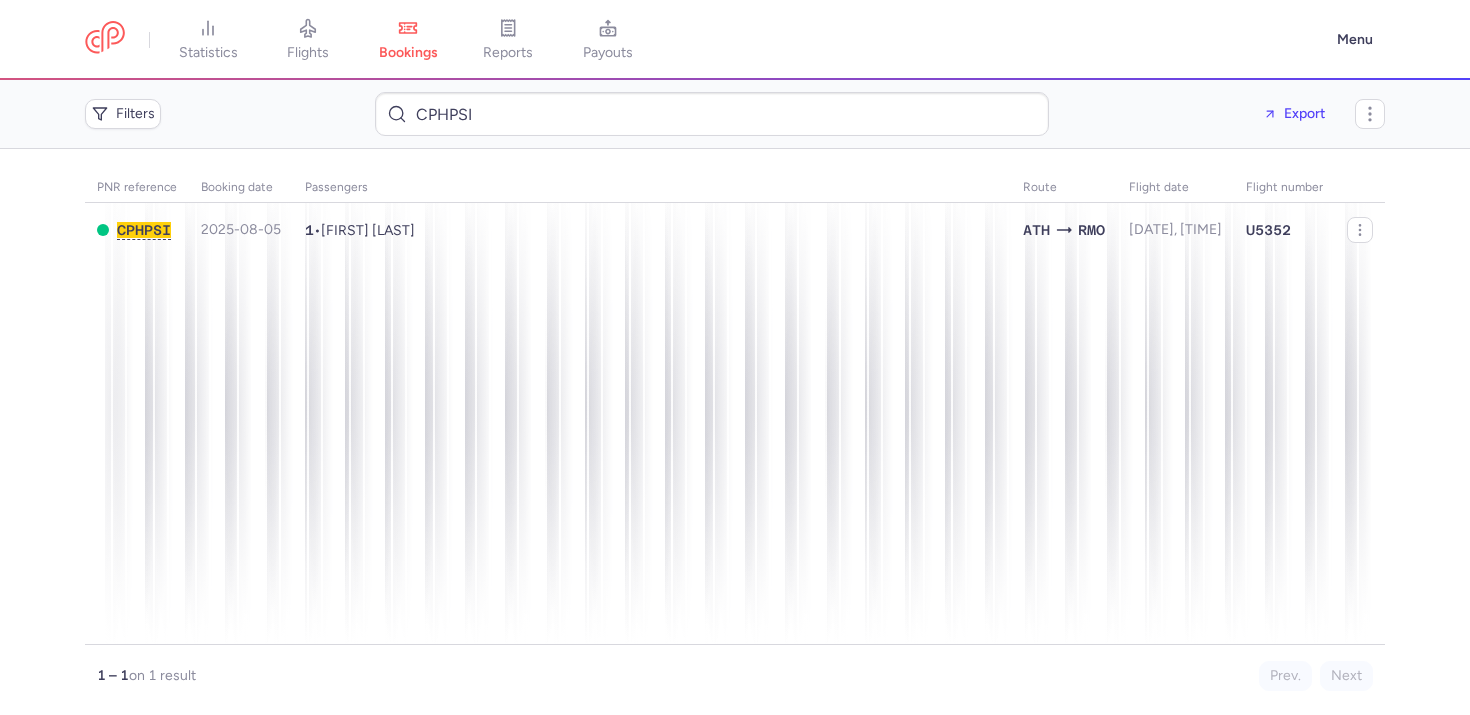scroll, scrollTop: 0, scrollLeft: 0, axis: both 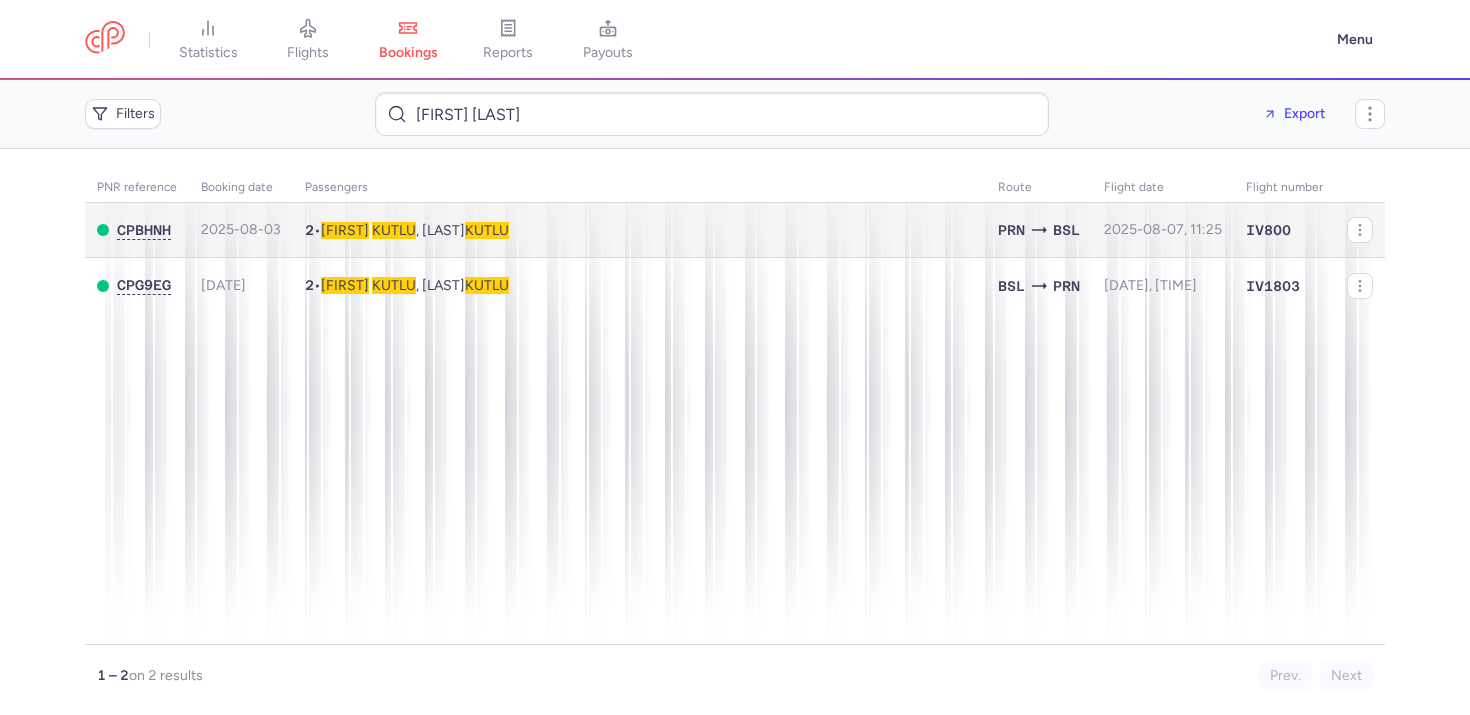 type on "[FIRST] [LAST]" 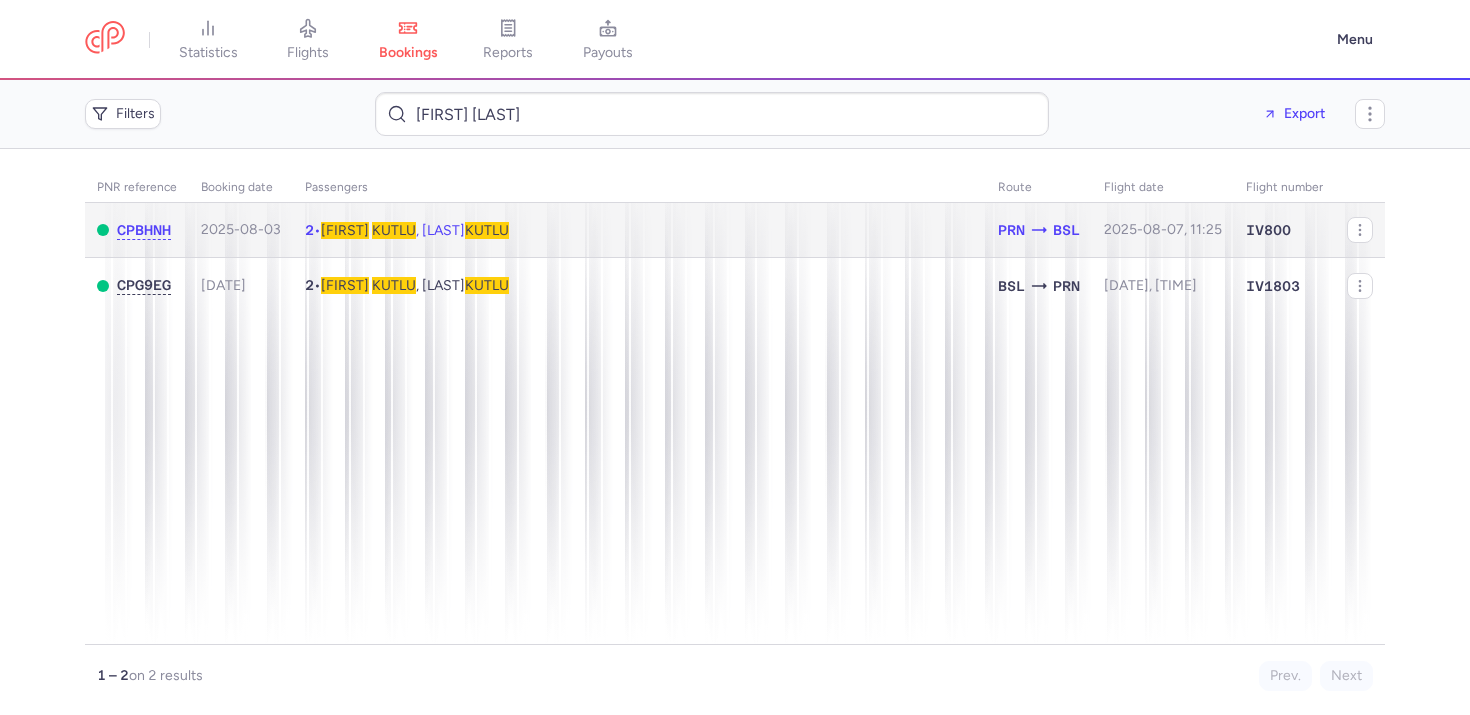 click on "KUTLU" at bounding box center [487, 230] 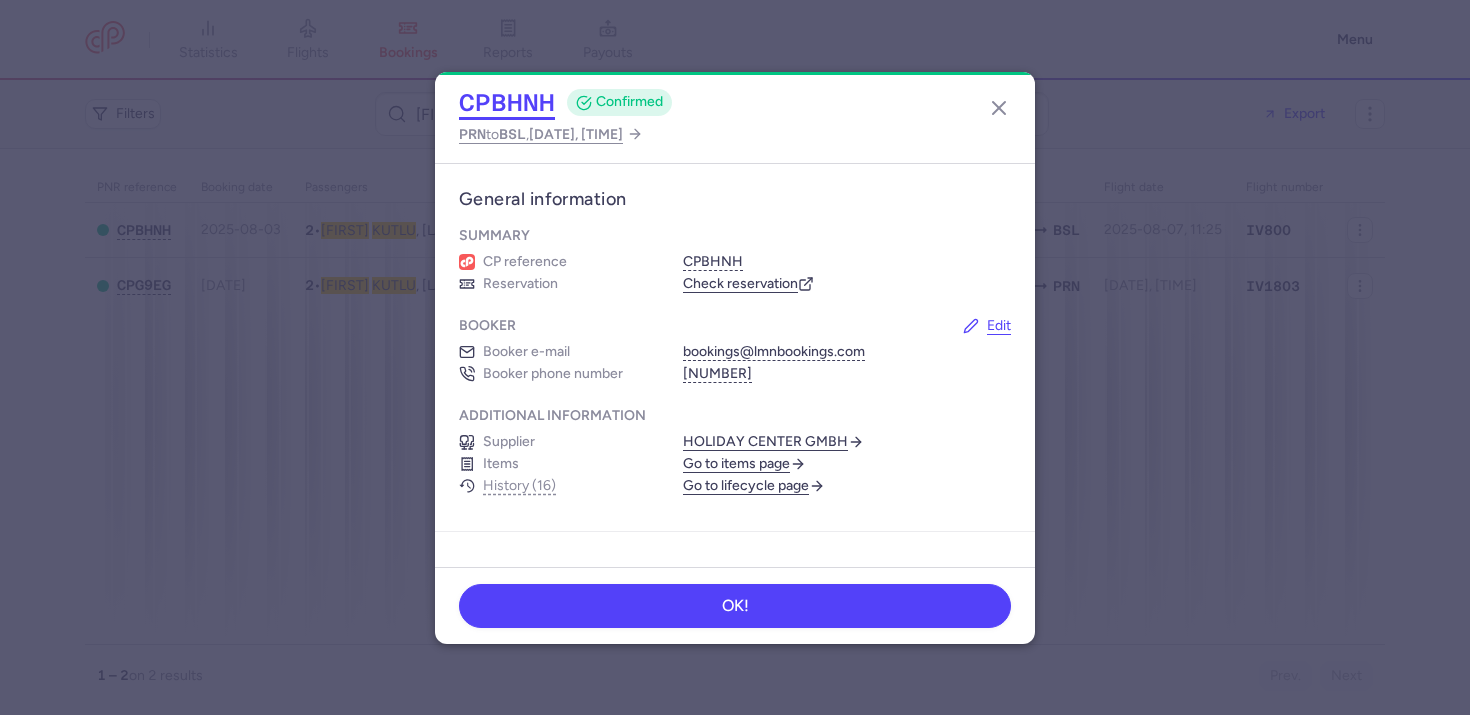 click on "CPBHNH" 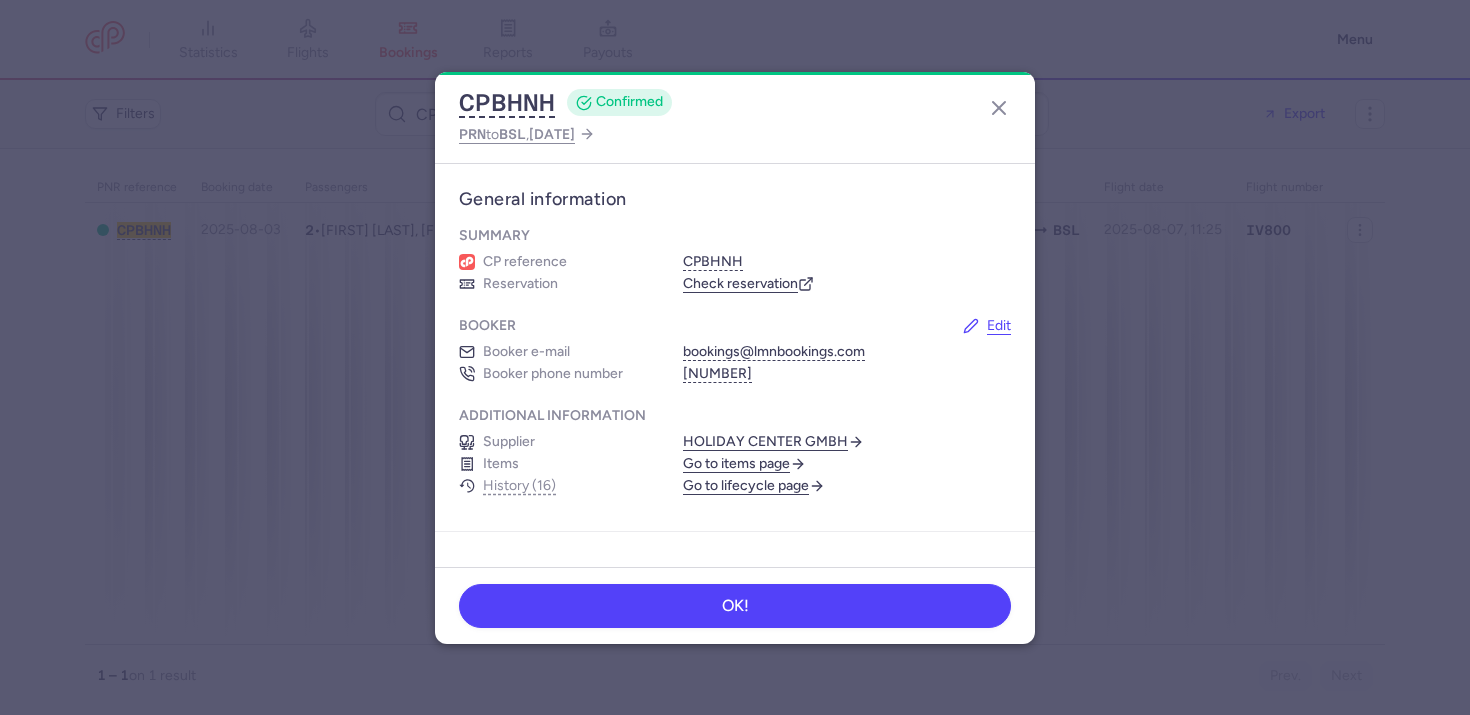 scroll, scrollTop: 0, scrollLeft: 0, axis: both 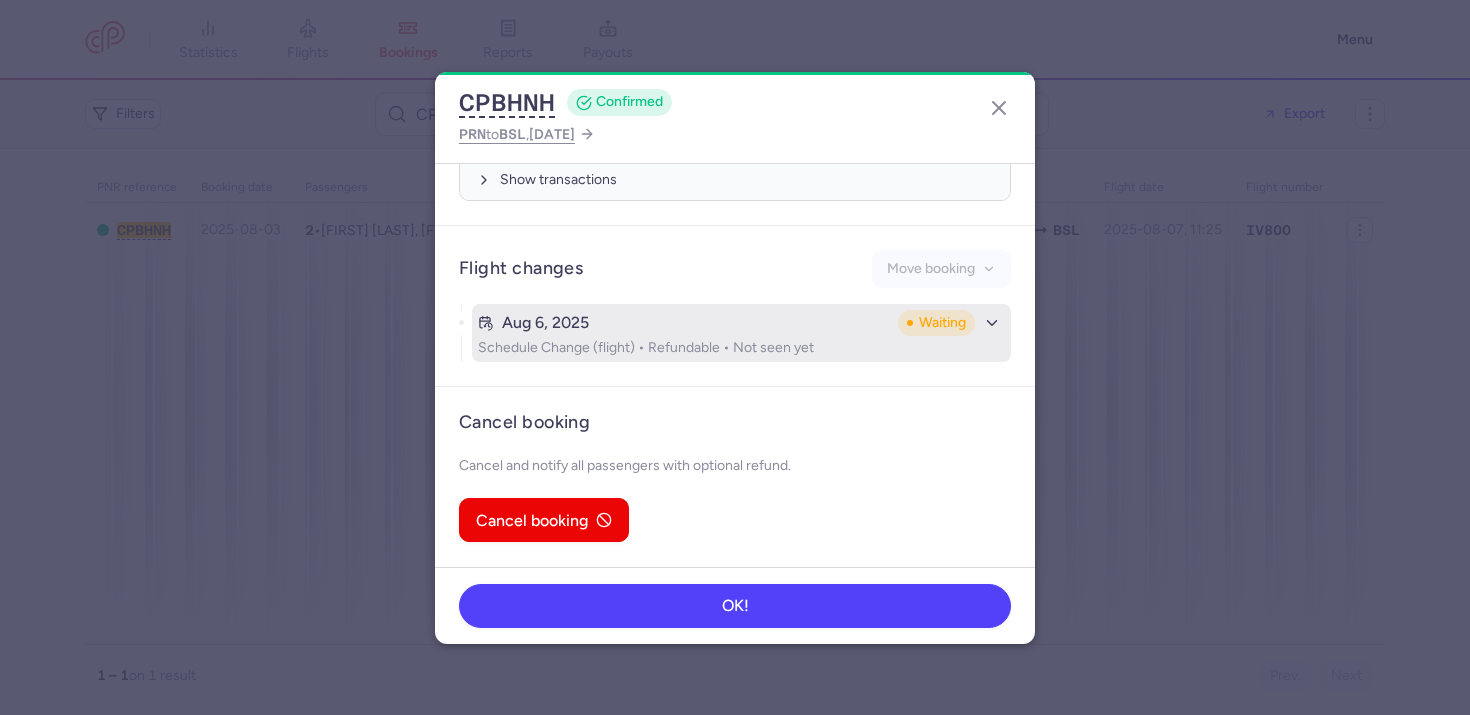 click on "Aug 6, 2025 Waiting Schedule Change (flight) • Refundable • Not seen yet" at bounding box center [741, 333] 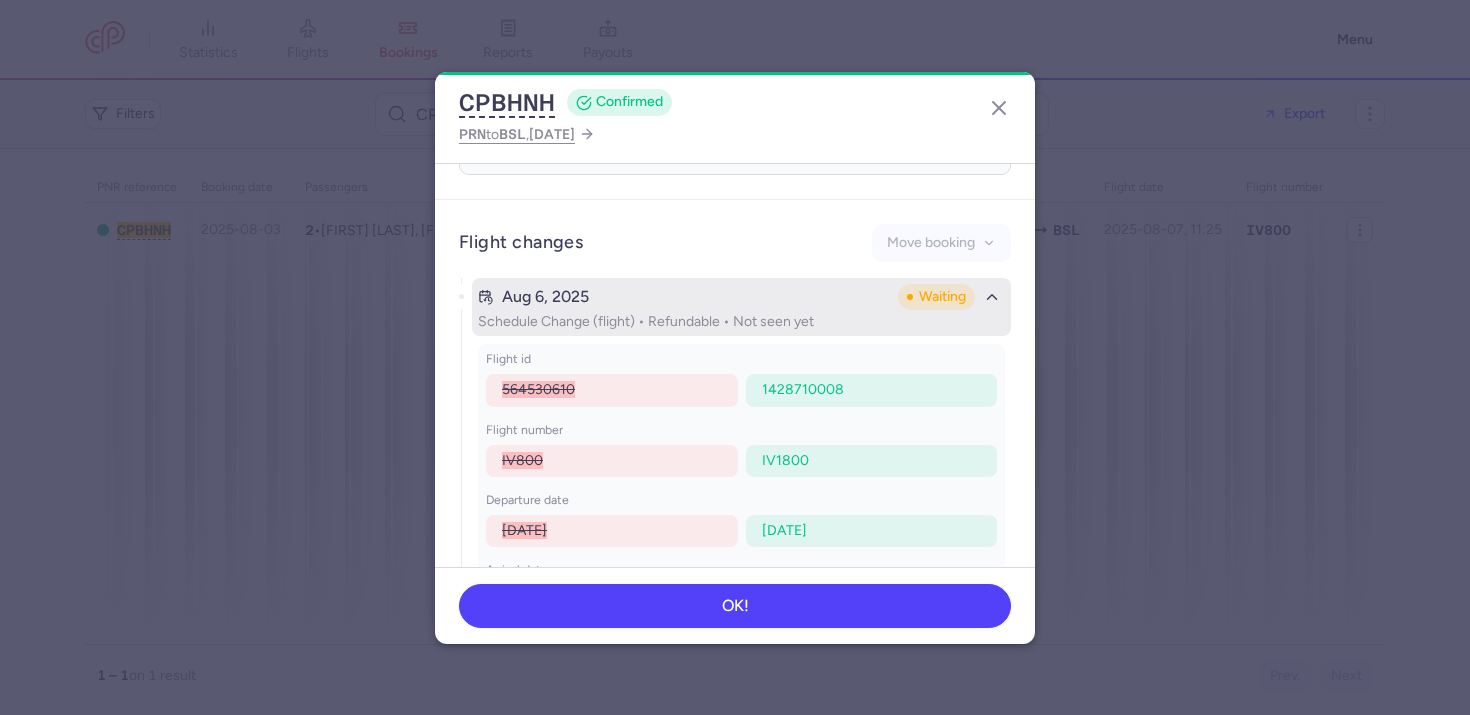 click on "Aug 6, 2025" at bounding box center (684, 297) 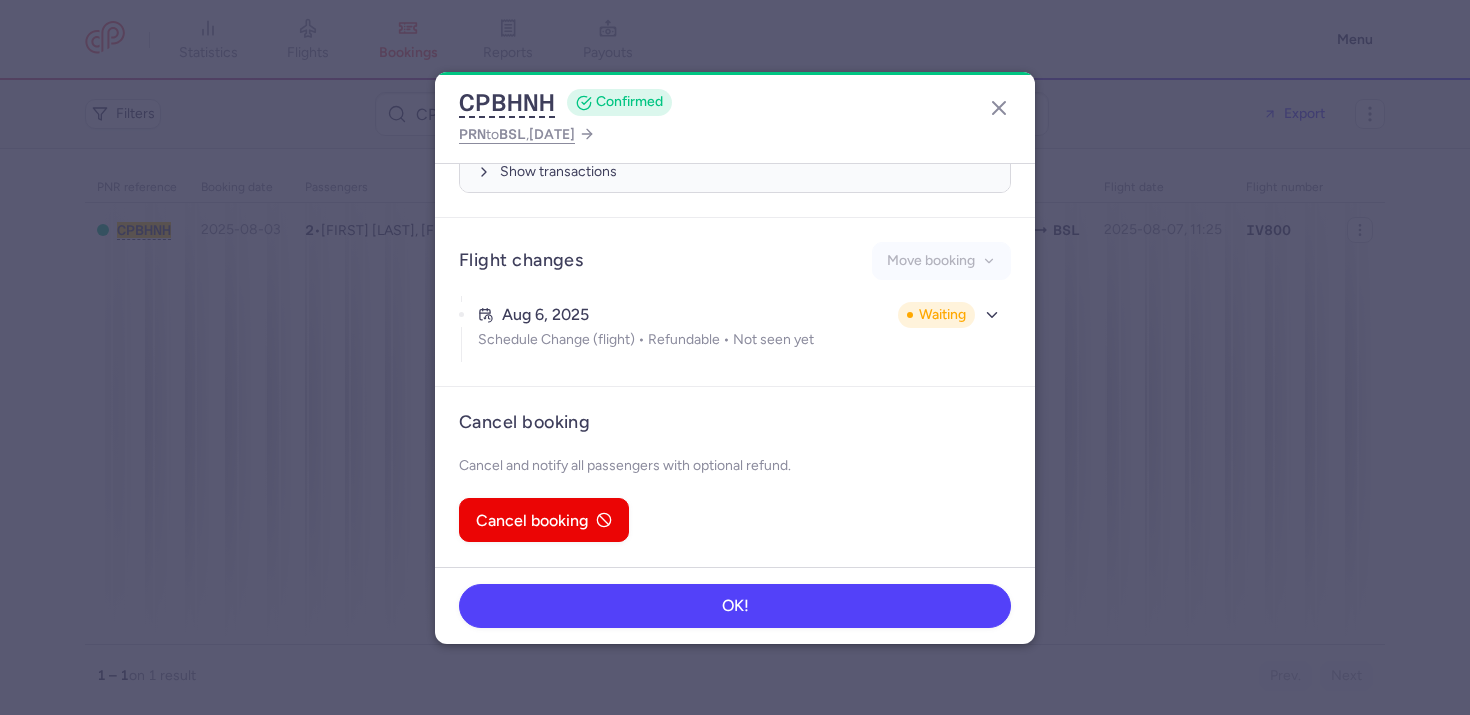 scroll, scrollTop: 1169, scrollLeft: 0, axis: vertical 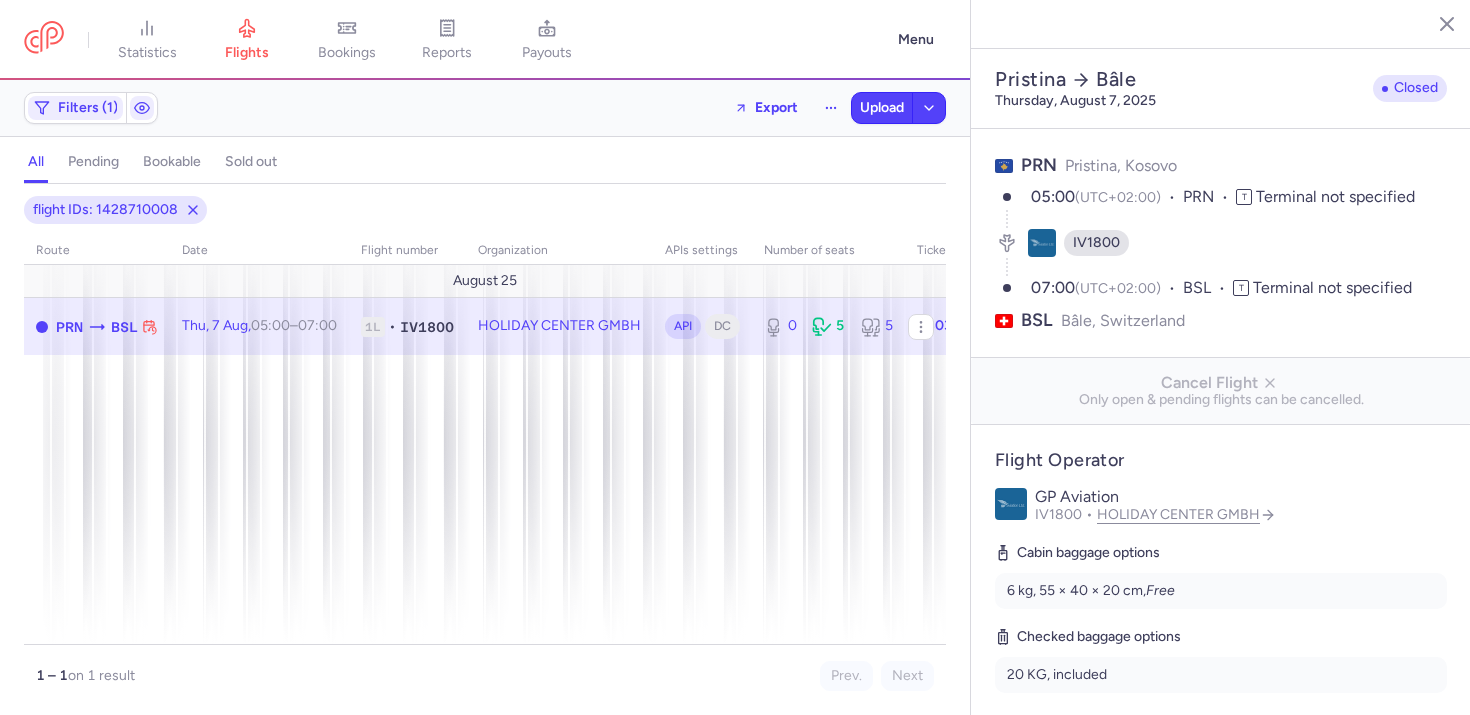 select on "hours" 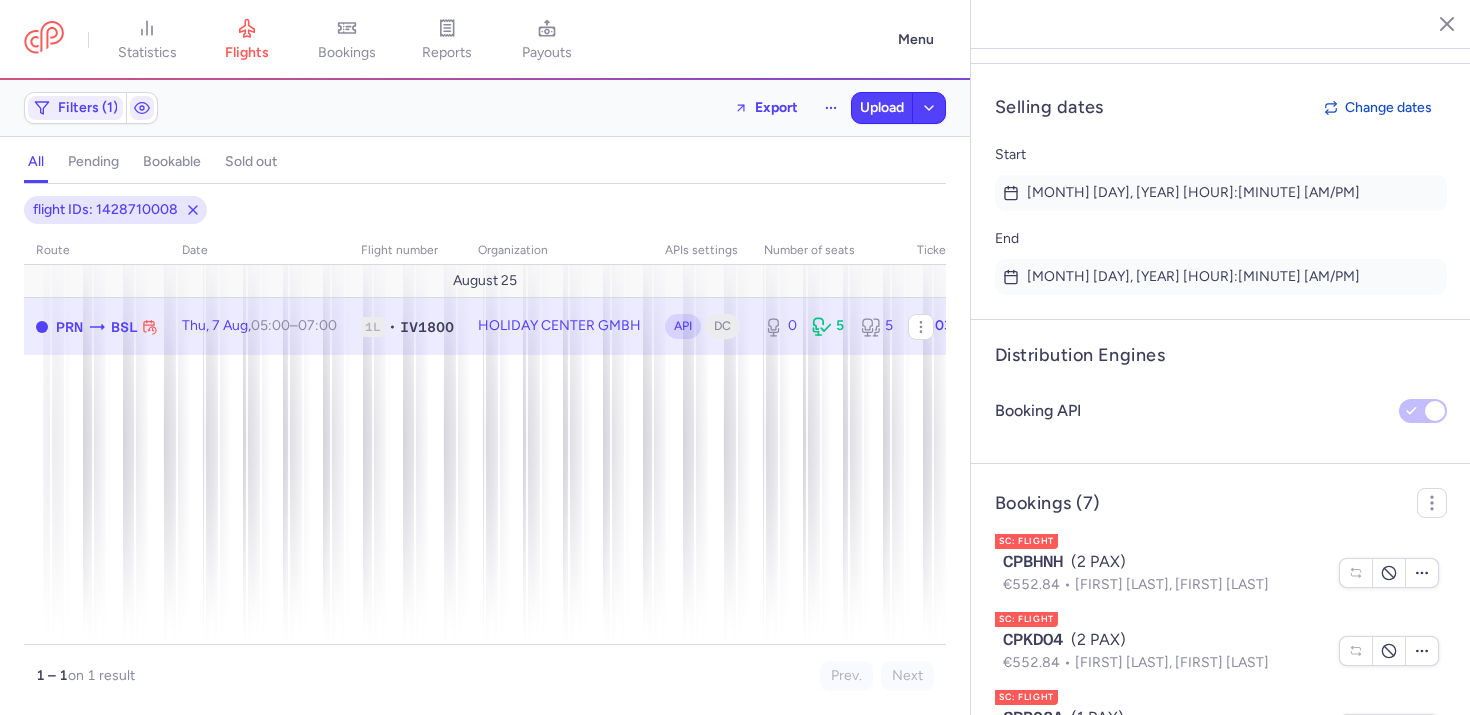 scroll, scrollTop: 1679, scrollLeft: 0, axis: vertical 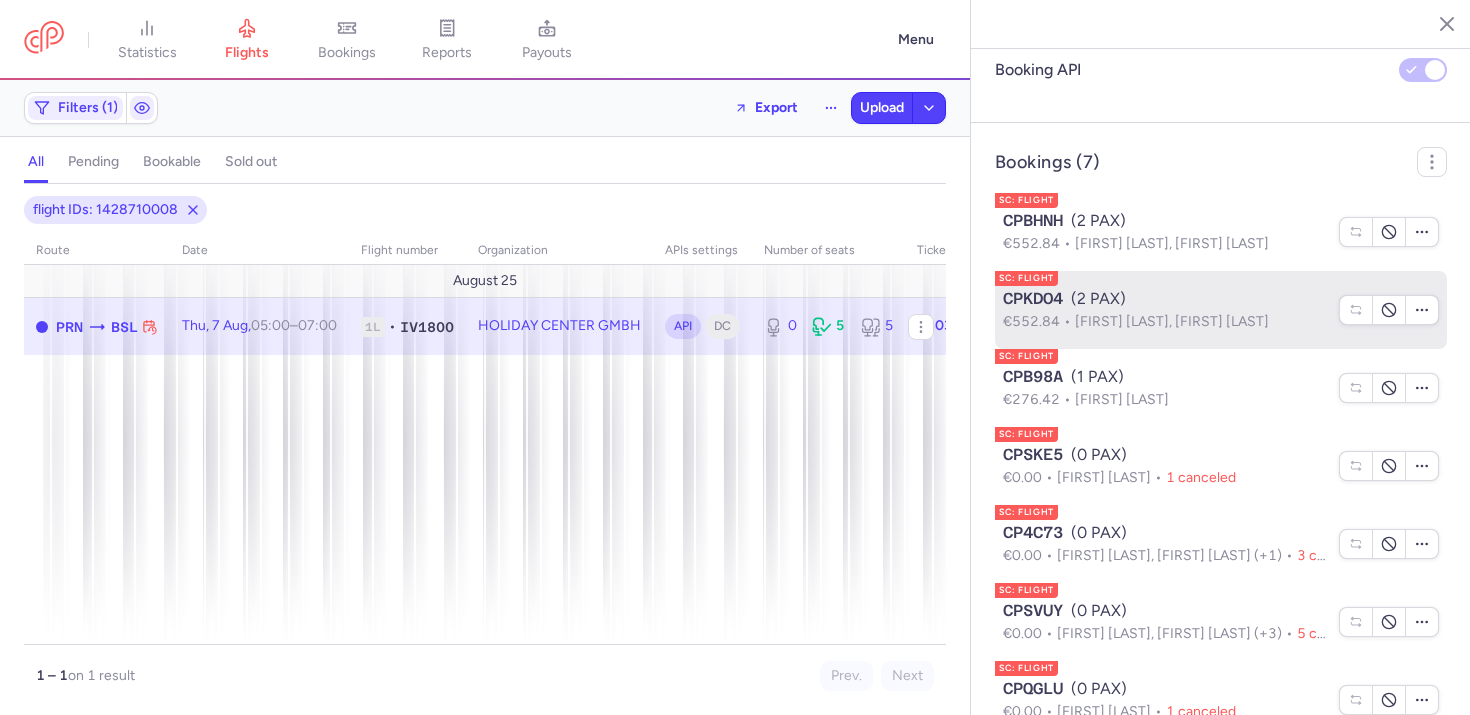 click on "Vanessa SOMMER, Nora JAKUPI" at bounding box center [1172, 321] 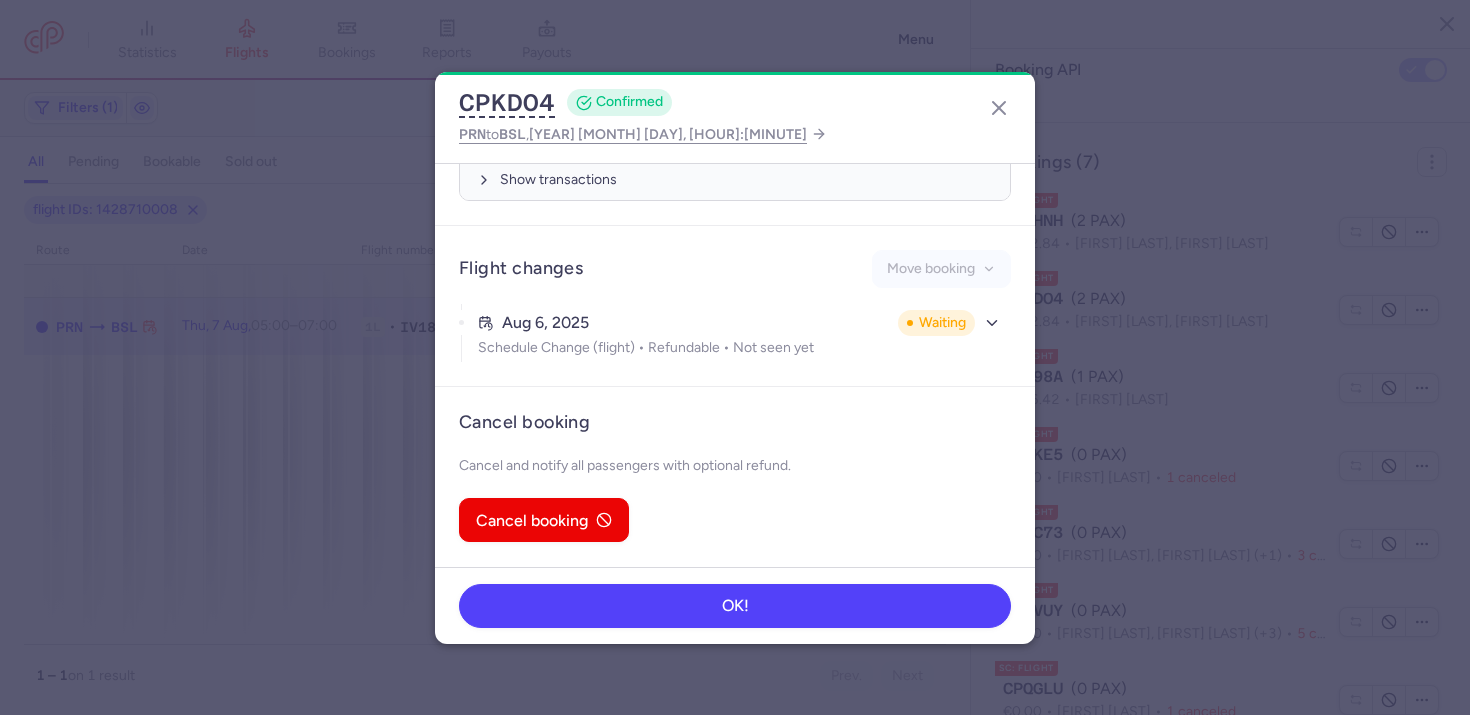 scroll, scrollTop: 908, scrollLeft: 0, axis: vertical 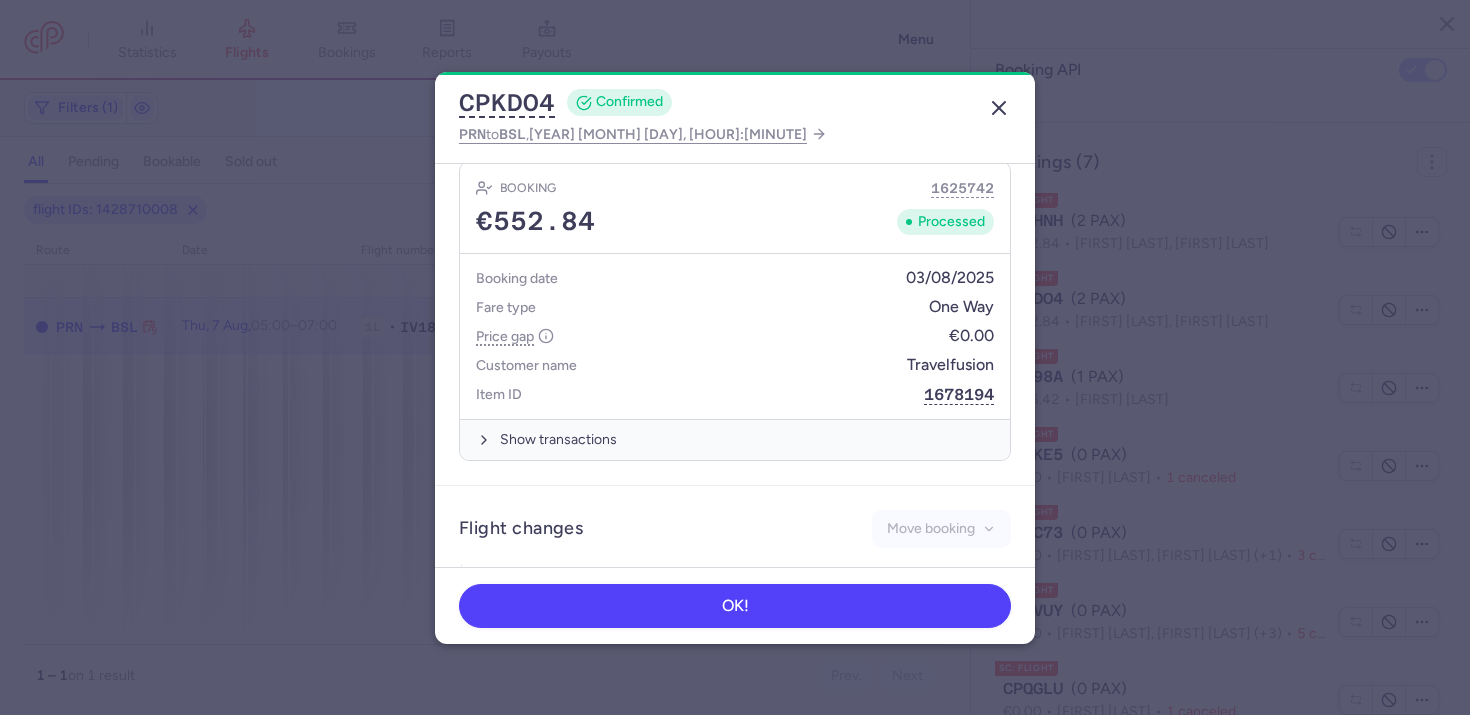 click 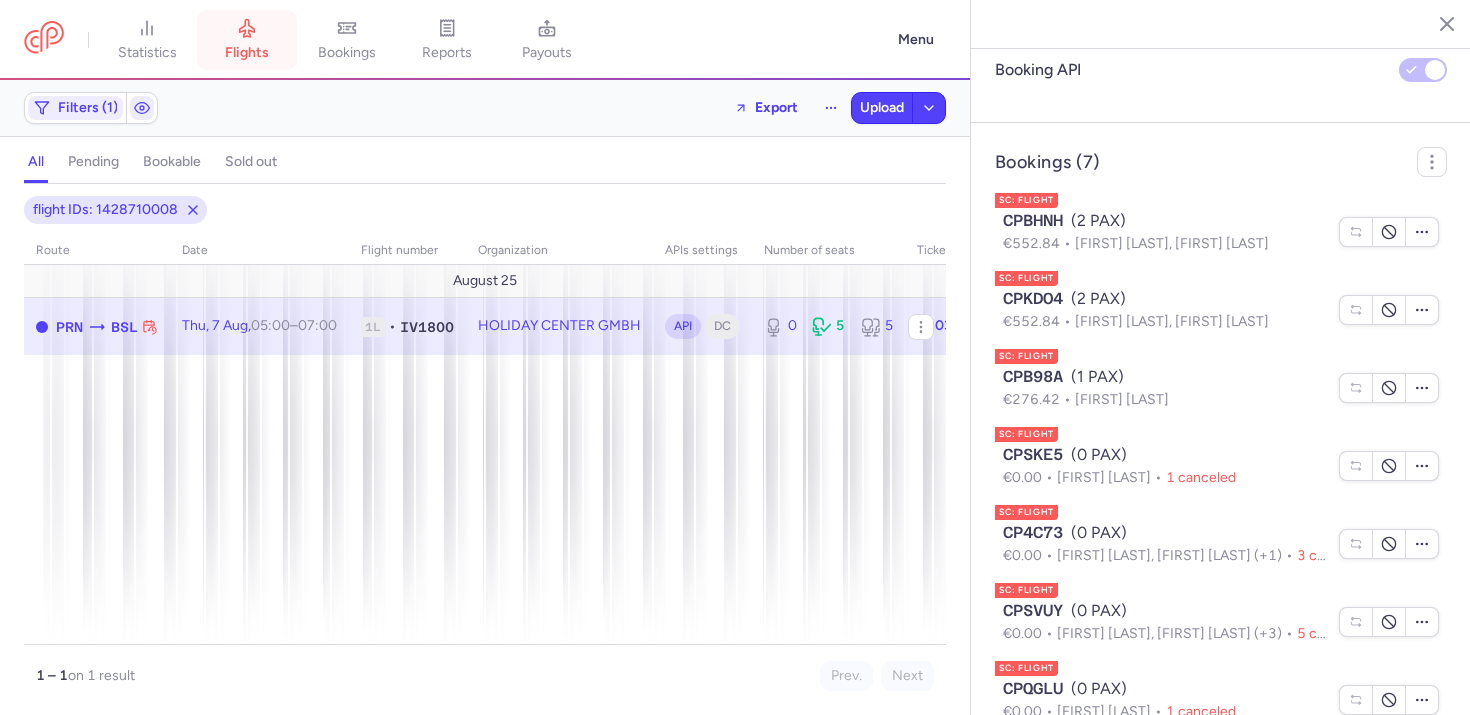 click on "flights" at bounding box center [247, 53] 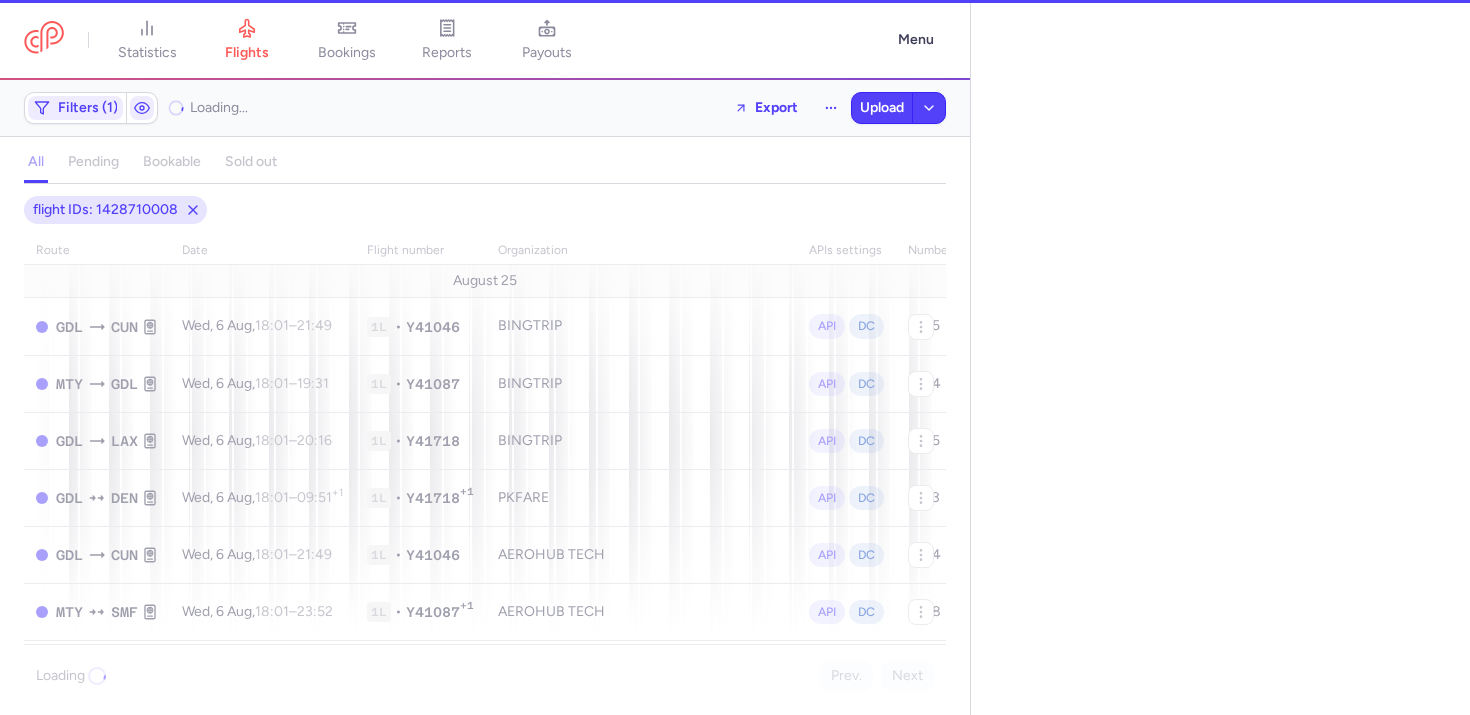 select on "hours" 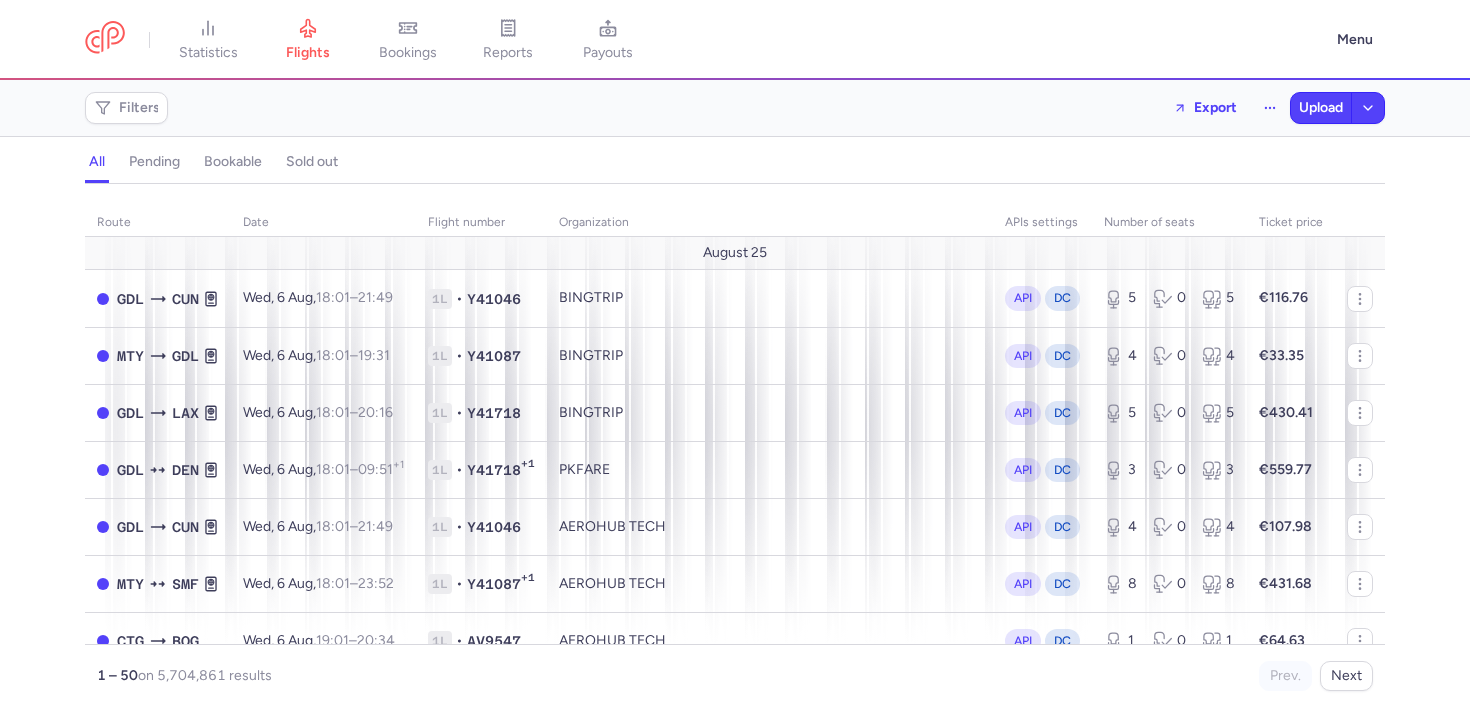 scroll, scrollTop: 0, scrollLeft: 0, axis: both 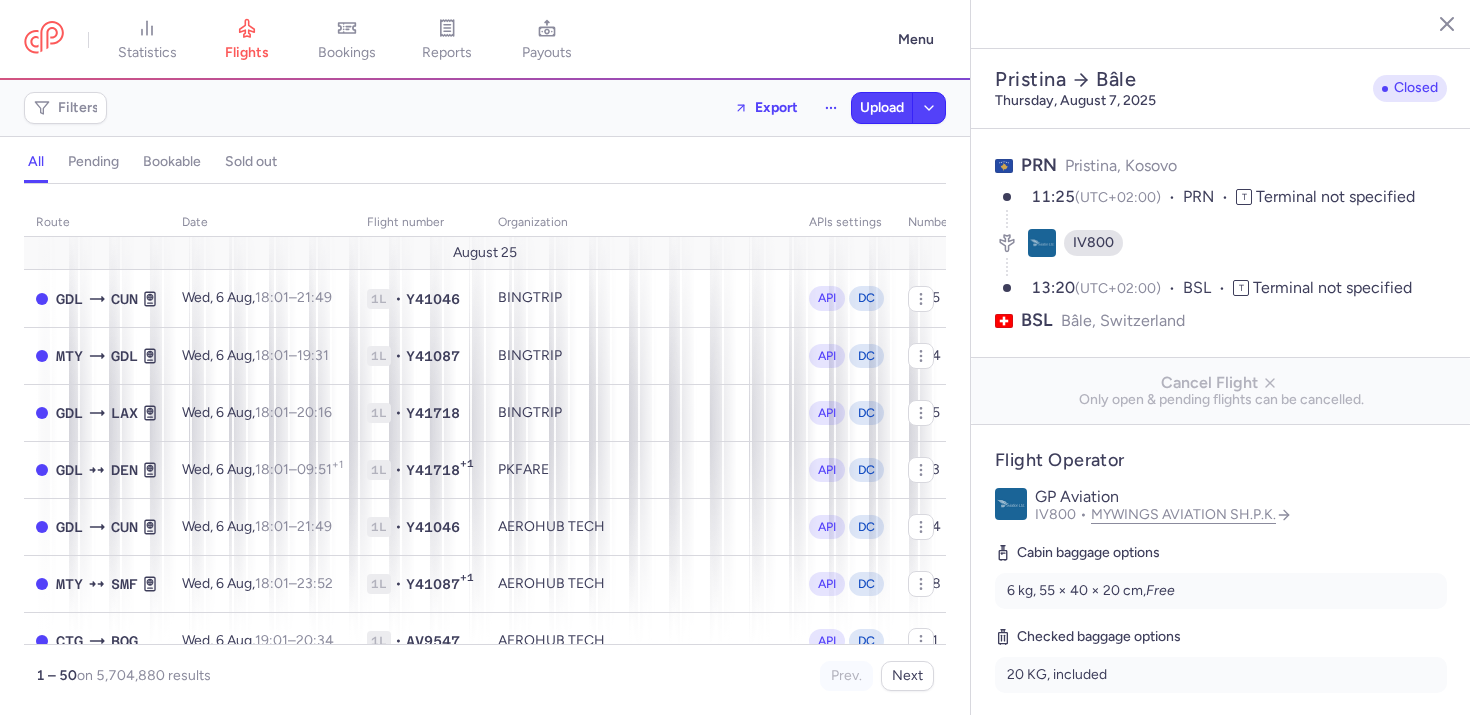select on "hours" 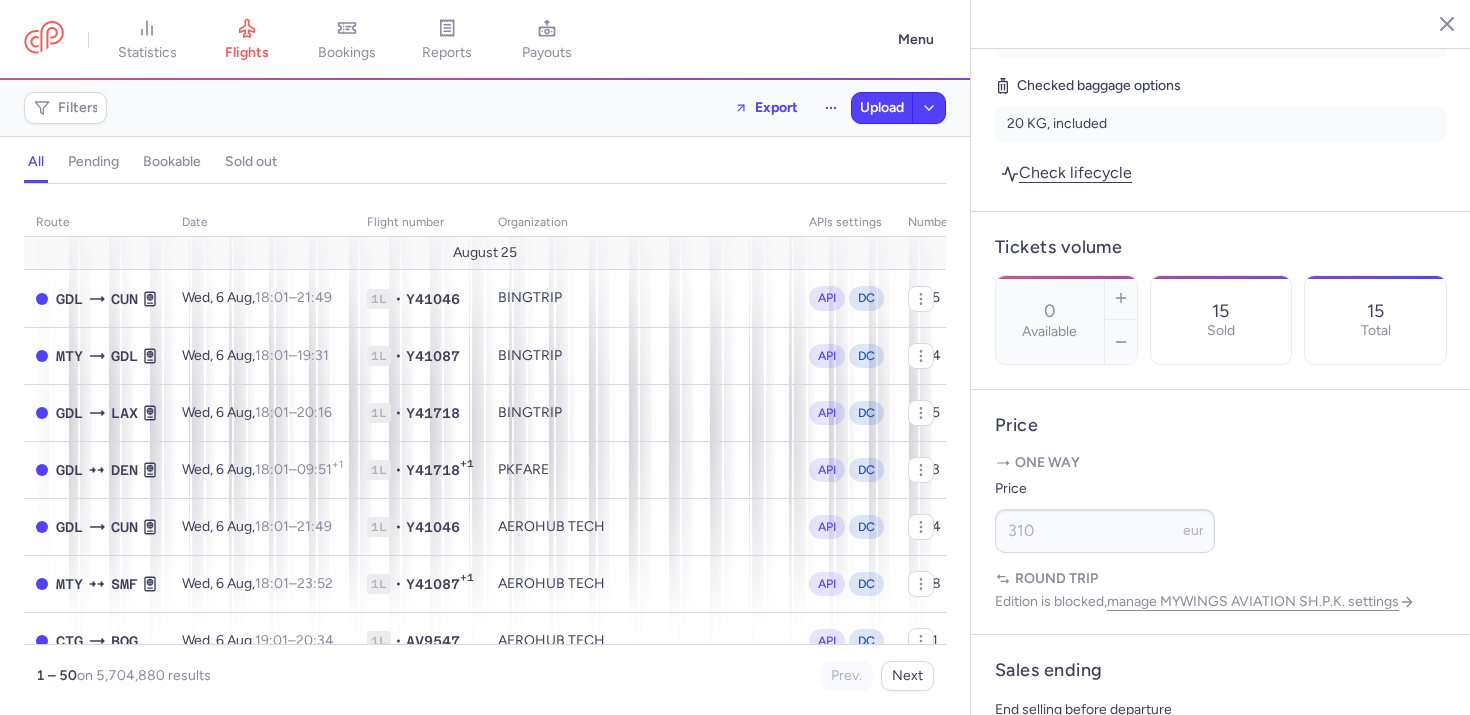 scroll, scrollTop: 0, scrollLeft: 0, axis: both 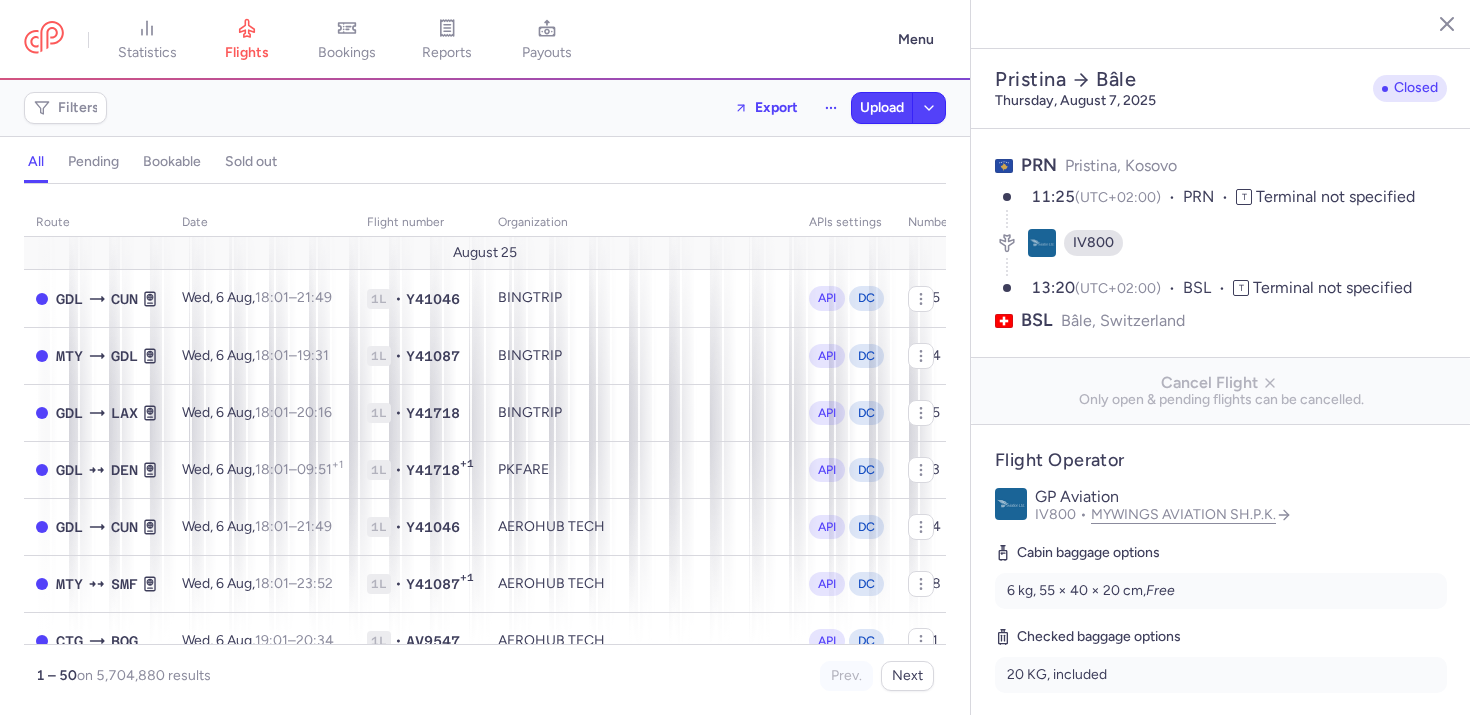 click on "IV800" at bounding box center (1221, 243) 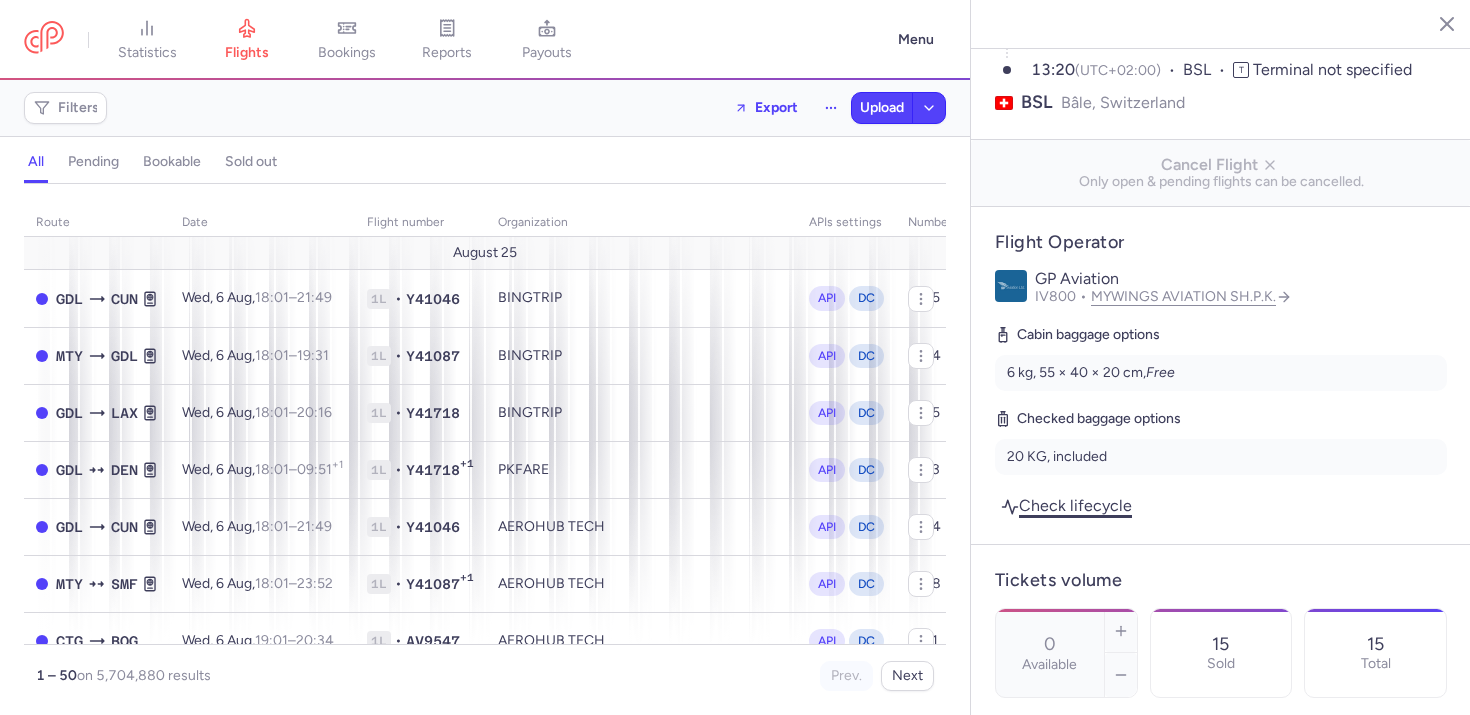 click on "Check lifecycle" at bounding box center (1066, 505) 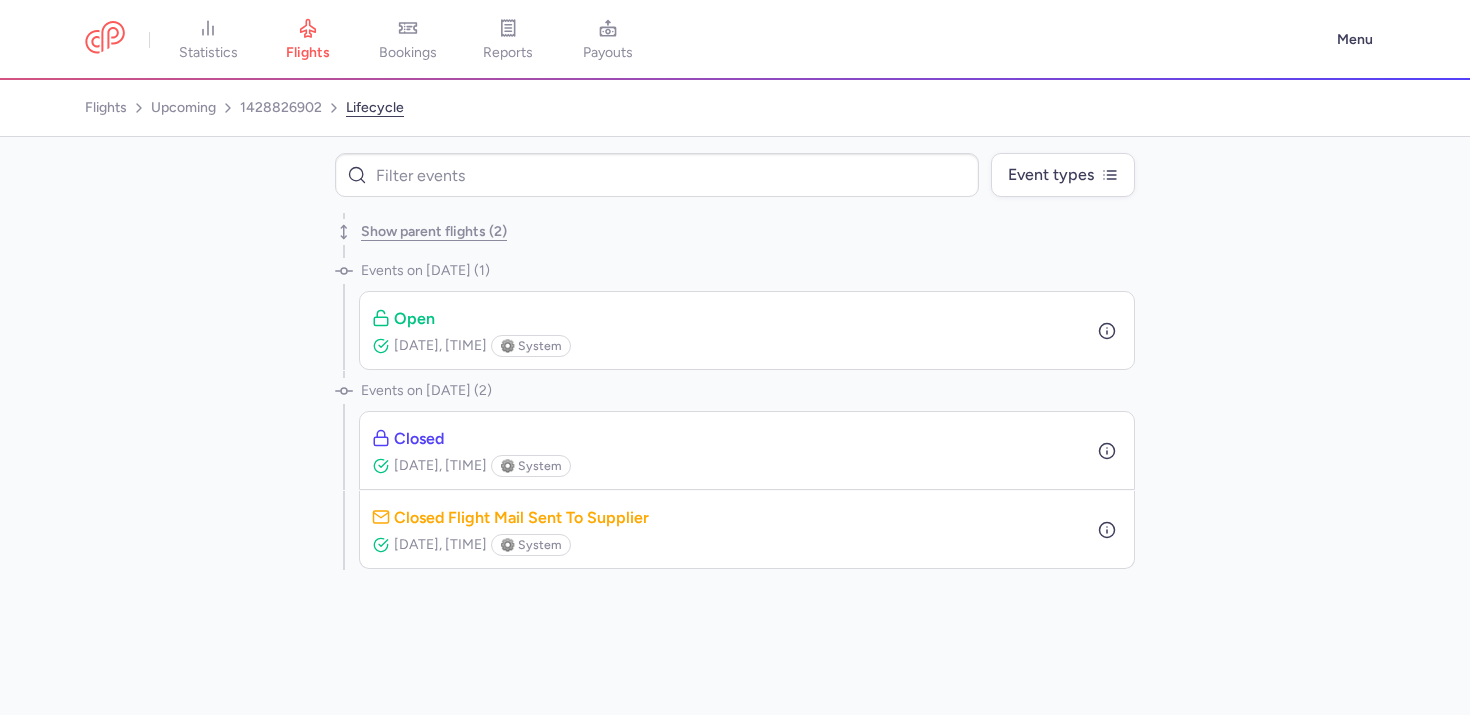click on "[DATE], [TIME] ⚙️ system" at bounding box center [471, 346] 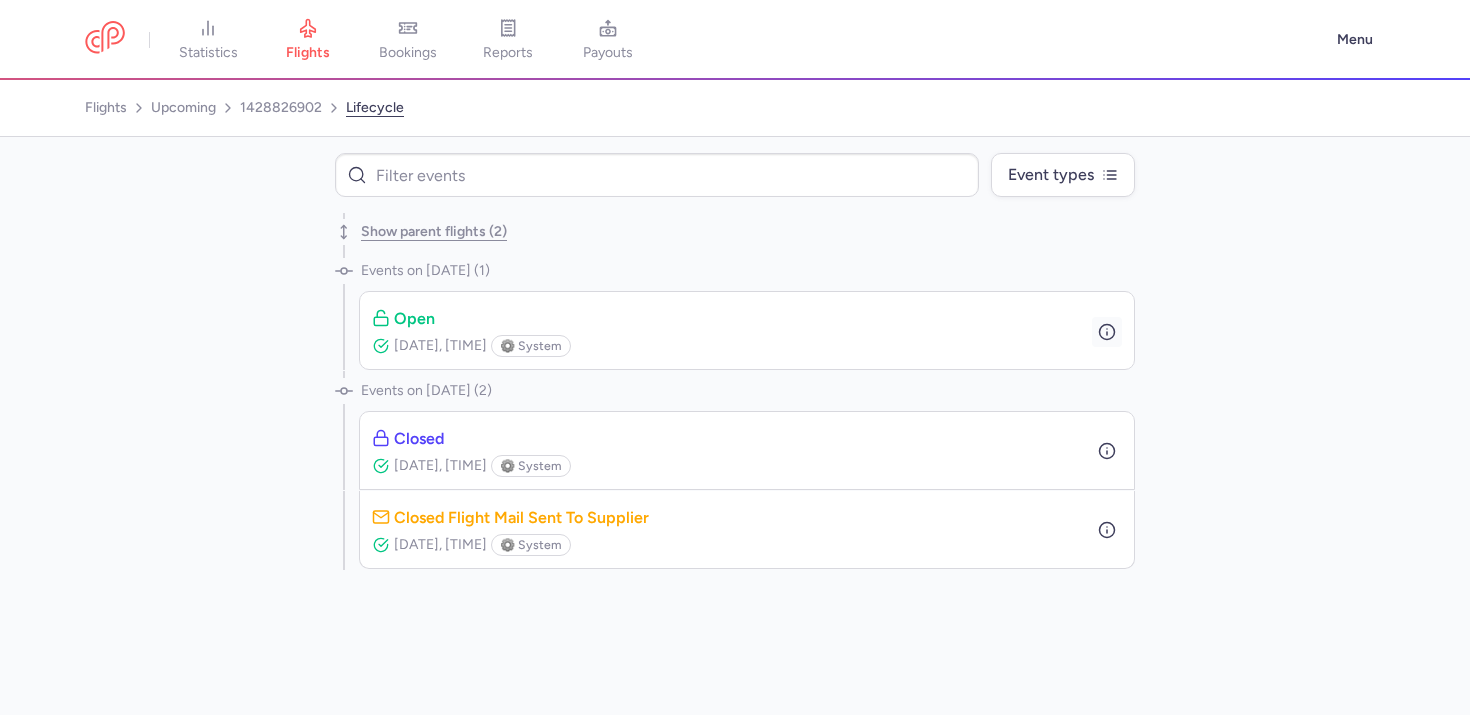 click 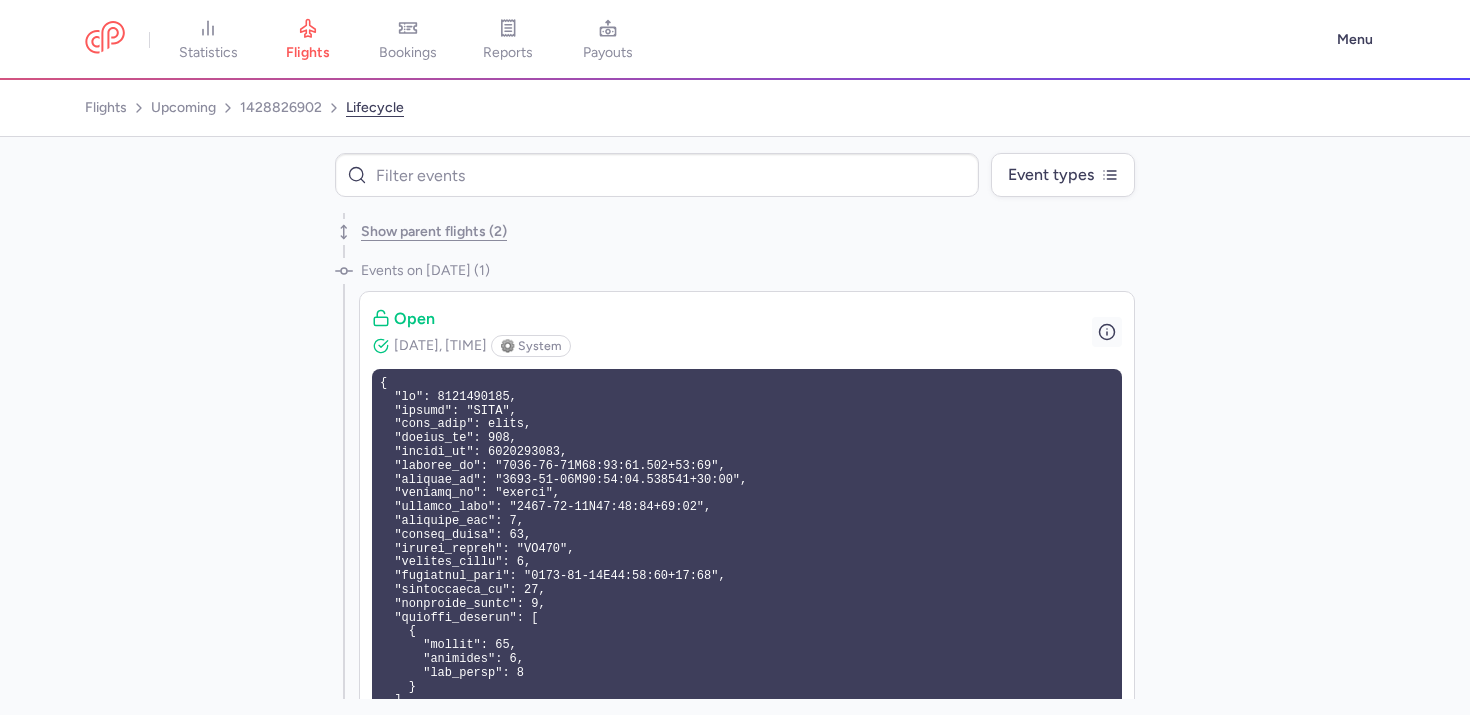 click 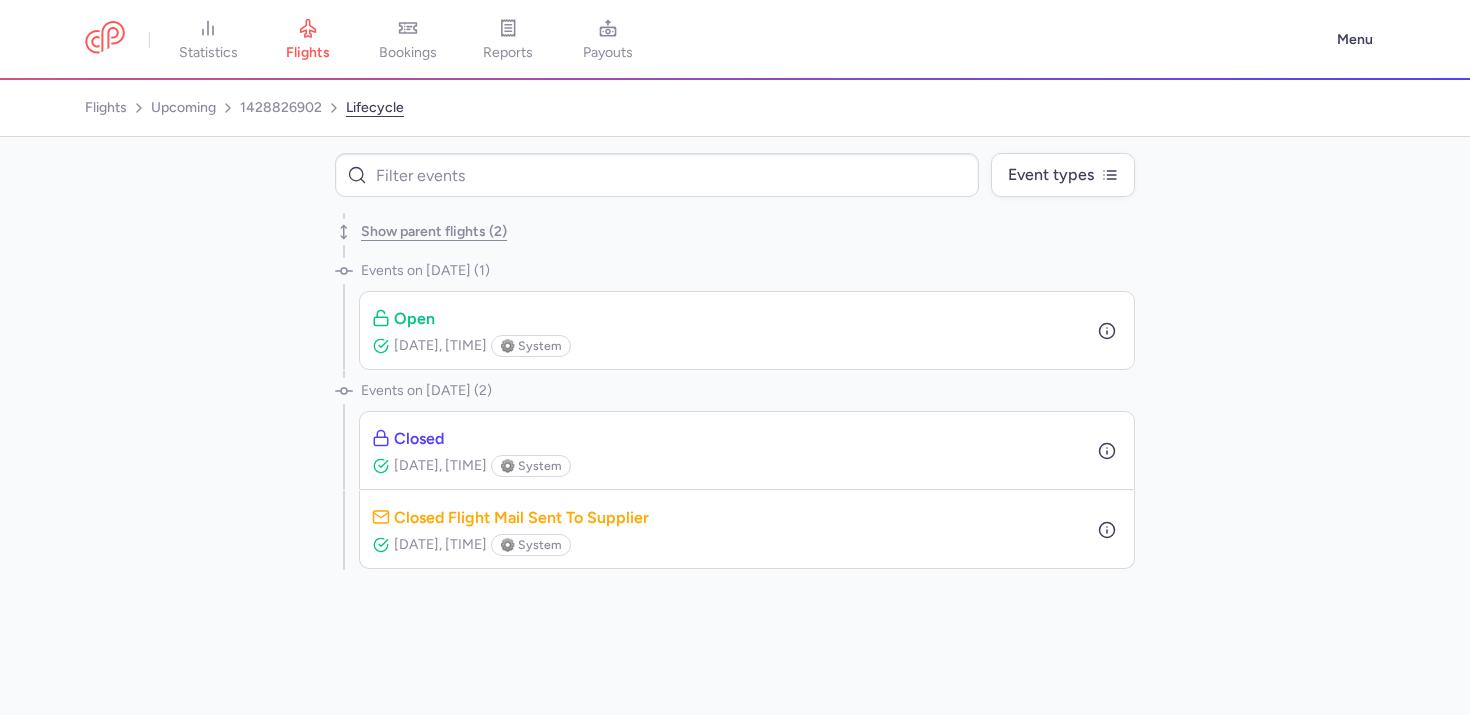 click on "Show parent flights (2)" at bounding box center [735, 232] 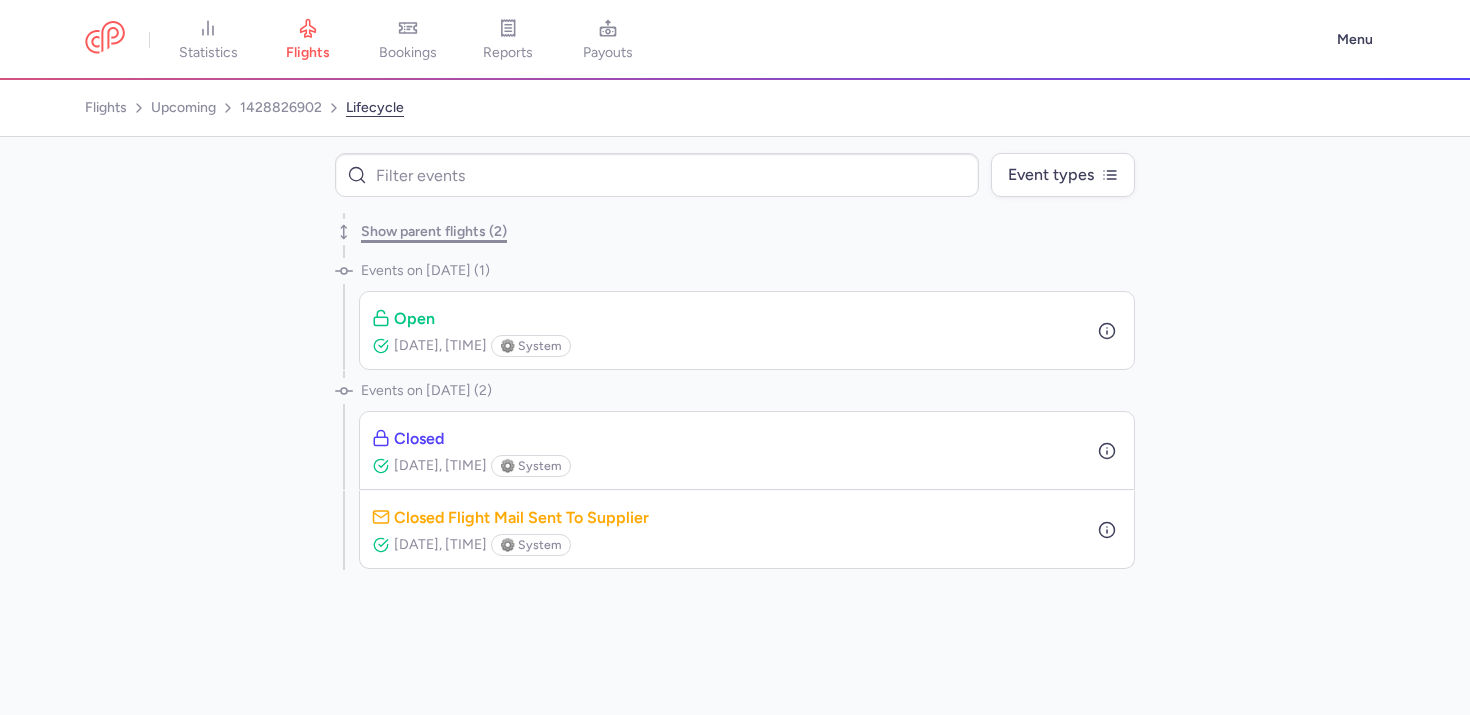 click on "Show parent flights (2)" at bounding box center [434, 232] 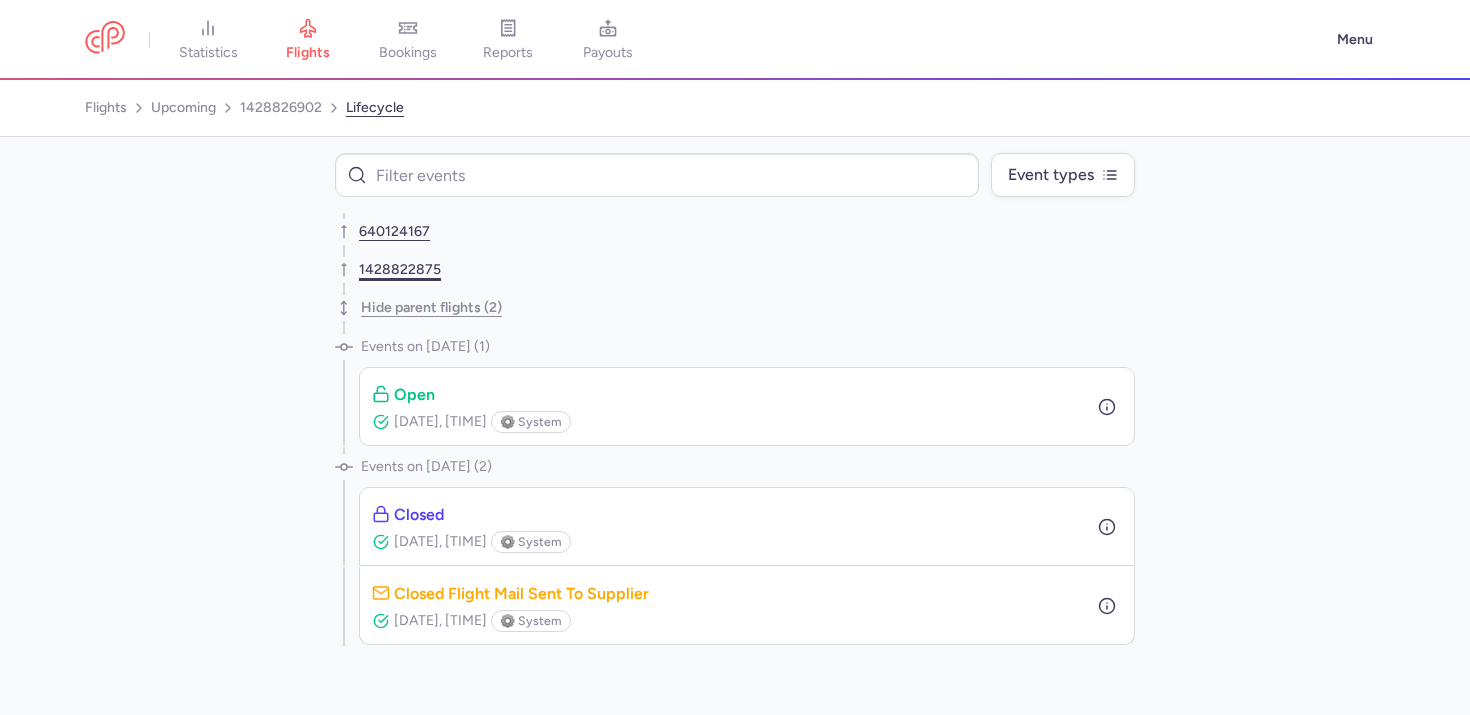 click on "1428822875" at bounding box center [400, 270] 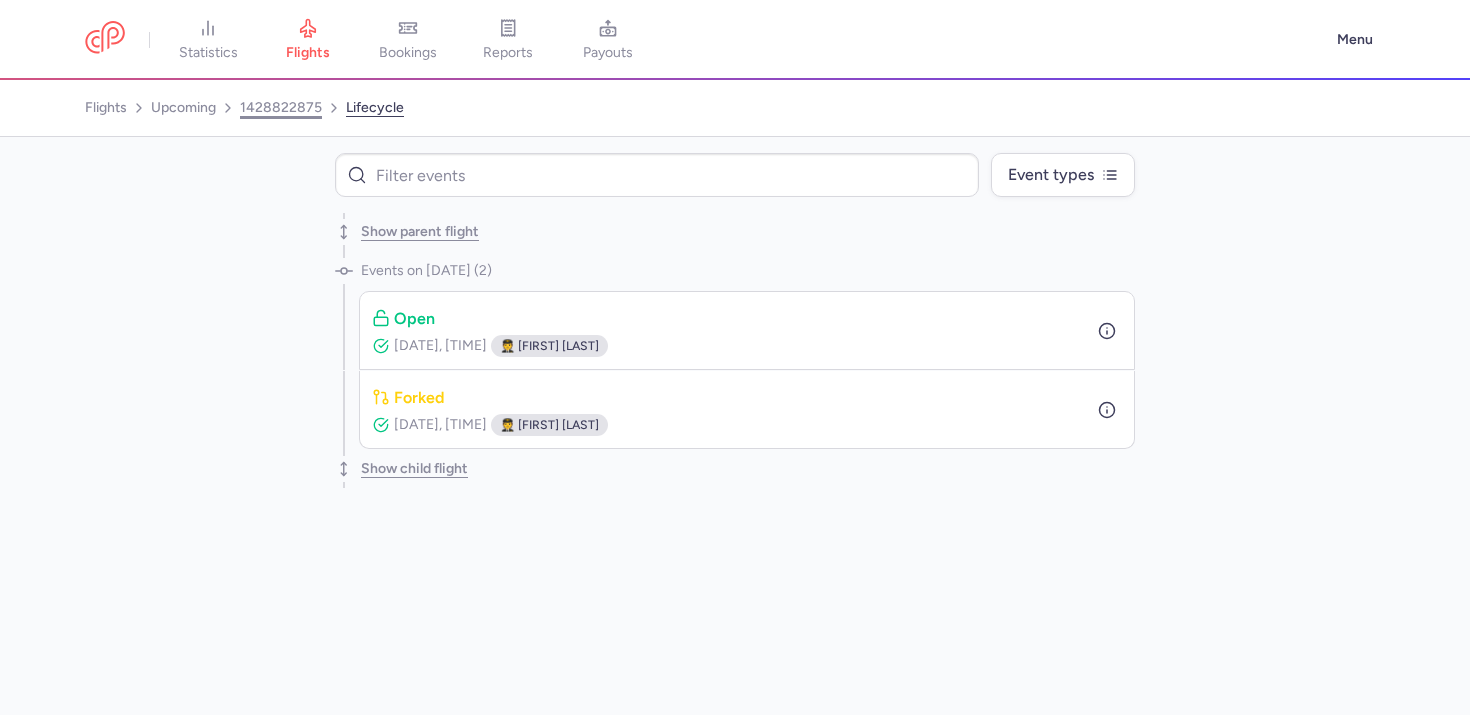 click on "1428822875" at bounding box center (281, 108) 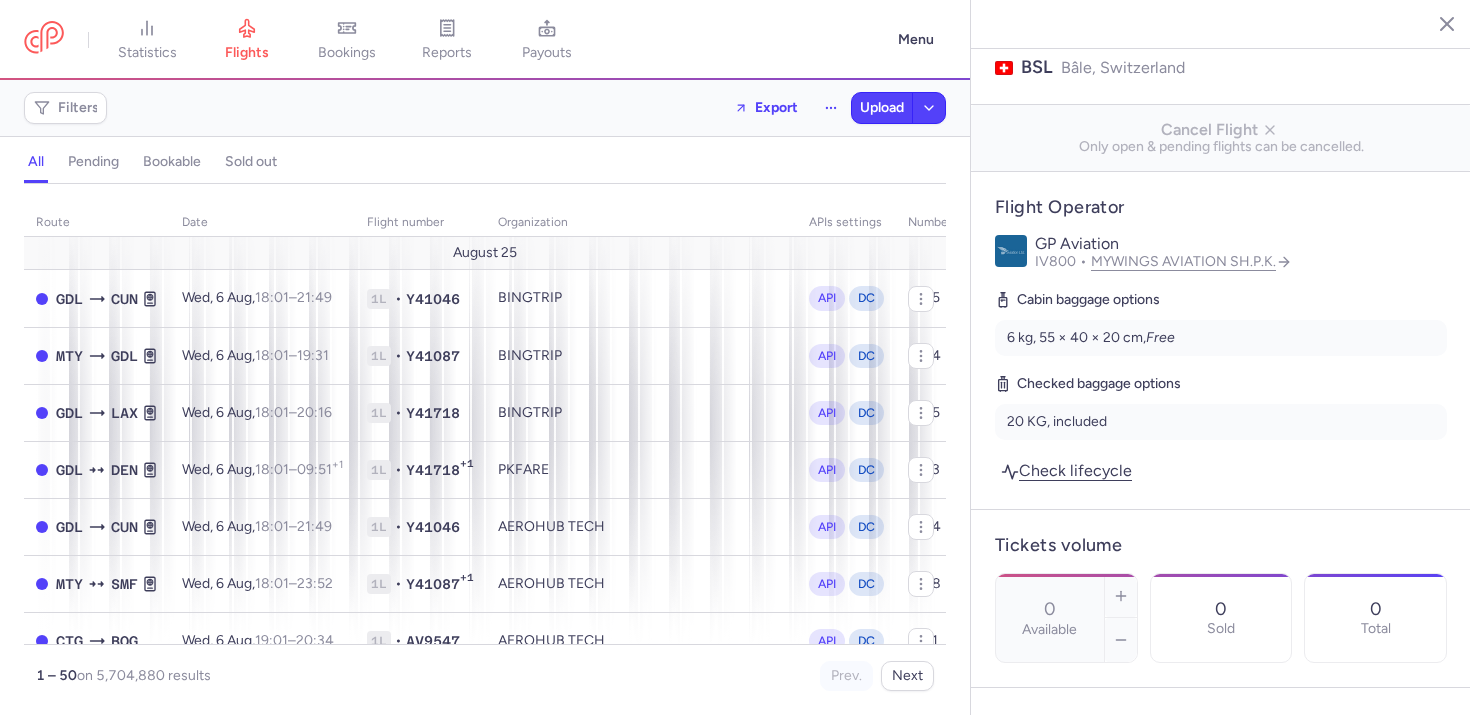 scroll, scrollTop: 0, scrollLeft: 0, axis: both 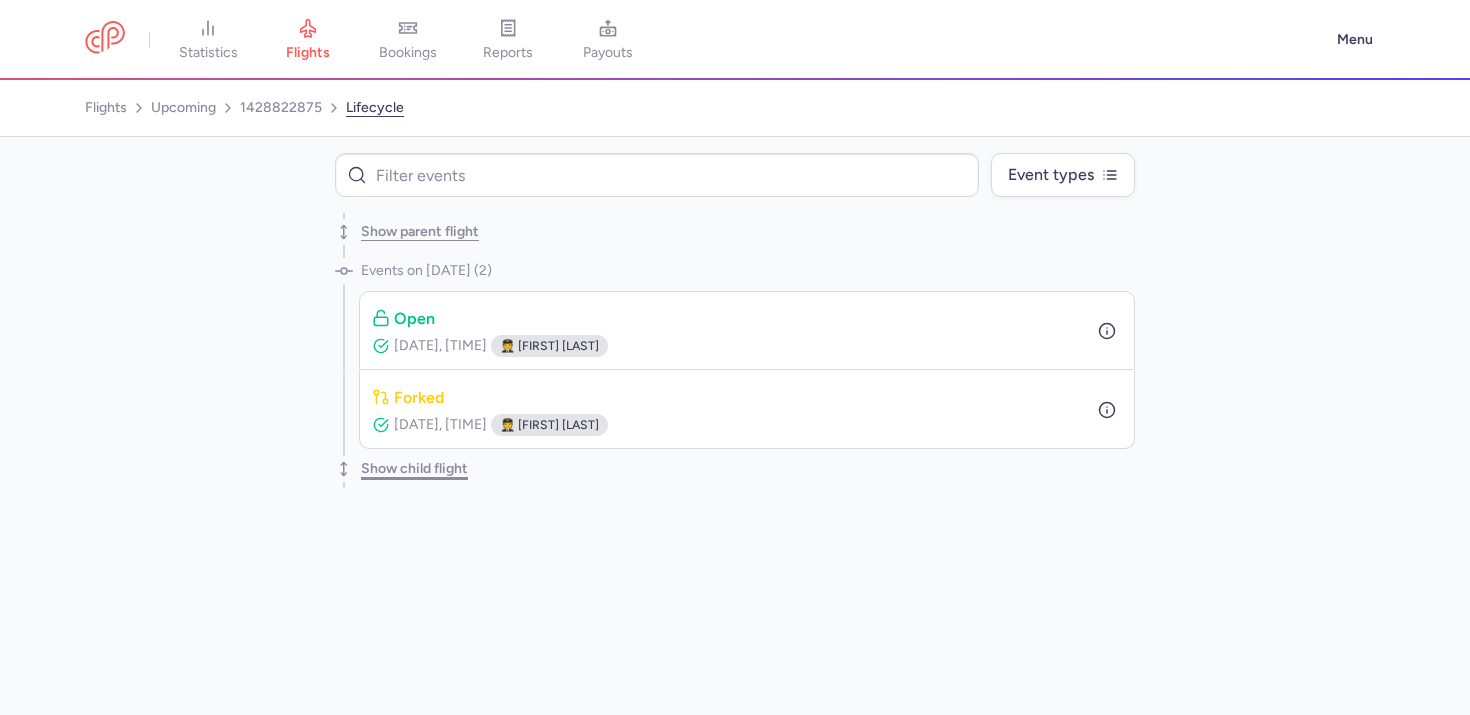 click on "Show child flight" at bounding box center [414, 469] 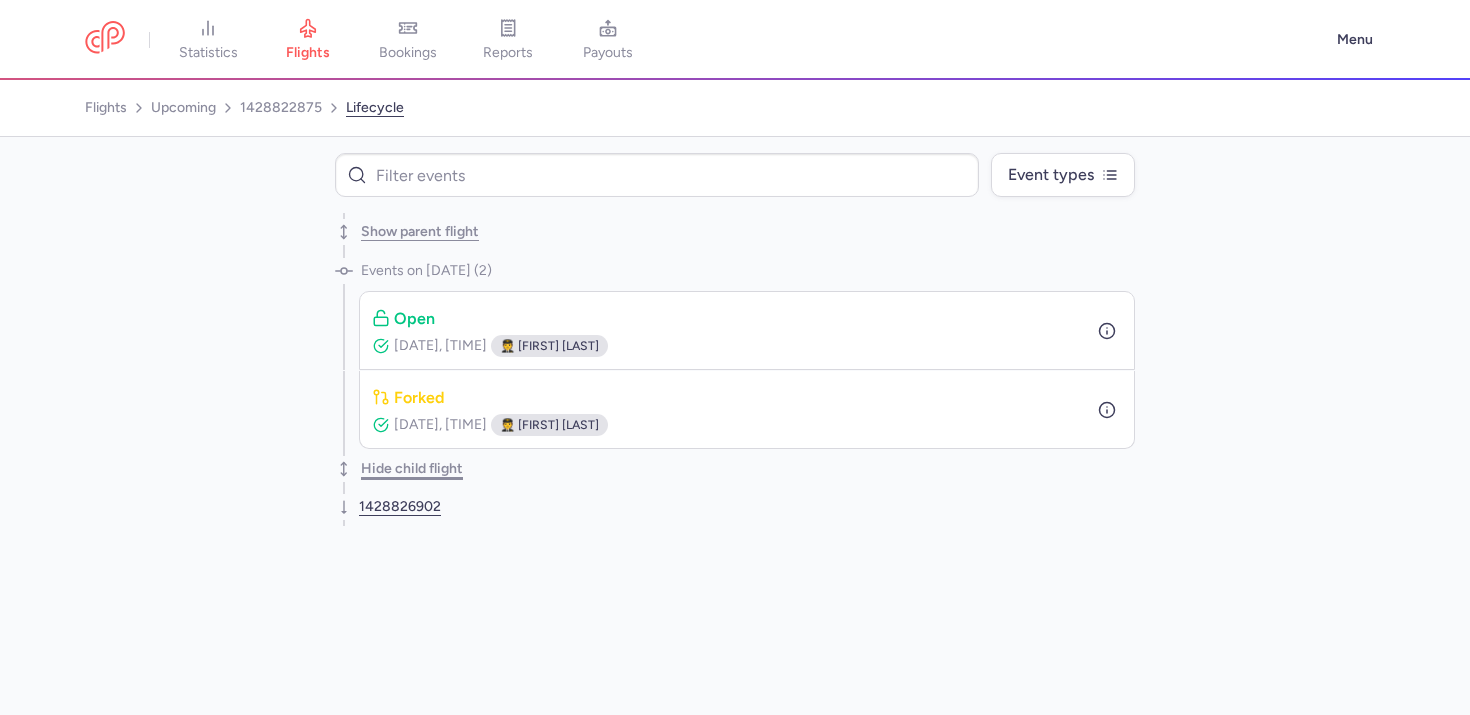 click on "Hide child flight" at bounding box center (412, 469) 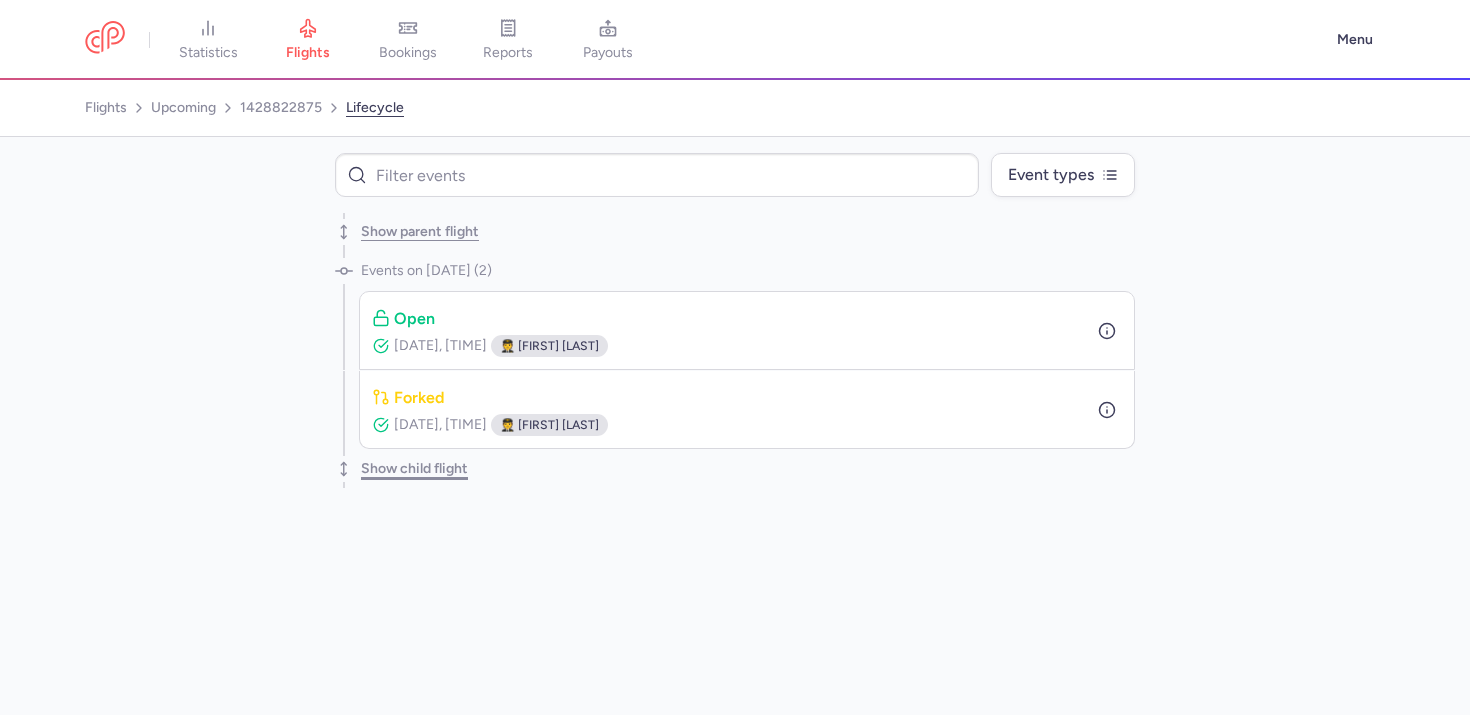 click on "Show child flight" at bounding box center [414, 469] 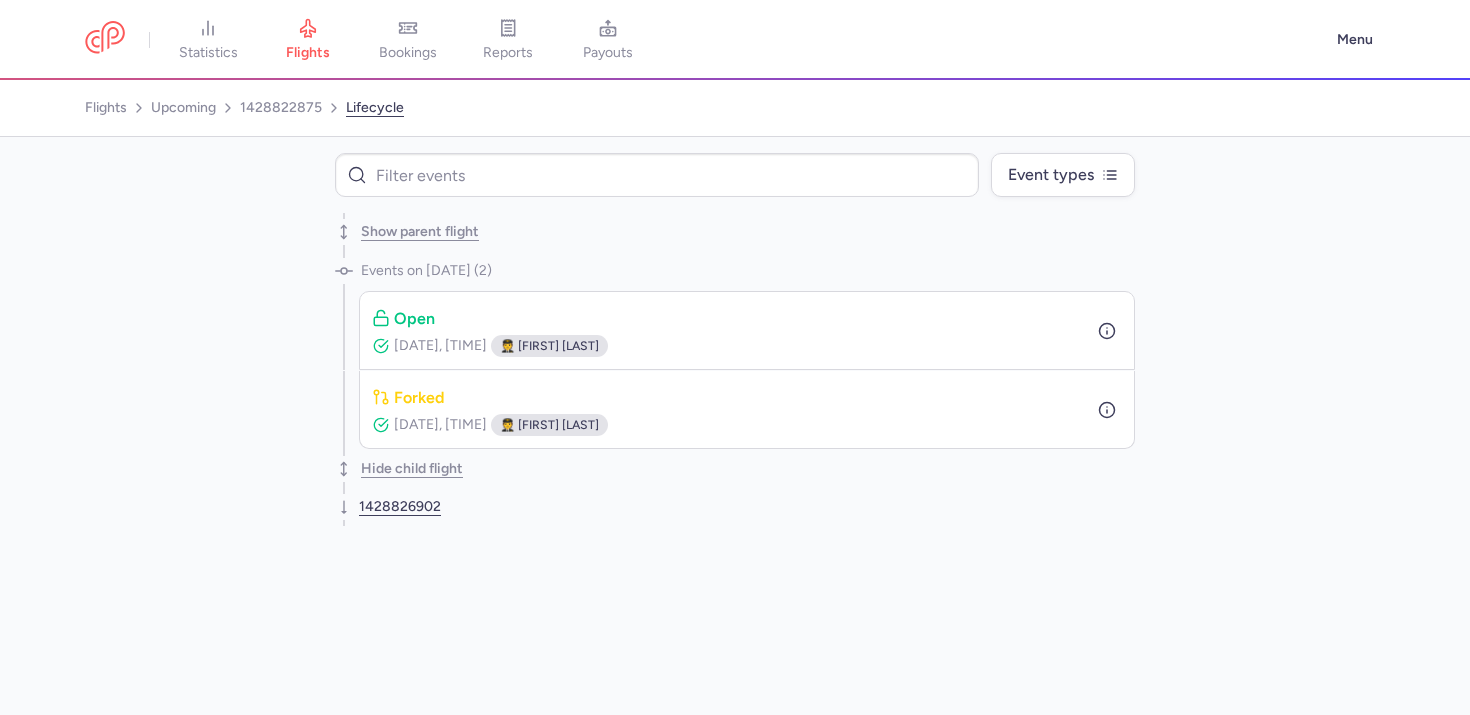 click on "1428826902" 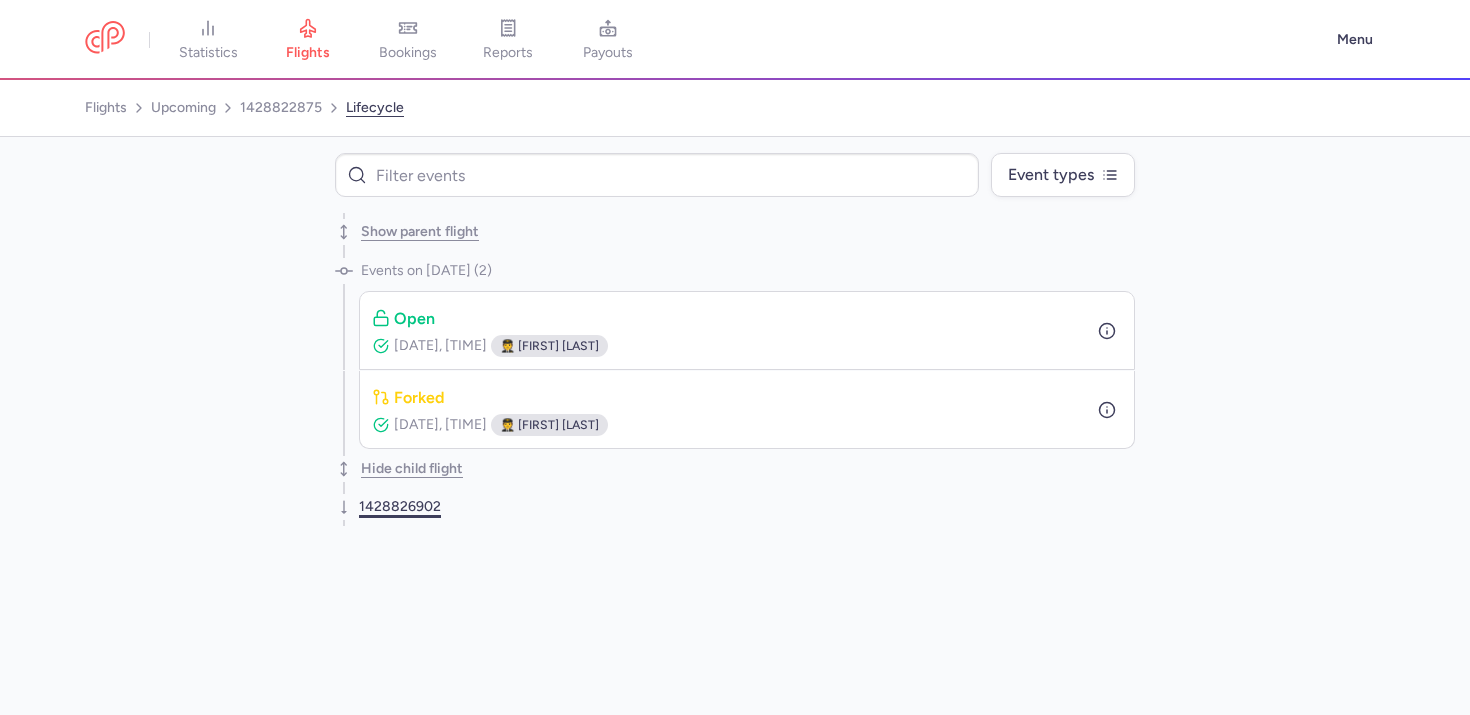 click on "1428826902" at bounding box center (400, 507) 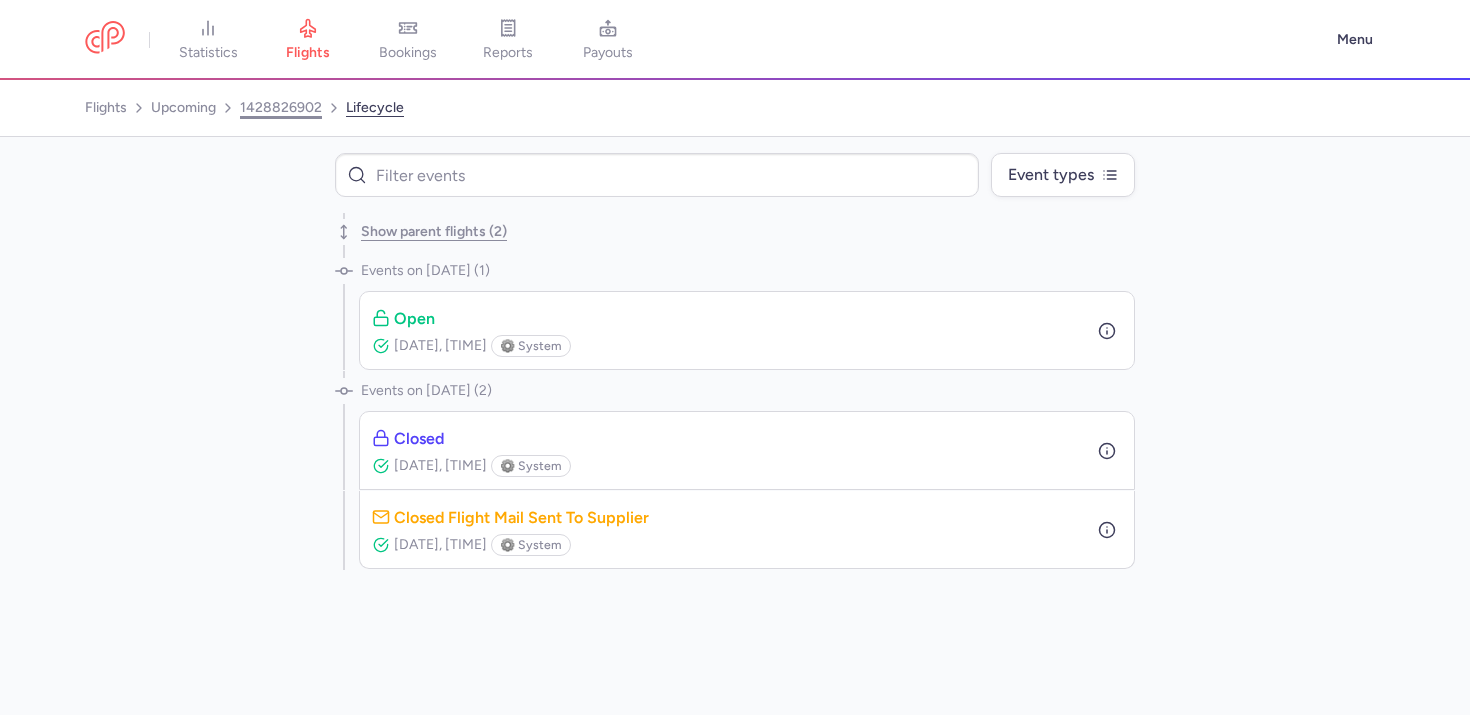 click on "1428826902" at bounding box center [281, 108] 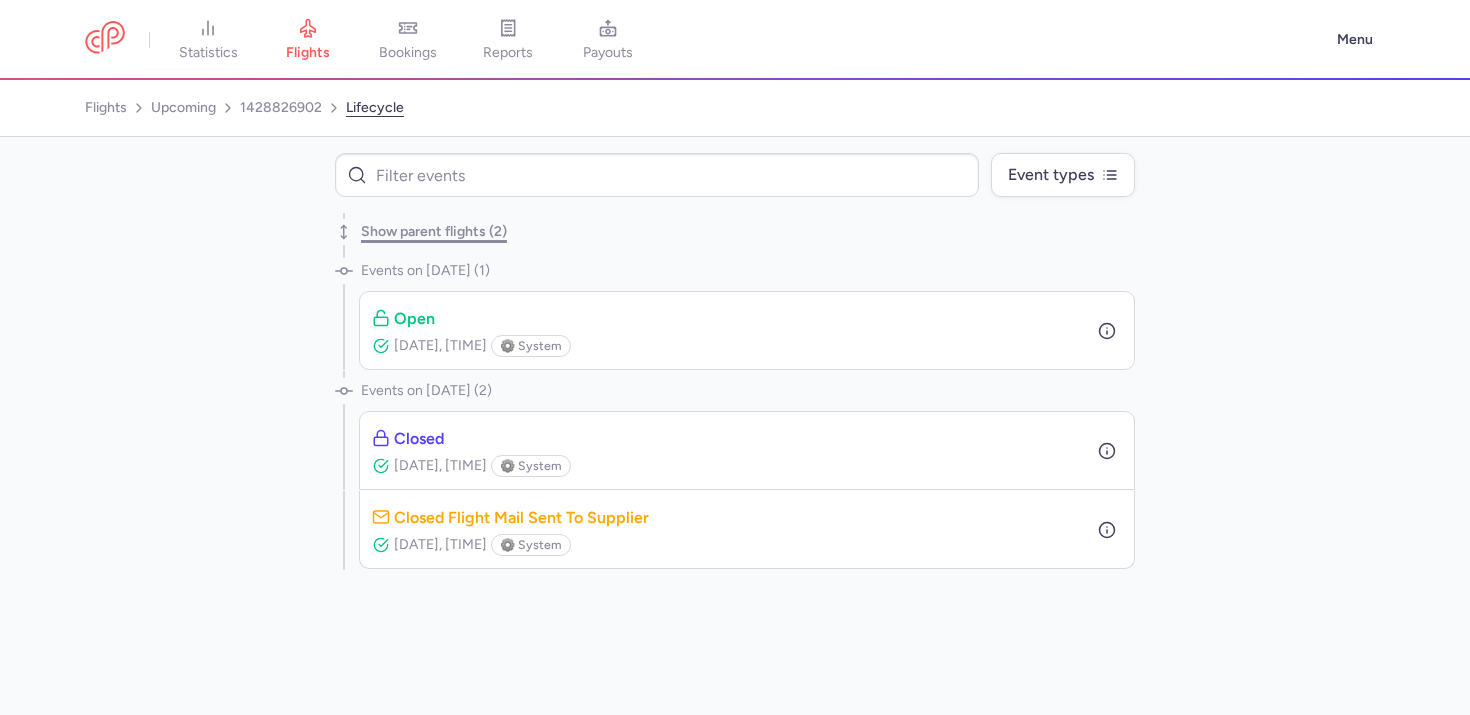 click on "Show parent flights (2)" at bounding box center (434, 232) 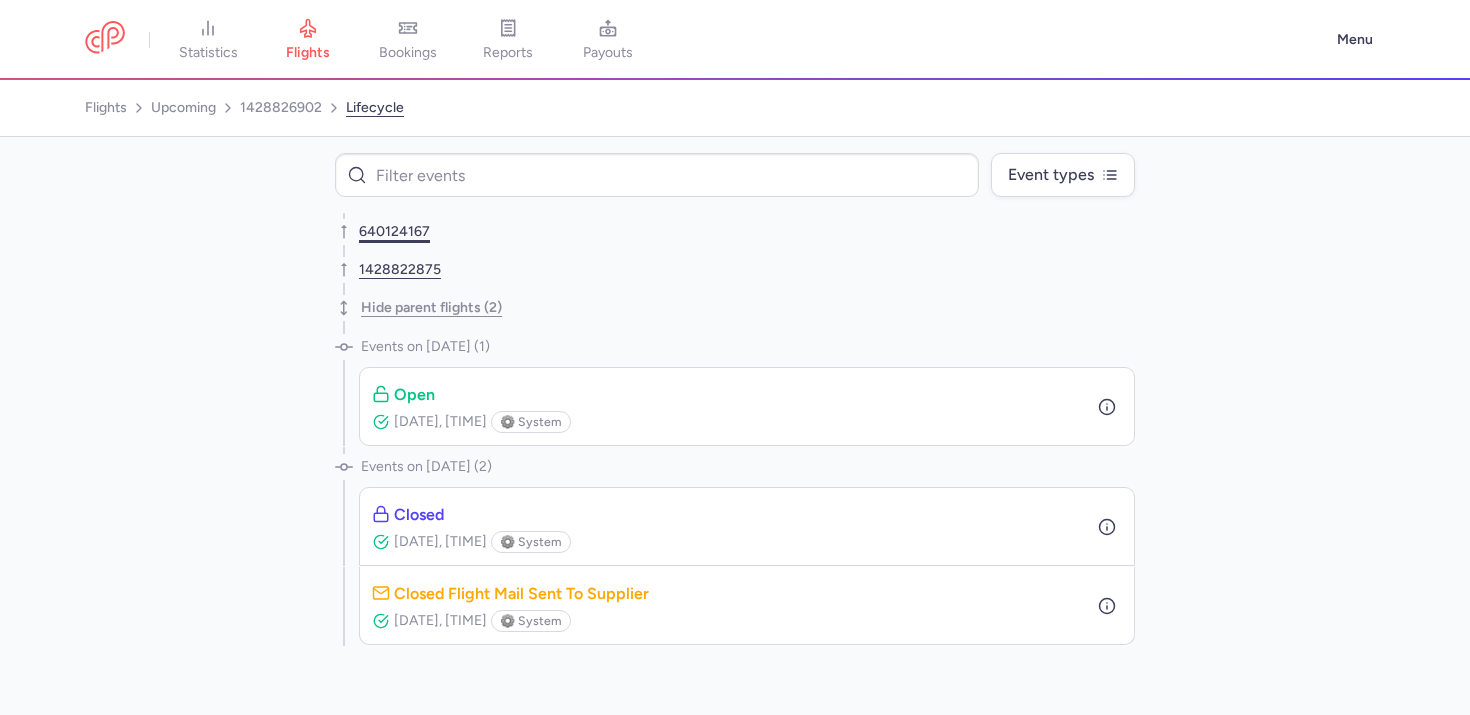click on "640124167" at bounding box center (394, 232) 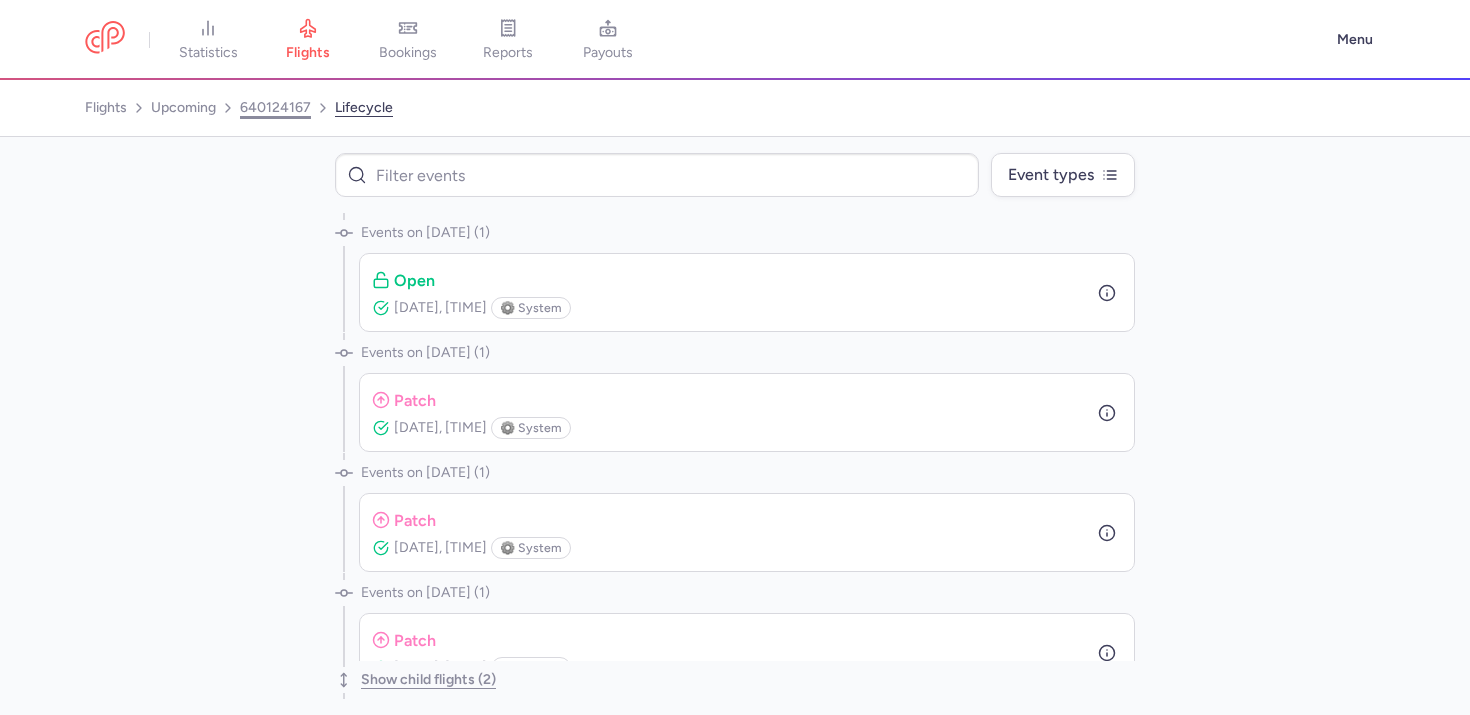 click on "640124167" at bounding box center [275, 108] 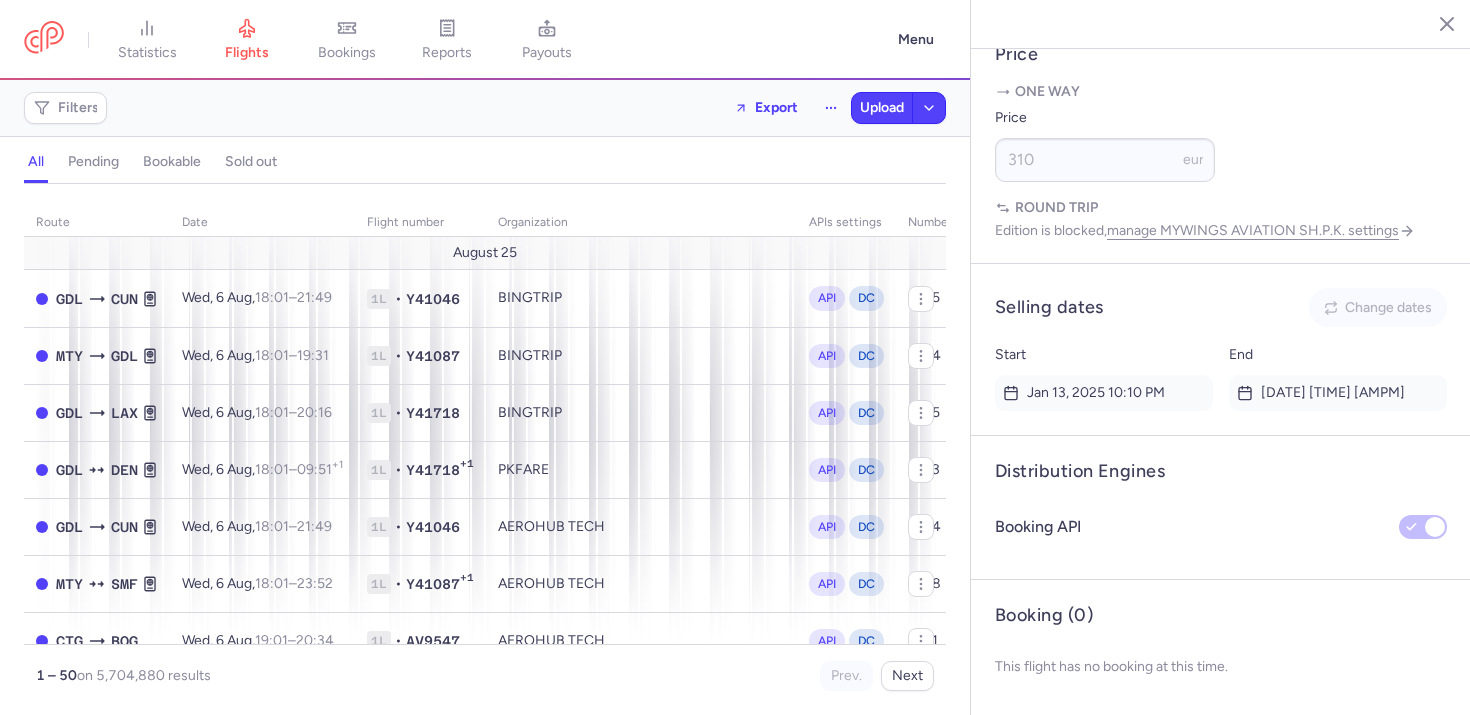 scroll, scrollTop: 0, scrollLeft: 0, axis: both 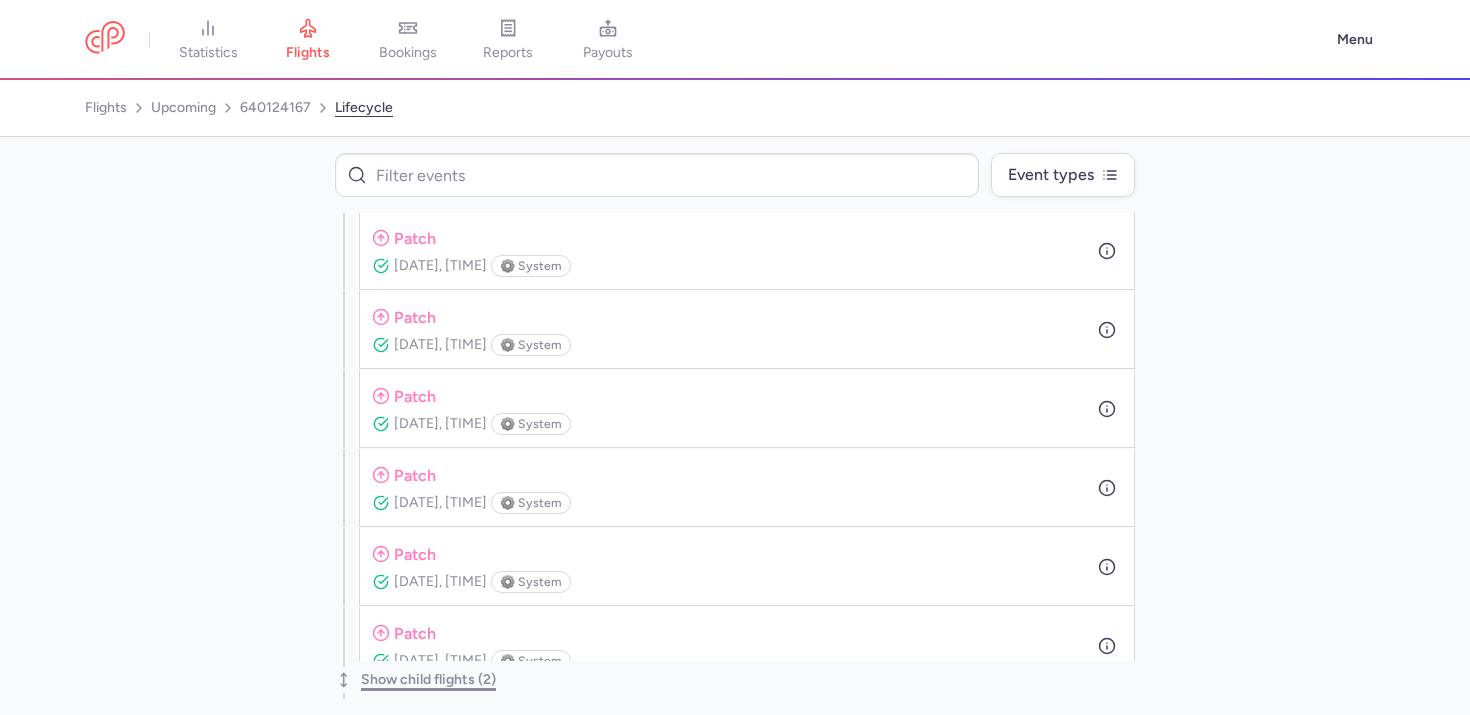click on "Show child flights (2)" at bounding box center [428, 680] 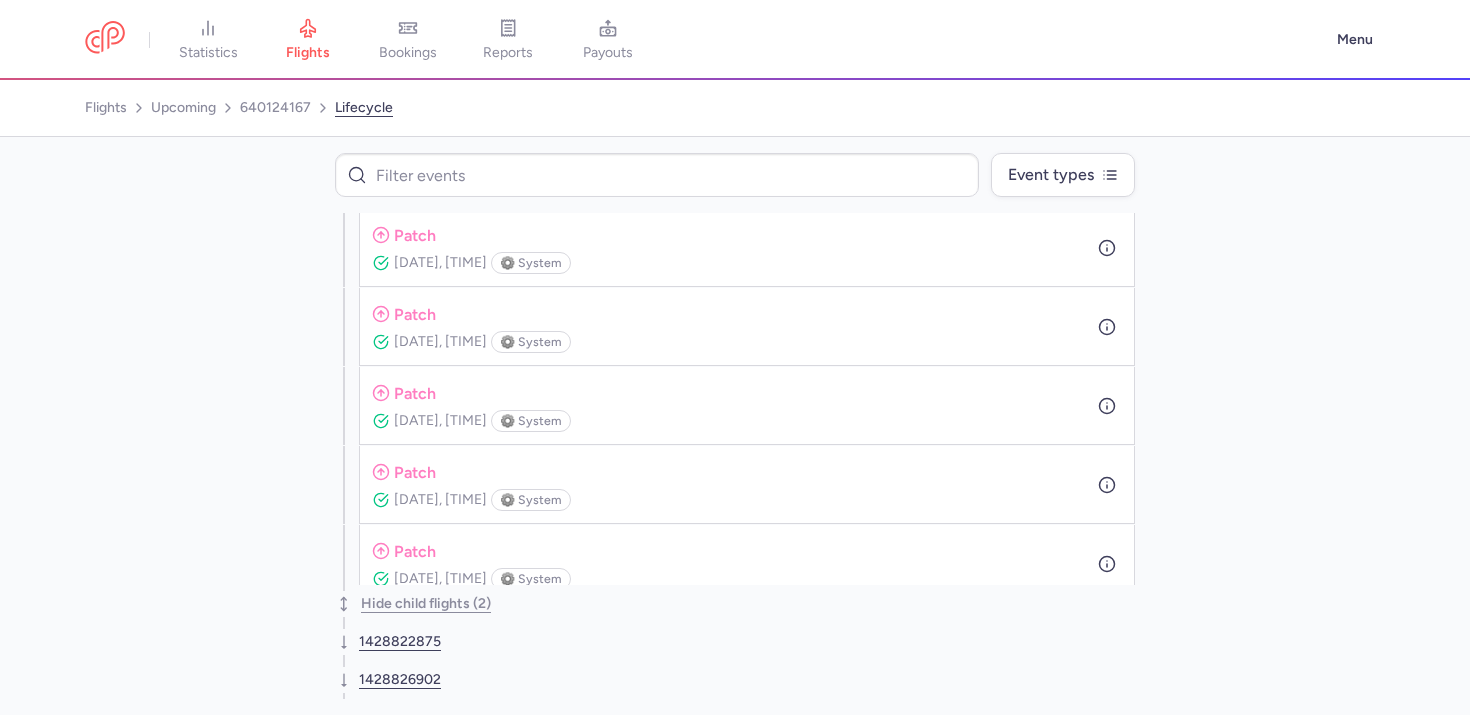 scroll, scrollTop: 2636, scrollLeft: 0, axis: vertical 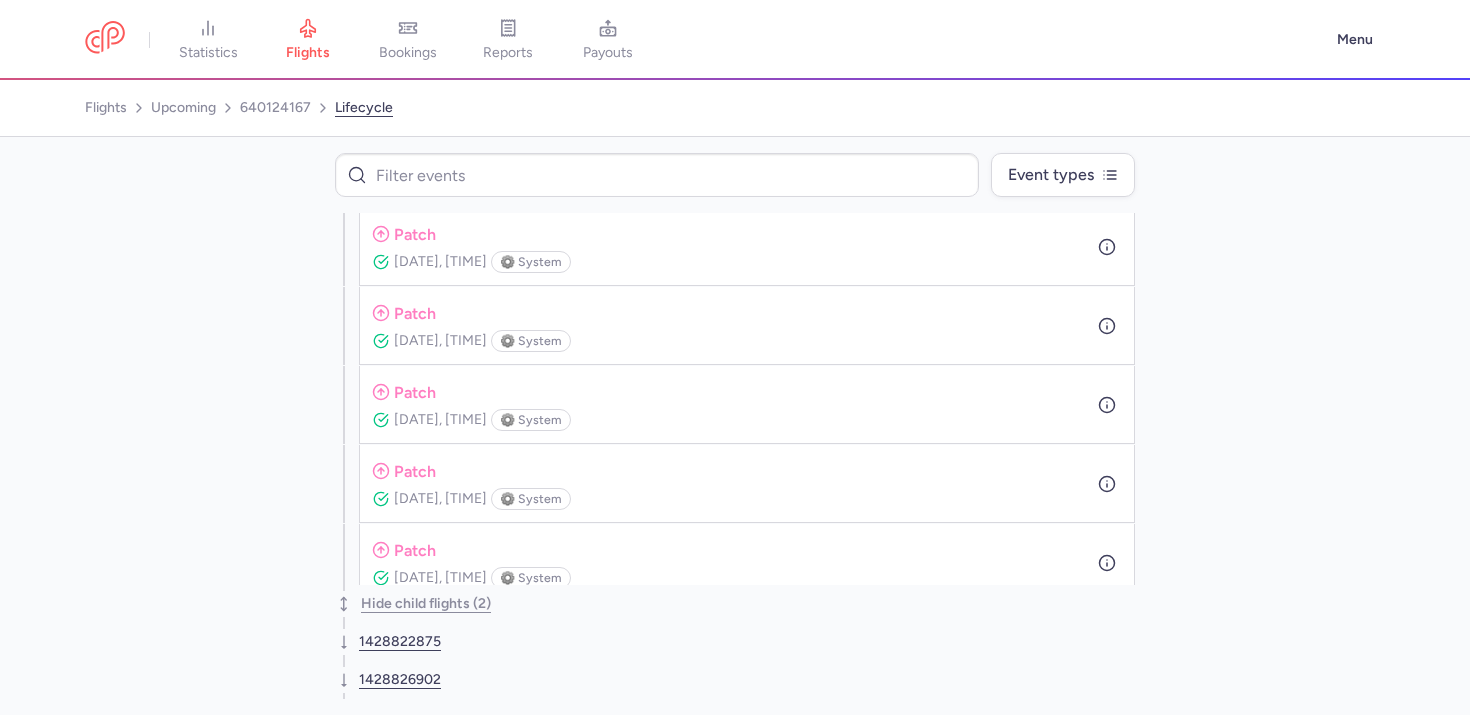 click on "1428822875" 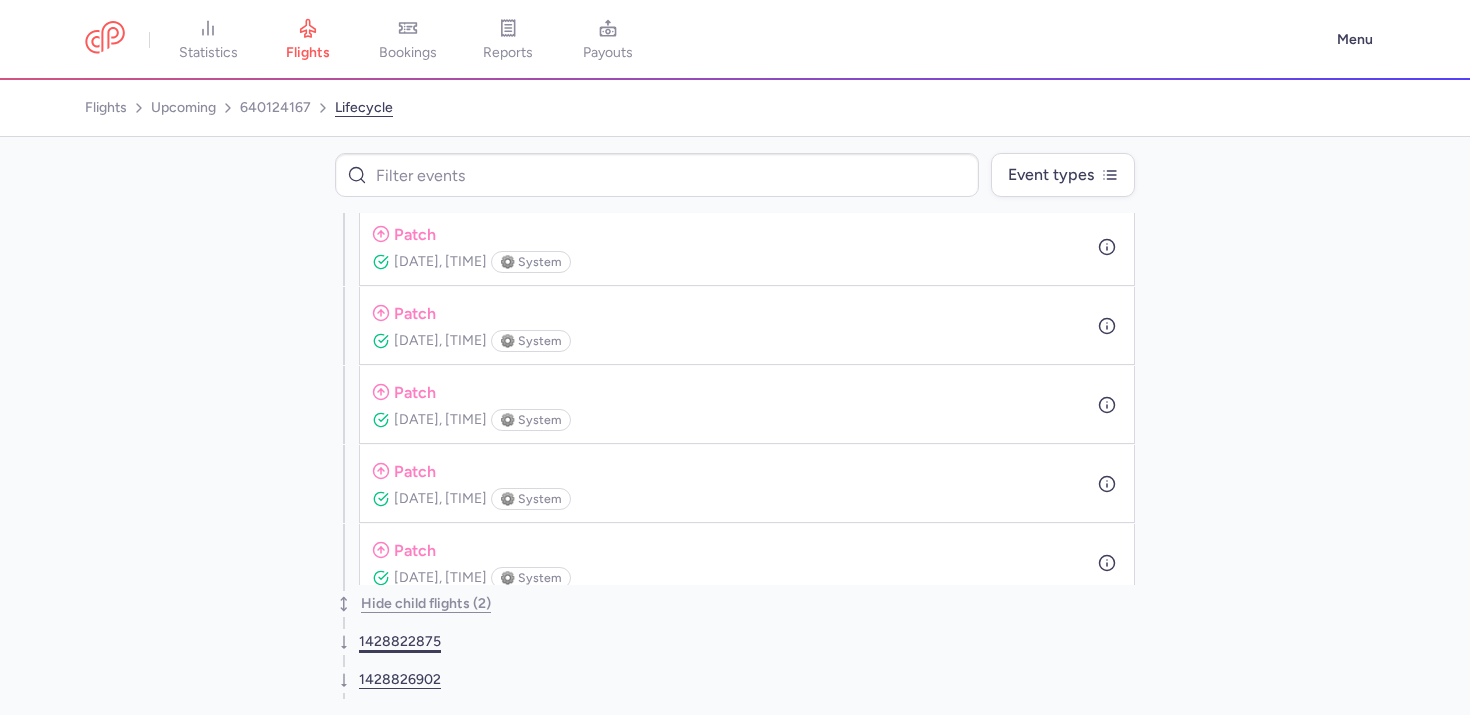 click on "1428822875" at bounding box center (400, 642) 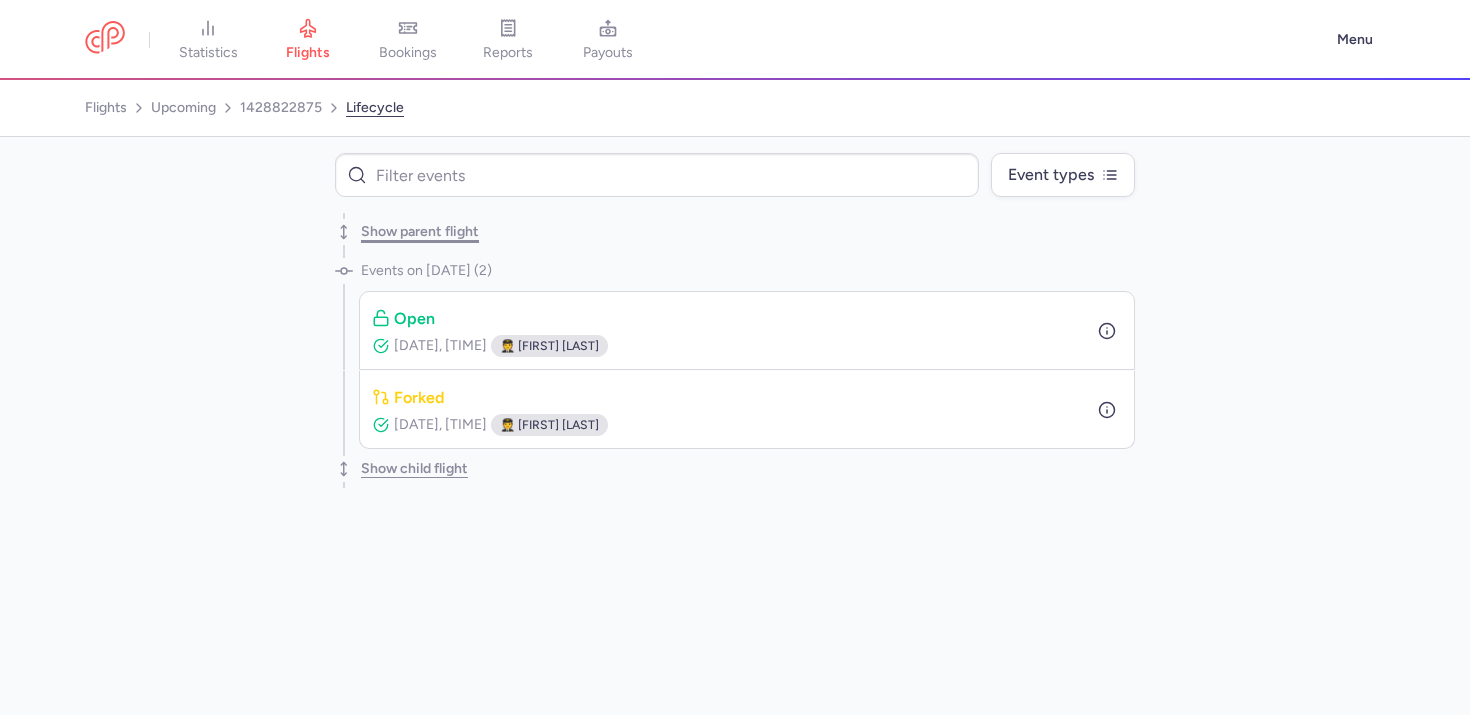 click on "Show parent flight" at bounding box center (420, 232) 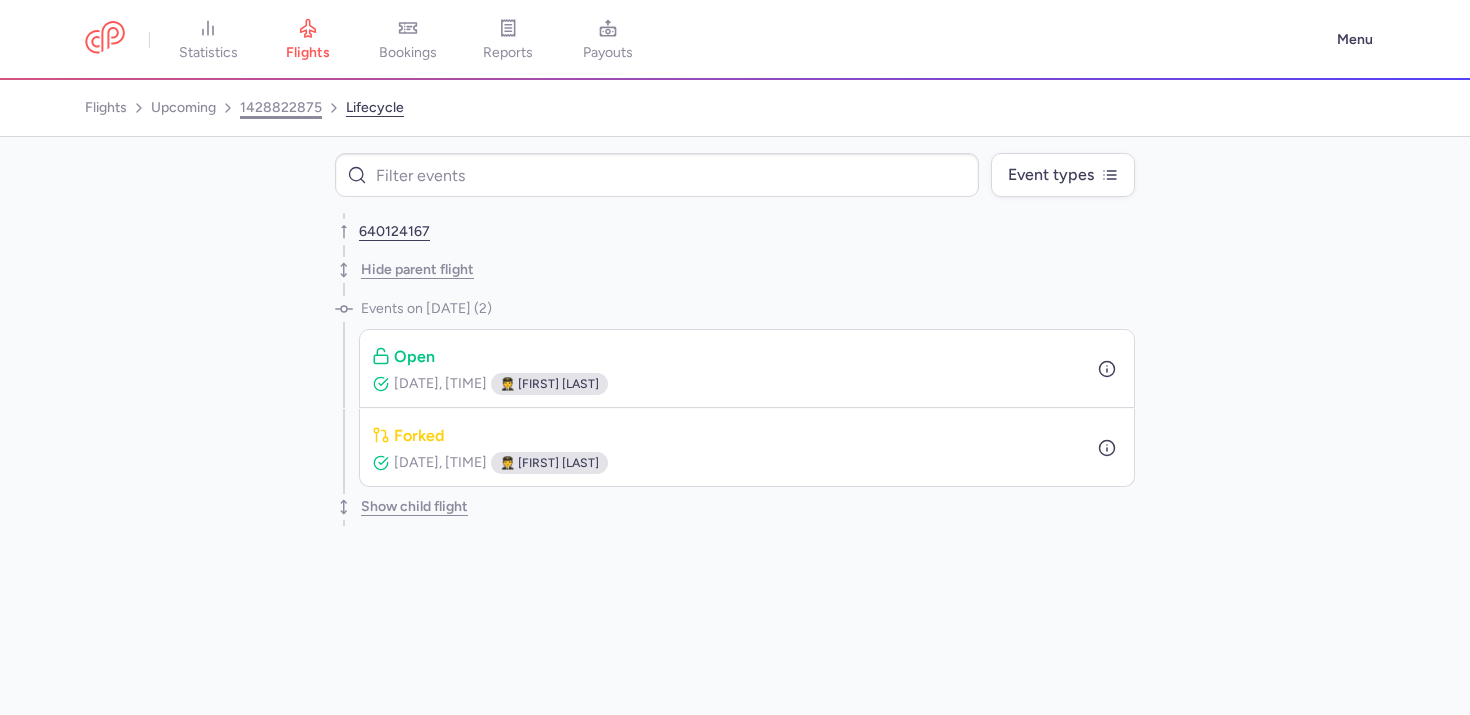 click on "1428822875" at bounding box center (281, 108) 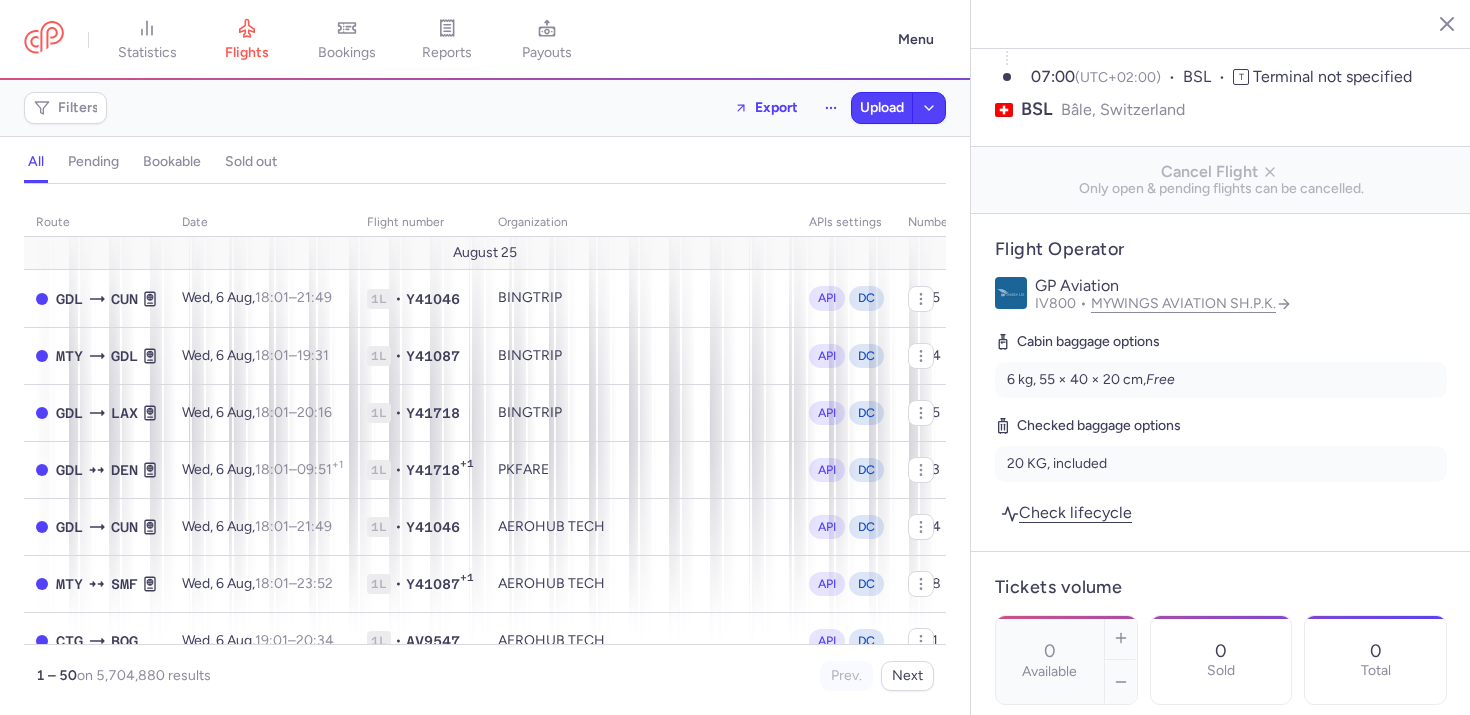 scroll, scrollTop: 0, scrollLeft: 0, axis: both 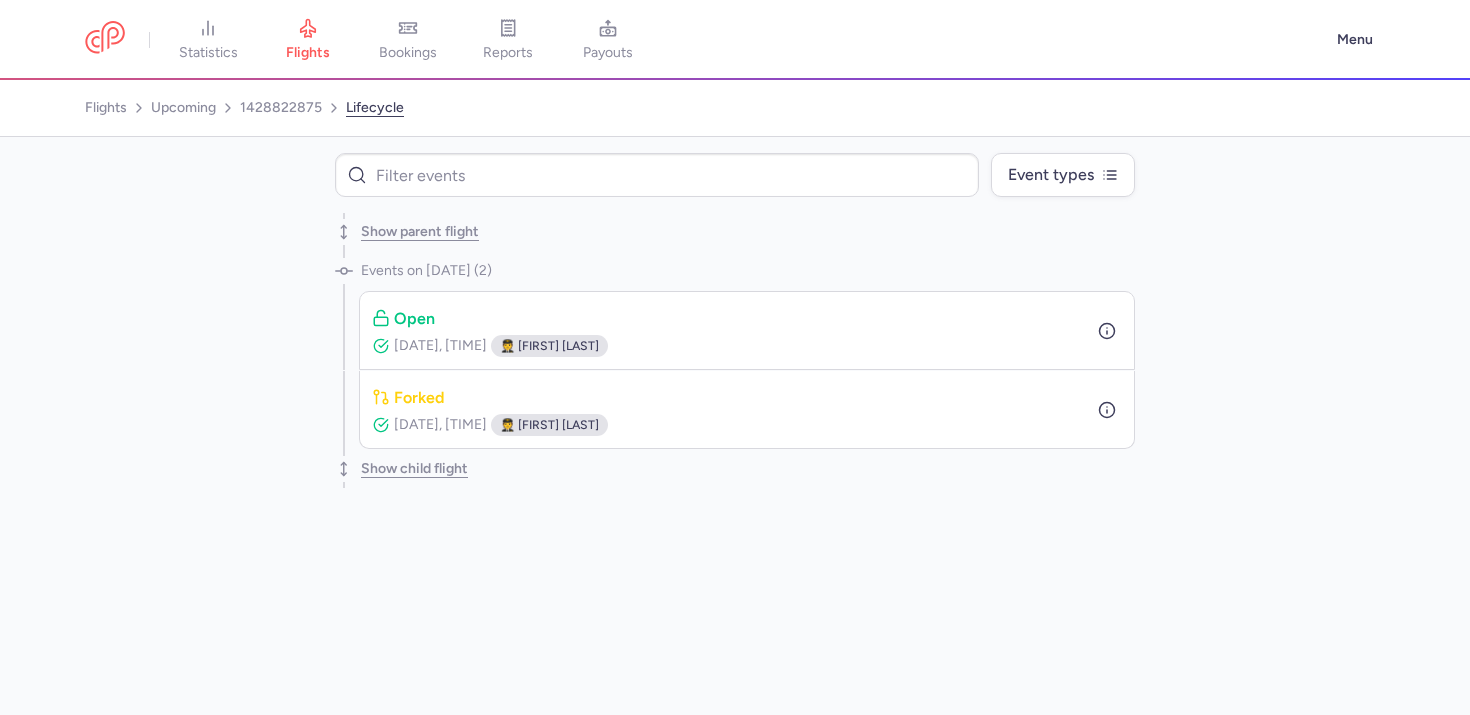 click on "Show child flight" at bounding box center [735, 469] 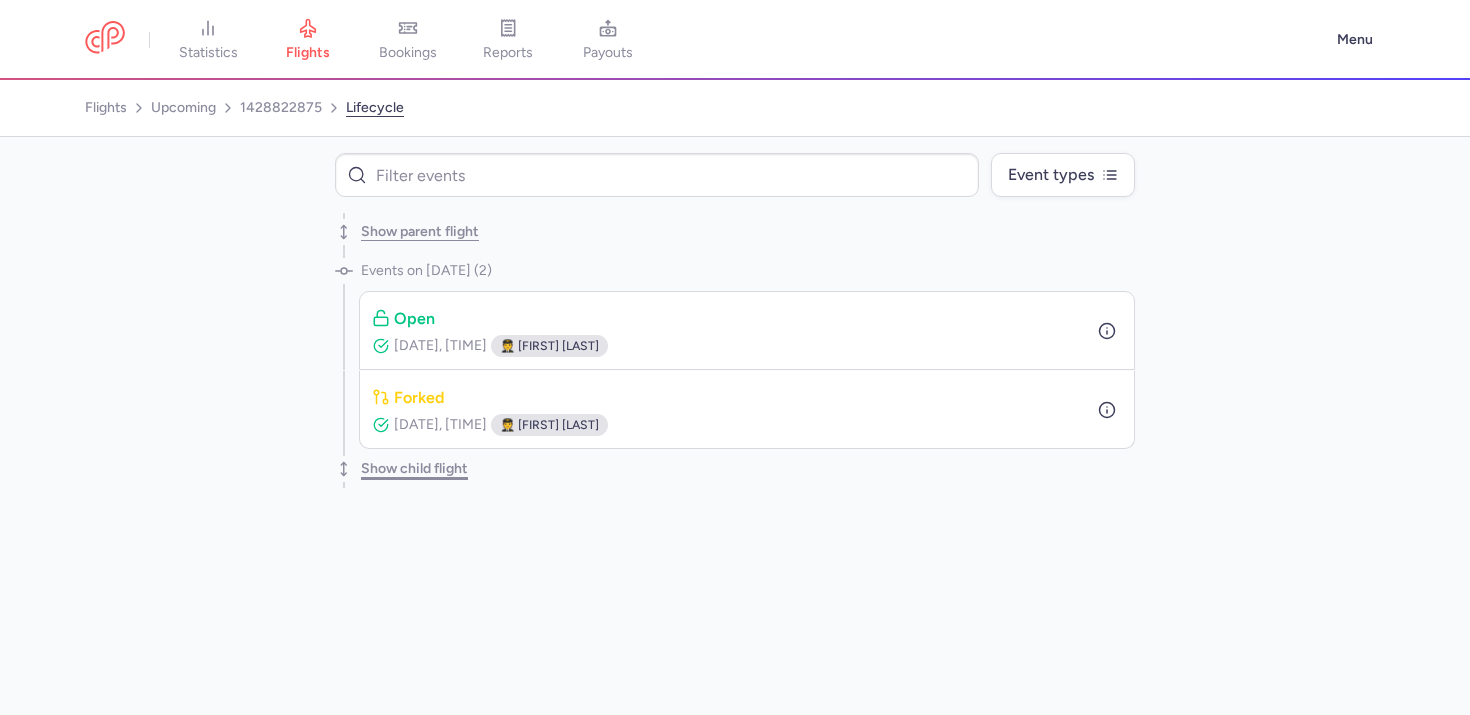 click on "Show child flight" at bounding box center (414, 469) 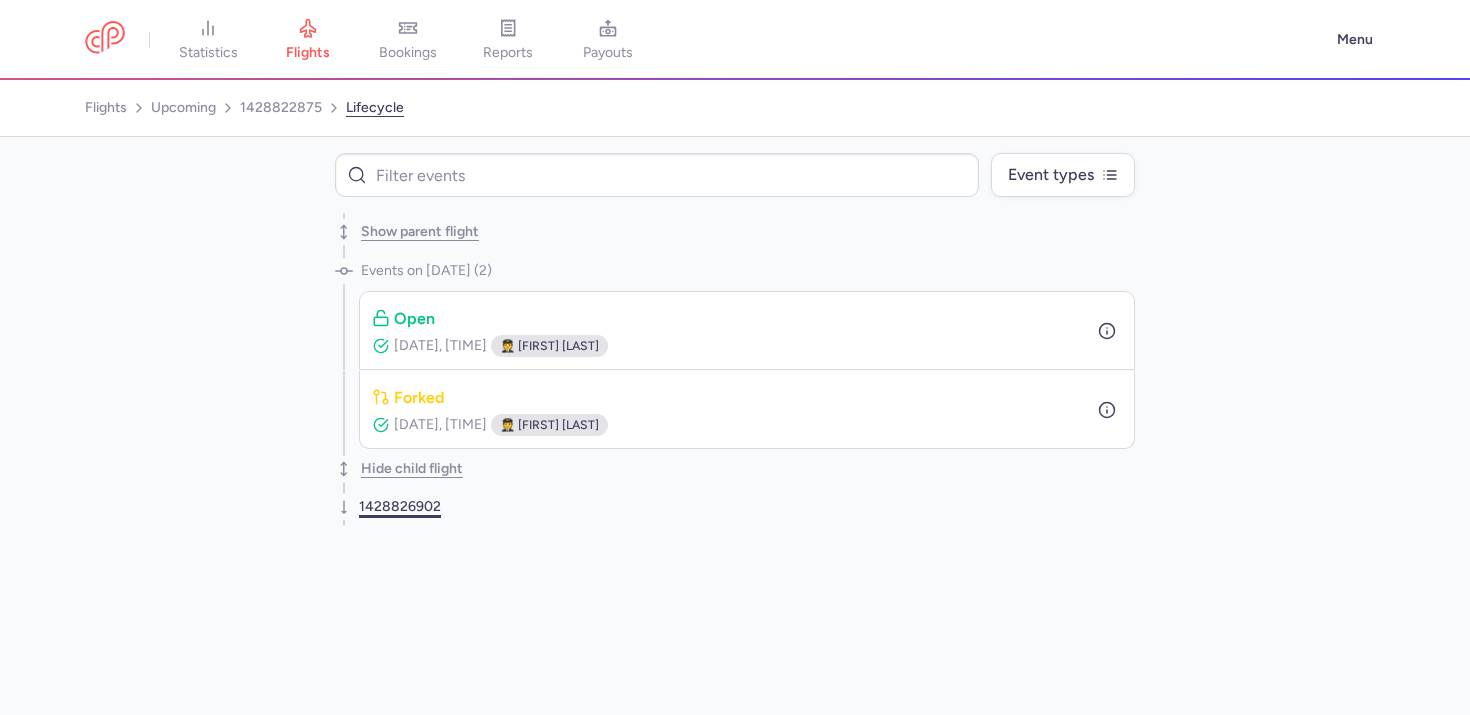 click on "1428826902" at bounding box center [400, 507] 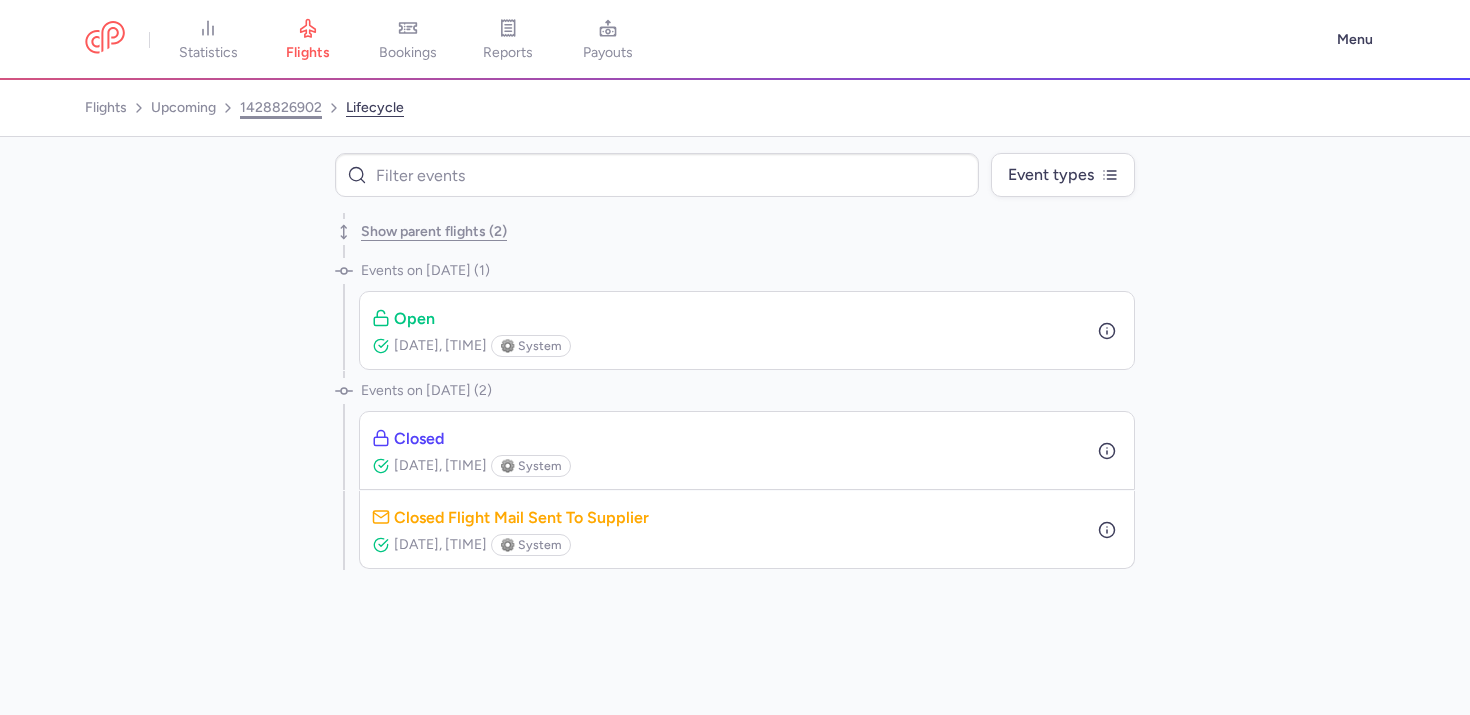click on "1428826902" at bounding box center [281, 108] 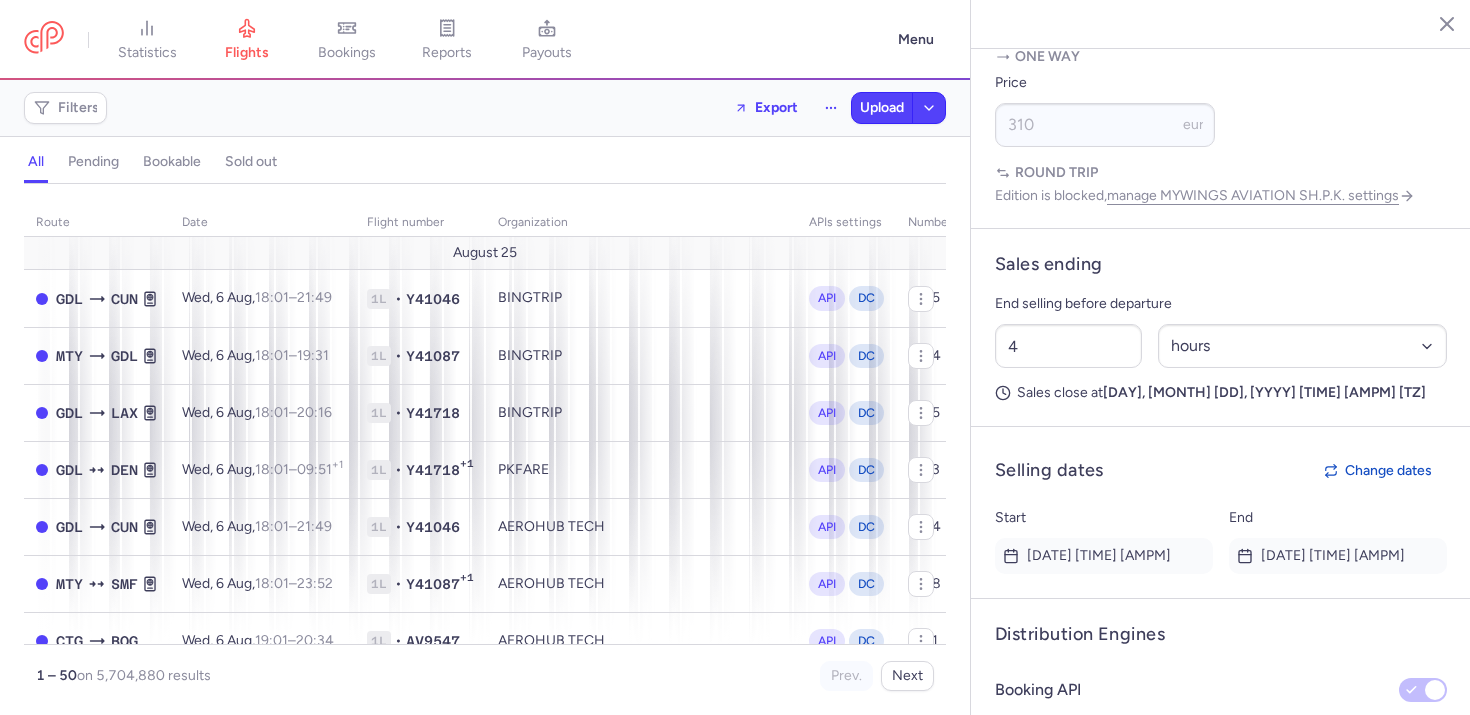 scroll, scrollTop: 1835, scrollLeft: 0, axis: vertical 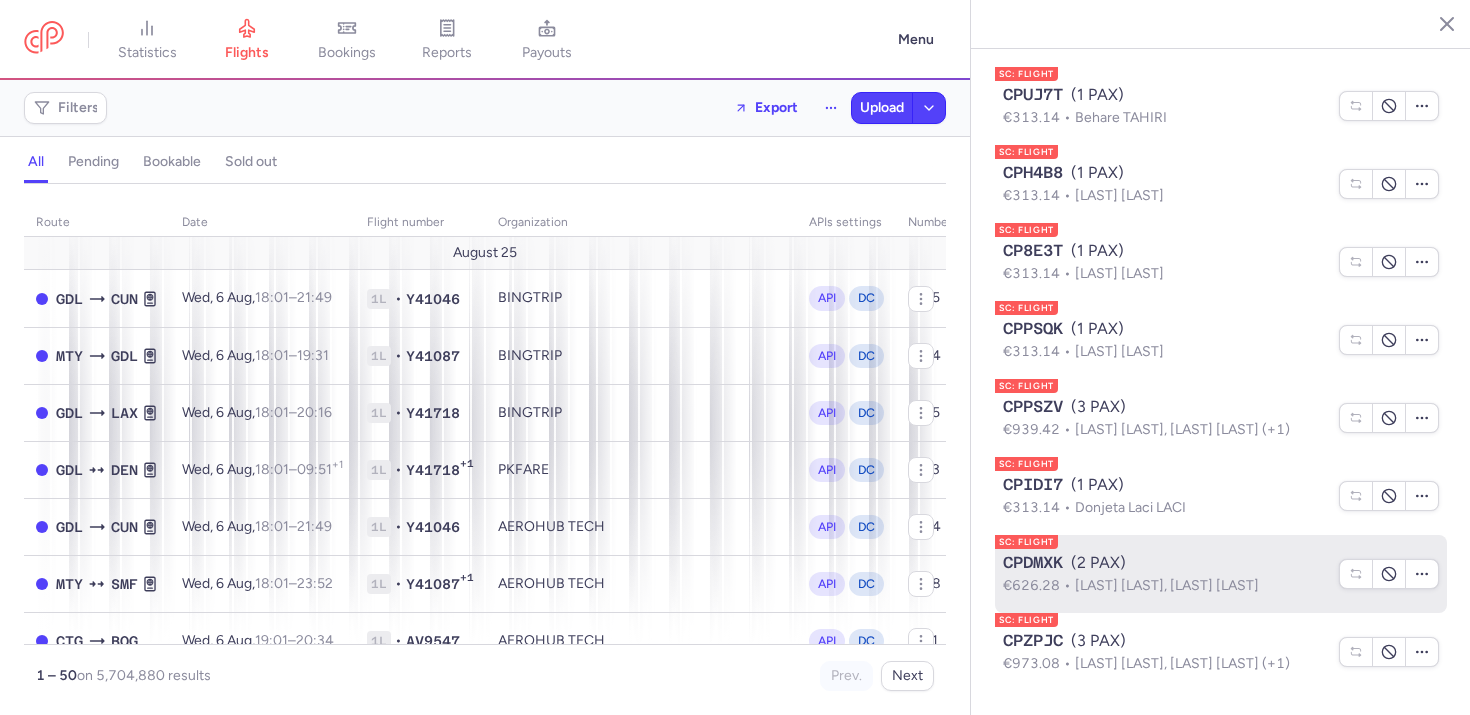 click on "CPDMXK  (2 PAX)" at bounding box center [1165, 563] 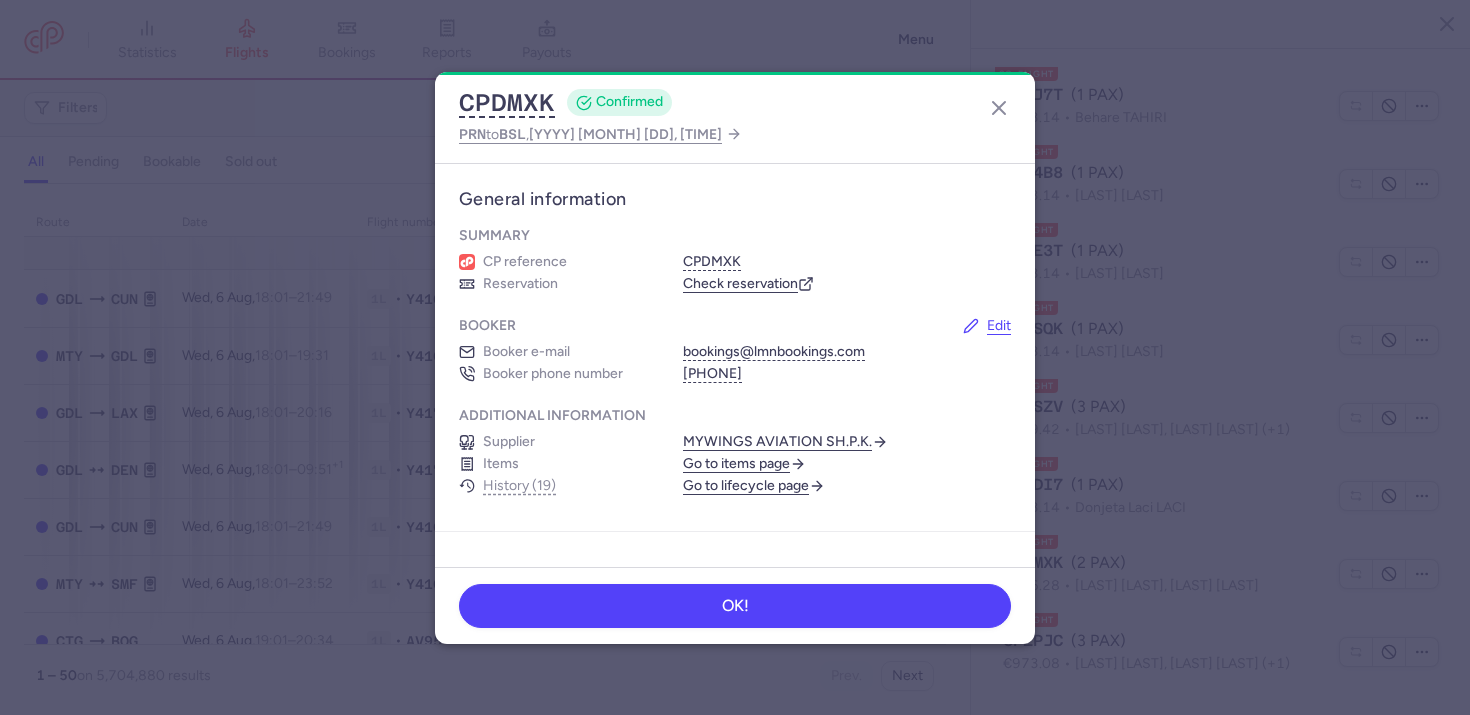 scroll, scrollTop: 1243, scrollLeft: 0, axis: vertical 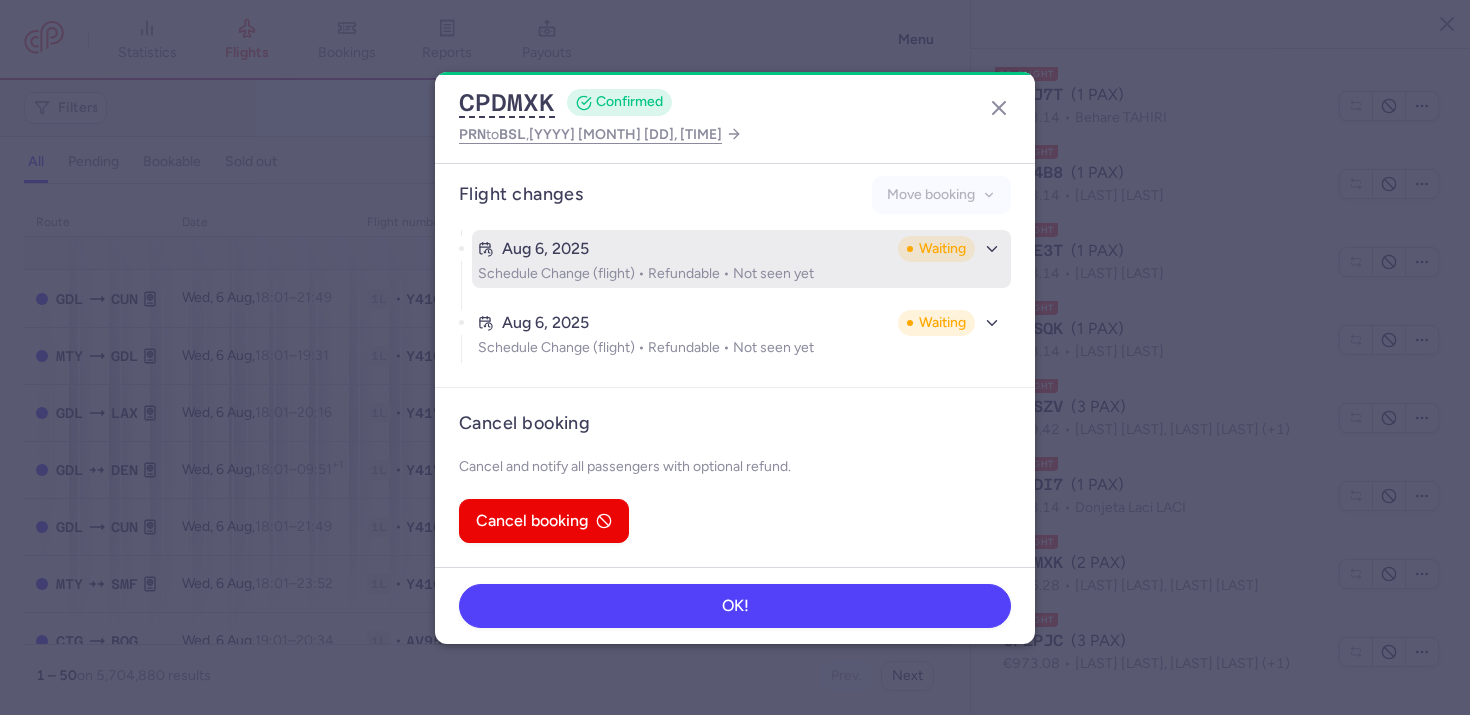 click on "Aug 6, 2025" at bounding box center (684, 249) 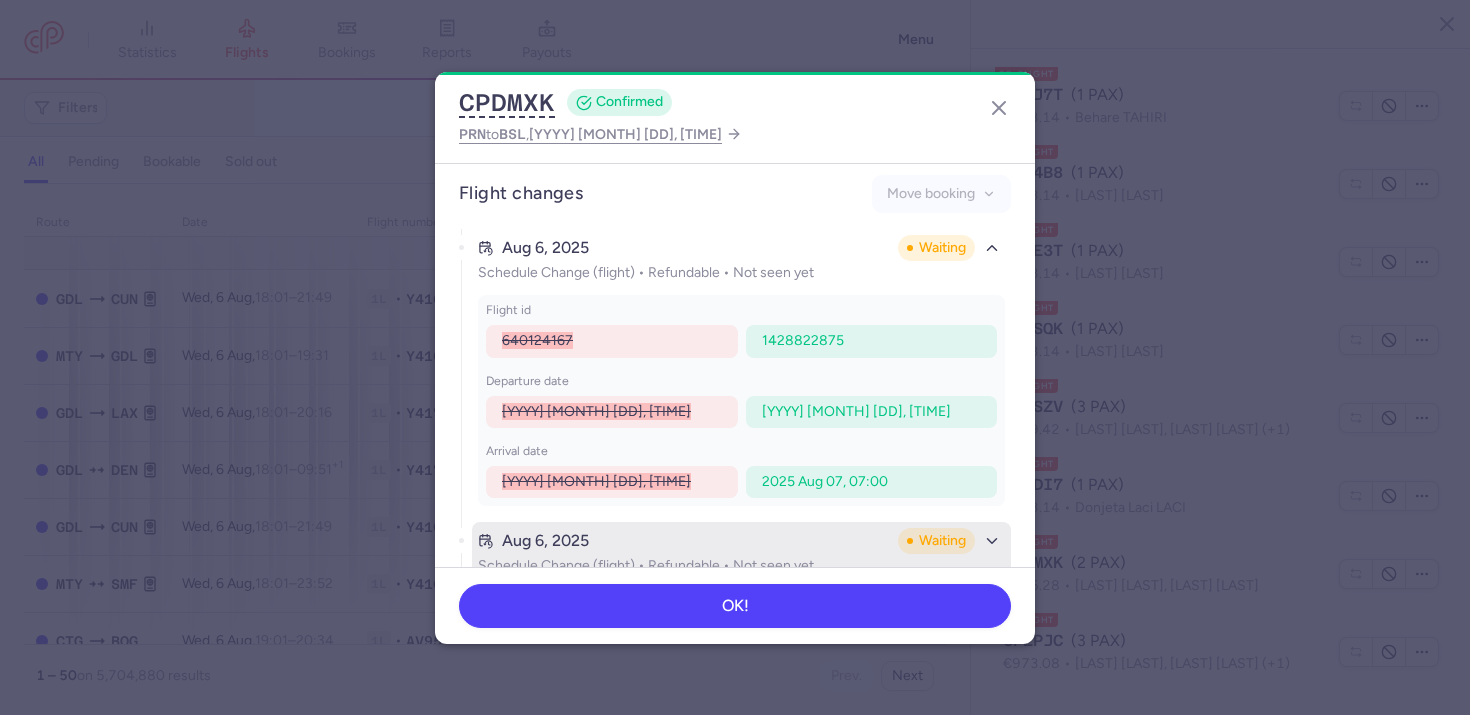 click on "Aug 6, 2025" at bounding box center (684, 541) 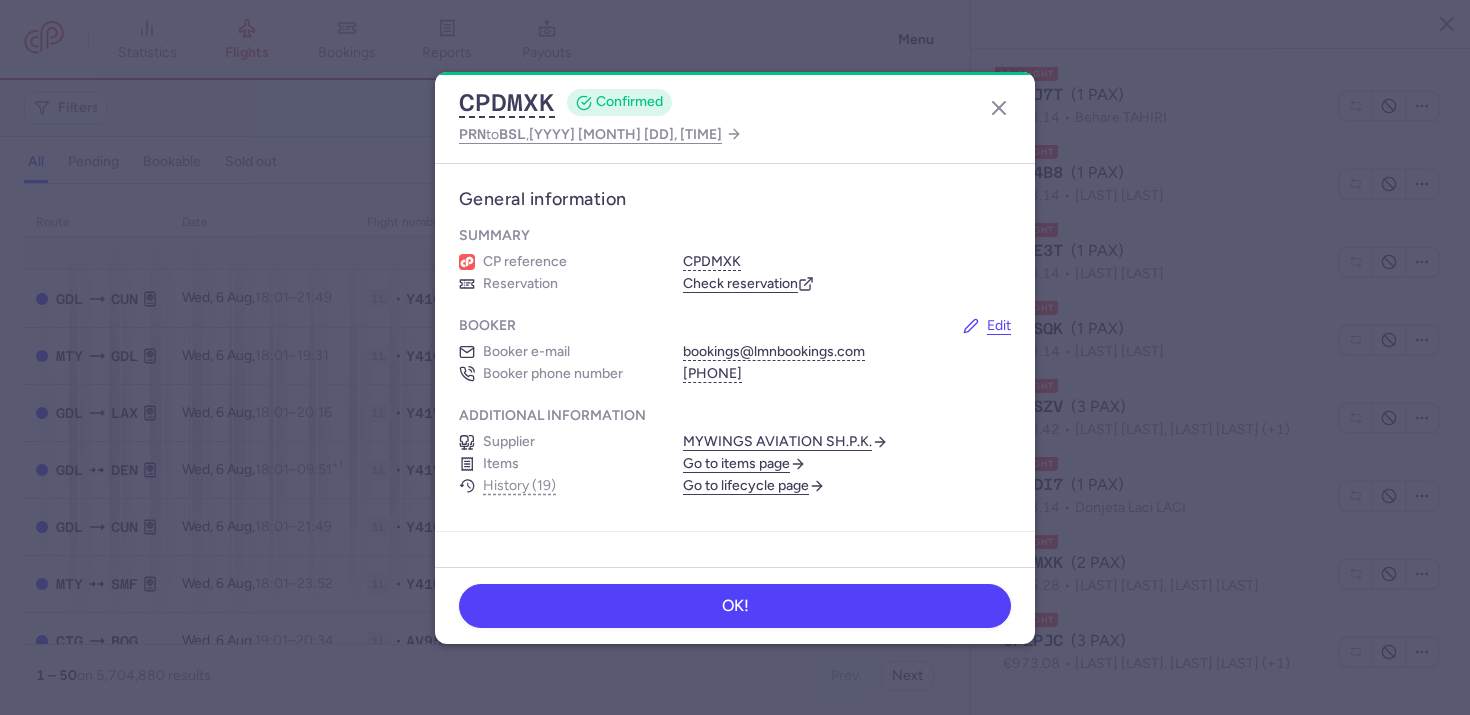 scroll, scrollTop: 840, scrollLeft: 0, axis: vertical 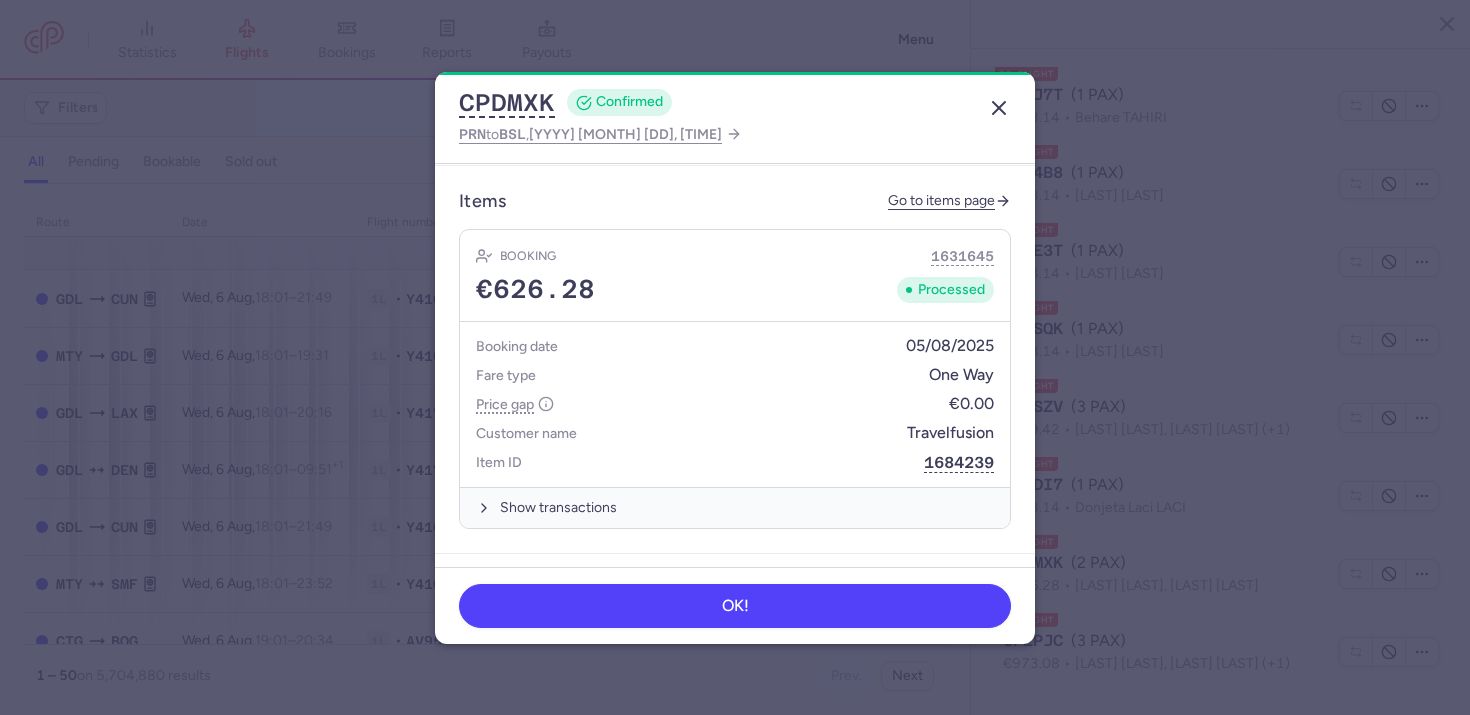 click 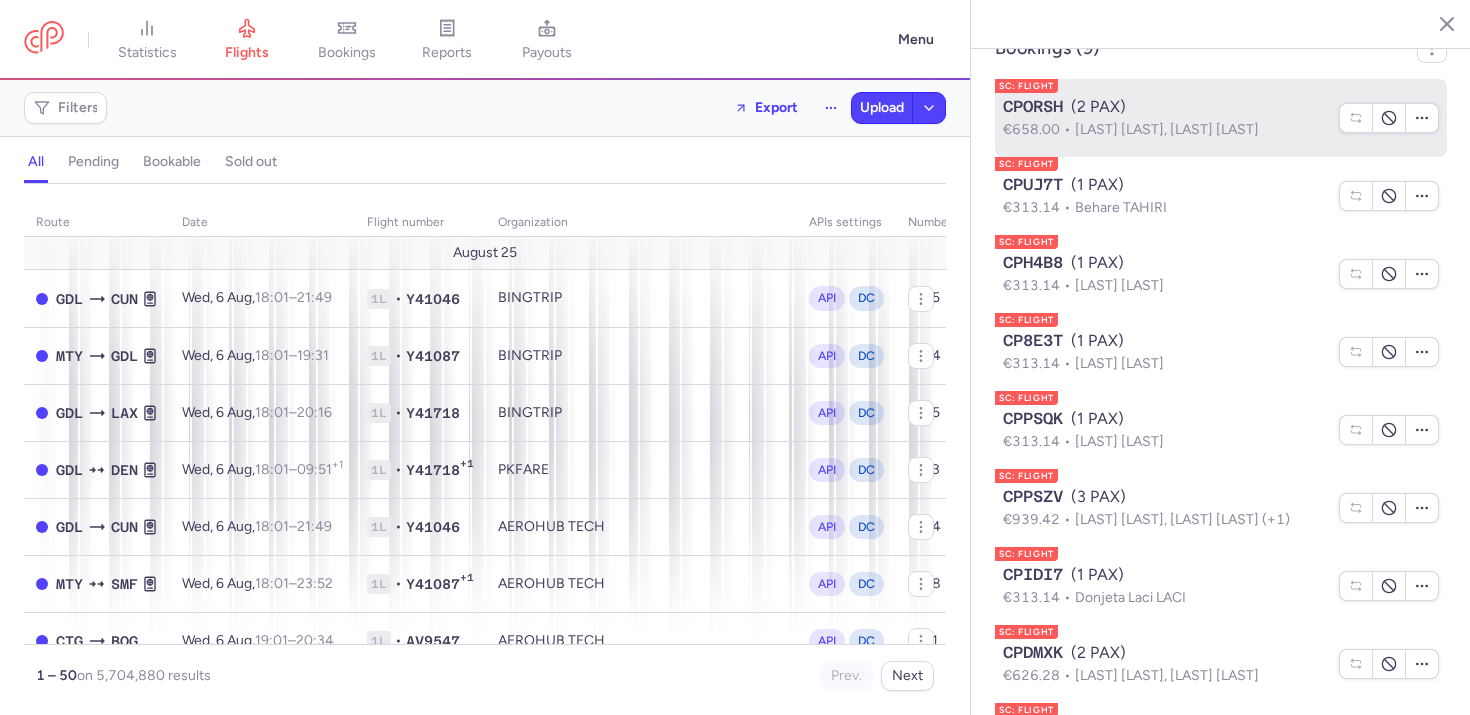 scroll, scrollTop: 1642, scrollLeft: 0, axis: vertical 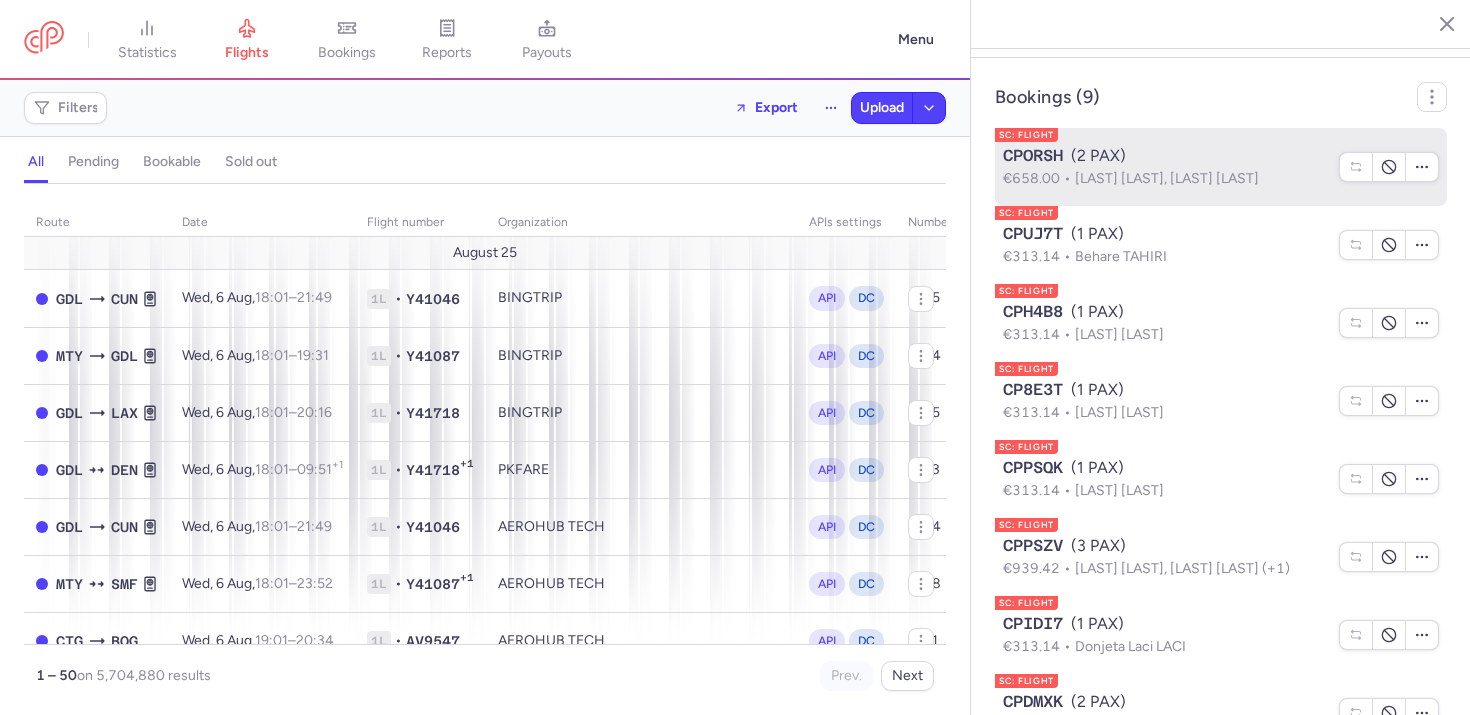 click on "CPORSH  (2 PAX)" at bounding box center [1165, 156] 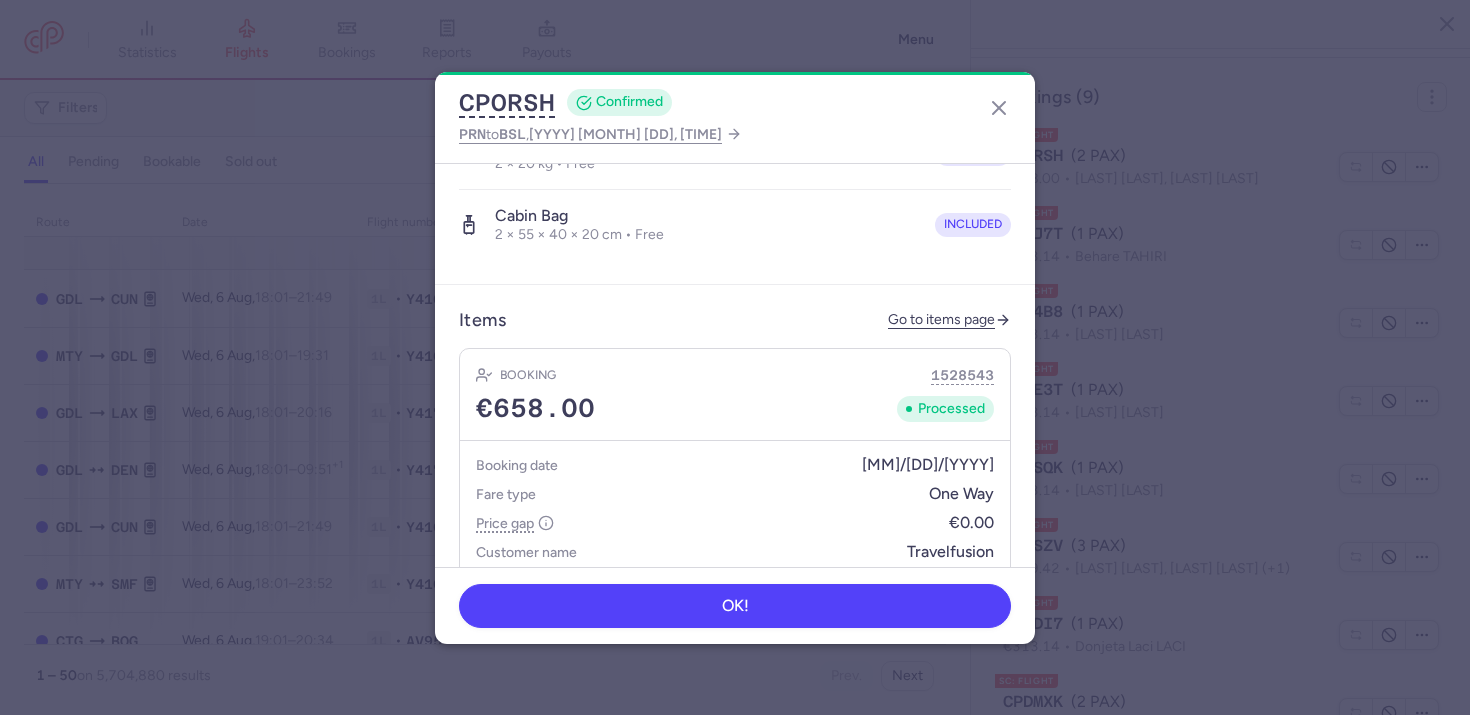 scroll, scrollTop: 413, scrollLeft: 0, axis: vertical 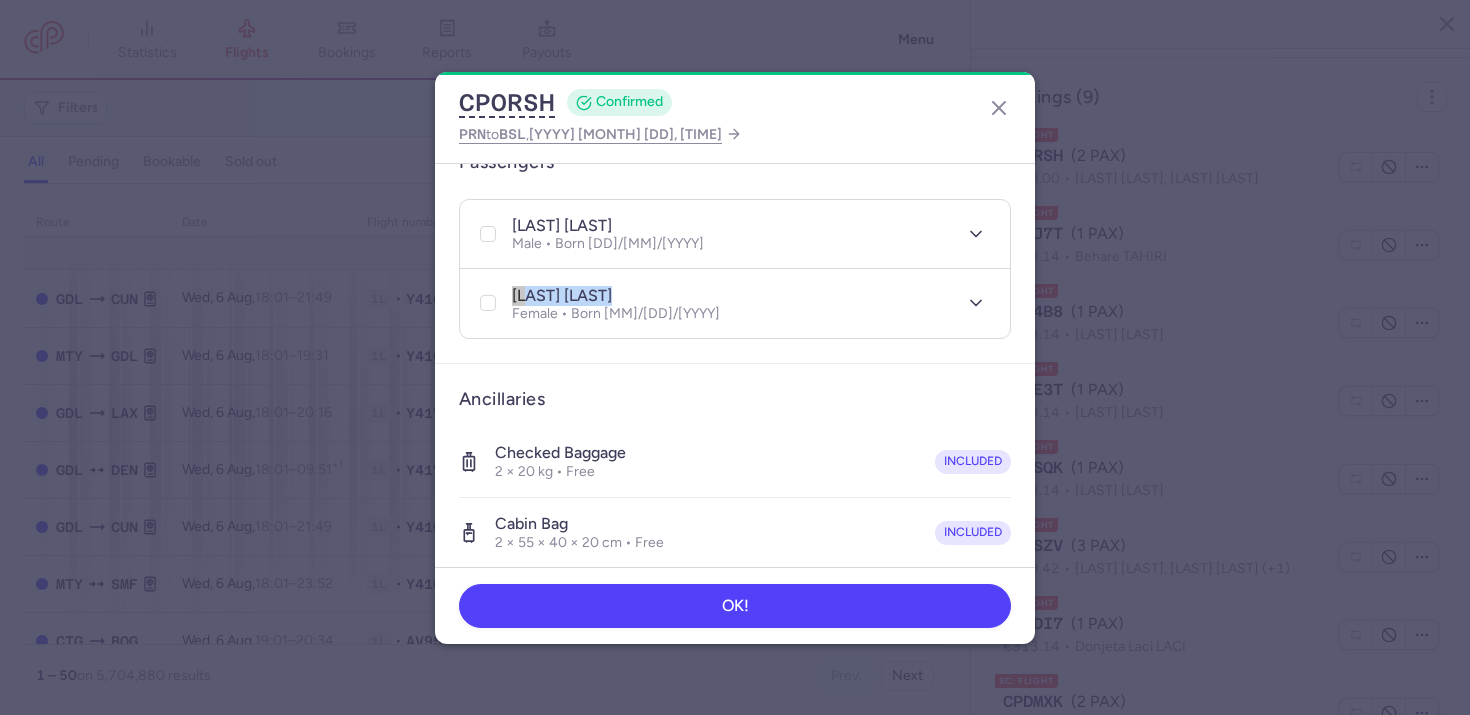 drag, startPoint x: 674, startPoint y: 289, endPoint x: 462, endPoint y: 299, distance: 212.23572 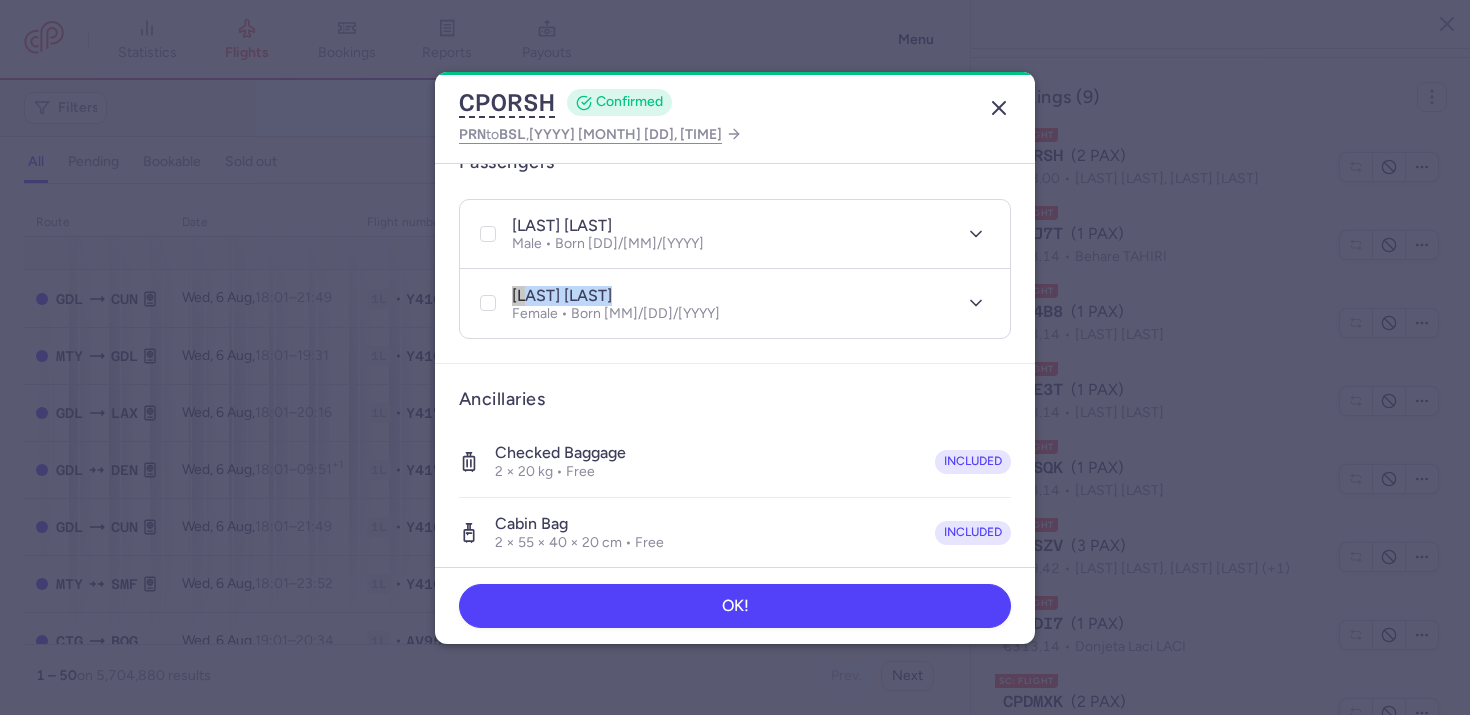 click 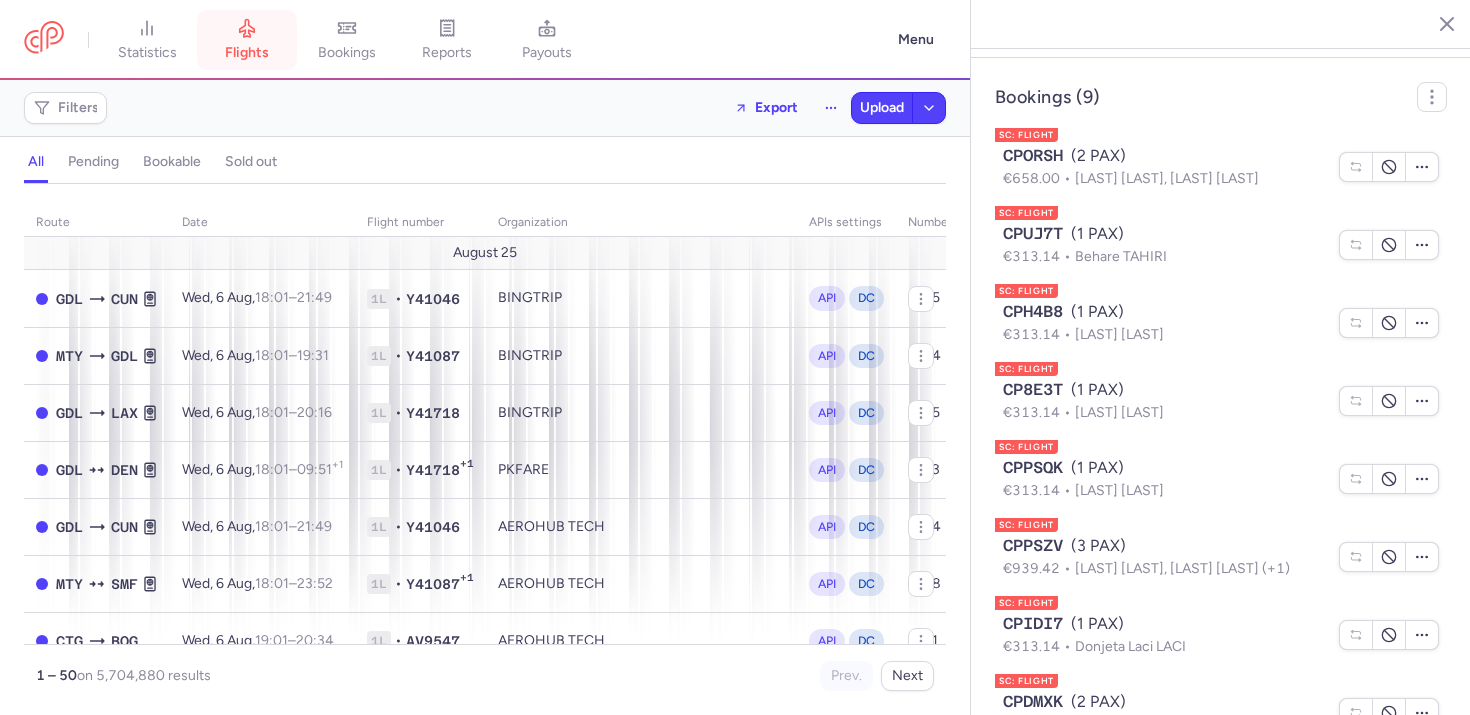click on "flights" at bounding box center [247, 40] 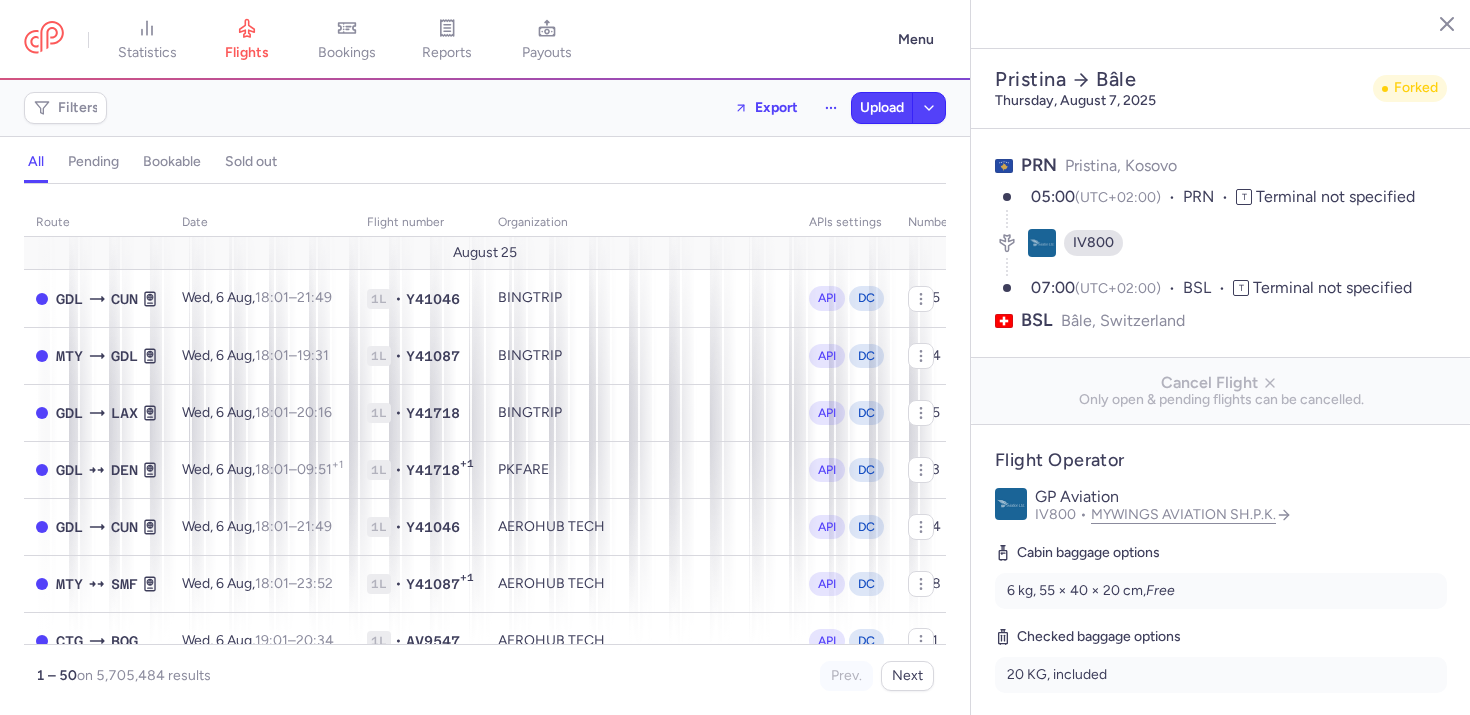 scroll, scrollTop: 0, scrollLeft: 0, axis: both 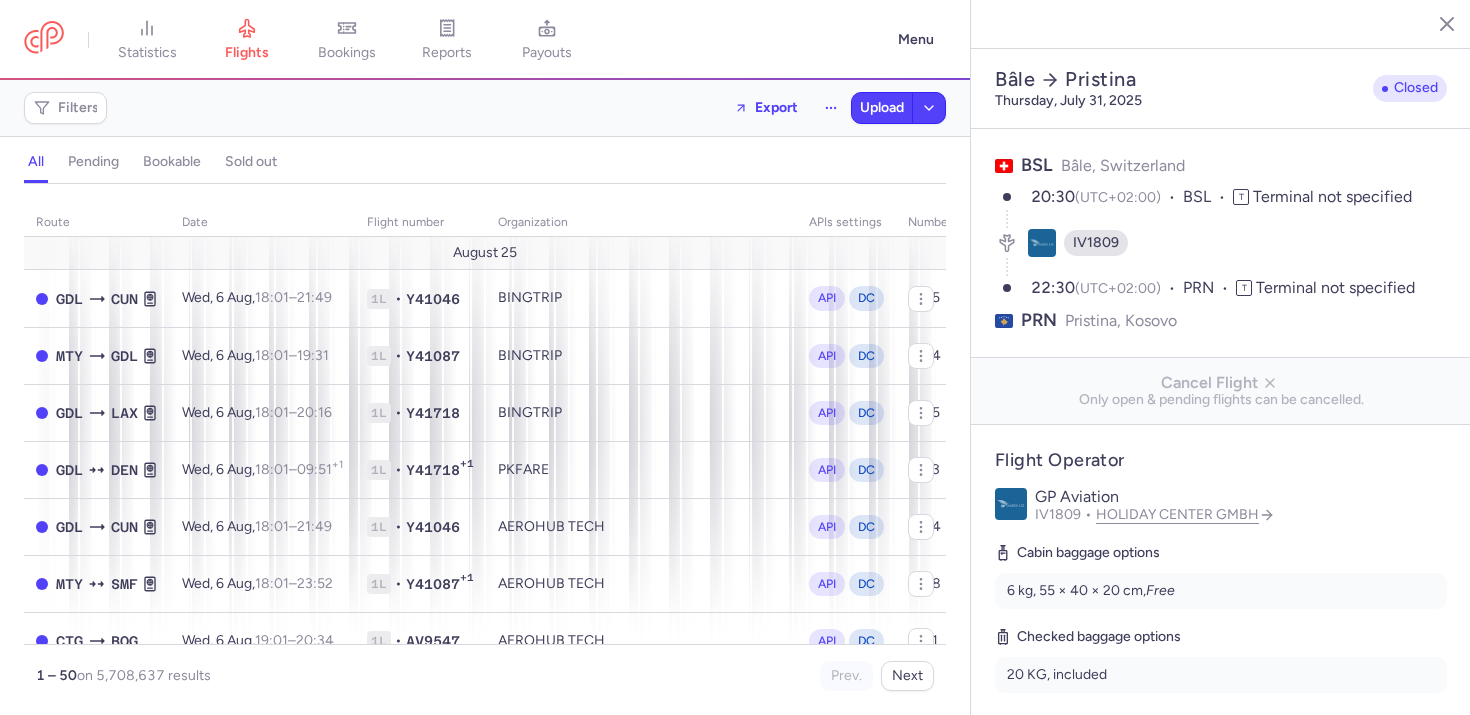select on "hours" 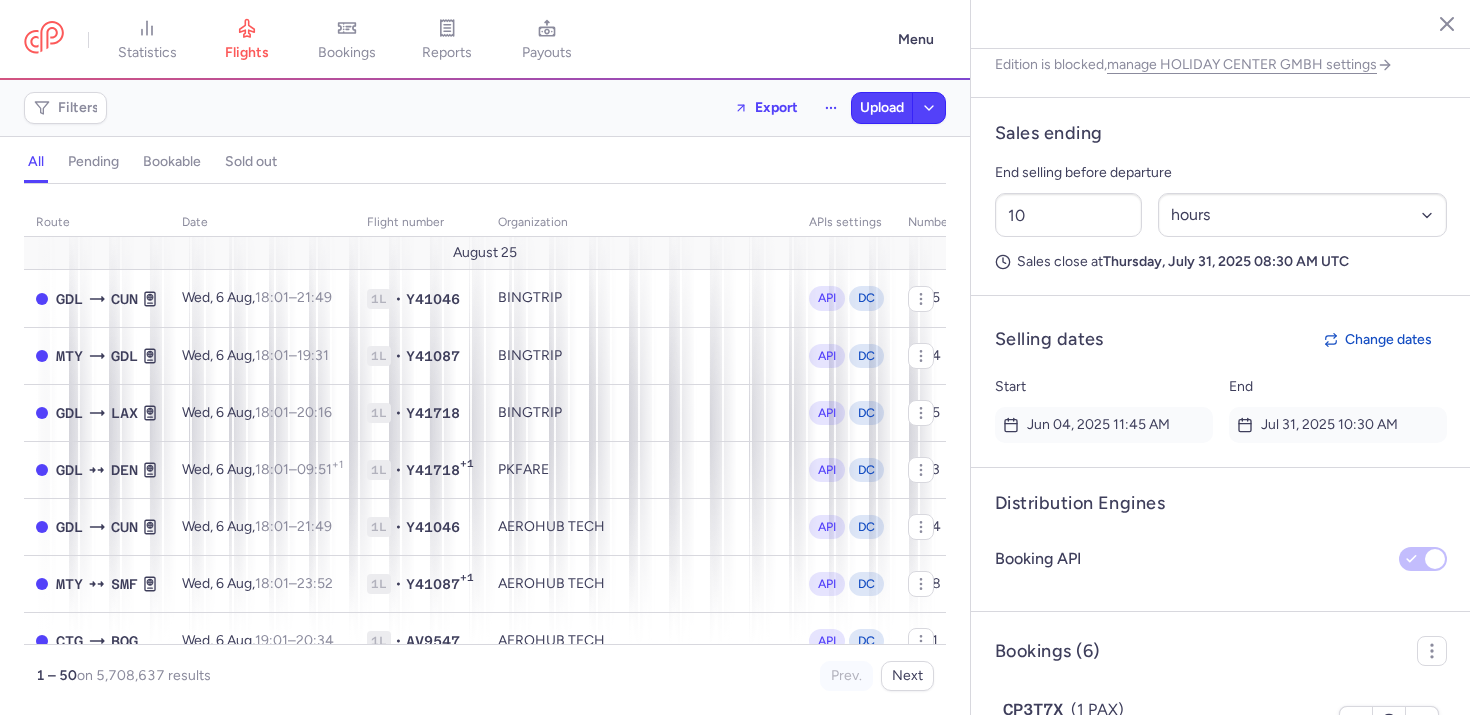 scroll, scrollTop: 1601, scrollLeft: 0, axis: vertical 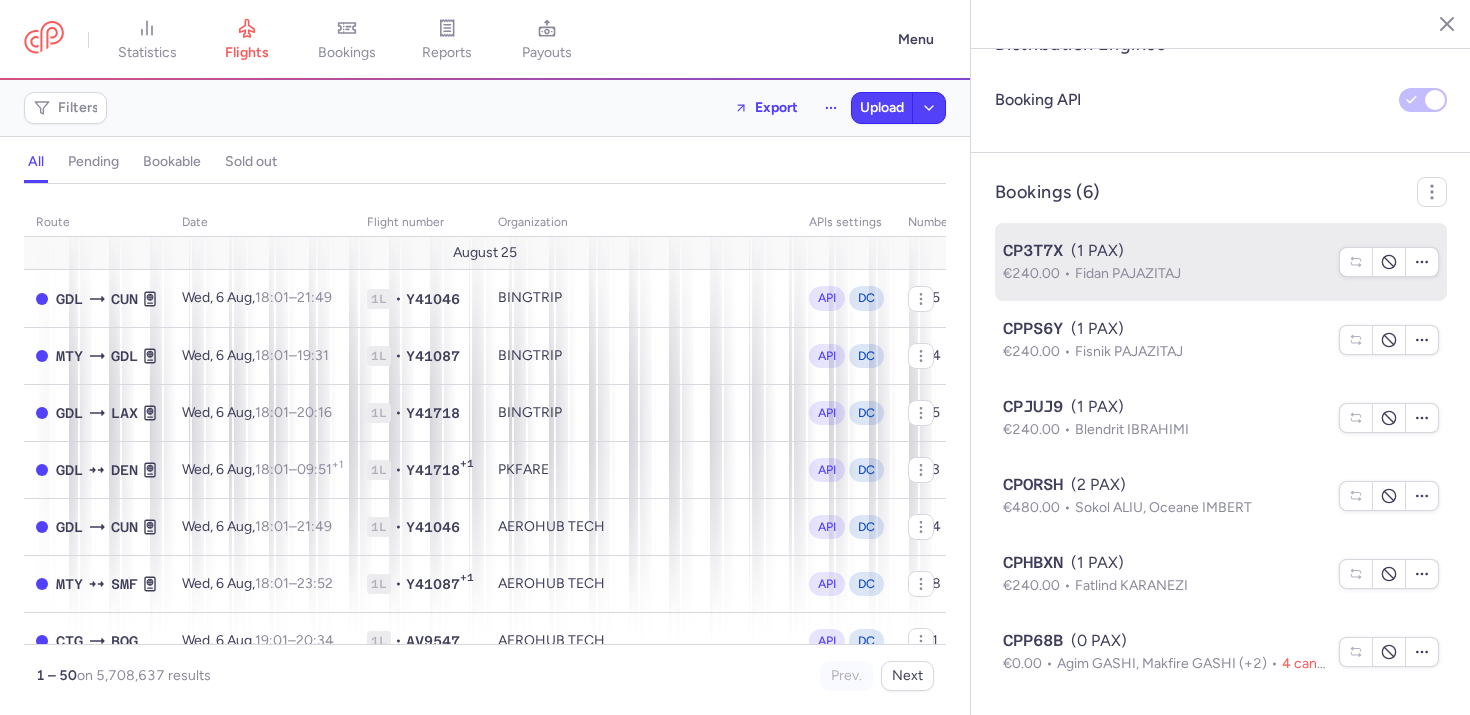 click on "€240.00" at bounding box center [1039, 273] 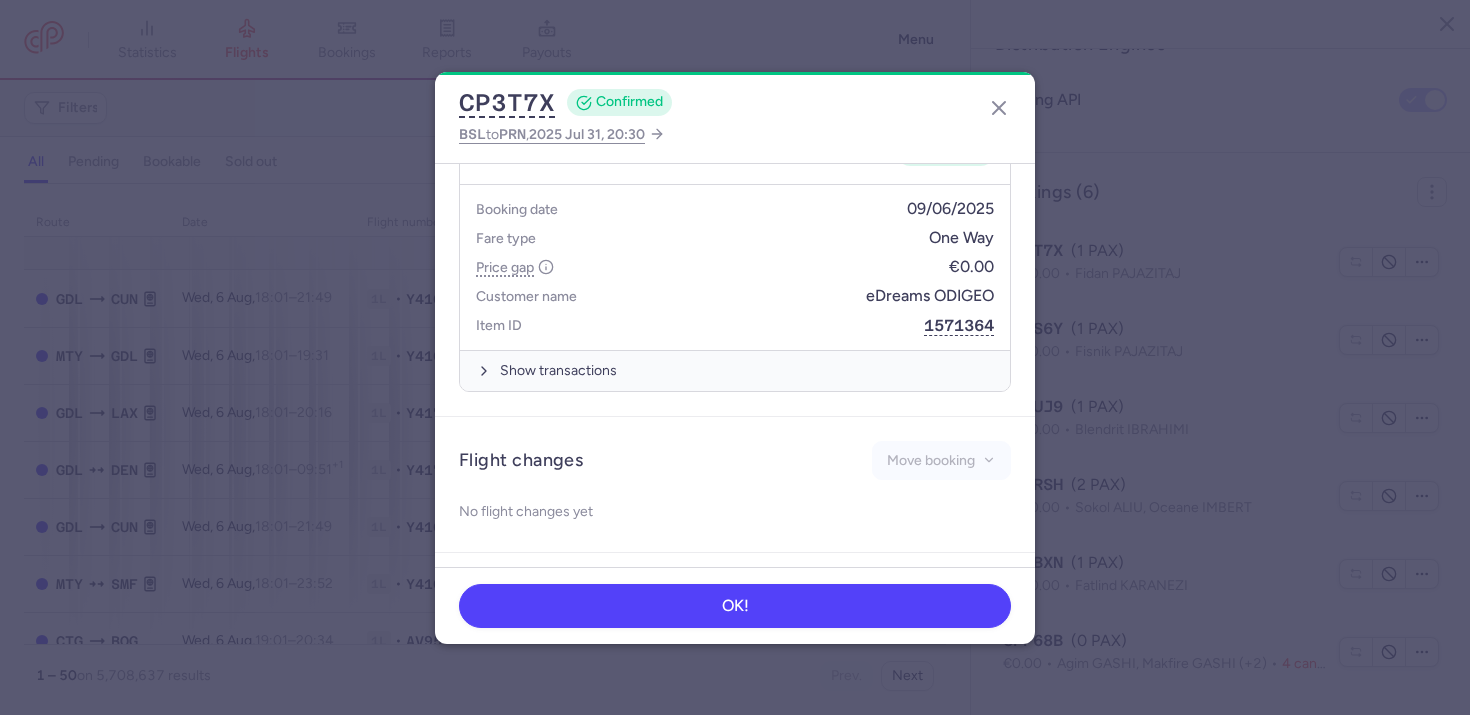 scroll, scrollTop: 372, scrollLeft: 0, axis: vertical 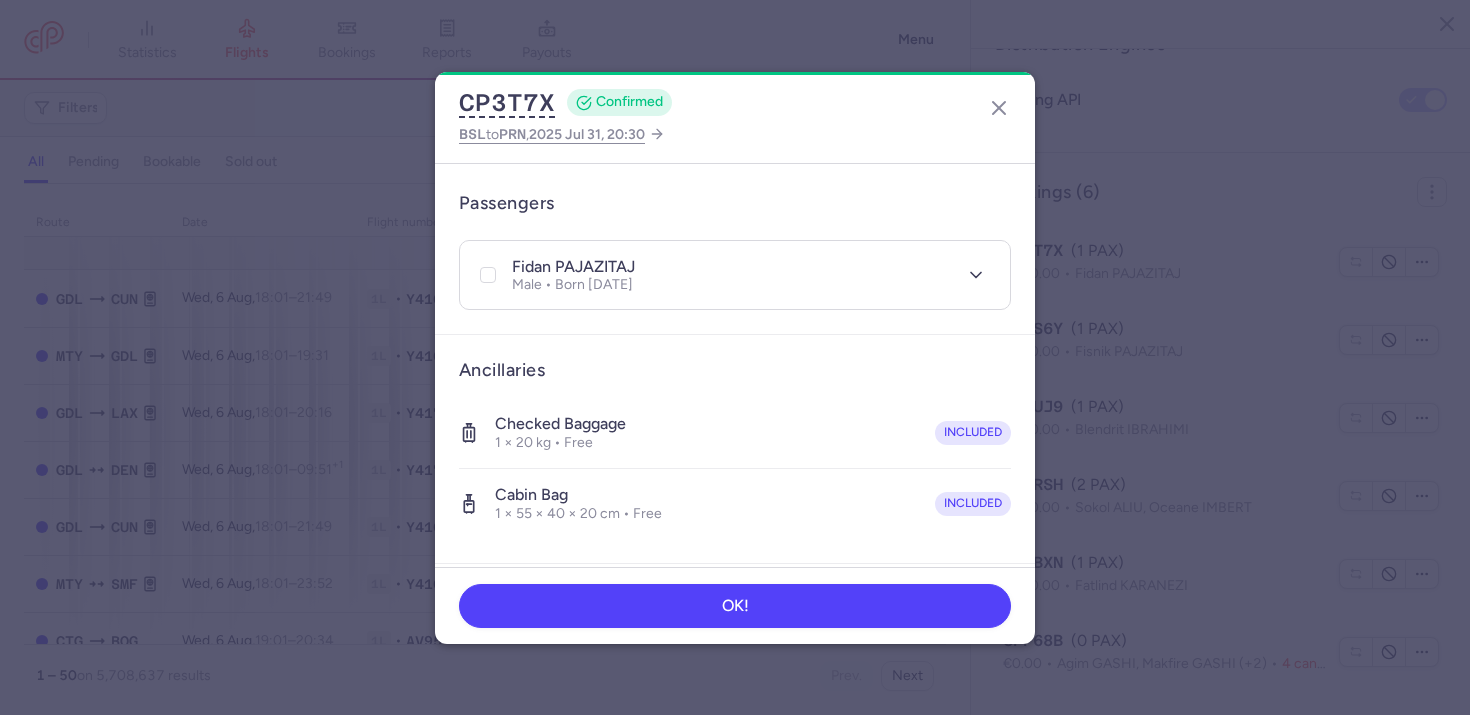 click on "fidan PAJAZITAJ" at bounding box center [573, 267] 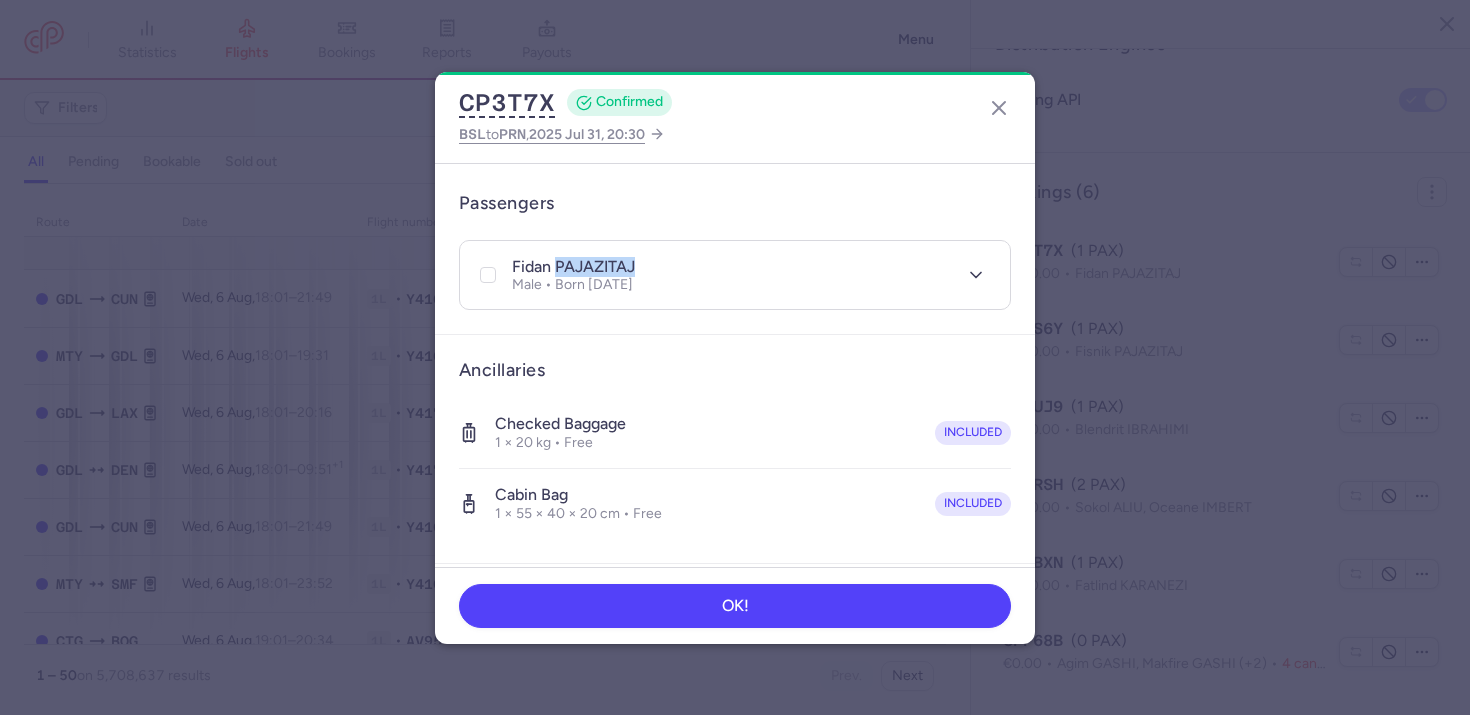 click on "fidan PAJAZITAJ" at bounding box center (573, 267) 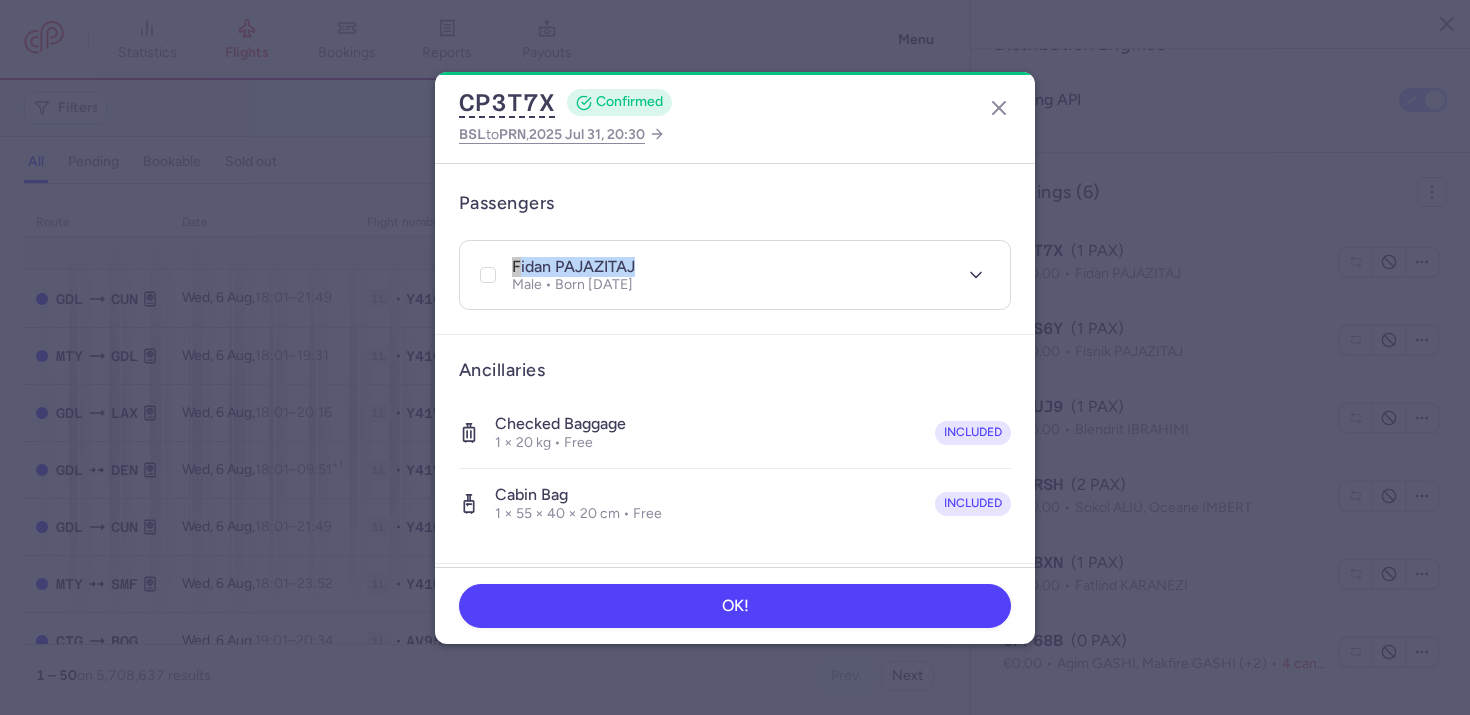 click on "fidan PAJAZITAJ" at bounding box center [573, 267] 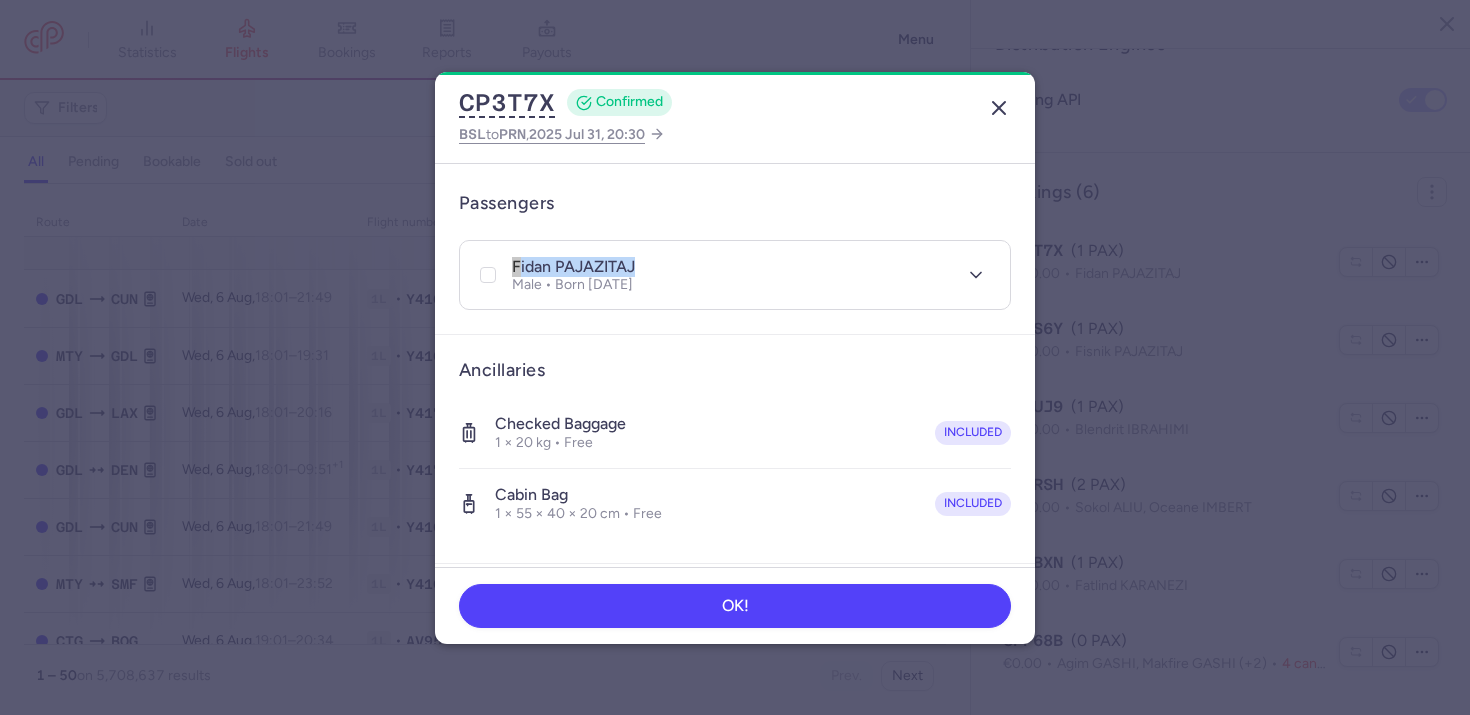 click 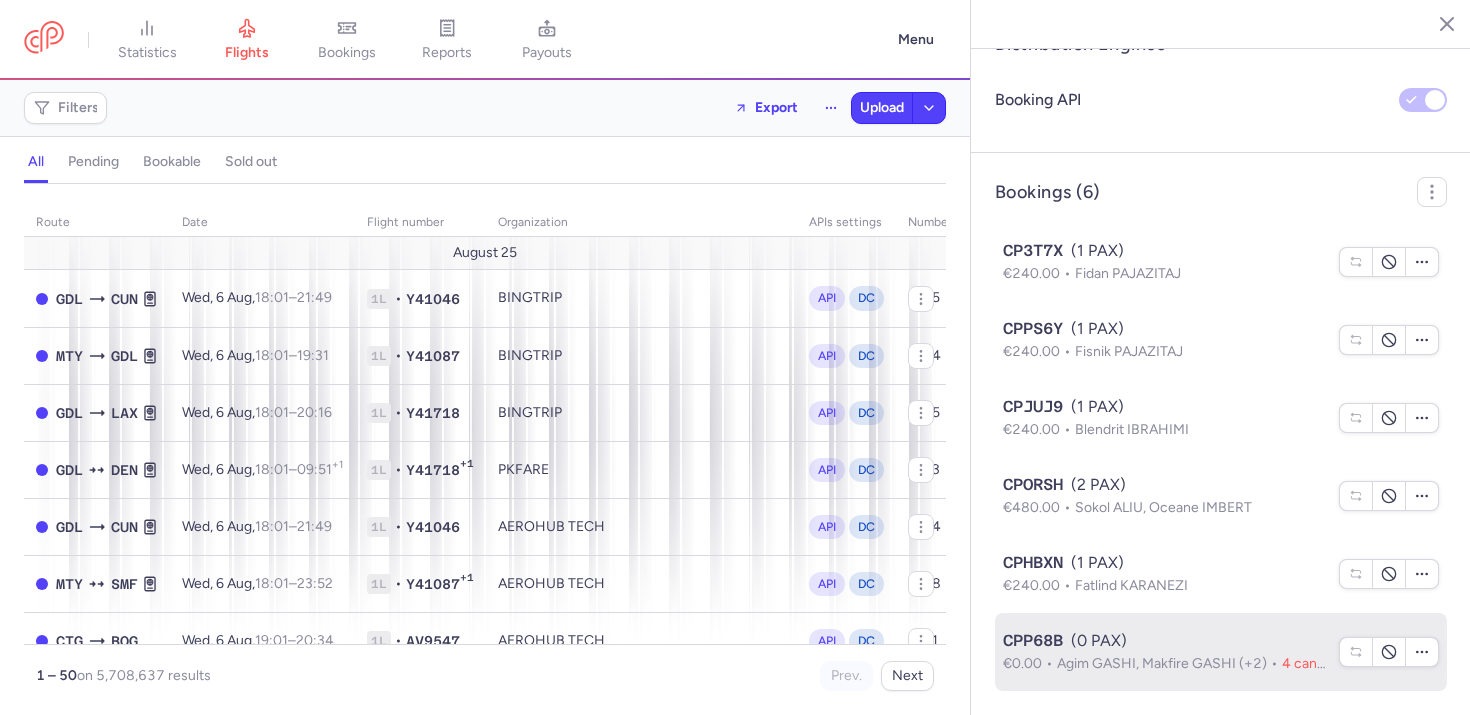 click on "Agim GASHI, Makfire GASHI (+2)" at bounding box center (1169, 663) 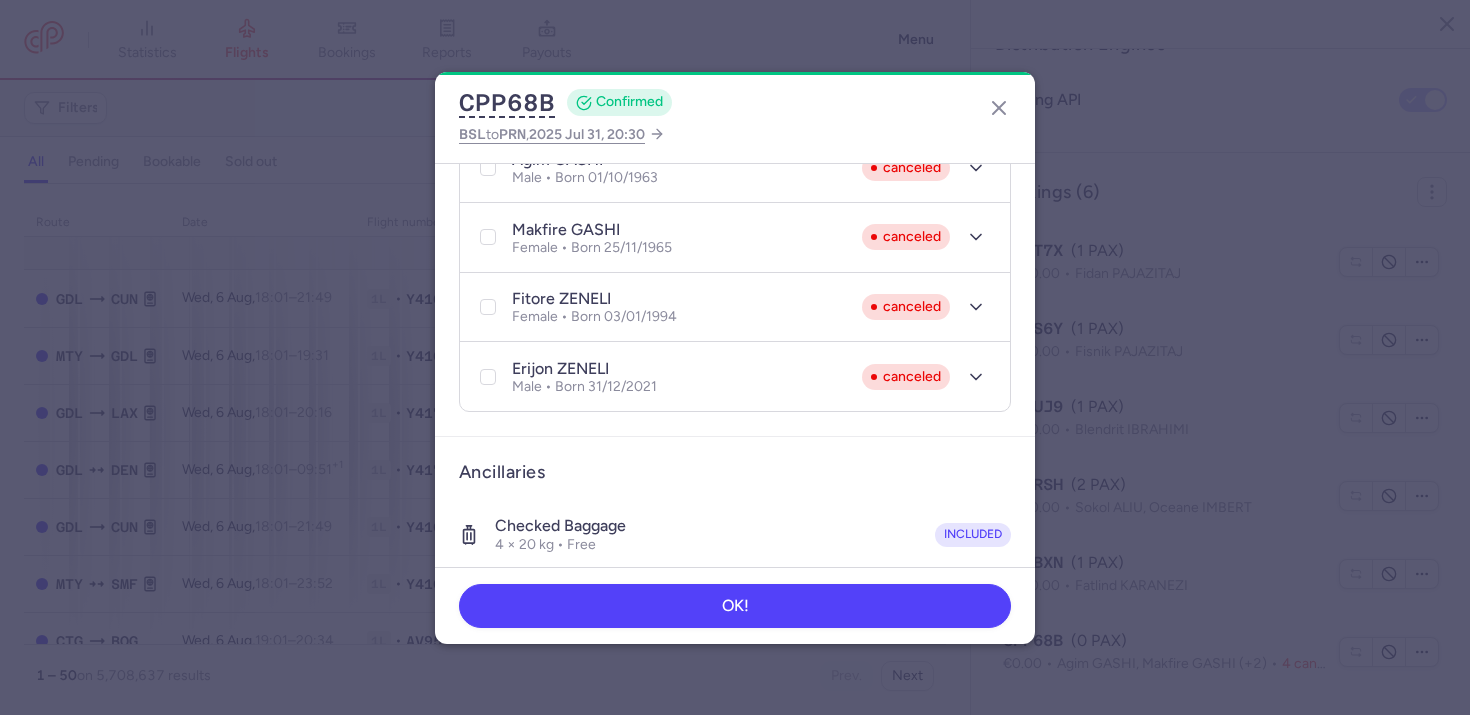 scroll, scrollTop: 321, scrollLeft: 0, axis: vertical 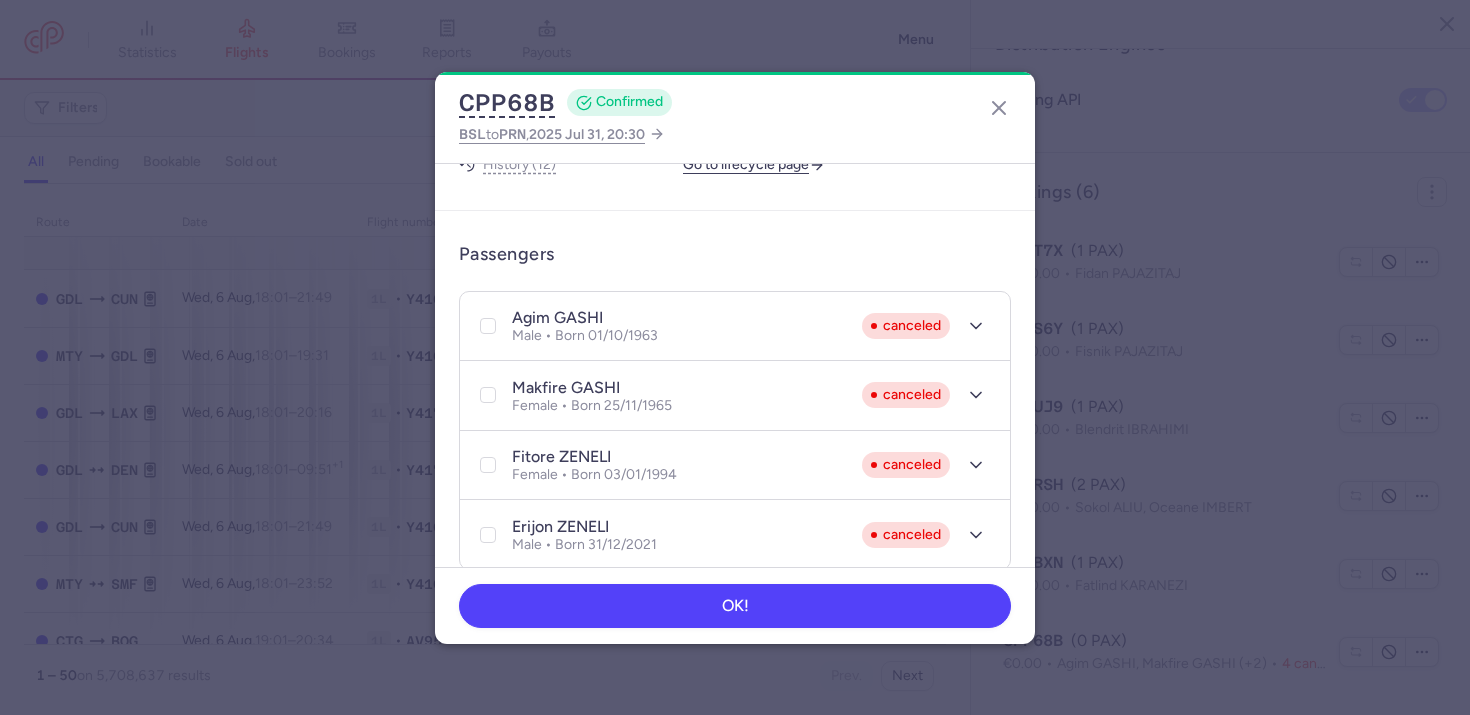 click on "Male • Born 01/10/1963" at bounding box center [585, 336] 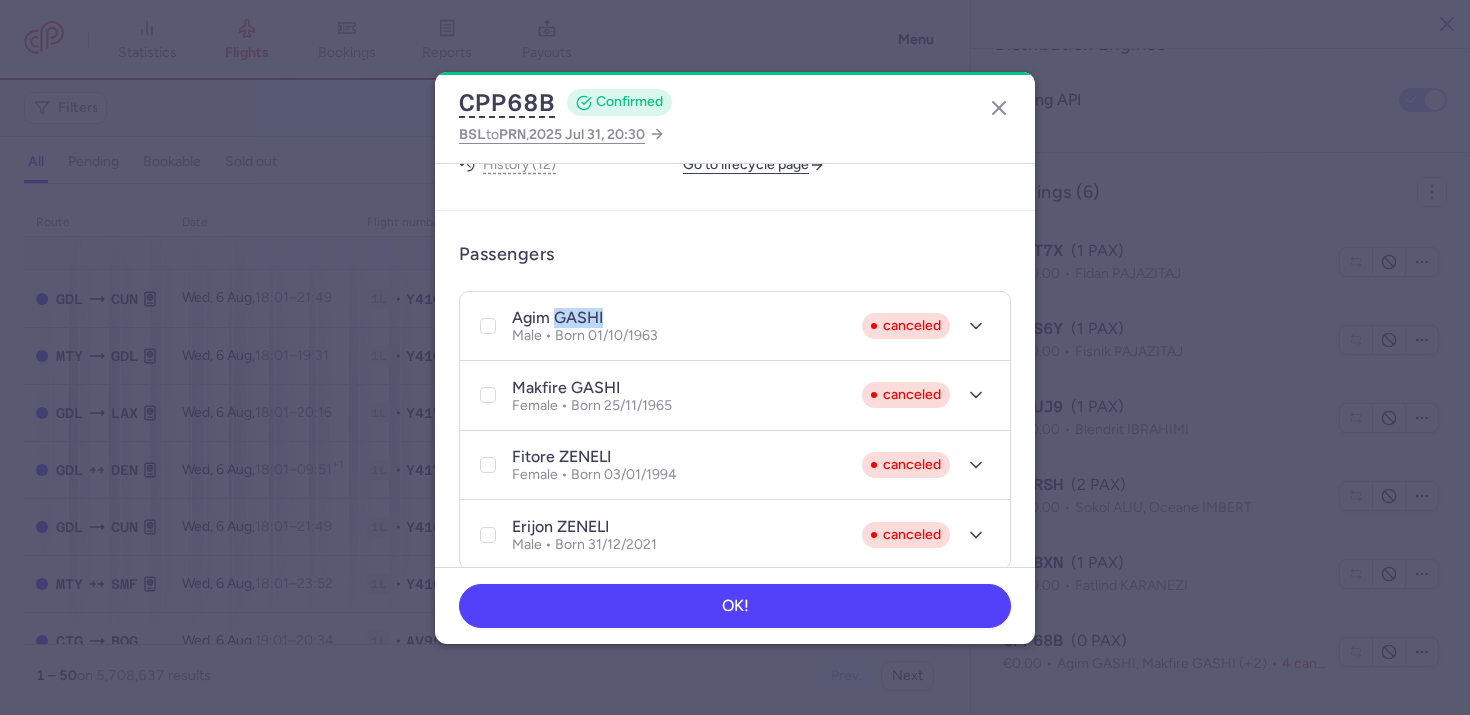 click on "agim GASHI" at bounding box center (557, 318) 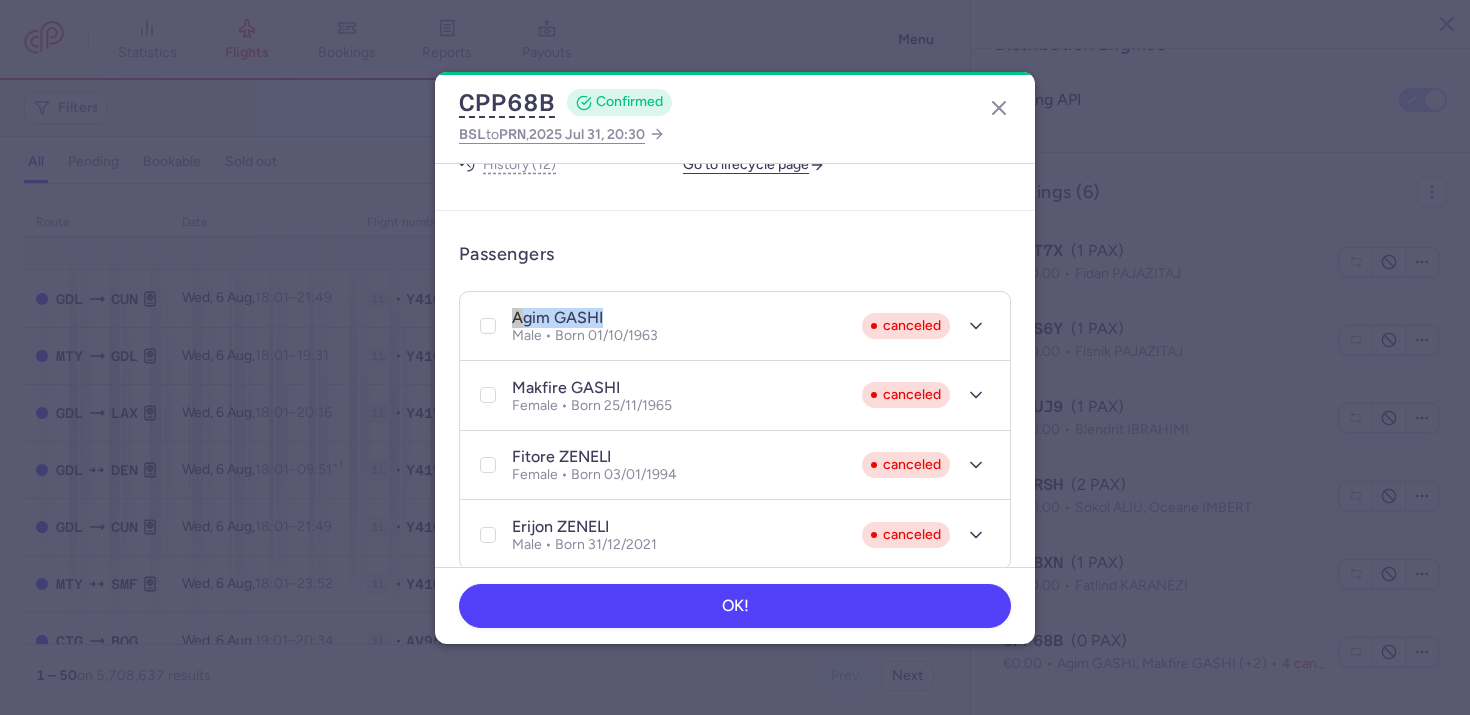 click on "agim GASHI" at bounding box center [557, 318] 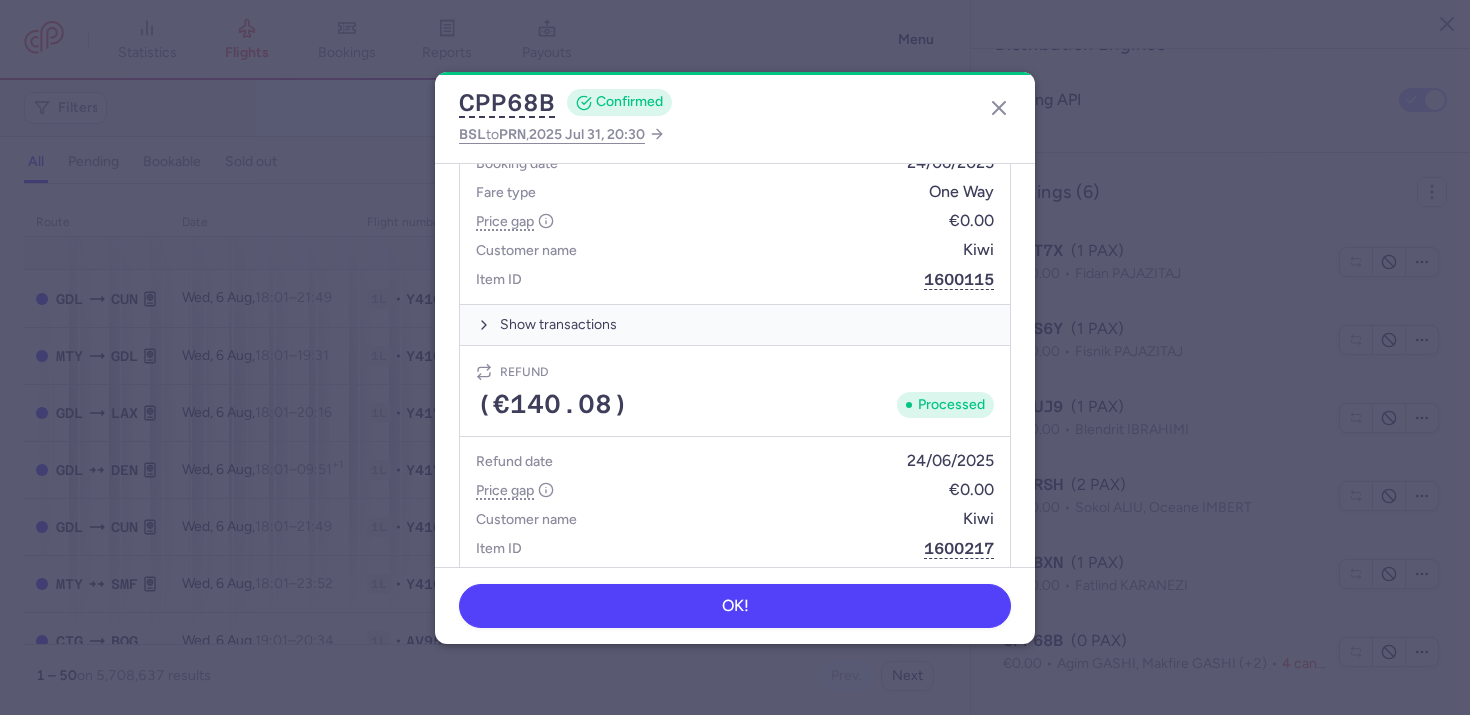 scroll, scrollTop: 1367, scrollLeft: 0, axis: vertical 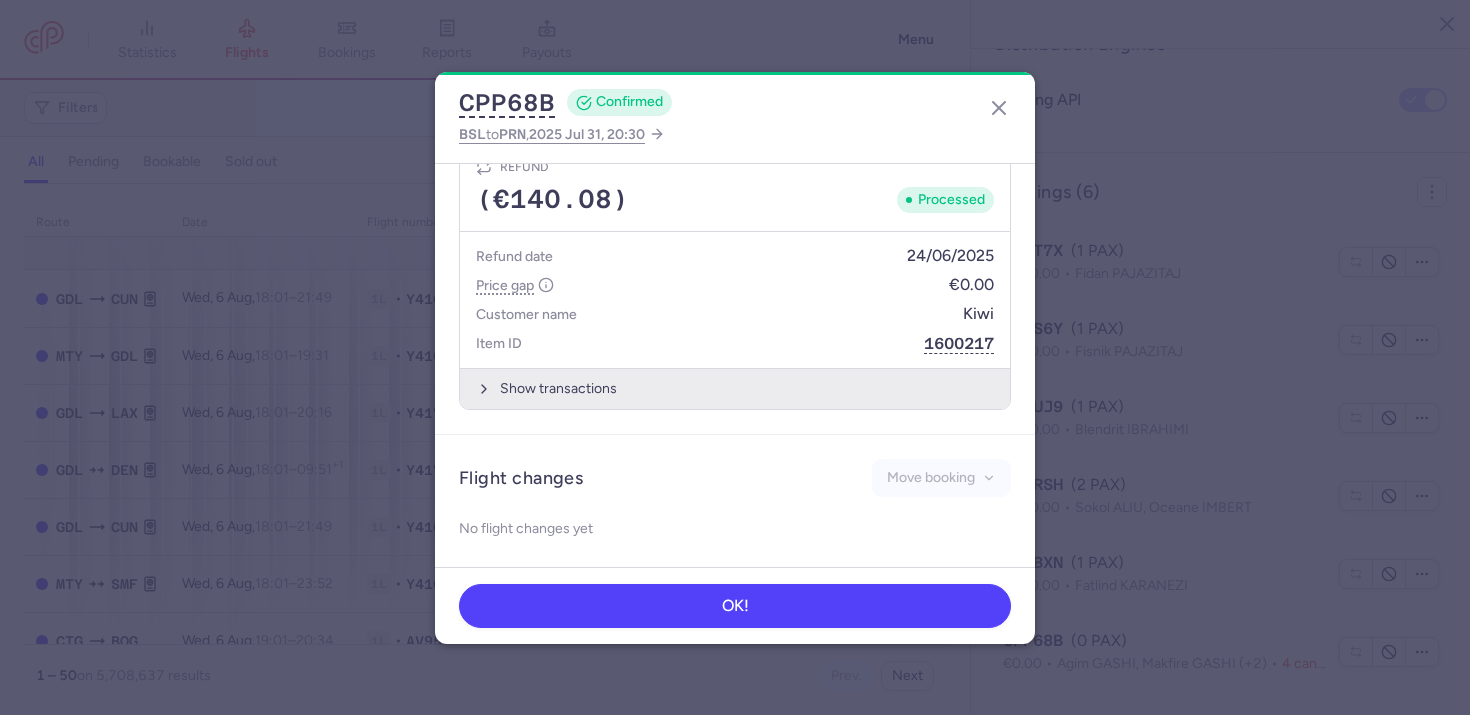 drag, startPoint x: 595, startPoint y: 414, endPoint x: 592, endPoint y: 389, distance: 25.179358 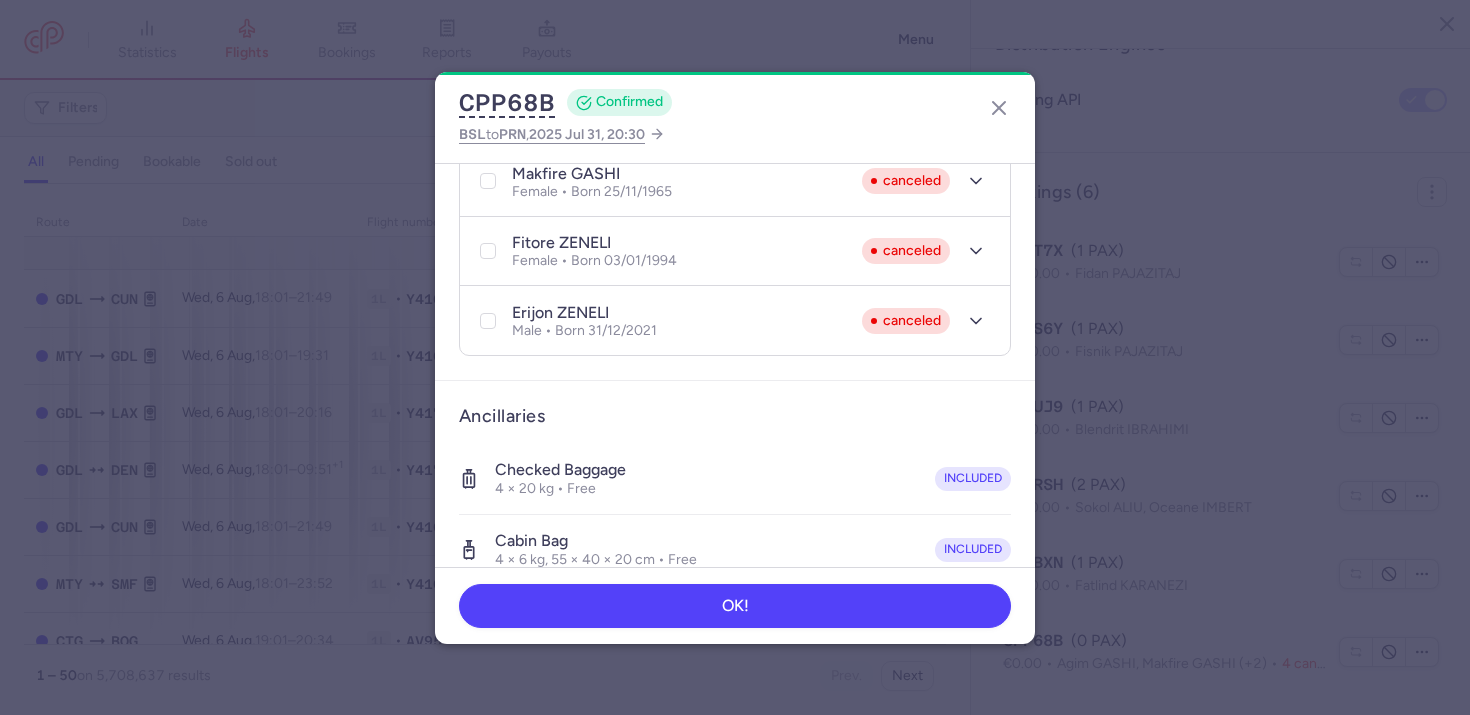 scroll, scrollTop: 525, scrollLeft: 0, axis: vertical 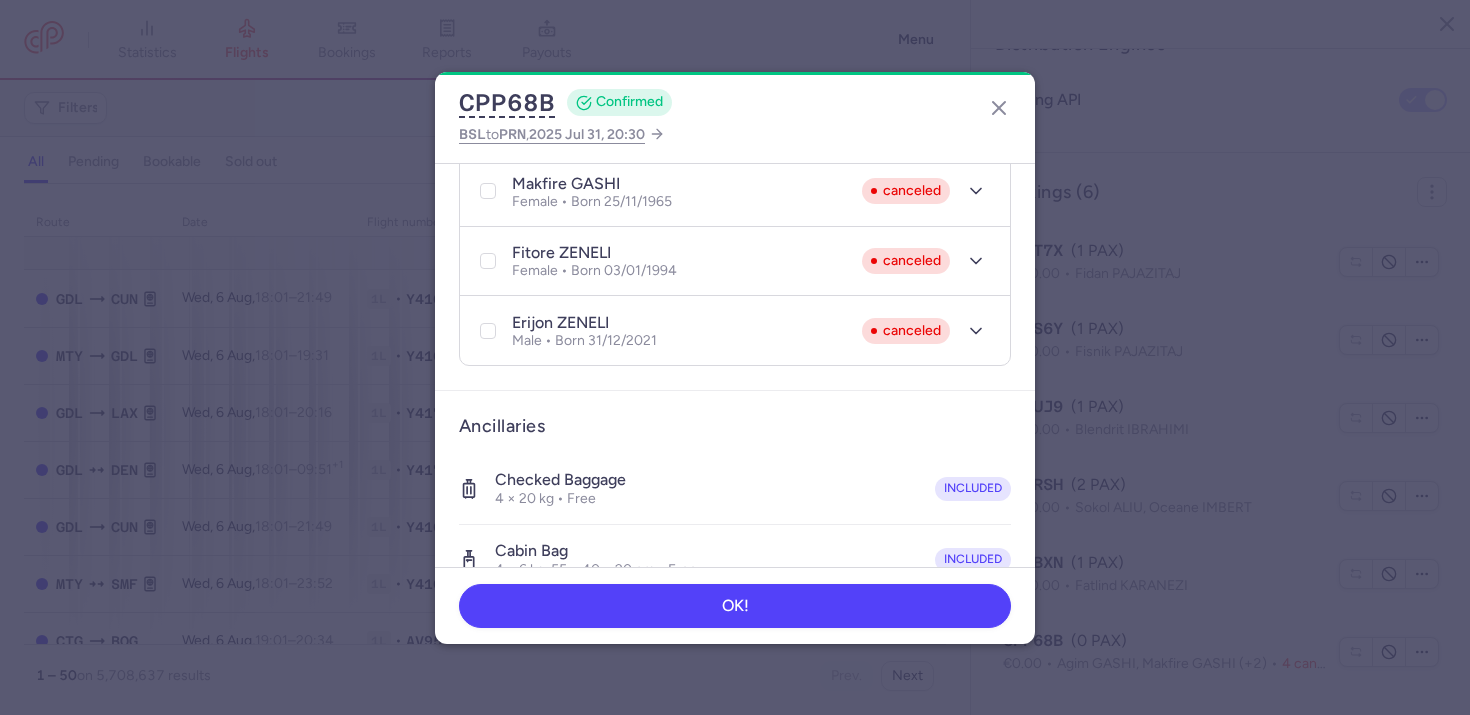 click on "CPP68B  CONFIRMED BSL  to  PRN ,  2025 Jul 31, 20:30" 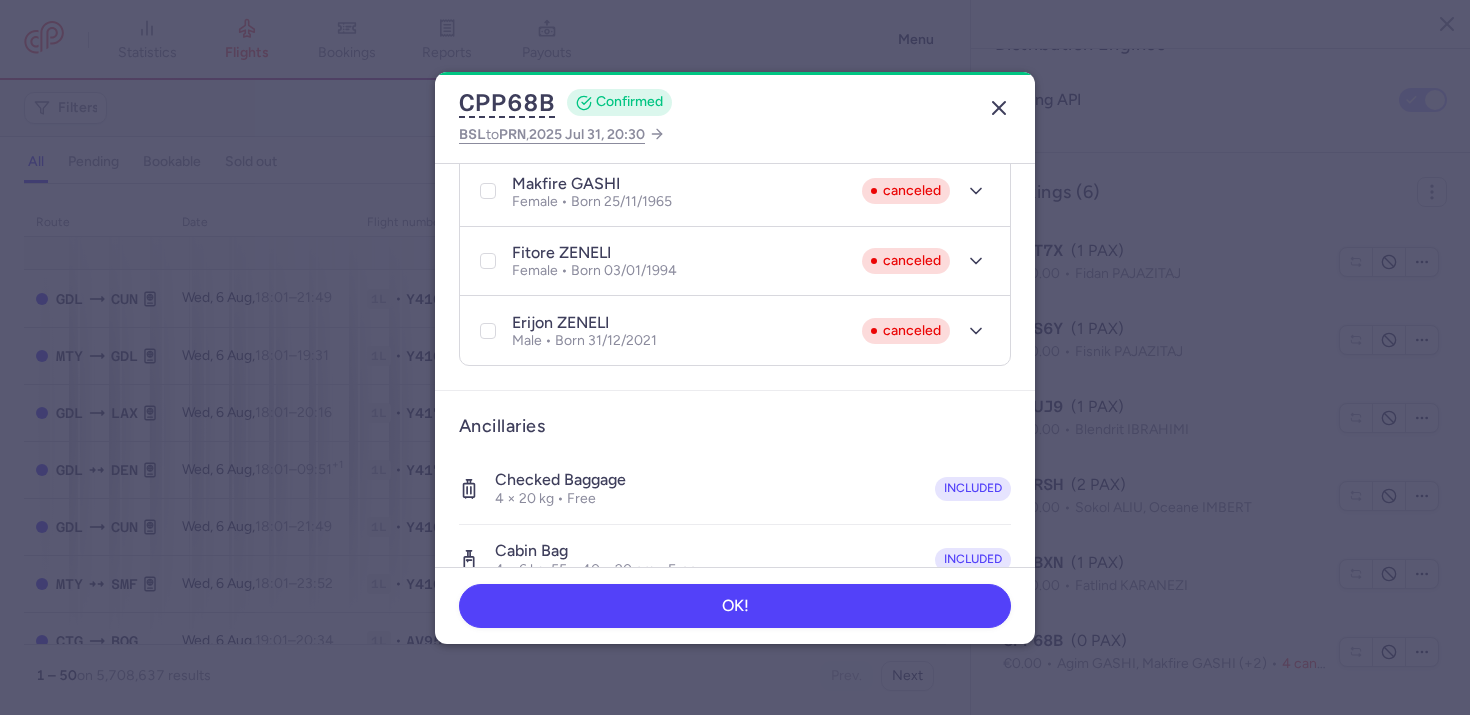 click 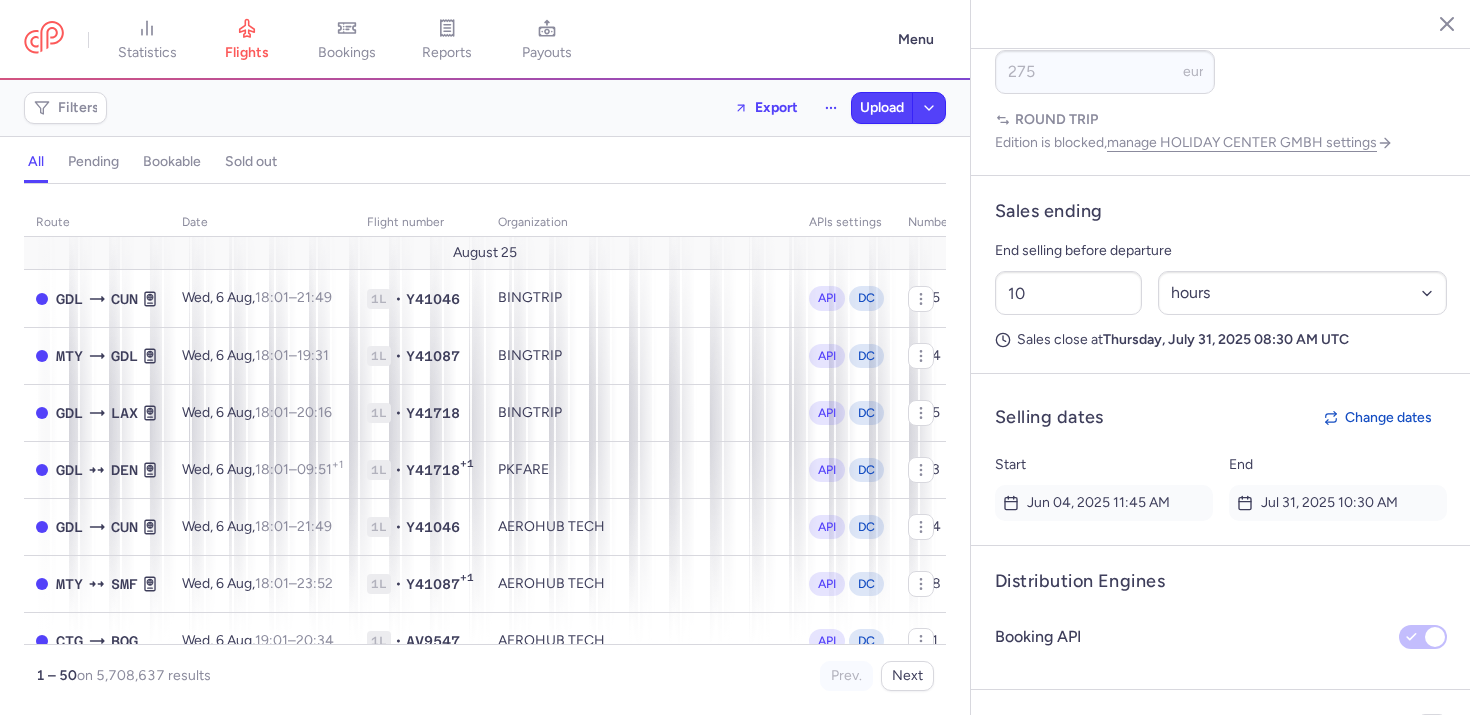 scroll, scrollTop: 0, scrollLeft: 0, axis: both 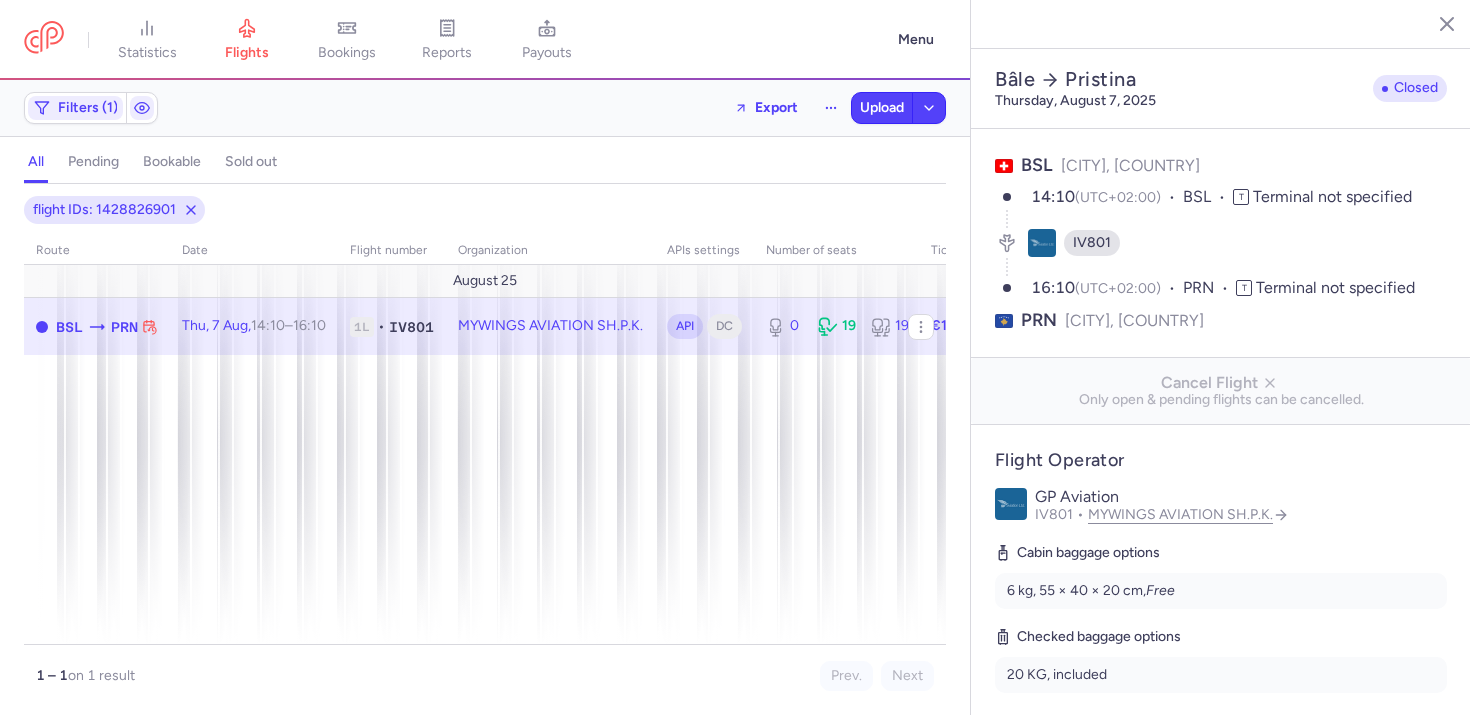 select on "hours" 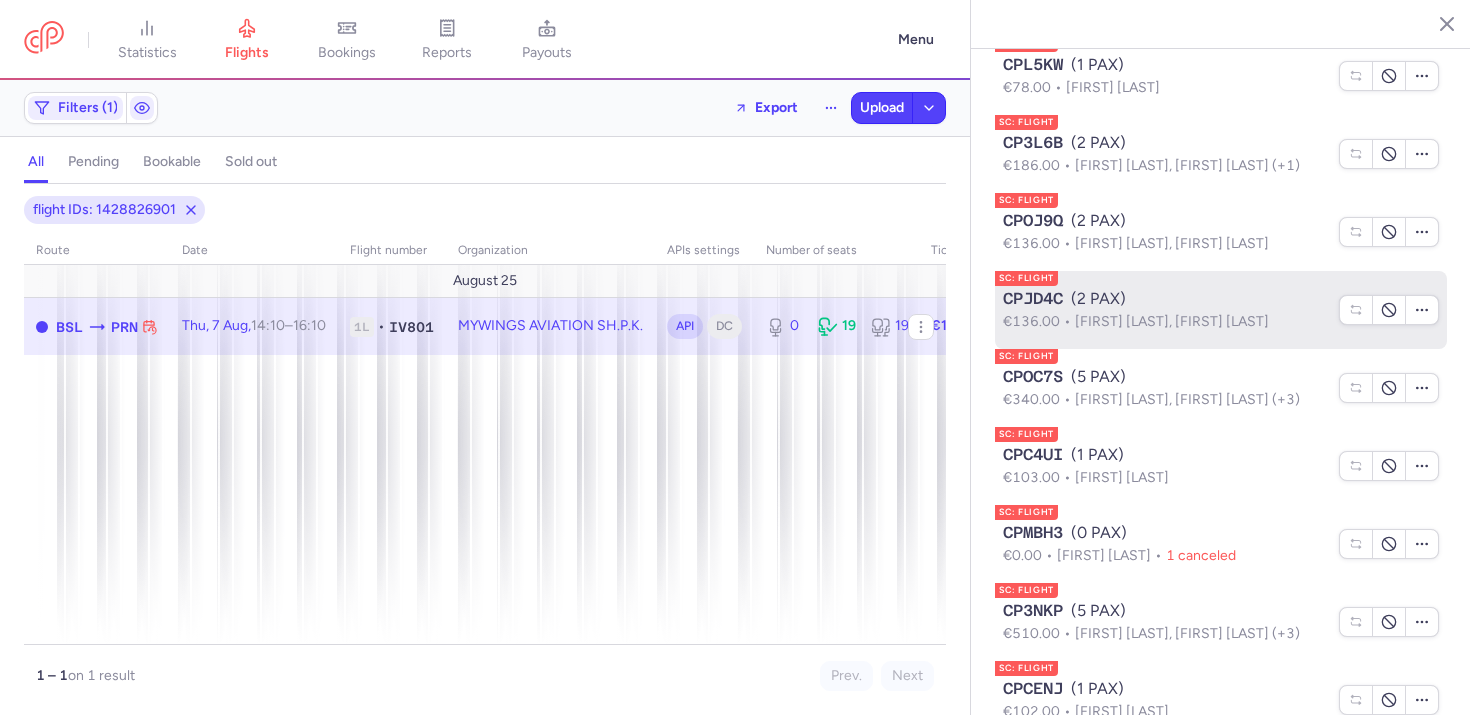 click on "€136.00  [FIRST] [LAST], [FIRST] [LAST]" at bounding box center (1165, 322) 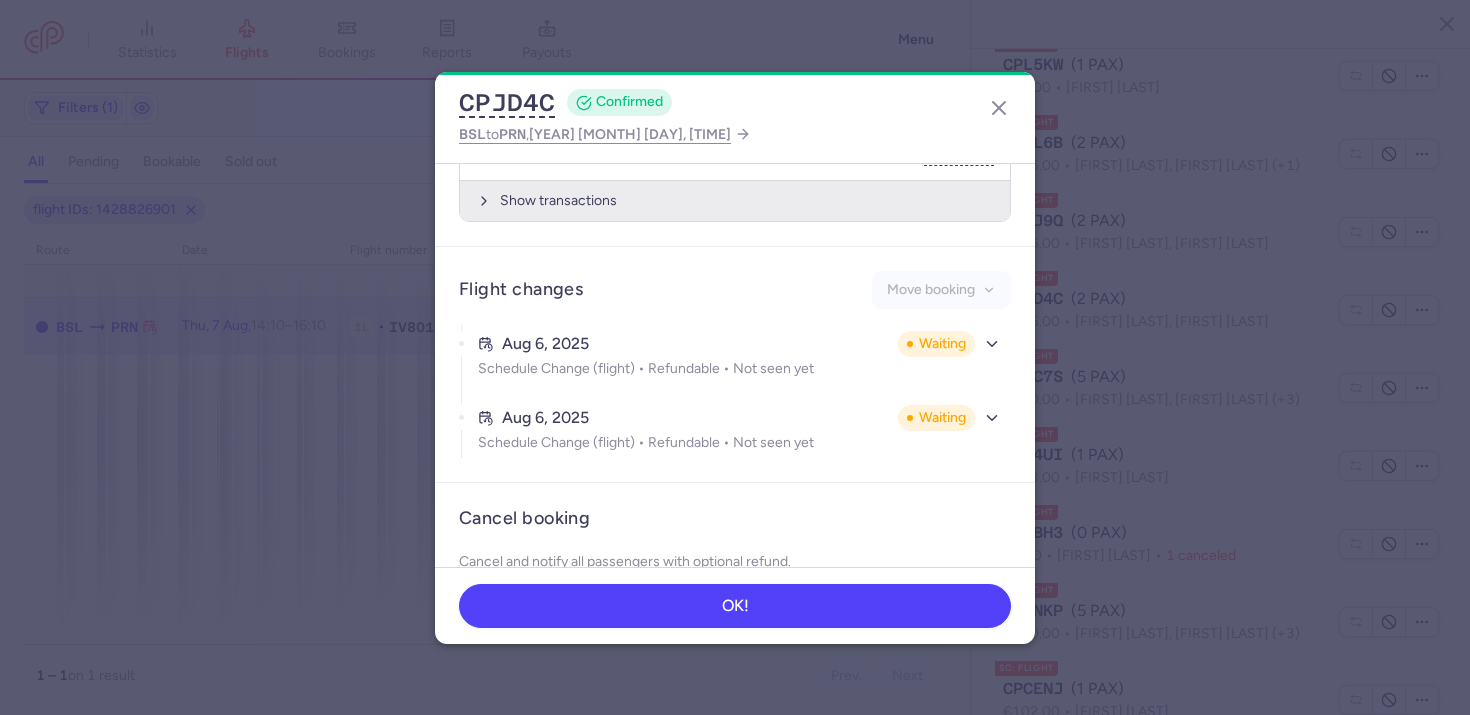 scroll, scrollTop: 1243, scrollLeft: 0, axis: vertical 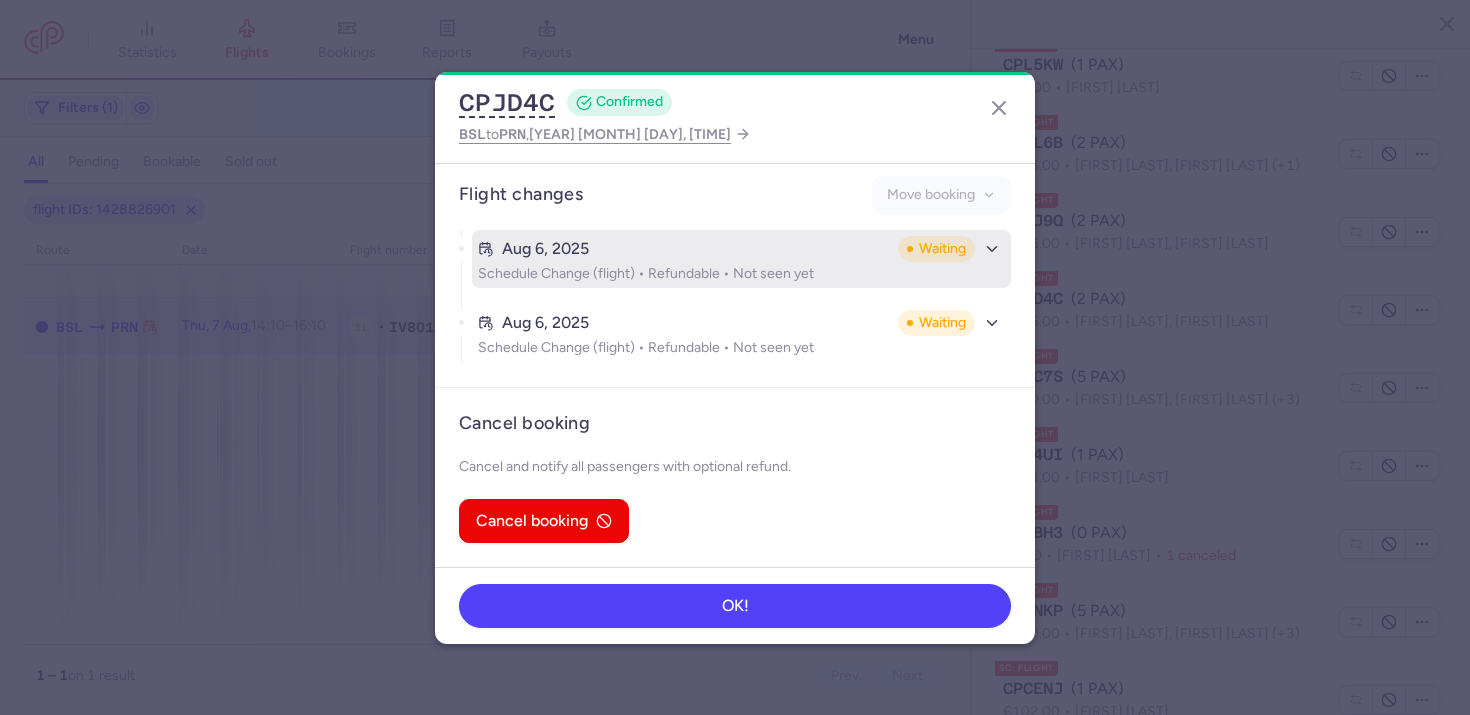 click on "Aug 6, 2025" at bounding box center [684, 249] 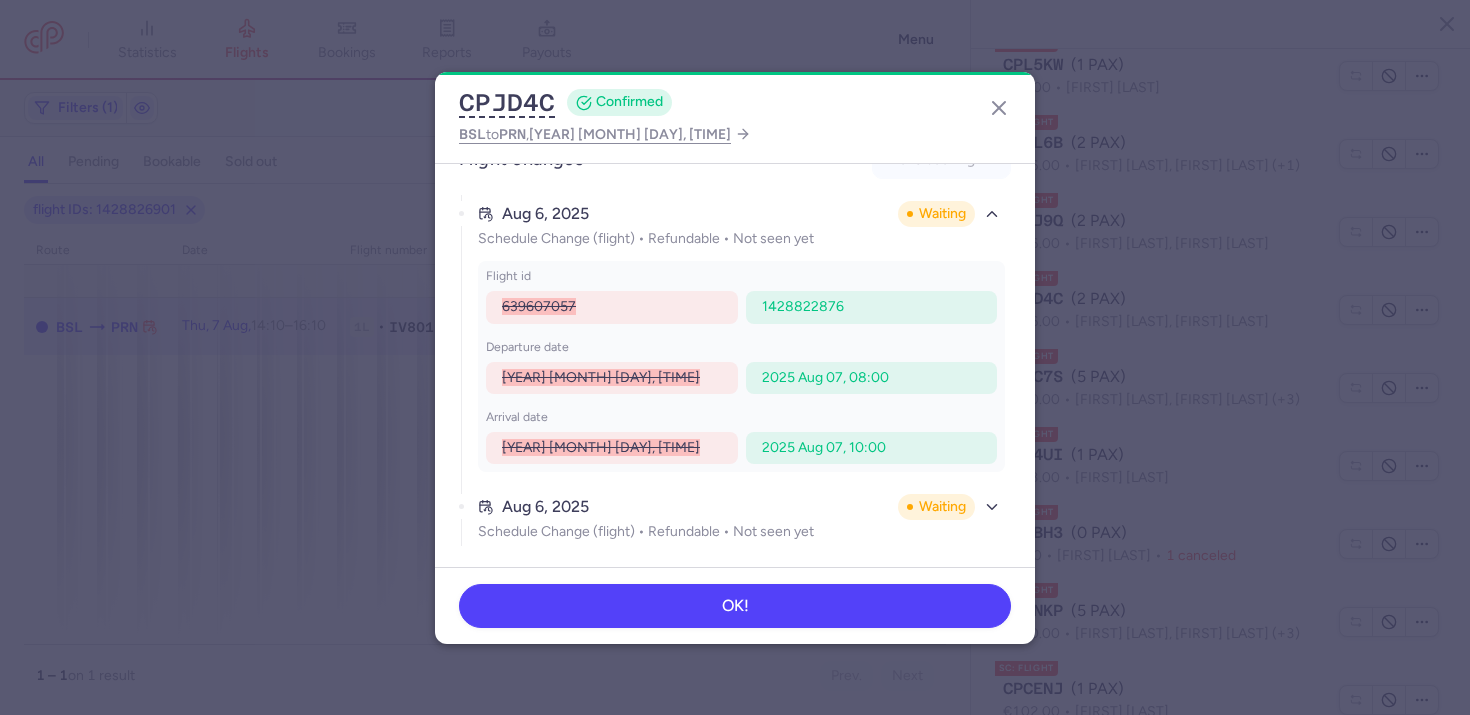 scroll, scrollTop: 1278, scrollLeft: 0, axis: vertical 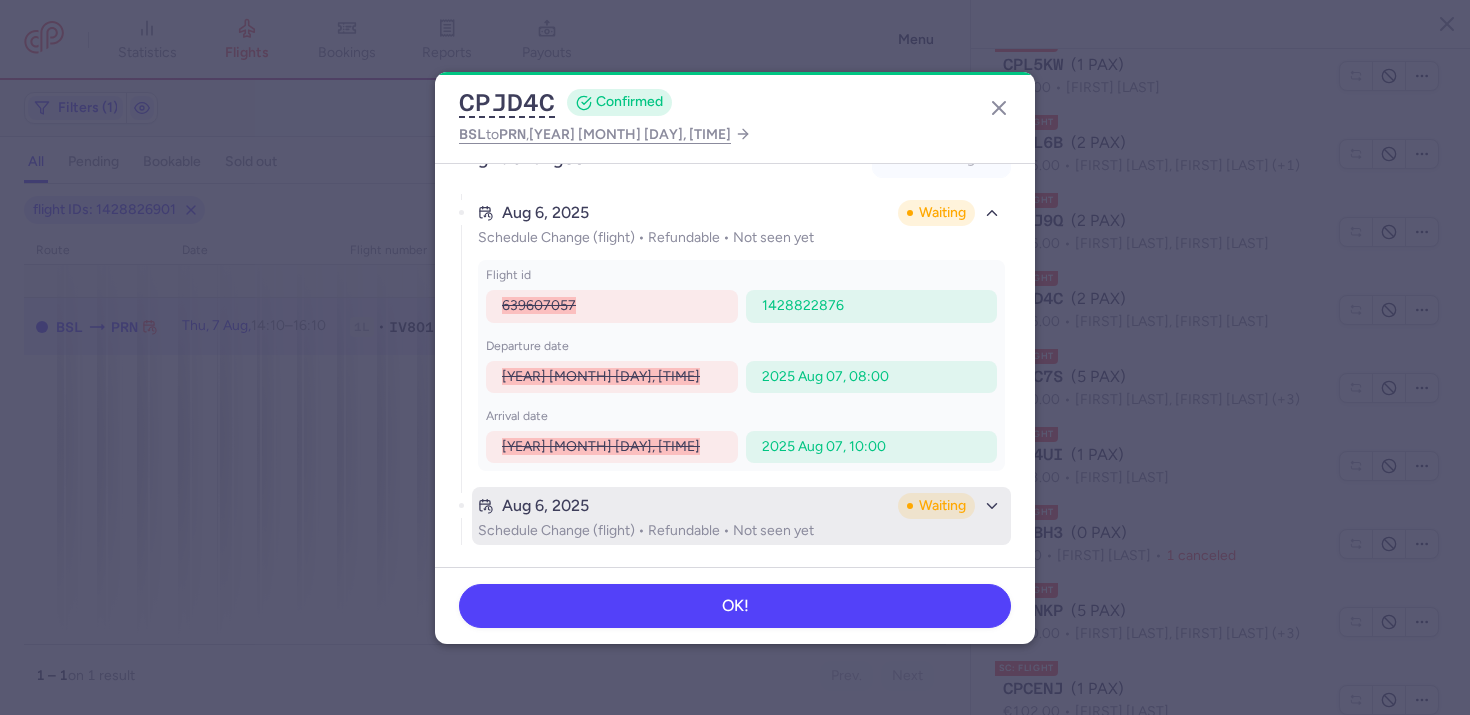 click on "Aug 6, 2025" at bounding box center [684, 506] 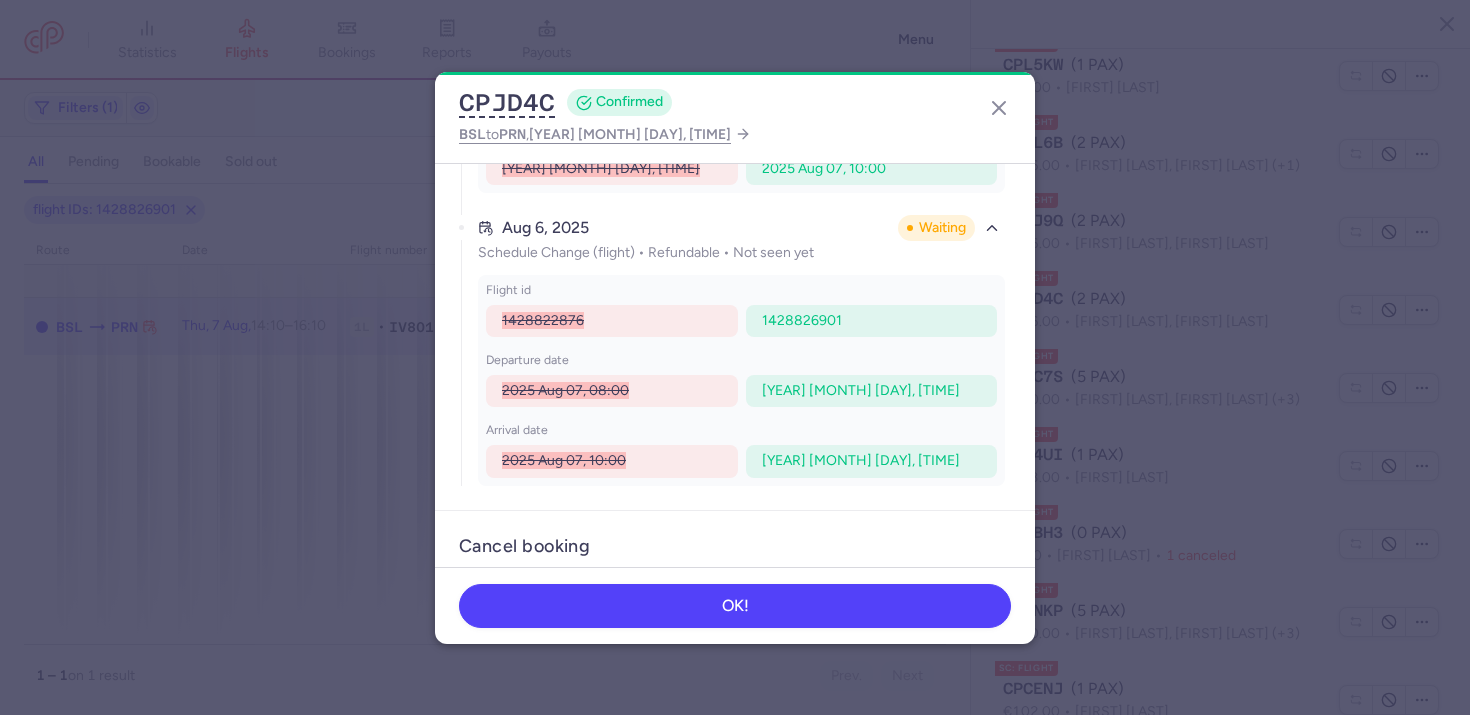 scroll, scrollTop: 1206, scrollLeft: 0, axis: vertical 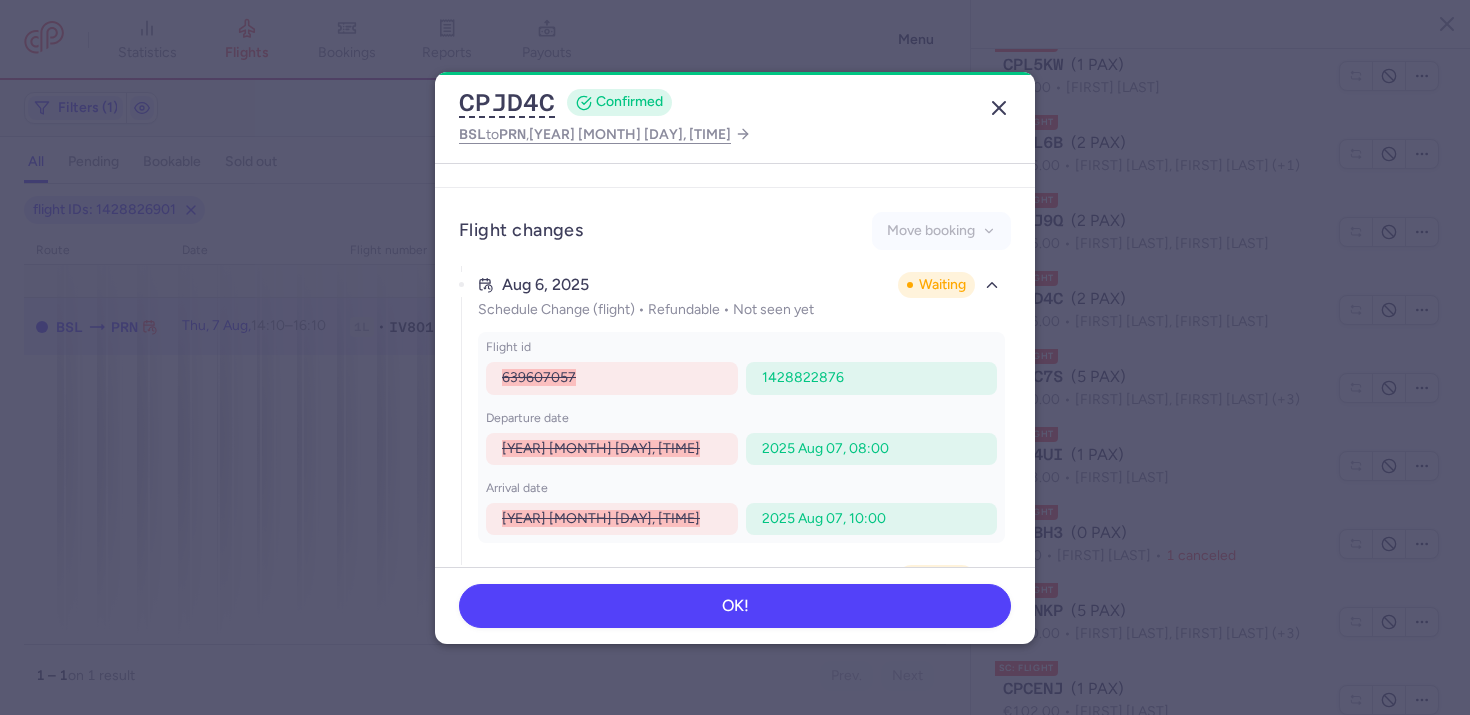 click 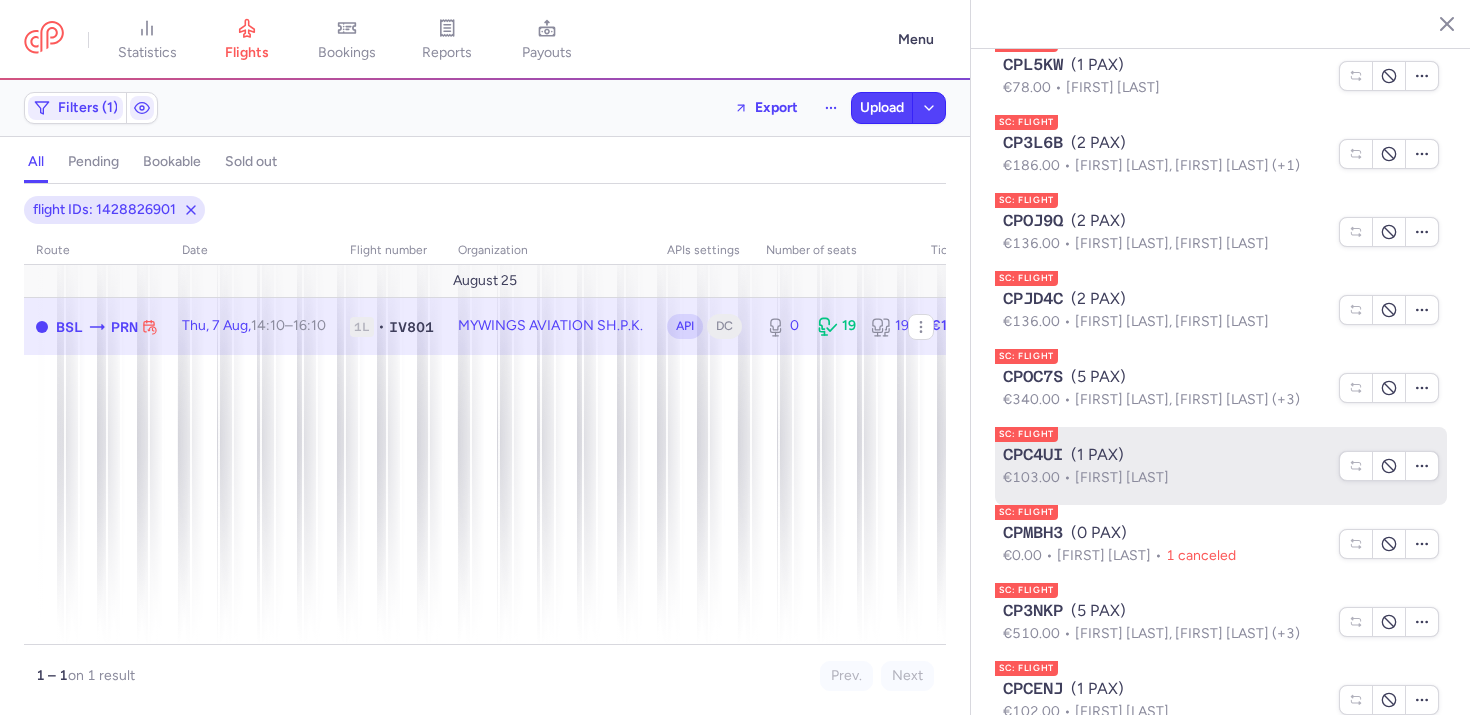 click on "Vlora RAMADANI" at bounding box center (1122, 477) 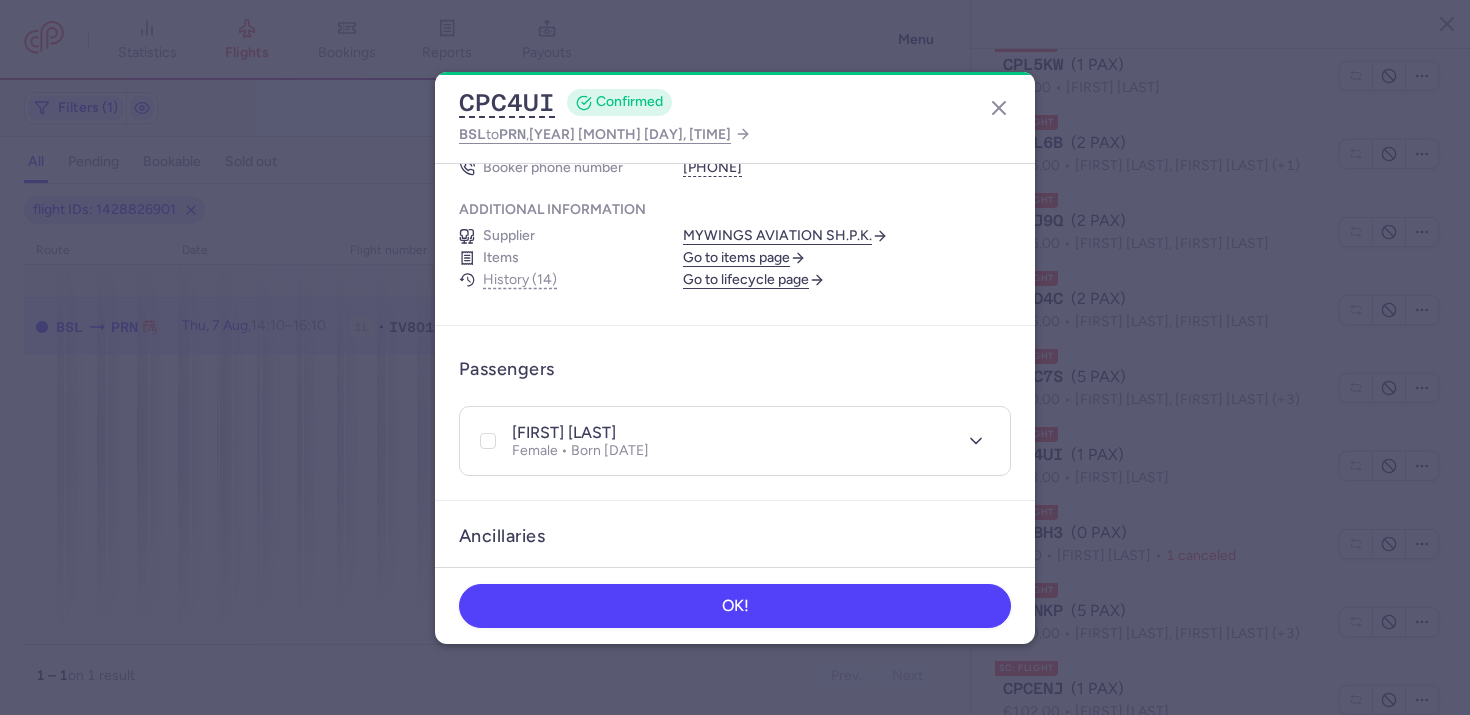 scroll, scrollTop: 261, scrollLeft: 0, axis: vertical 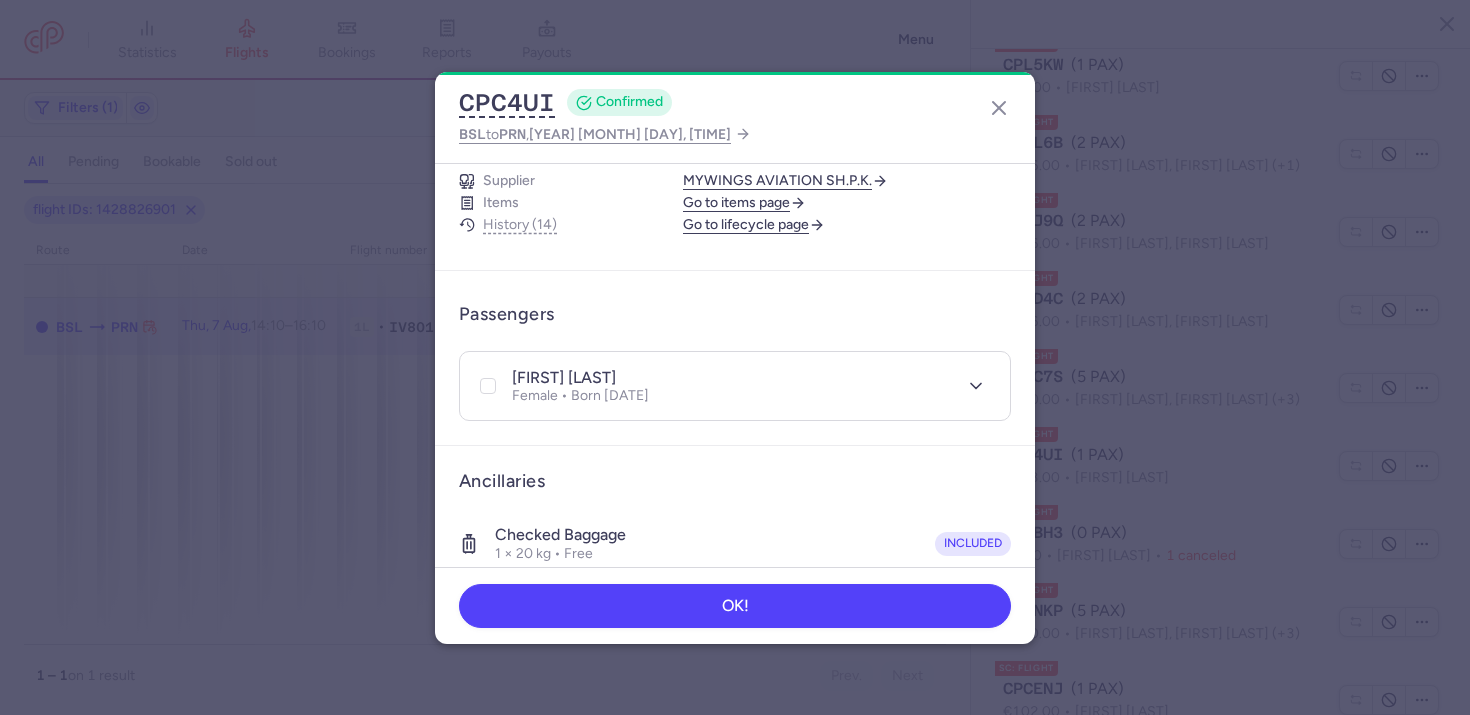 click on "vlora RAMADANI" at bounding box center [564, 378] 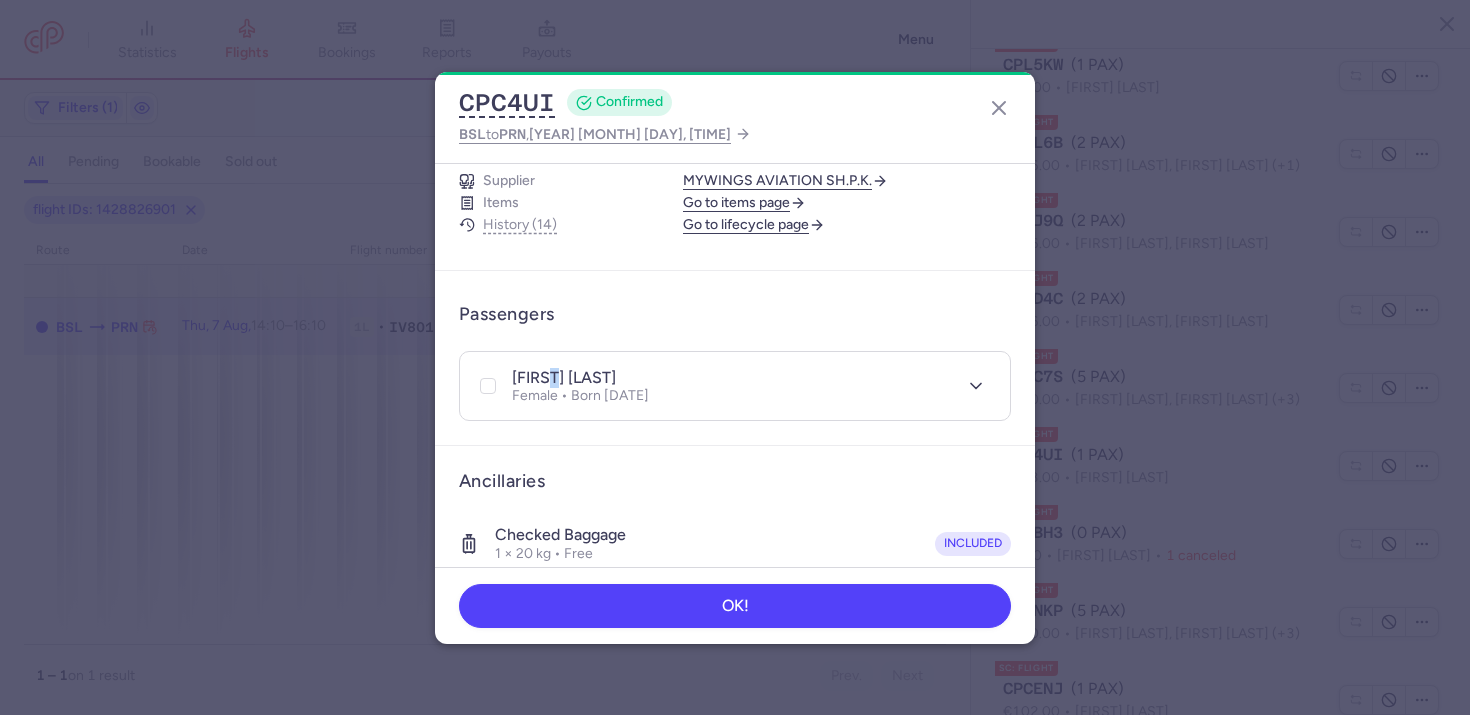 click on "vlora RAMADANI" at bounding box center [564, 378] 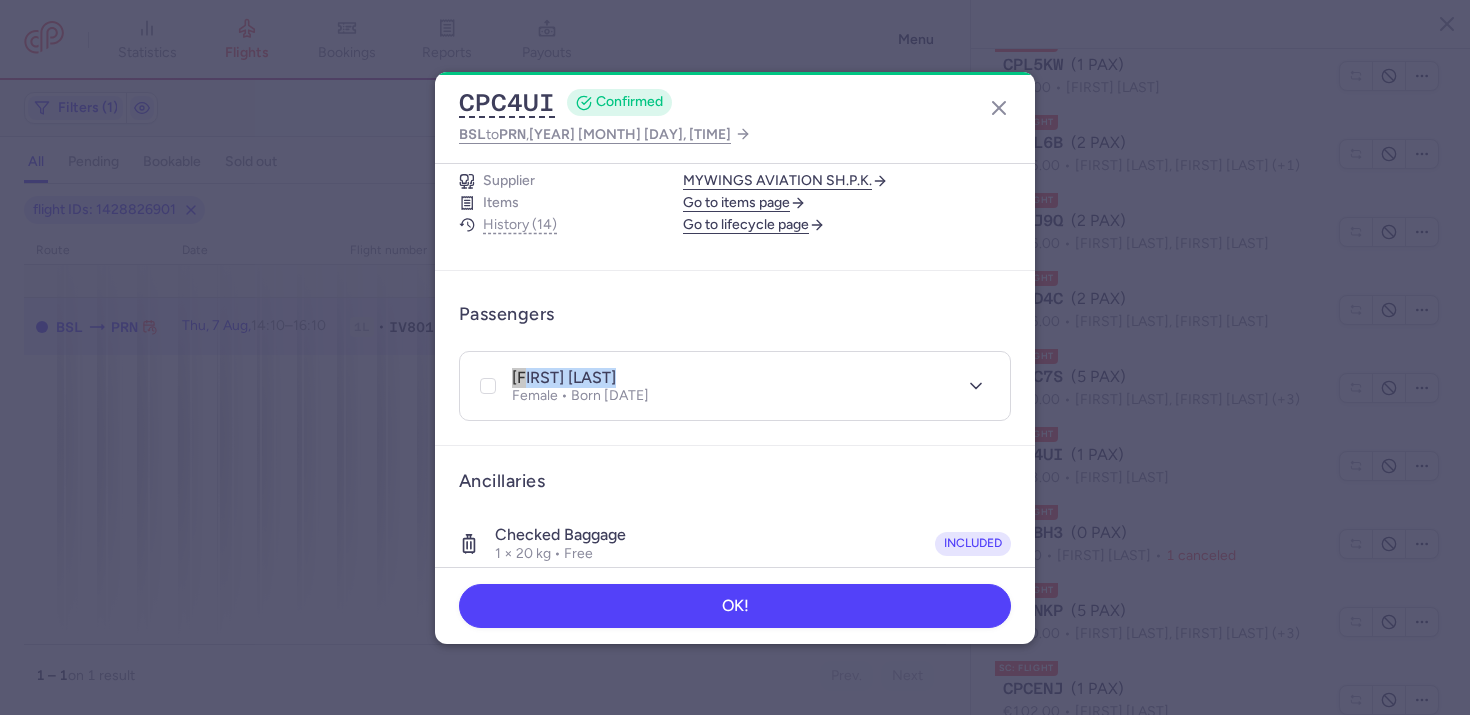 click on "vlora RAMADANI" at bounding box center [564, 378] 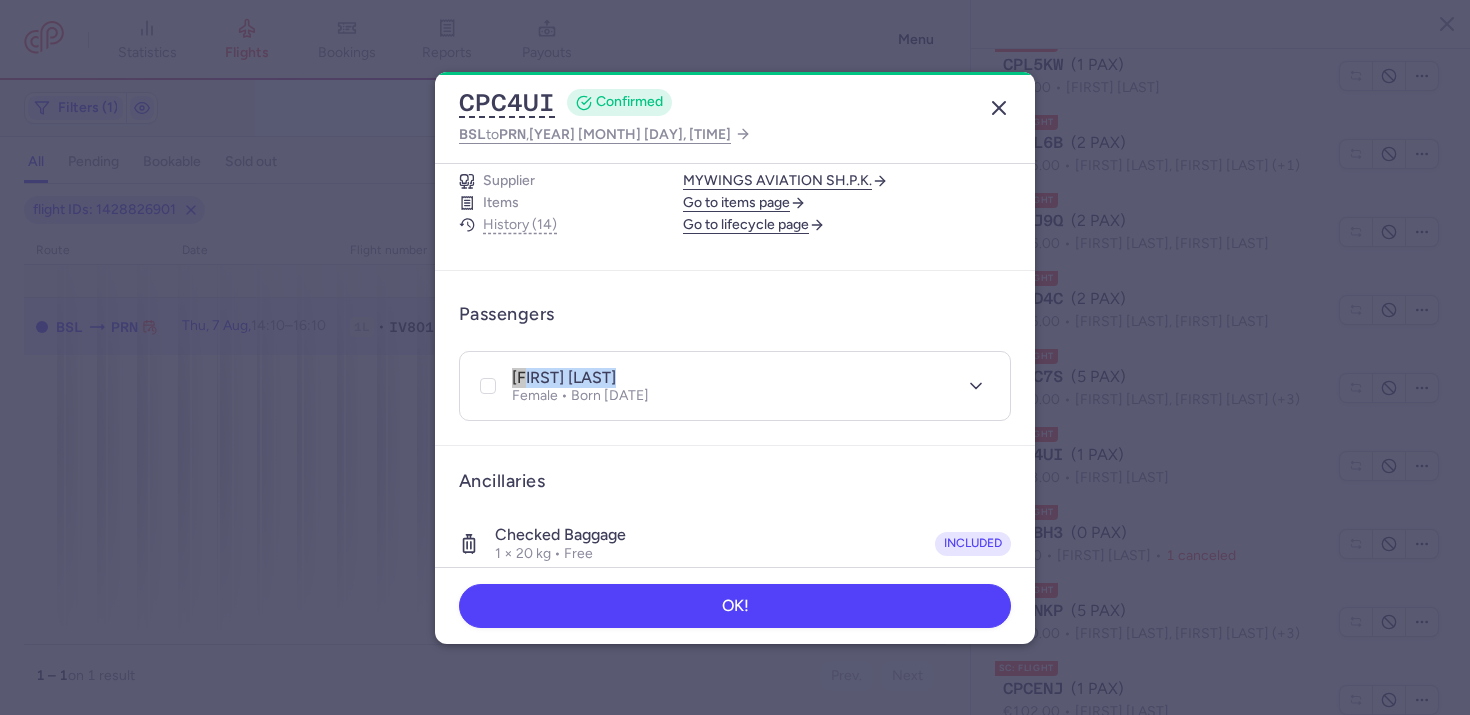 click 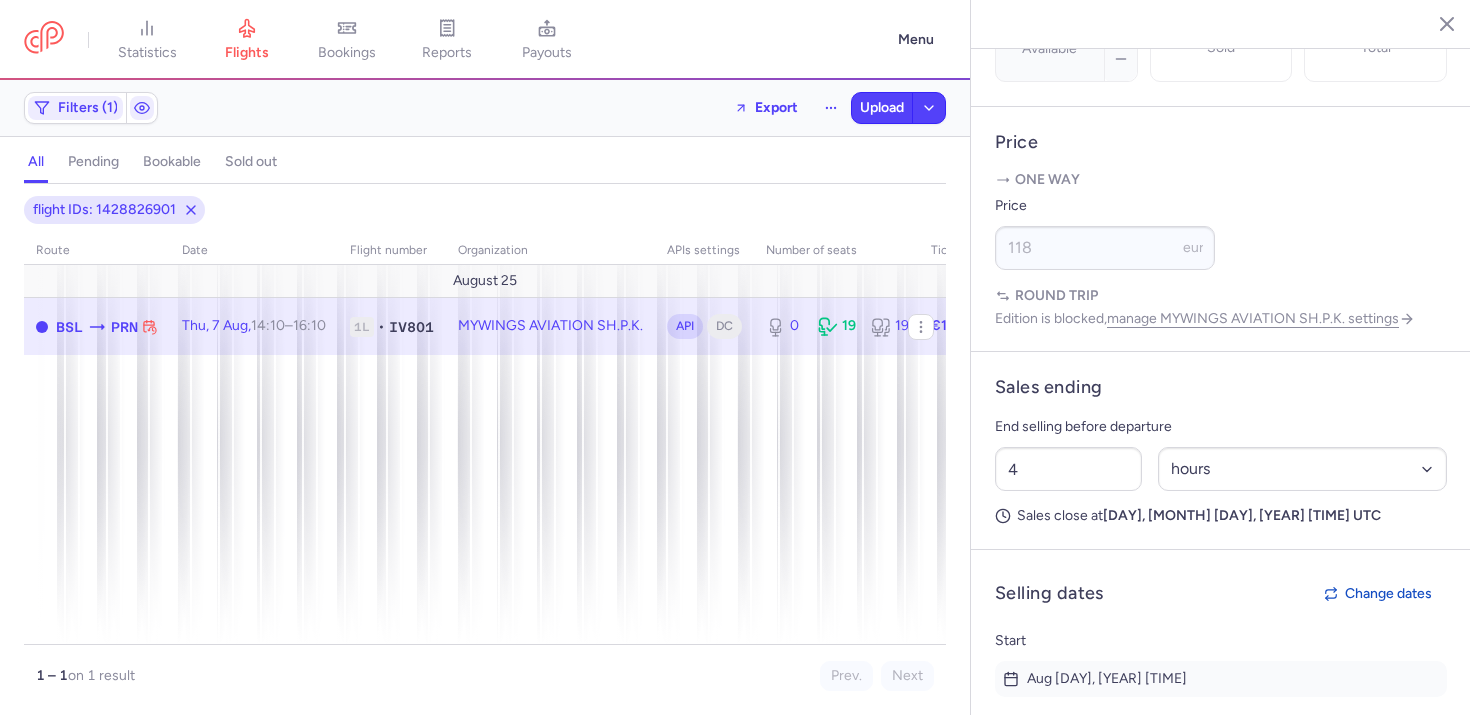 scroll, scrollTop: 5, scrollLeft: 0, axis: vertical 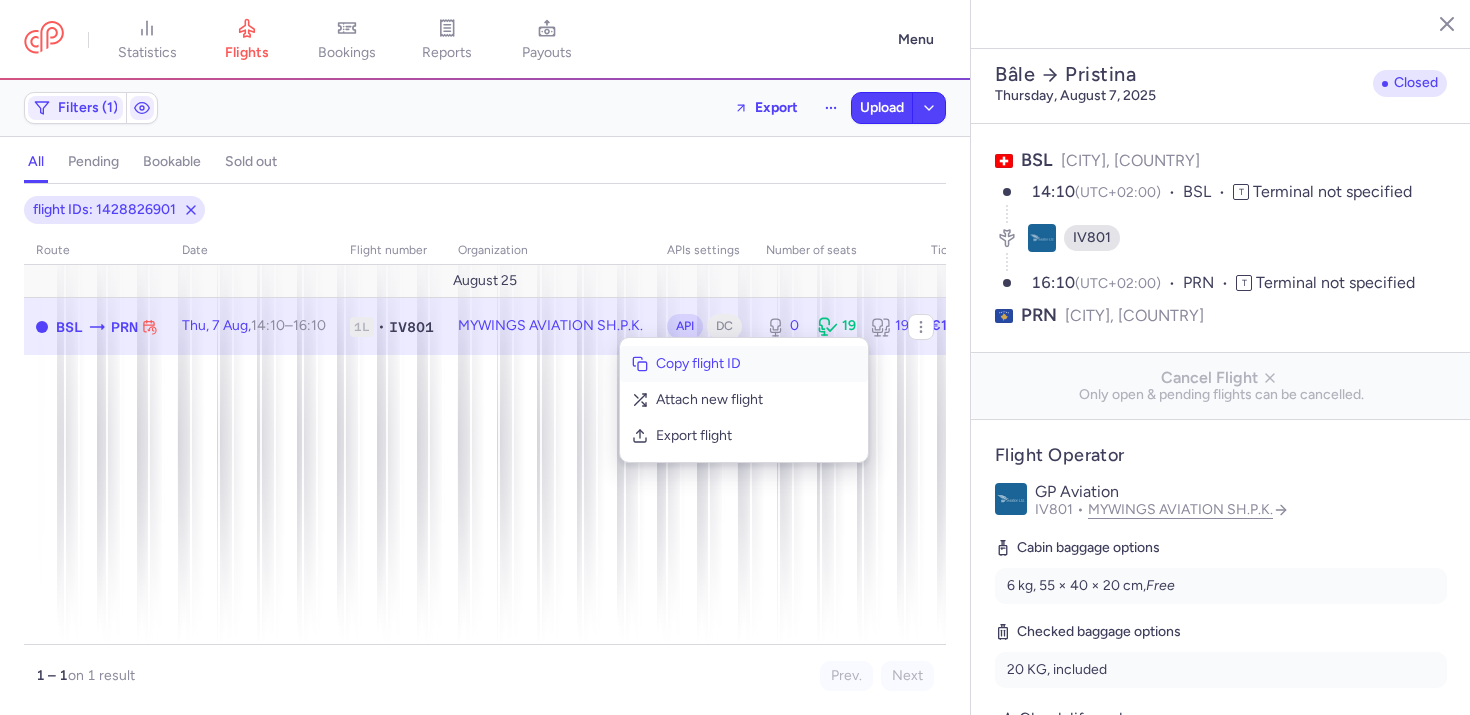 click on "Copy flight ID" at bounding box center (756, 364) 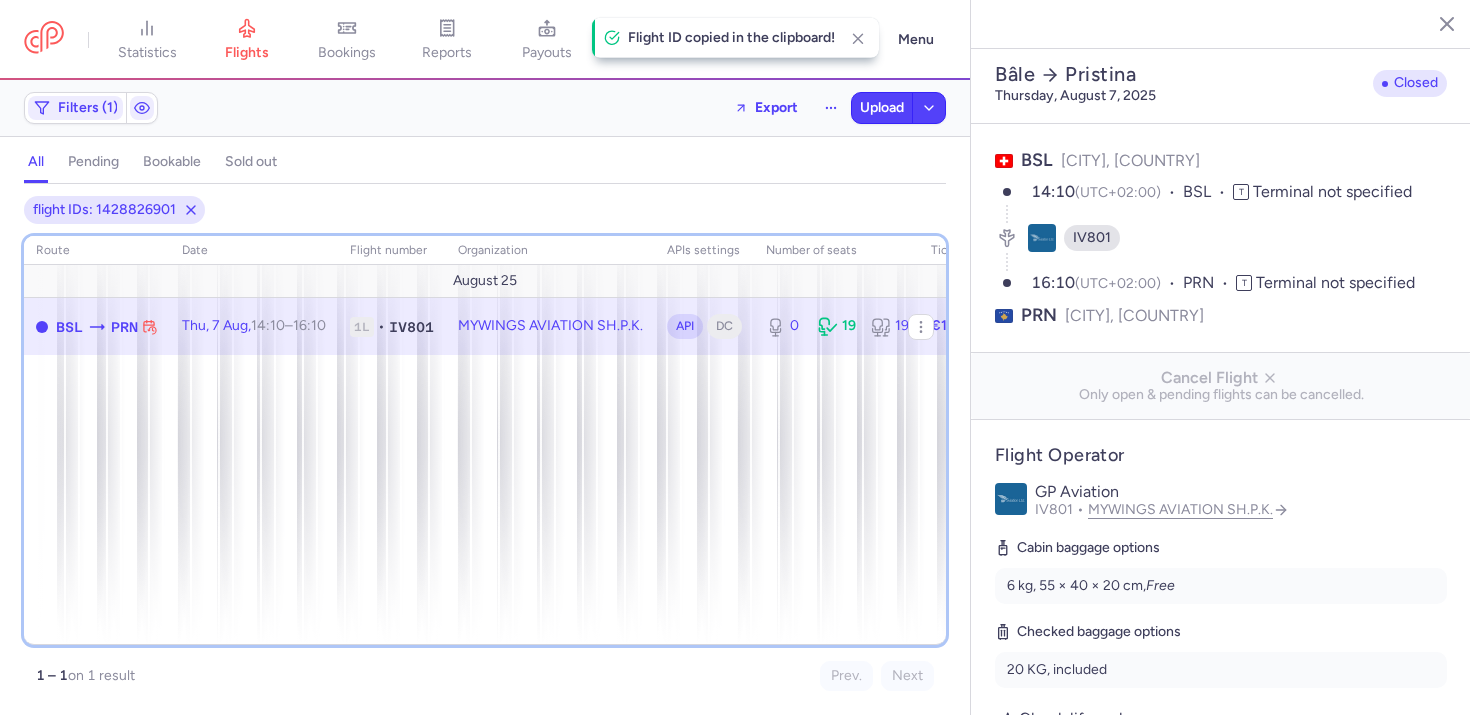 click on "route date Flight number organization APIs settings number of seats Ticket price August 25  BSL  PRN Thu, 7 Aug,  14:10  –  16:10  +0 1L • IV801 MYWINGS AVIATION SH.P.K. API DC 0 19 19 €118.00" at bounding box center (485, 440) 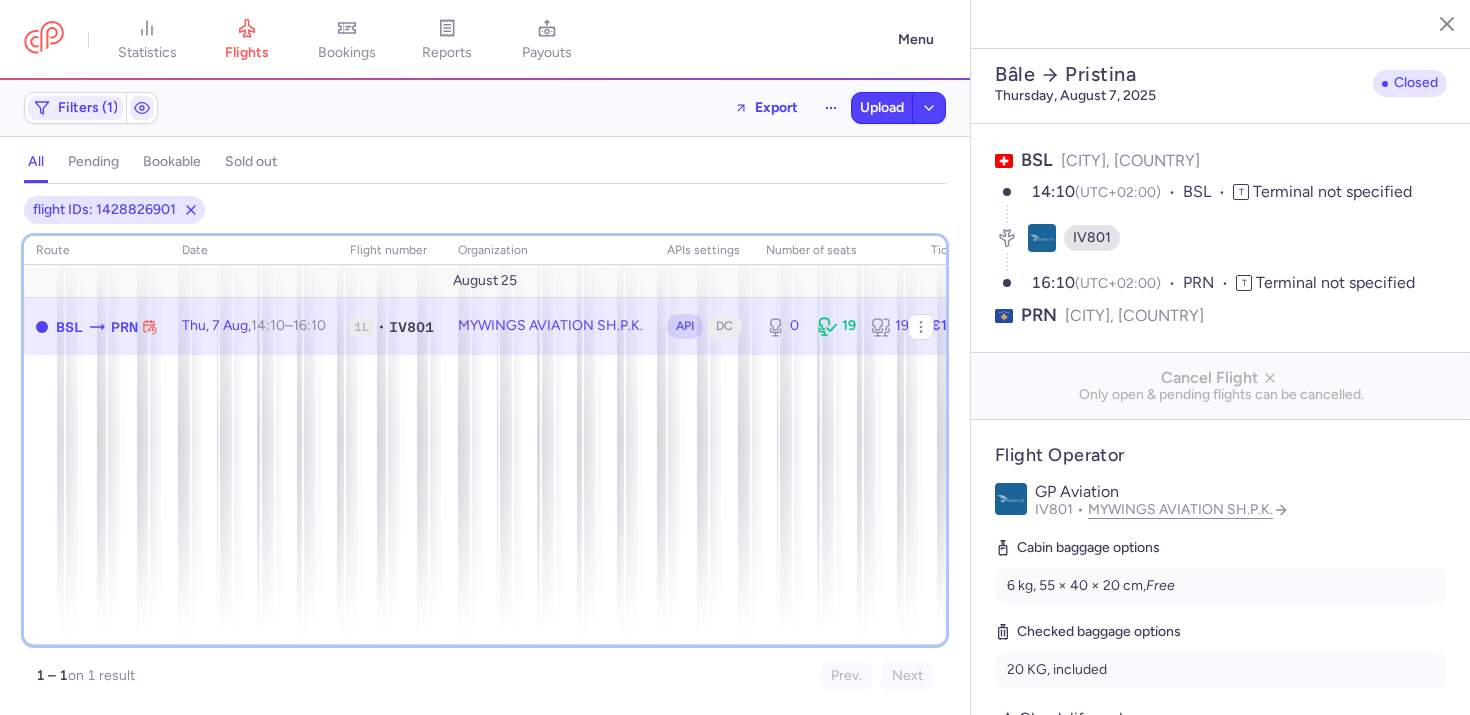 click on "route date Flight number organization APIs settings number of seats Ticket price August 25  BSL  PRN Thu, 7 Aug,  14:10  –  16:10  +0 1L • IV801 MYWINGS AVIATION SH.P.K. API DC 0 19 19 €118.00" at bounding box center [485, 440] 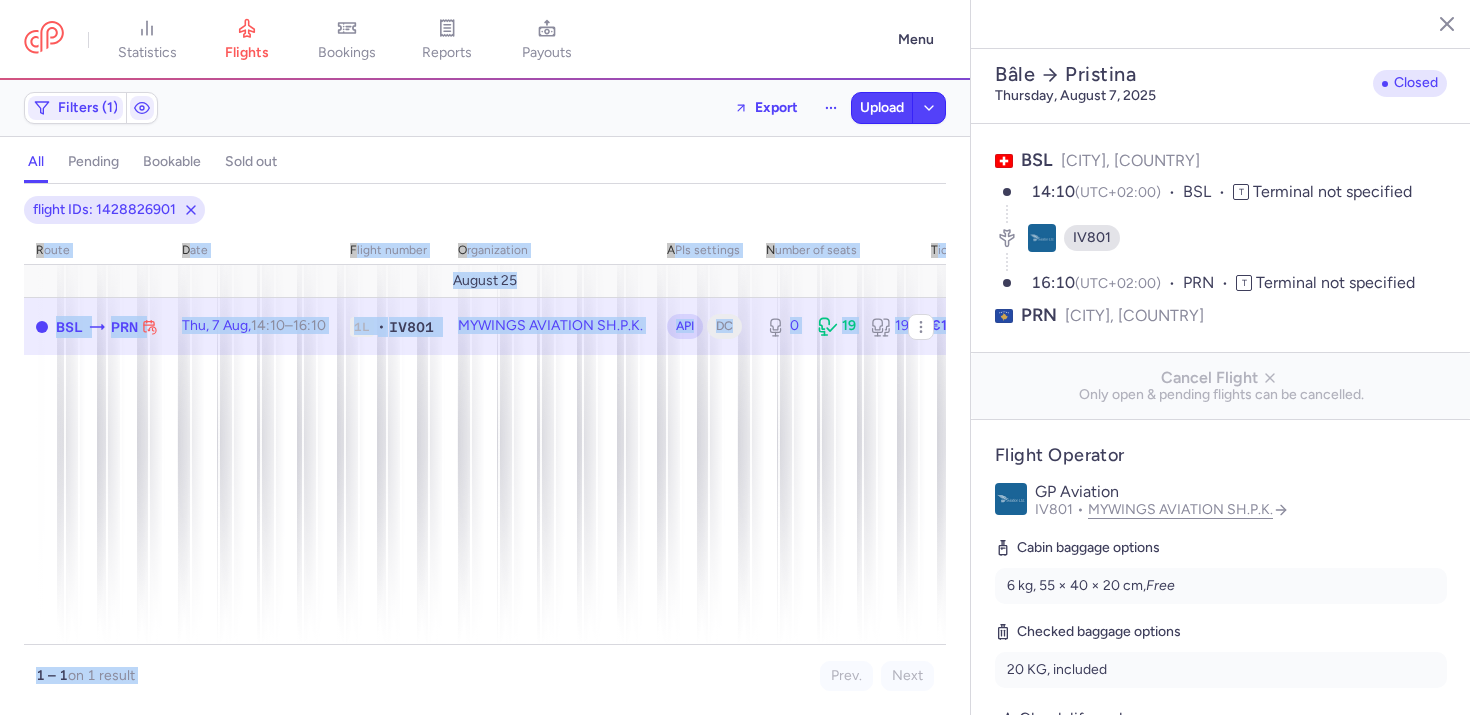 drag, startPoint x: 674, startPoint y: 645, endPoint x: 750, endPoint y: 641, distance: 76.105194 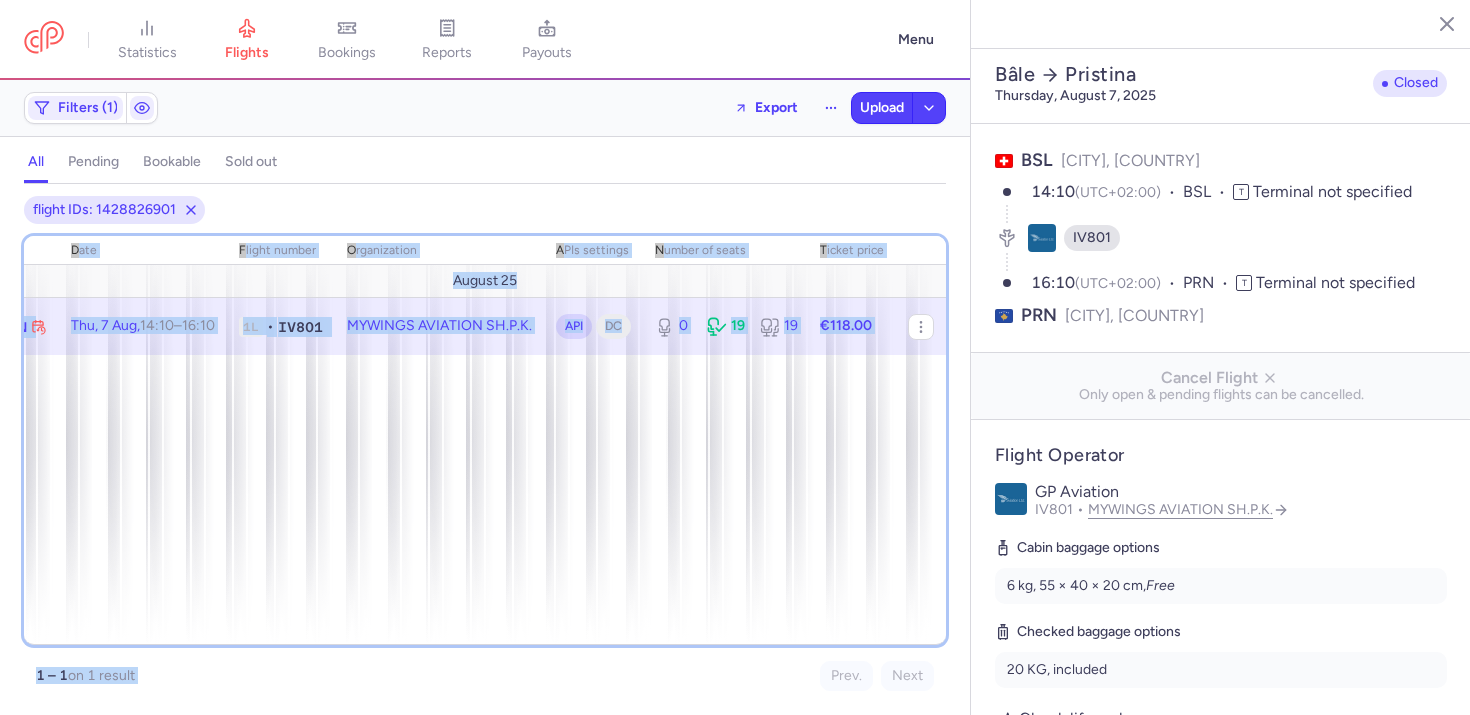scroll, scrollTop: 0, scrollLeft: 0, axis: both 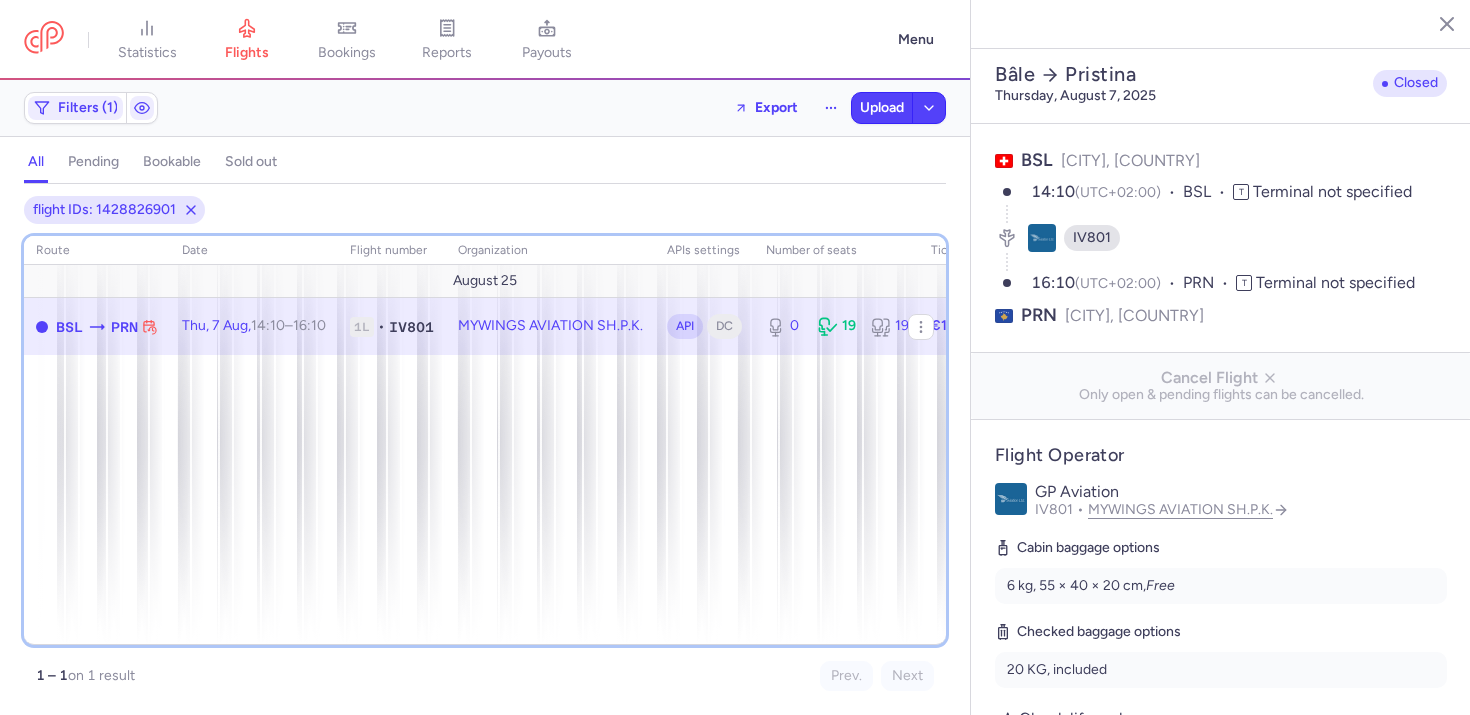 click on "route date Flight number organization APIs settings number of seats Ticket price August 25  BSL  PRN Thu, 7 Aug,  14:10  –  16:10  +0 1L • IV801 MYWINGS AVIATION SH.P.K. API DC 0 19 19 €118.00" at bounding box center (485, 440) 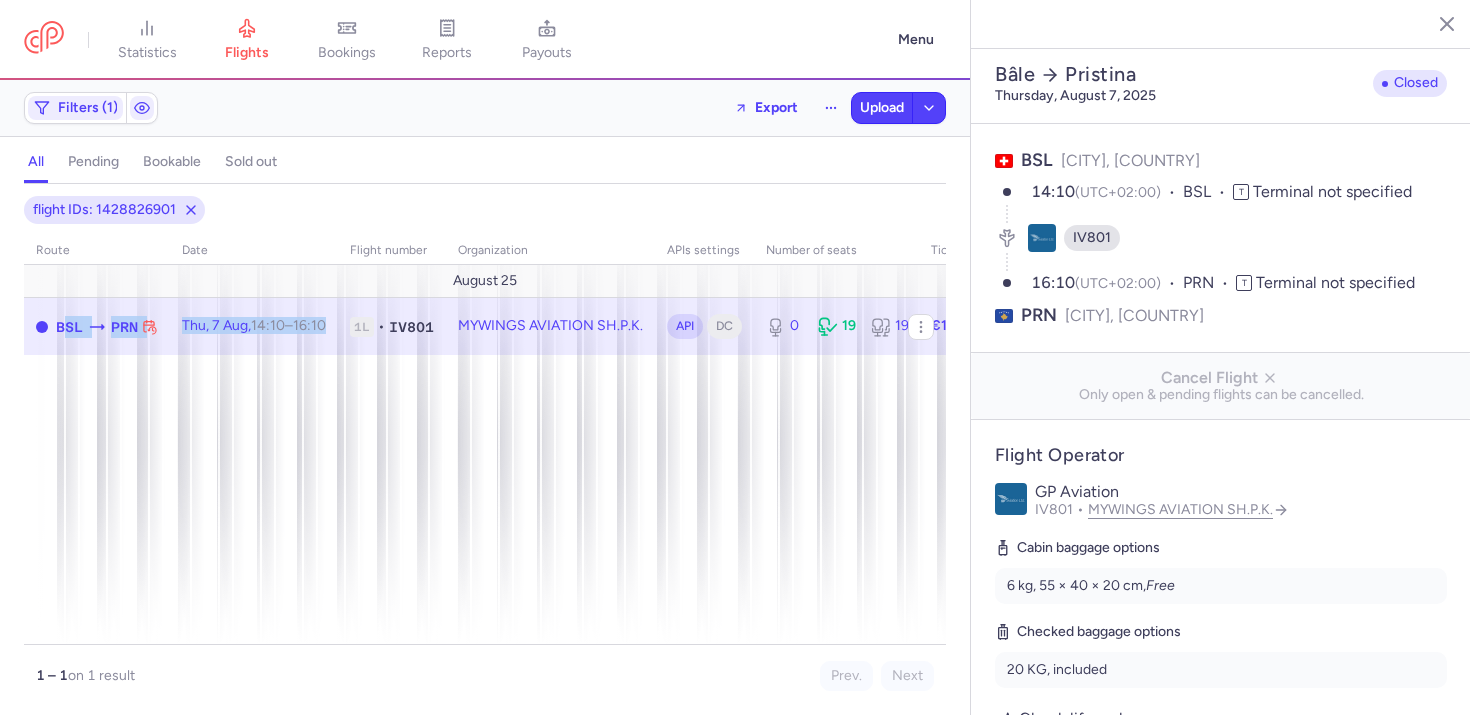 drag, startPoint x: 75, startPoint y: 328, endPoint x: 314, endPoint y: 336, distance: 239.13385 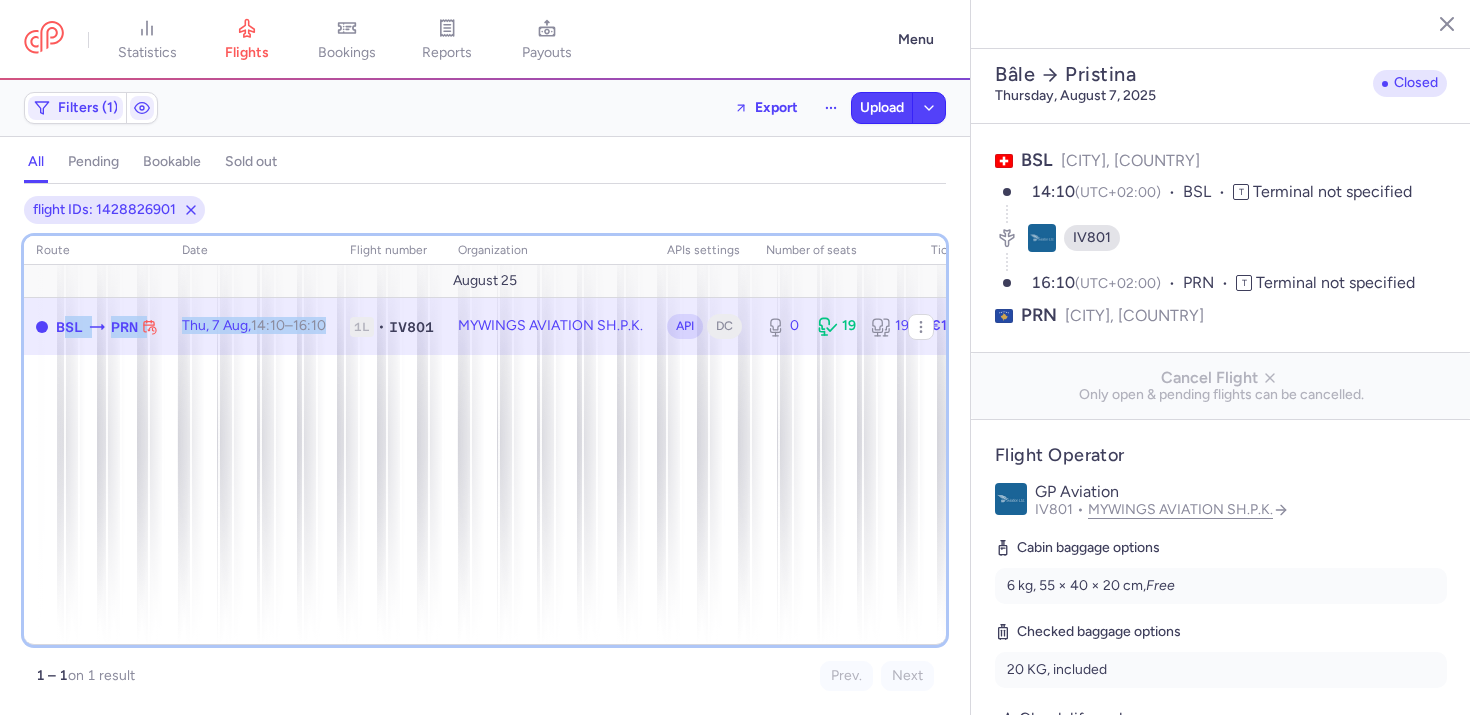 scroll, scrollTop: 0, scrollLeft: 0, axis: both 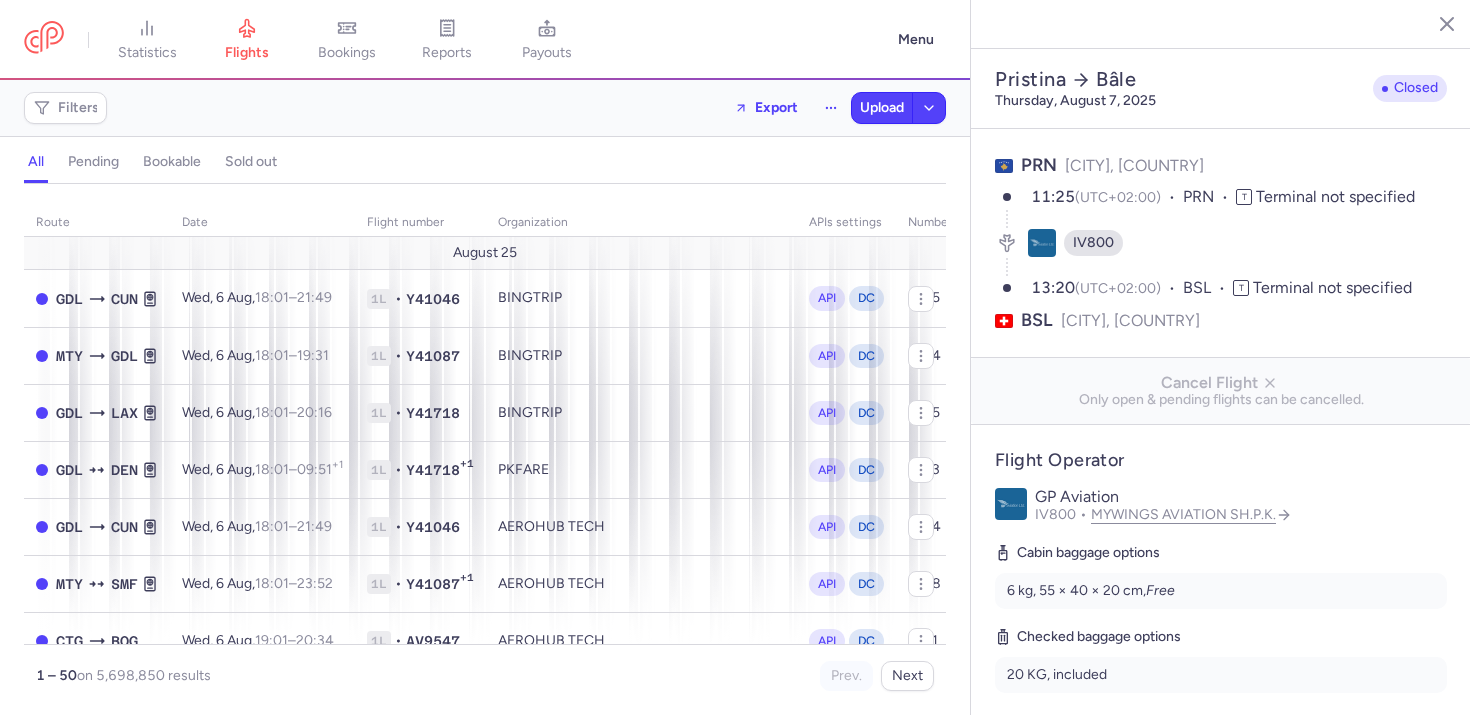 select on "hours" 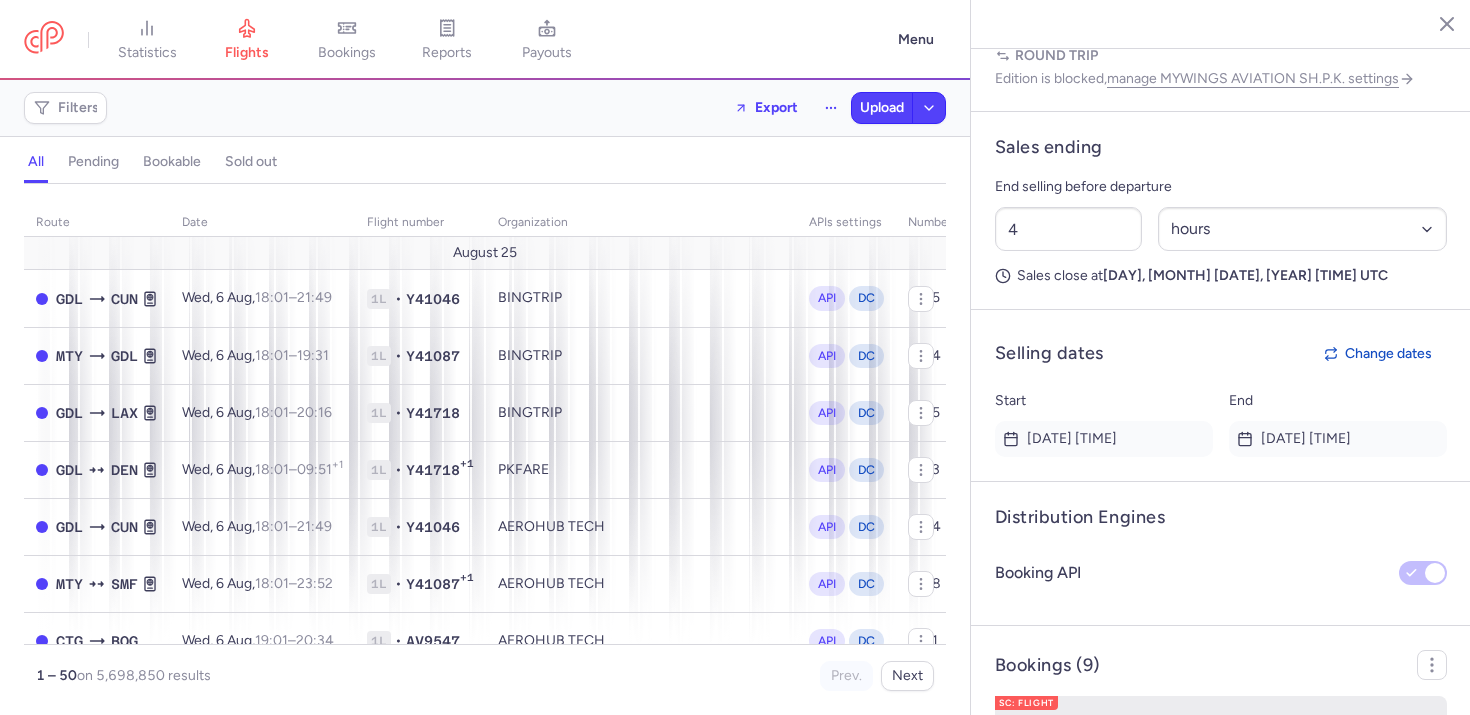 scroll, scrollTop: 1397, scrollLeft: 0, axis: vertical 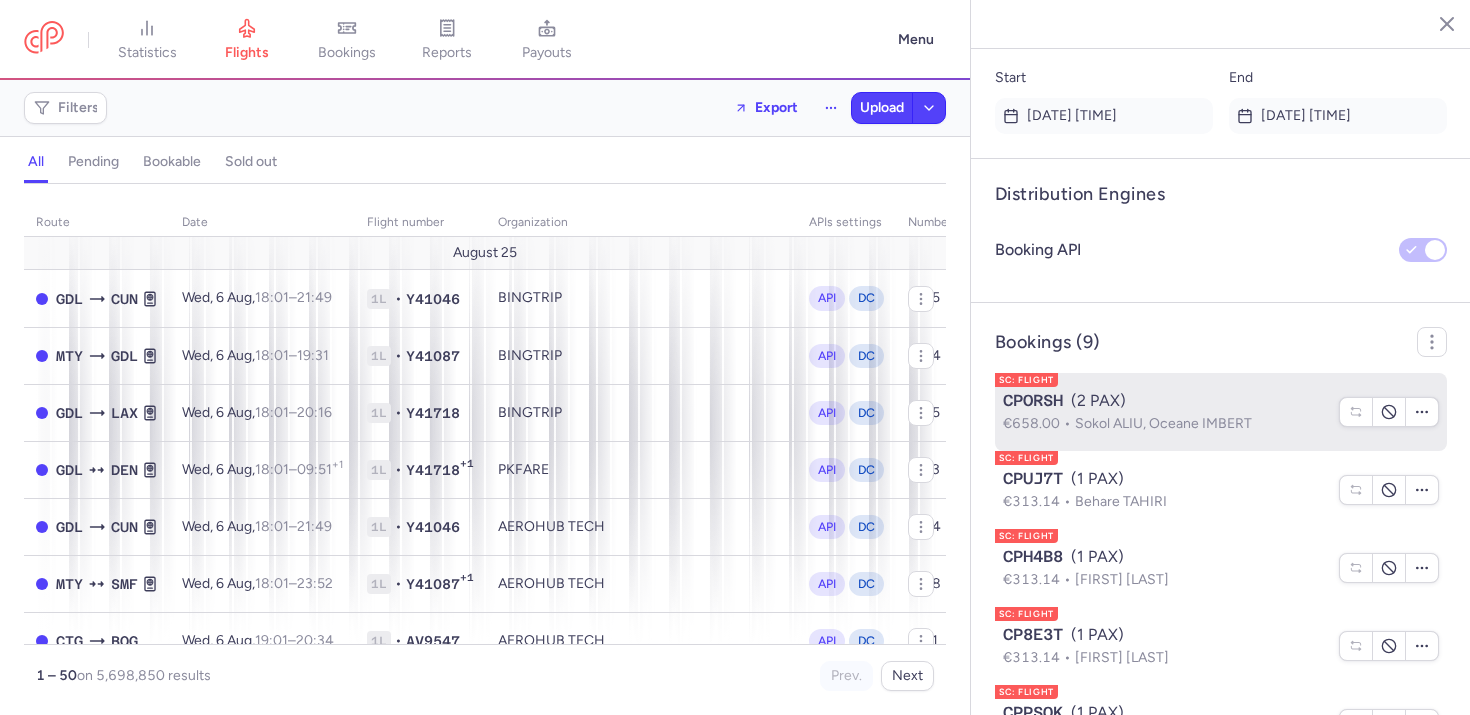 click on "SC: FLIGHT CPORSH  (2 PAX)  €658.00  [FIRST] [LAST], [FIRST] [LAST]" 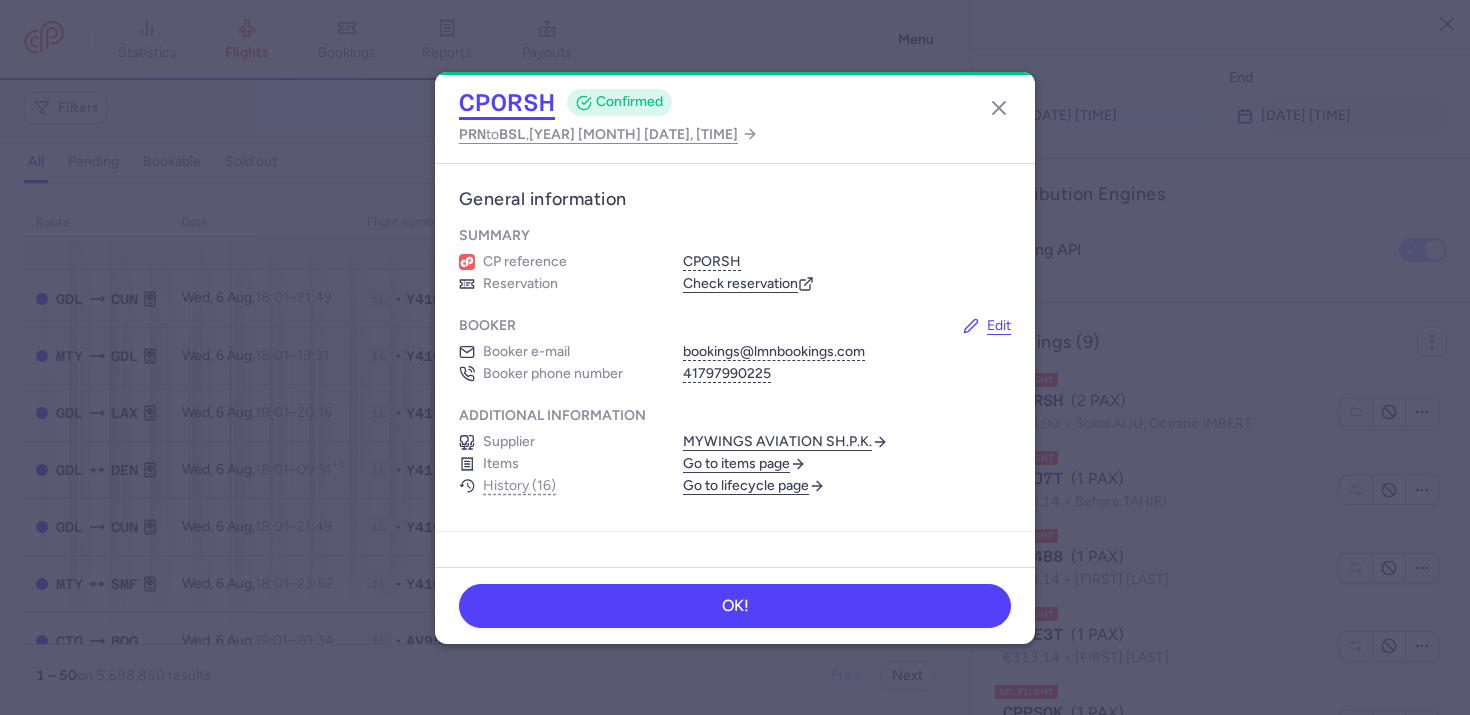 click on "CPORSH" 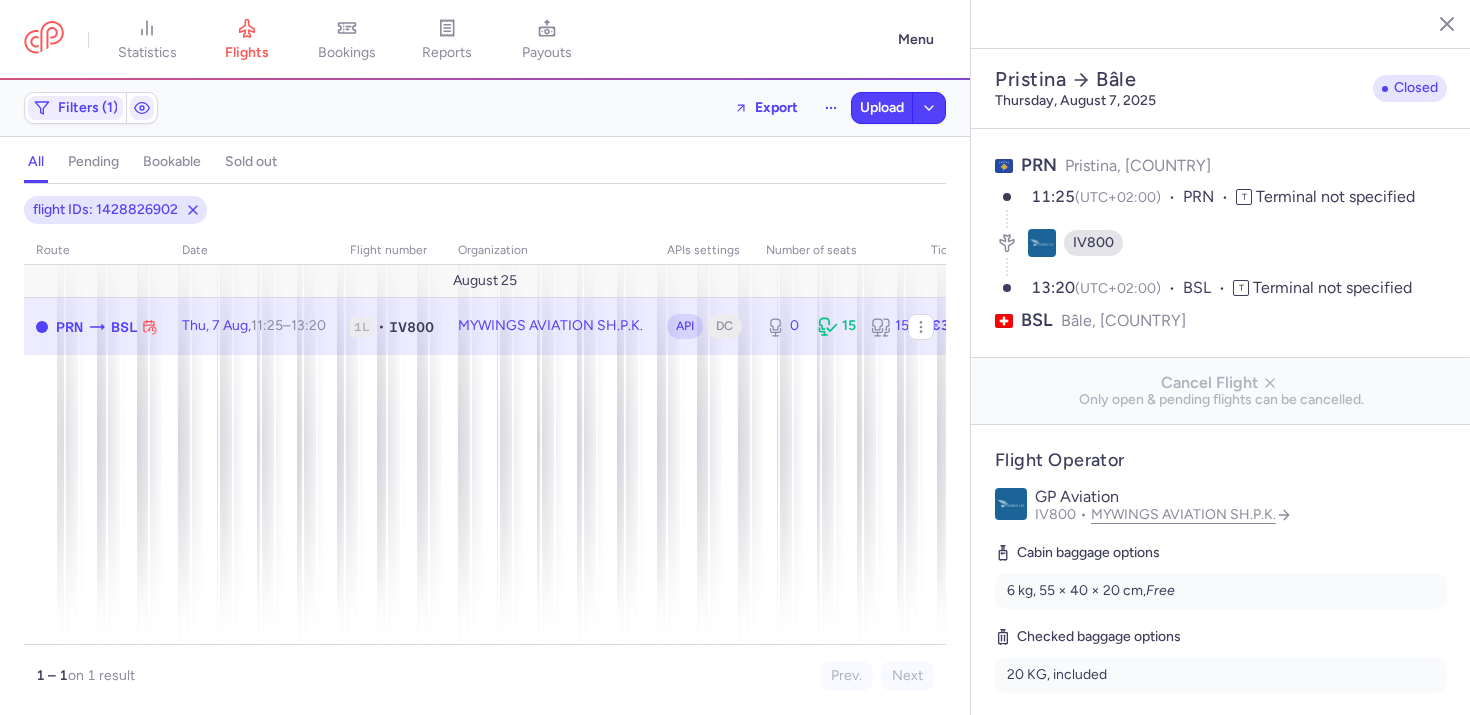 select on "hours" 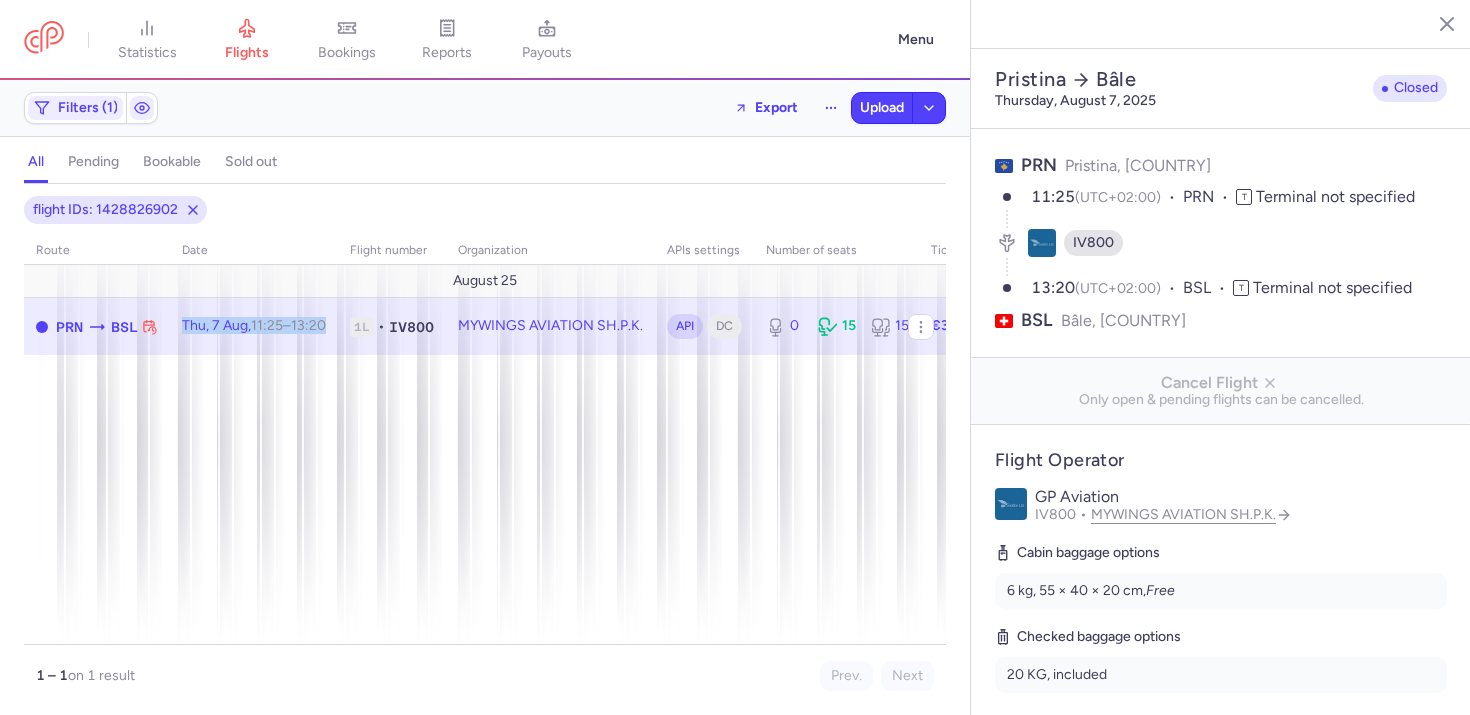 drag, startPoint x: 173, startPoint y: 325, endPoint x: 337, endPoint y: 329, distance: 164.04877 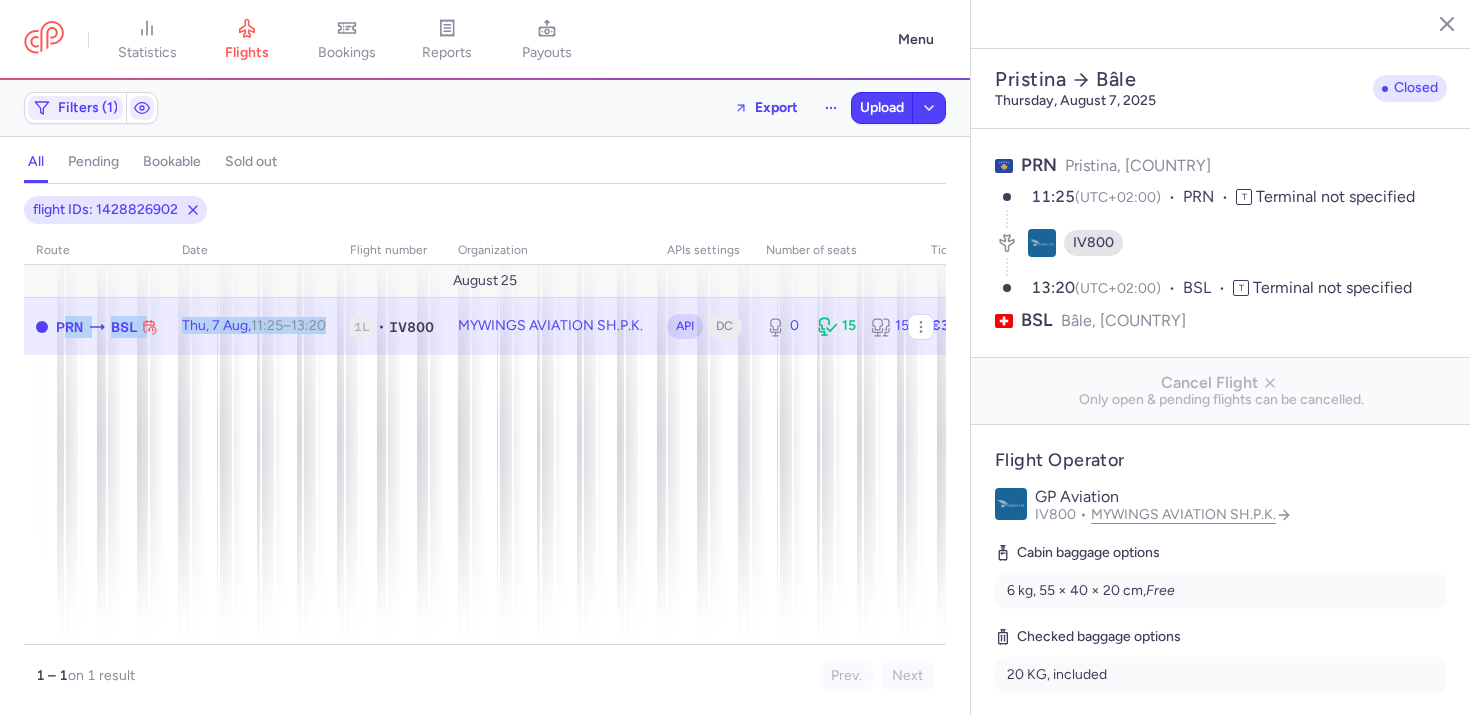 drag, startPoint x: 54, startPoint y: 329, endPoint x: 346, endPoint y: 323, distance: 292.06165 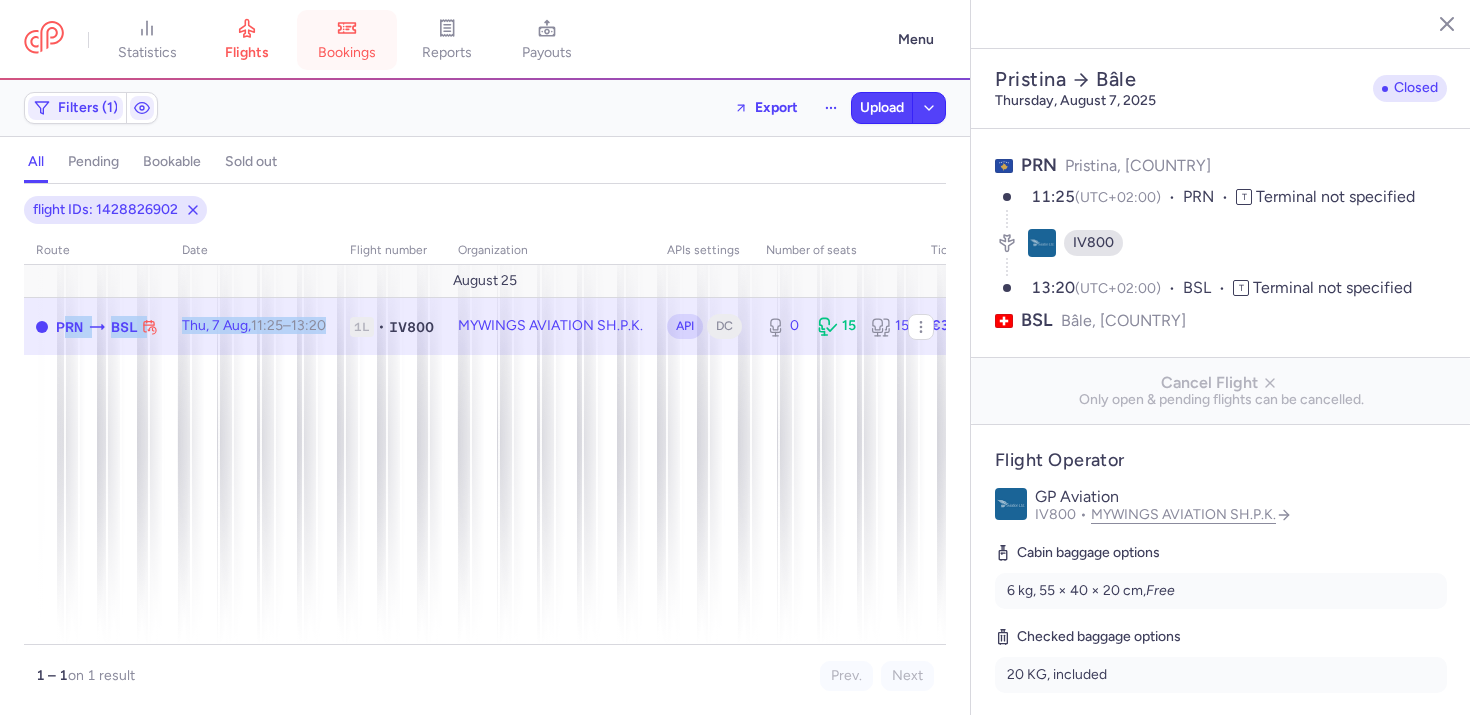 click on "bookings" at bounding box center [347, 53] 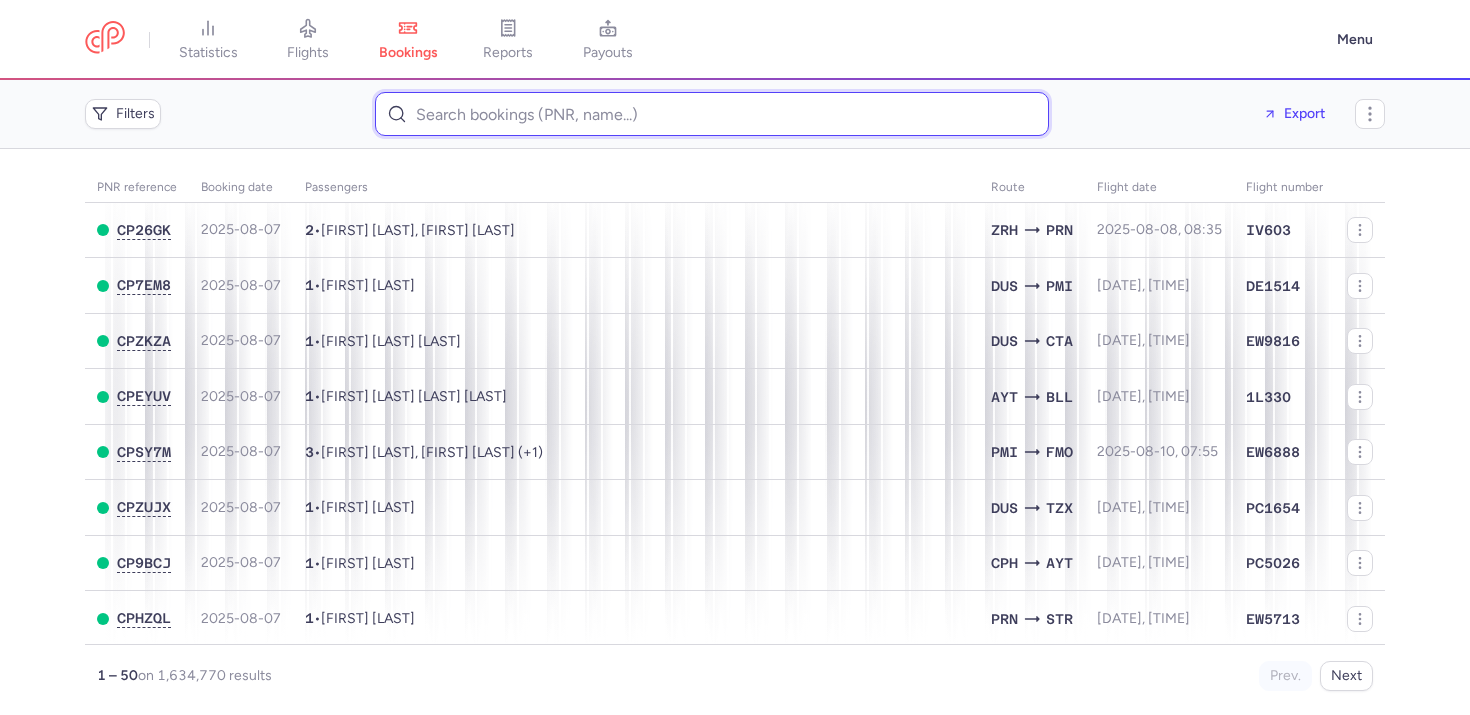 click at bounding box center (712, 114) 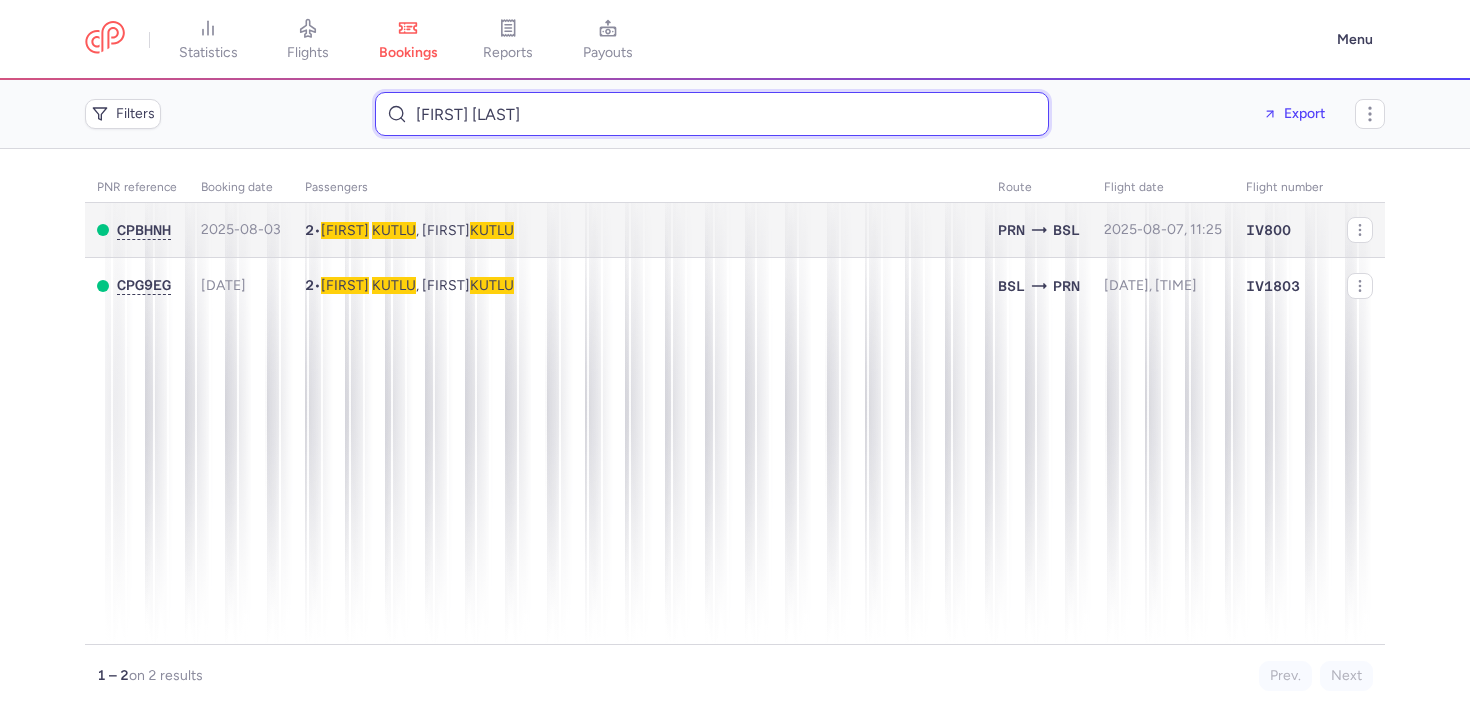 type on "REJHAN KUTLU" 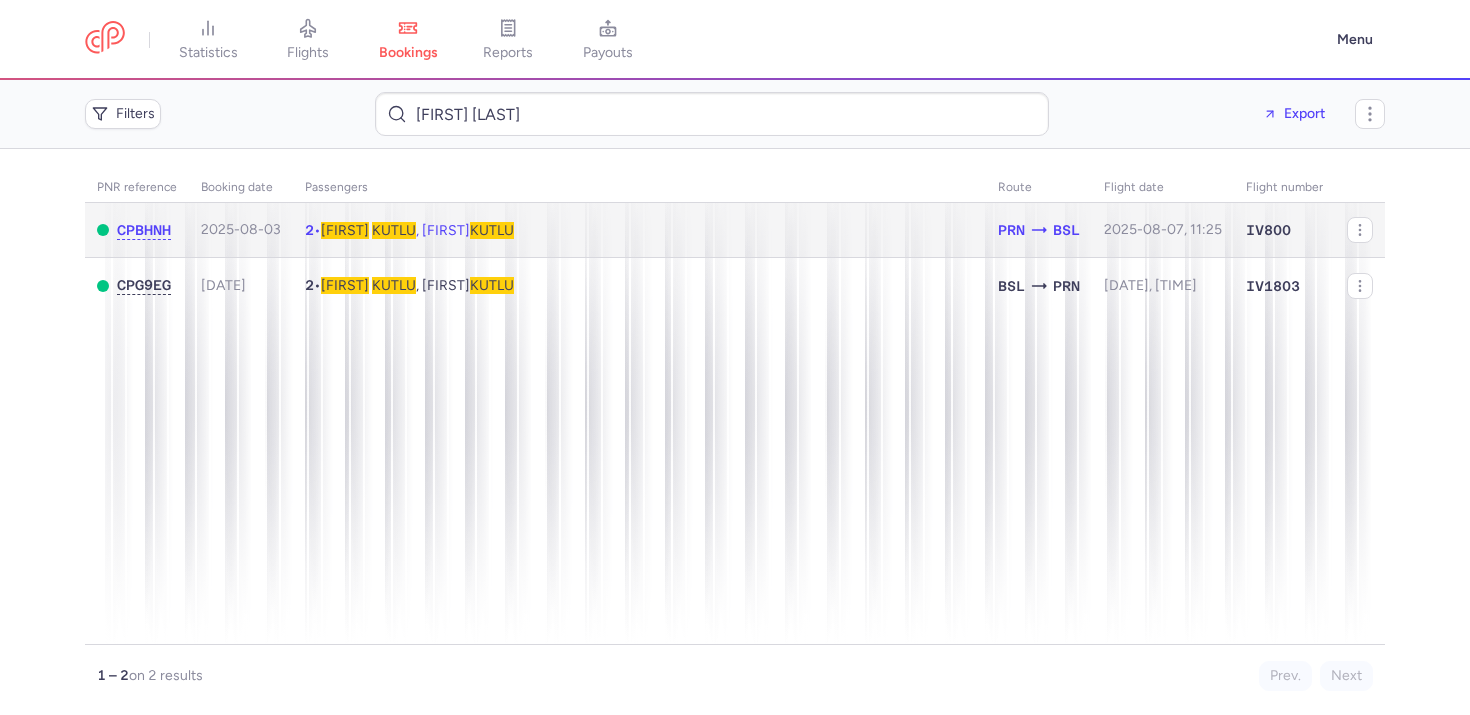 click on "Rejhan   KUTLU , Guney  KUTLU" at bounding box center (417, 230) 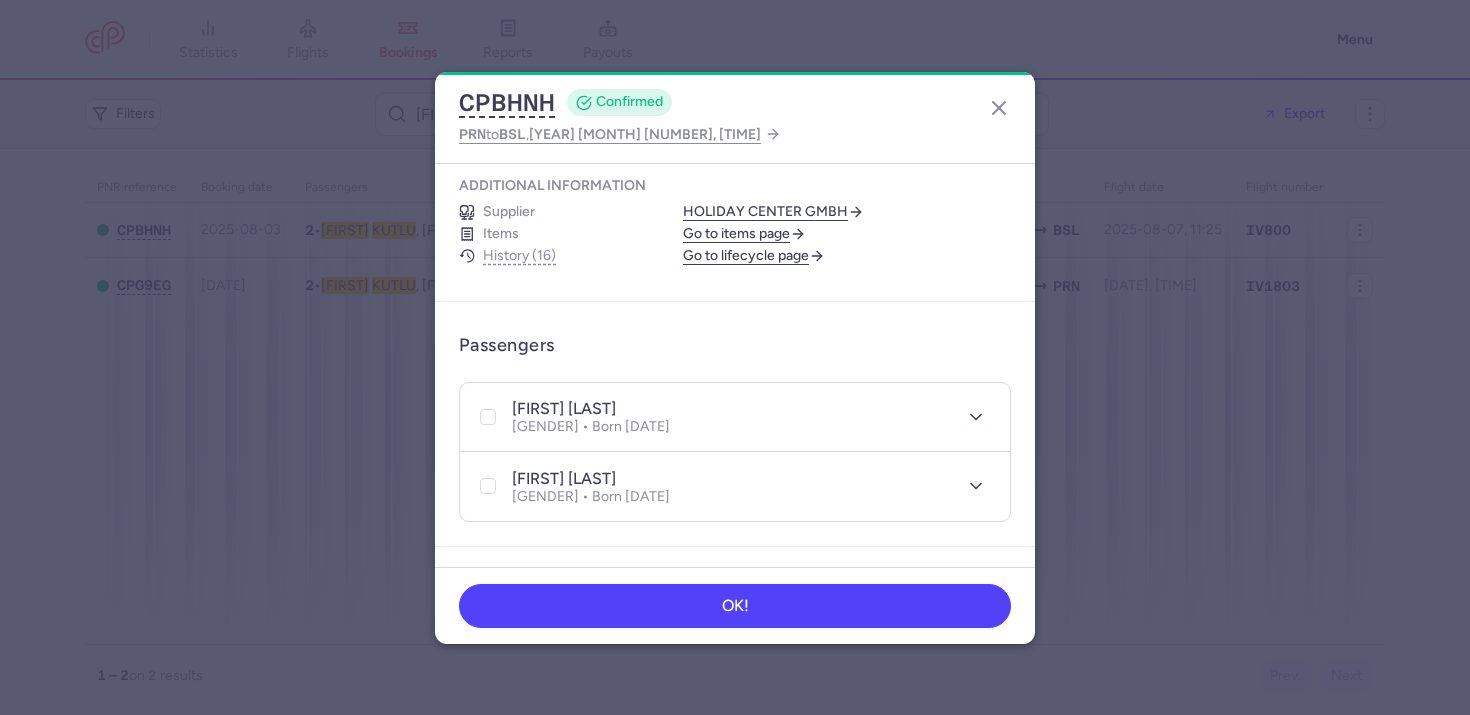 scroll, scrollTop: 227, scrollLeft: 0, axis: vertical 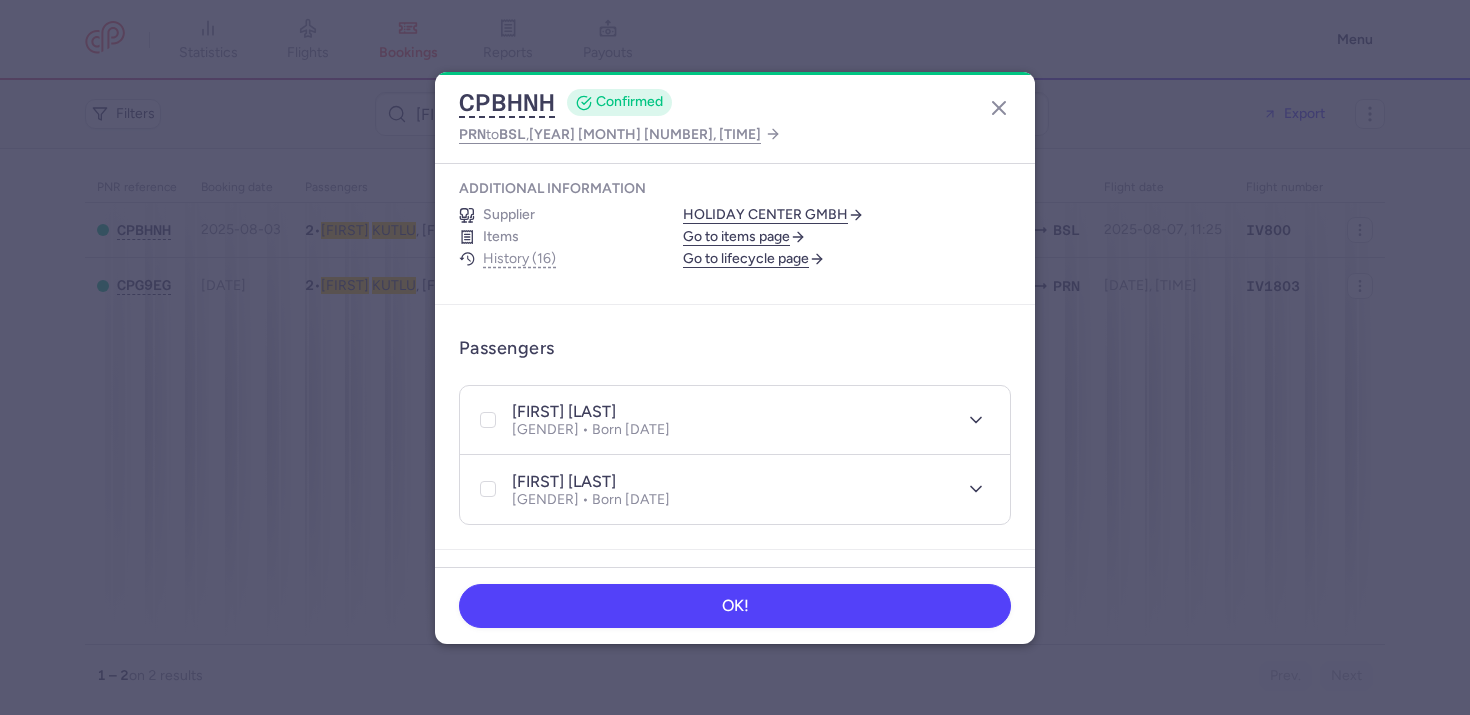 click on "CPBHNH  CONFIRMED PRN  to  BSL ,  2025 Aug 7, 05:00 General information Summary CP reference CPBHNH Reservation  Check reservation  Booker  Edit  Booker e-mail bookings@lmnbookings.com Booker phone number  410765003179 Additional information Supplier HOLIDAY CENTER GMBH  Items  Go to items page   History (16)   Go to lifecycle page  Passengers rejhan KUTLU  Female • Born 16/03/1990 guney KUTLU  Male • Born 25/09/2019 Ancillaries Checked baggage 2 × 20 kg • Free included Cabin bag 2 × 6 kg, 55 × 40 × 20 cm • Free included Items  Go to items page  Booking 1625660 €552.84 Processed Booking date  03/08/2025 Fare type  One Way Price gap  €0.00 Customer name  Travelfusion Item ID  1678110  Show transactions Flight changes  Move booking  Aug 6, 2025 Waiting Schedule Change (flight) • Refundable • Not seen yet Cancel booking Cancel and notify all passengers with optional refund.  Cancel booking  OK!" at bounding box center [735, 358] 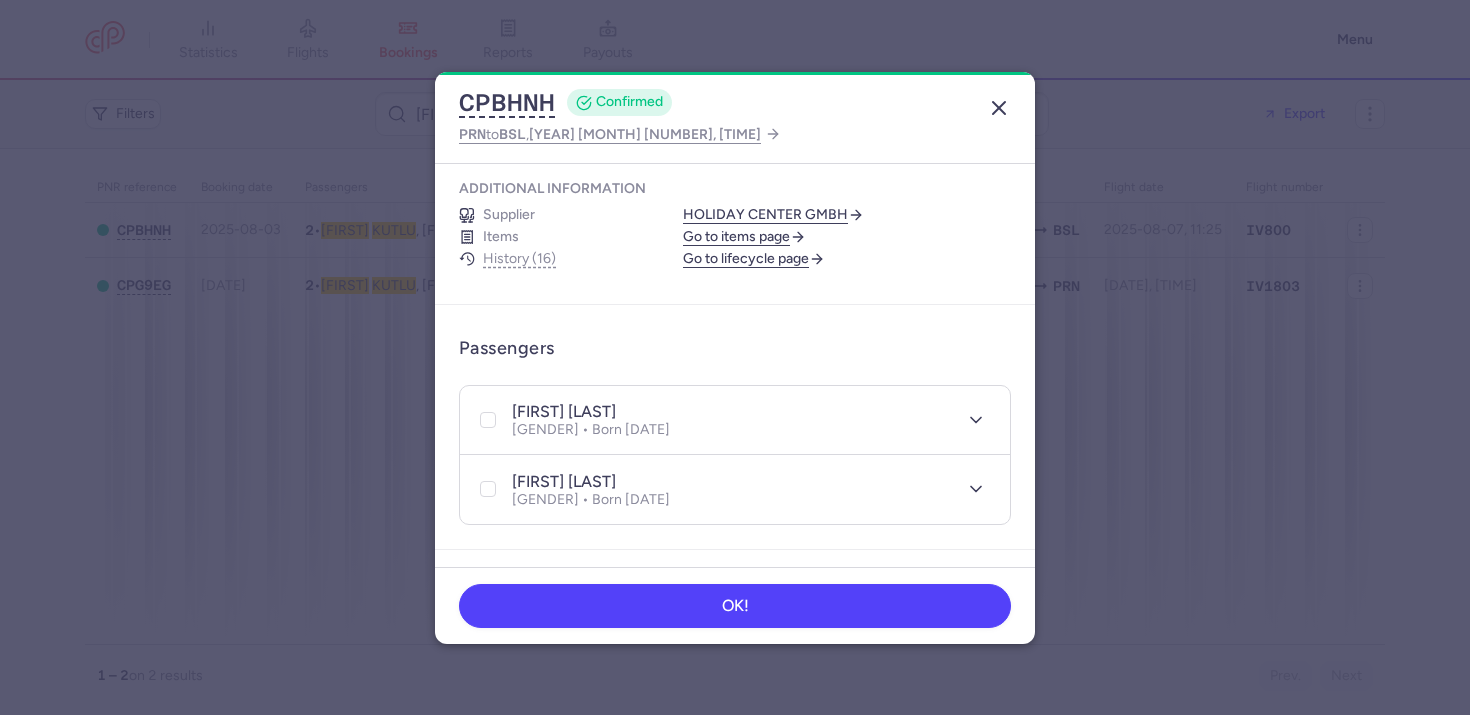 click 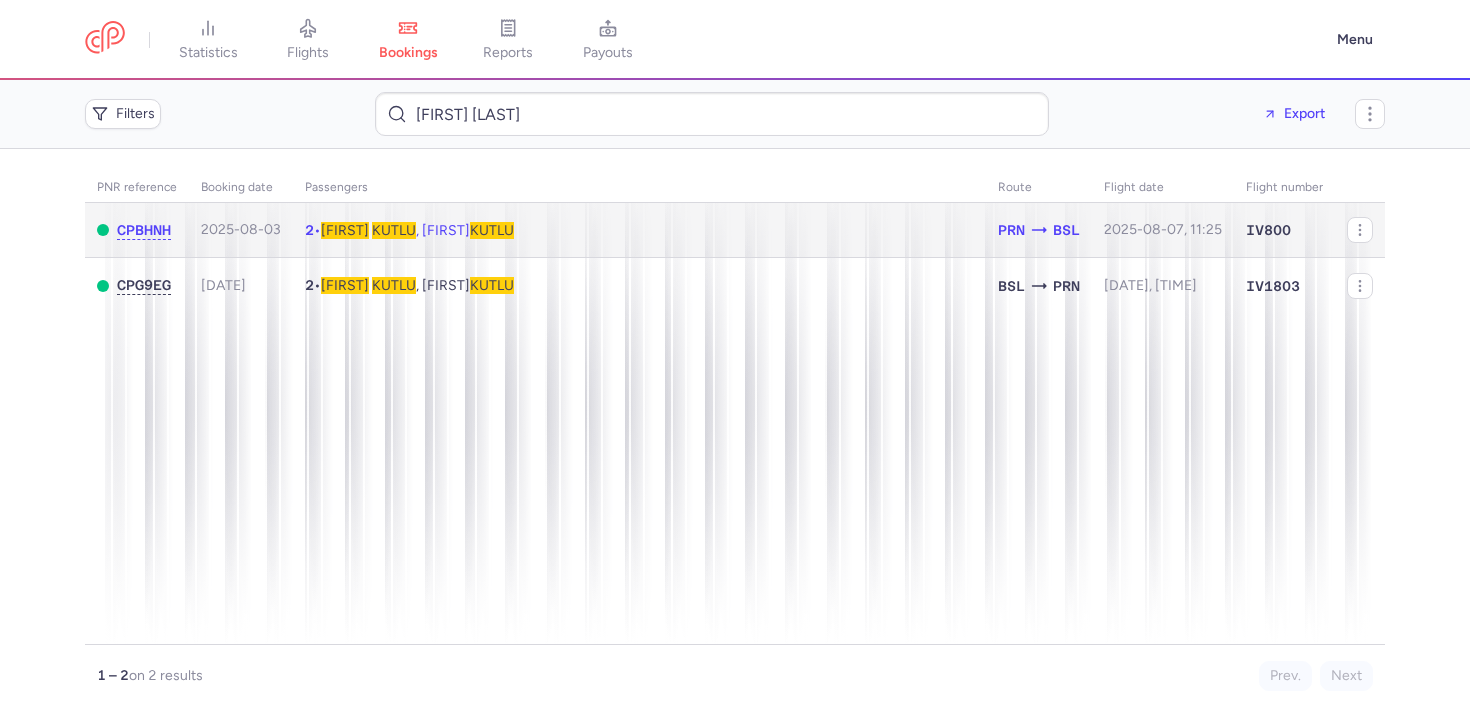 click on "2  •  Rejhan   KUTLU , Guney  KUTLU" 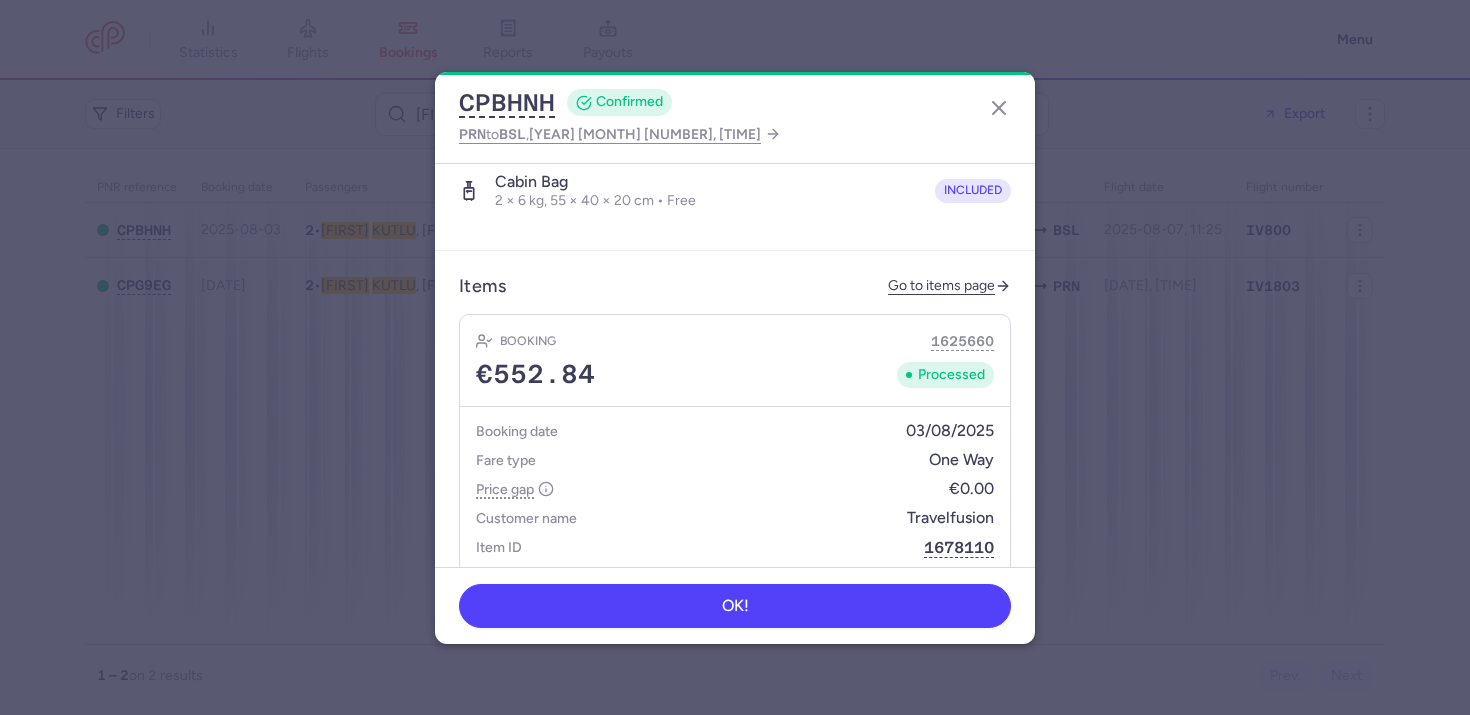 scroll, scrollTop: 869, scrollLeft: 0, axis: vertical 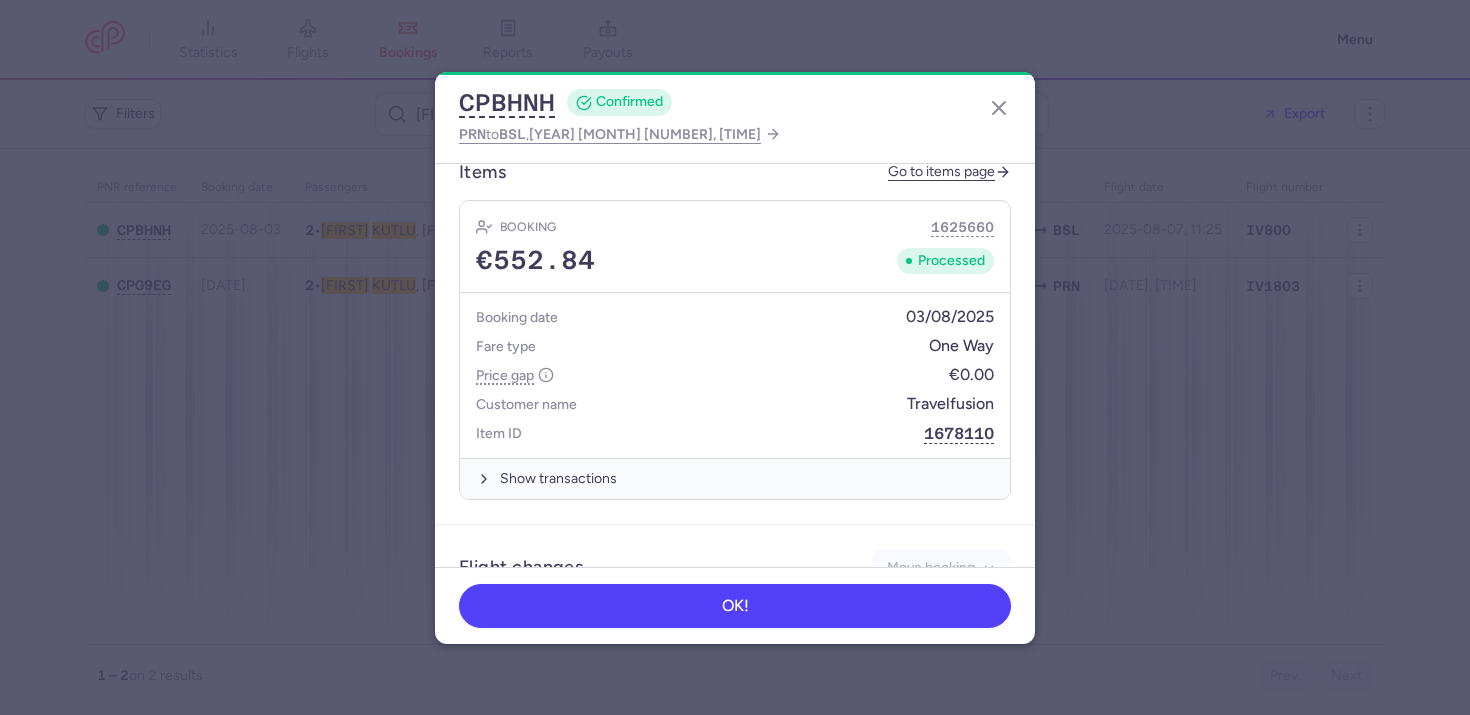 type 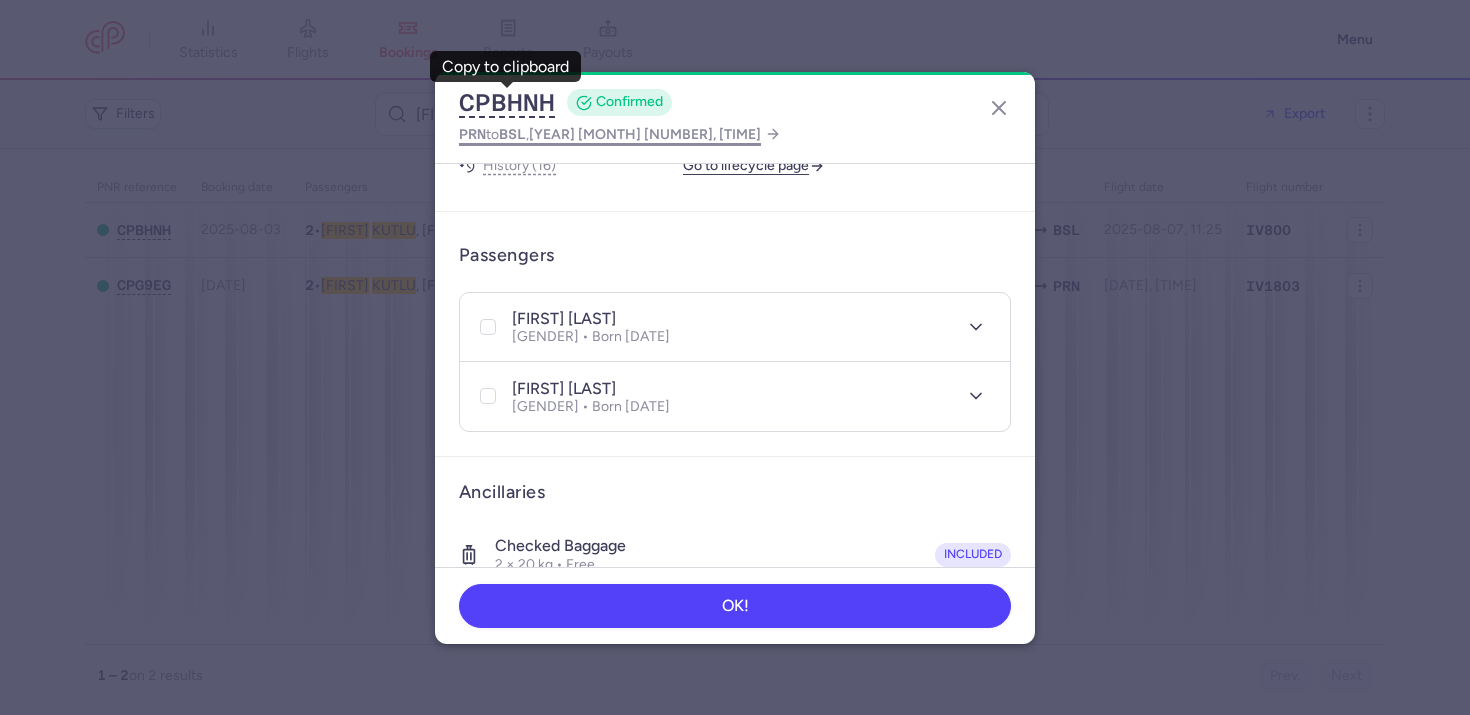click on "2025 Aug 7, 05:00" at bounding box center (645, 134) 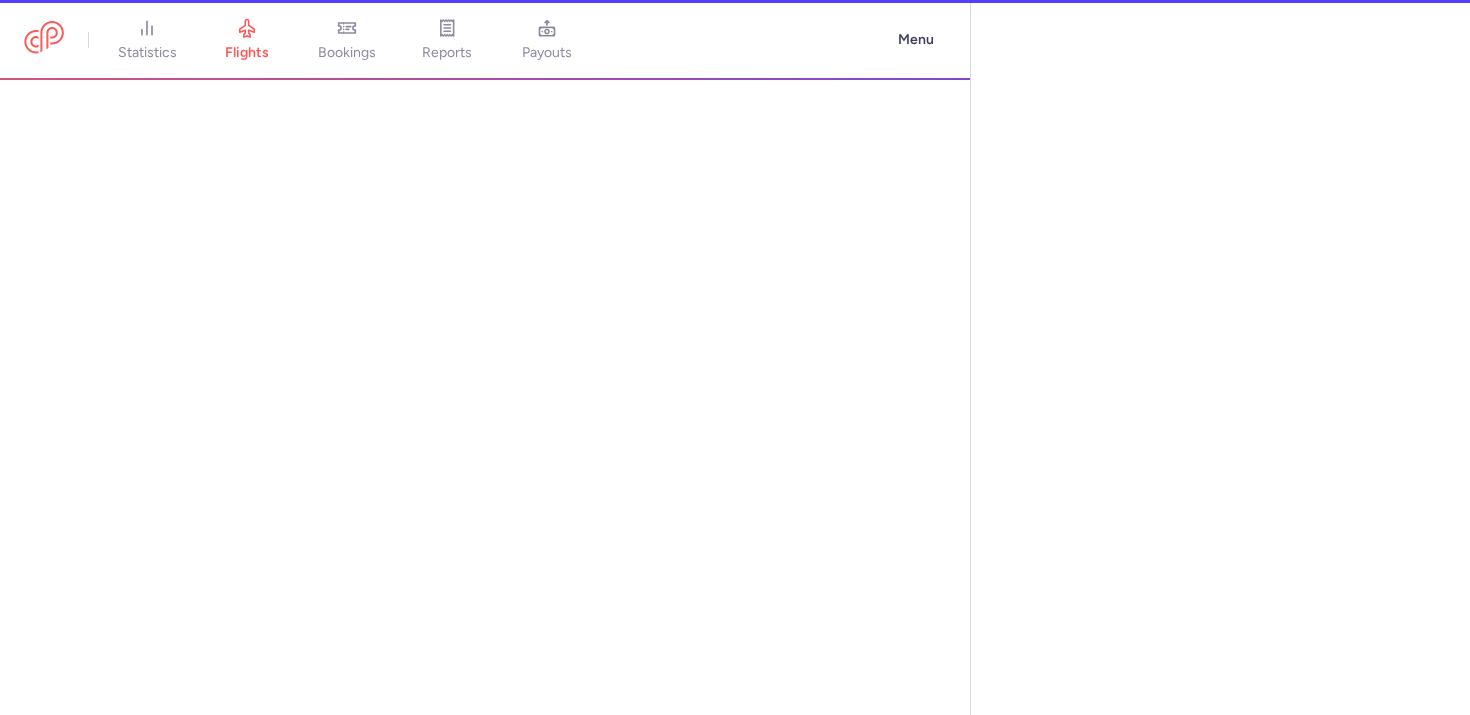 select on "hours" 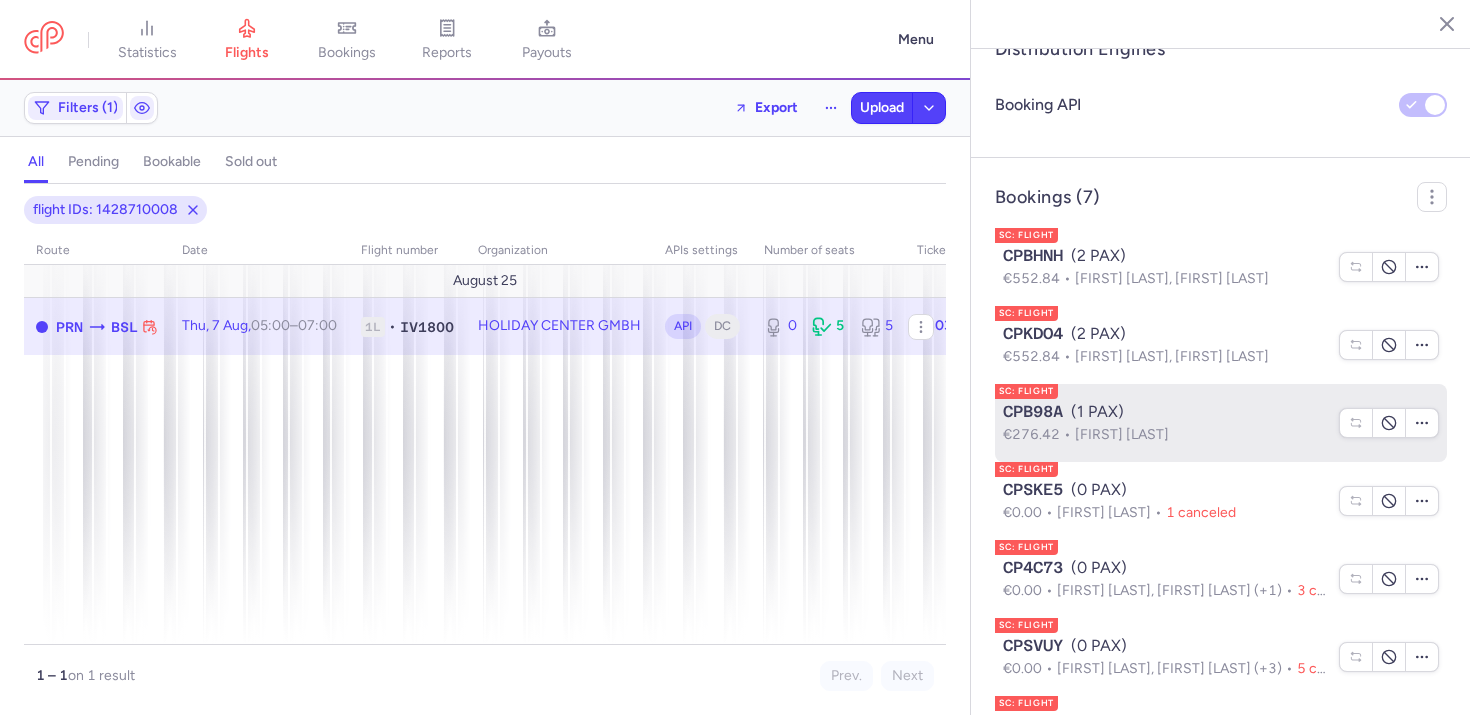 scroll, scrollTop: 1679, scrollLeft: 0, axis: vertical 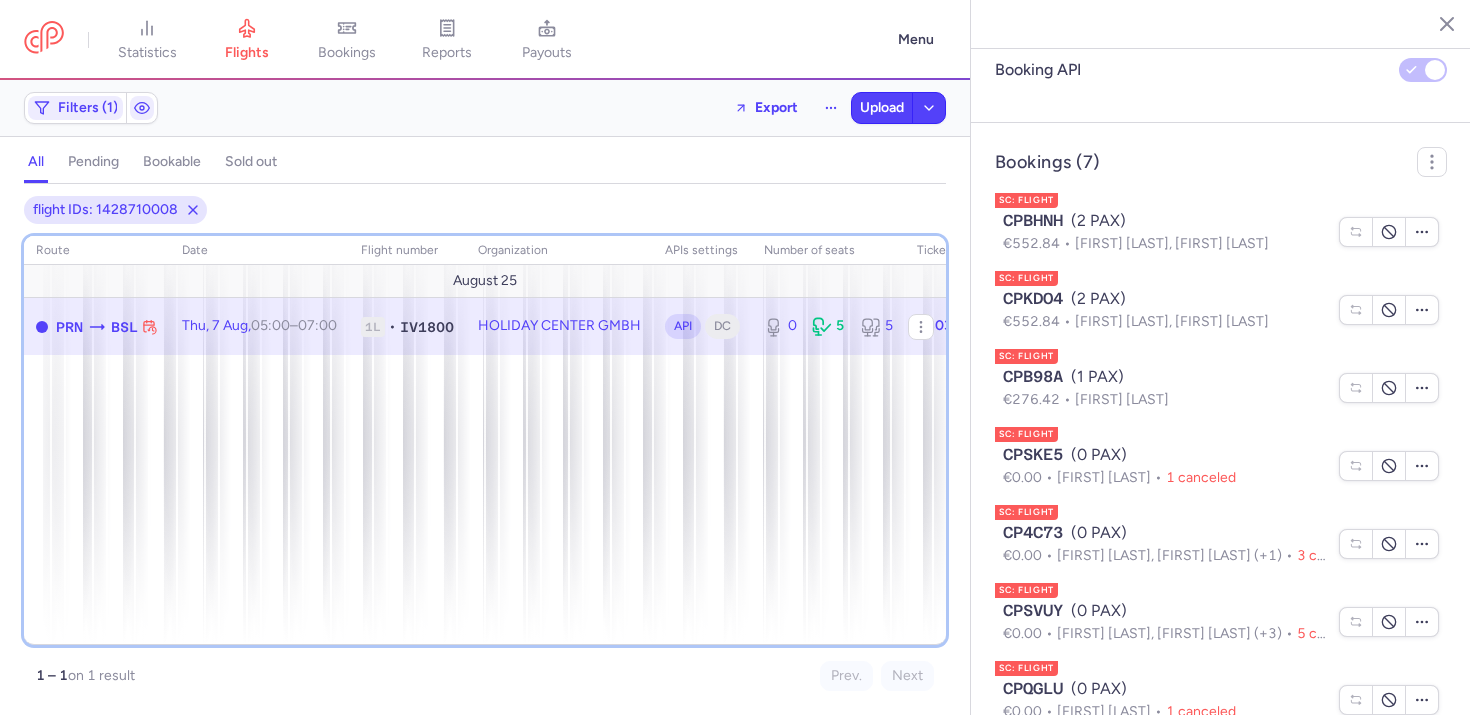 drag, startPoint x: 565, startPoint y: 415, endPoint x: 575, endPoint y: 418, distance: 10.440307 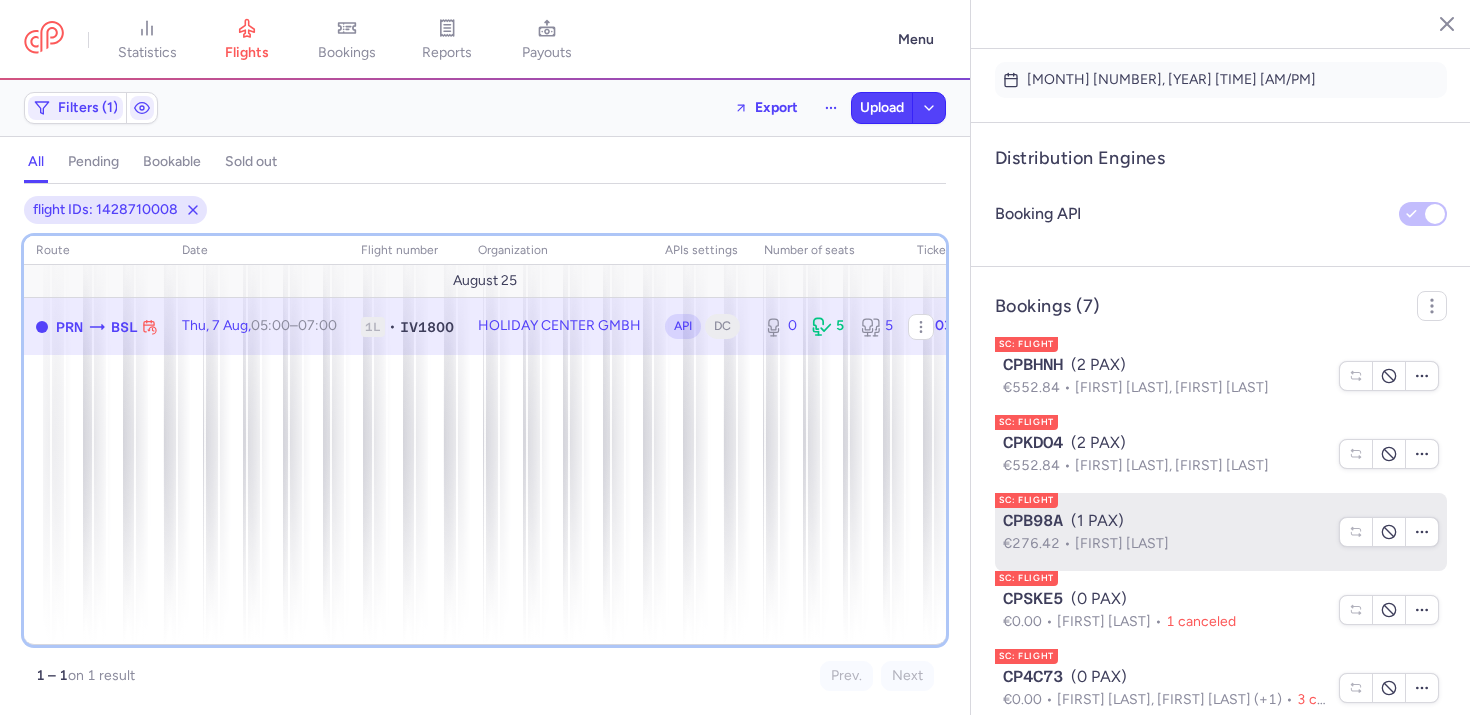 scroll, scrollTop: 1416, scrollLeft: 0, axis: vertical 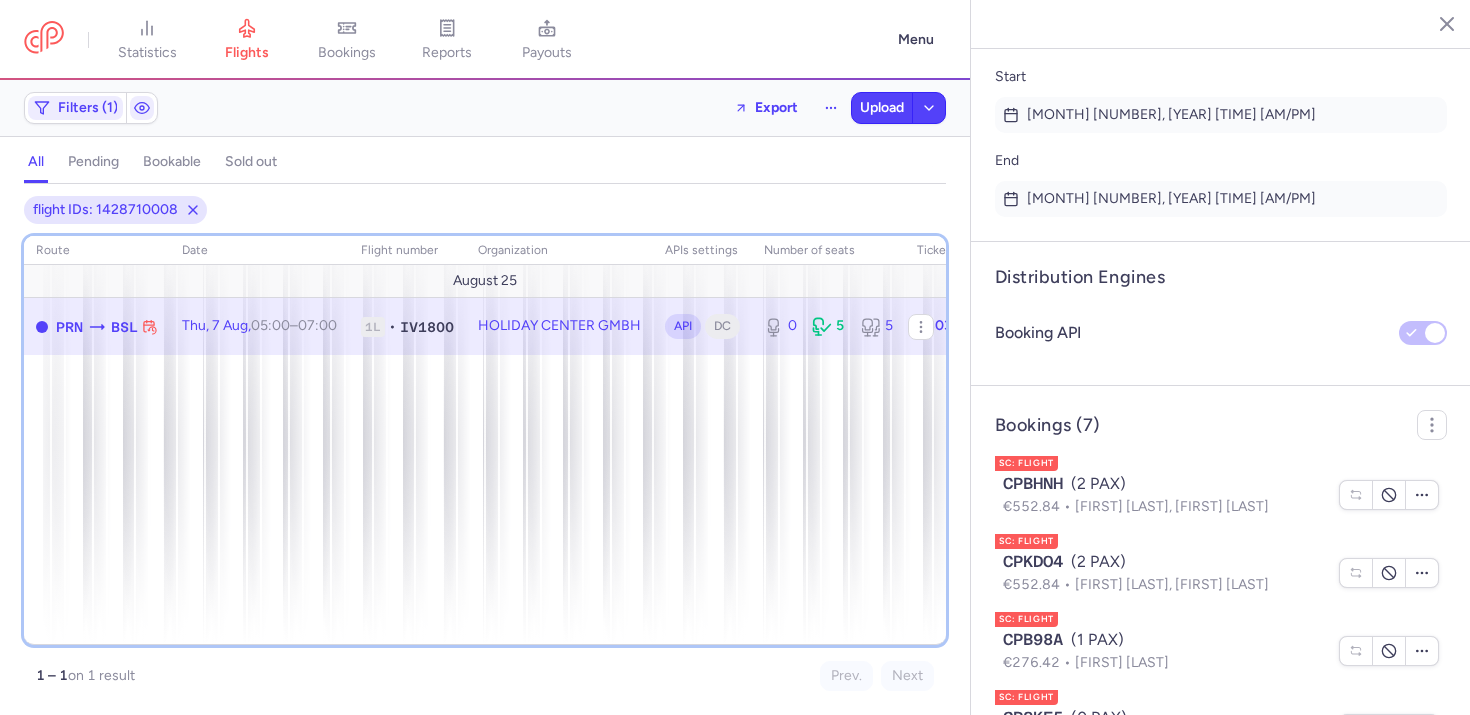 click on "route date Flight number organization APIs settings number of seats Ticket price August 25  PRN  BSL Thu, 7 Aug,  05:00  –  07:00  +0 1L • IV1800 HOLIDAY CENTER GMBH API DC 0 5 5 €303.00" at bounding box center [485, 440] 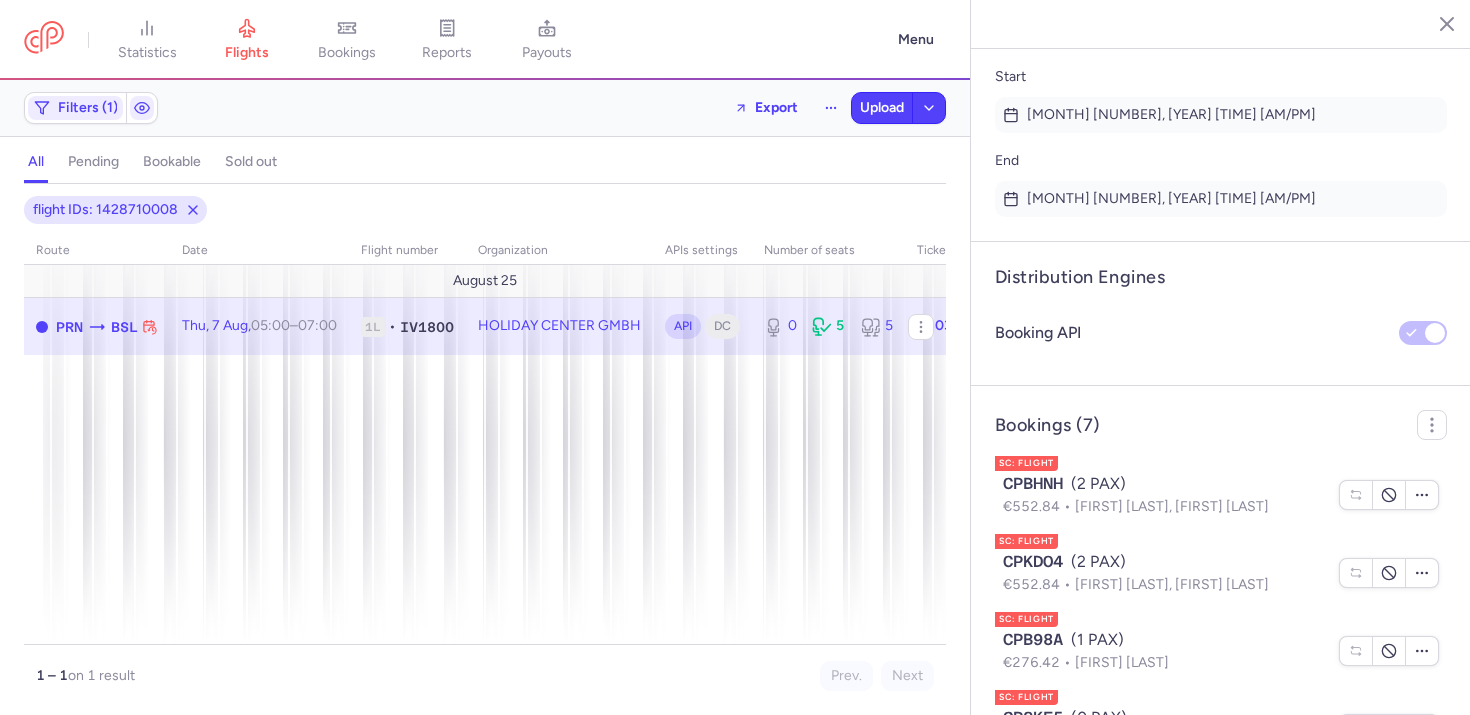 click on "1L • IV1800" 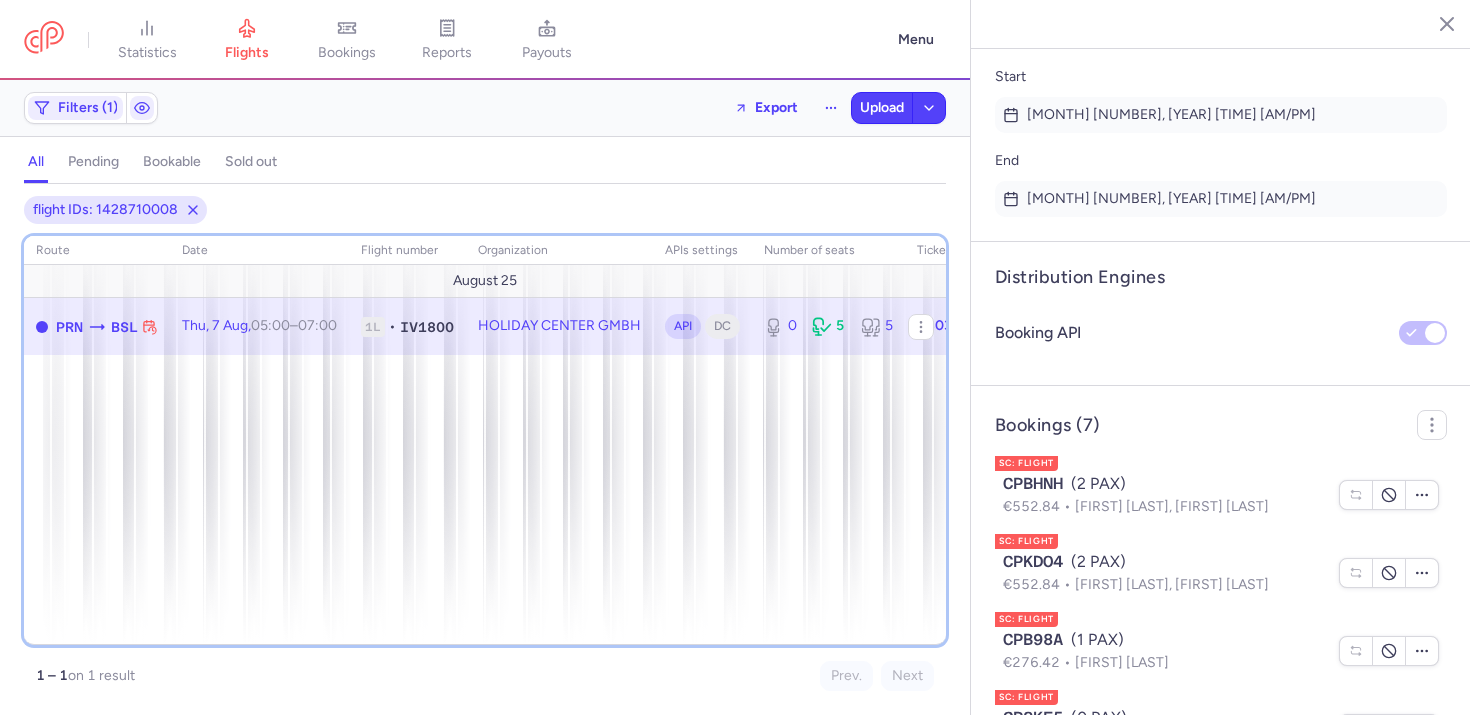 click on "route date Flight number organization APIs settings number of seats Ticket price August 25  PRN  BSL Thu, 7 Aug,  05:00  –  07:00  +0 1L • IV1800 HOLIDAY CENTER GMBH API DC 0 5 5 €303.00" at bounding box center [485, 440] 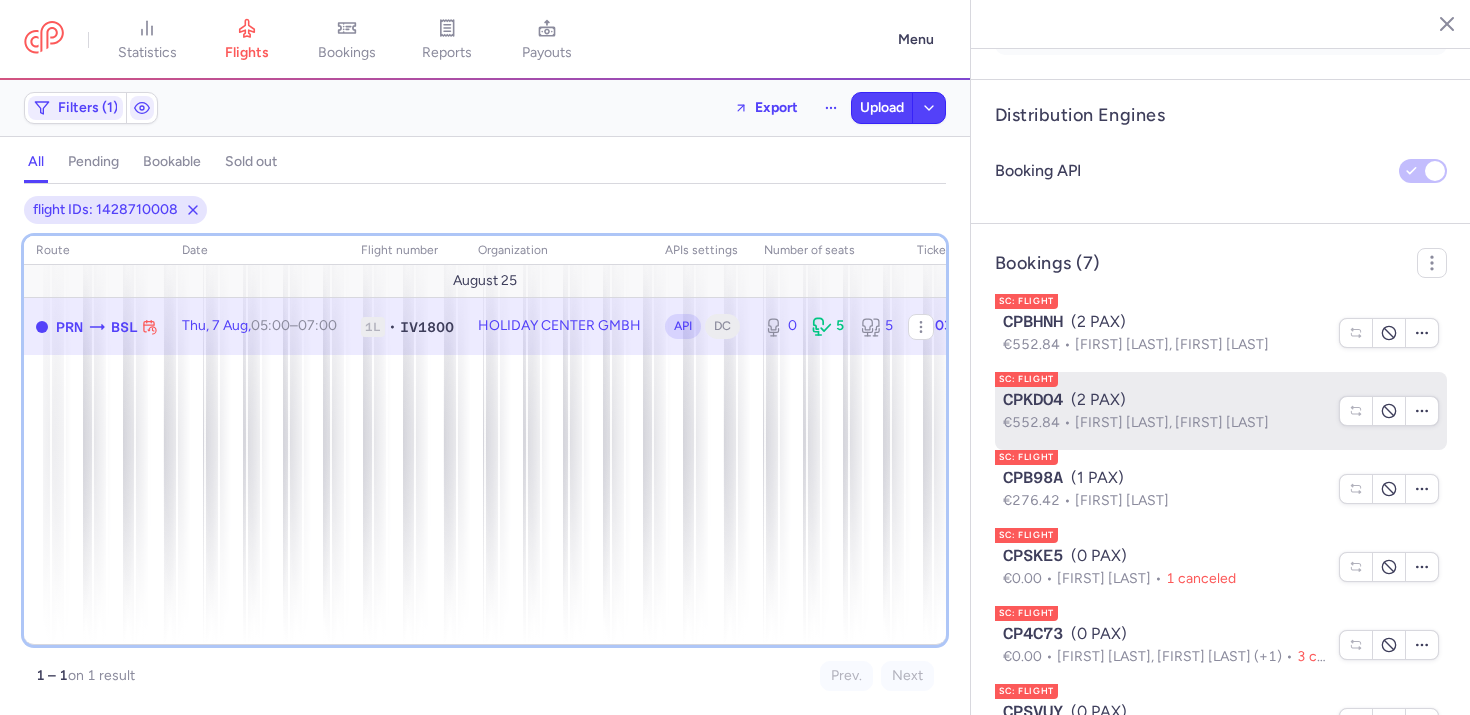 scroll, scrollTop: 1679, scrollLeft: 0, axis: vertical 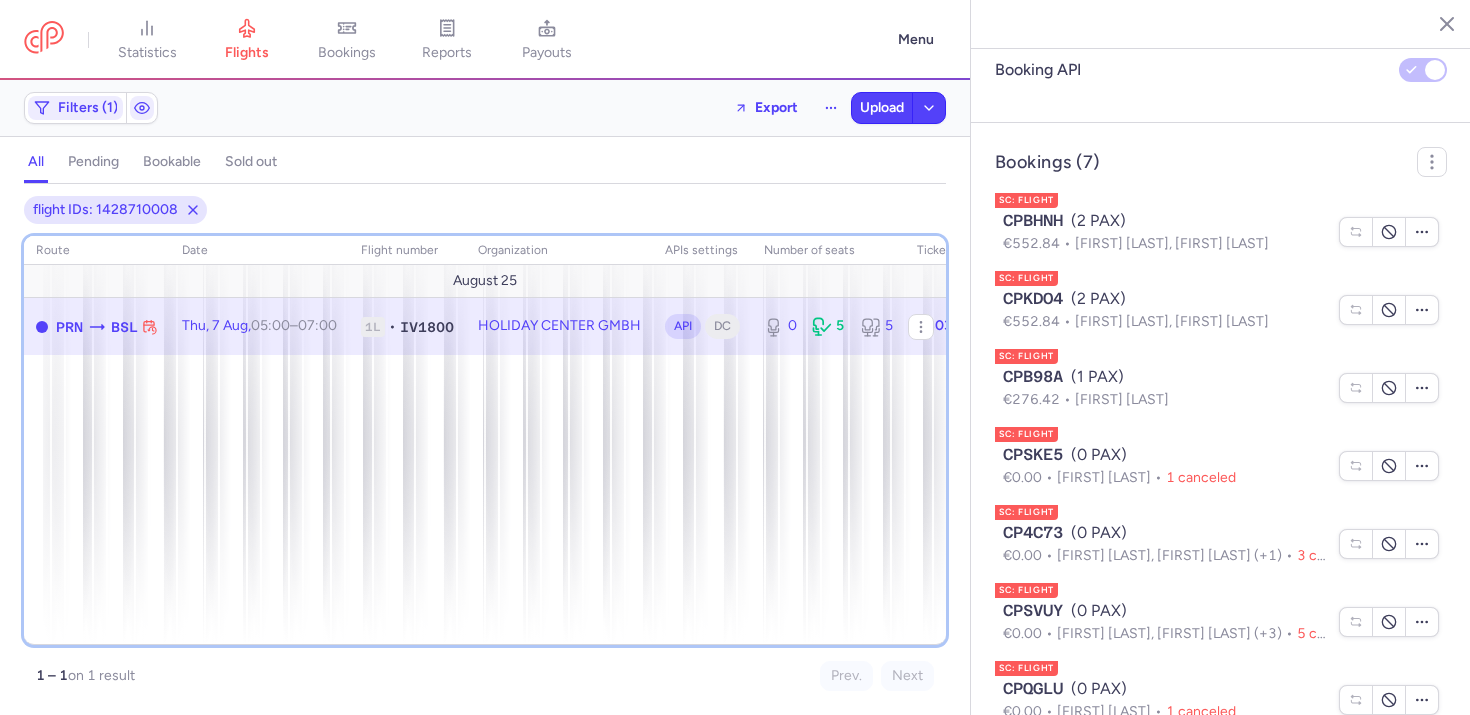 click on "route date Flight number organization APIs settings number of seats Ticket price August 25  PRN  BSL Thu, 7 Aug,  05:00  –  07:00  +0 1L • IV1800 HOLIDAY CENTER GMBH API DC 0 5 5 €303.00" at bounding box center [485, 440] 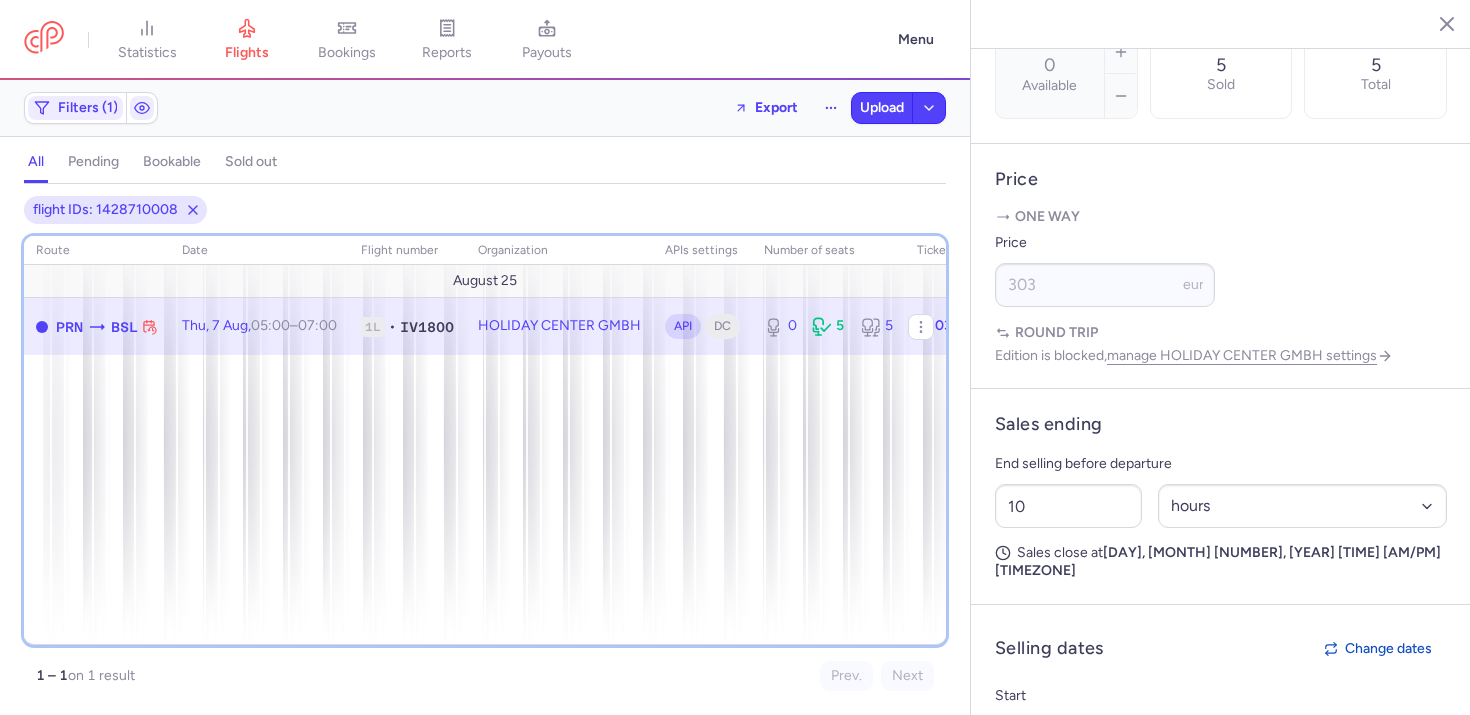 scroll, scrollTop: 776, scrollLeft: 0, axis: vertical 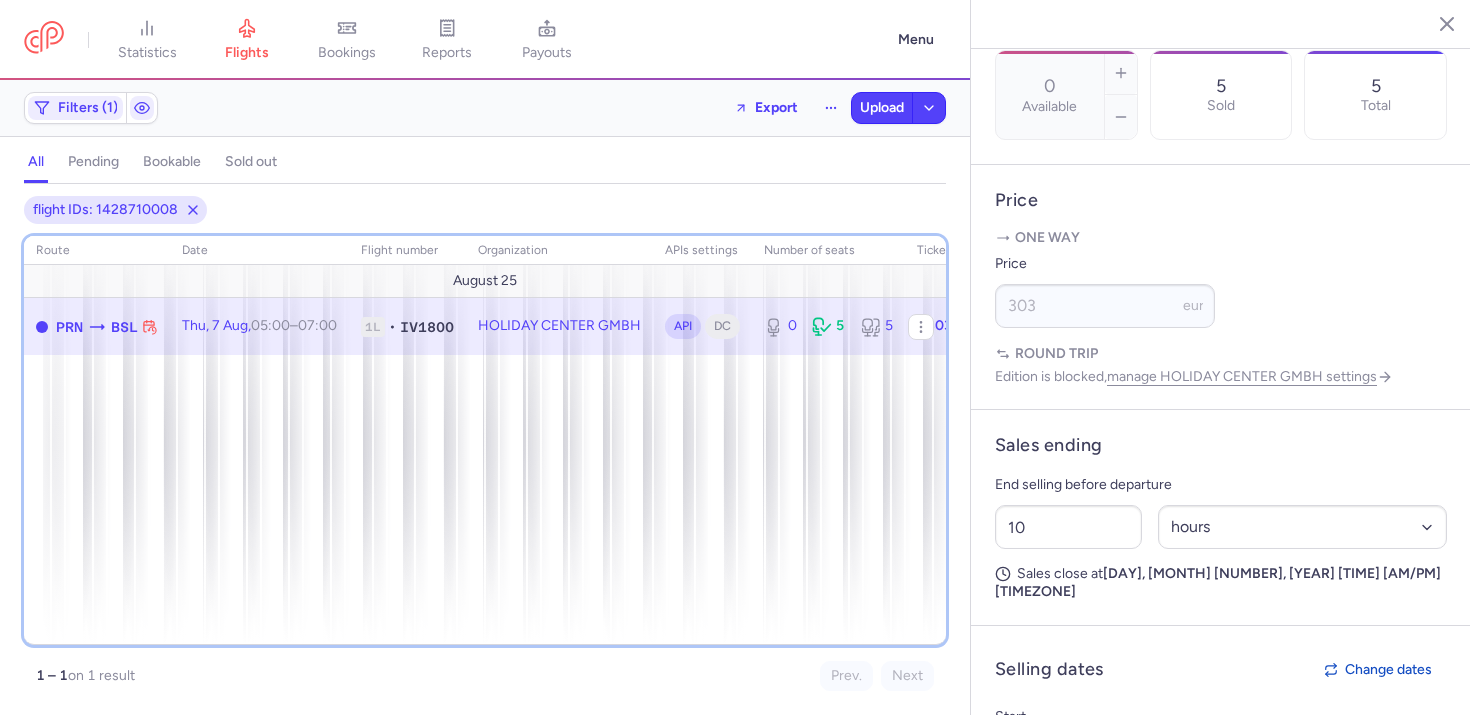 click on "route date Flight number organization APIs settings number of seats Ticket price August 25  PRN  BSL Thu, 7 Aug,  05:00  –  07:00  +0 1L • IV1800 HOLIDAY CENTER GMBH API DC 0 5 5 €303.00" at bounding box center (485, 440) 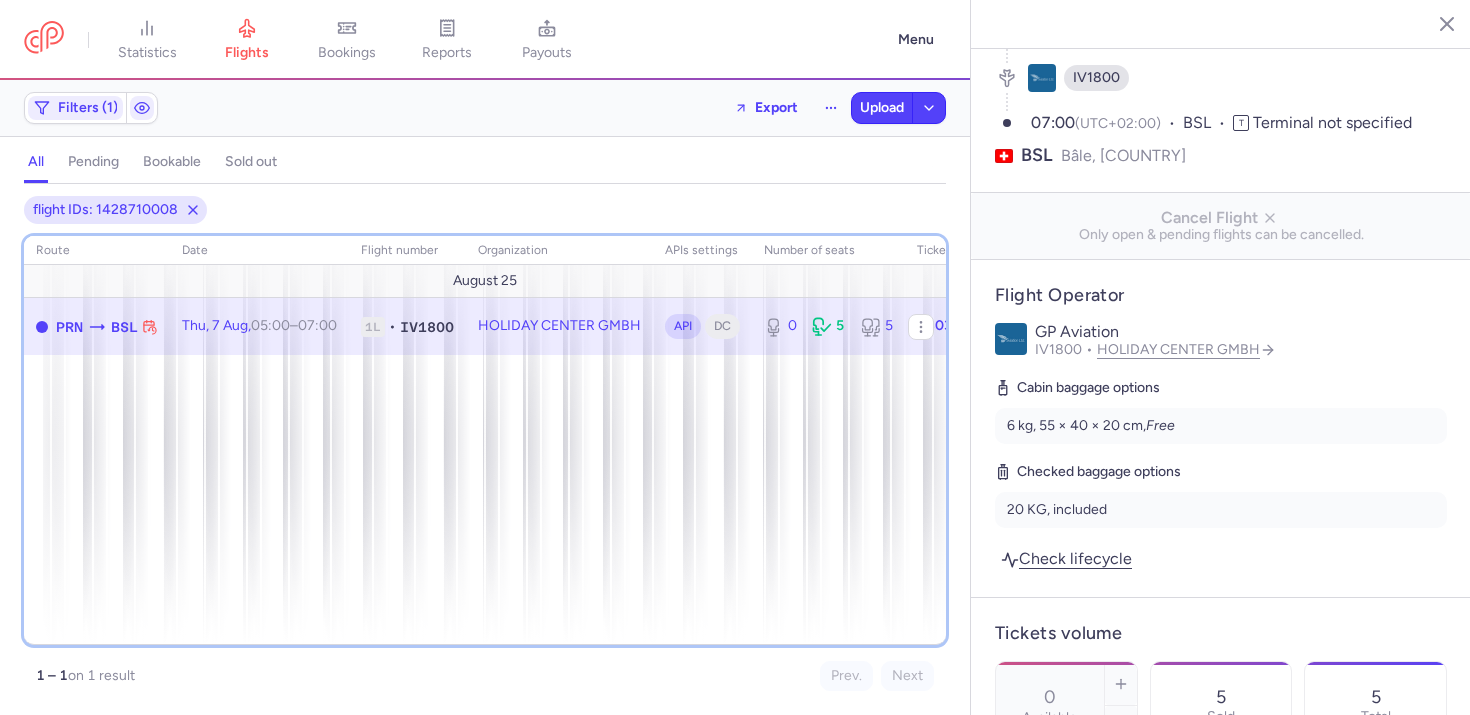 scroll, scrollTop: 0, scrollLeft: 0, axis: both 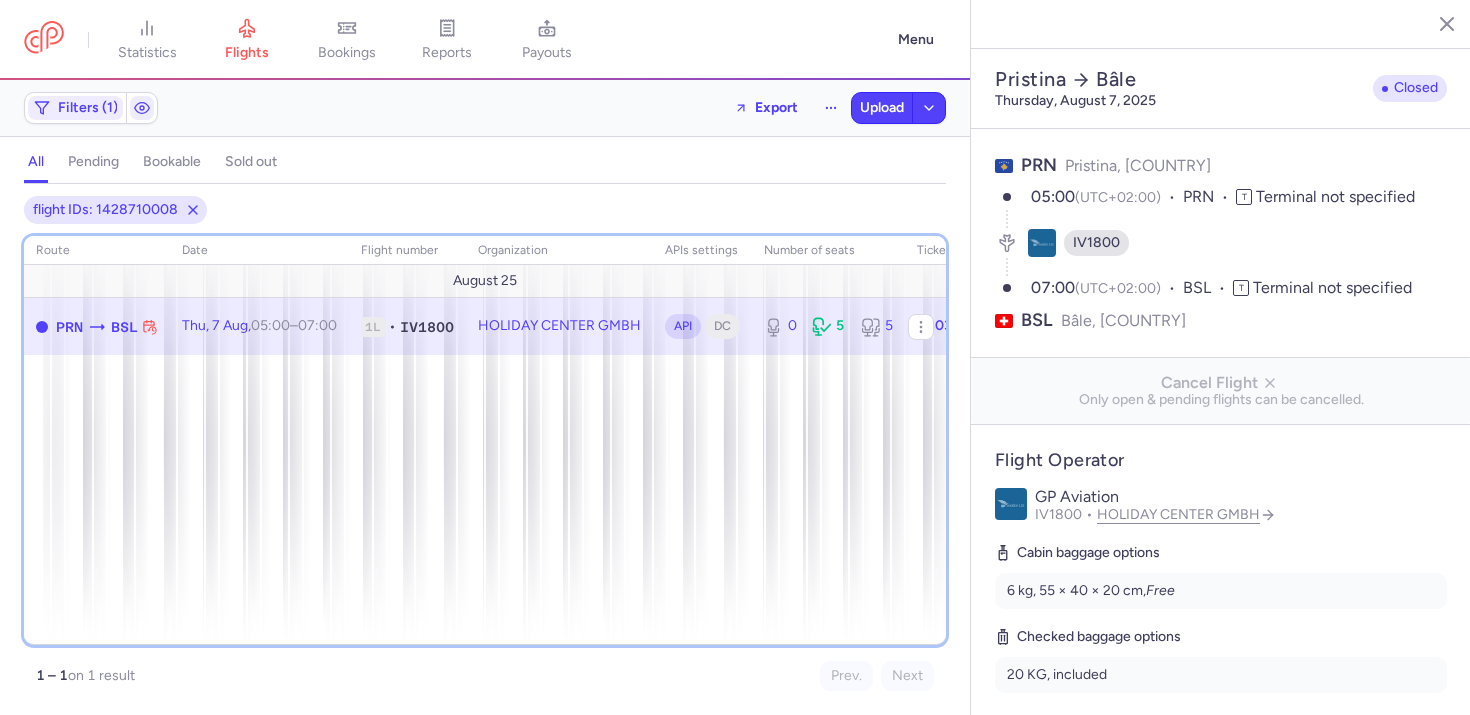 click on "route date Flight number organization APIs settings number of seats Ticket price August 25  PRN  BSL Thu, 7 Aug,  05:00  –  07:00  +0 1L • IV1800 HOLIDAY CENTER GMBH API DC 0 5 5 €303.00" at bounding box center (485, 440) 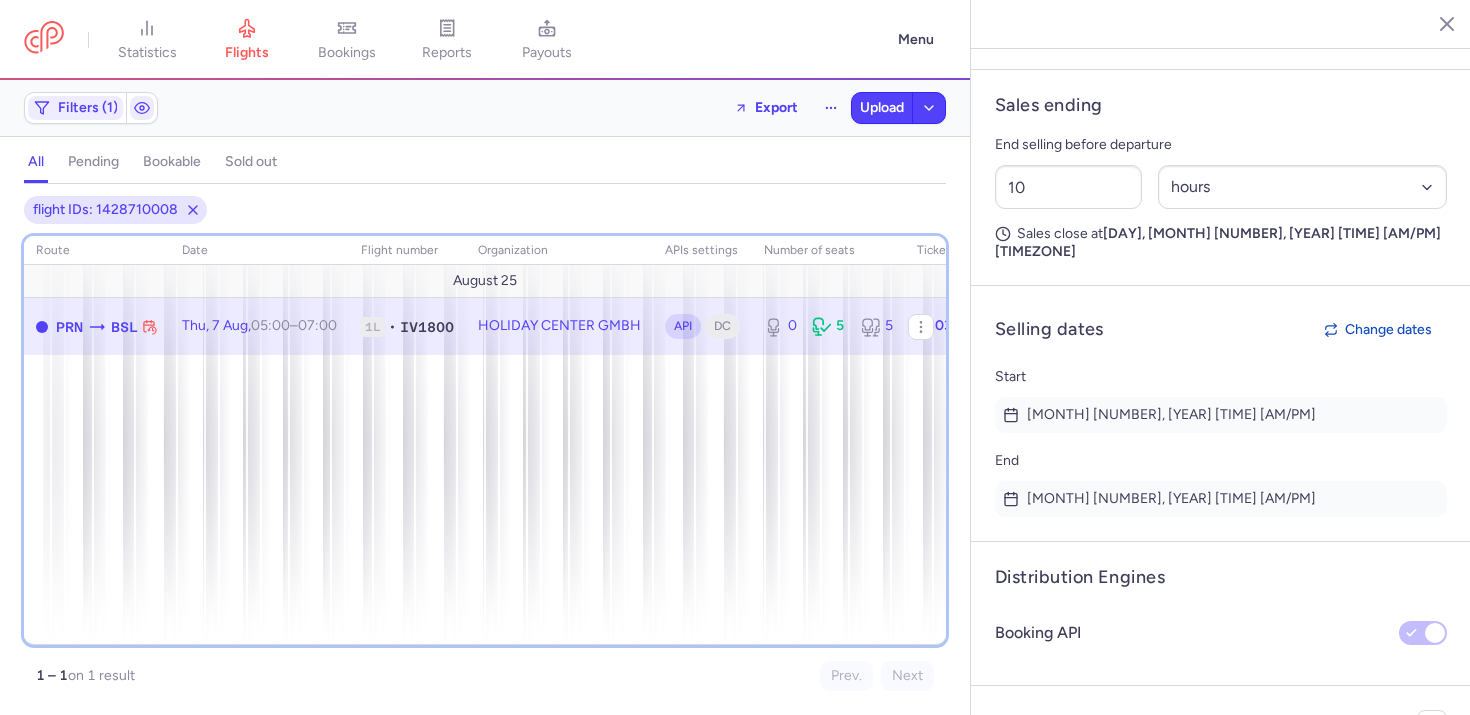 scroll, scrollTop: 1679, scrollLeft: 0, axis: vertical 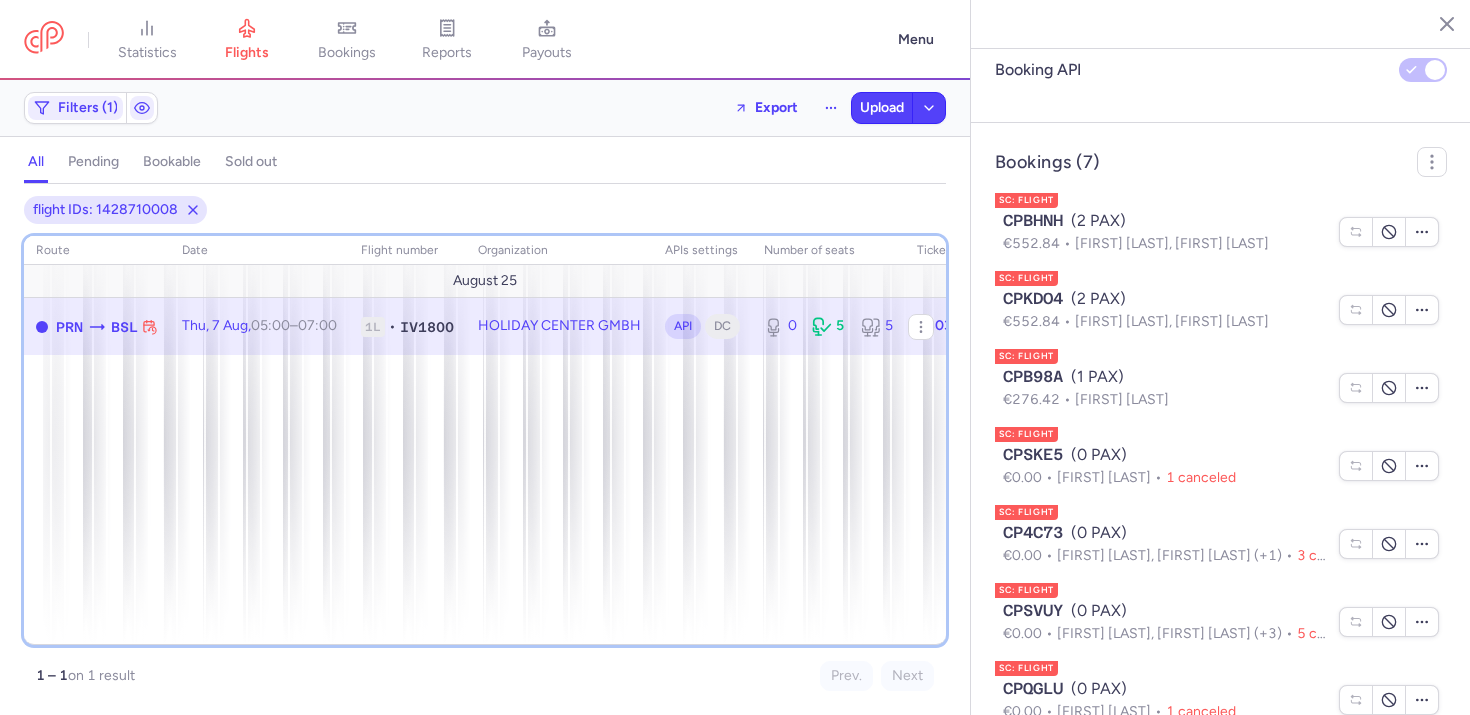 click on "route date Flight number organization APIs settings number of seats Ticket price August 25  PRN  BSL Thu, 7 Aug,  05:00  –  07:00  +0 1L • IV1800 HOLIDAY CENTER GMBH API DC 0 5 5 €303.00" at bounding box center [485, 440] 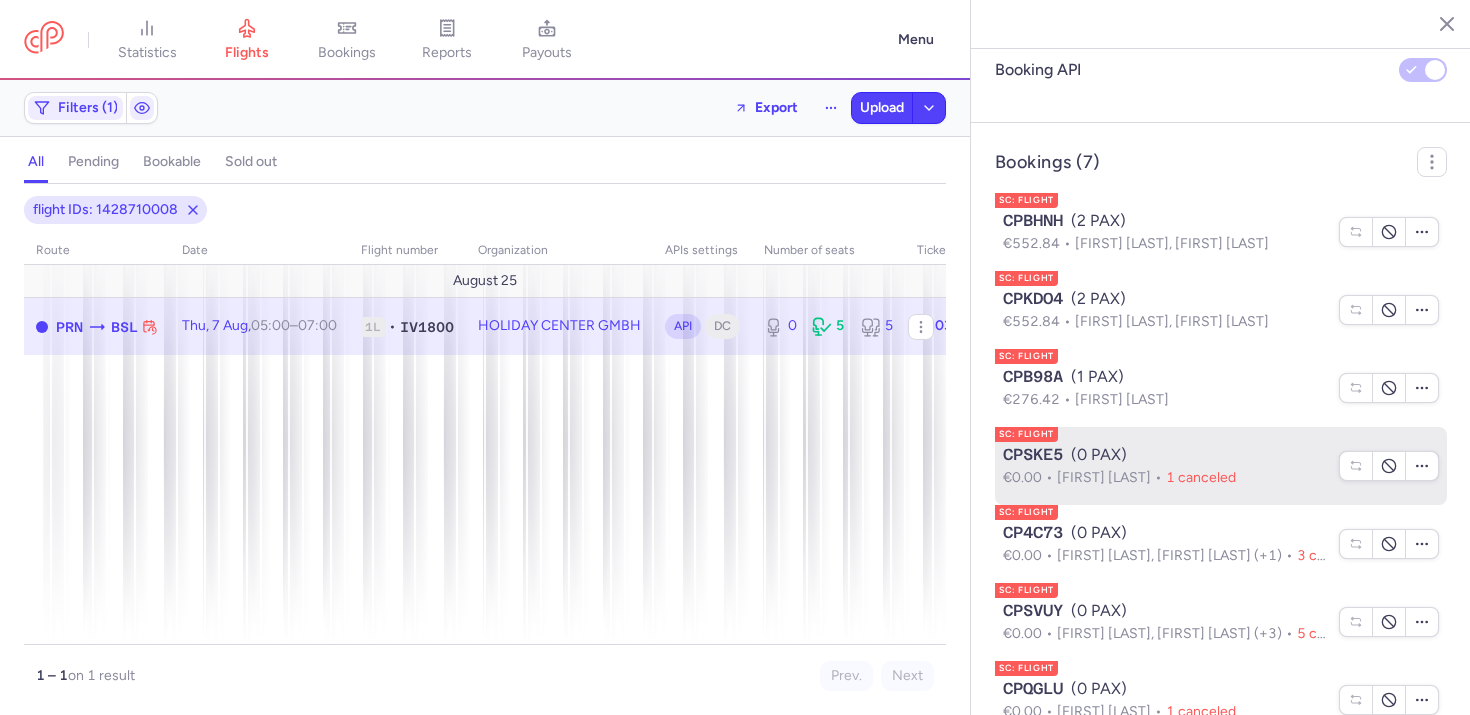 click on "CPSKE5" at bounding box center (1033, 455) 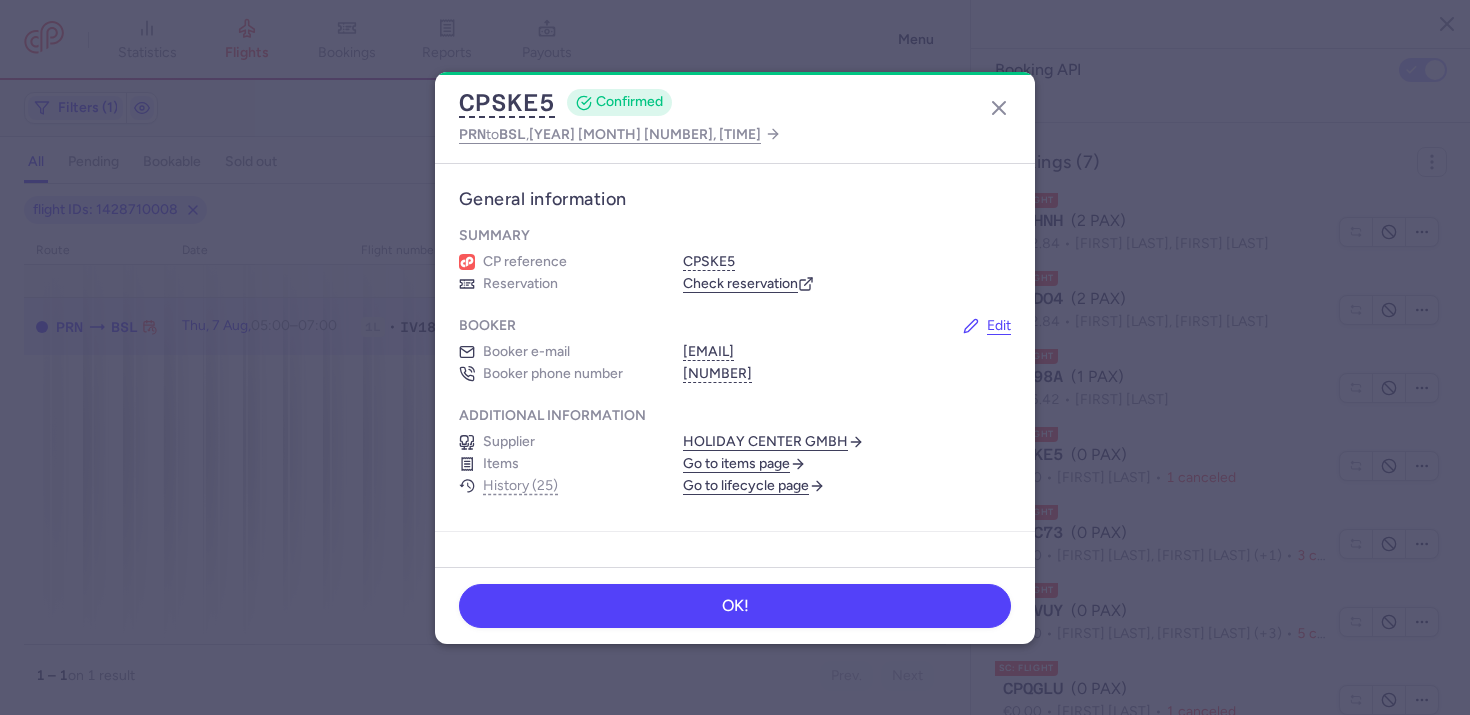 scroll, scrollTop: 1188, scrollLeft: 0, axis: vertical 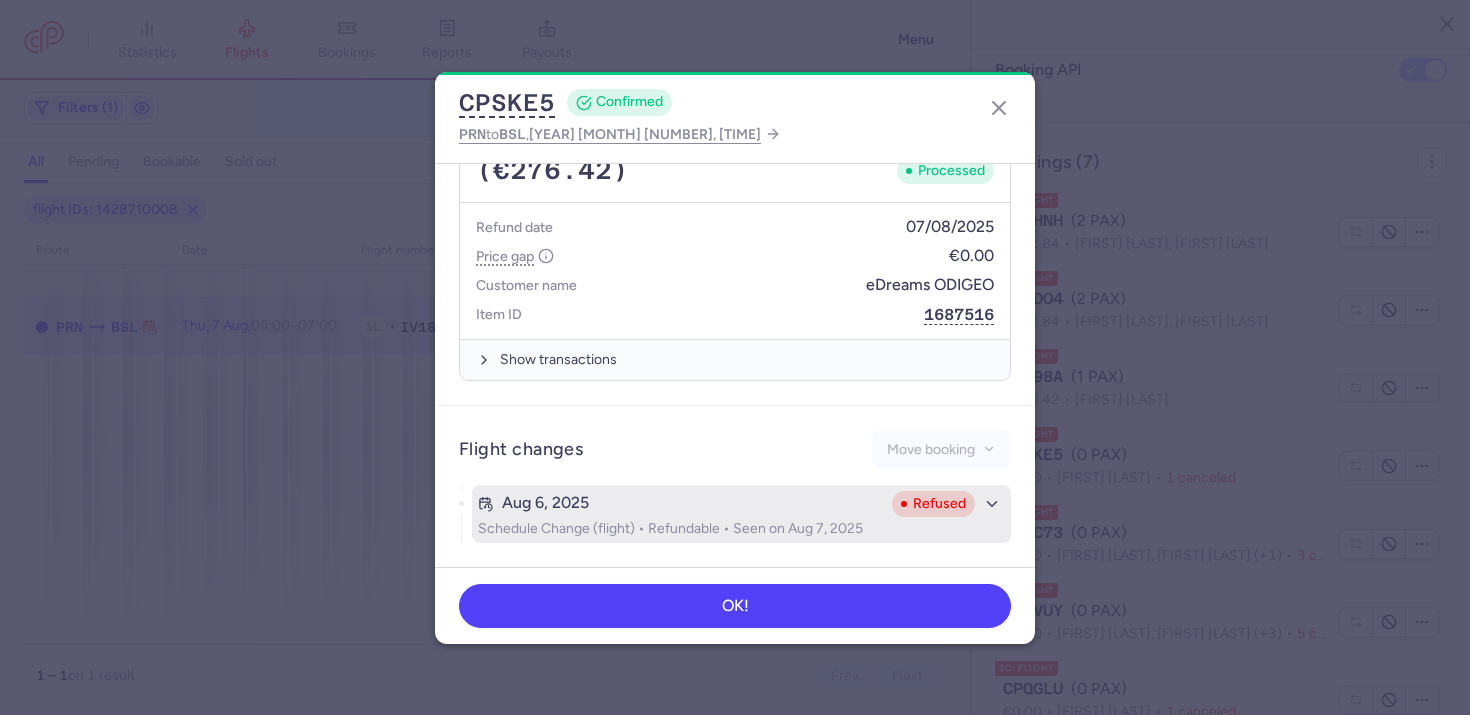 click on "Aug 6, 2025 Refused Schedule Change (flight) • Refundable • Seen on Aug 7, 2025" at bounding box center (741, 514) 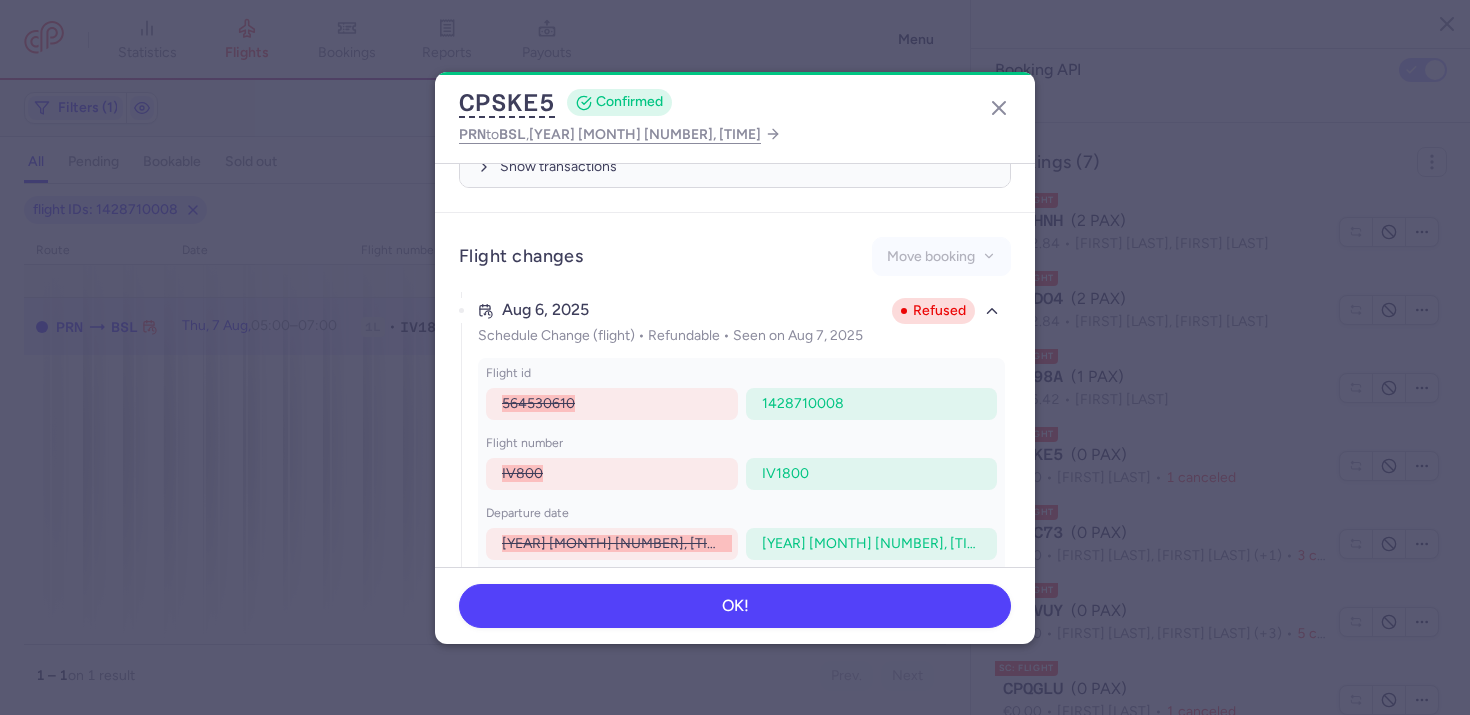 scroll, scrollTop: 1477, scrollLeft: 0, axis: vertical 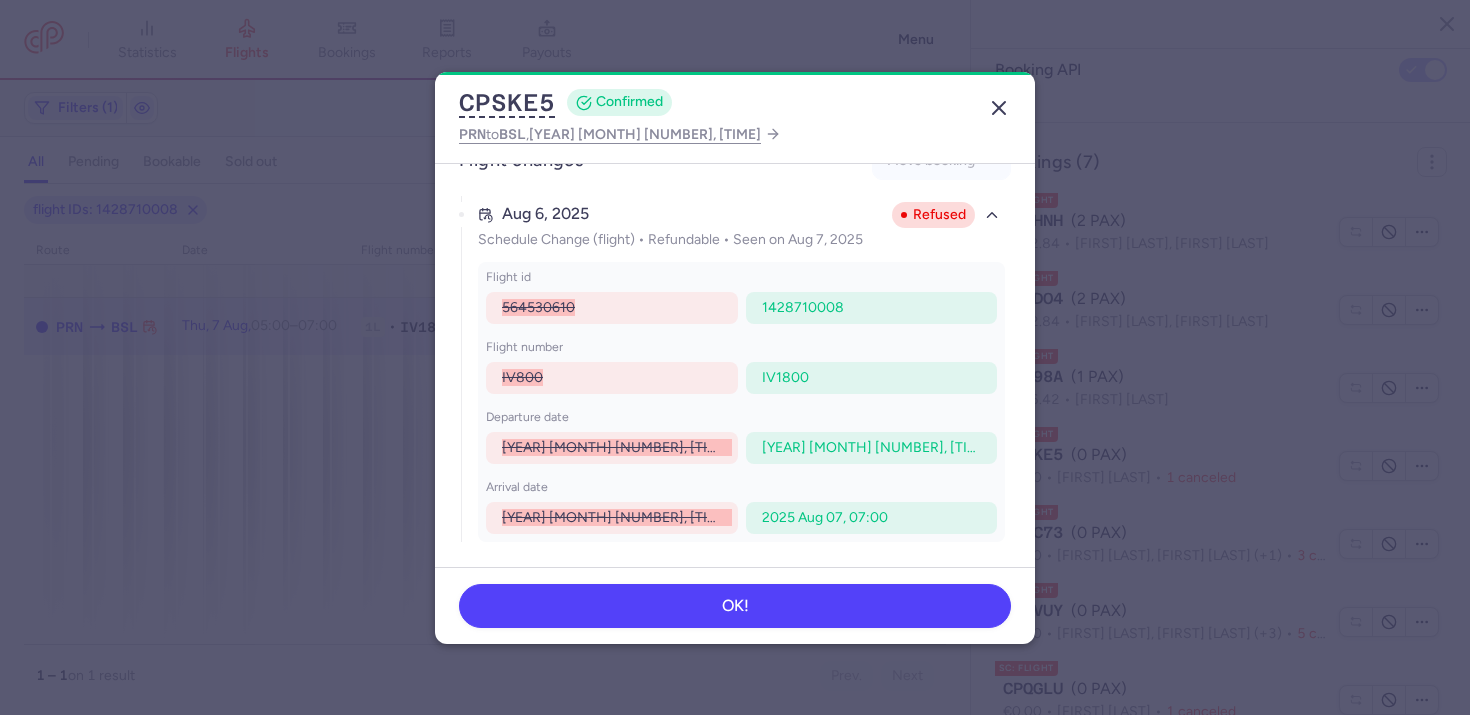 click 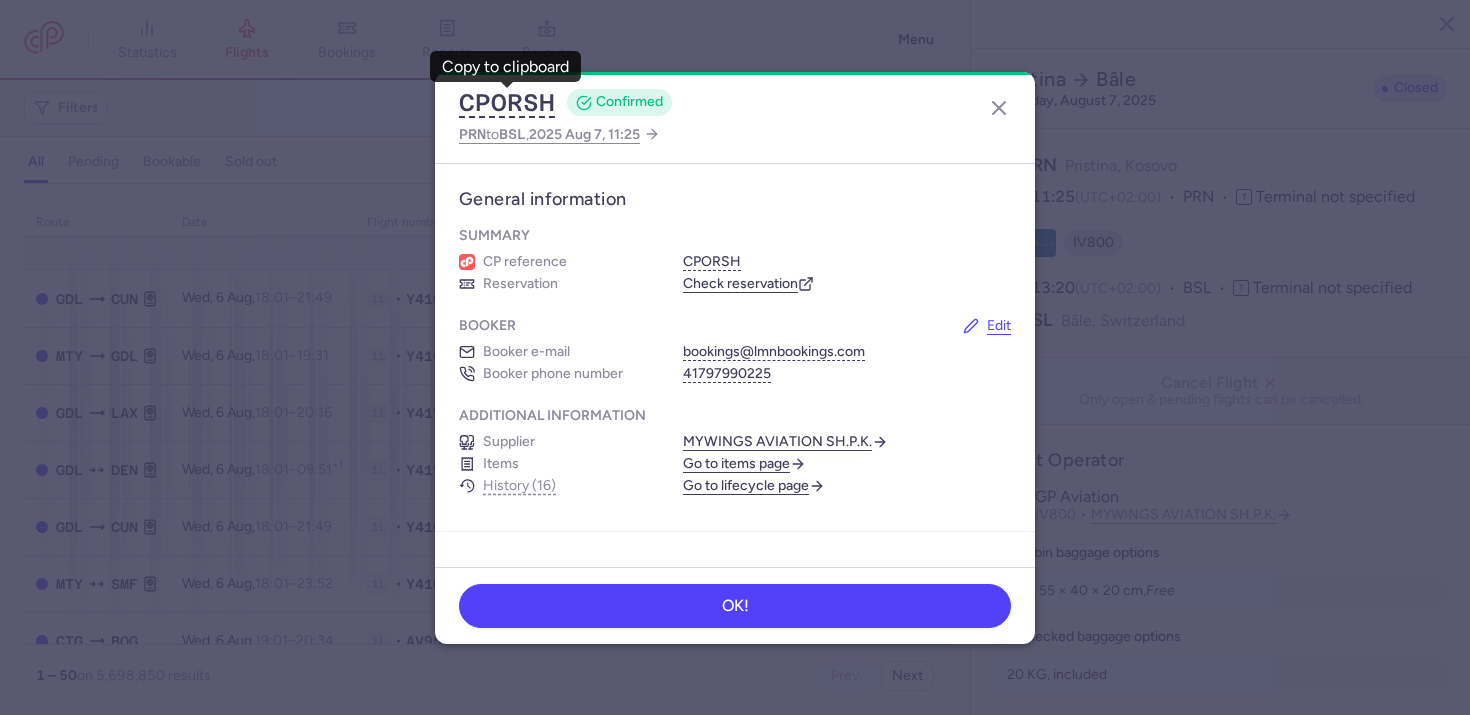 select on "hours" 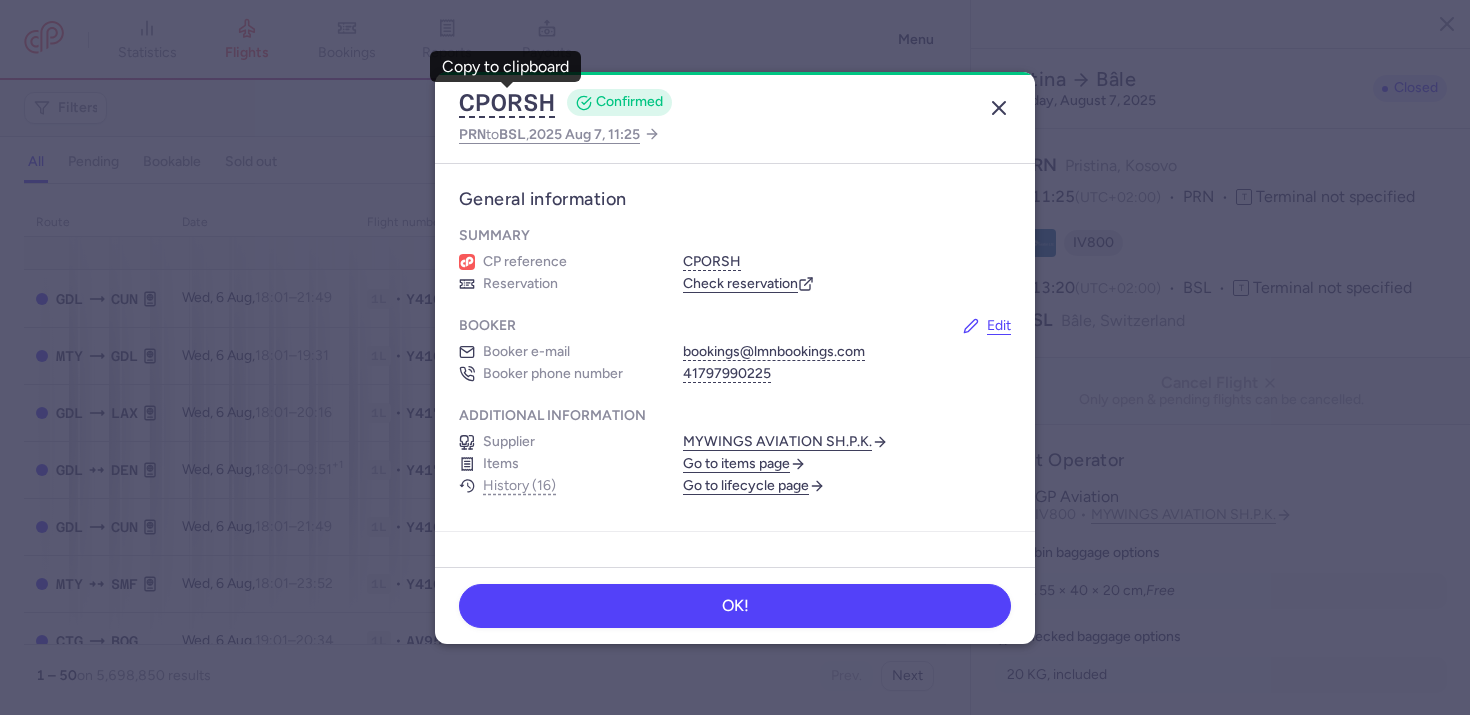 scroll, scrollTop: 0, scrollLeft: 0, axis: both 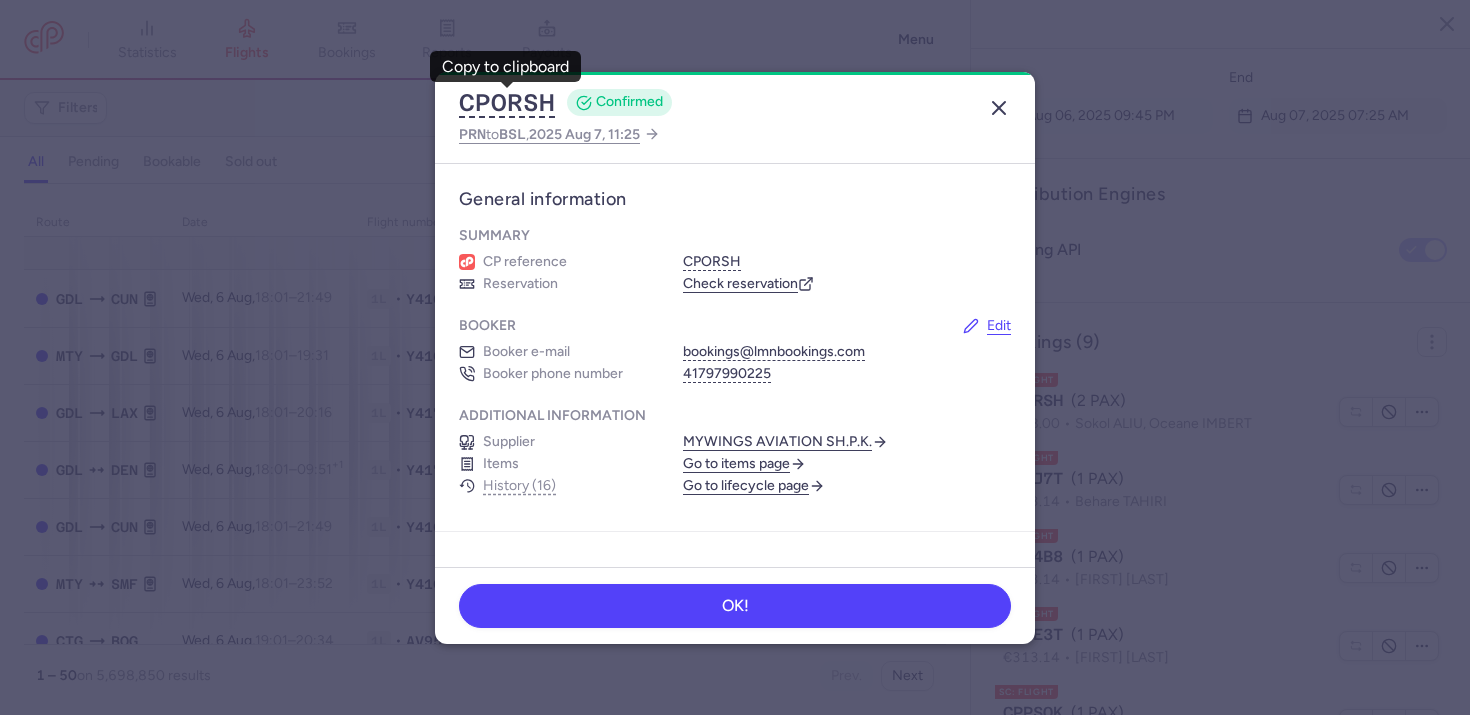 click 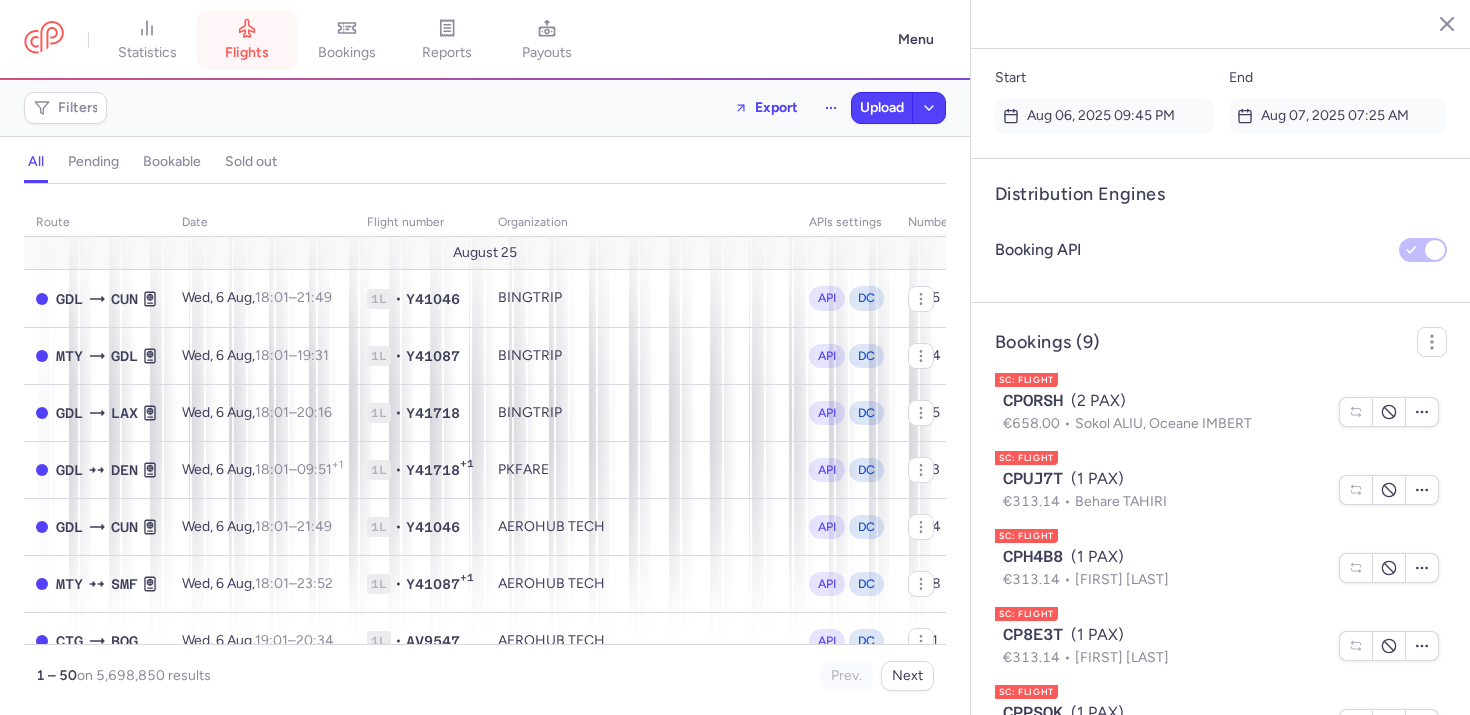 click on "flights" at bounding box center (247, 53) 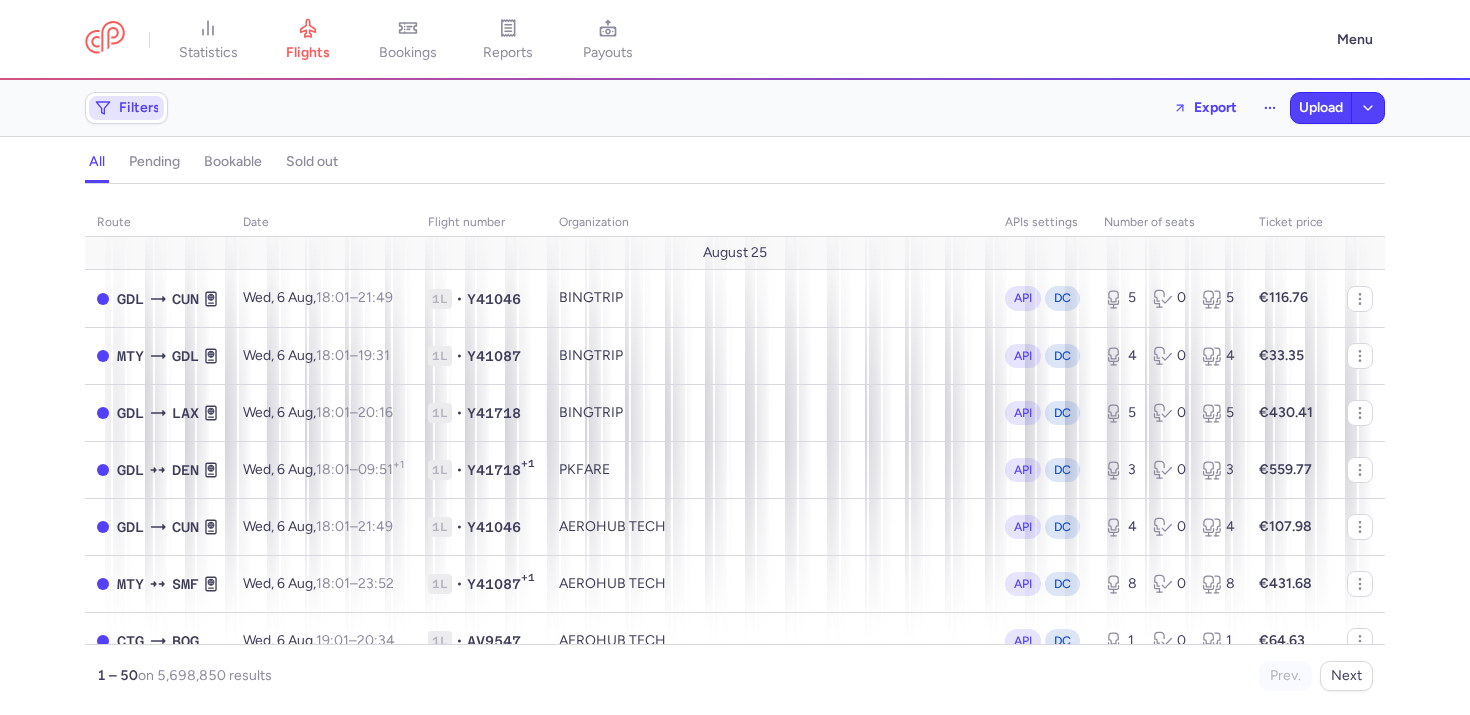 click on "Filters" at bounding box center [139, 108] 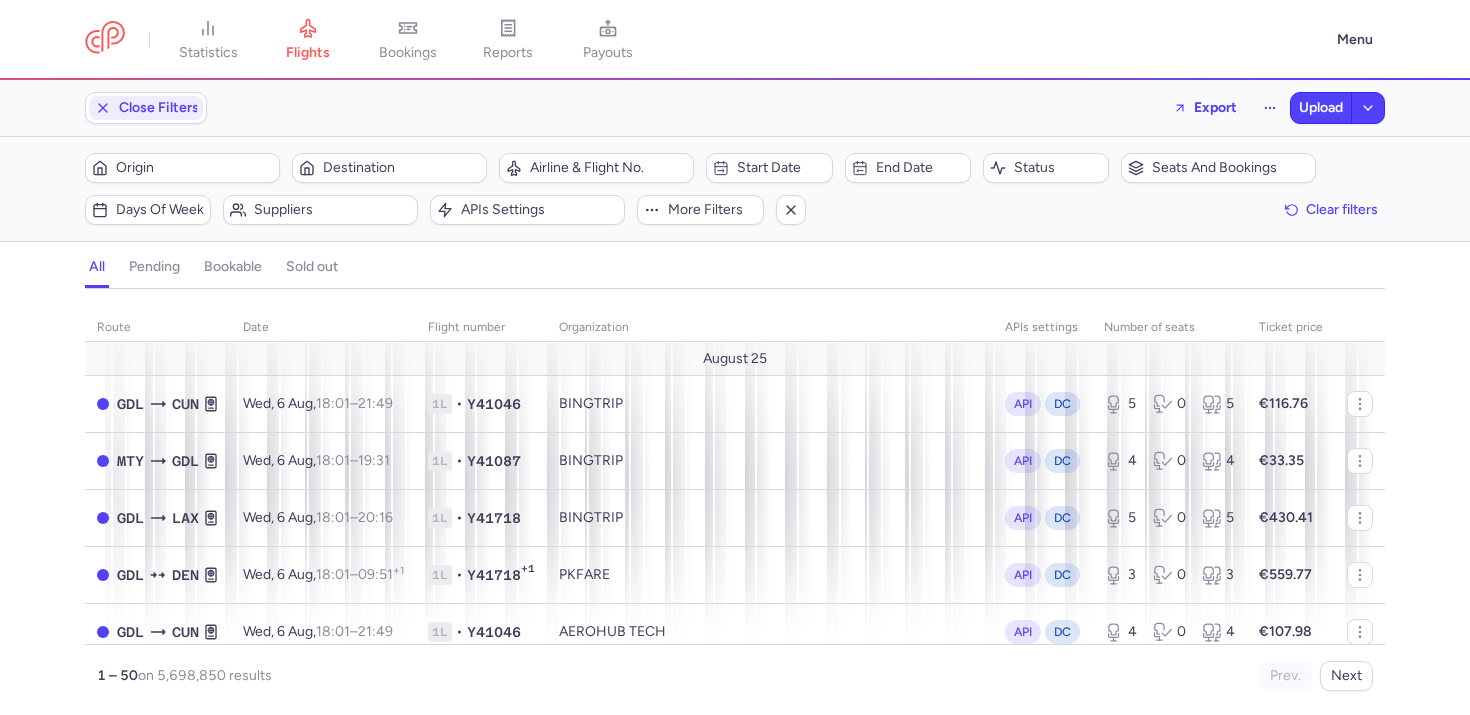 scroll, scrollTop: 0, scrollLeft: 0, axis: both 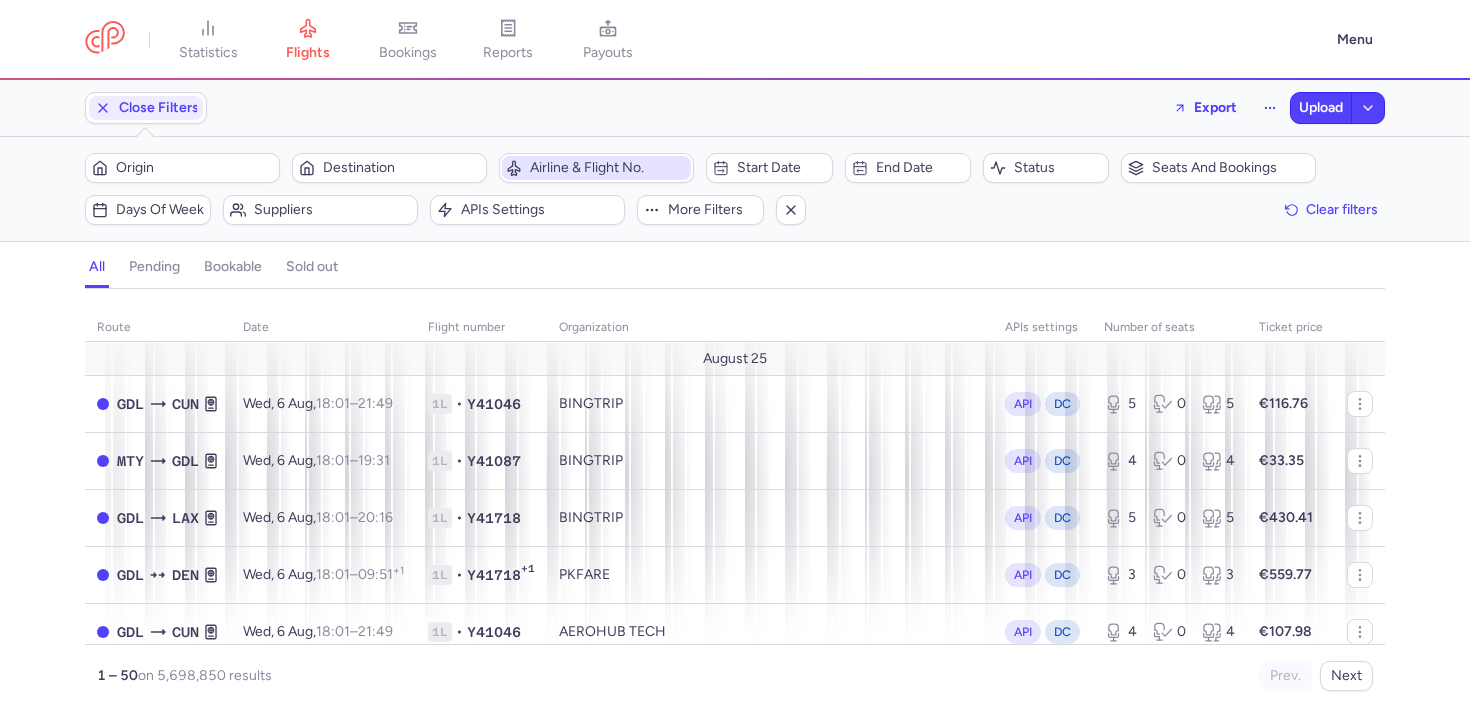 click on "Airline & Flight No." at bounding box center [608, 168] 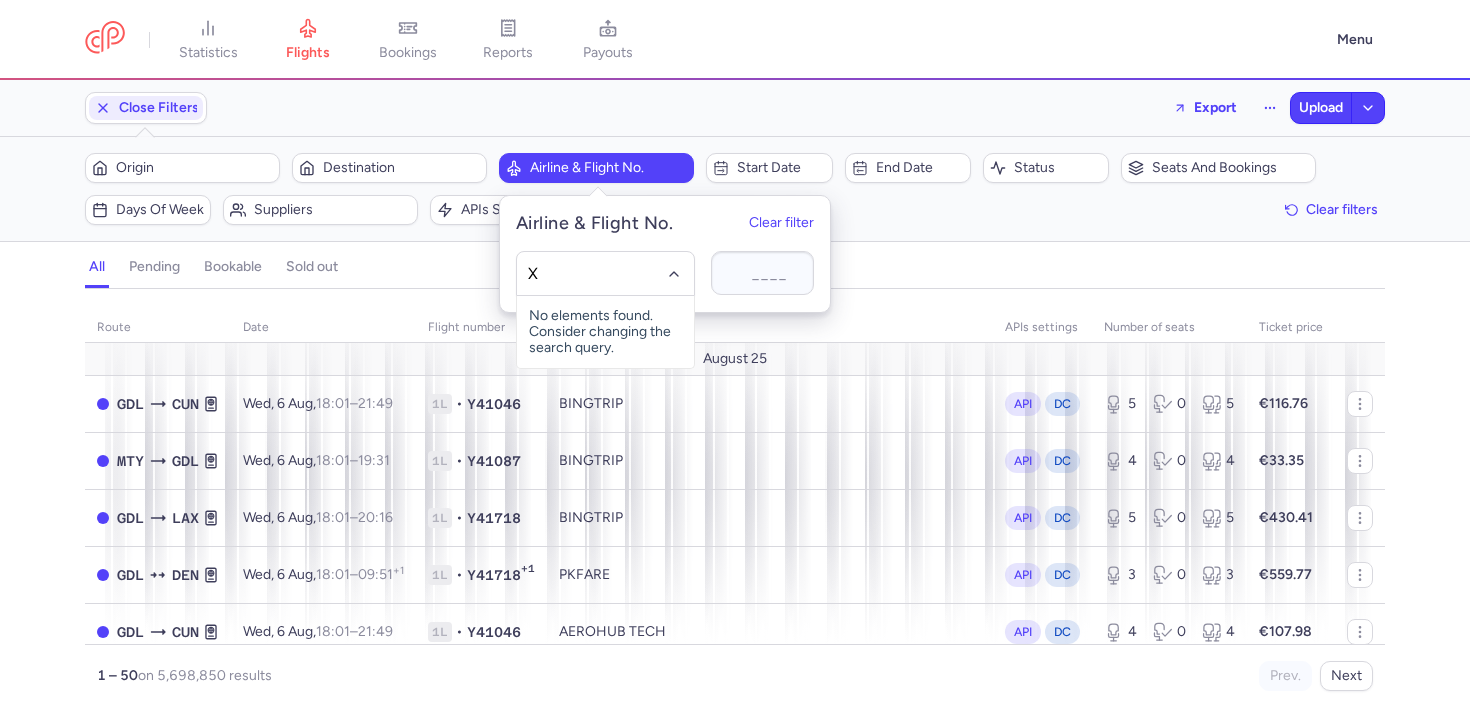 type on "XR" 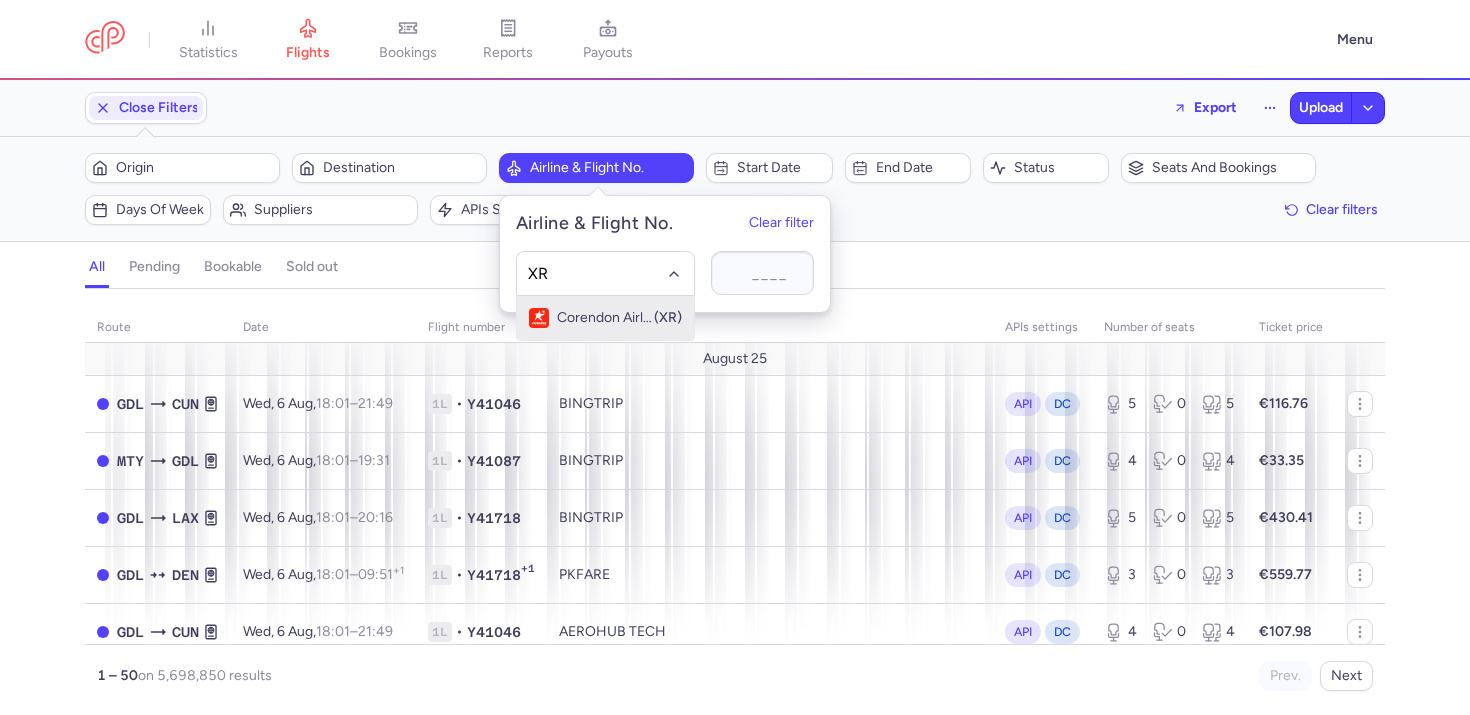click on "Corendon Airlines Europe (XR)" 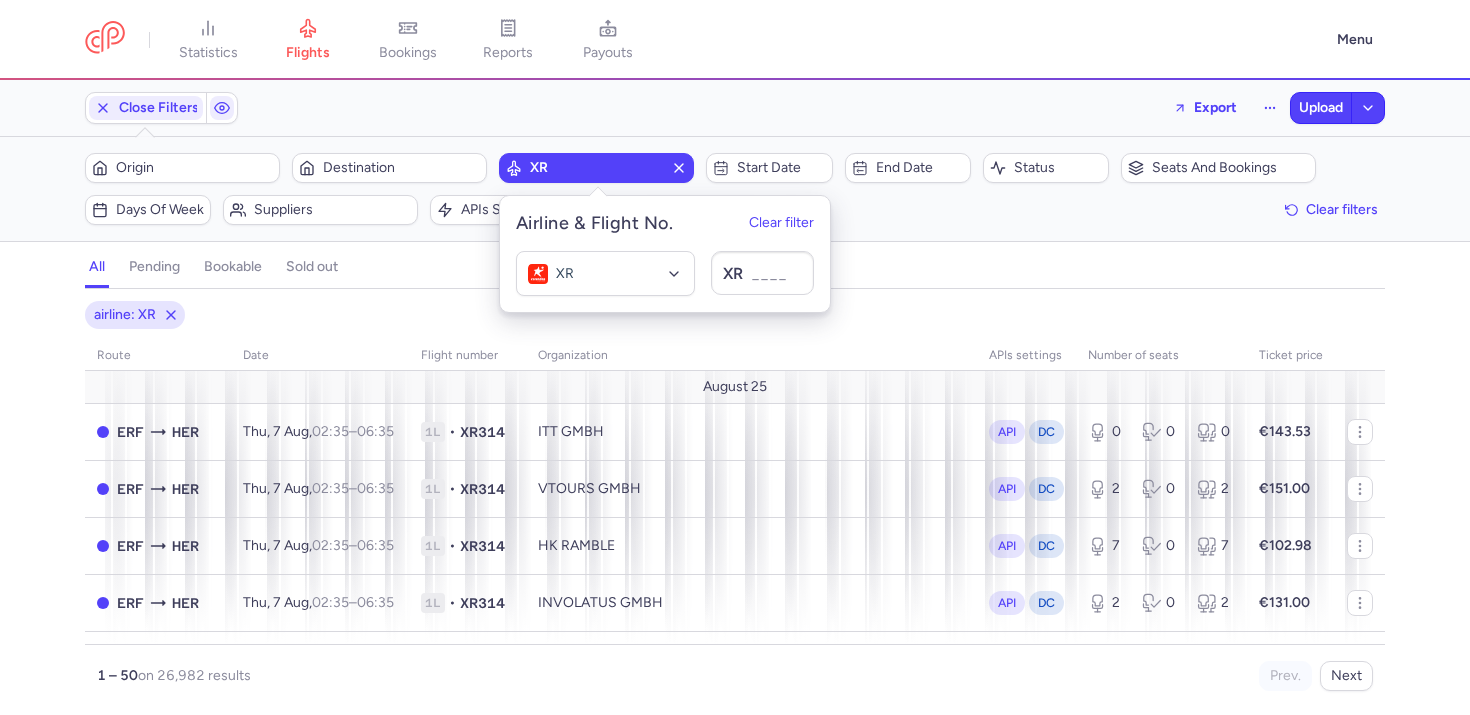 click on "airline: XR" at bounding box center (735, 315) 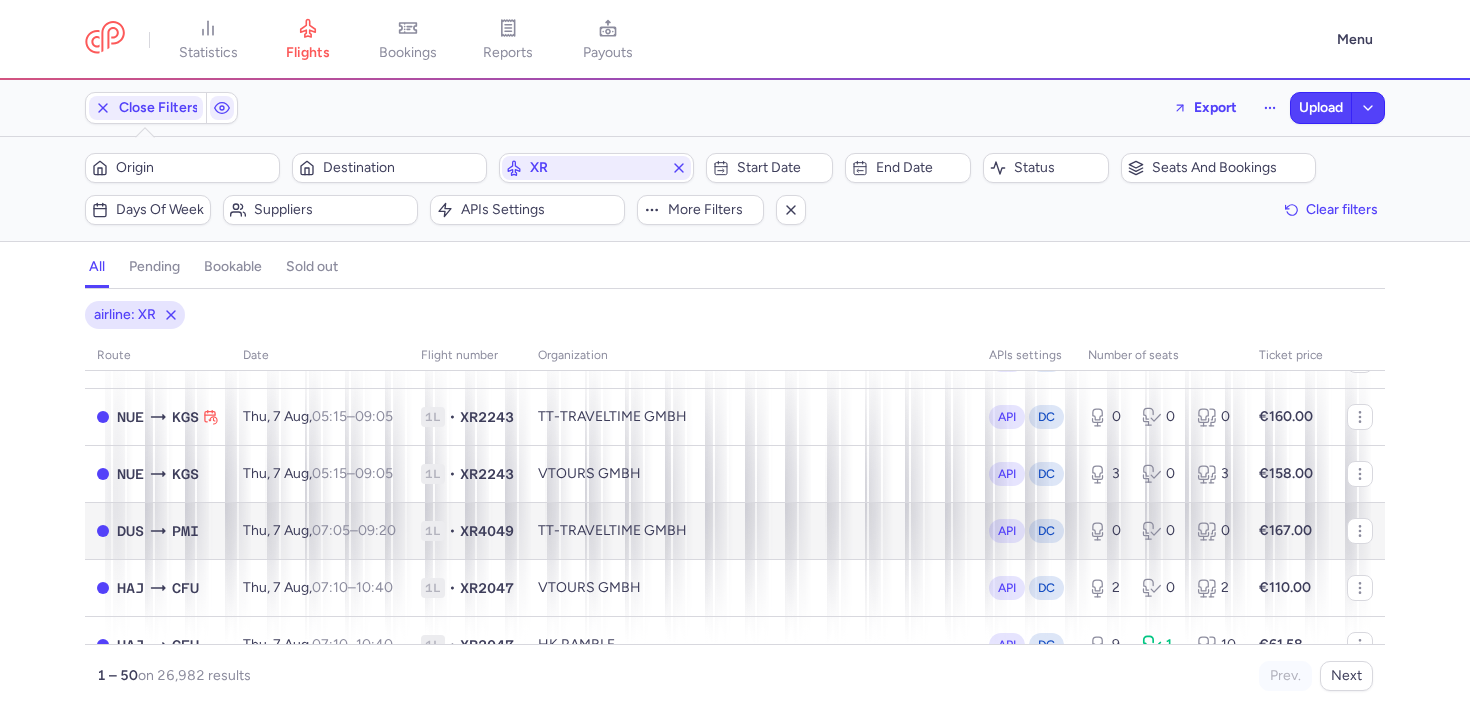 scroll, scrollTop: 2621, scrollLeft: 0, axis: vertical 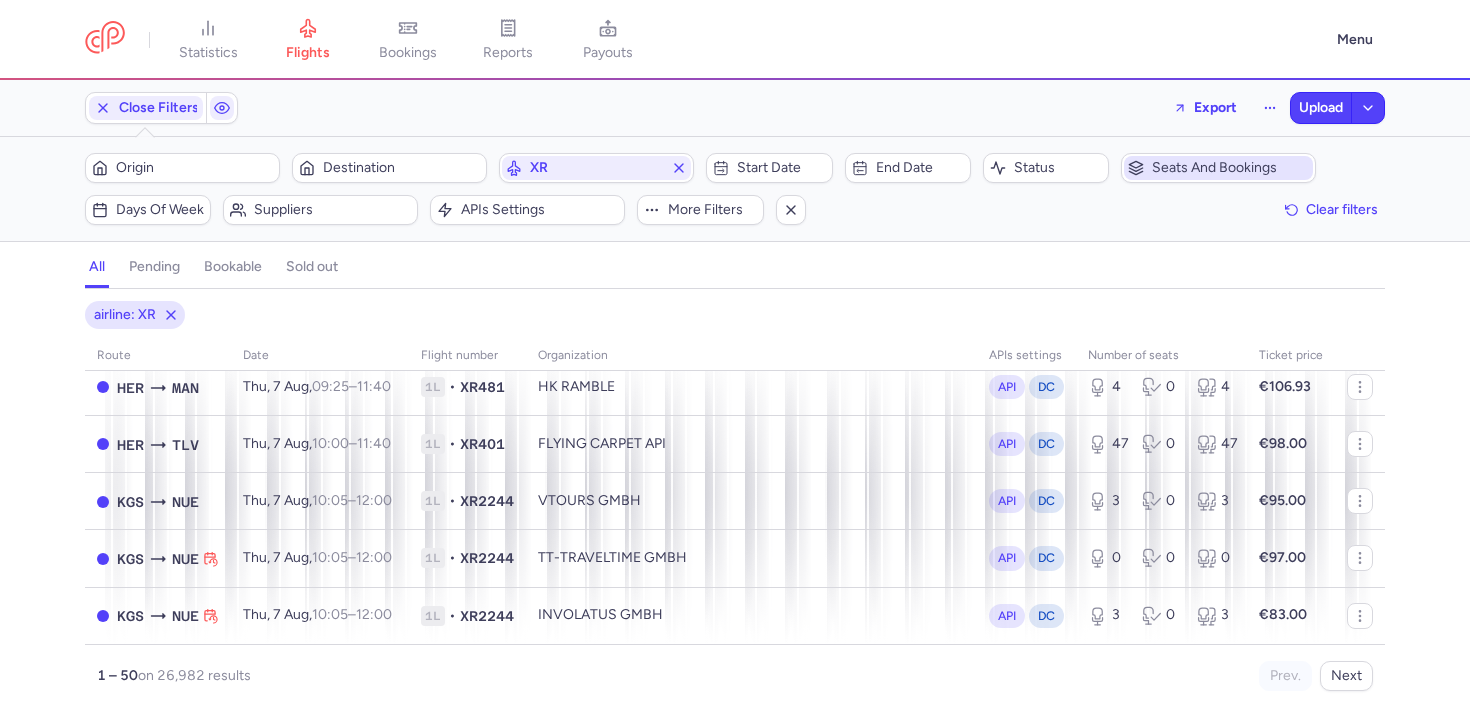 click on "Seats and bookings" at bounding box center (1230, 168) 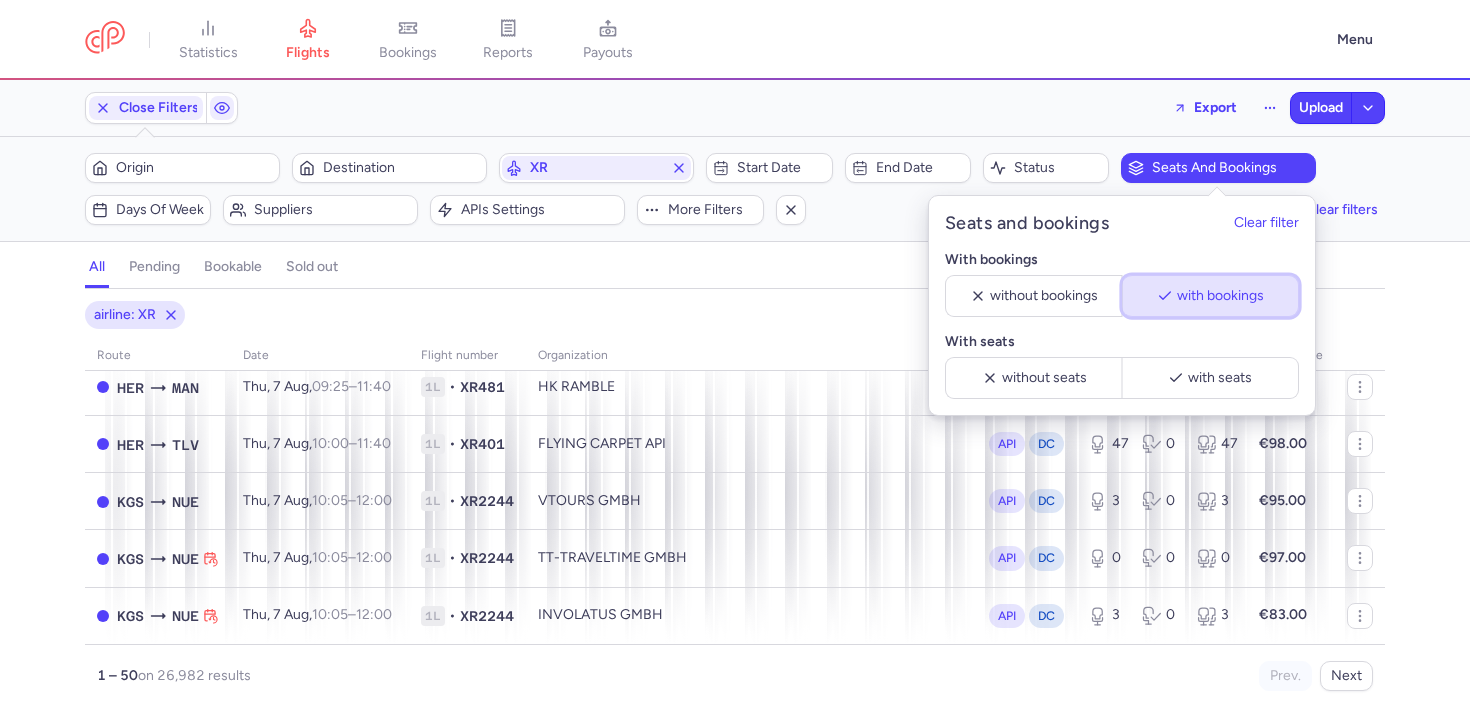 click on "with bookings" 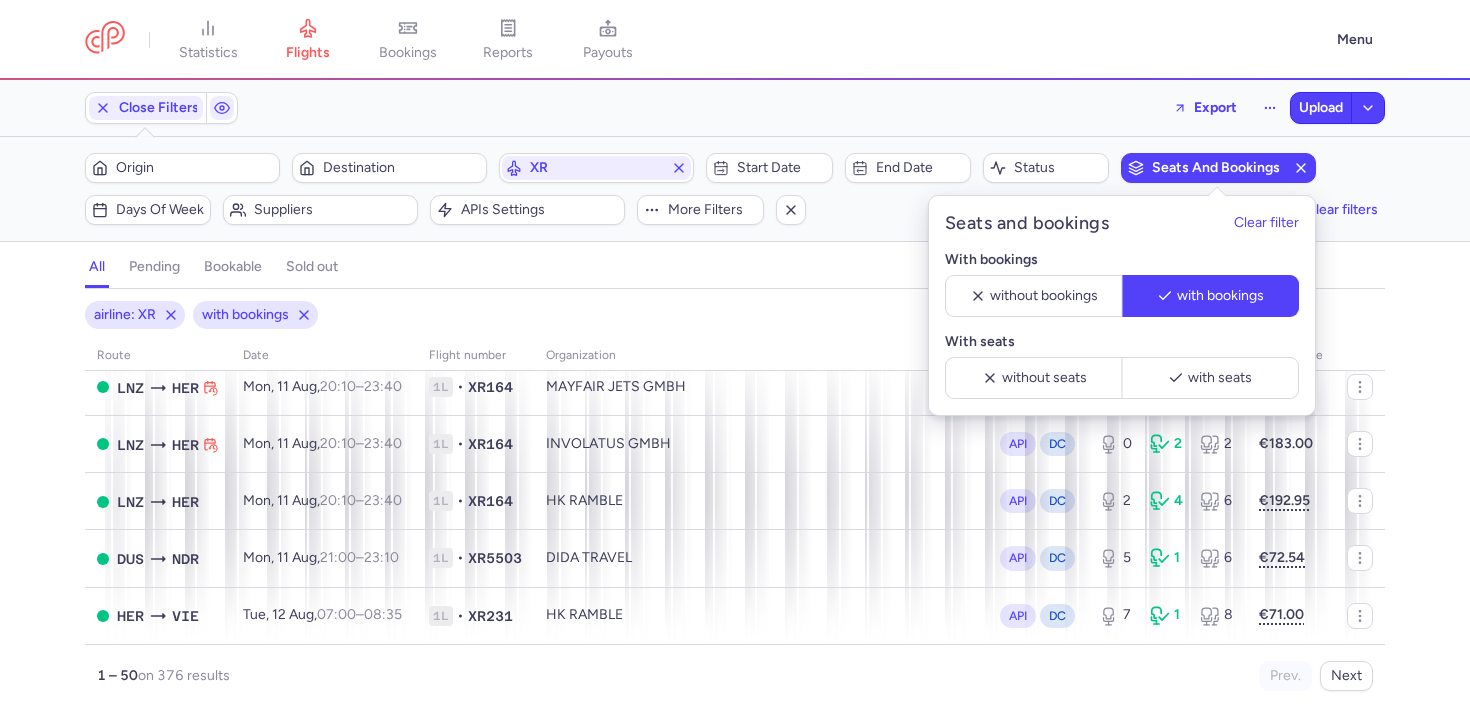 click on "1 – 50  on 376 results" at bounding box center (416, 676) 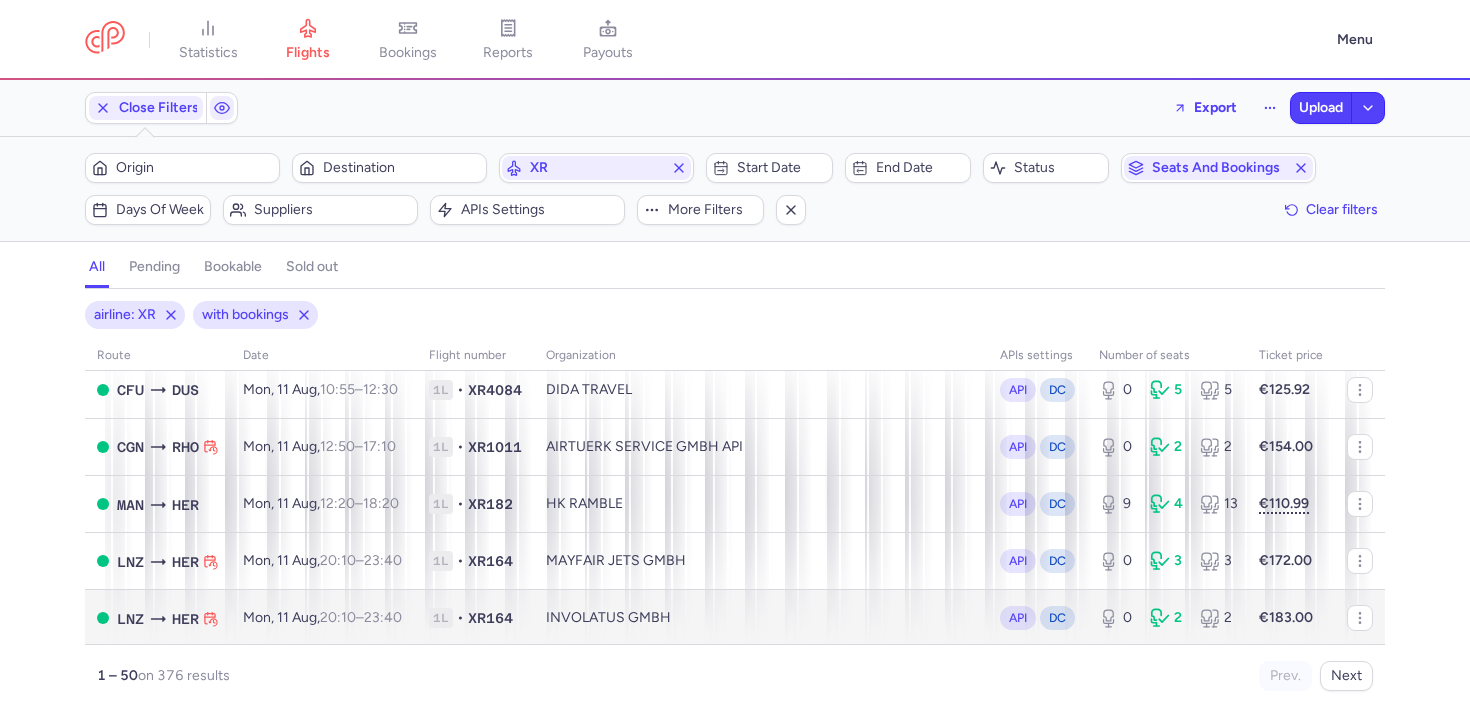 scroll, scrollTop: 2443, scrollLeft: 0, axis: vertical 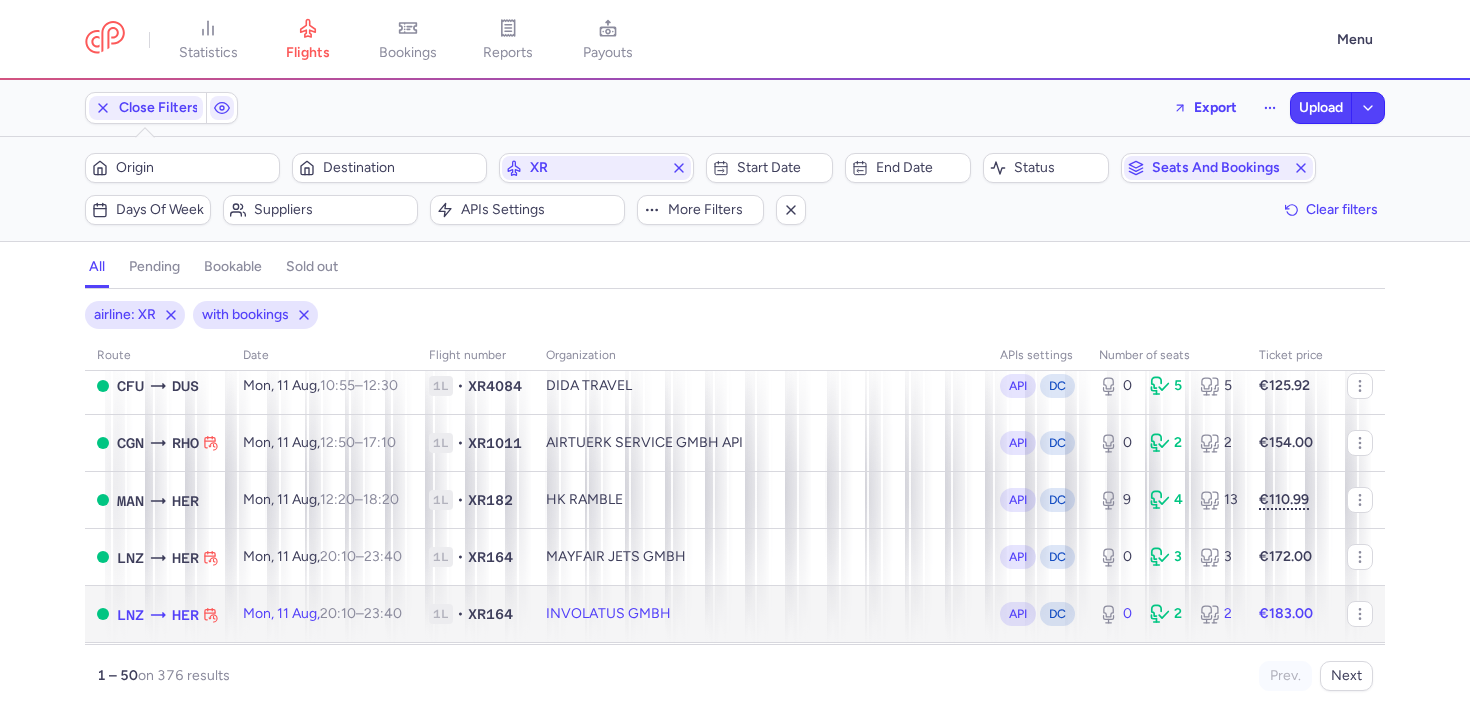 click on "INVOLATUS GMBH" at bounding box center (761, 614) 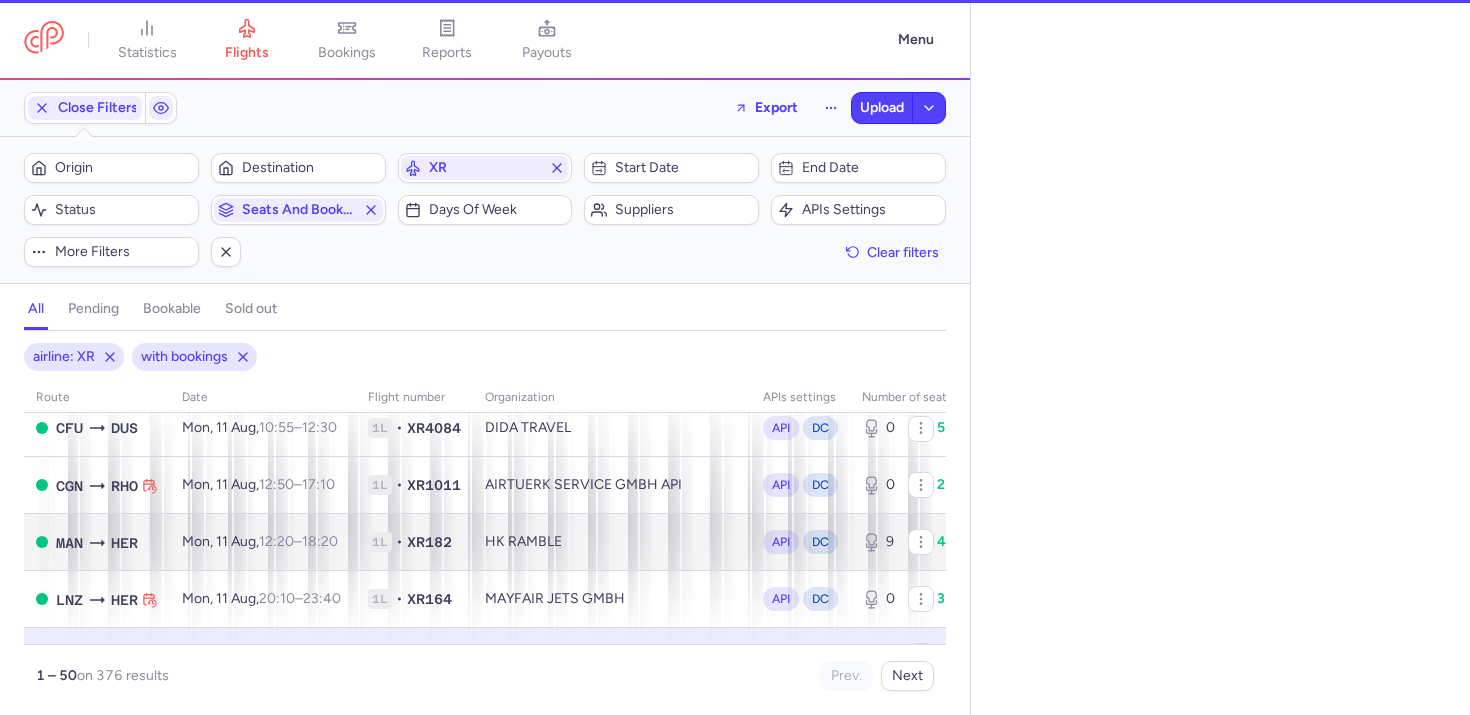 select on "days" 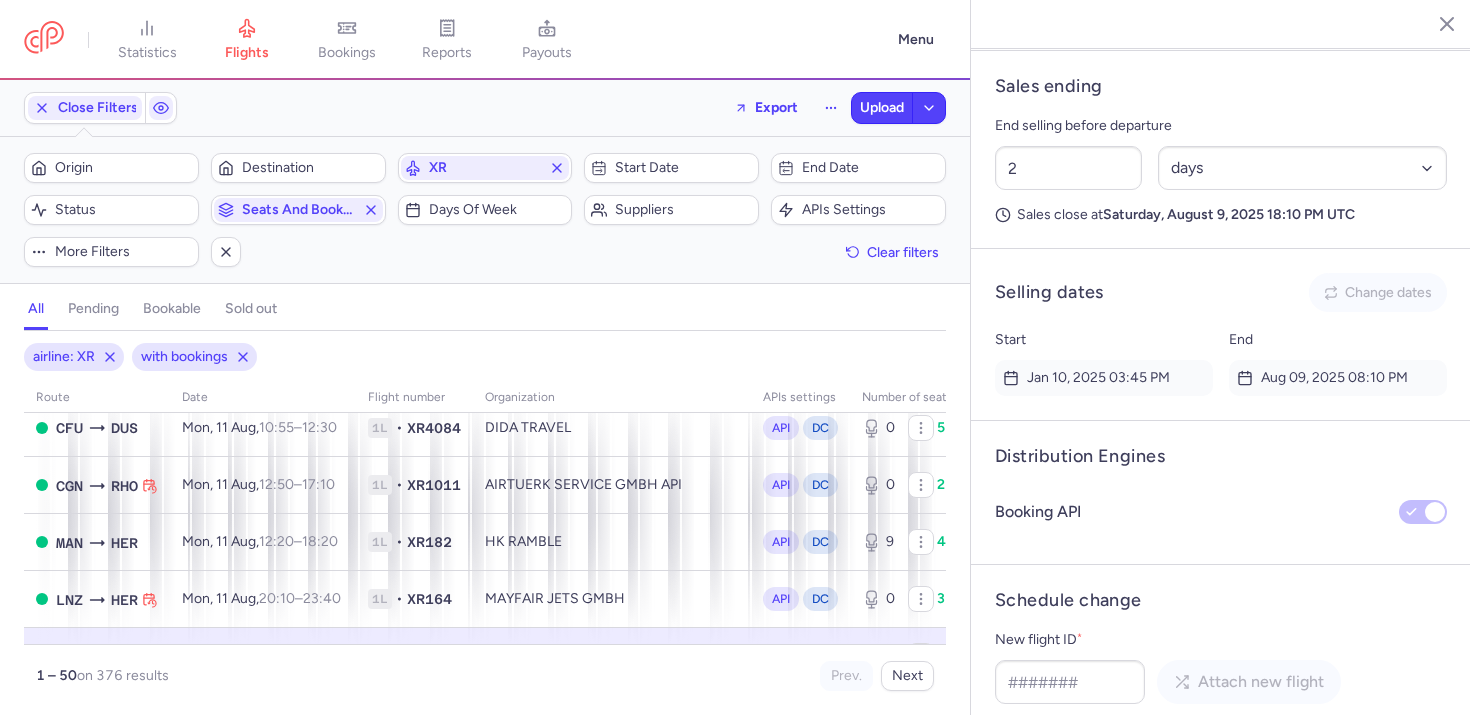 scroll, scrollTop: 1375, scrollLeft: 0, axis: vertical 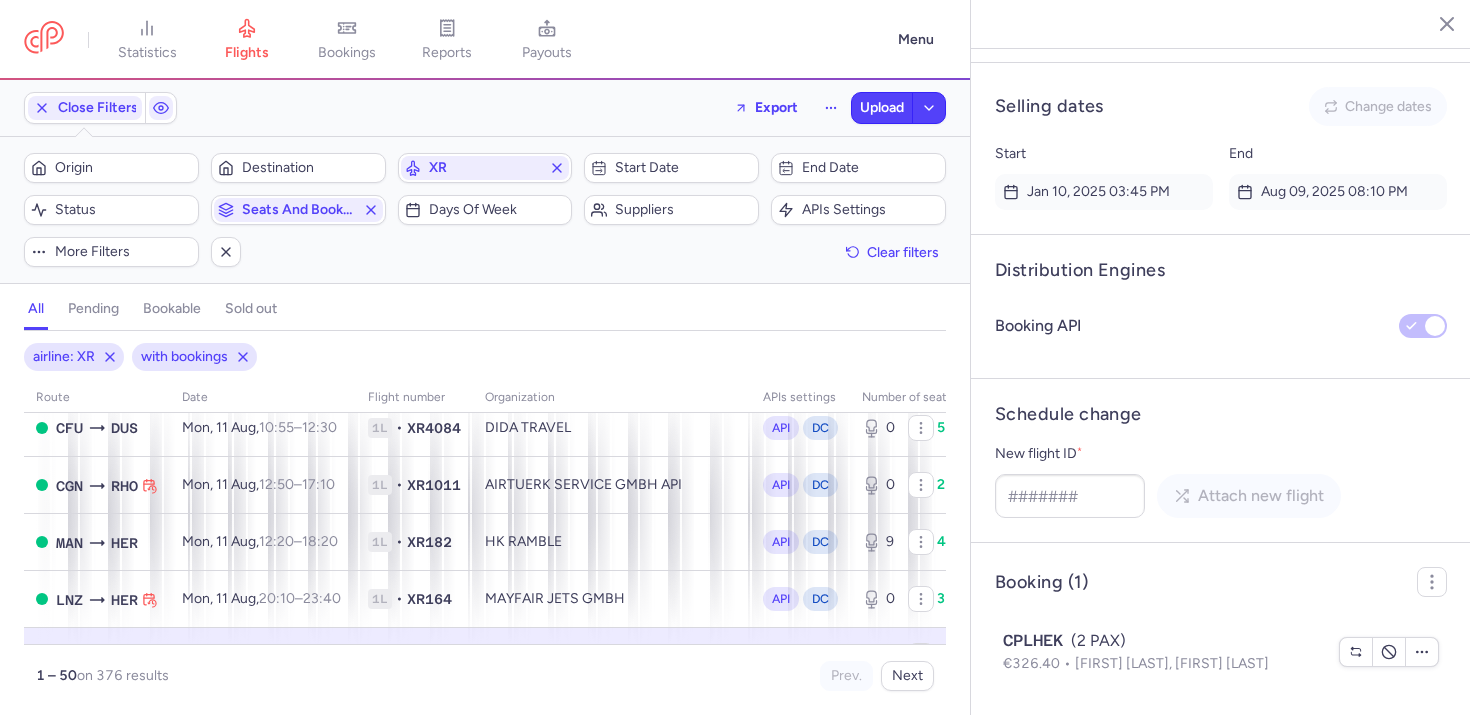 click on "Prev. Next" at bounding box center (709, 676) 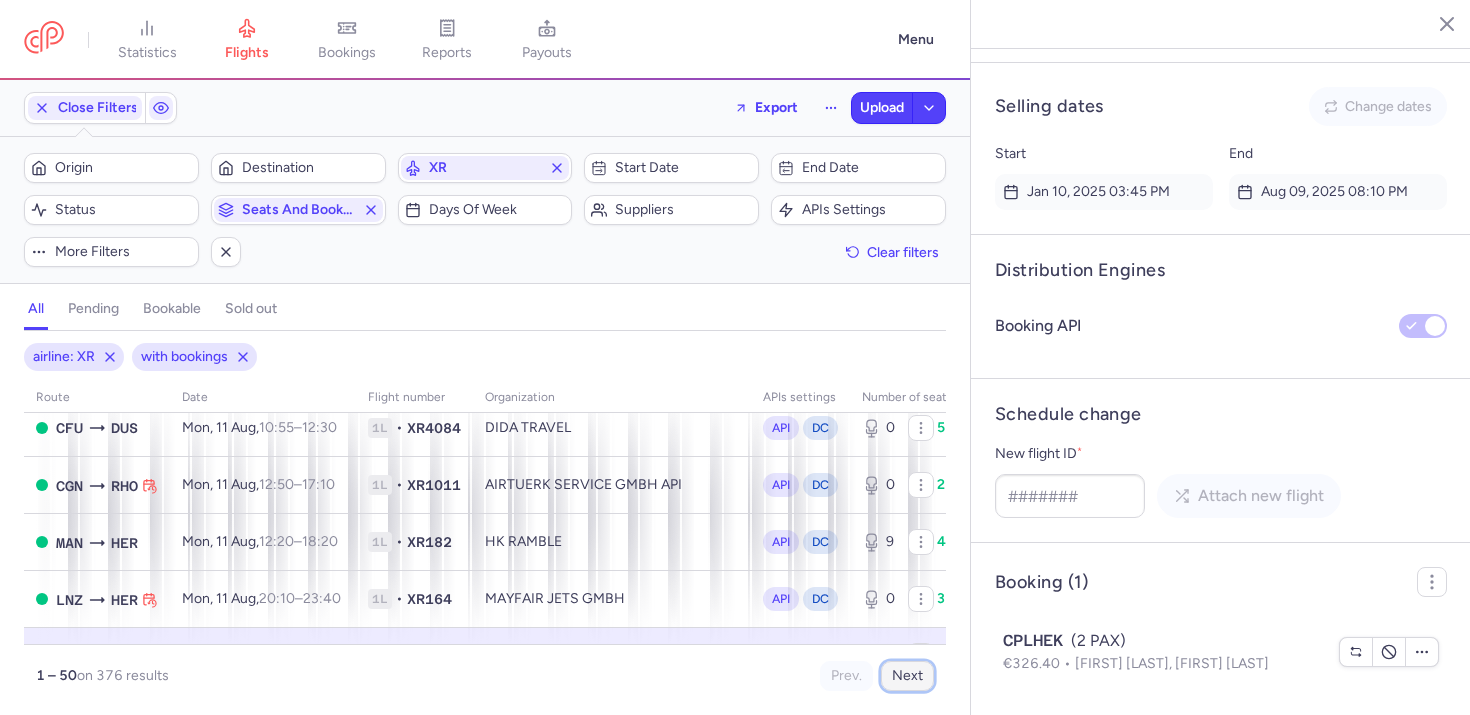 click on "Next" at bounding box center [907, 676] 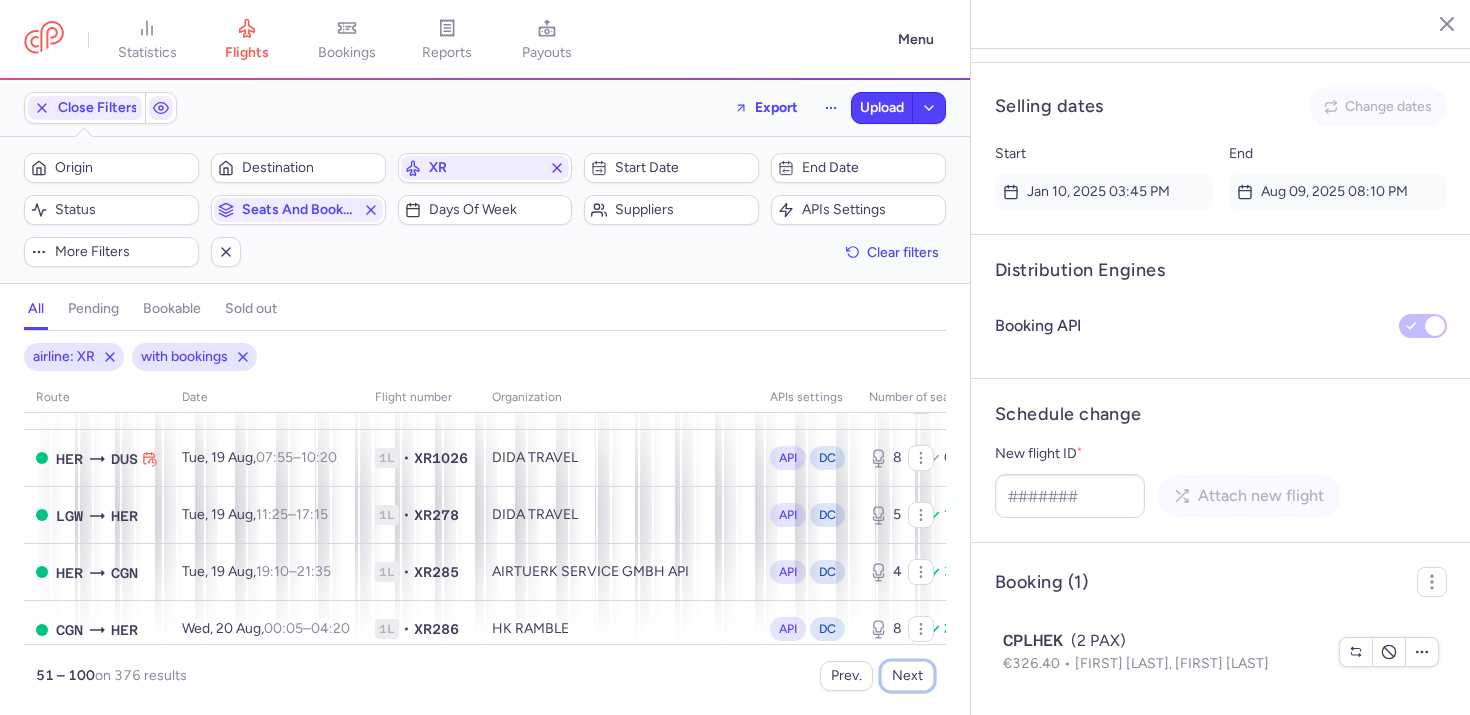 scroll, scrollTop: 2678, scrollLeft: 0, axis: vertical 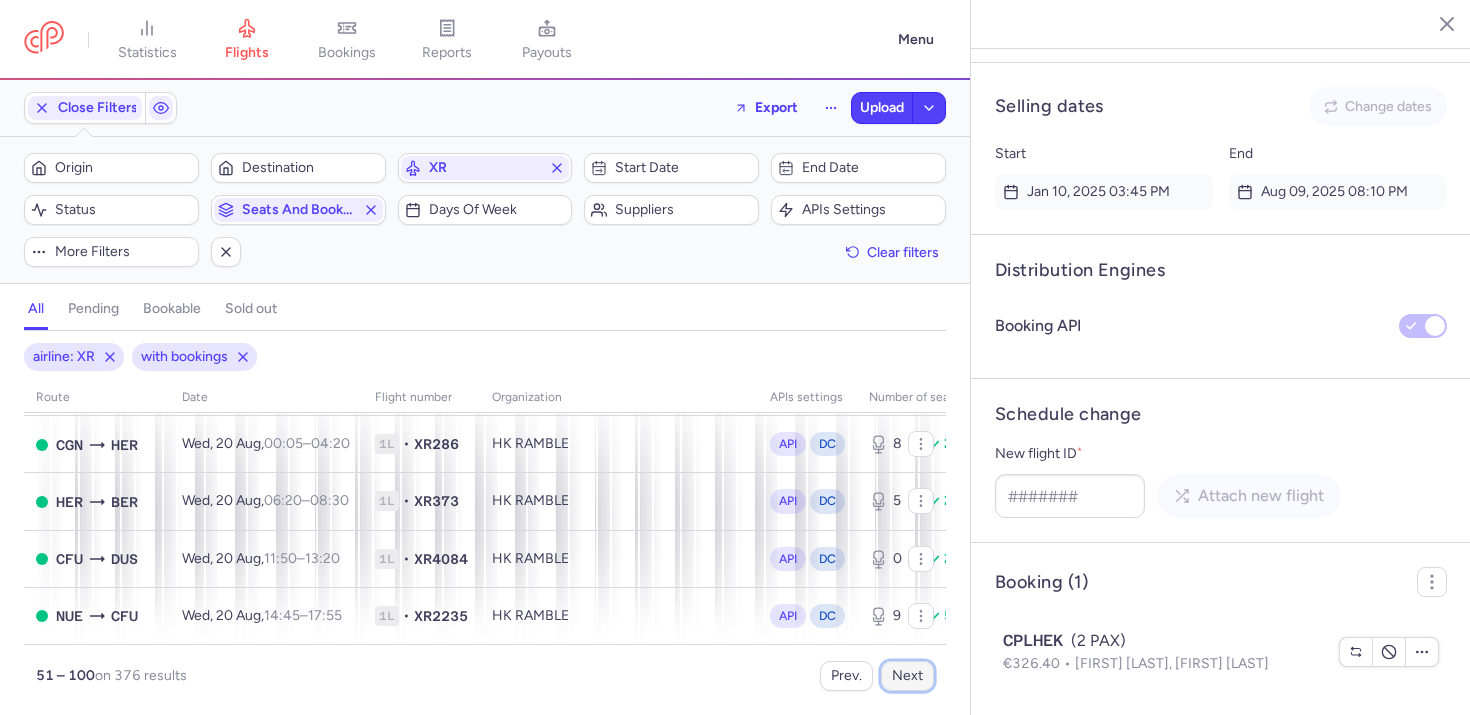 click on "Next" at bounding box center [907, 676] 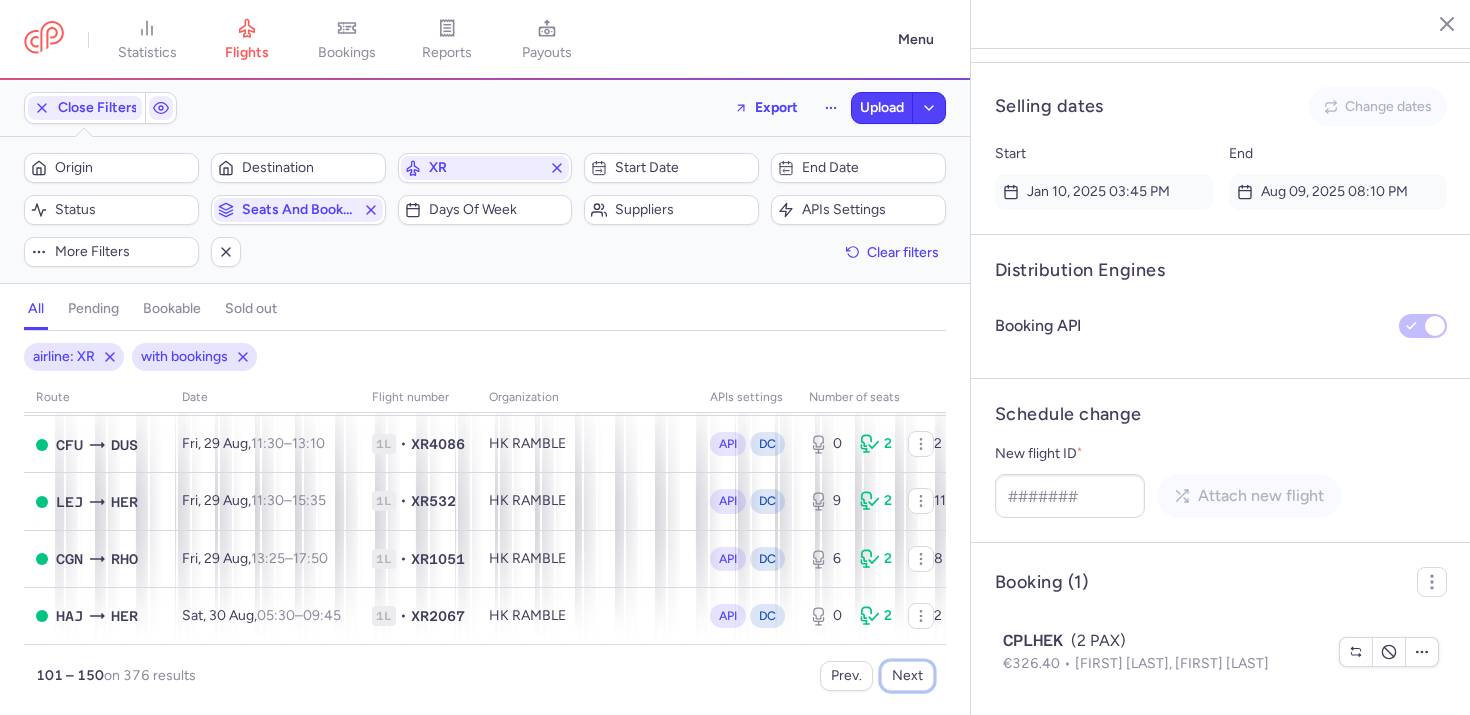 scroll, scrollTop: 2678, scrollLeft: 0, axis: vertical 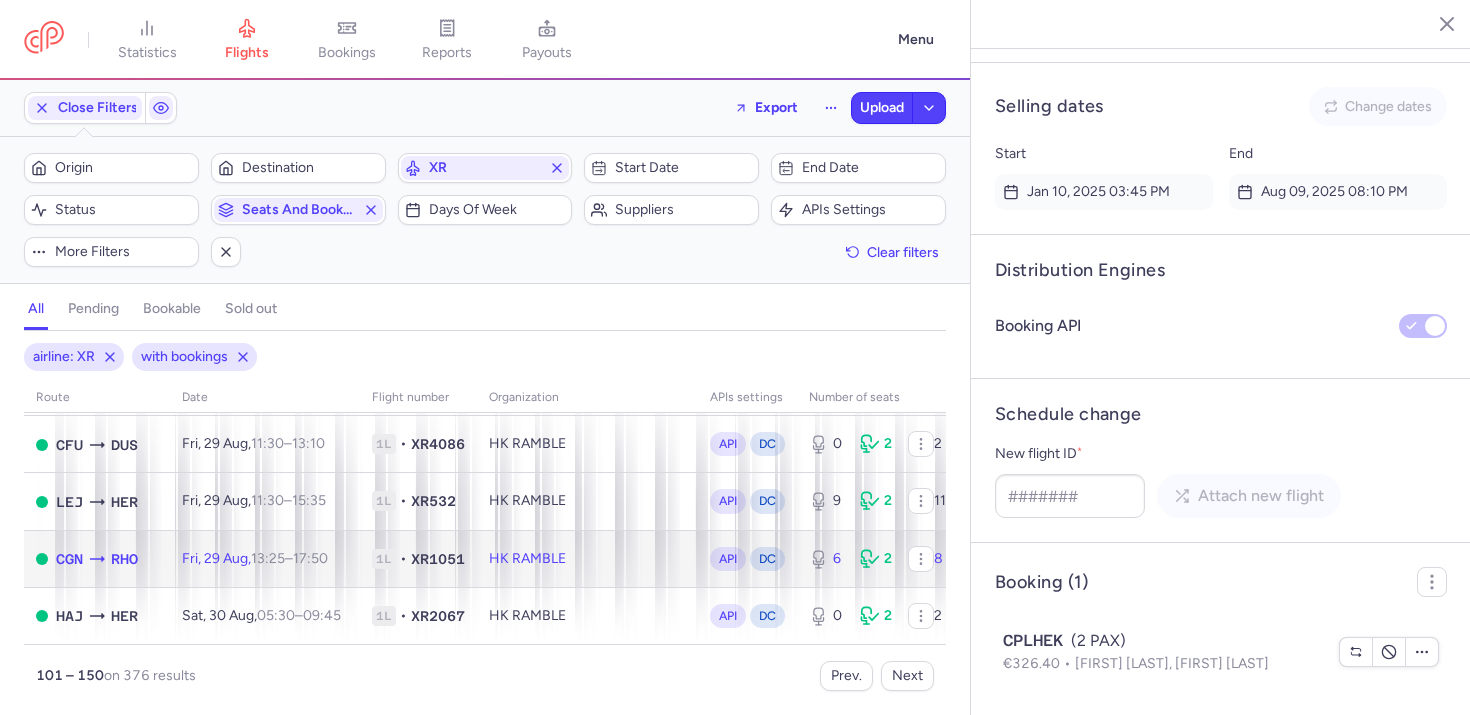 click on "XR1051" at bounding box center (438, 559) 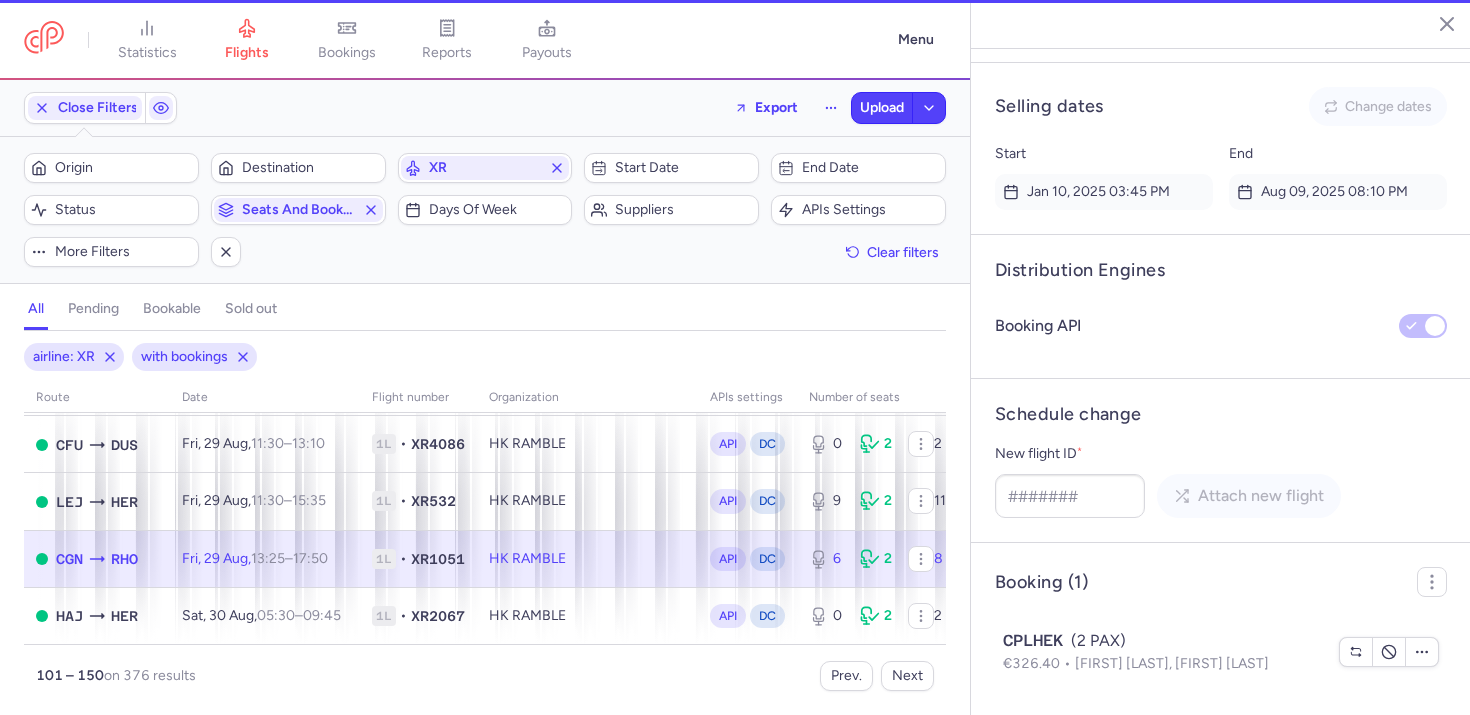 type on "6" 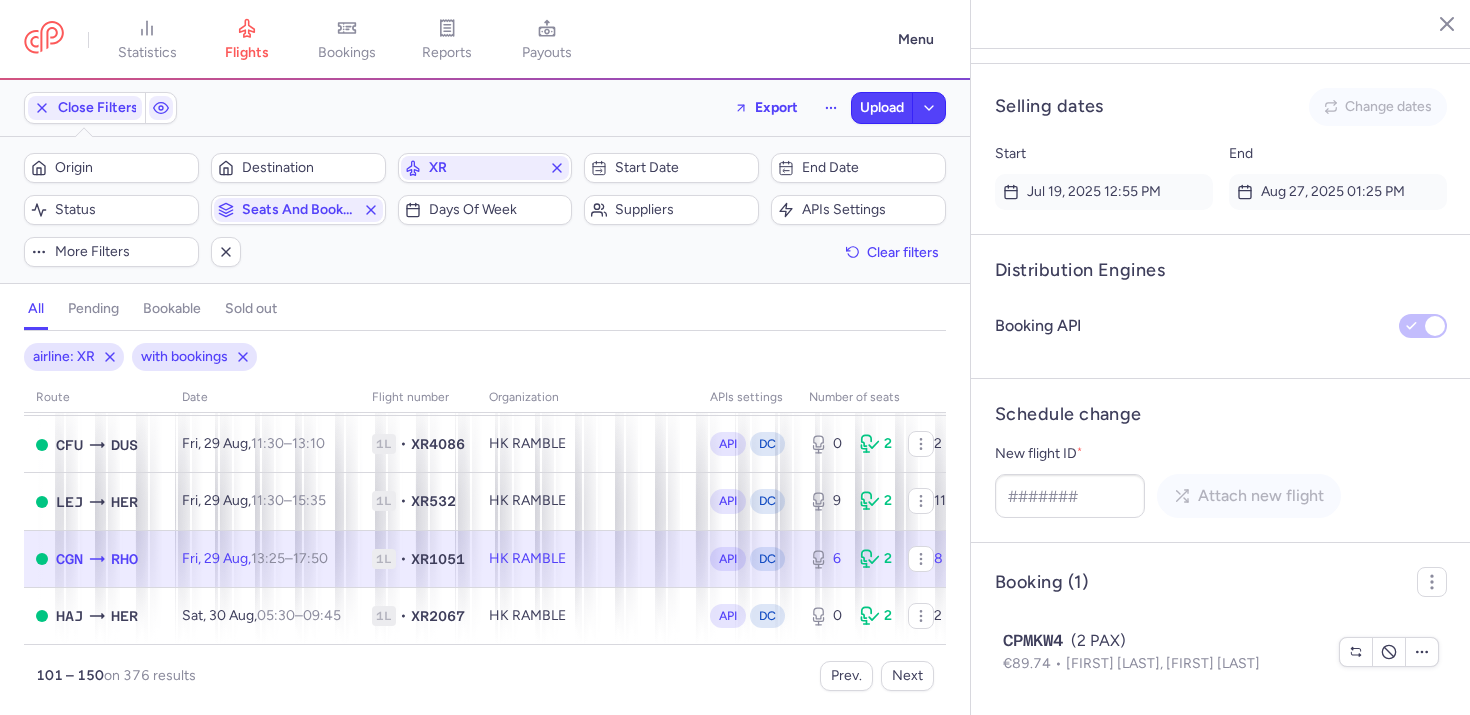 scroll, scrollTop: 1569, scrollLeft: 0, axis: vertical 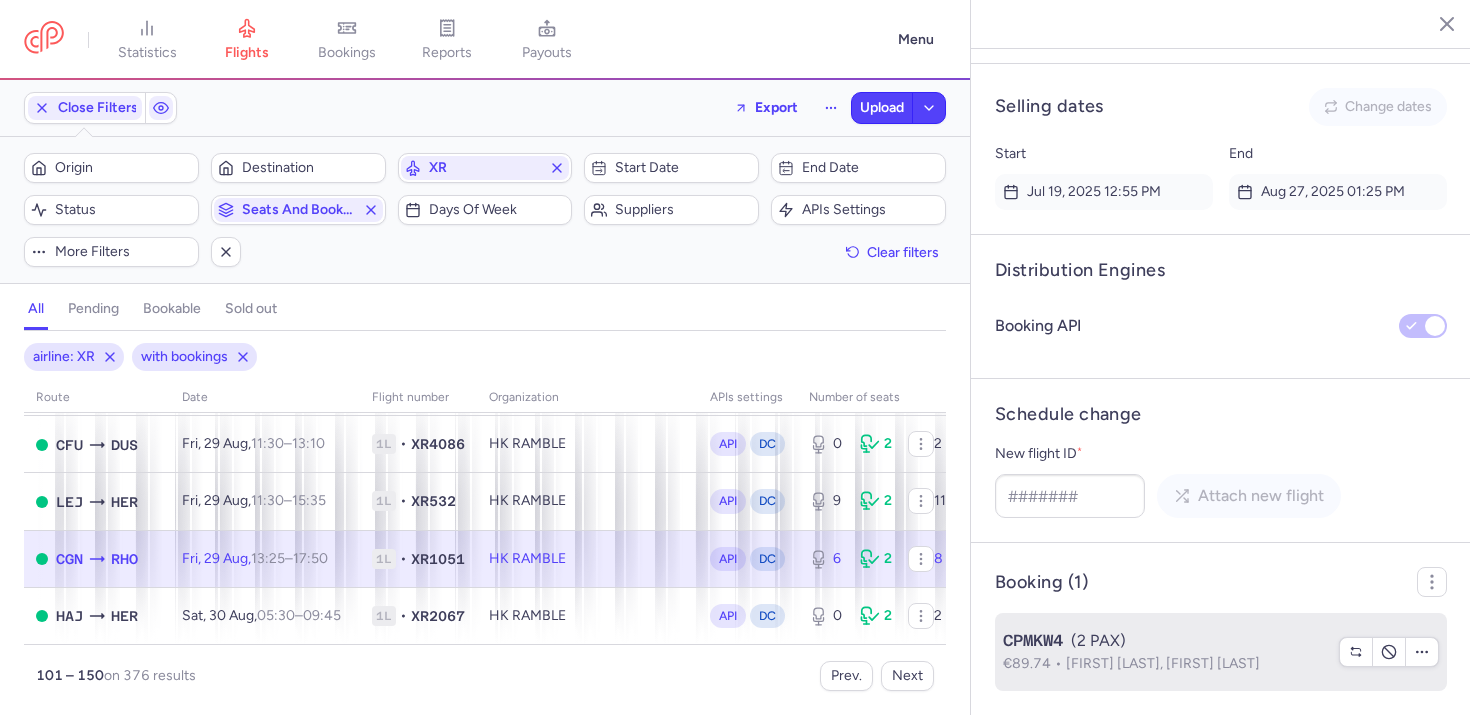 click on "Lian WALKE, Lena KRUGERLORENZEN" at bounding box center [1163, 663] 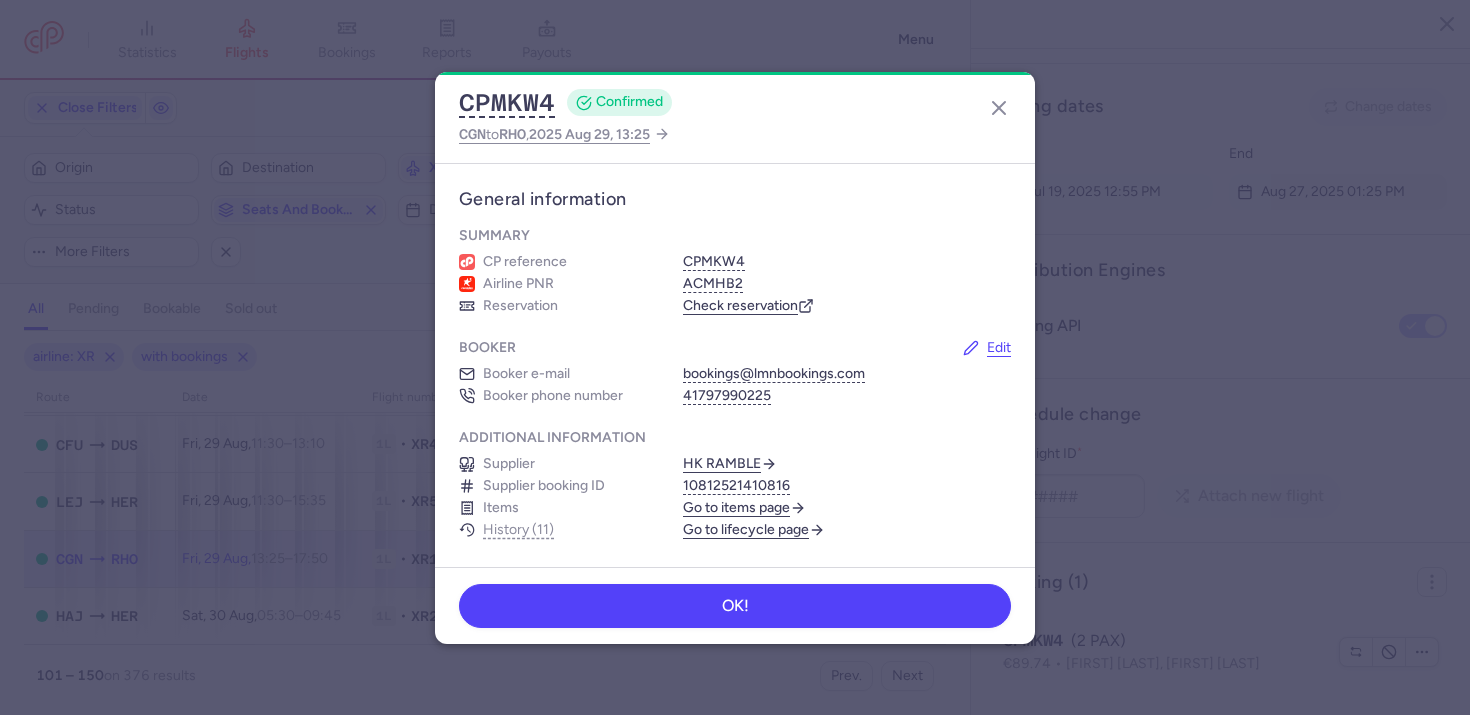 click on "CPMKW4  CONFIRMED CGN  to  RHO ,  2025 Aug 29, 13:25" 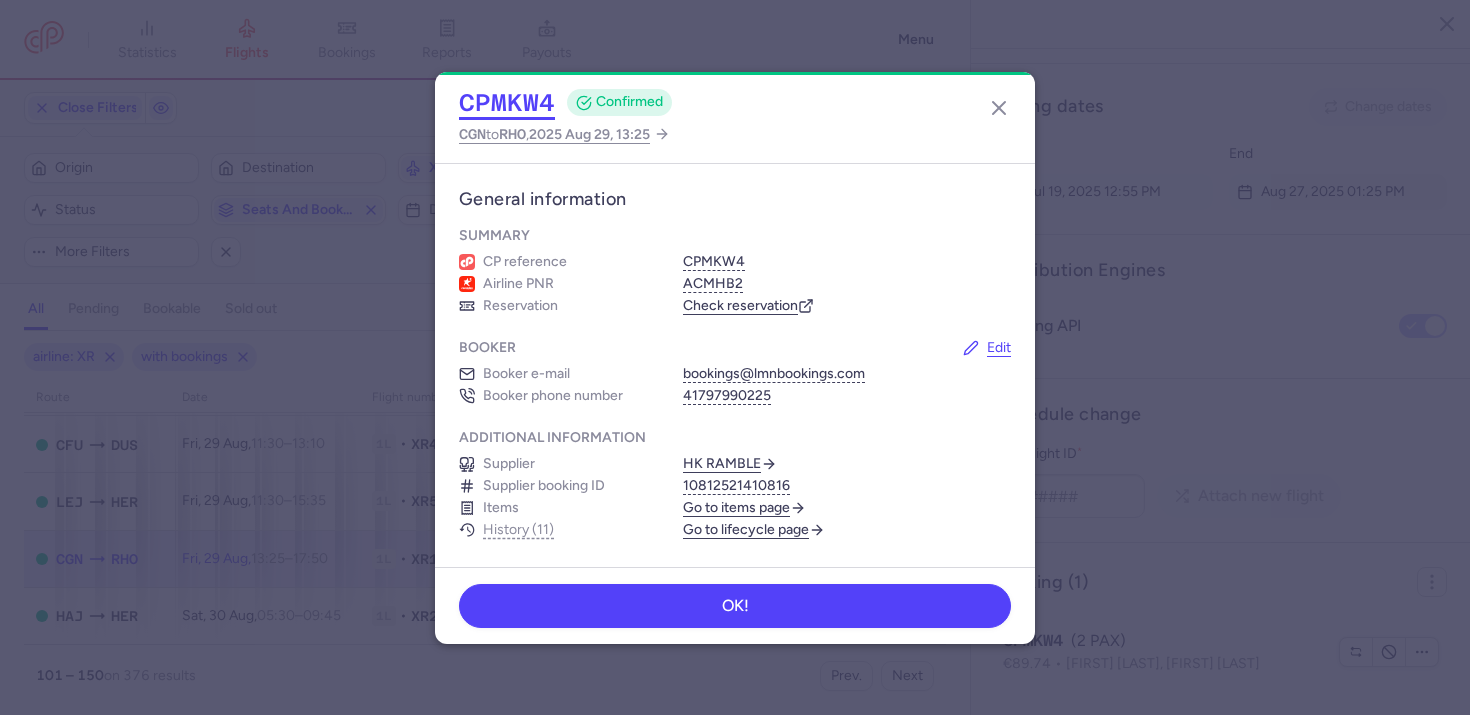 click on "CPMKW4" 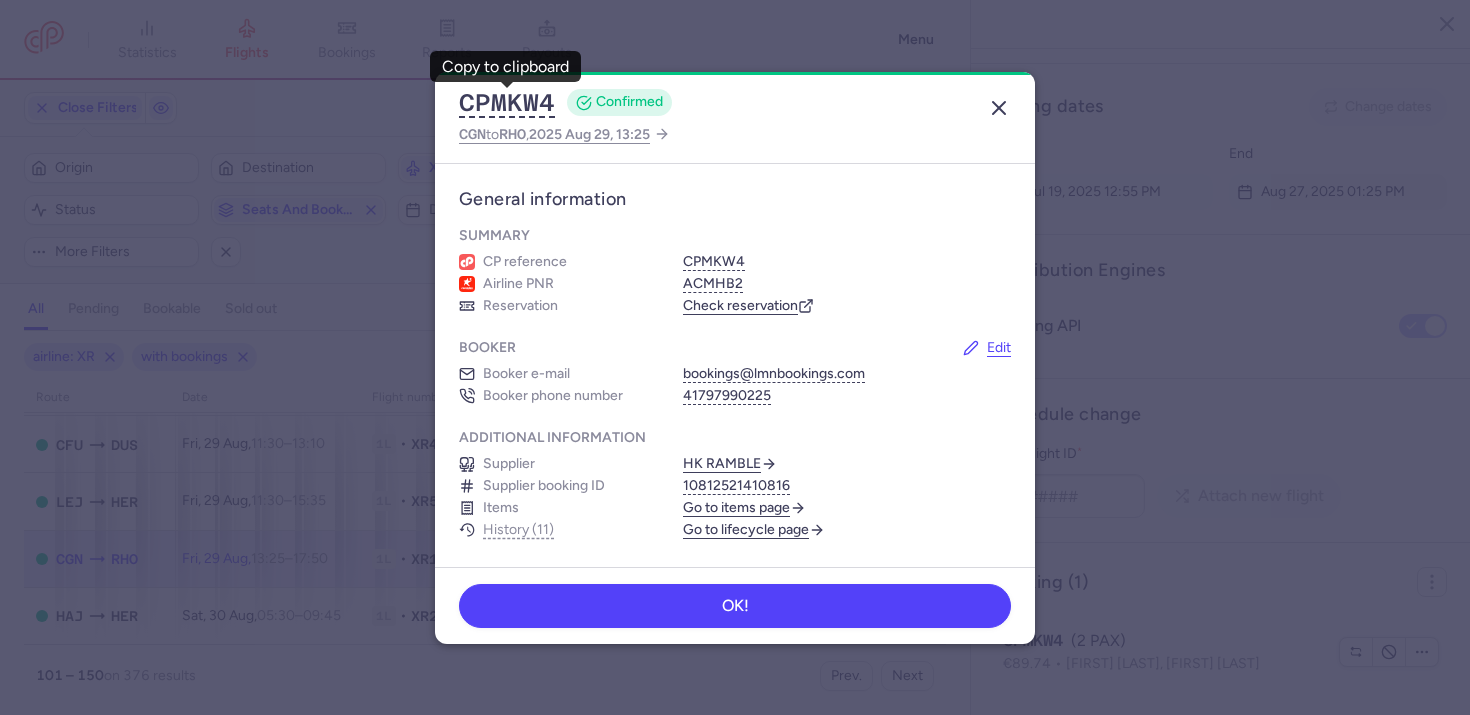 click 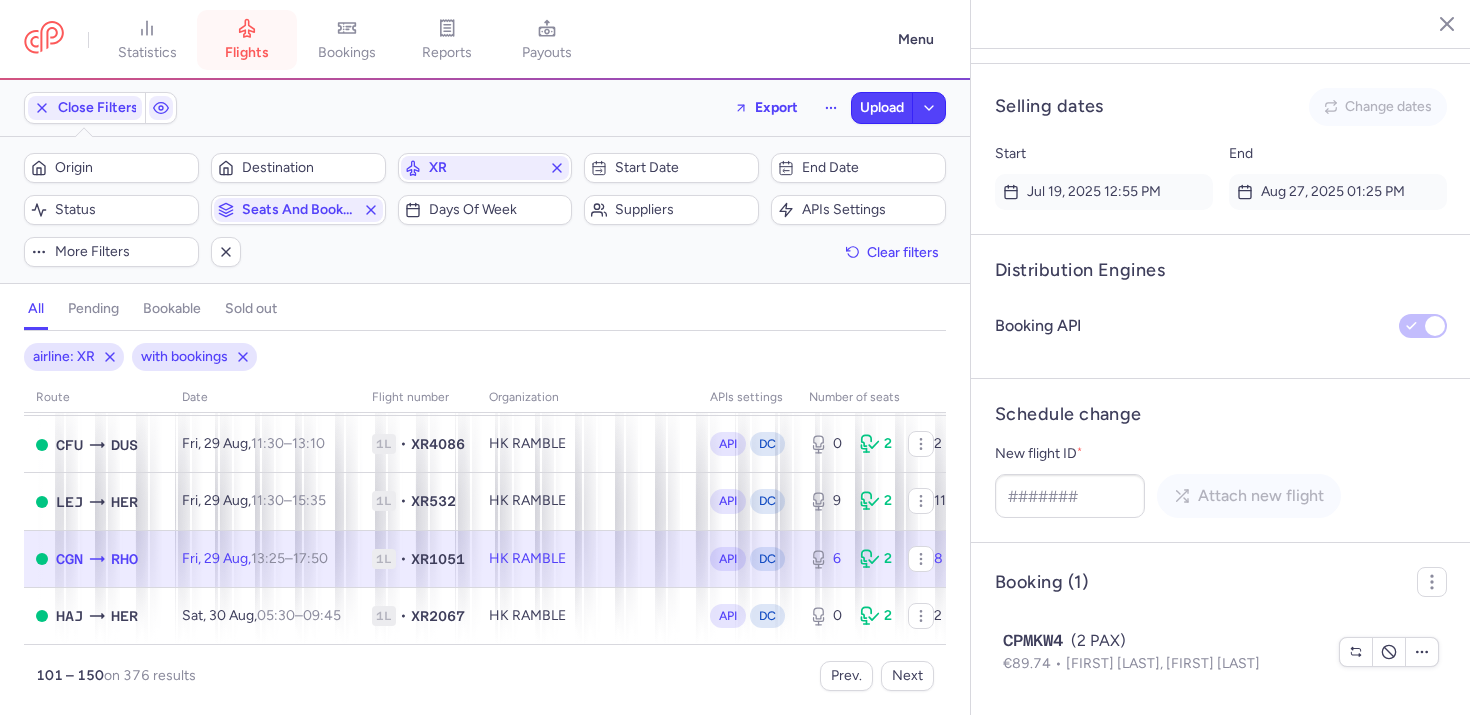 click on "flights" at bounding box center (247, 40) 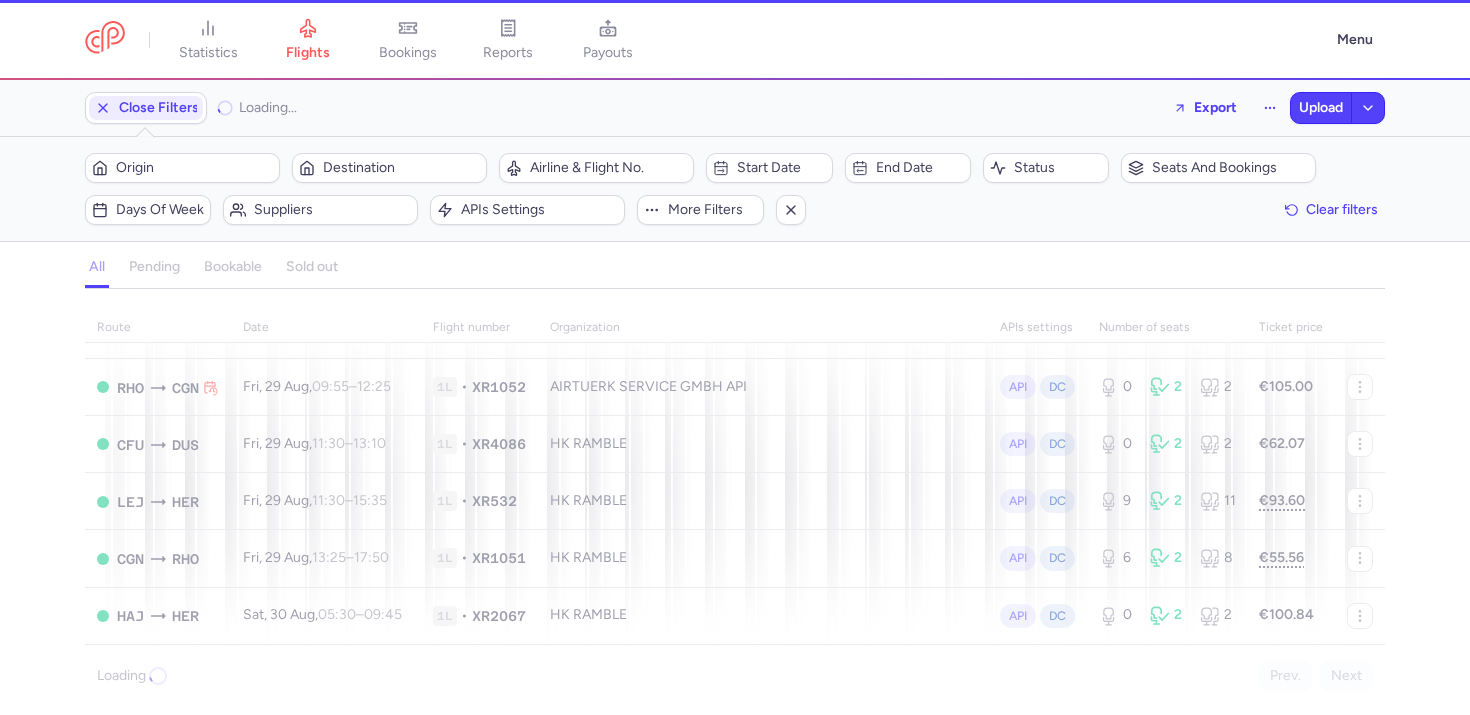 scroll, scrollTop: 2593, scrollLeft: 0, axis: vertical 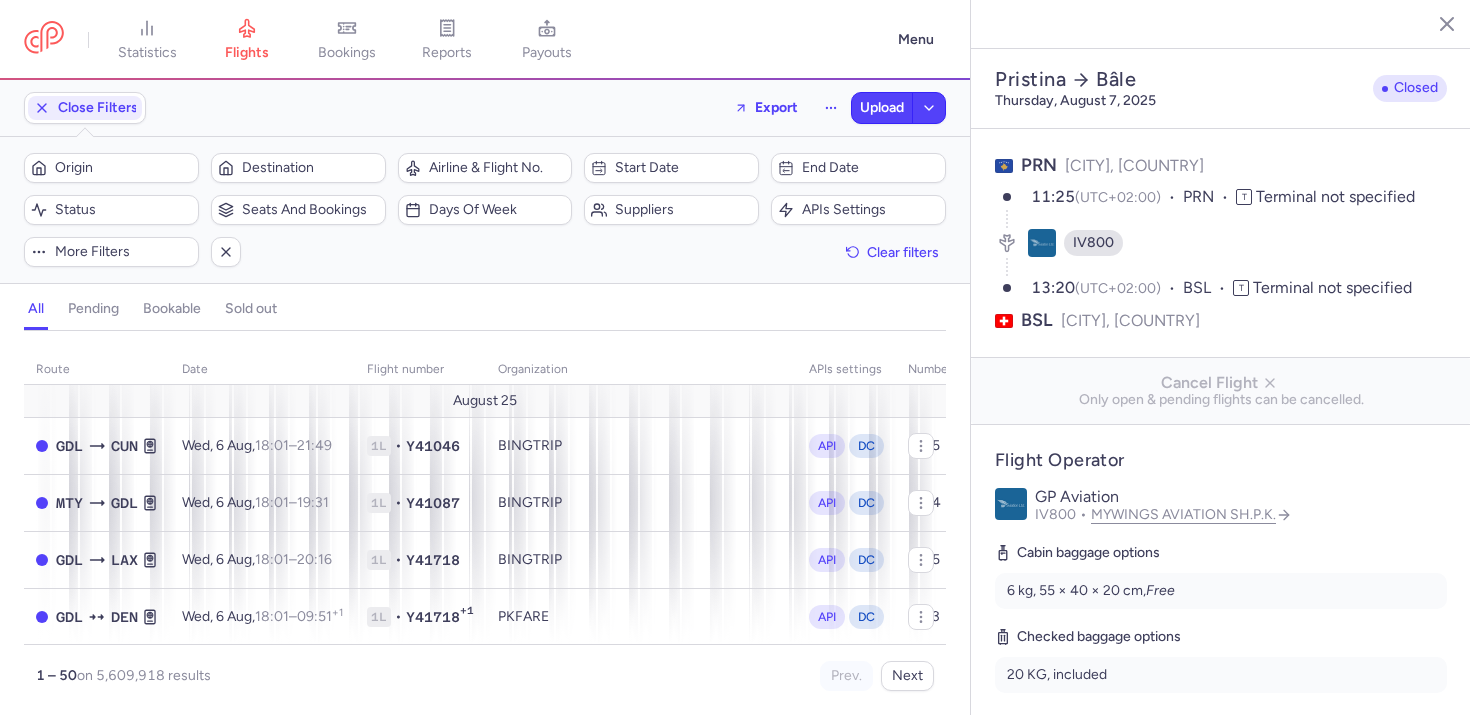 select on "hours" 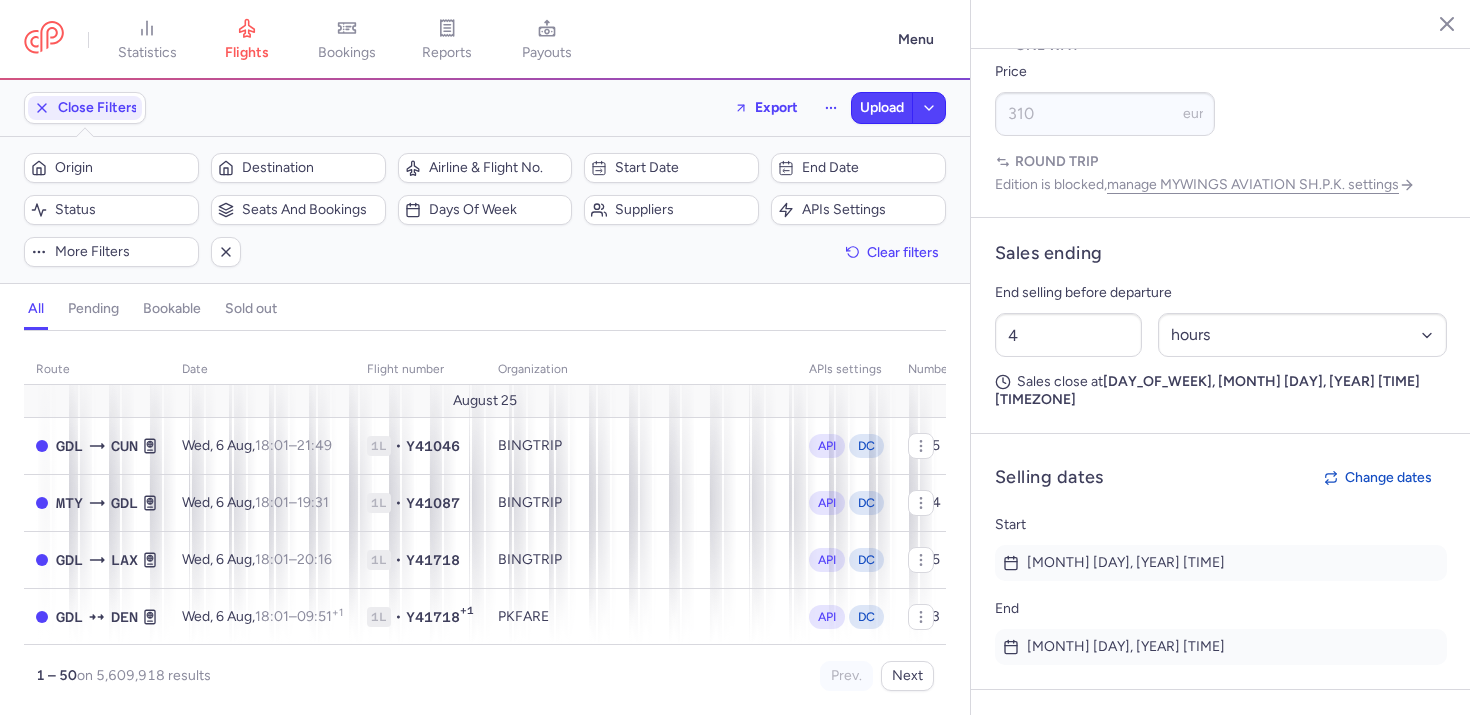 scroll, scrollTop: 1393, scrollLeft: 0, axis: vertical 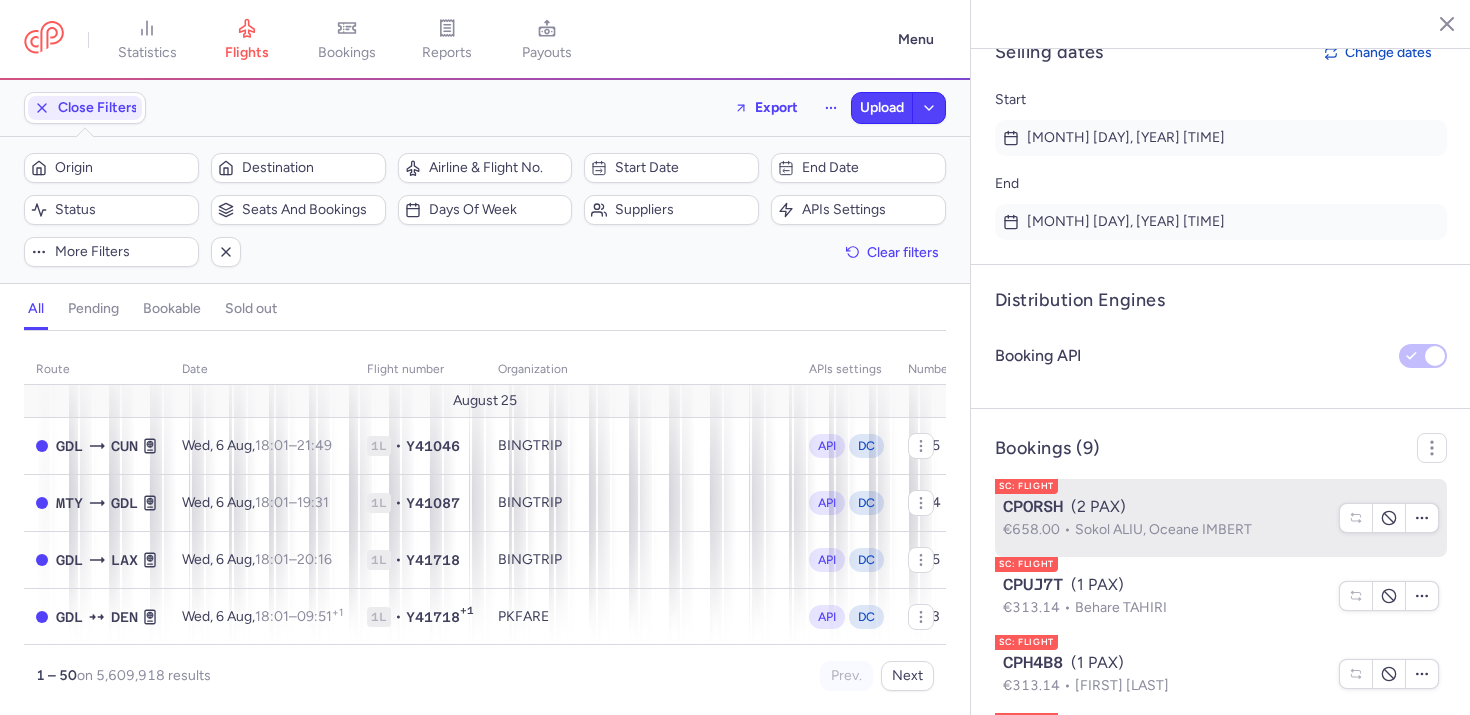 click on "Sokol ALIU, Oceane IMBERT" at bounding box center [1163, 529] 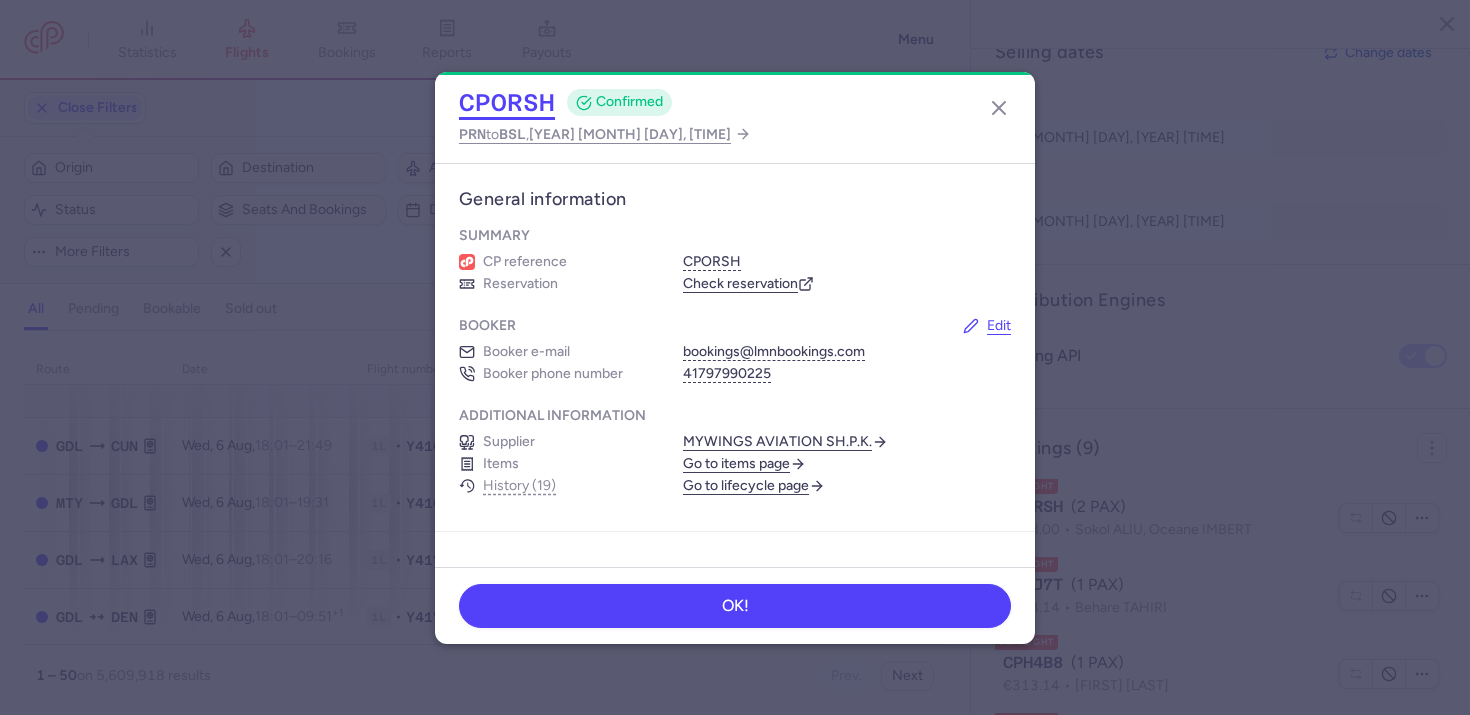 click on "CPORSH" 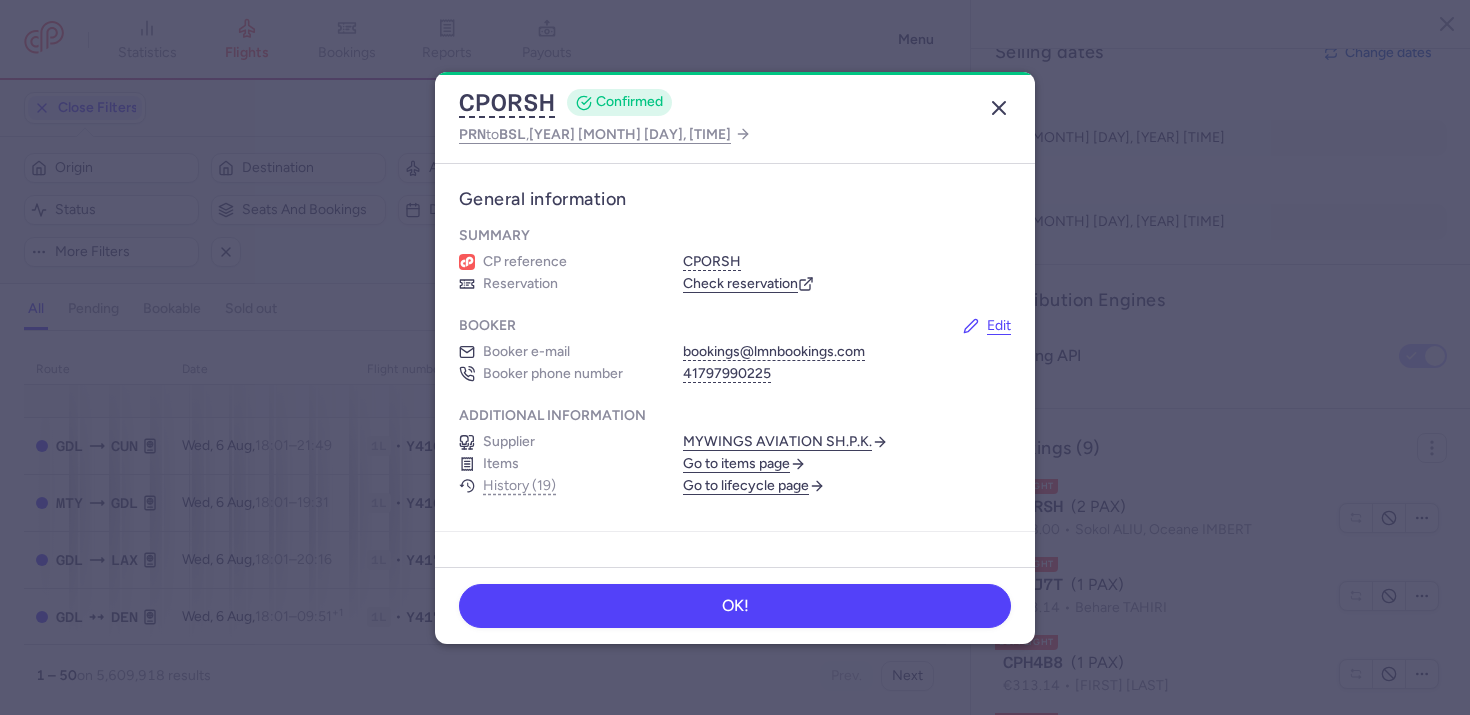 click 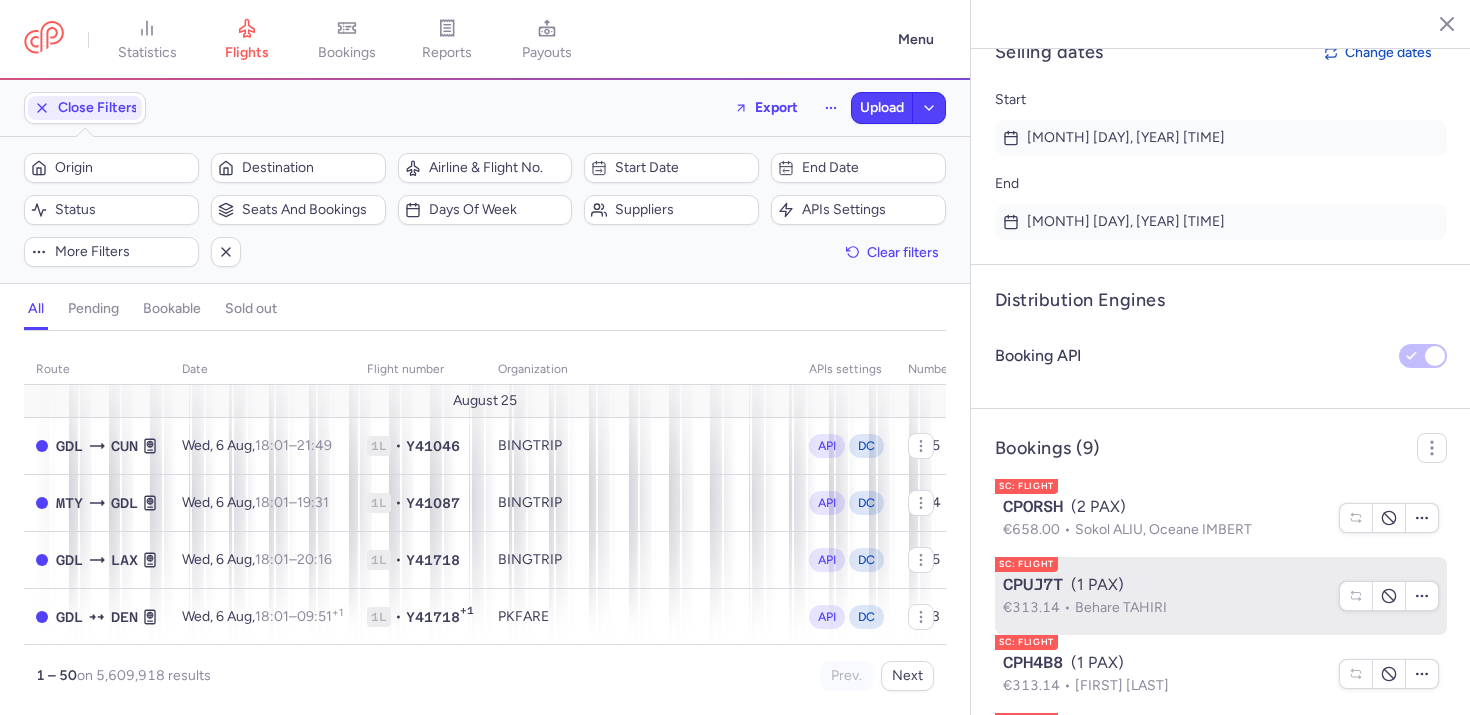 click on "CPUJ7T  (1 PAX)" at bounding box center (1165, 585) 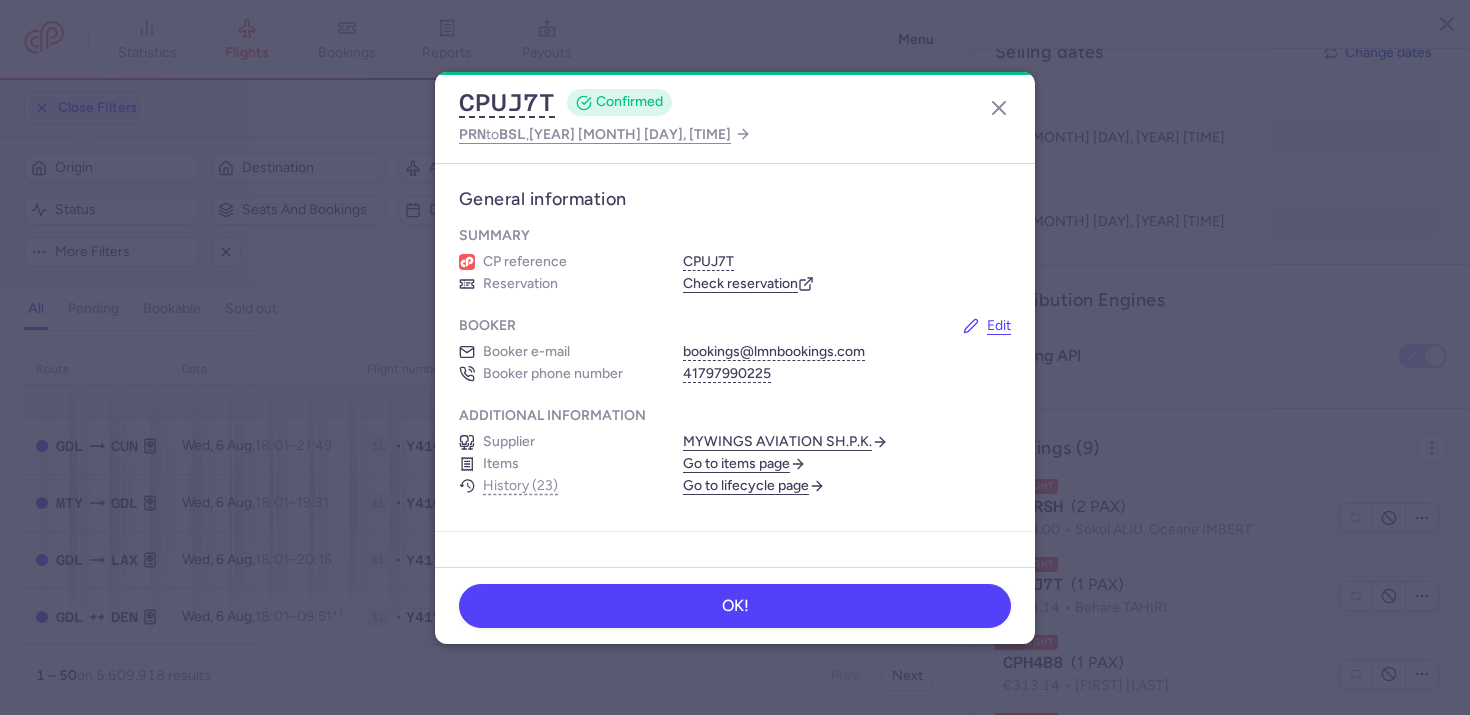 click on "CPUJ7T  CONFIRMED PRN  to  BSL ,  2025 Aug 7, 11:25 General information Summary CP reference CPUJ7T Reservation  Check reservation  Booker  Edit  Booker e-mail bookings@lmnbookings.com Booker phone number  41797990225 Additional information Supplier MYWINGS AVIATION SH.P.K.  Items  Go to items page   History (23)   Go to lifecycle page  Passengers behare TAHIRI  Female • Born 09/05/1987 Ancillaries Checked baggage 1 × 20 kg • Free included Cabin bag 1 × 6 kg, 55 × 40 × 20 cm • Free included Items  Go to items page  Booking 1630342 €313.14 Processed Booking date  05/08/2025 Fare type  One Way Price gap  €0.00 Customer name  Travelfusion Item ID  1682912  Show transactions Flight changes  Move booking  Aug 6, 2025 Accepted Schedule Change (flight) • Refundable • Seen on Aug 7, 2025 Aug 6, 2025 Accepted Schedule Change (flight) • Refundable • Seen on Aug 7, 2025 Cancel booking Cancel and notify all passengers with optional refund.  Cancel booking  OK!" 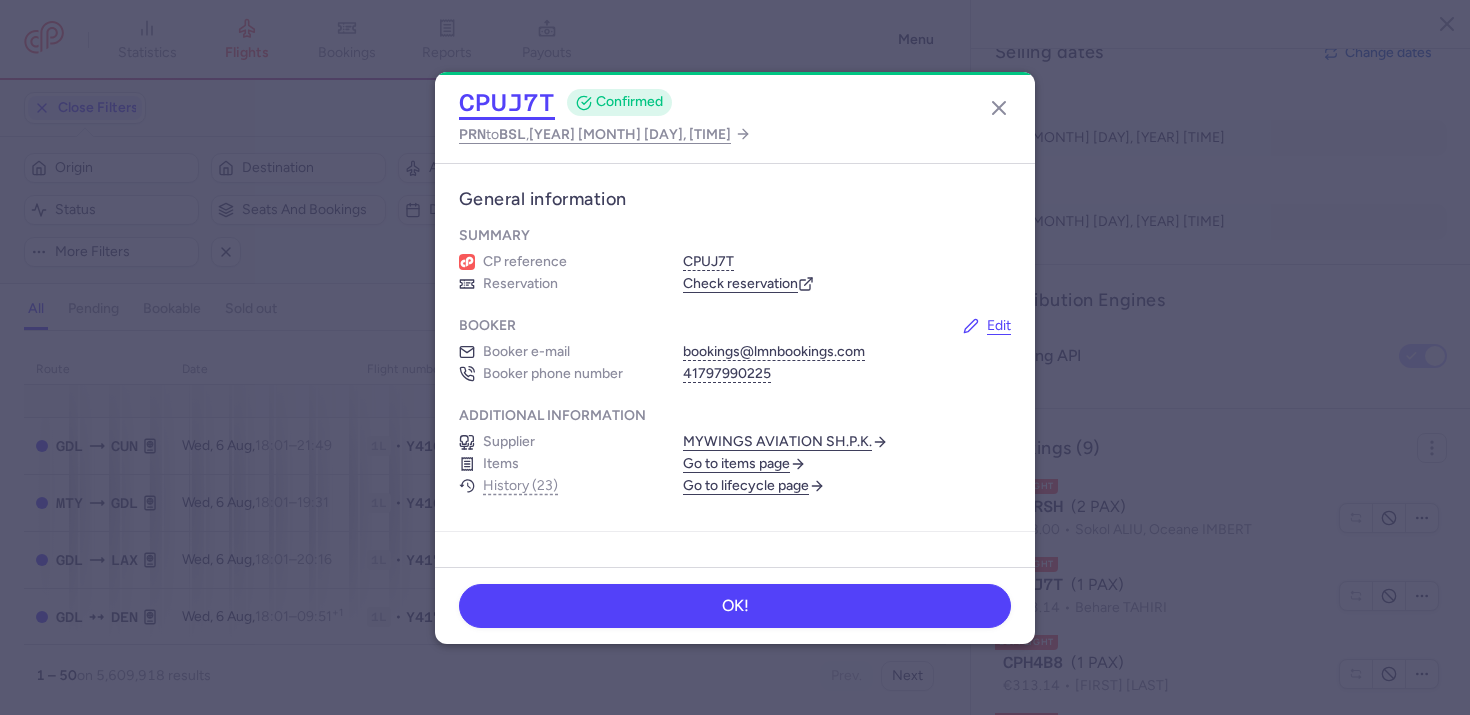 click on "CPUJ7T" 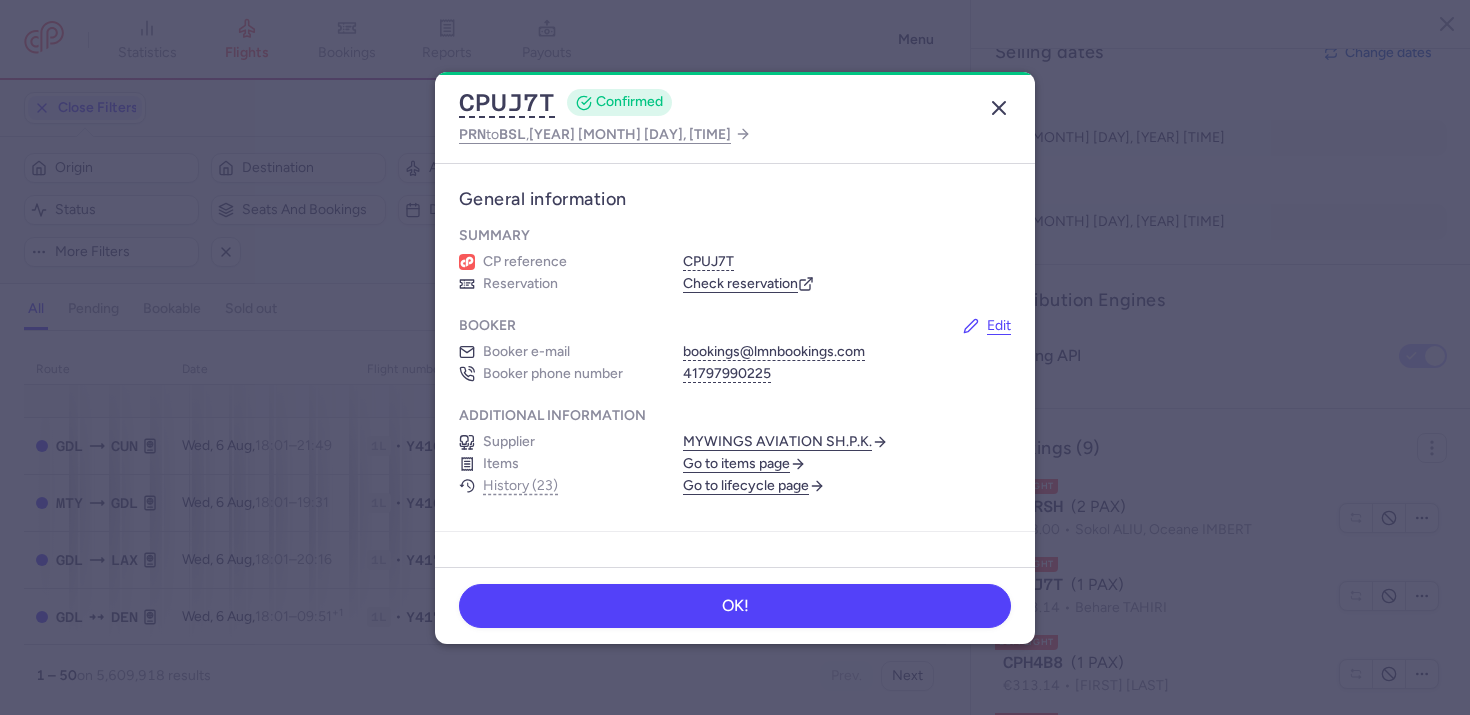 click 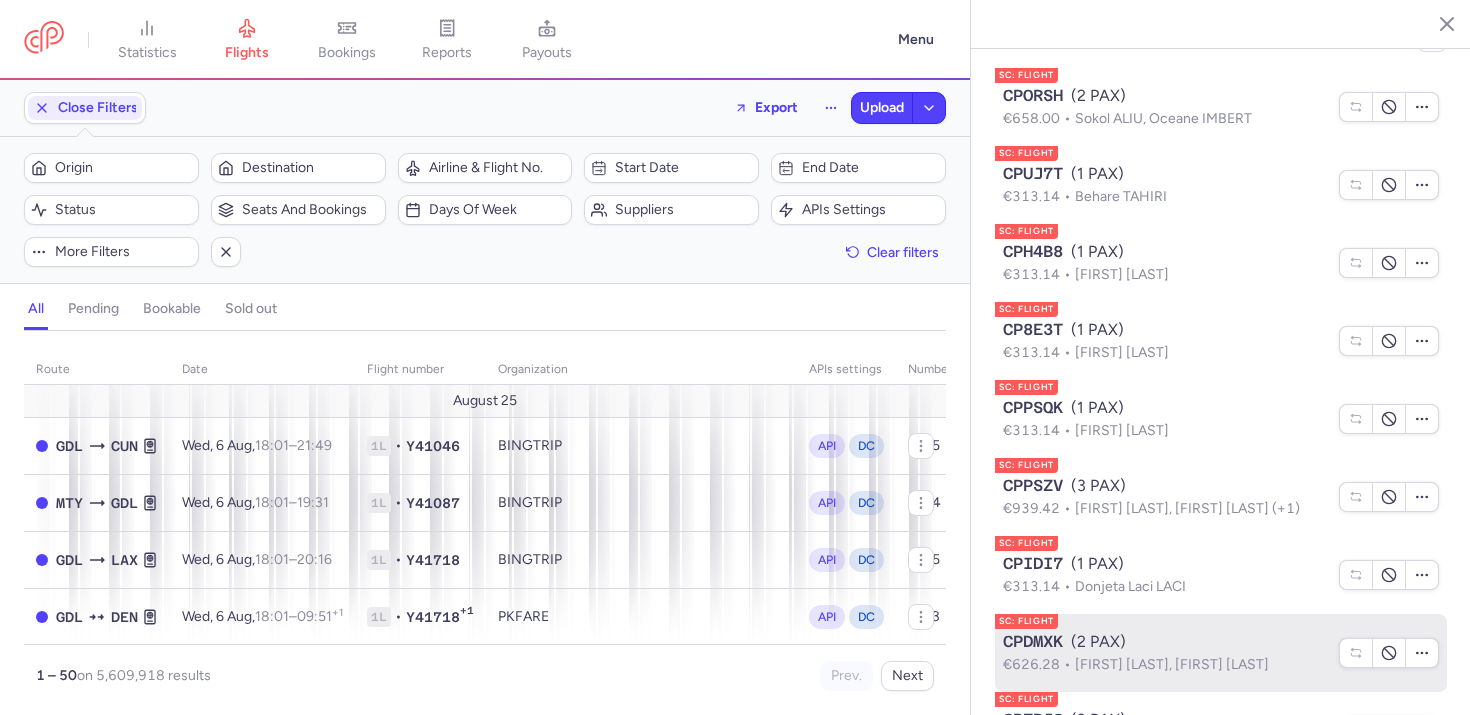 scroll, scrollTop: 1835, scrollLeft: 0, axis: vertical 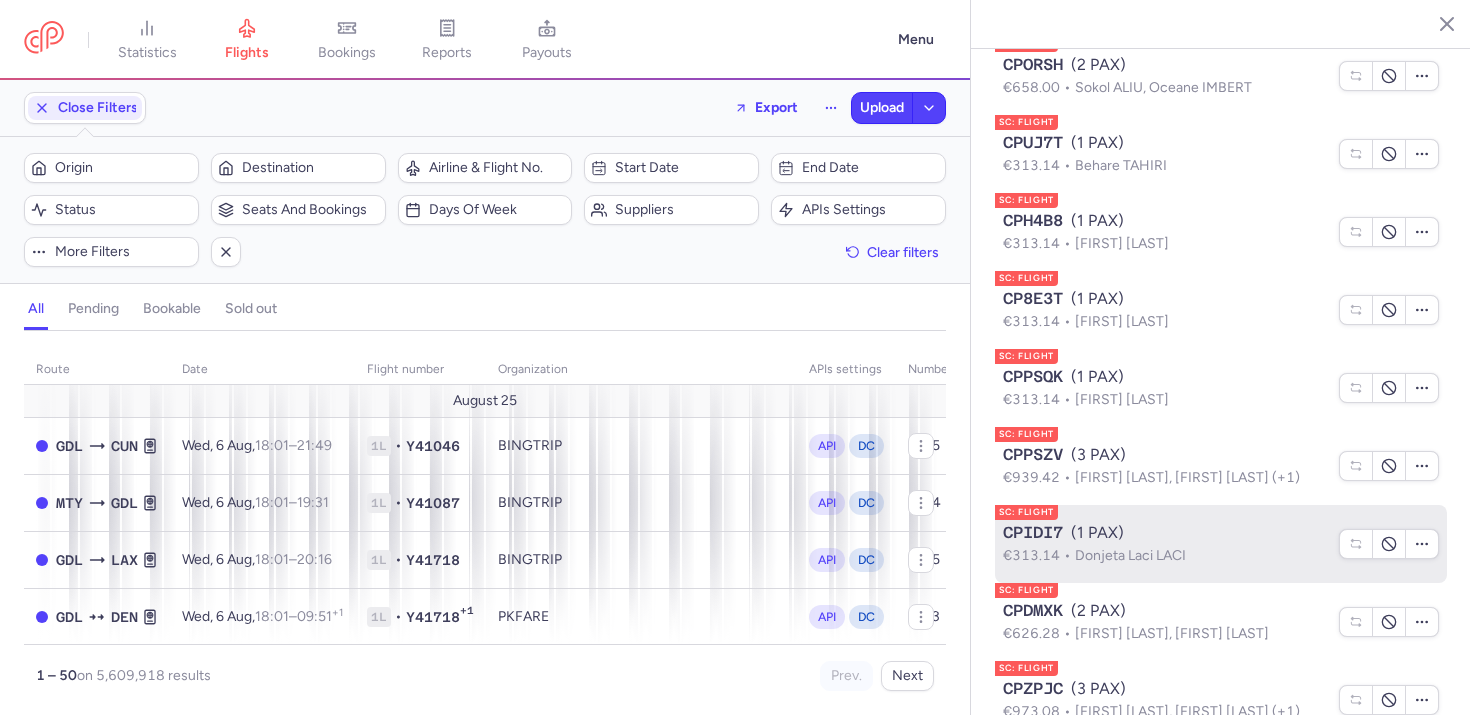 click on "€313.14  Donjeta Laci LACI" at bounding box center (1165, 556) 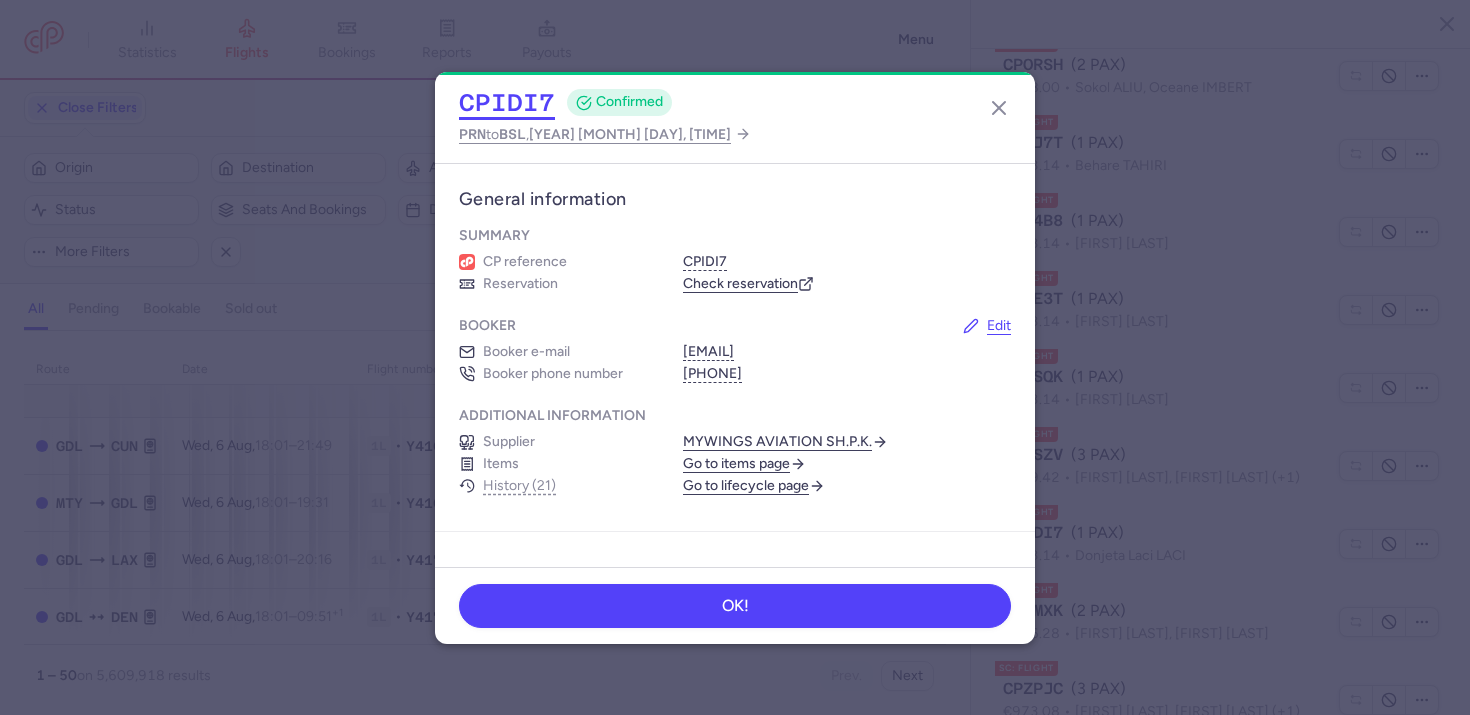 click on "CPIDI7" 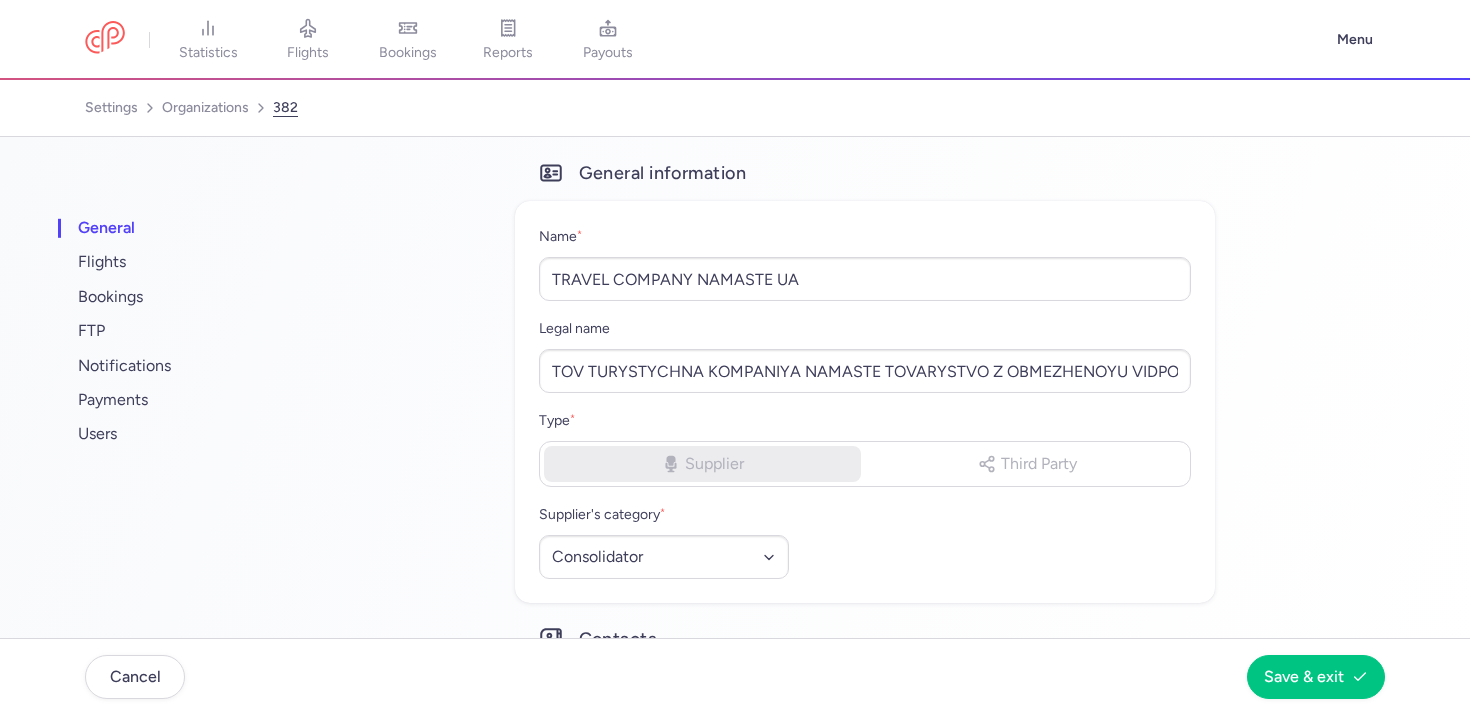 select on "CONSOLIDATOR" 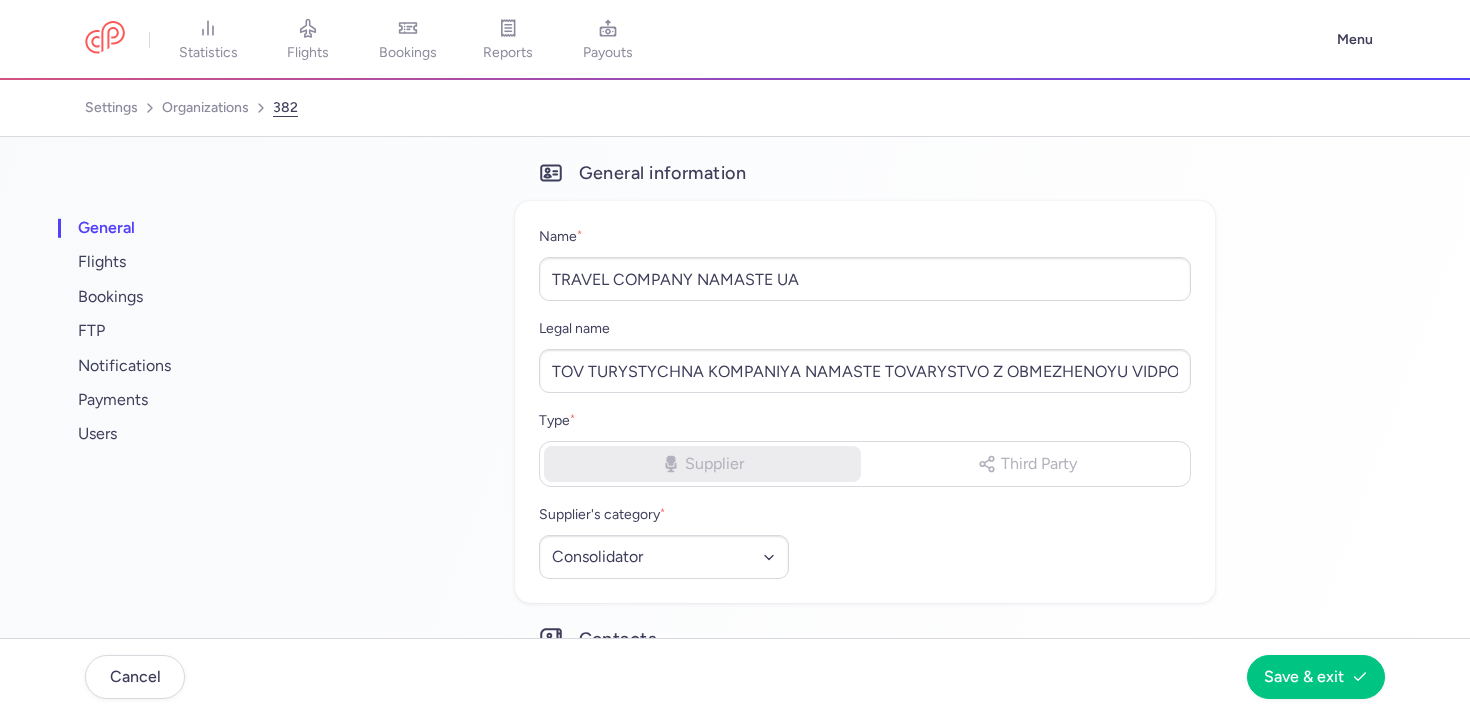 scroll, scrollTop: 0, scrollLeft: 0, axis: both 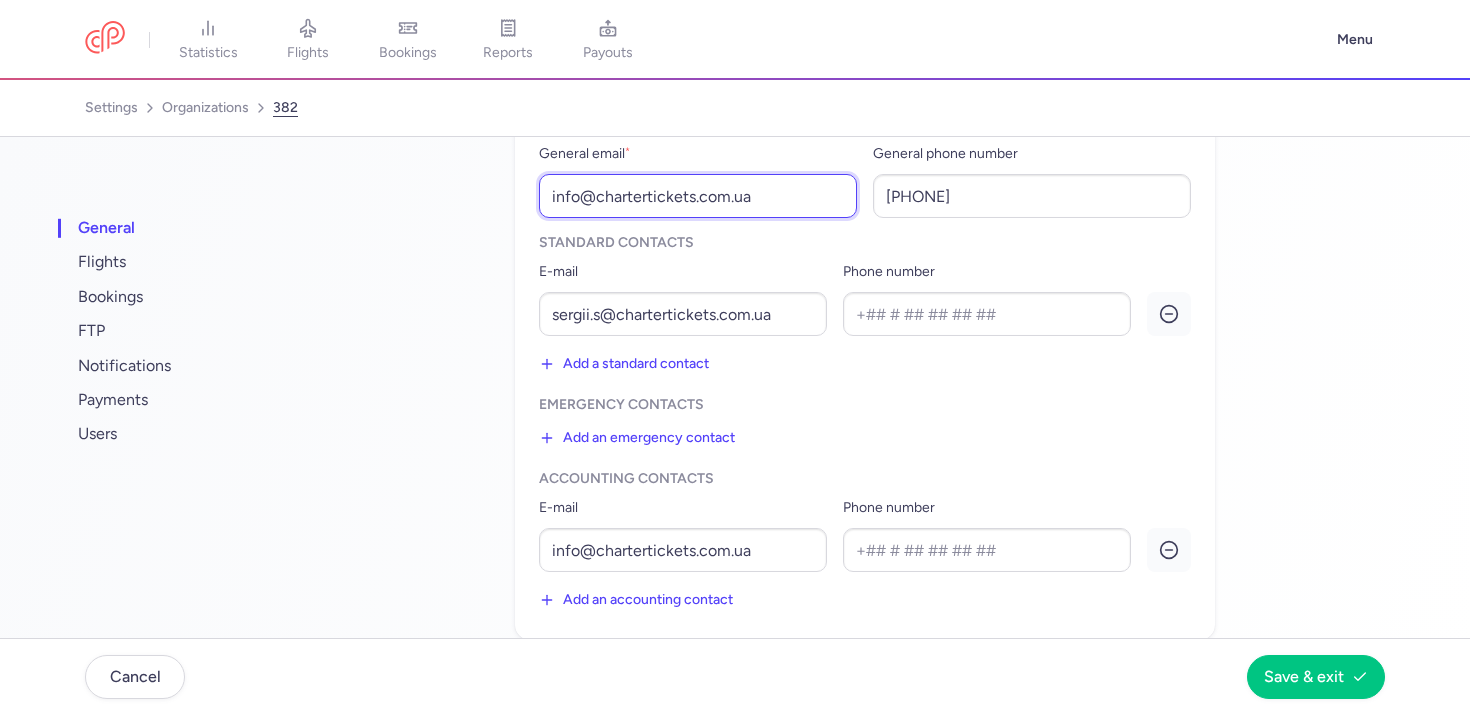 click on "info@chartertickets.com.ua" at bounding box center (698, 196) 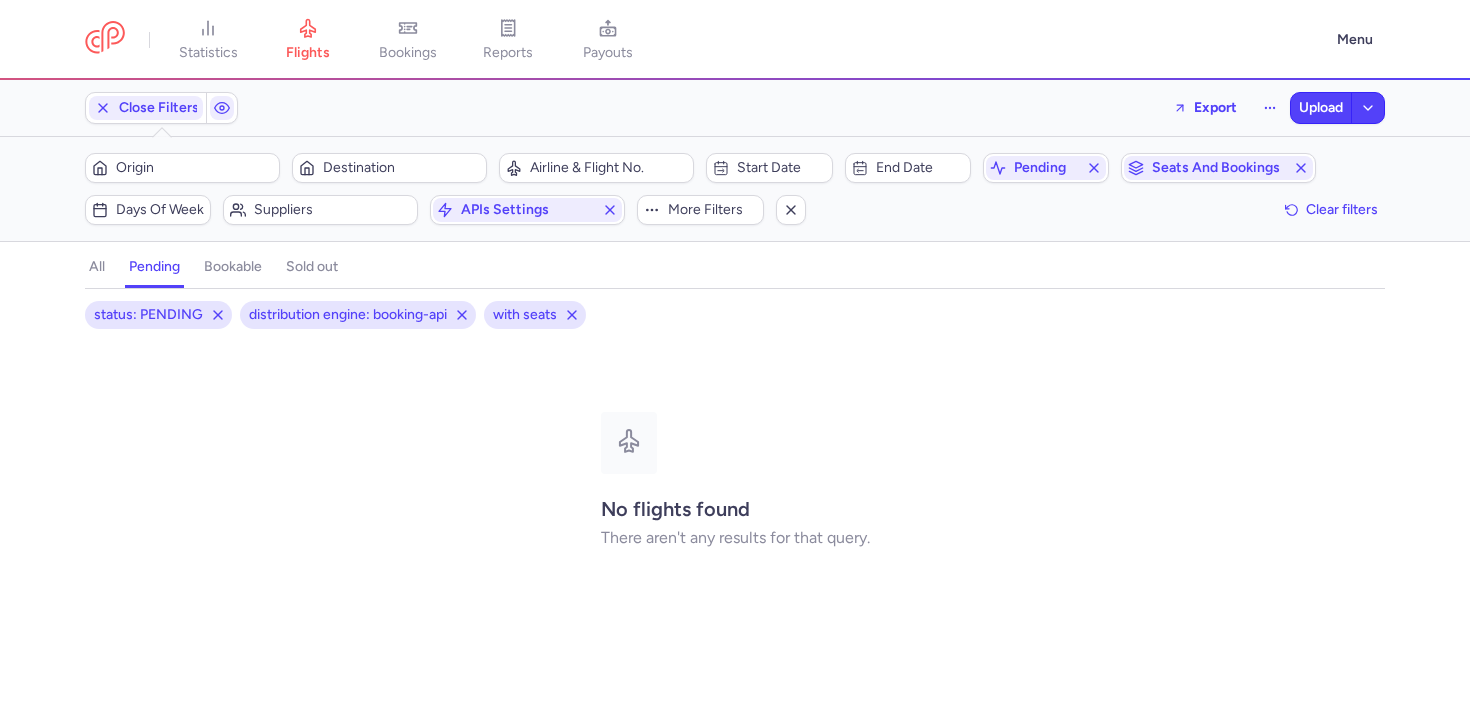 scroll, scrollTop: 0, scrollLeft: 0, axis: both 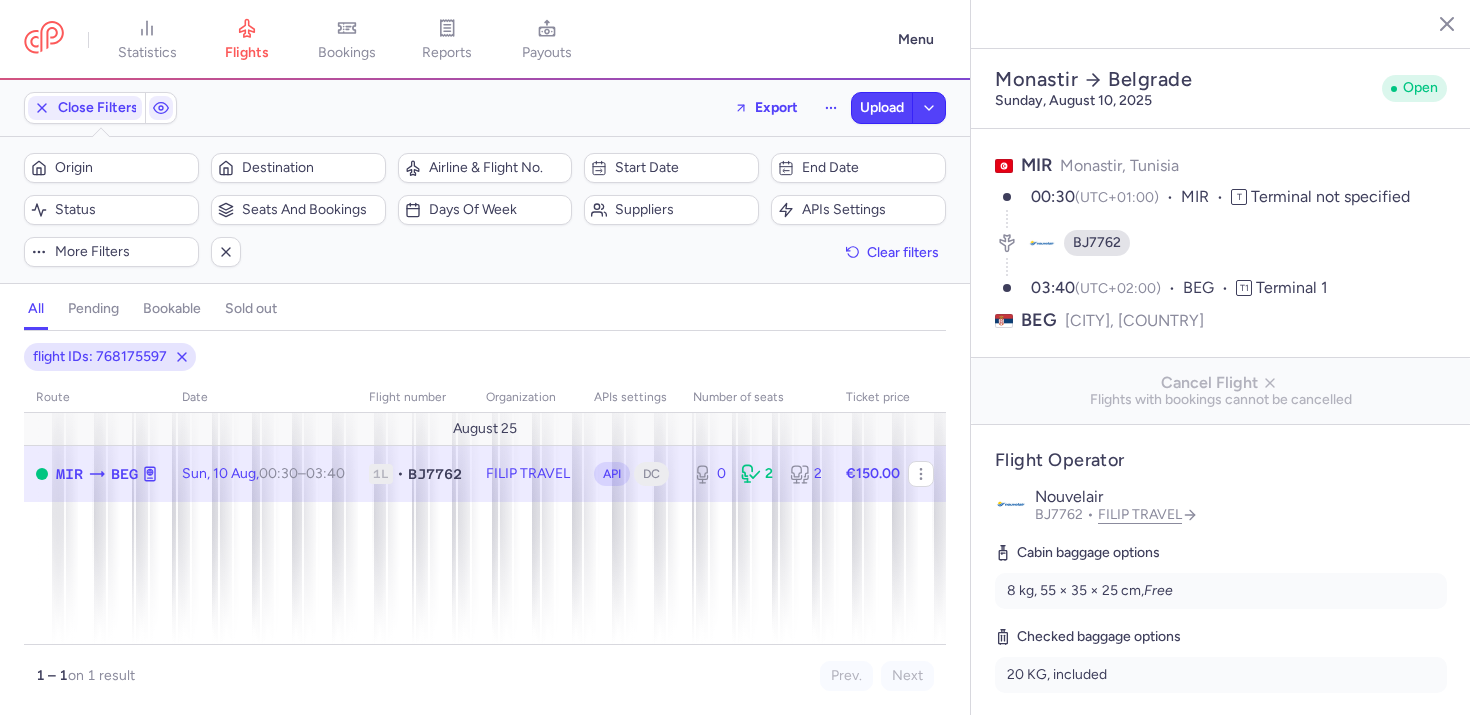 select on "days" 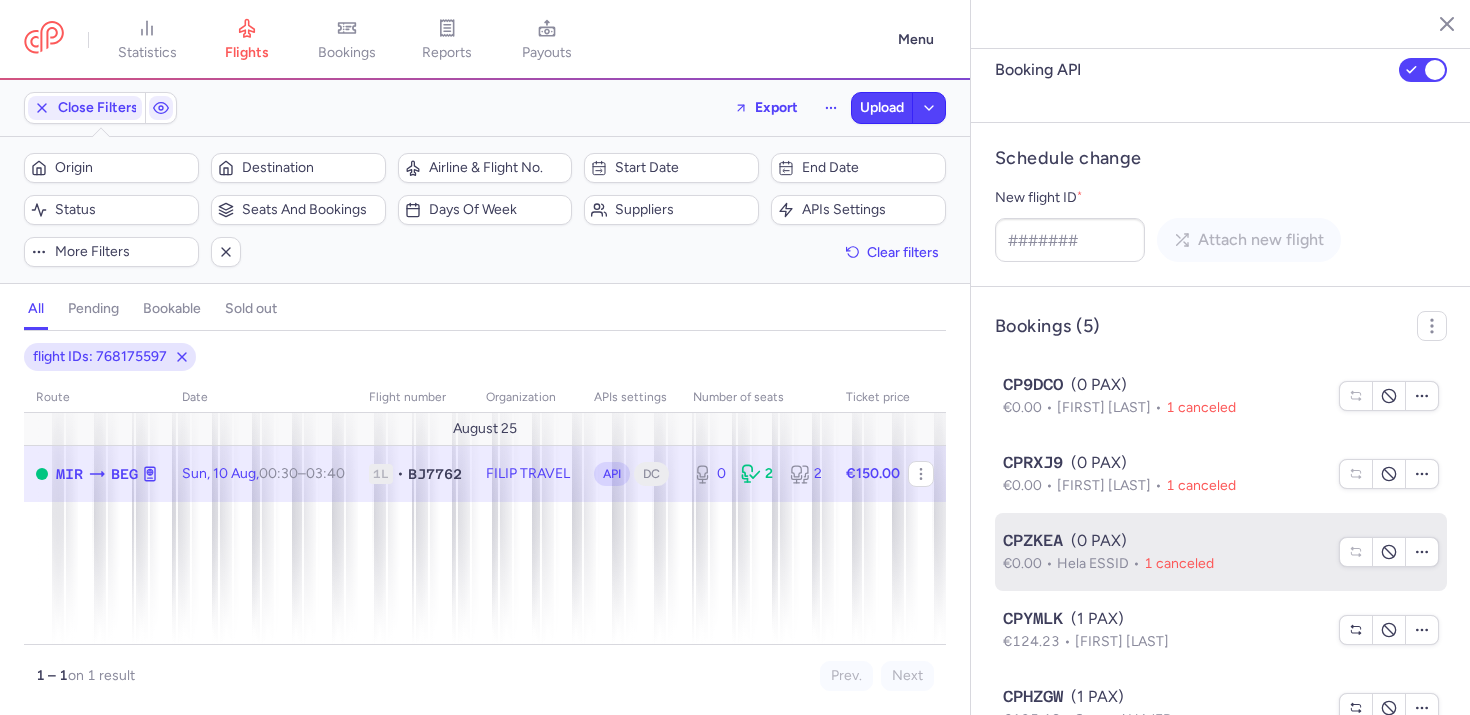 scroll, scrollTop: 1687, scrollLeft: 0, axis: vertical 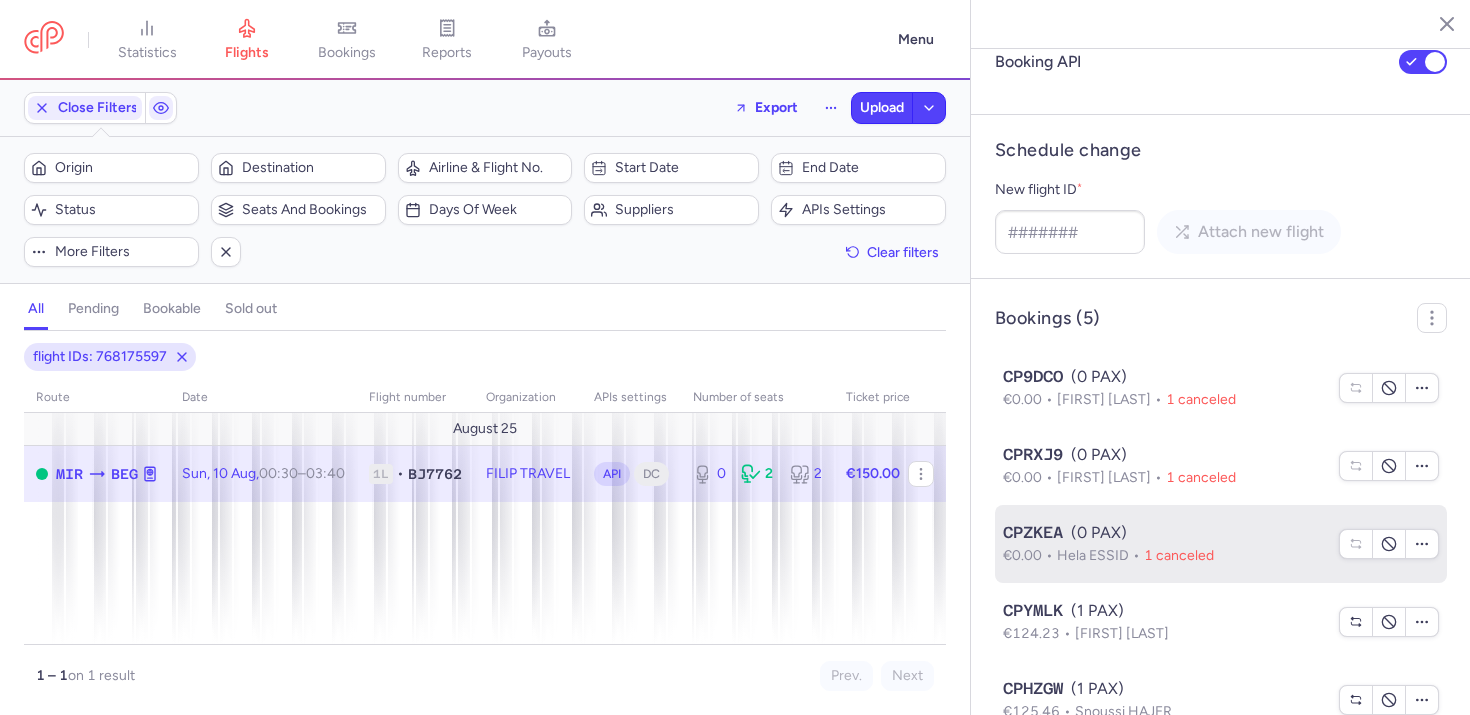 click on "Hela ESSID" at bounding box center (1100, 555) 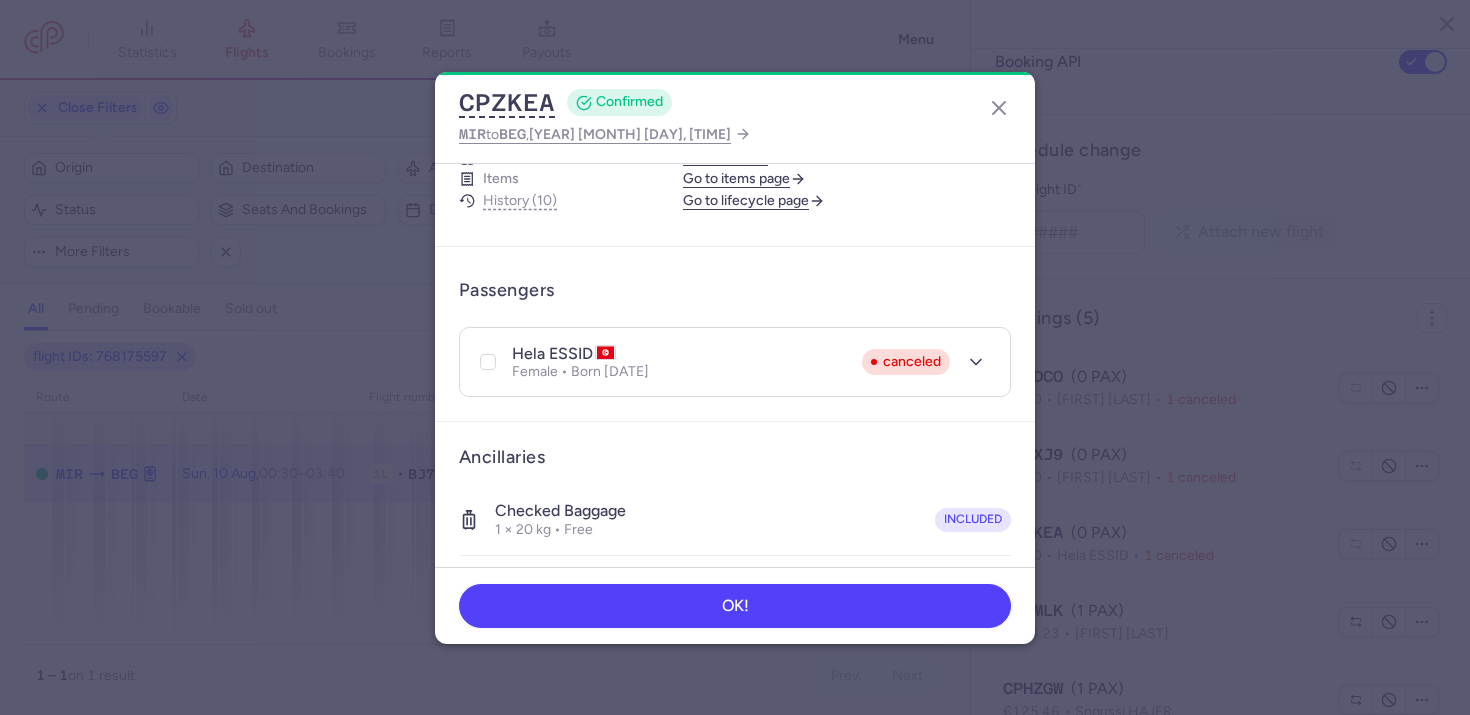 scroll, scrollTop: 289, scrollLeft: 0, axis: vertical 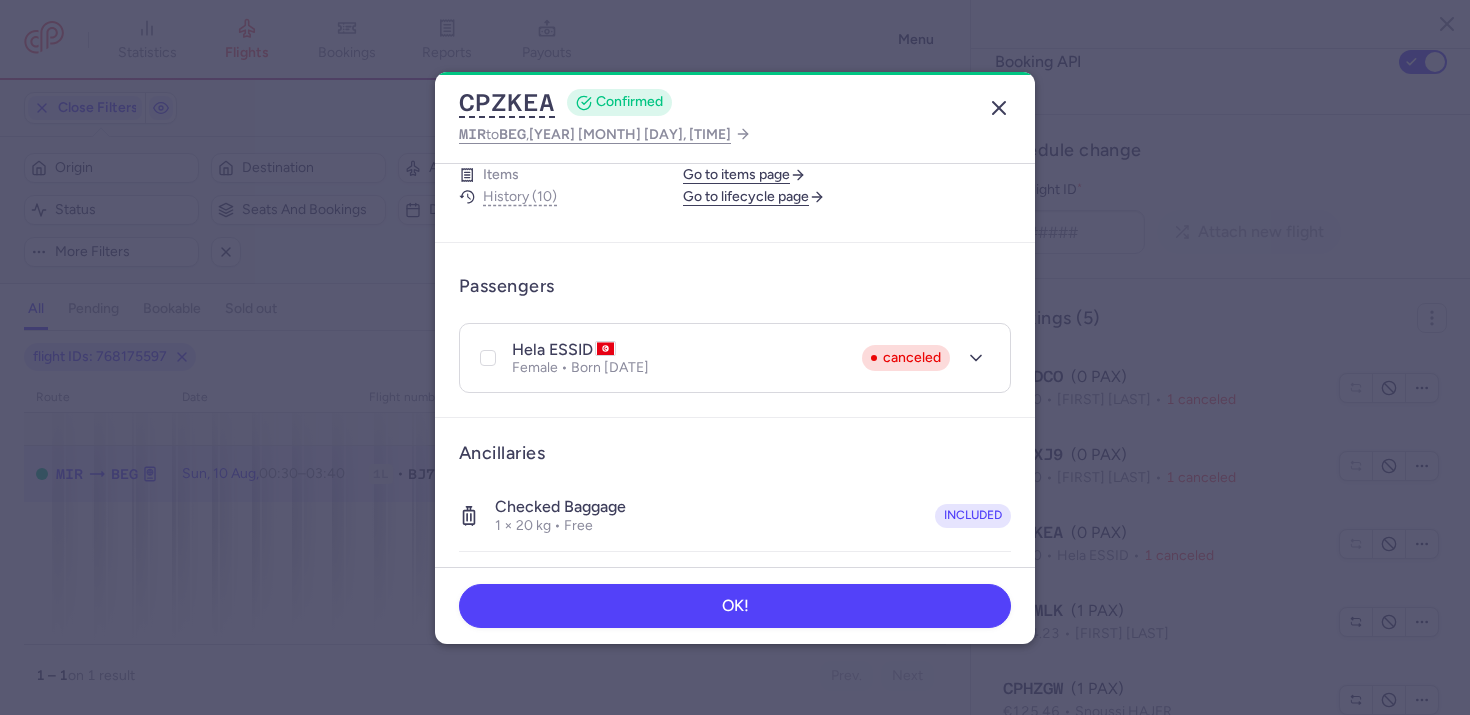 click 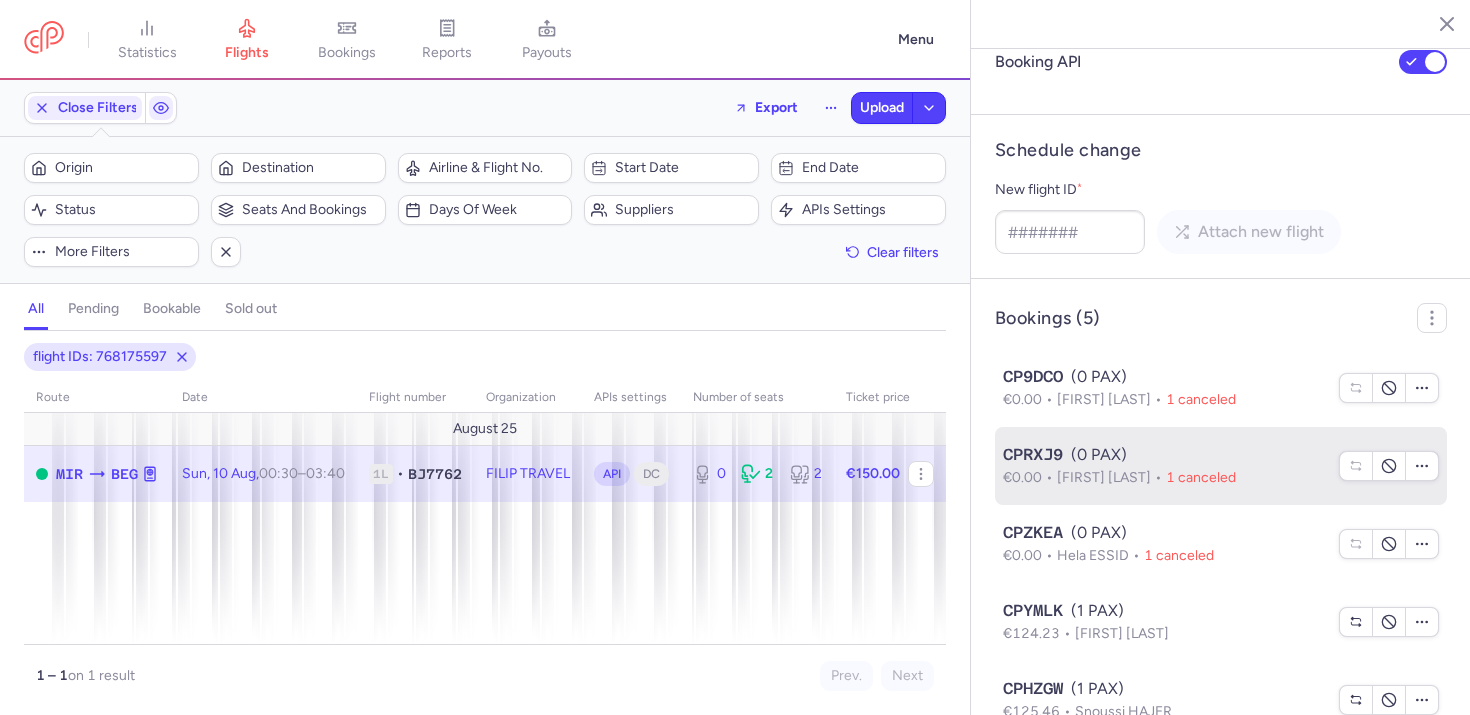 click on "€0.00" at bounding box center [1030, 477] 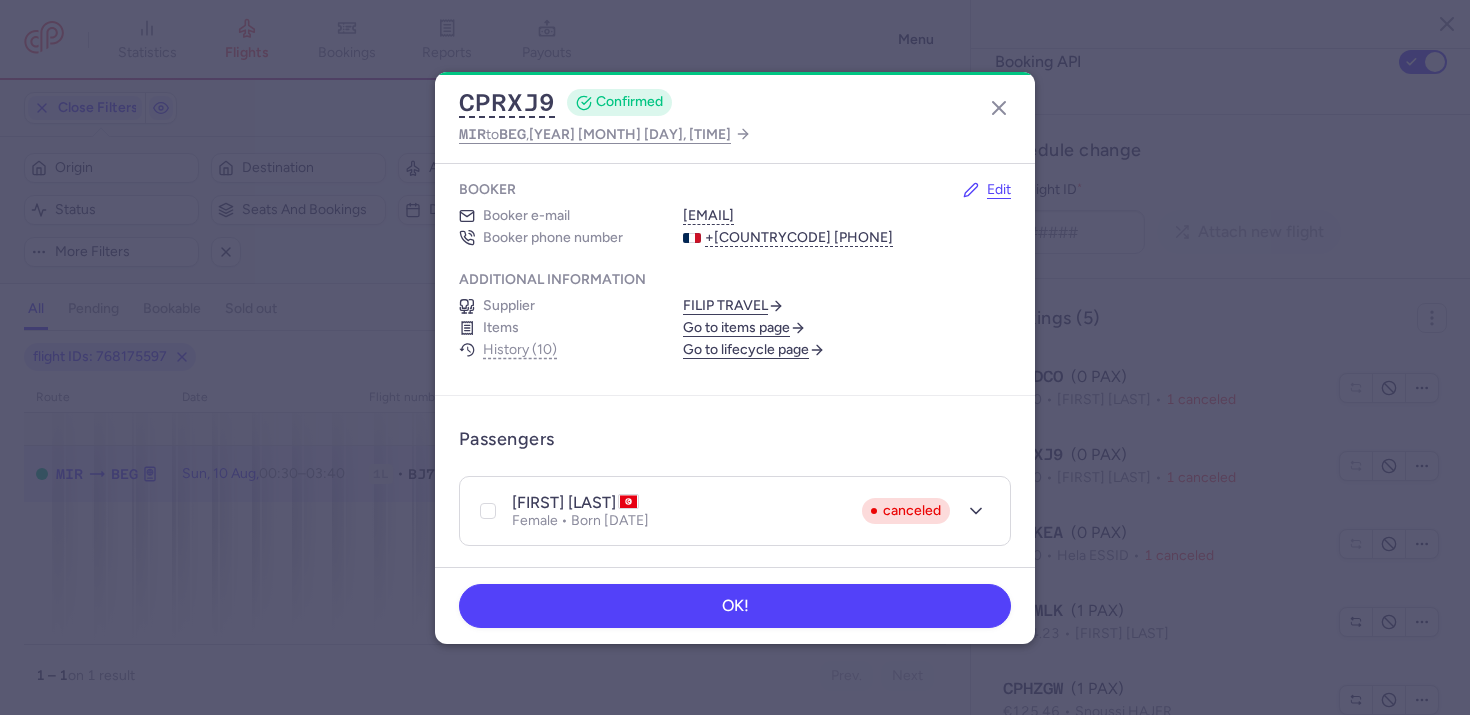 scroll, scrollTop: 259, scrollLeft: 0, axis: vertical 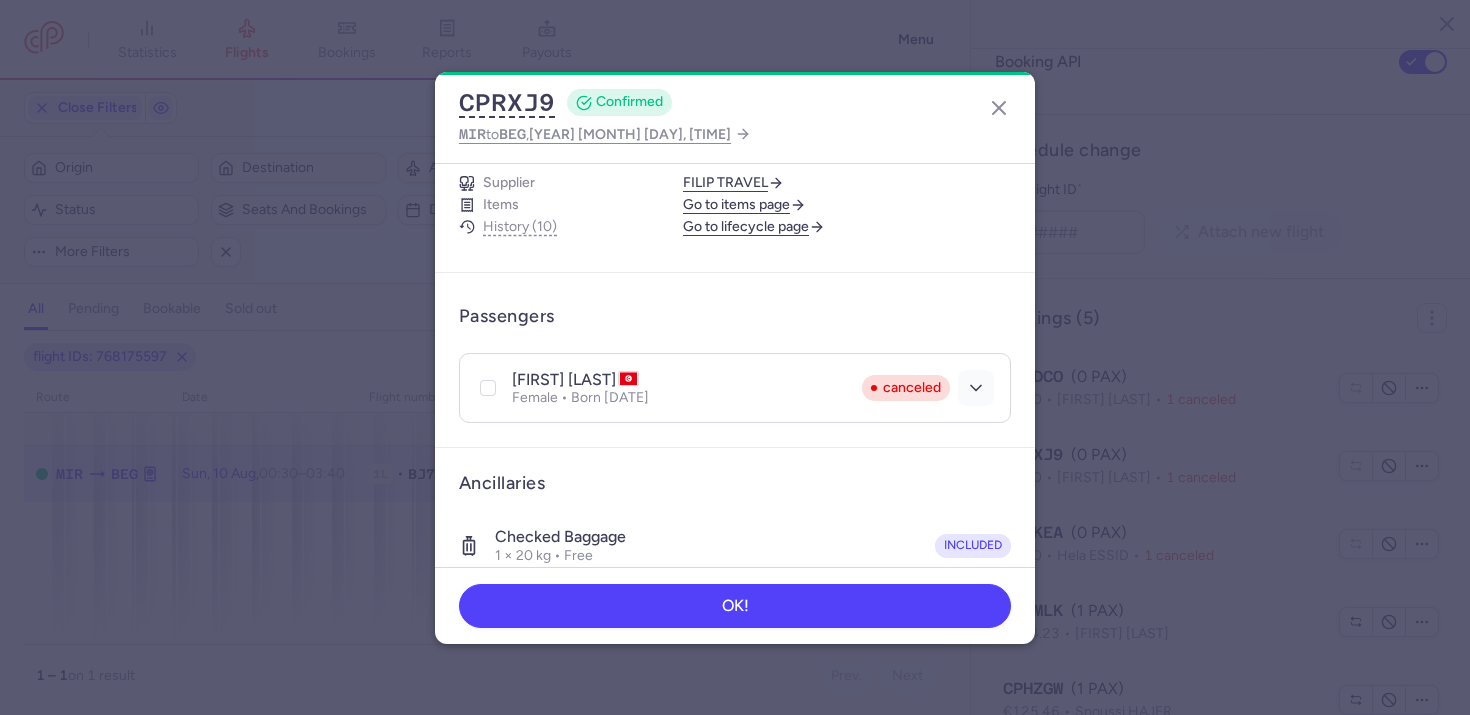 click at bounding box center [976, 388] 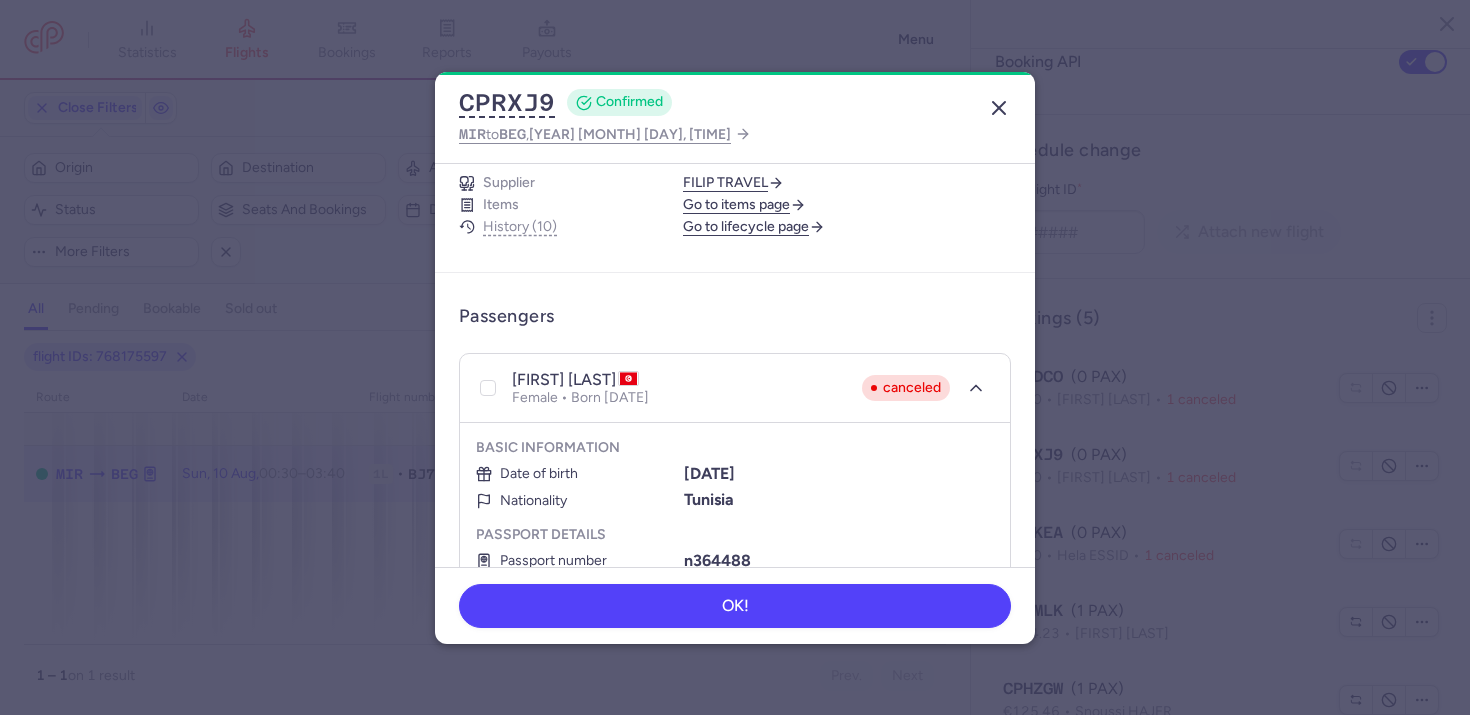 click 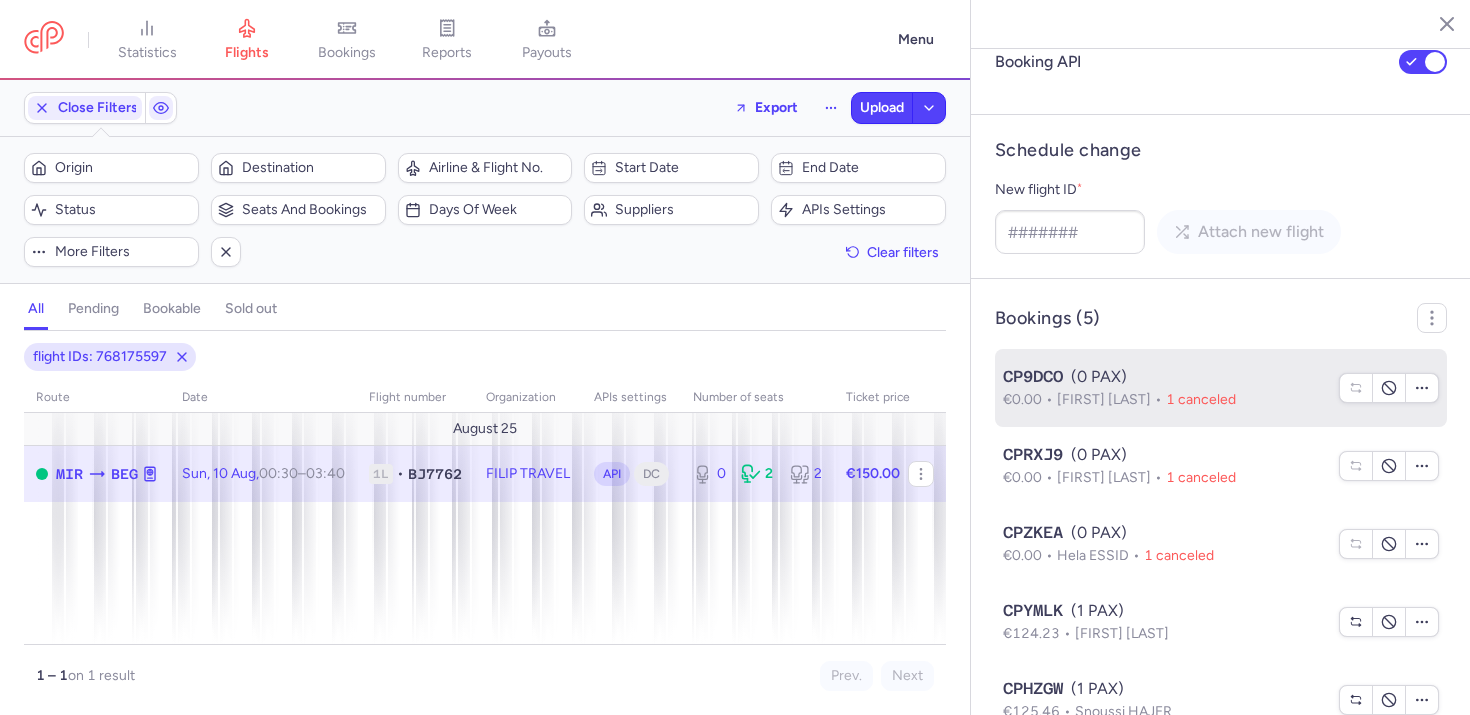 click on "CP9DCO  (0 PAX)" at bounding box center (1165, 377) 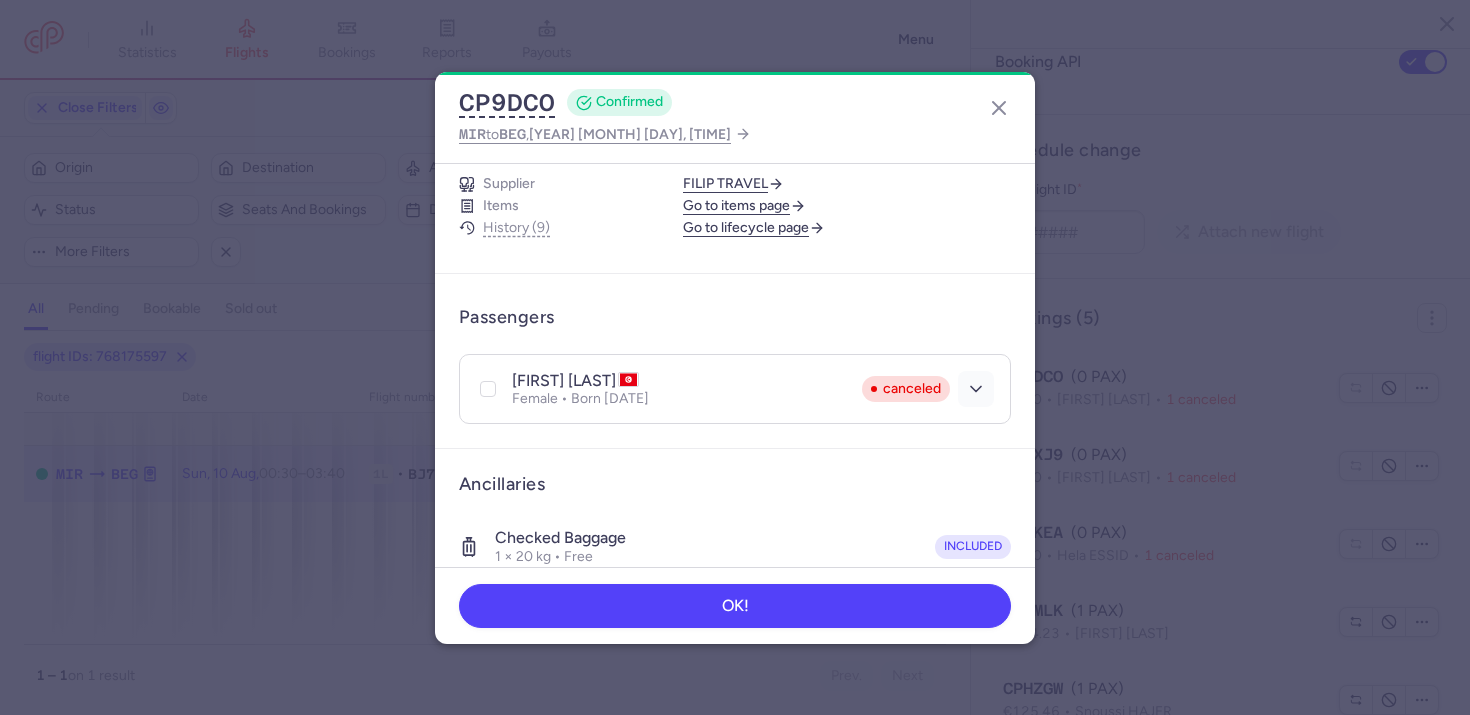 click at bounding box center (976, 389) 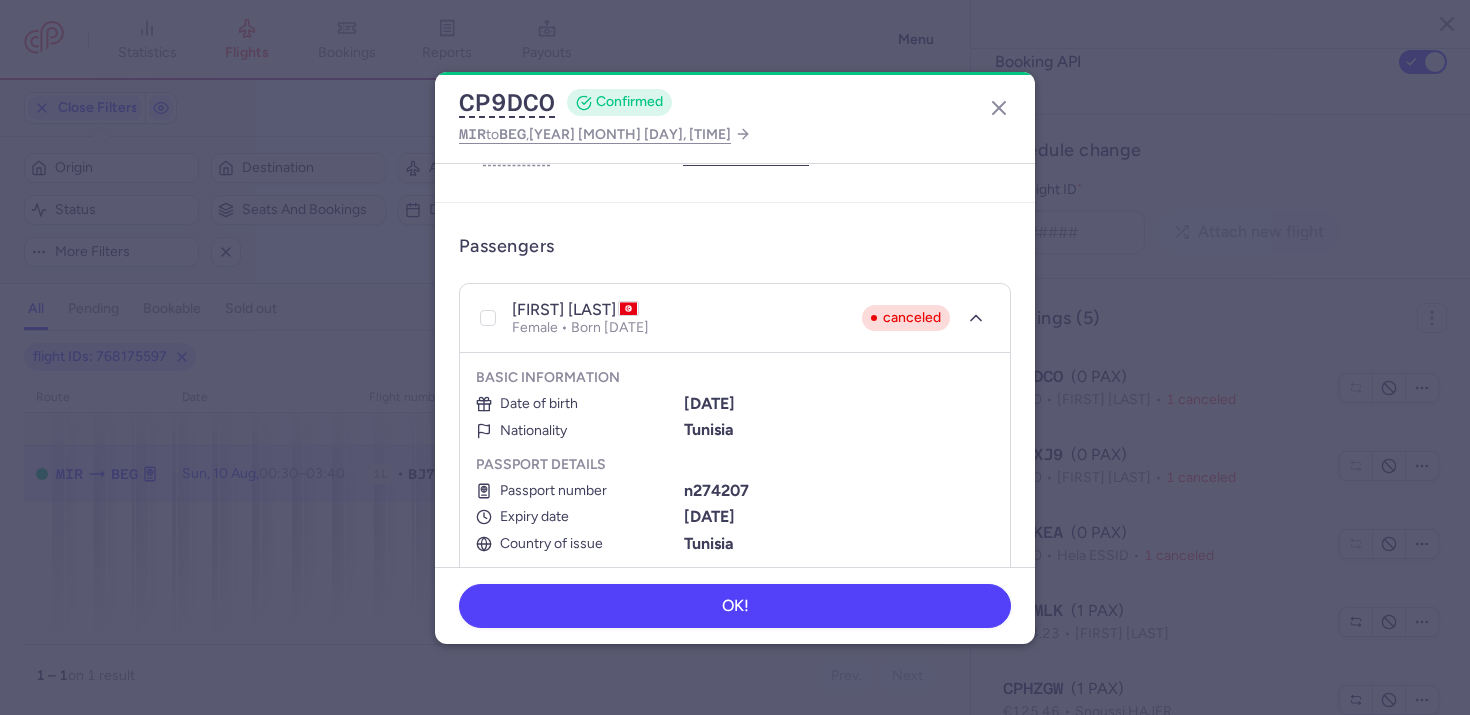 scroll, scrollTop: 441, scrollLeft: 0, axis: vertical 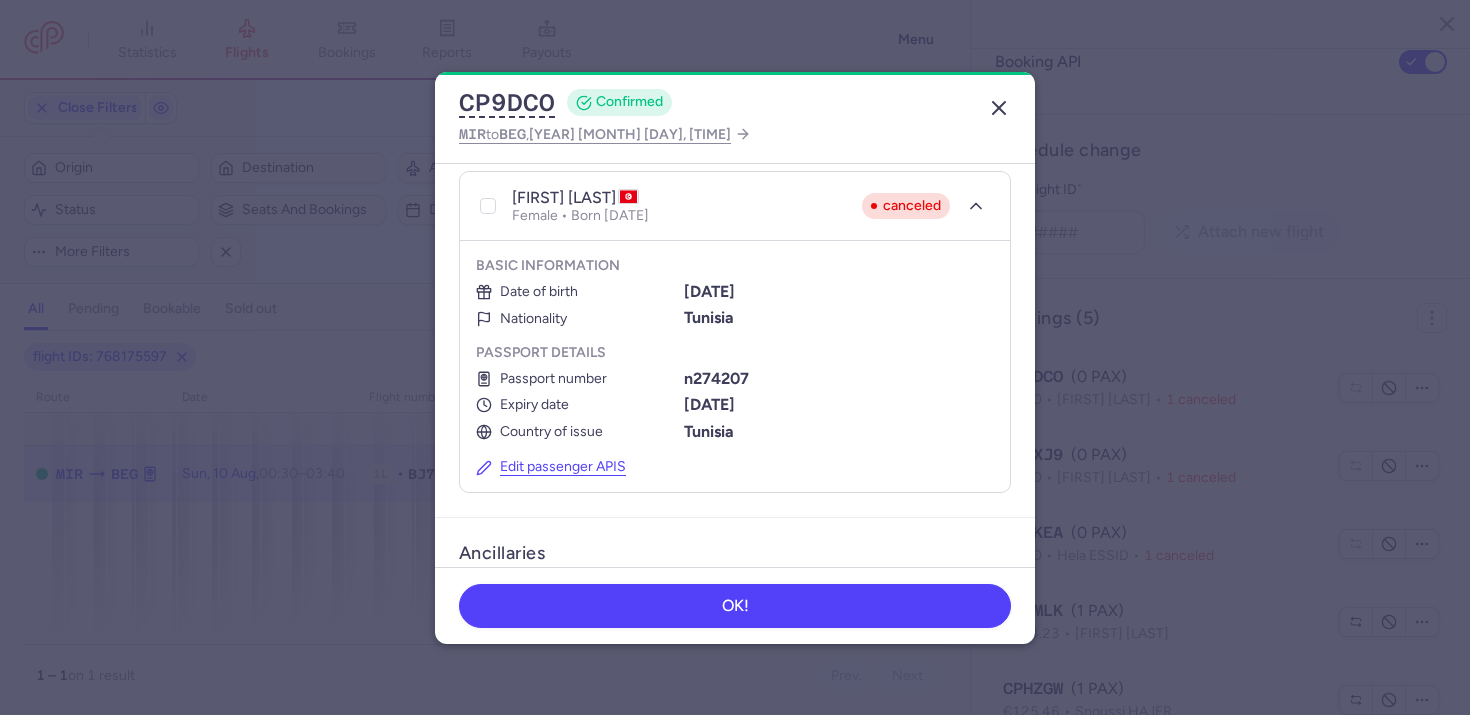 click 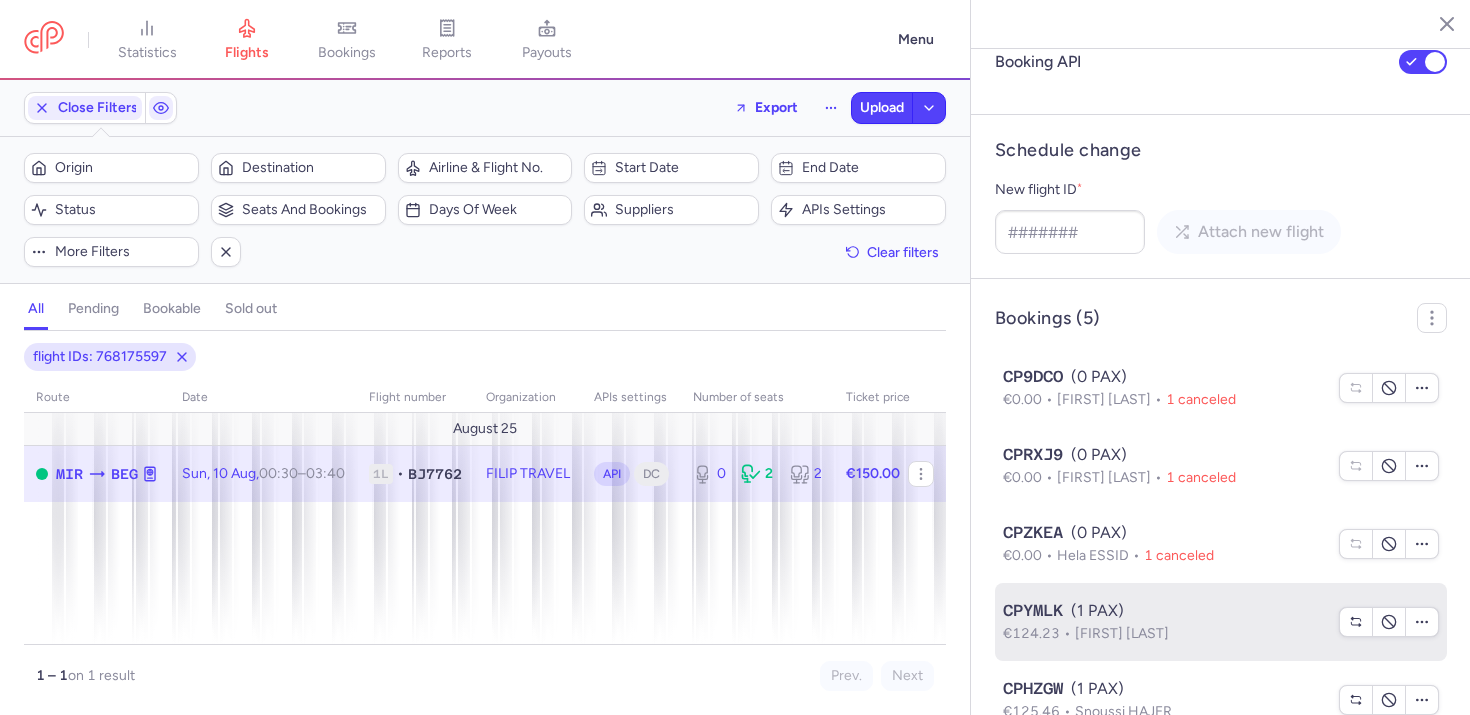 click on "CPYMLK  (1 PAX)" at bounding box center (1165, 611) 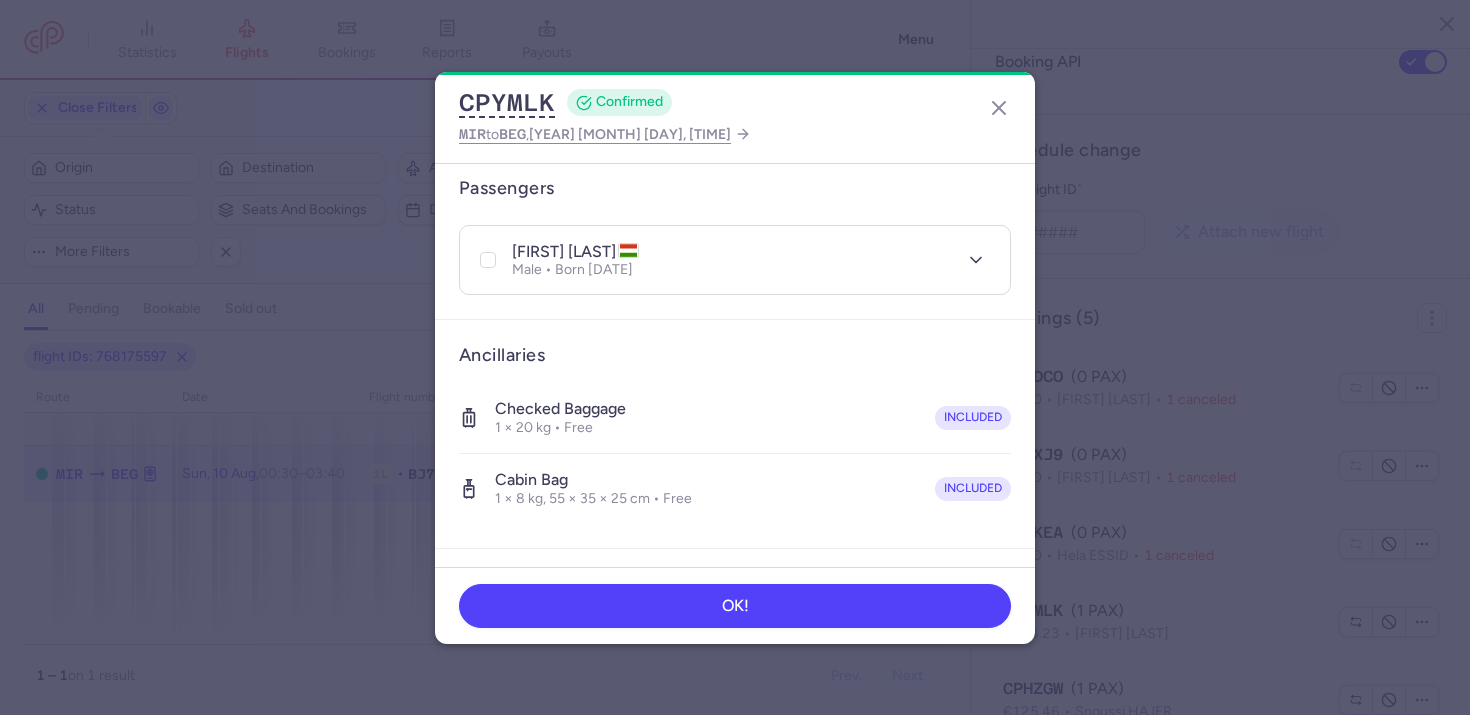 scroll, scrollTop: 528, scrollLeft: 0, axis: vertical 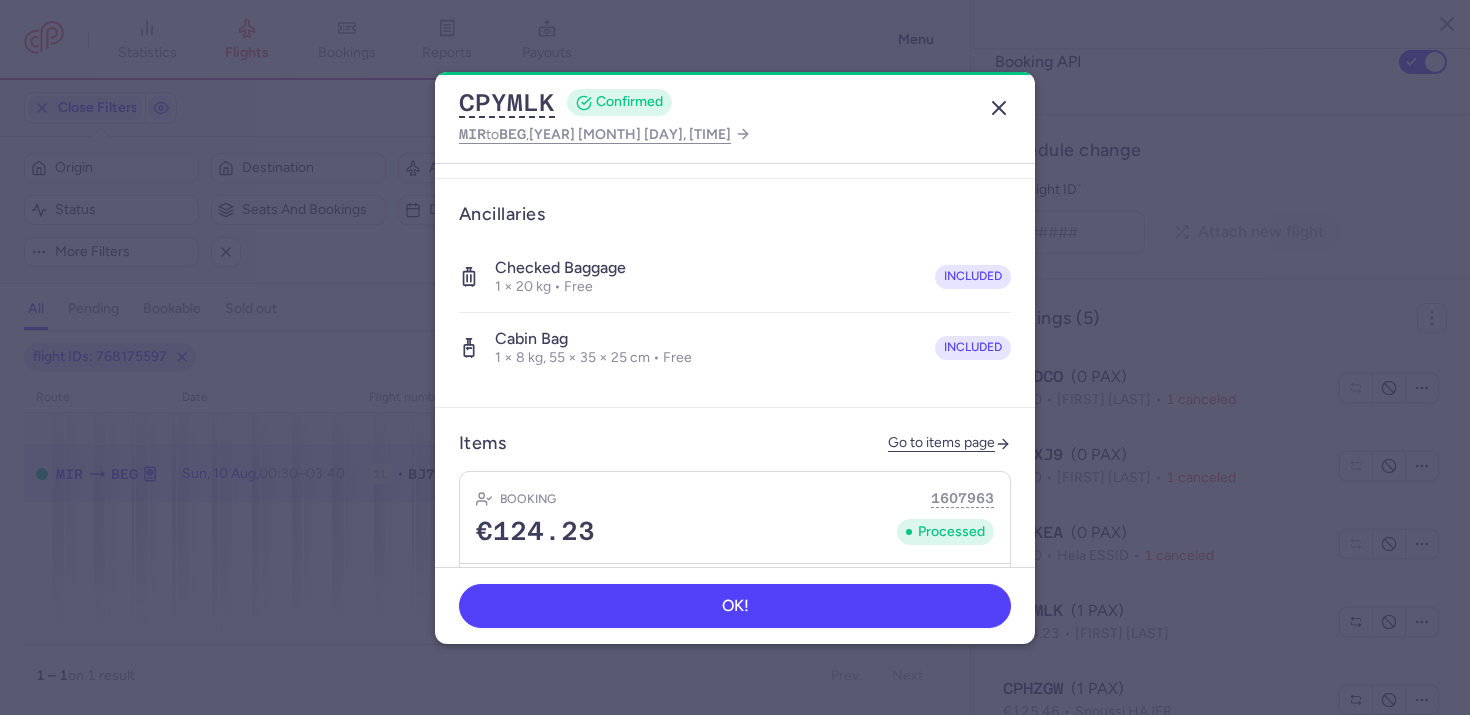 click 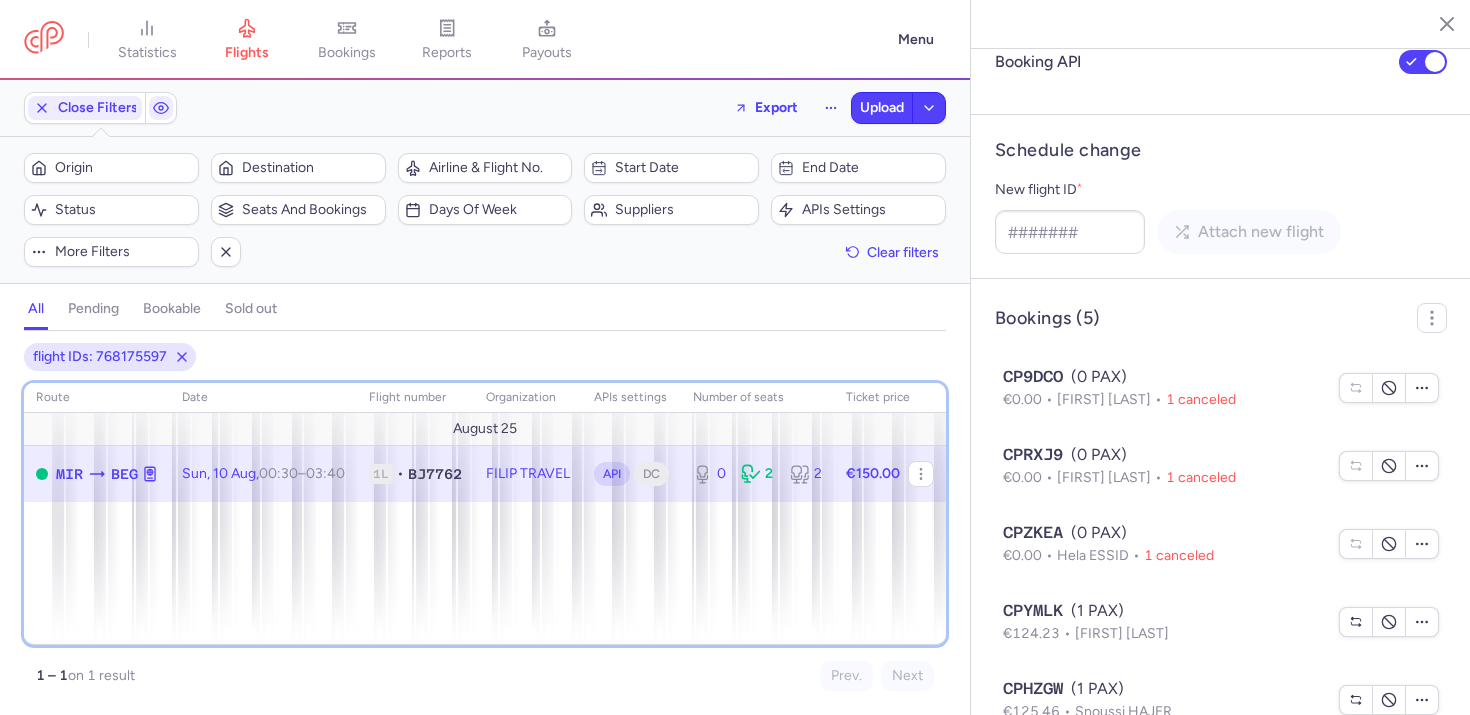 click on "route date Flight number organization APIs settings number of seats Ticket price August 25  MIR  BEG Sun, 10 Aug,  00:30  –  03:40  +0 1L • BJ7762 FILIP TRAVEL API DC 0 2 2 €150.00" at bounding box center (485, 514) 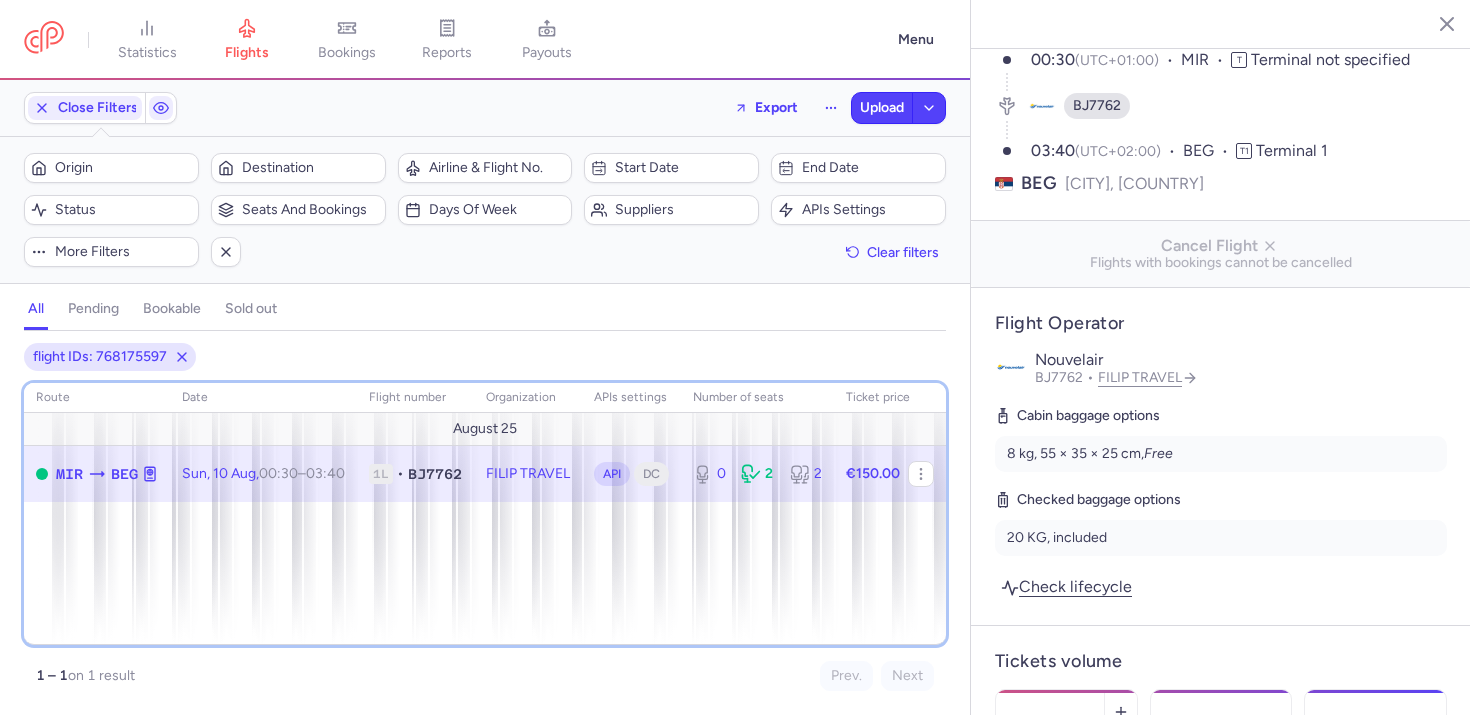 scroll, scrollTop: 107, scrollLeft: 0, axis: vertical 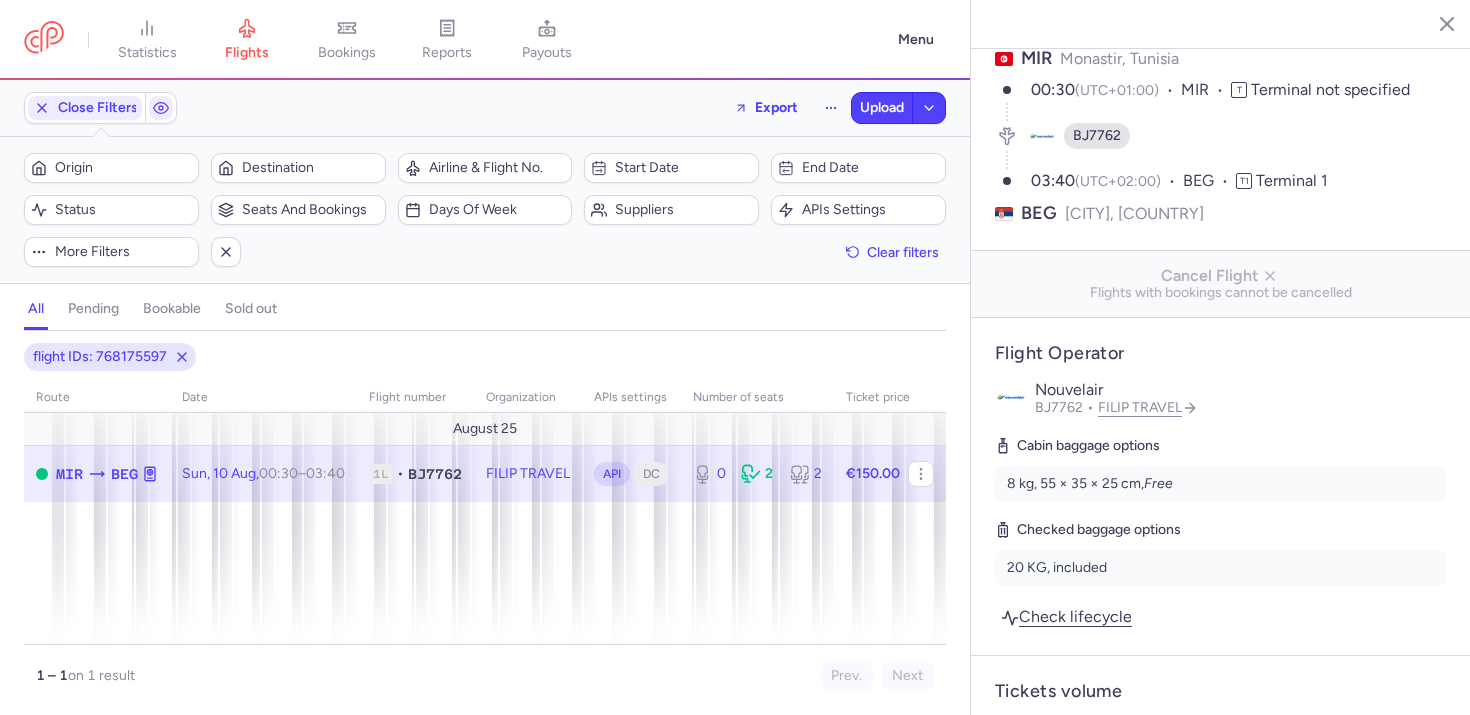 click 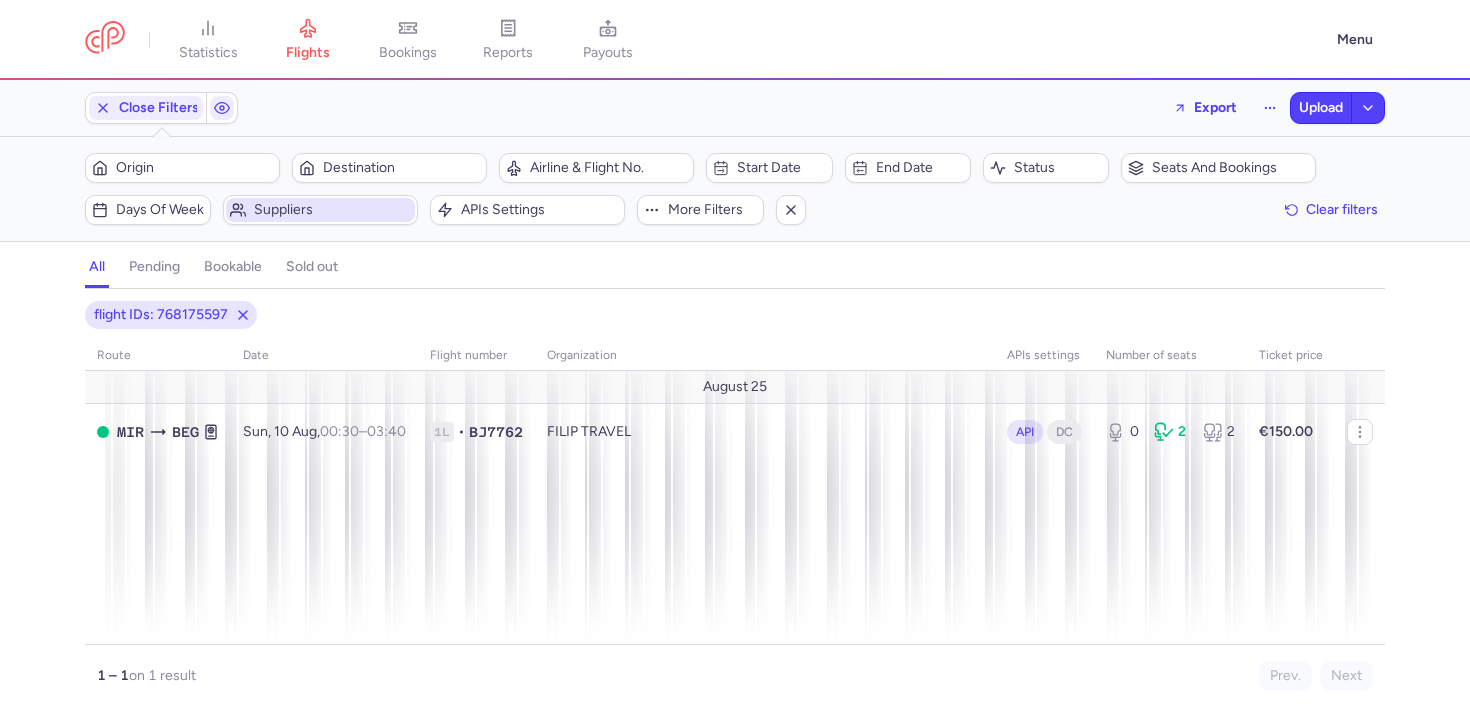click on "Suppliers" at bounding box center (320, 210) 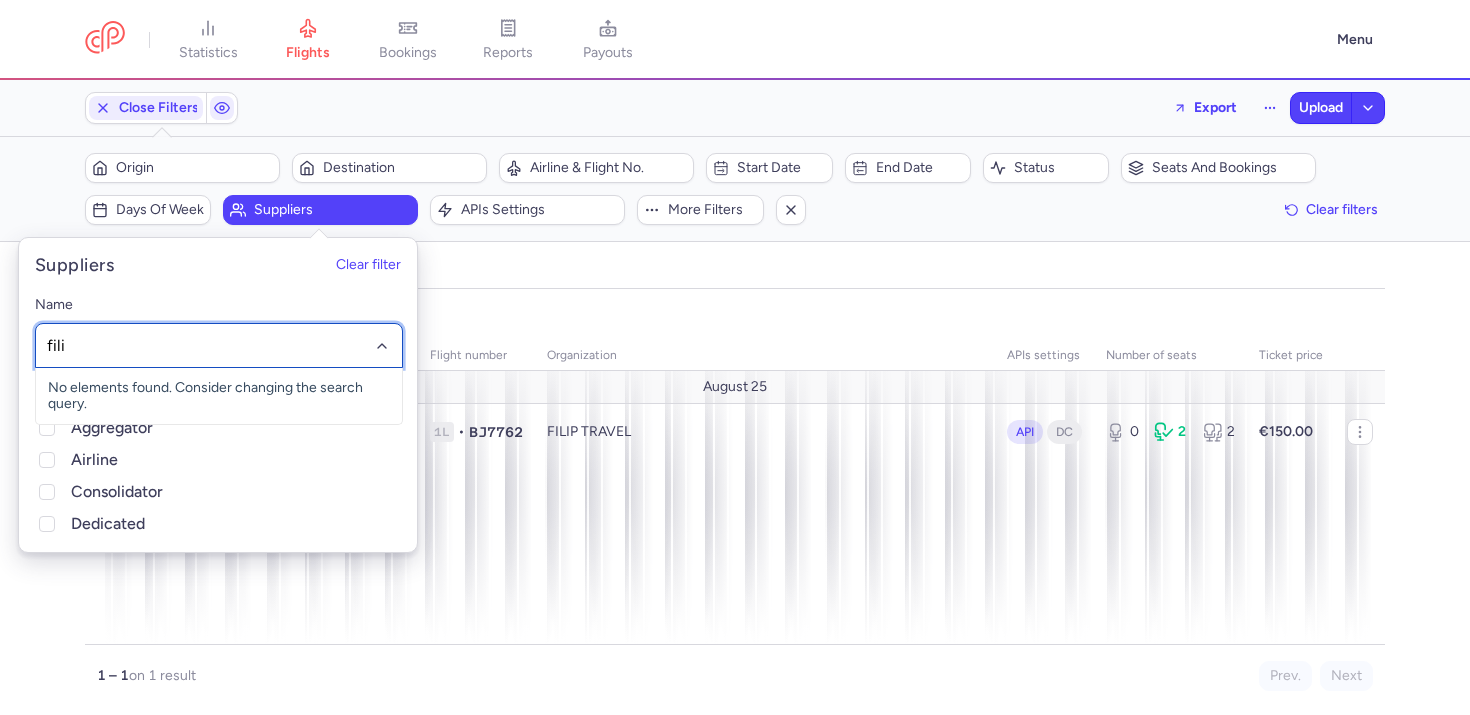 type on "filip" 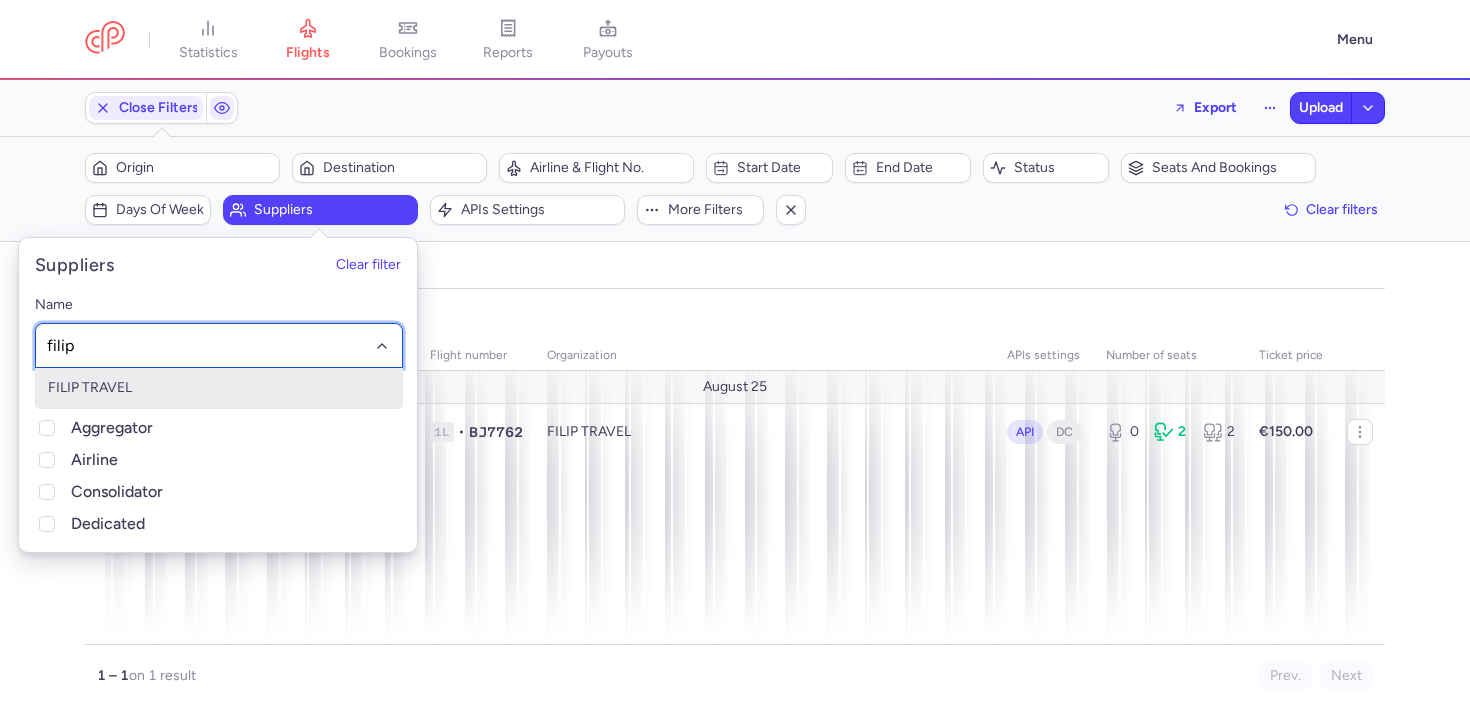 click on "FILIP TRAVEL" at bounding box center (219, 388) 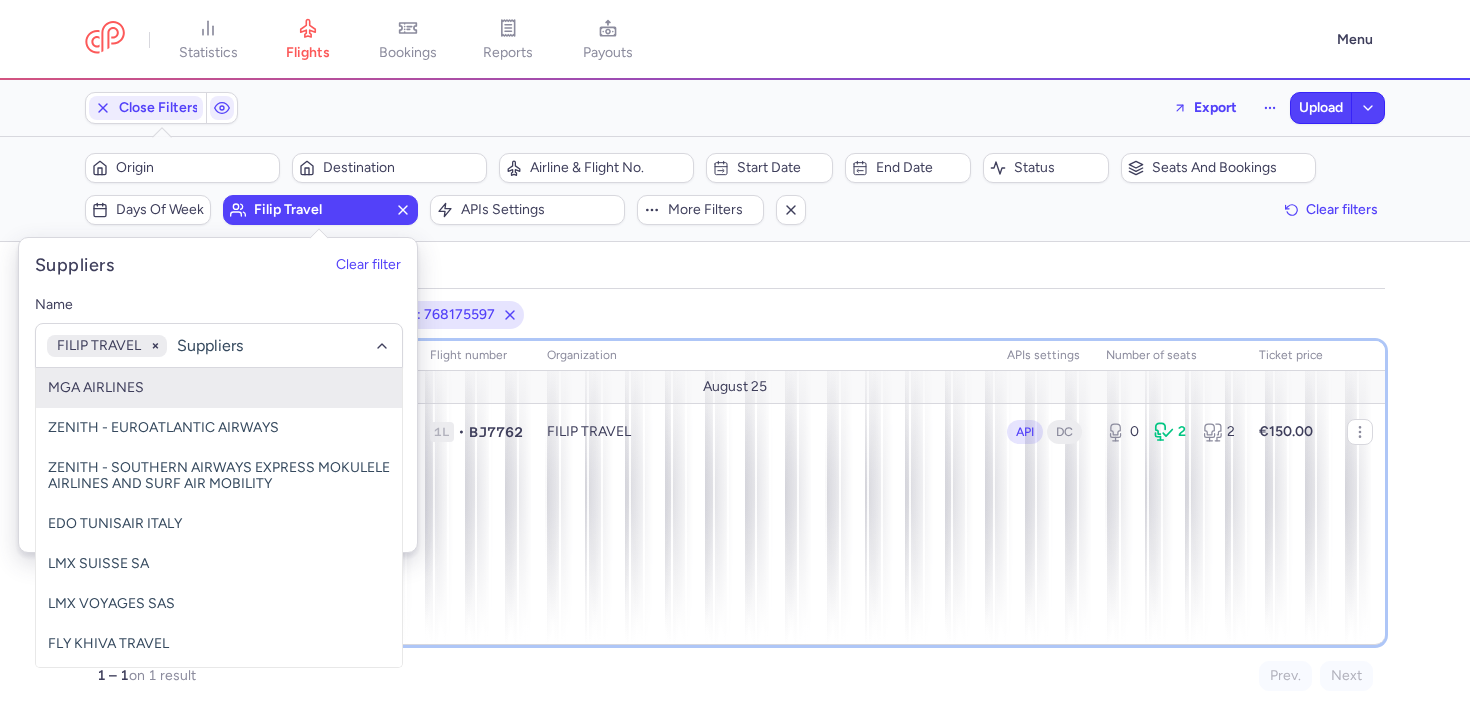click on "route date Flight number organization APIs settings number of seats Ticket price August 25  MIR  BEG Sun, 10 Aug,  00:30  –  03:40  +0 1L • BJ7762 FILIP TRAVEL API DC 0 2 2 €150.00" at bounding box center (735, 493) 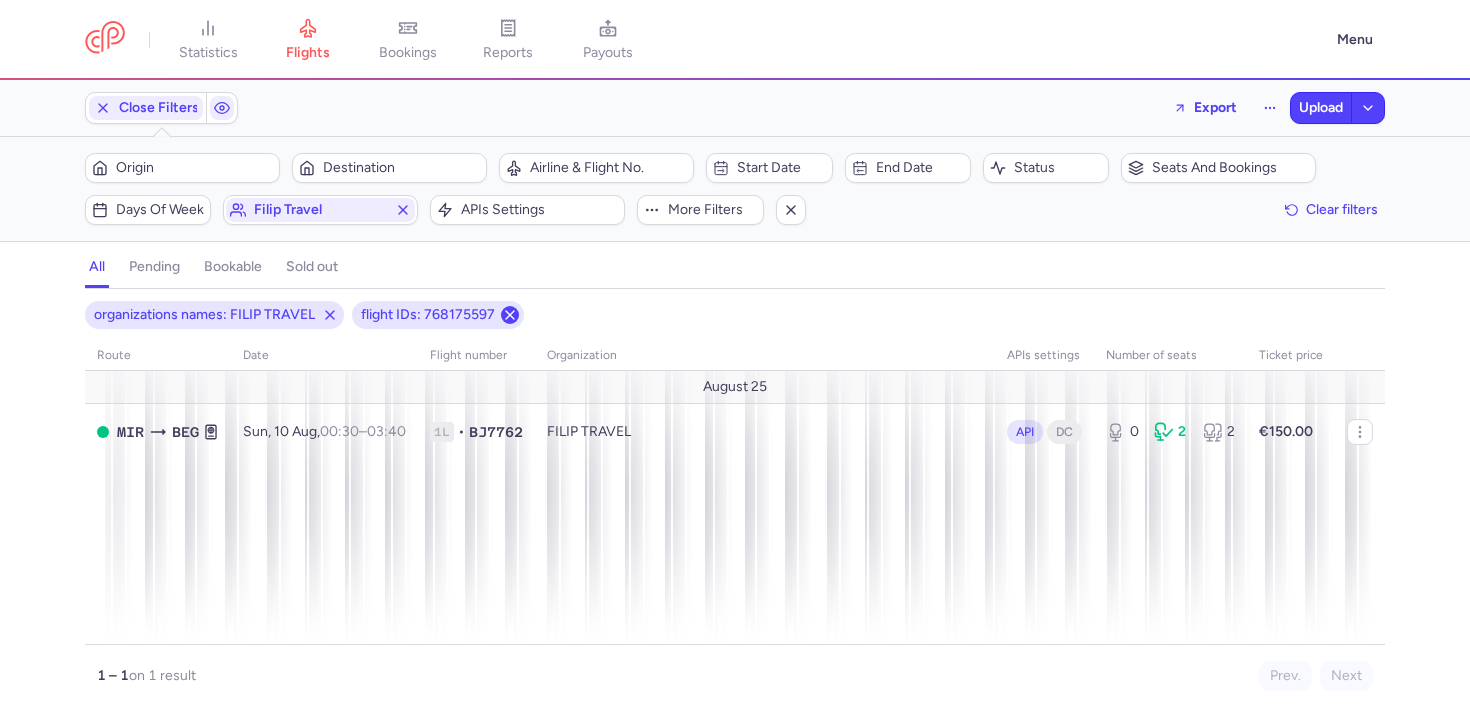 click 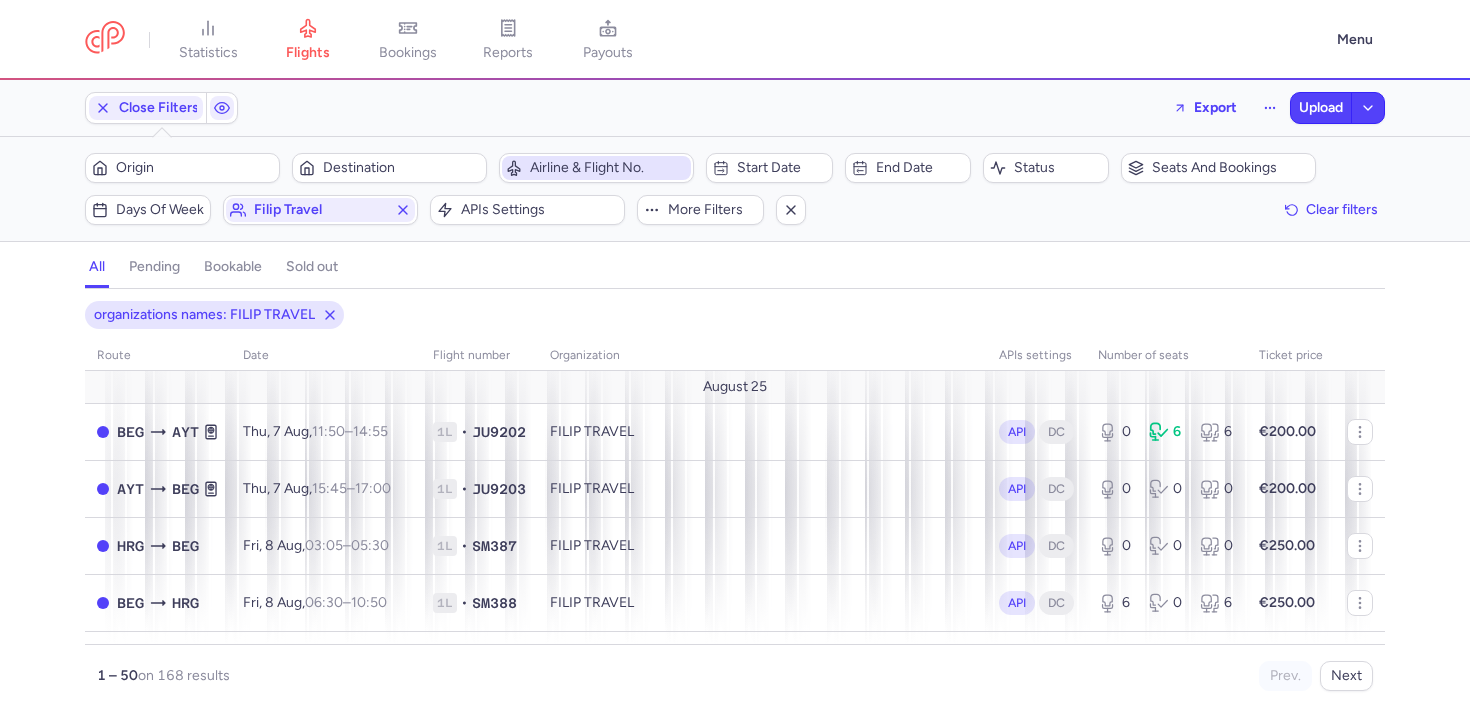 click on "Airline & Flight No." at bounding box center (608, 168) 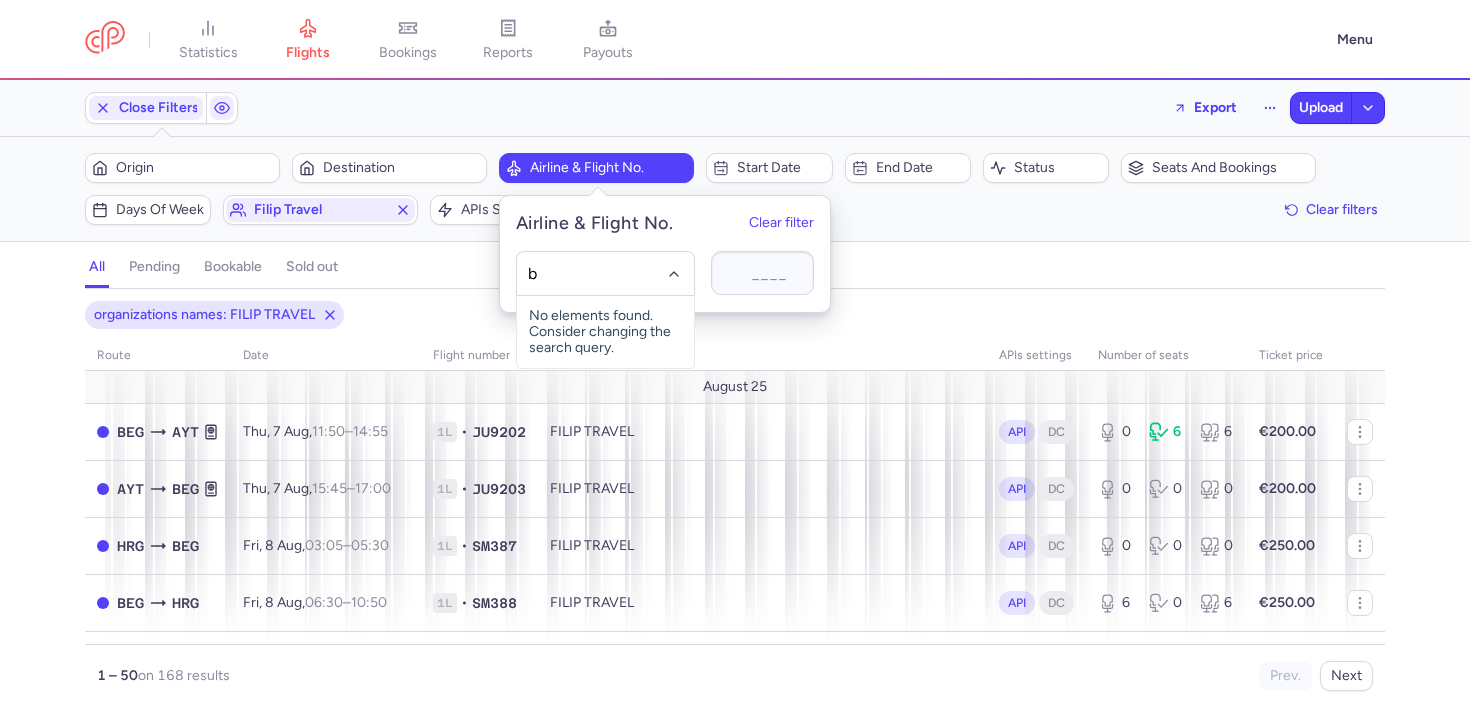 type on "bj" 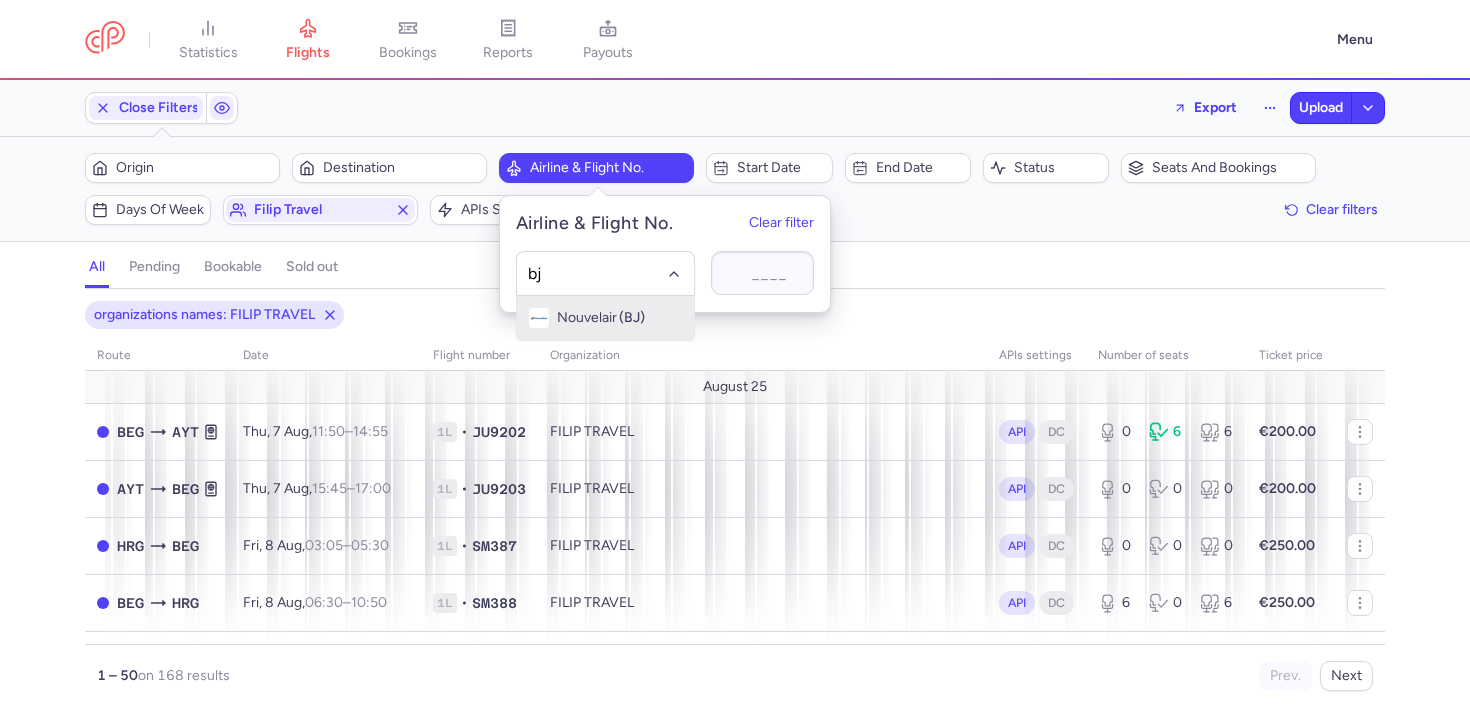 click on "Nouvelair (BJ)" at bounding box center (605, 318) 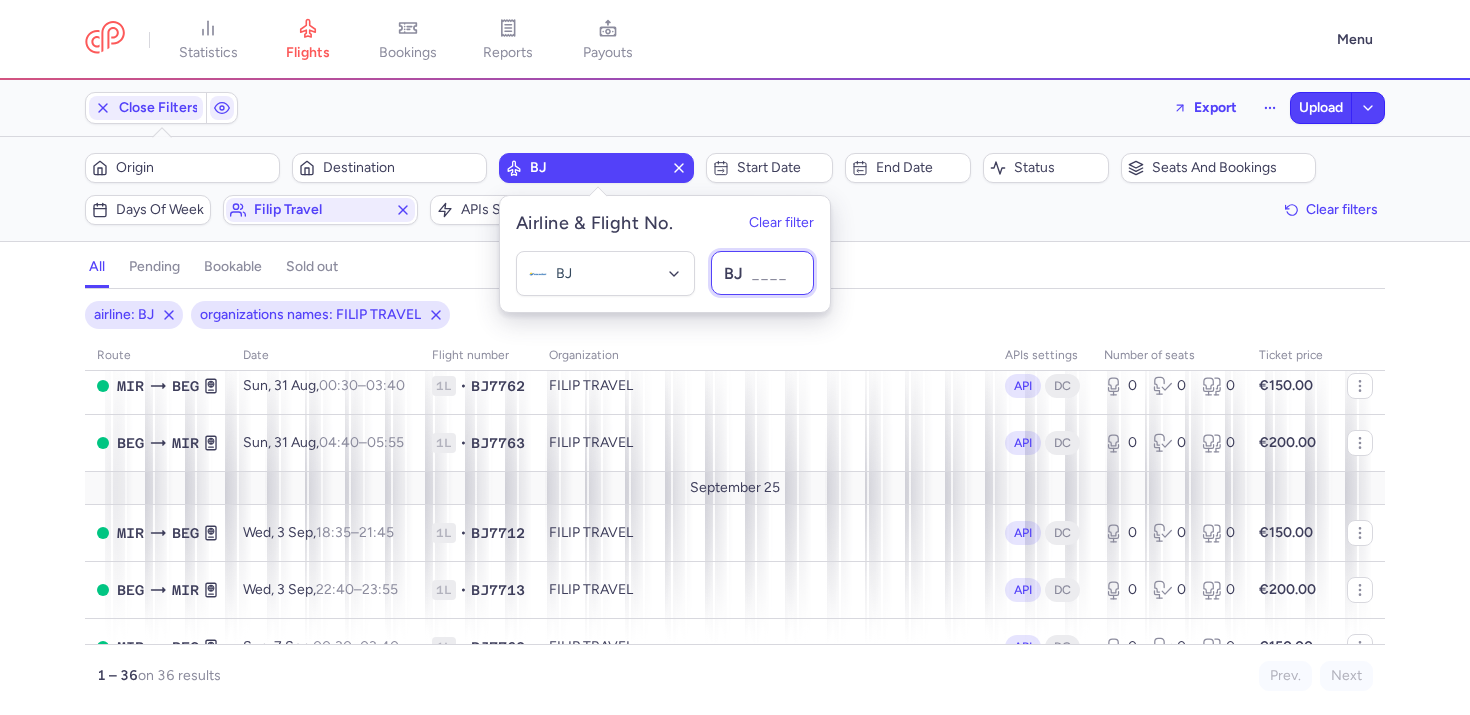 scroll, scrollTop: 0, scrollLeft: 0, axis: both 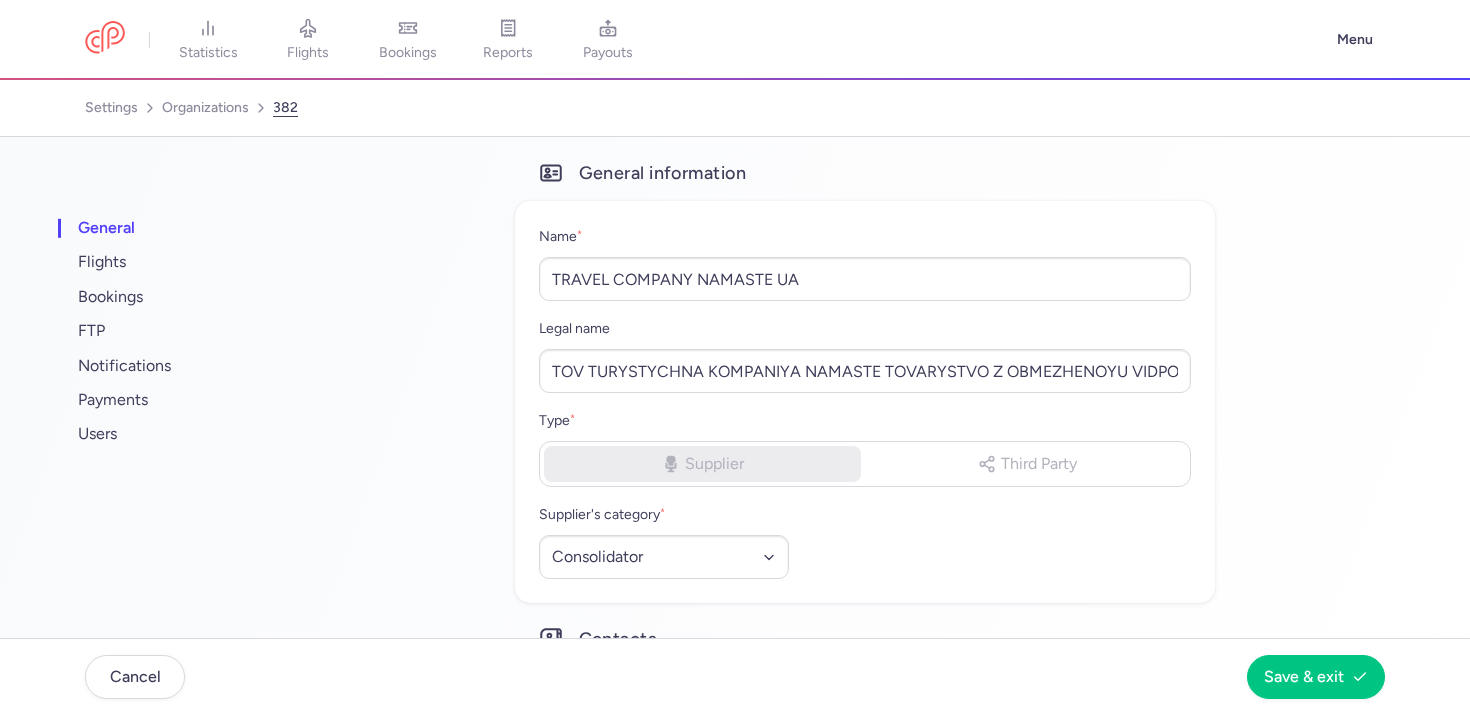 select on "CONSOLIDATOR" 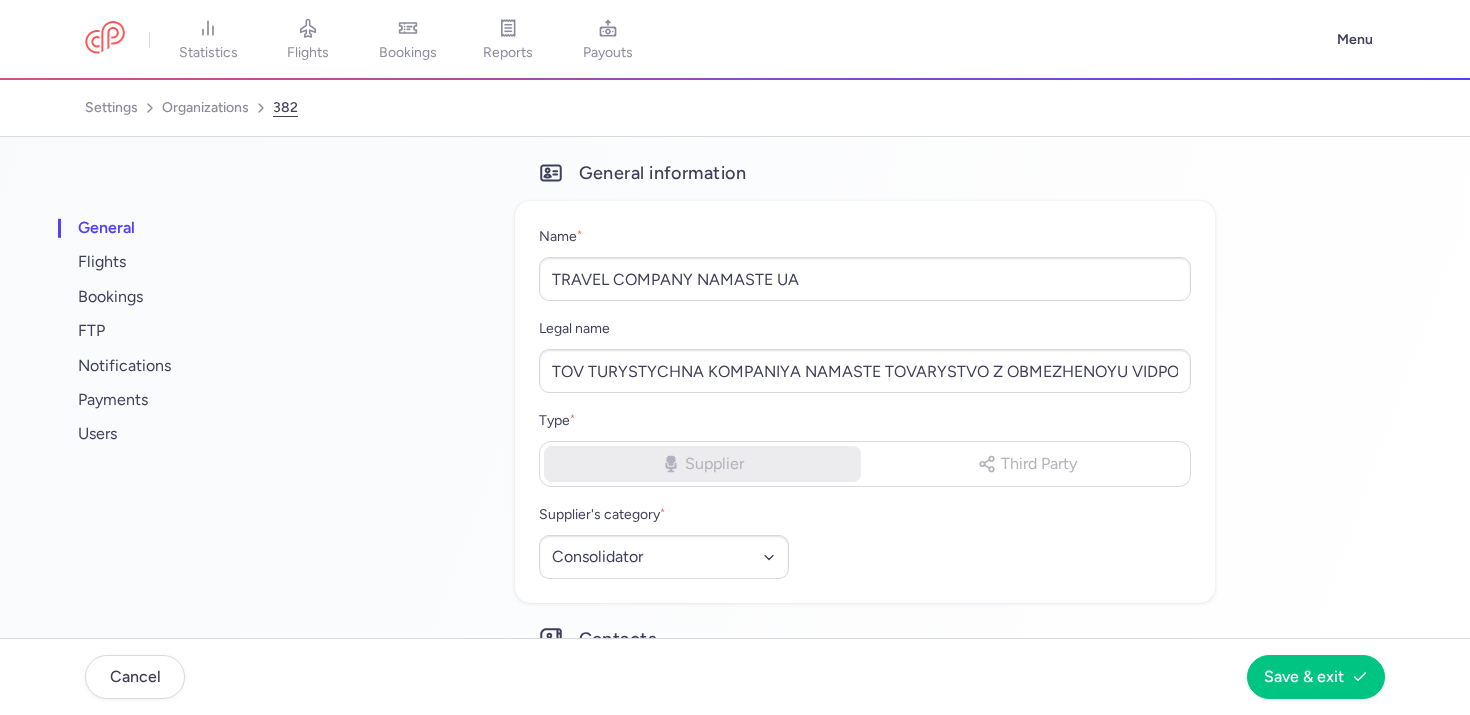 scroll, scrollTop: 0, scrollLeft: 0, axis: both 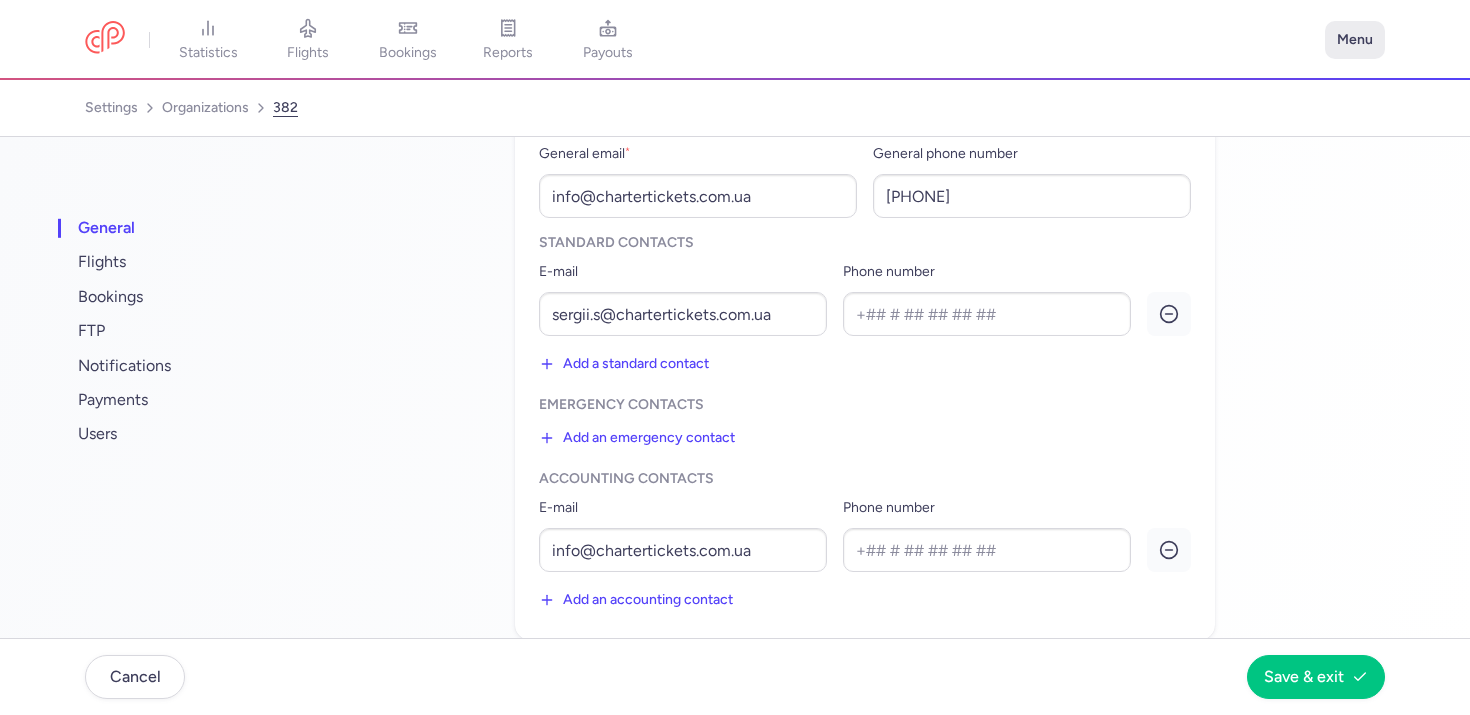 click on "Menu" at bounding box center [1355, 40] 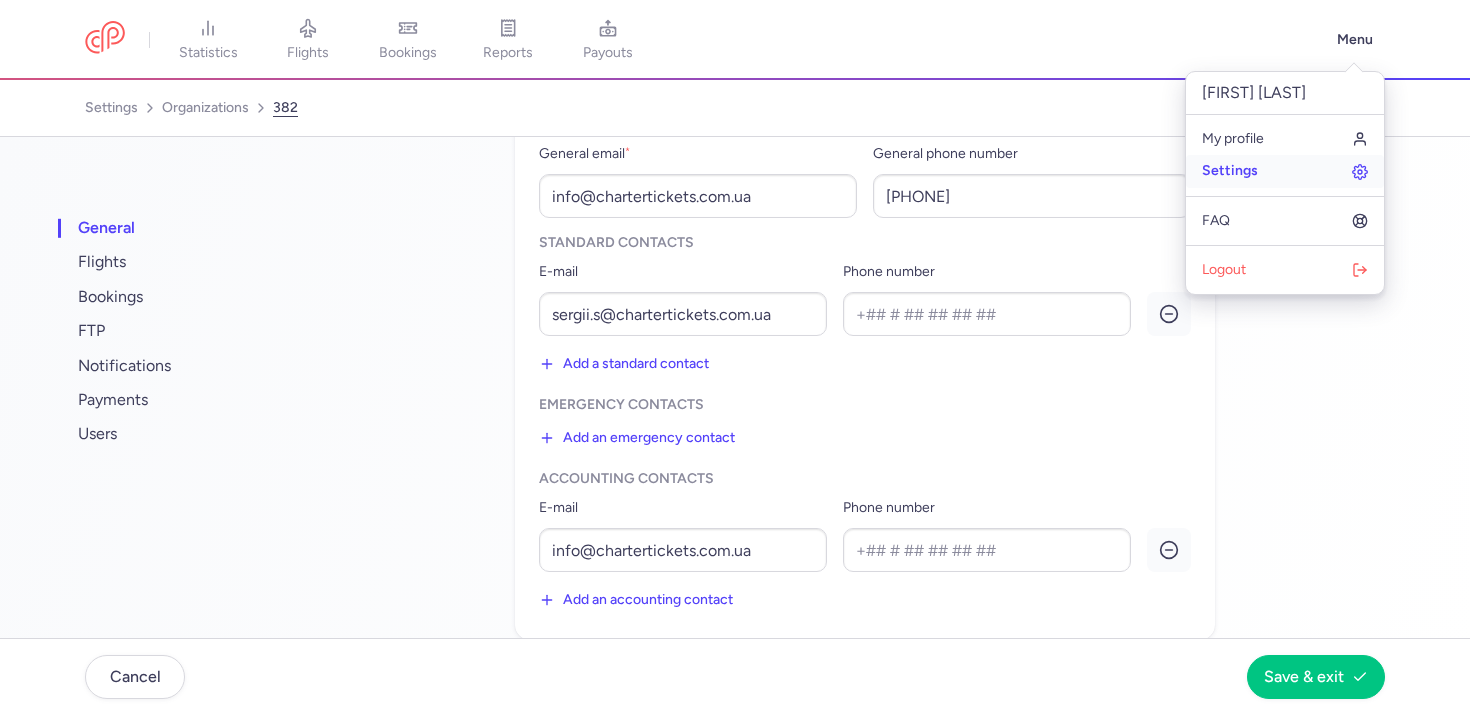 click on "Settings" at bounding box center (1285, 171) 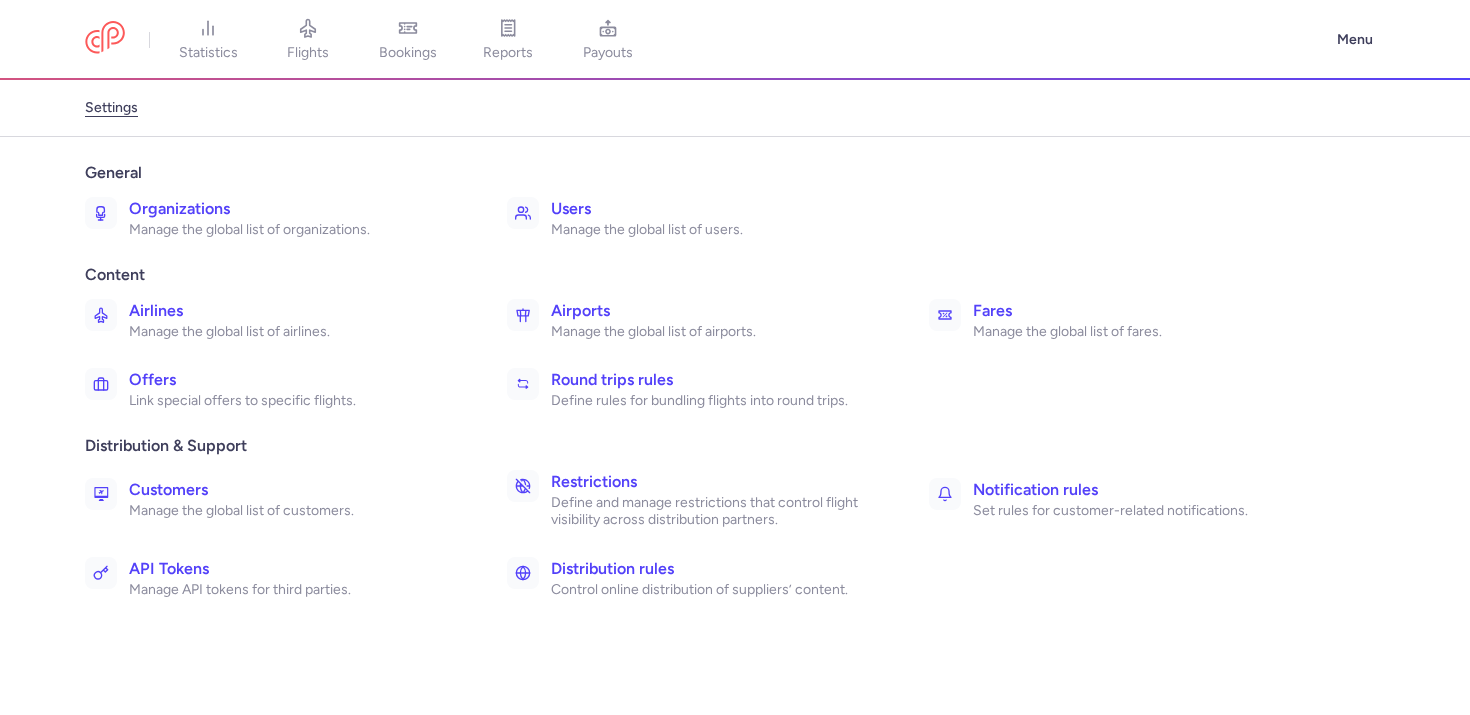 click on "Organizations" at bounding box center (296, 209) 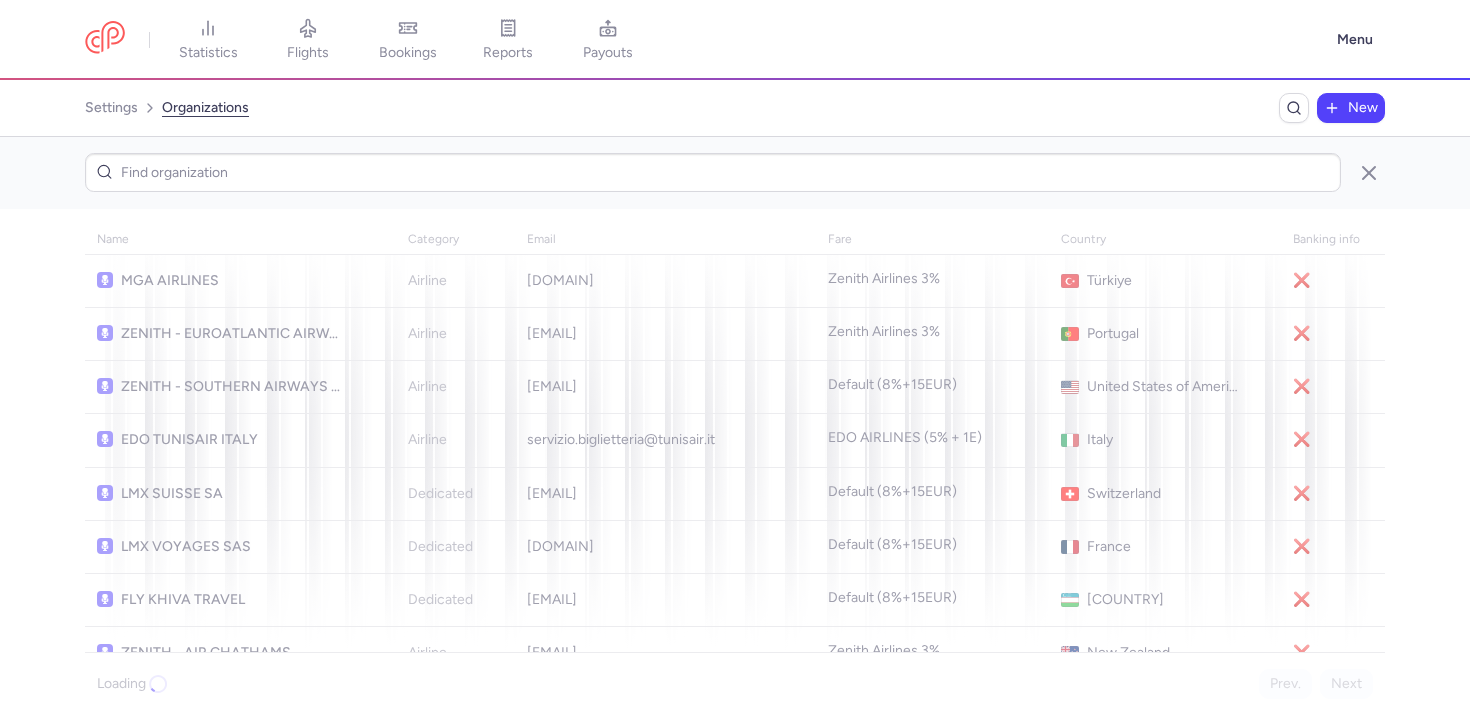 click 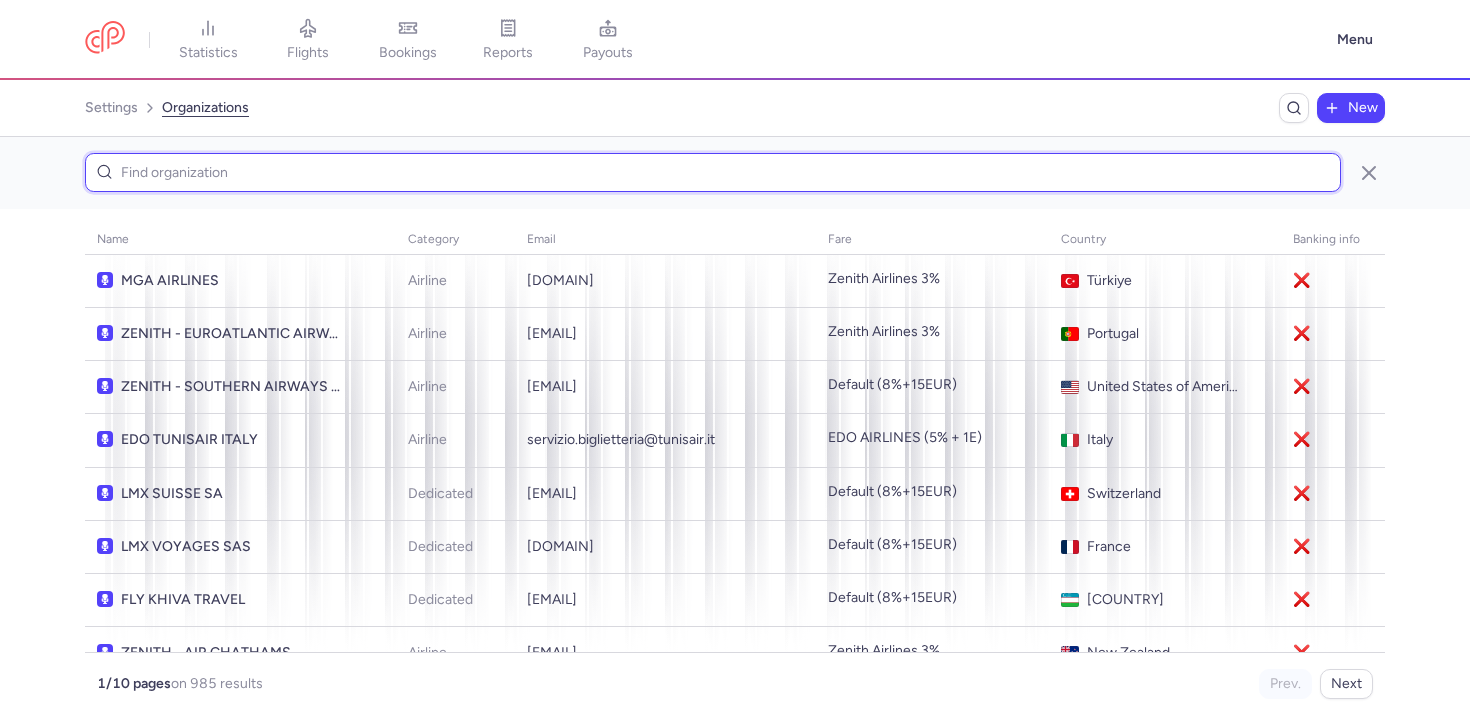 click at bounding box center [713, 172] 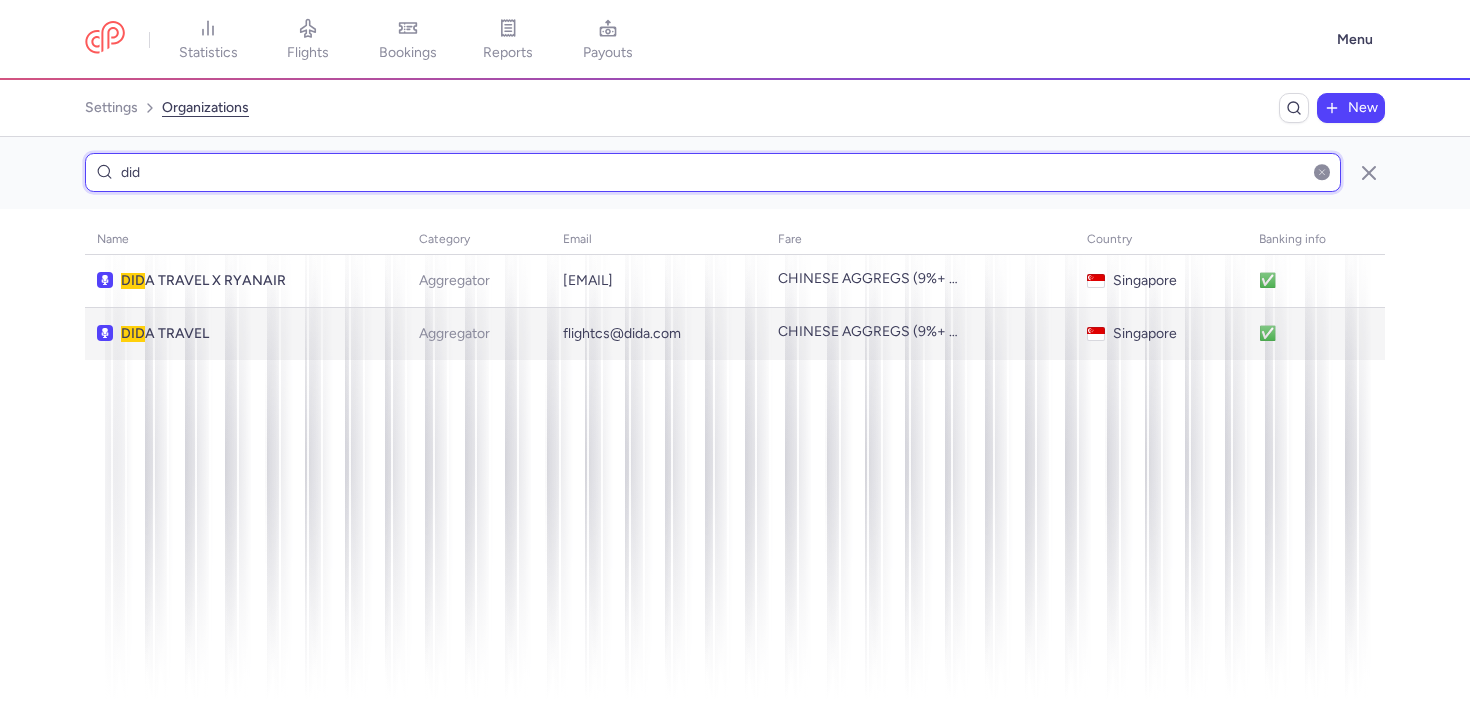type on "did" 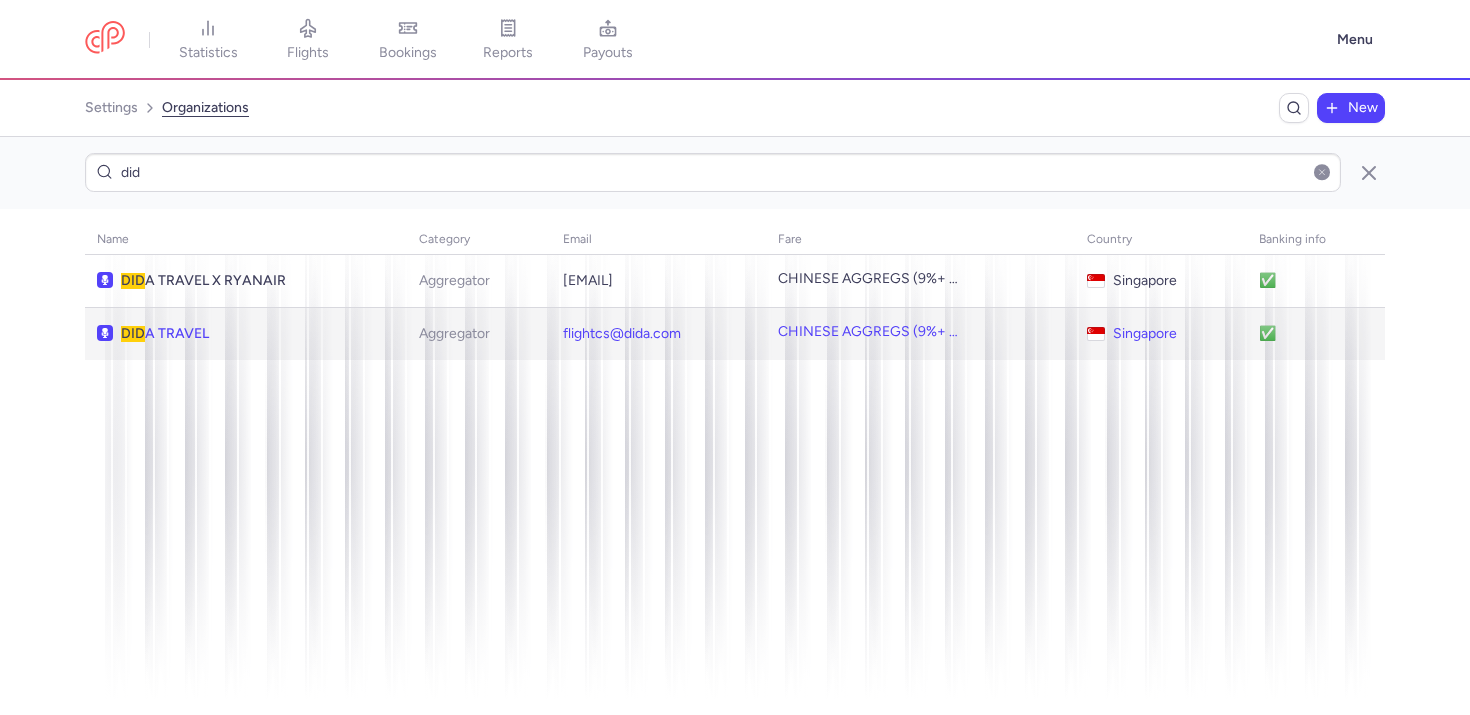 click on "DID A TRAVEL" 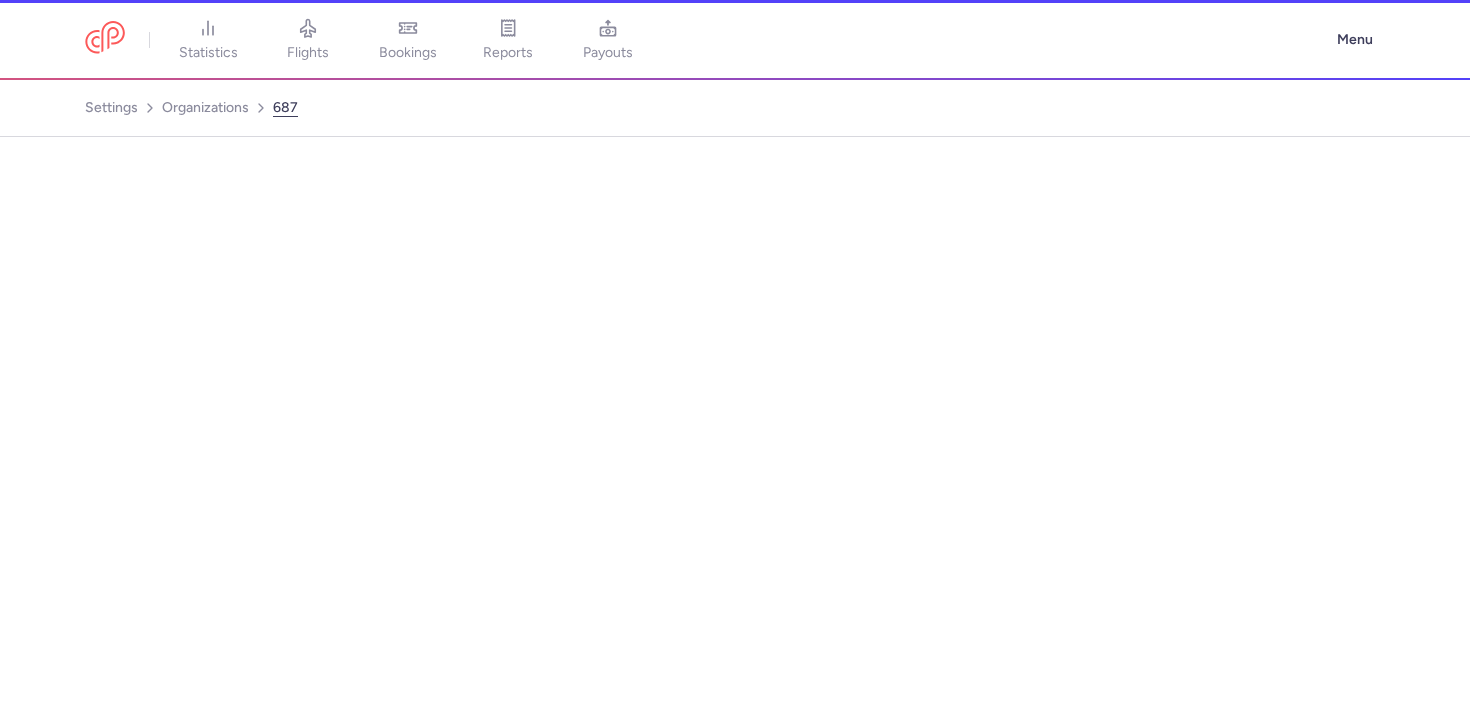 select on "AGGREGATOR" 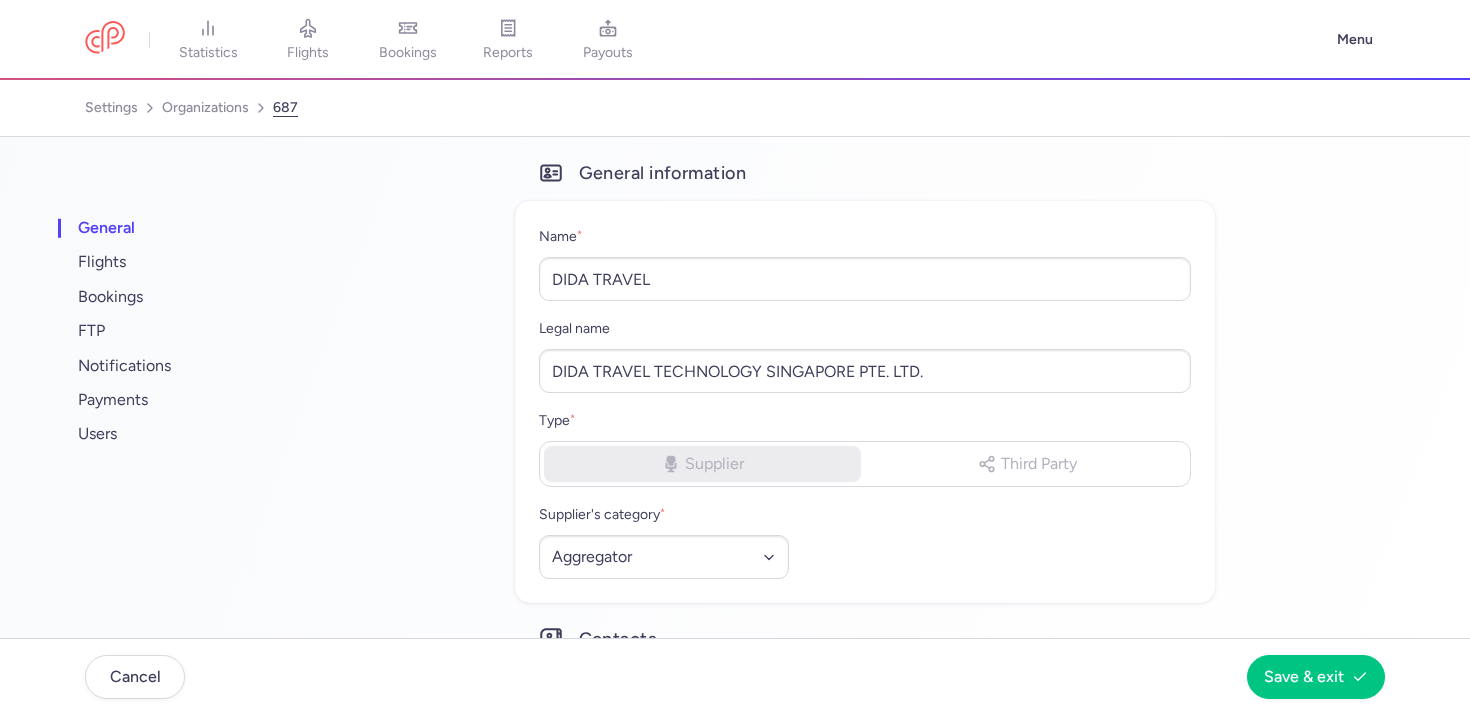 click on "flights" at bounding box center (308, 40) 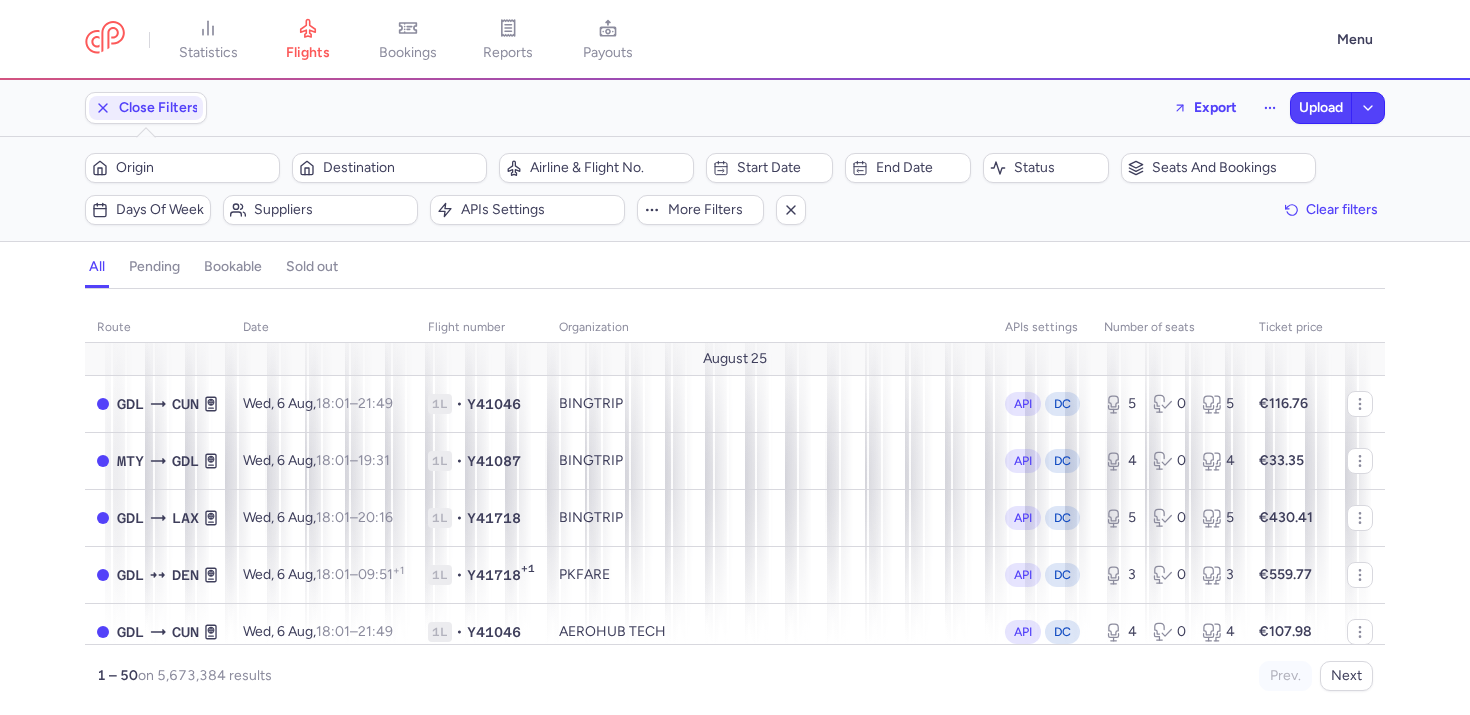 click on "statistics flights bookings reports payouts Menu" at bounding box center (735, 40) 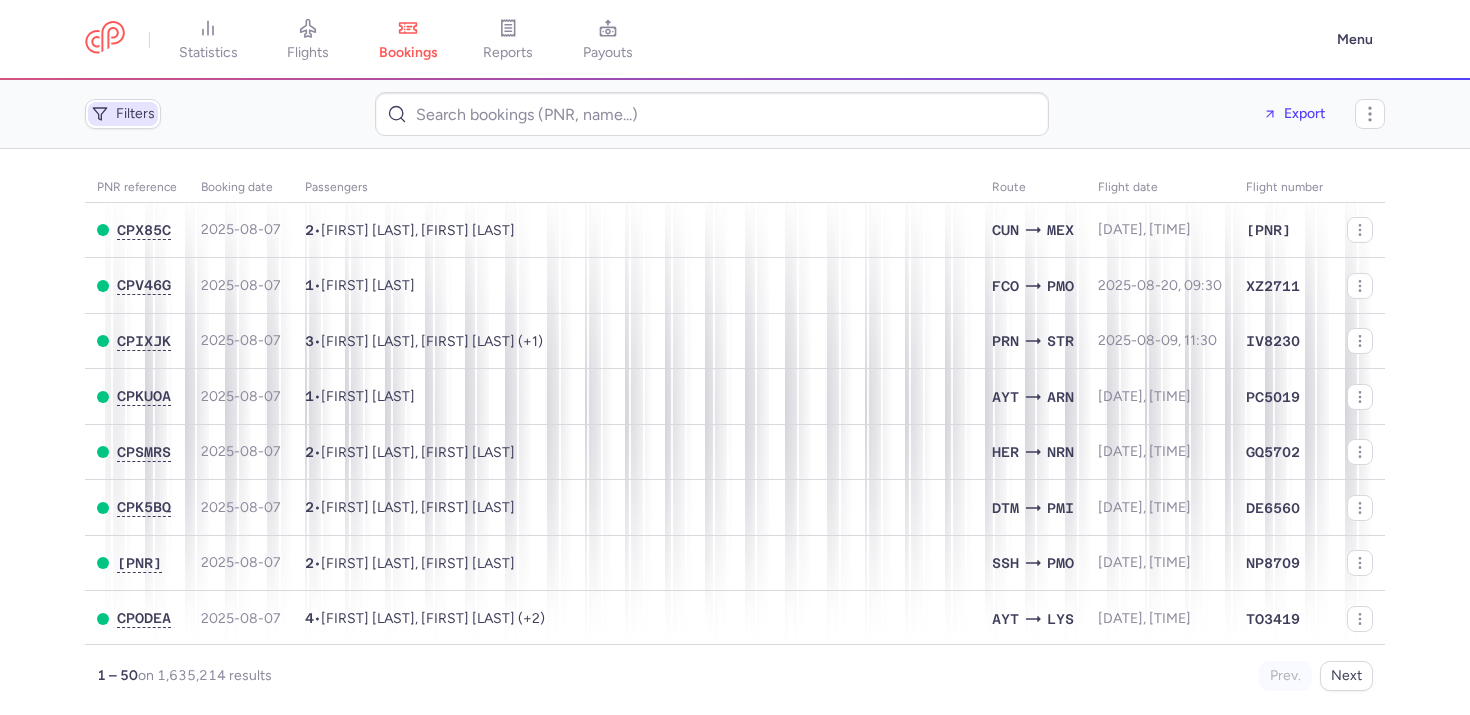 click on "Filters" 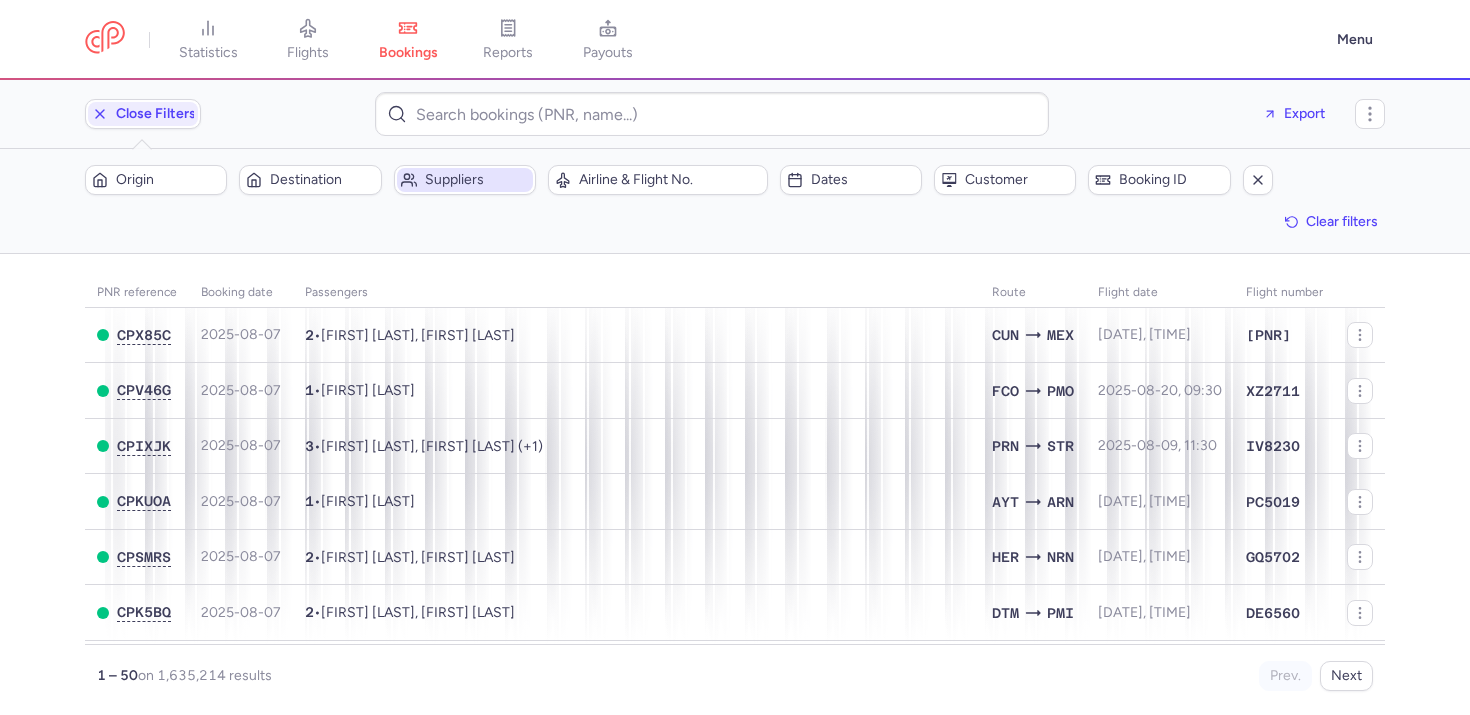 click on "Suppliers" at bounding box center [477, 180] 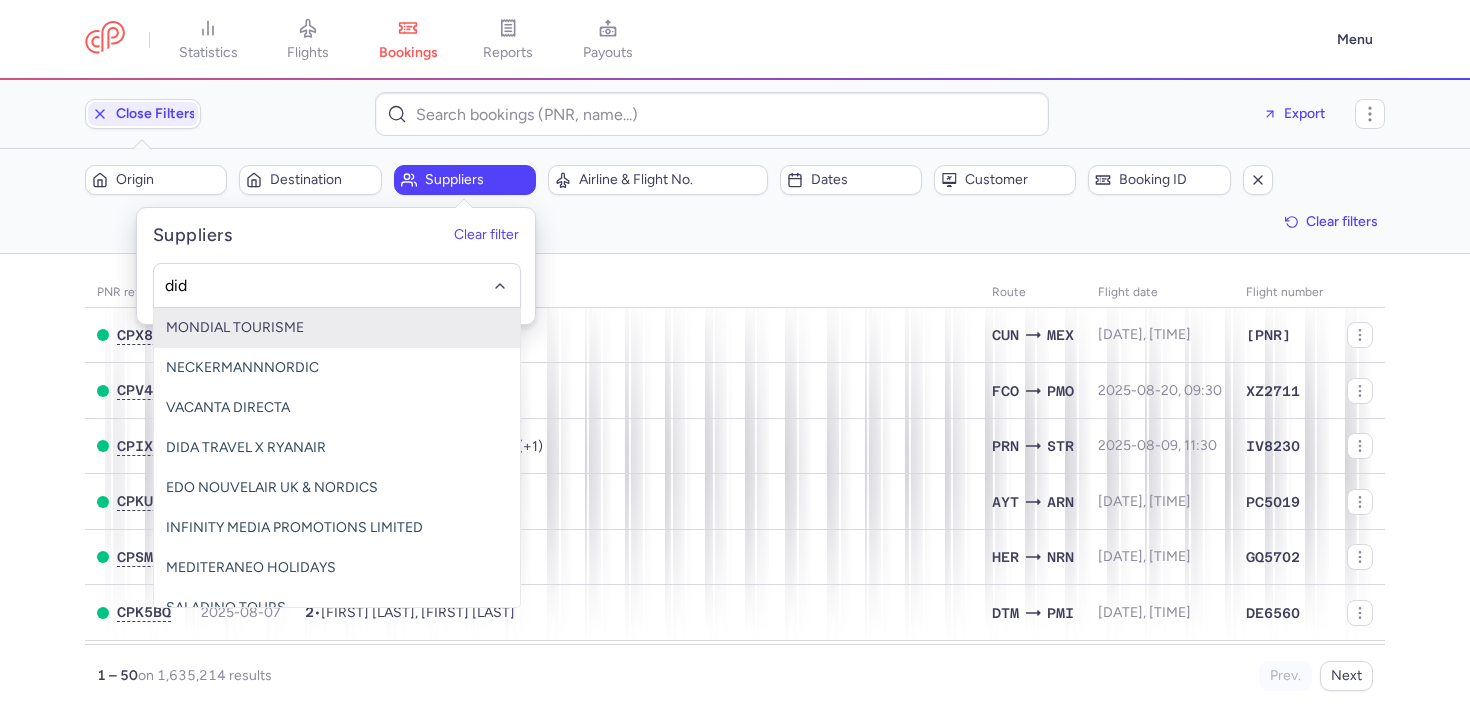 type on "dida" 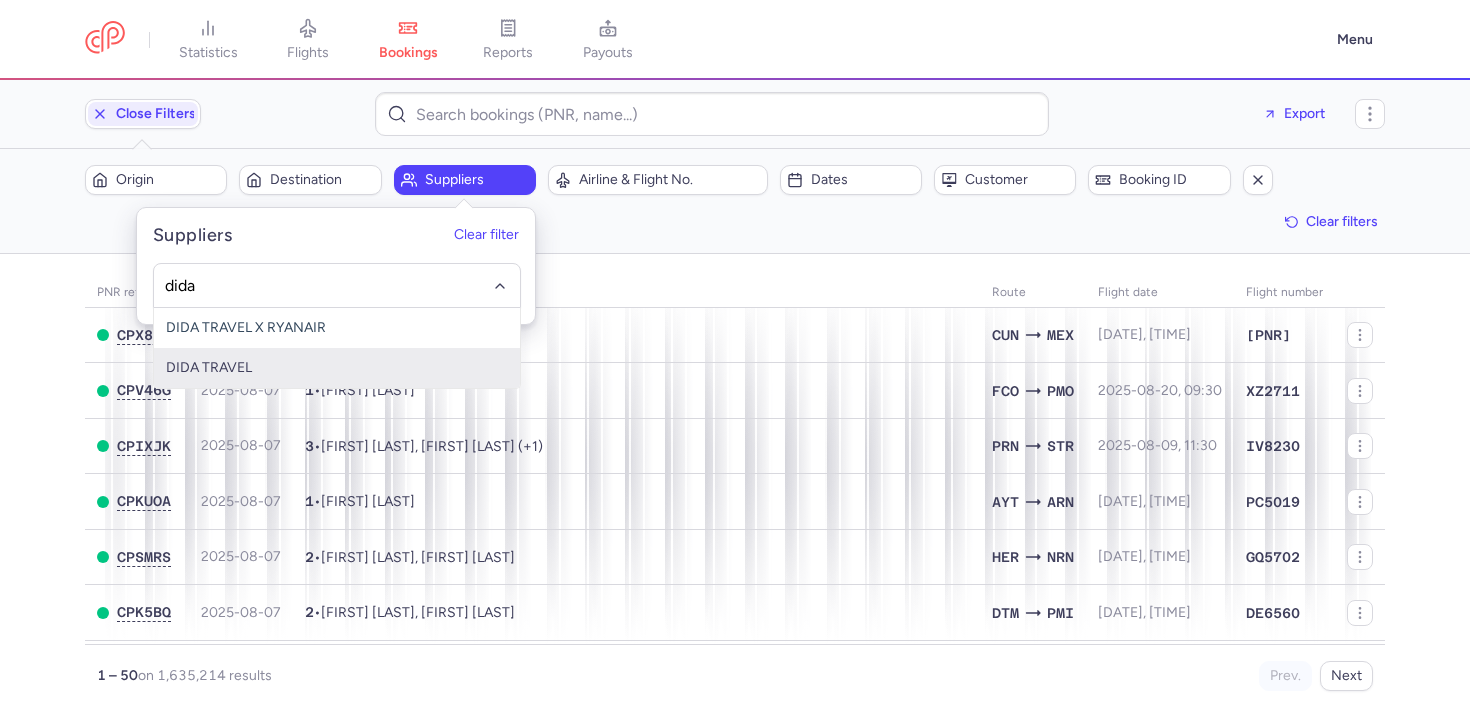 click on "DIDA TRAVEL" 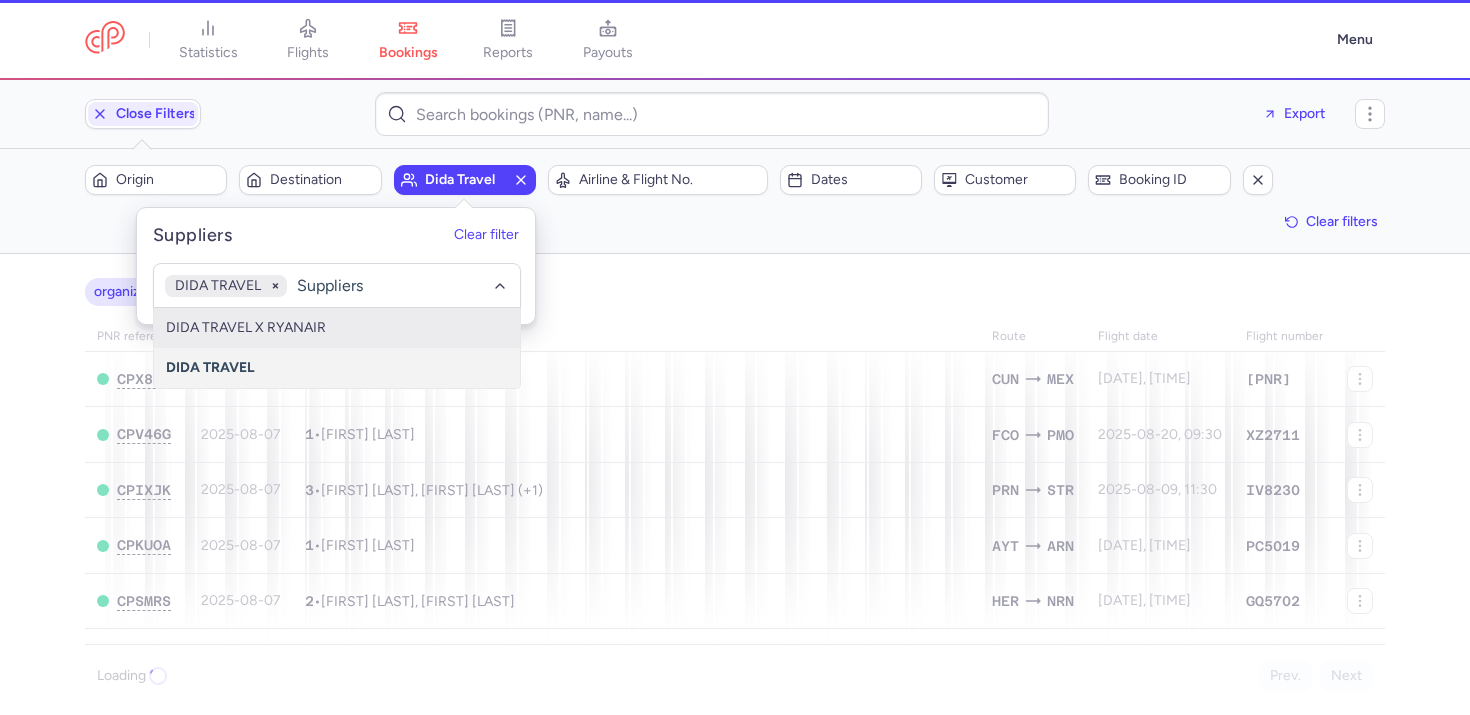 click on "Filters (1) – Loading...  Origin  Destination dida travel   Airline & Flight No.  Dates  Customer  Booking ID  Clear filters" at bounding box center (735, 201) 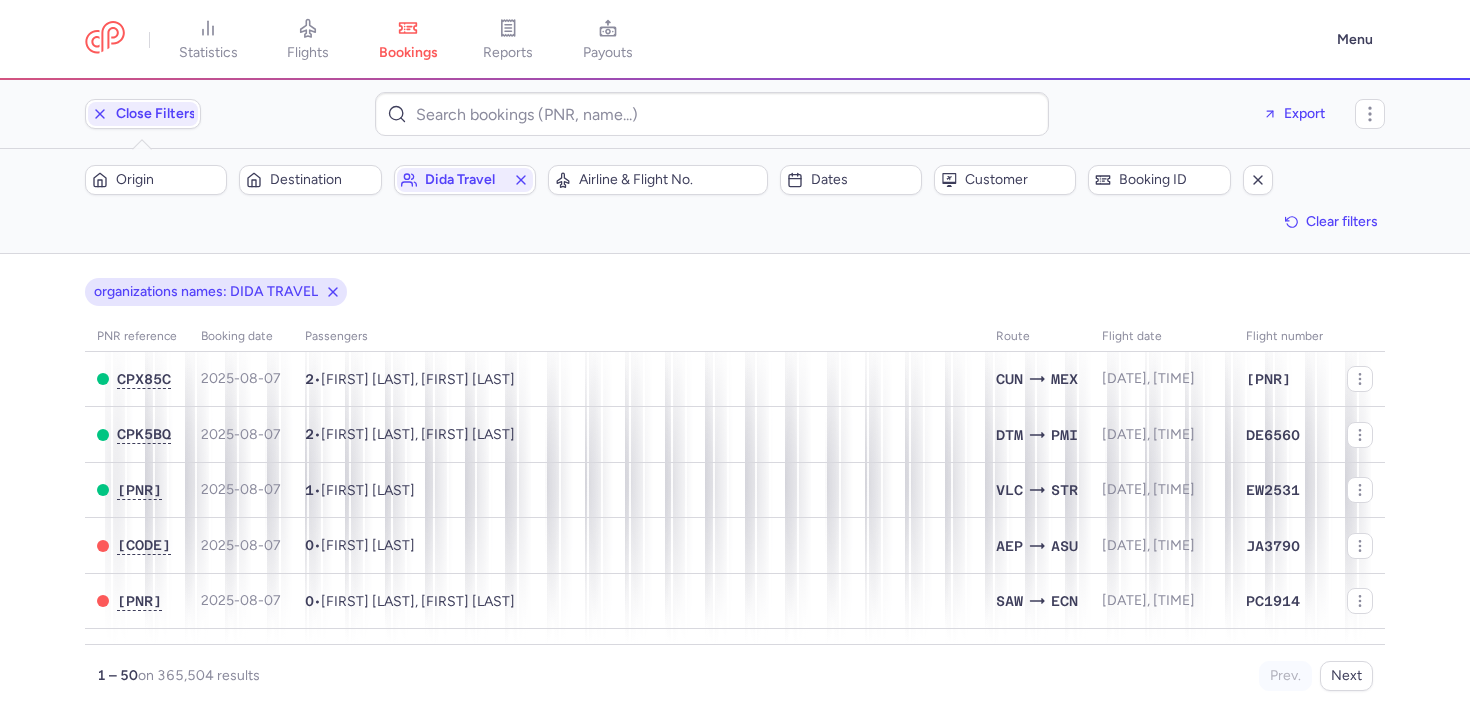 click on "Origin  Destination dida travel   Airline & Flight No.  Dates  Customer  Booking ID  Clear filters" 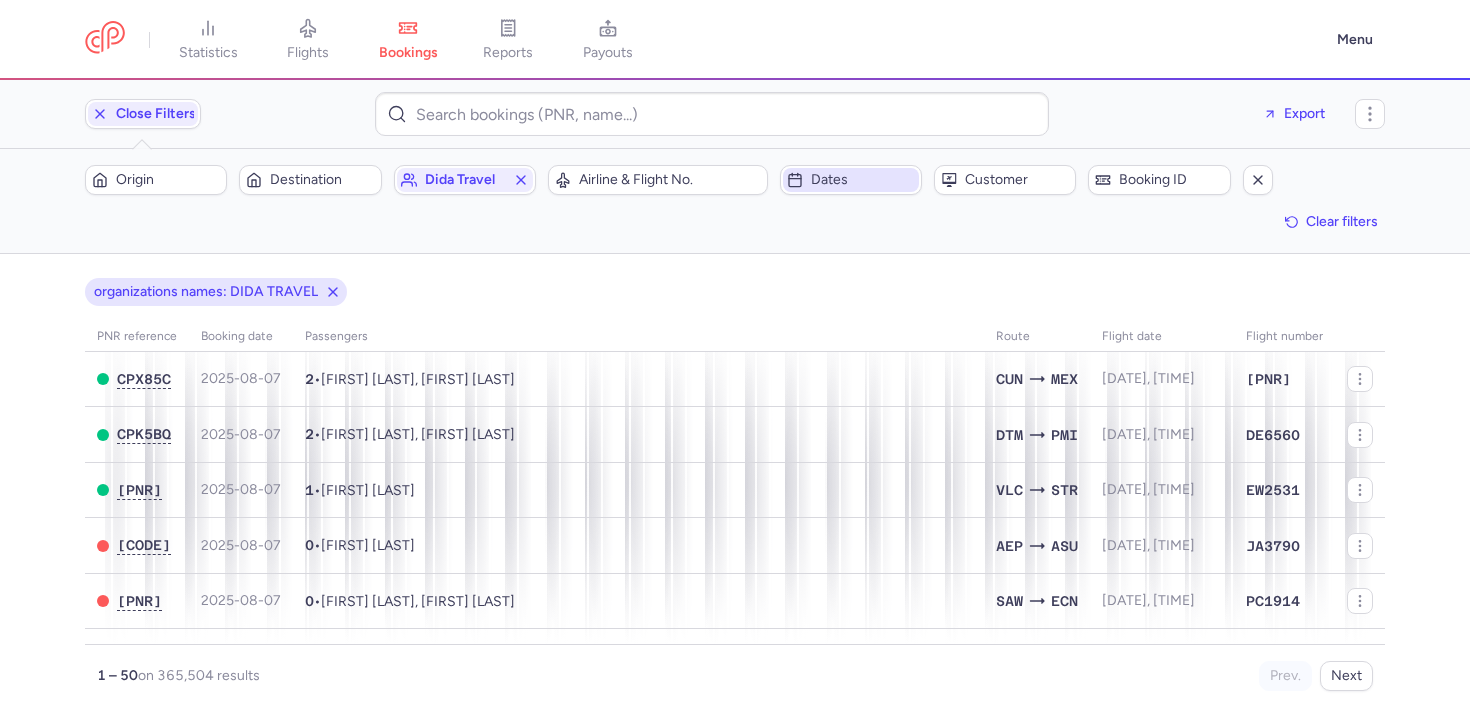 click on "Dates" at bounding box center [851, 180] 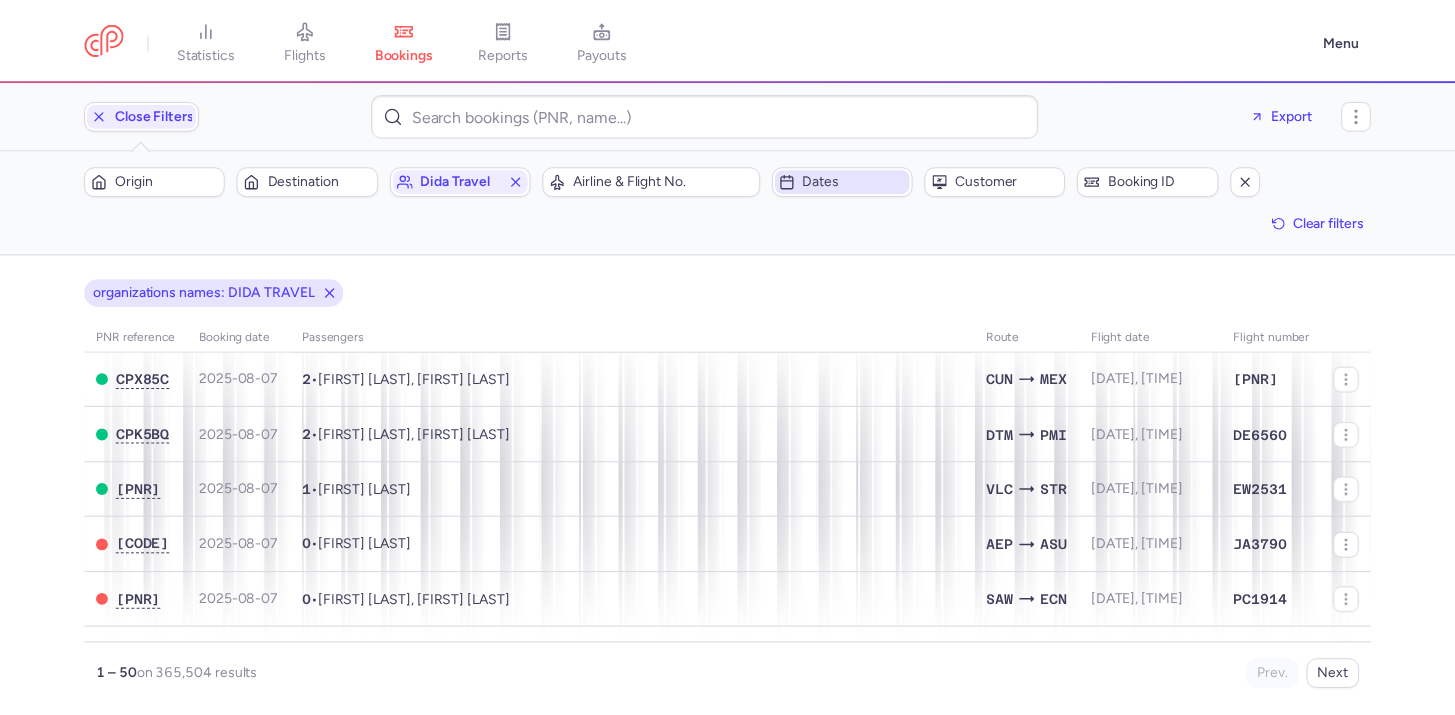scroll, scrollTop: 48, scrollLeft: 0, axis: vertical 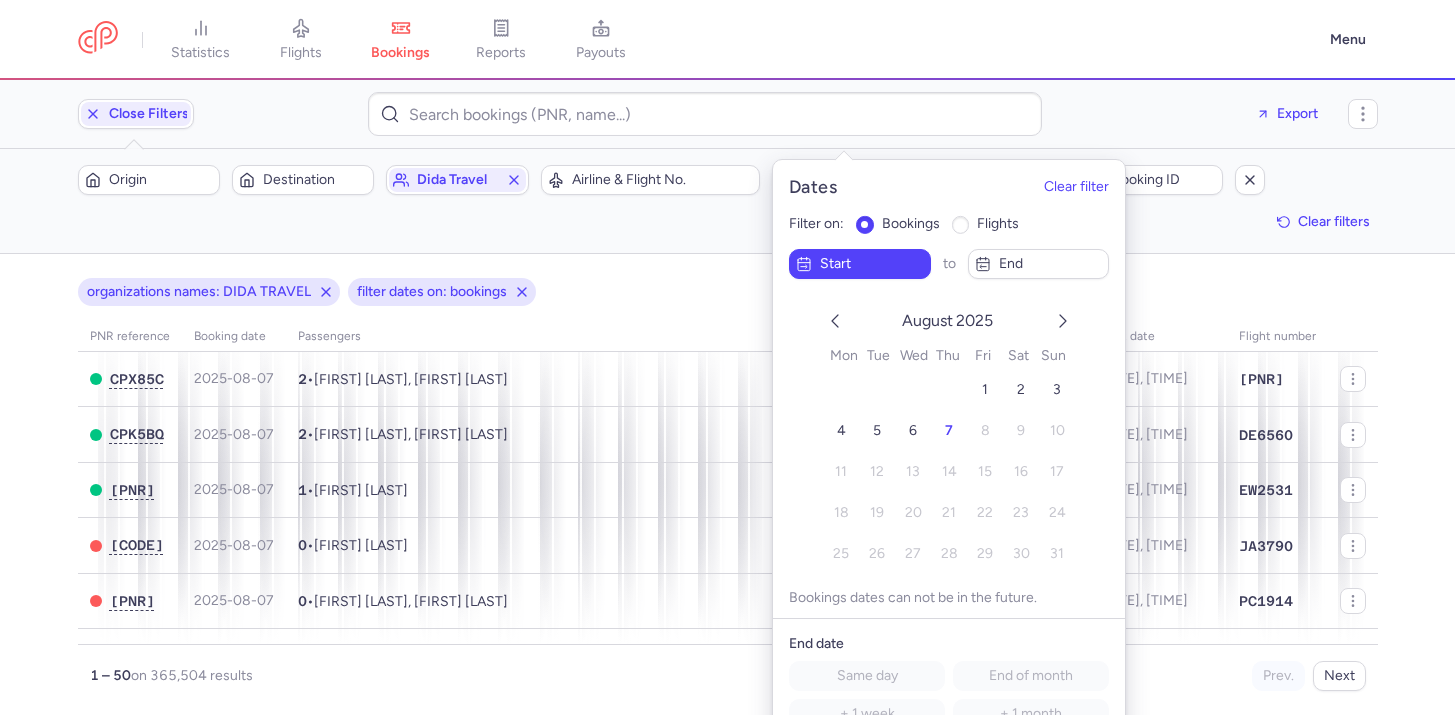 click on "flights" at bounding box center (998, 223) 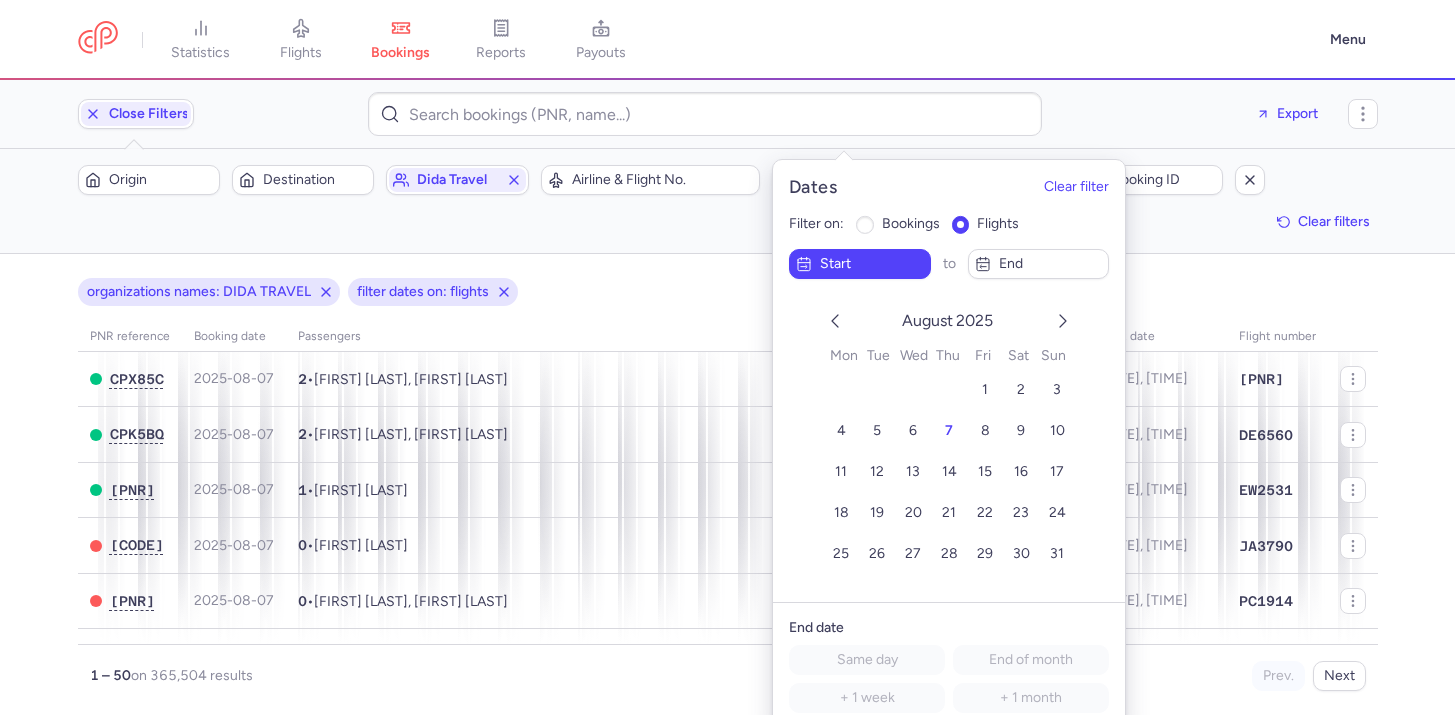 click 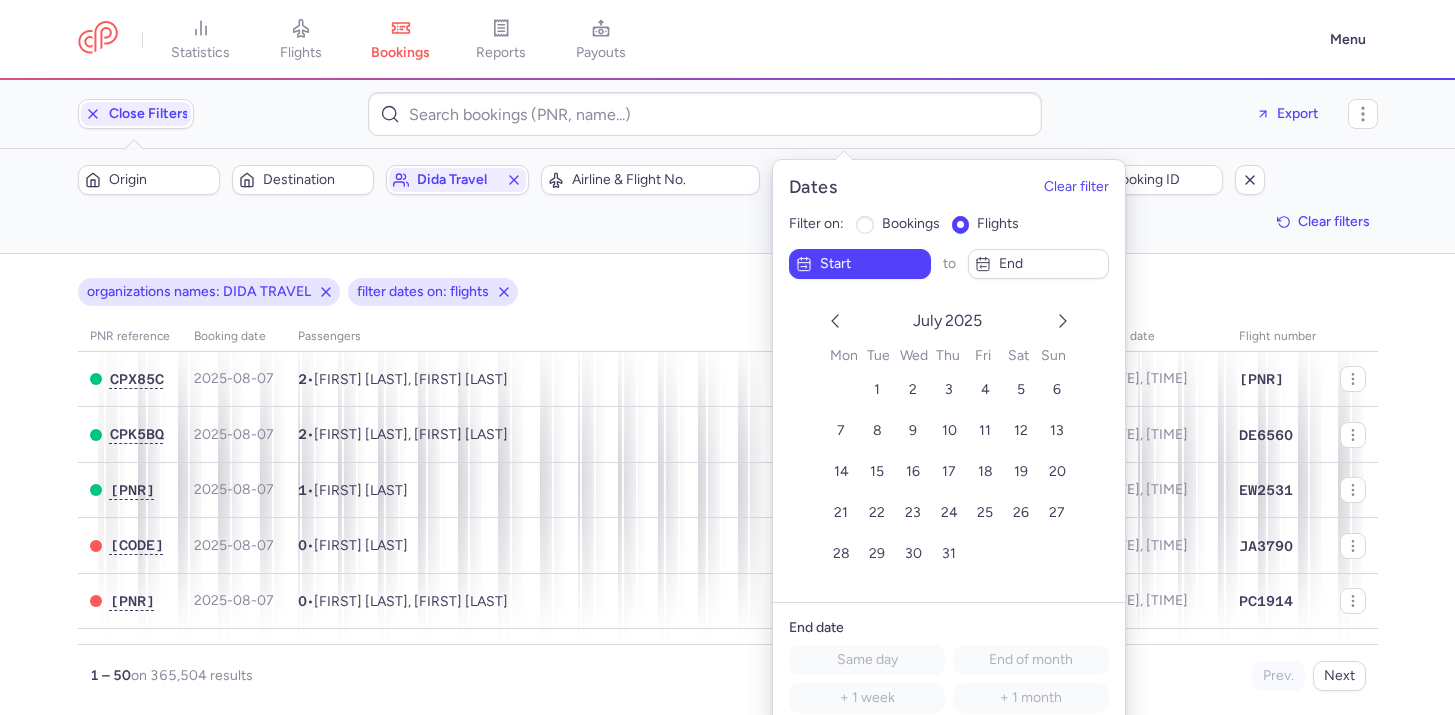 click 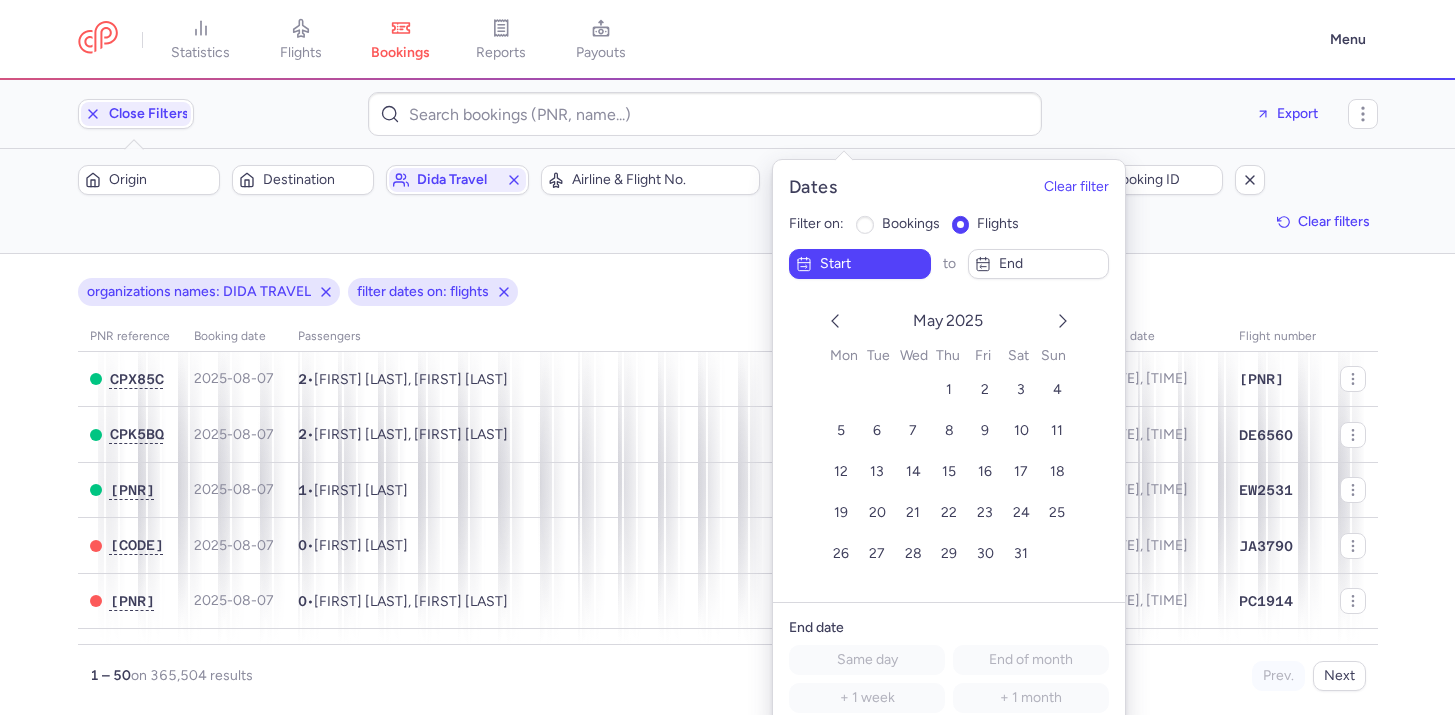 click 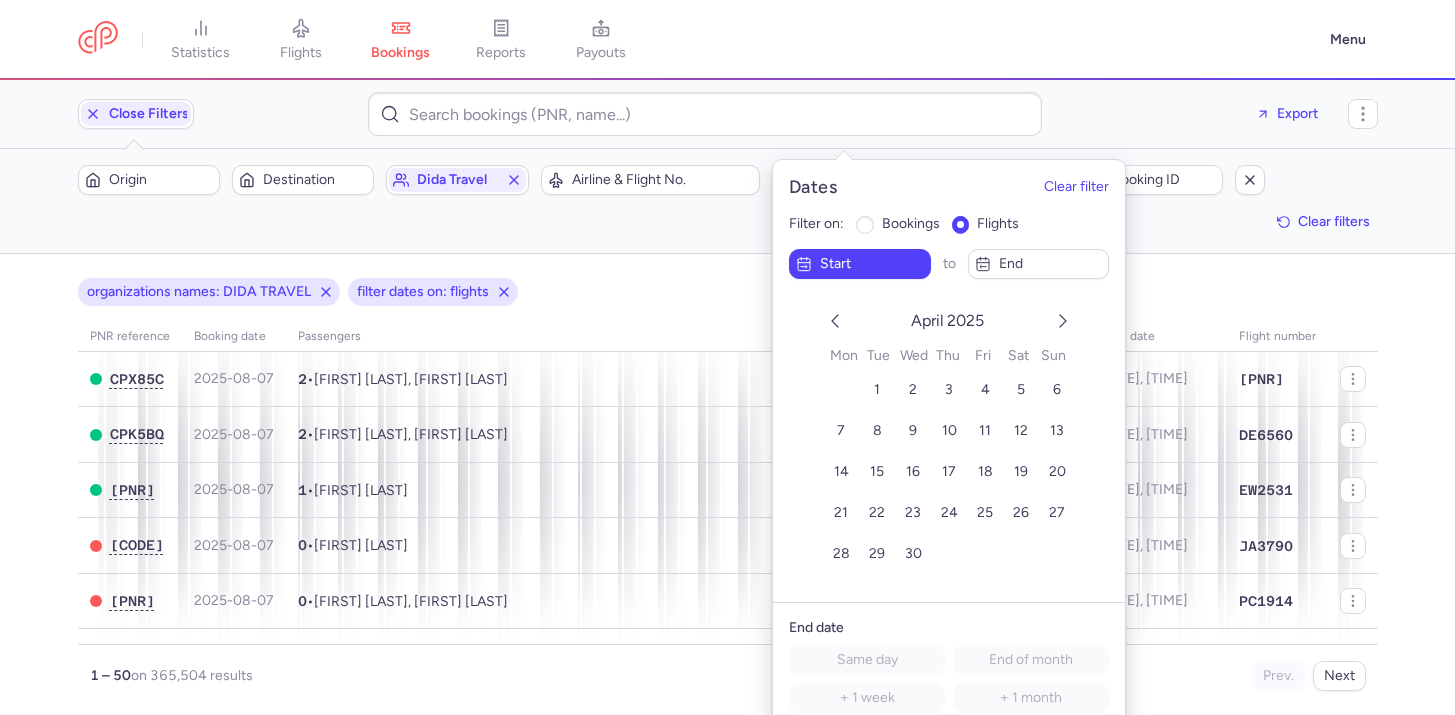 click on "bookings" at bounding box center (865, 225) 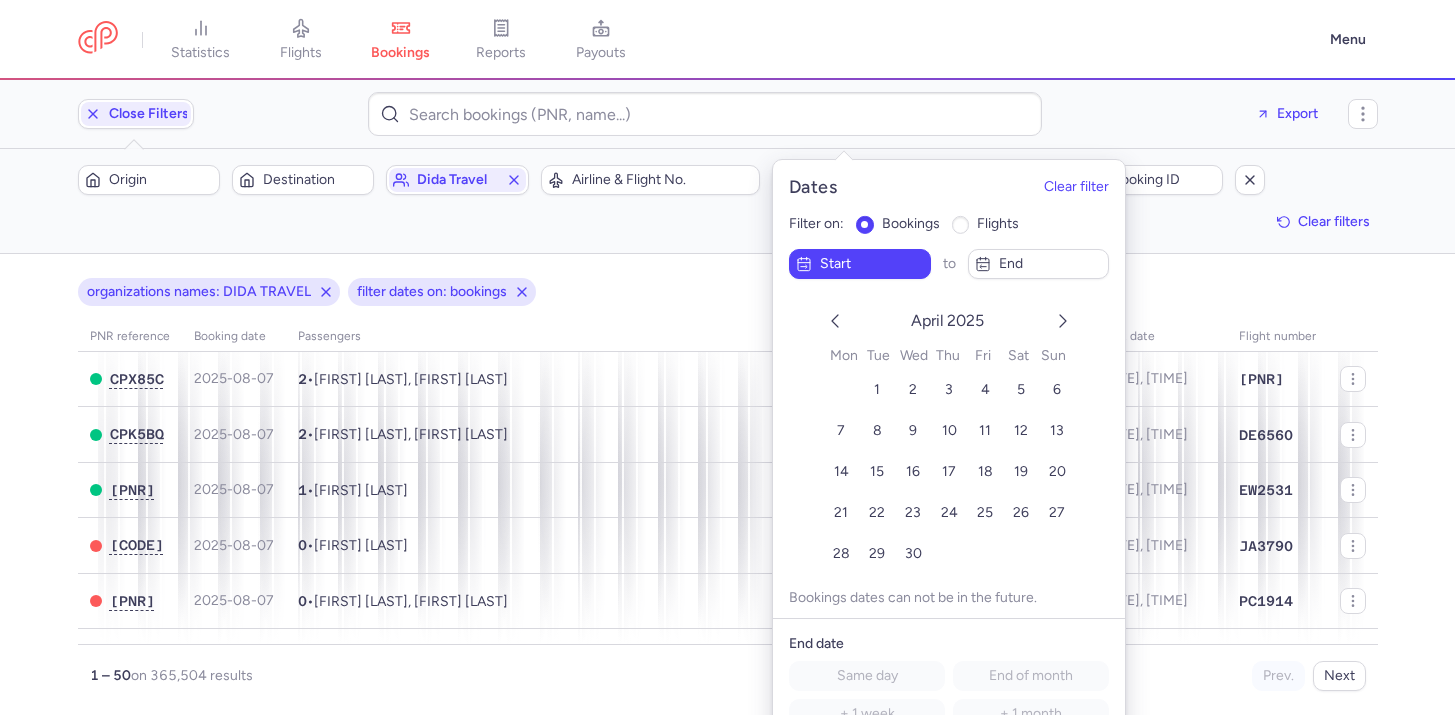 click 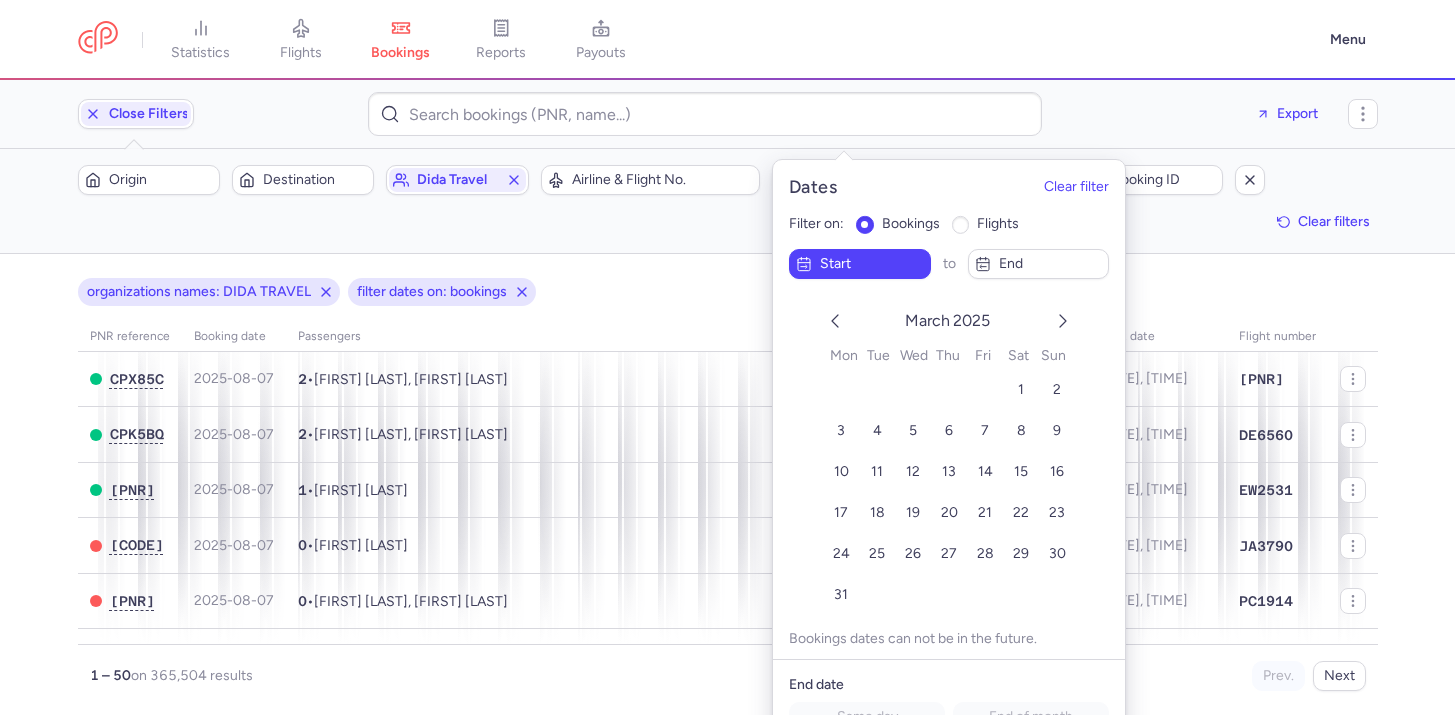 click 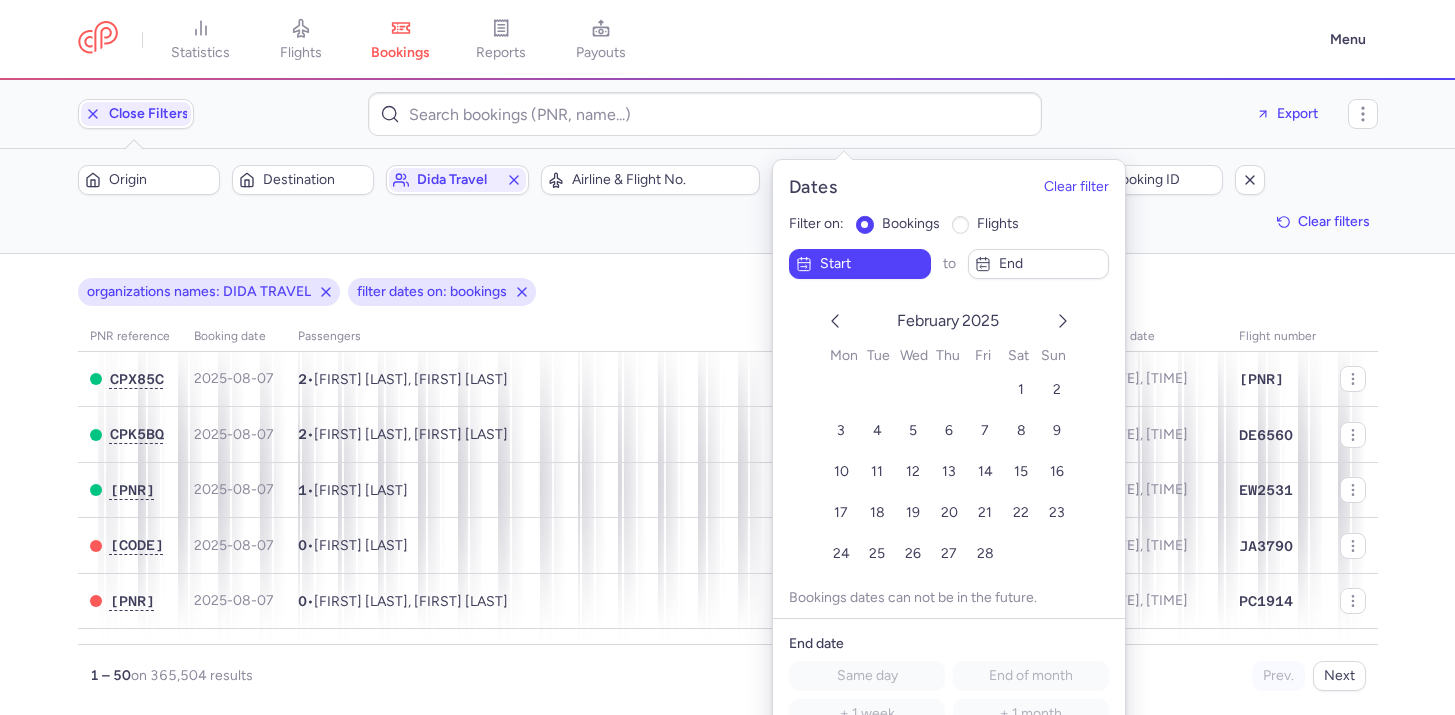 click 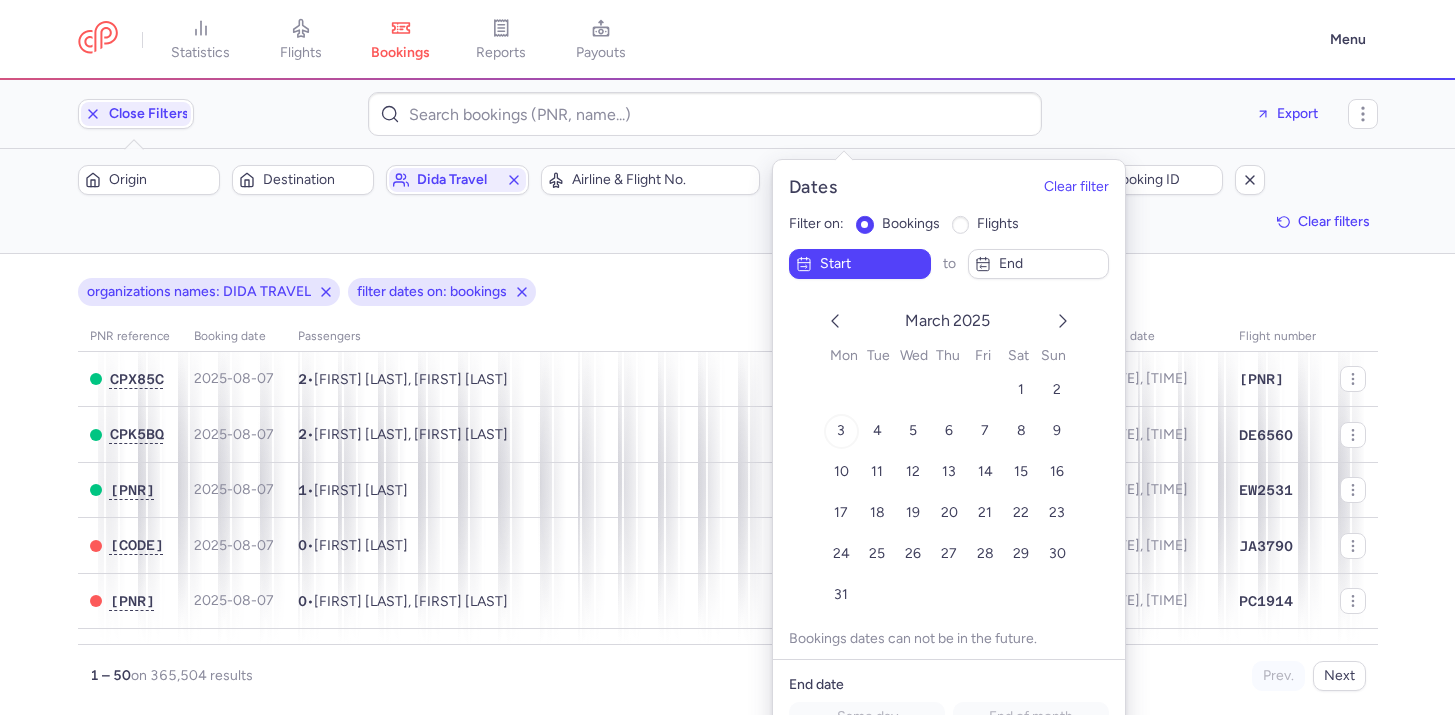 click on "3" at bounding box center (841, 431) 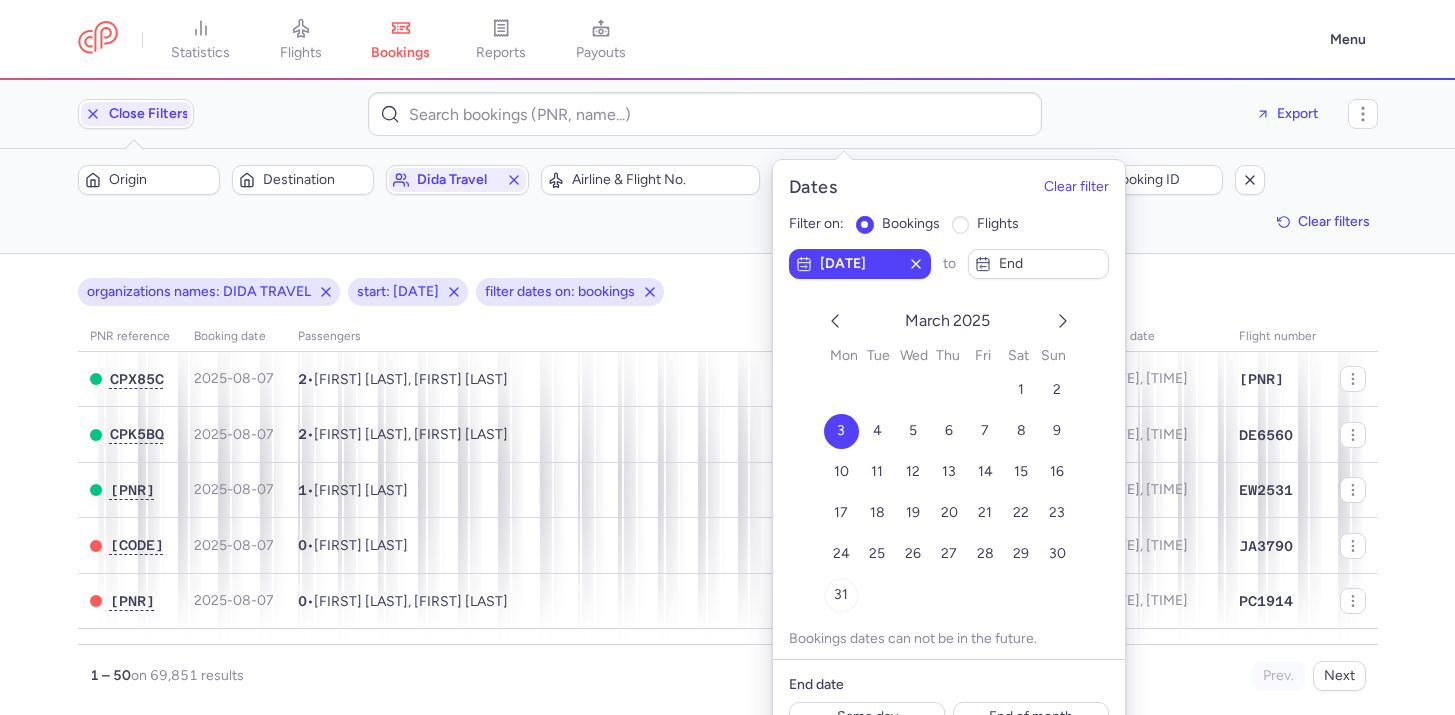 click on "31" at bounding box center (841, 594) 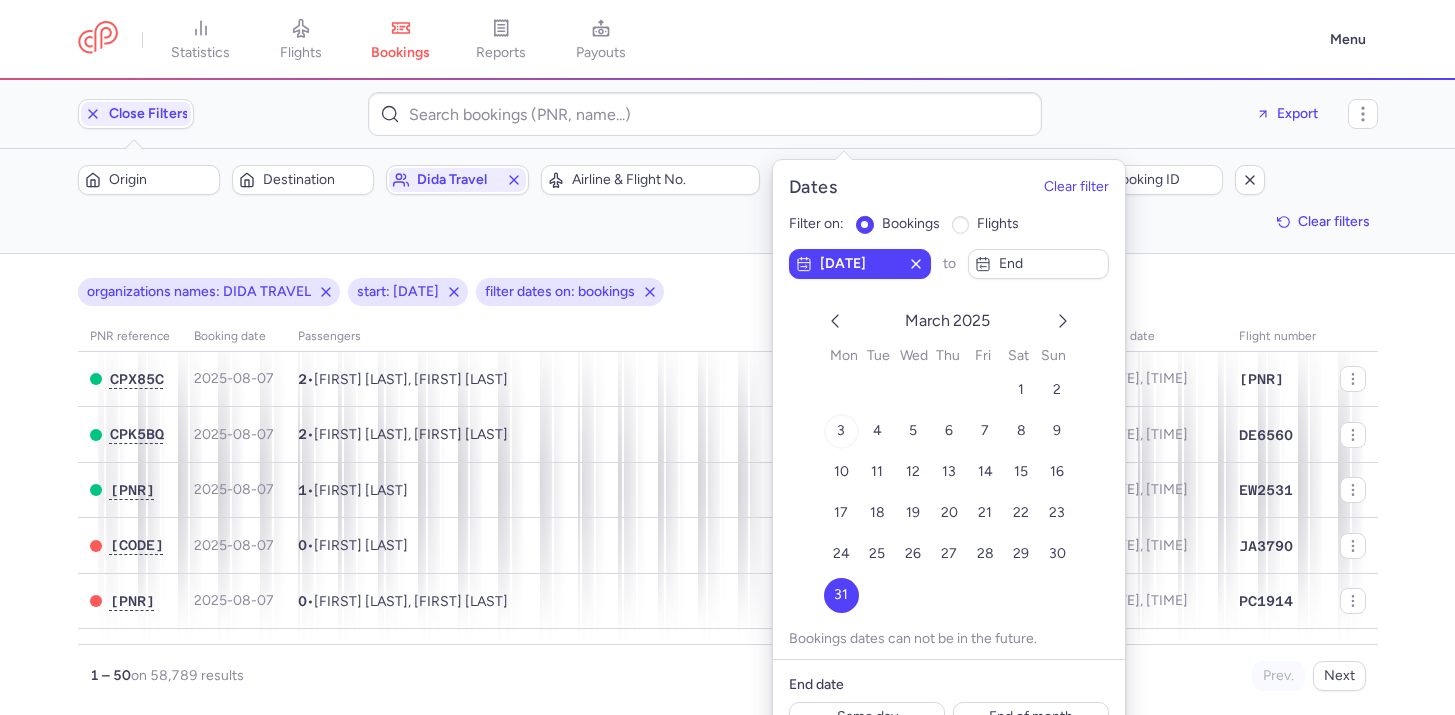 click on "3" at bounding box center [841, 431] 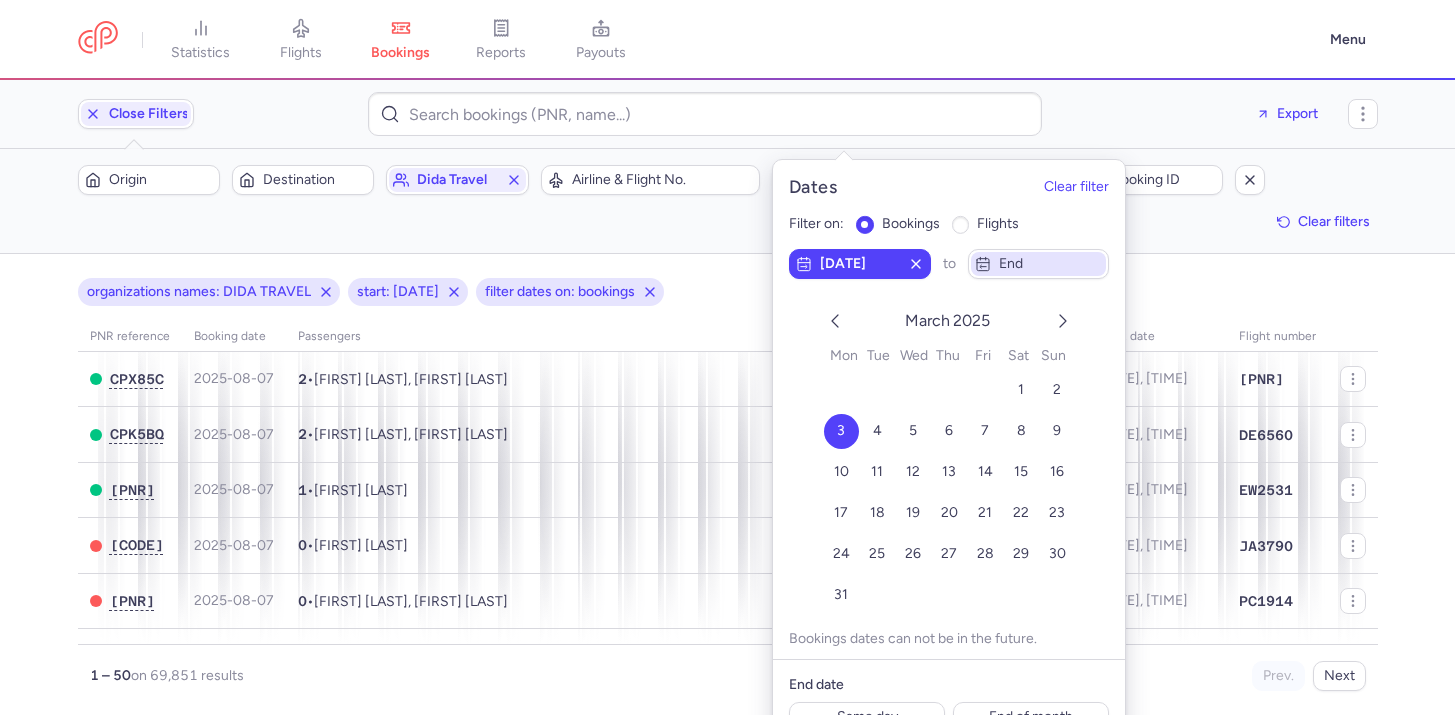click on "end" at bounding box center (1039, 264) 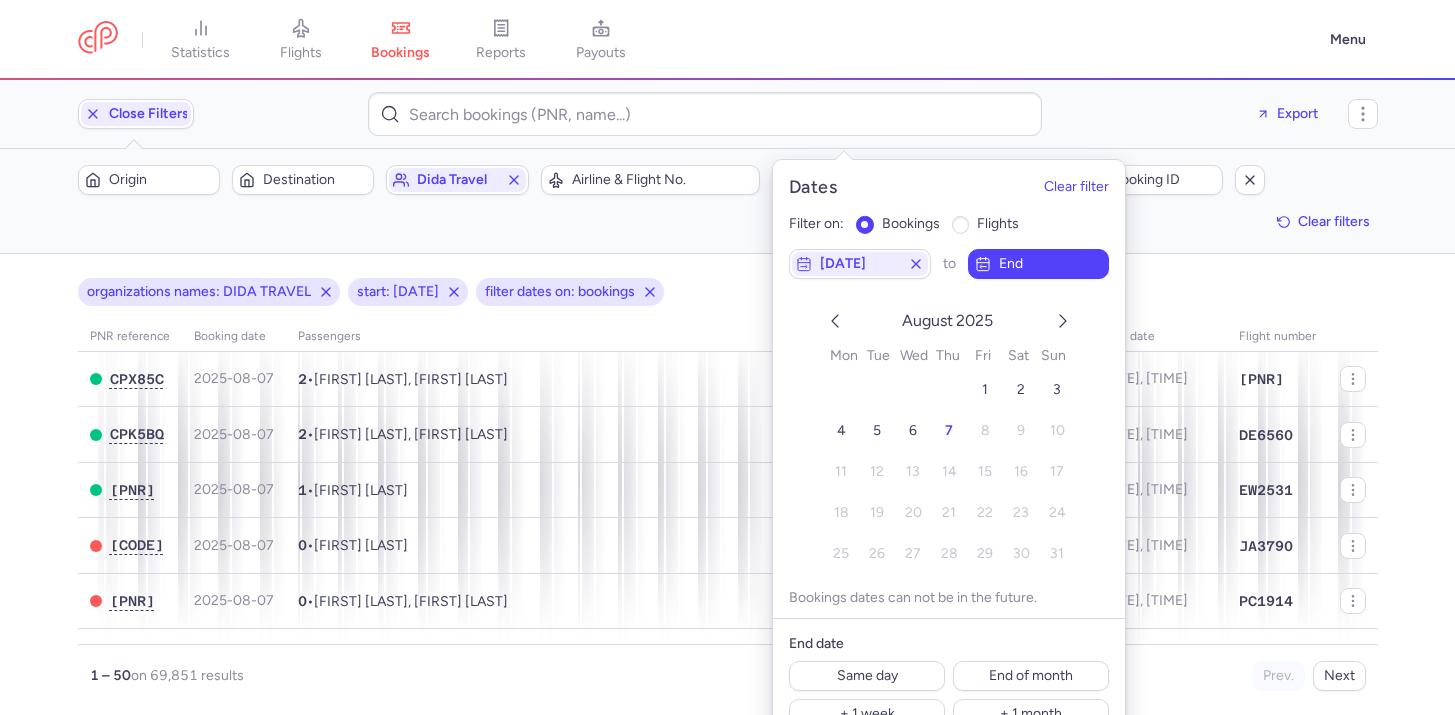 click on "August 2025 1 2 3 4 5 6 7 8 9 10 11 12 13 14 15 16 17 18 19 20 21 22 23 24 25 26 27 28 29 30 31" at bounding box center (949, 438) 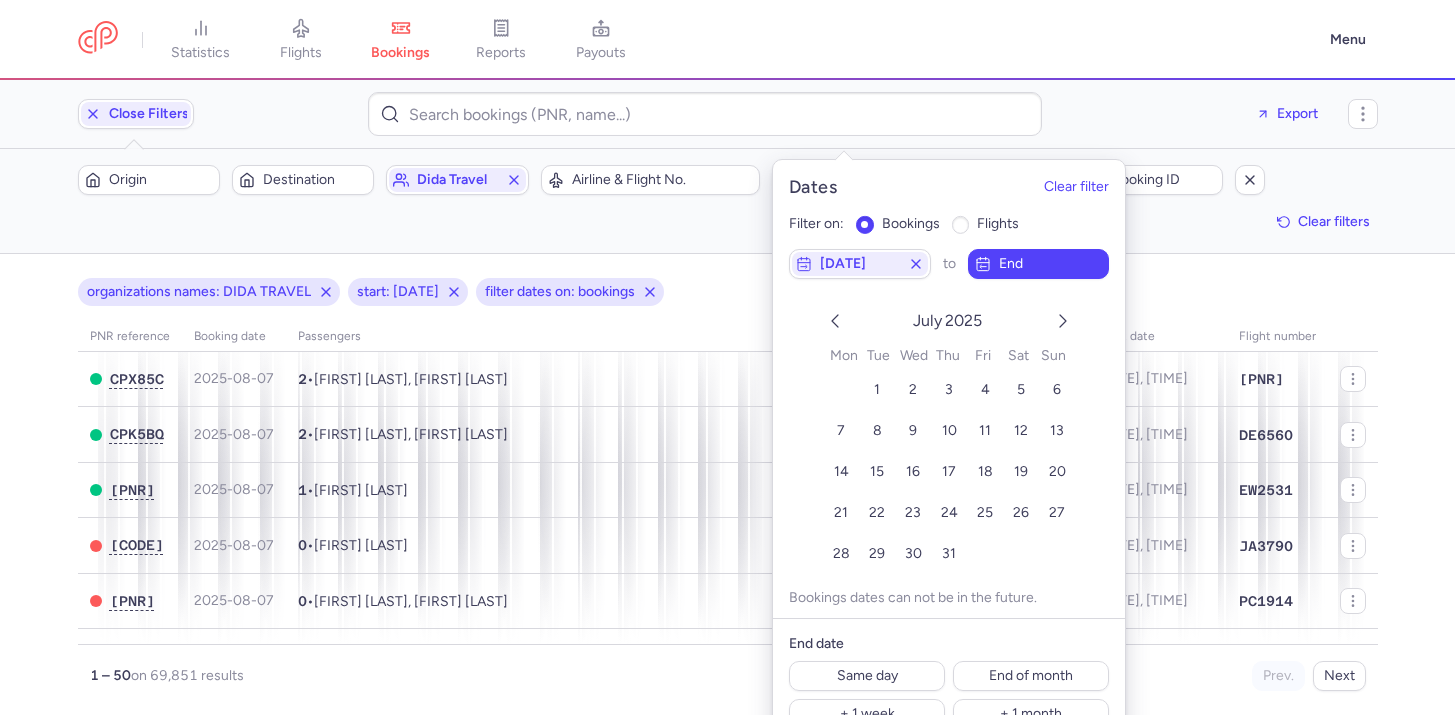 click 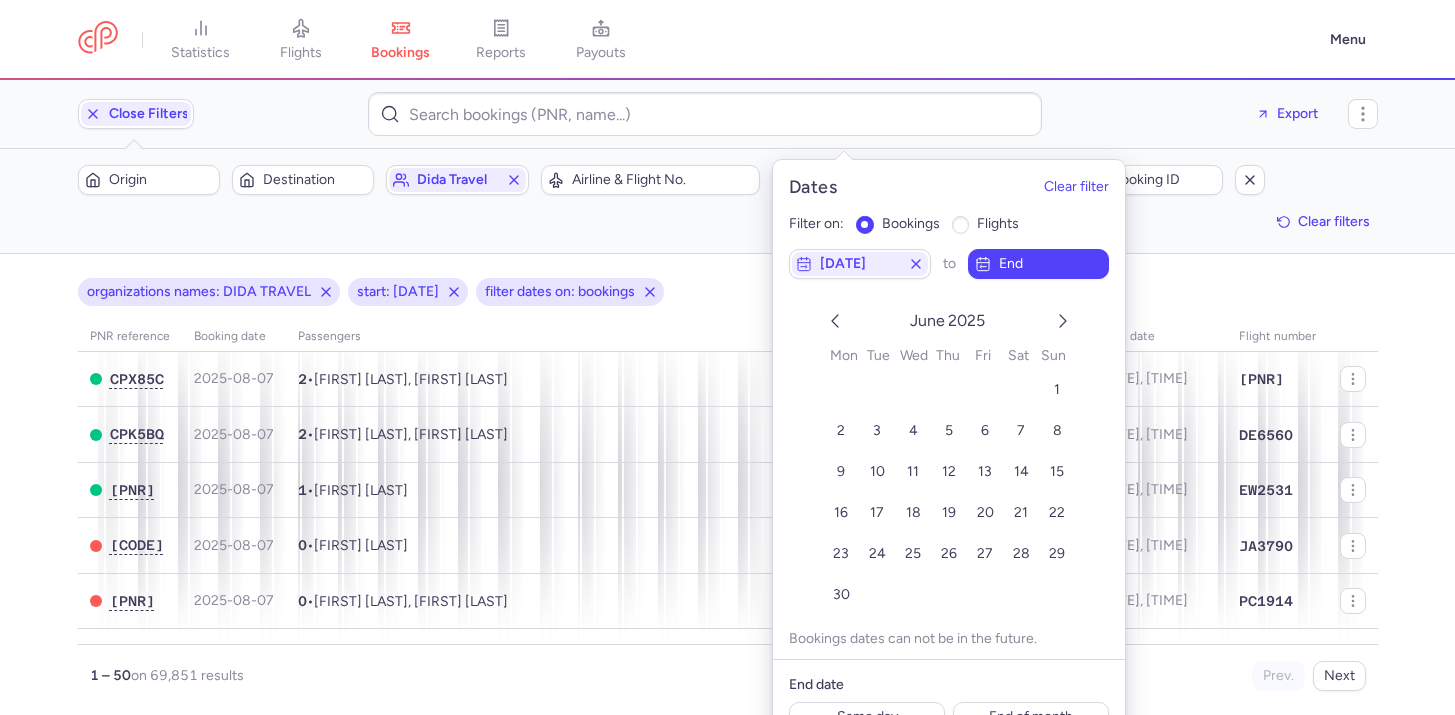 click 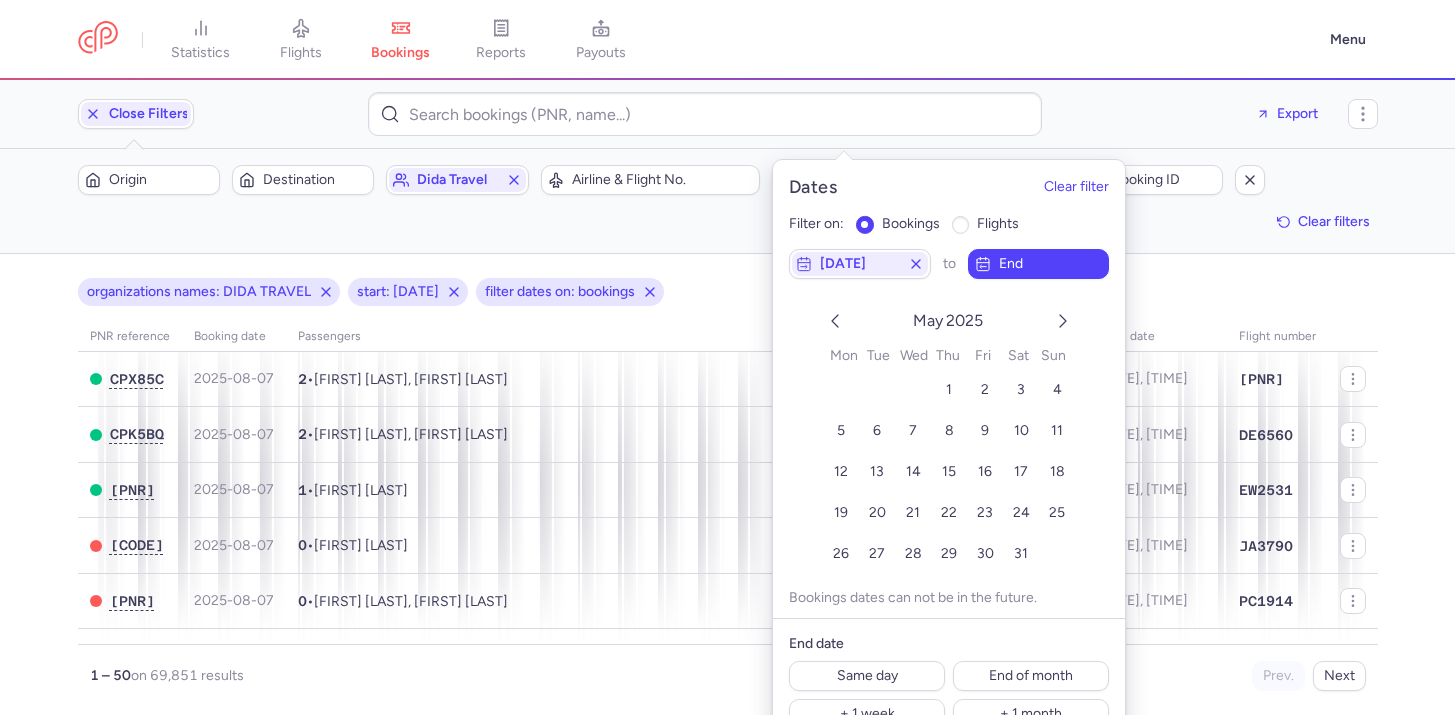 click 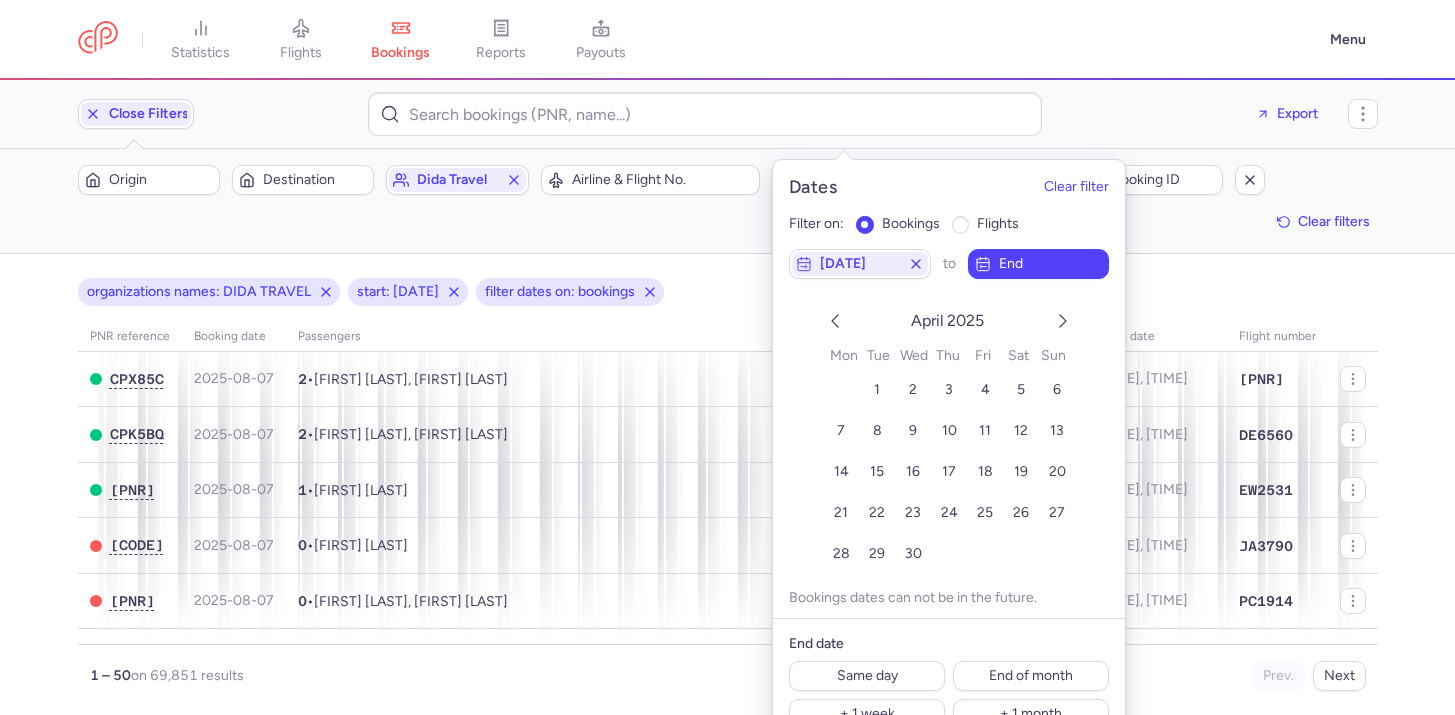 click 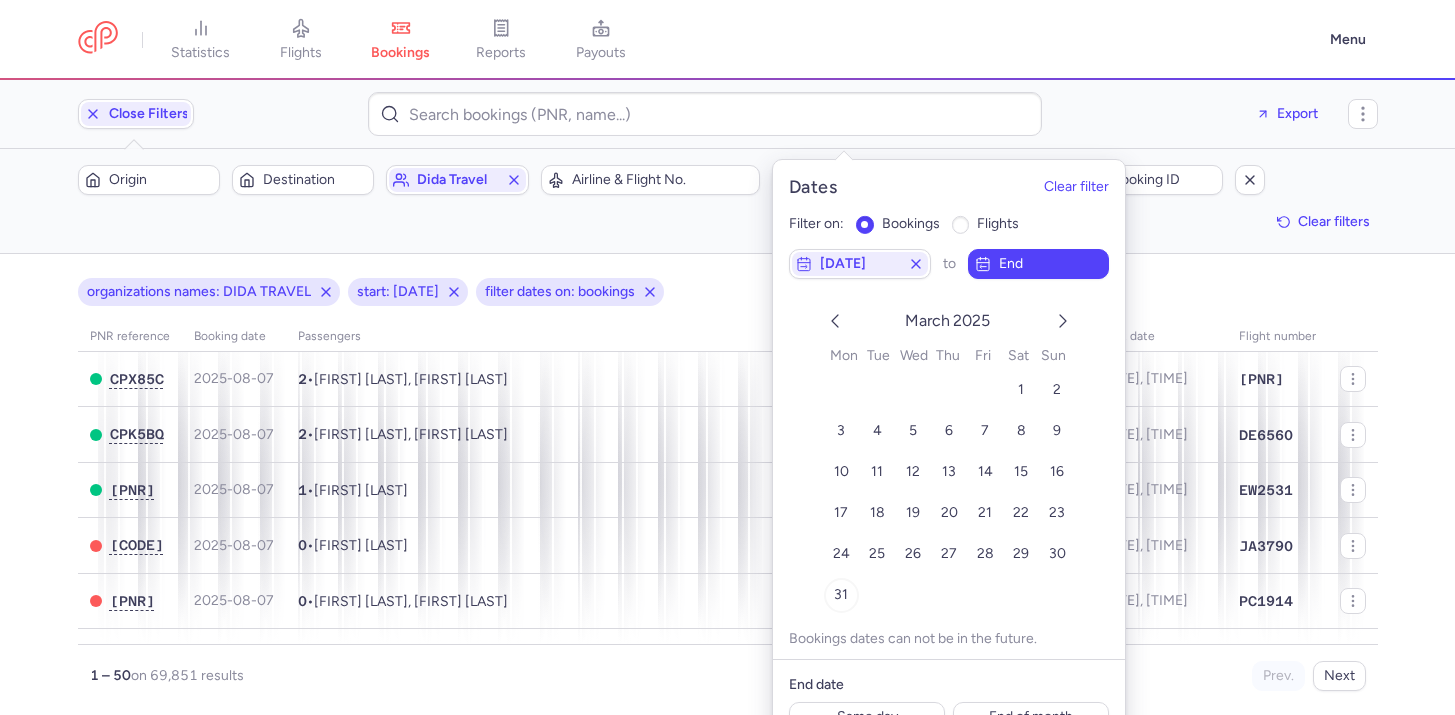 click on "31" at bounding box center (841, 595) 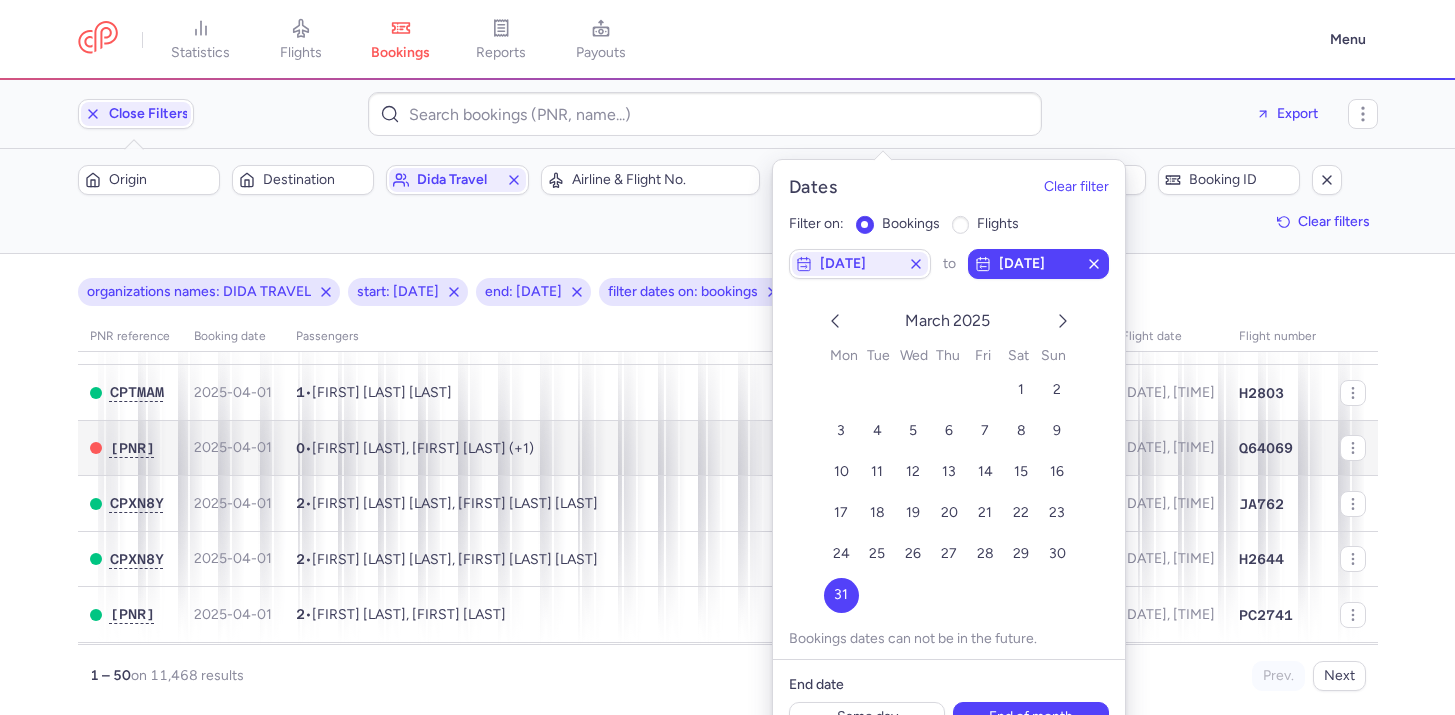 scroll, scrollTop: 259, scrollLeft: 0, axis: vertical 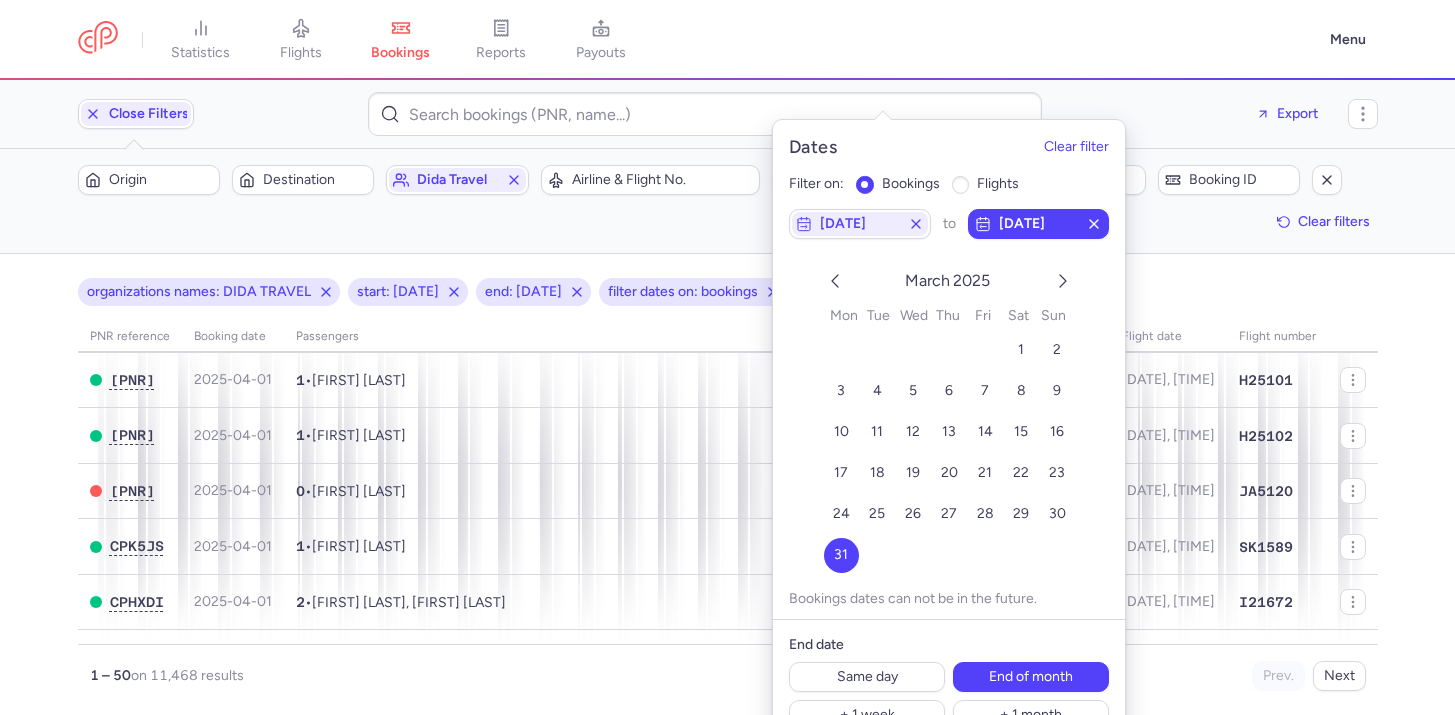 drag, startPoint x: 1423, startPoint y: 444, endPoint x: 1373, endPoint y: 484, distance: 64.03124 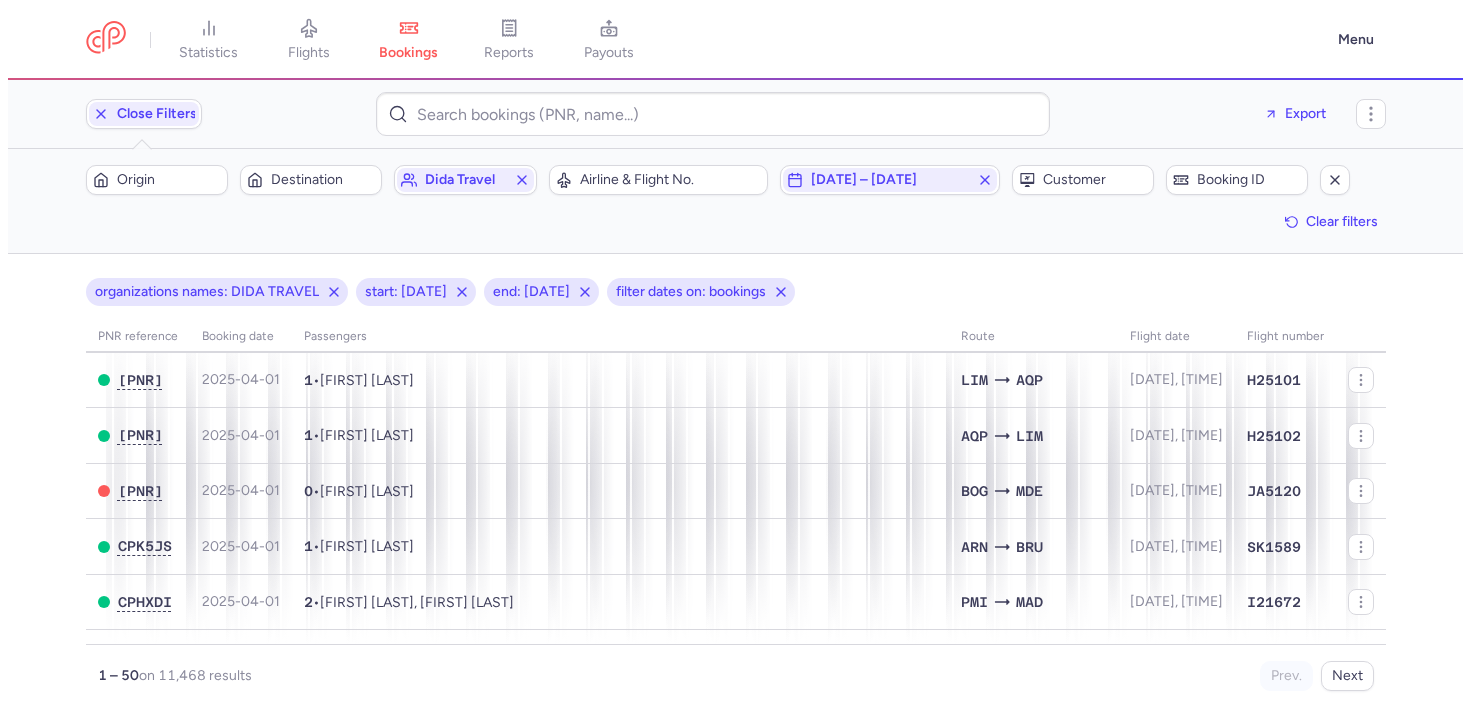 scroll, scrollTop: 0, scrollLeft: 0, axis: both 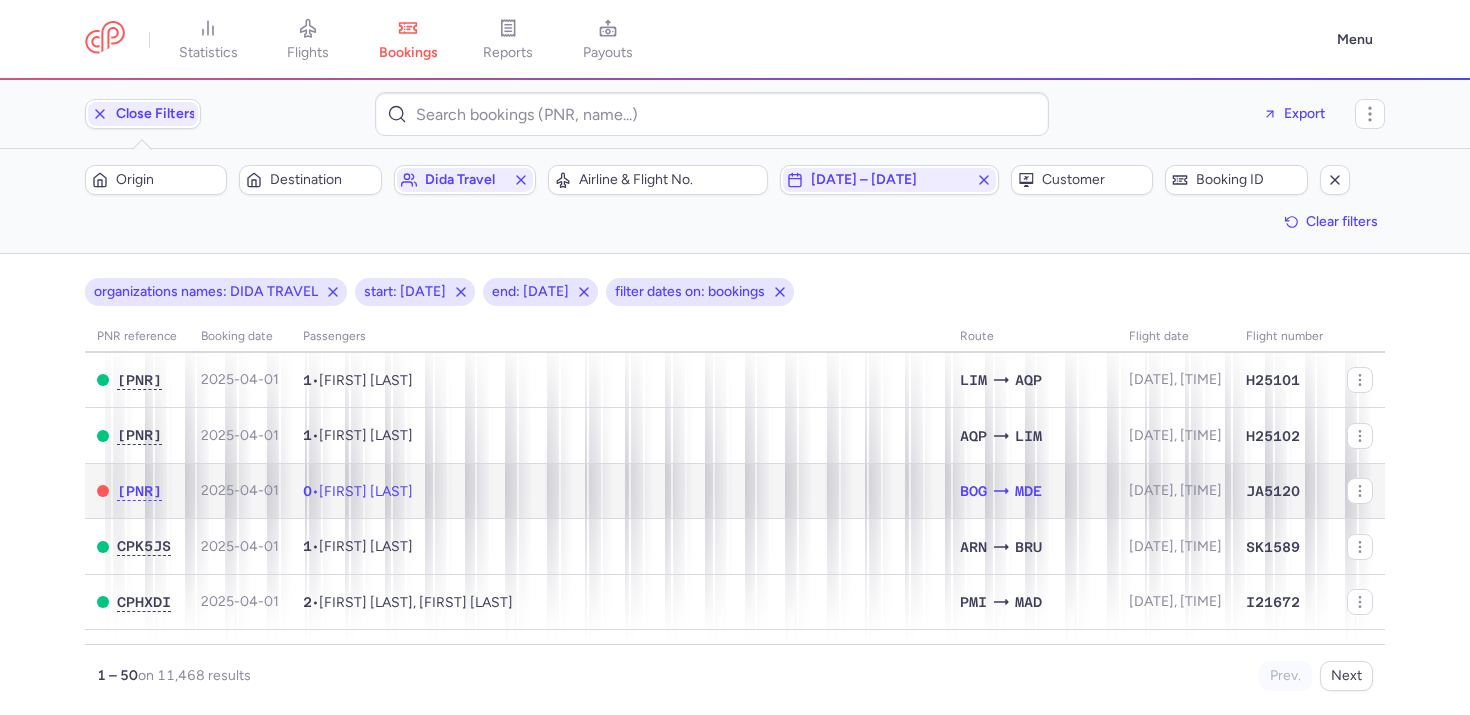 click on "0  •  Harley VACA CALDERON" 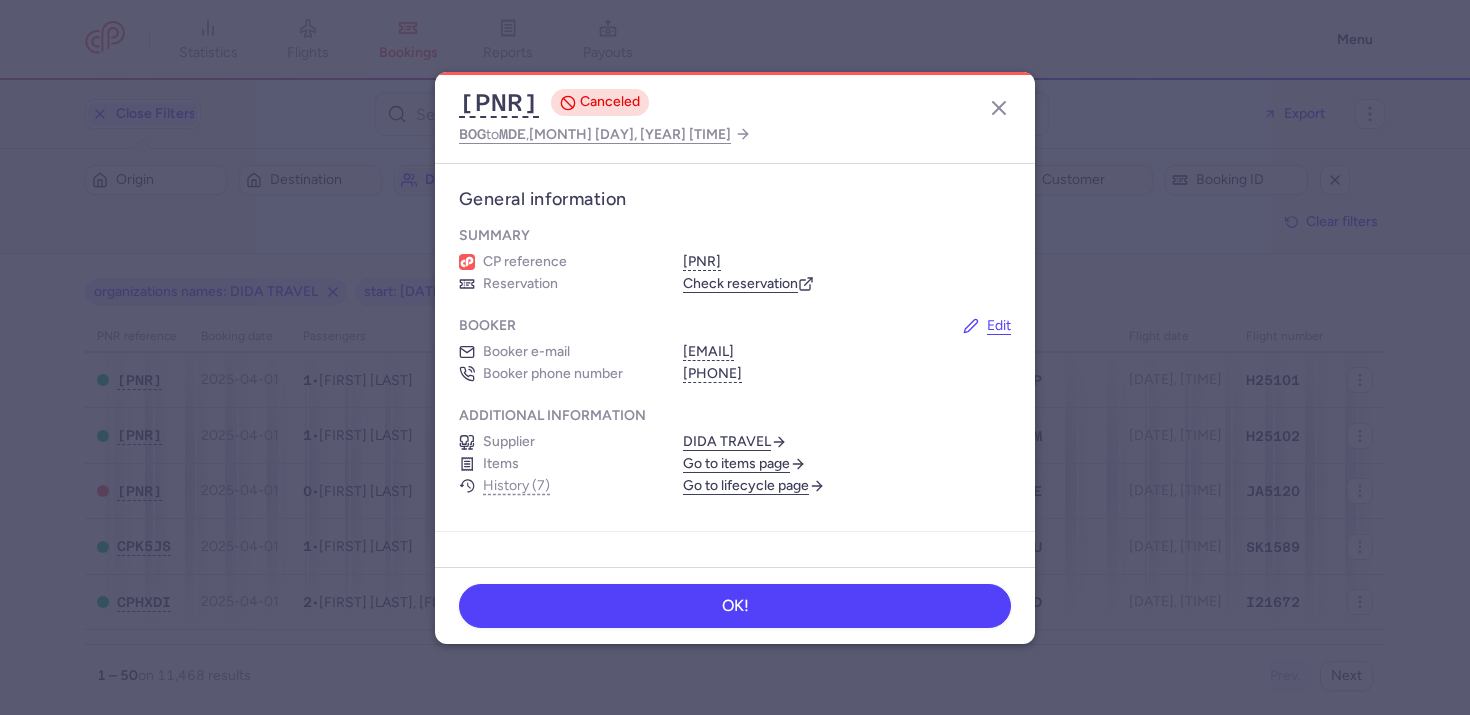 click on "CP8D92  CANCELED BOG  to  MDE ,  2025 Apr 4, 14:50" 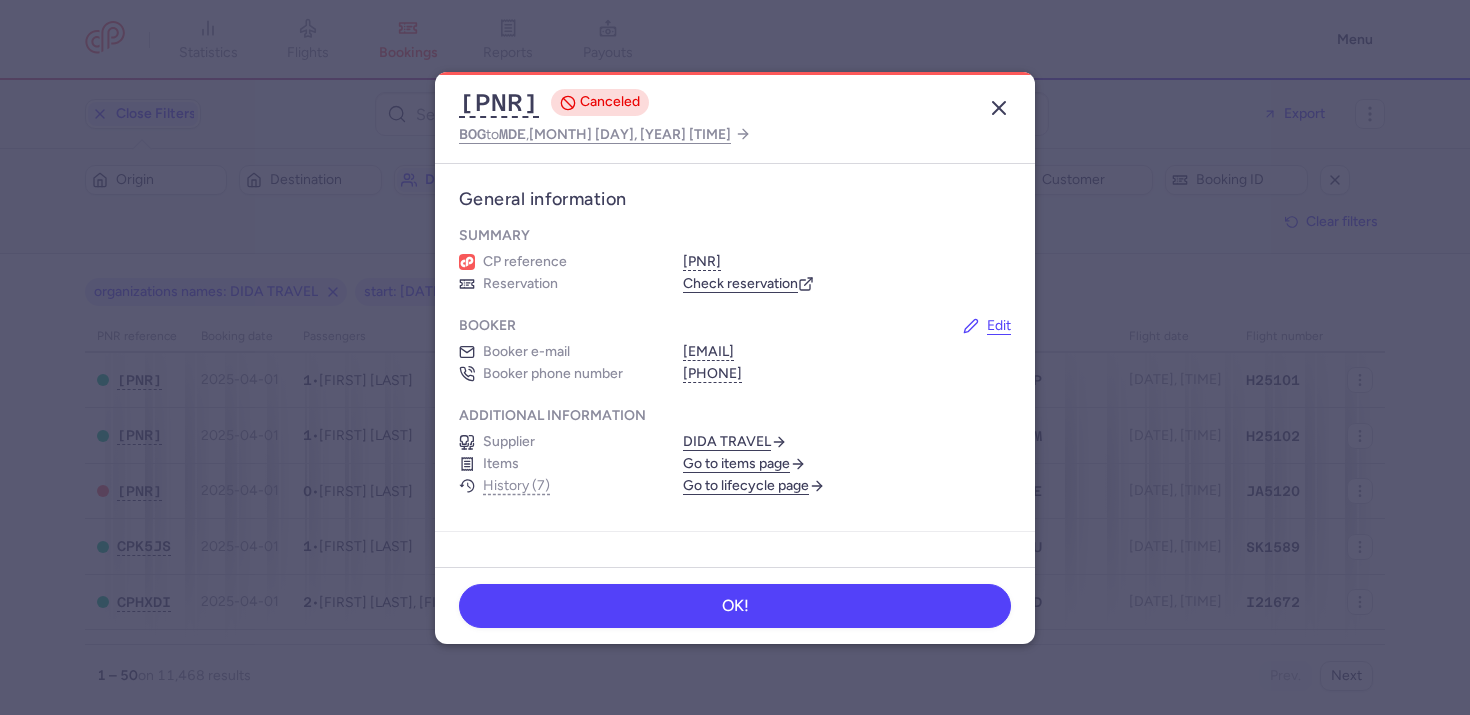 click 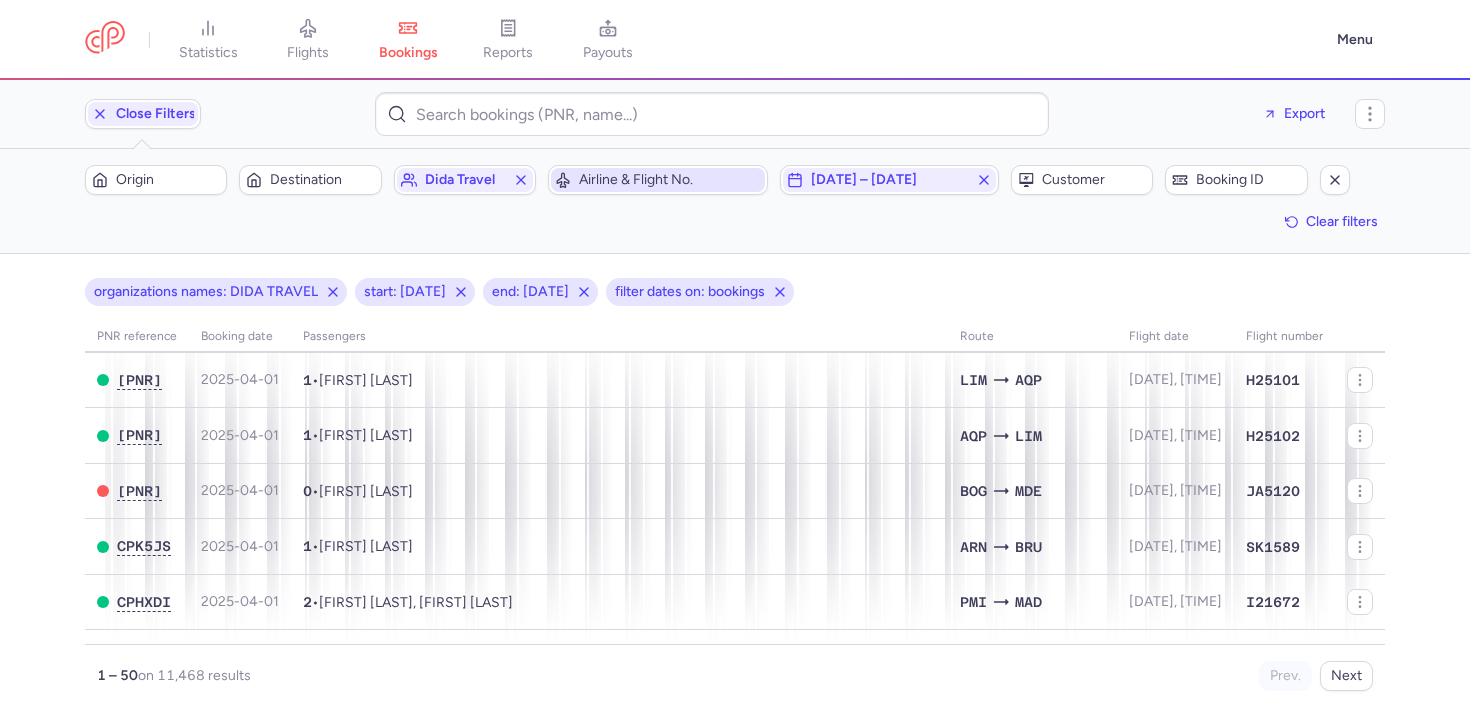 click on "Airline & Flight No." at bounding box center (670, 180) 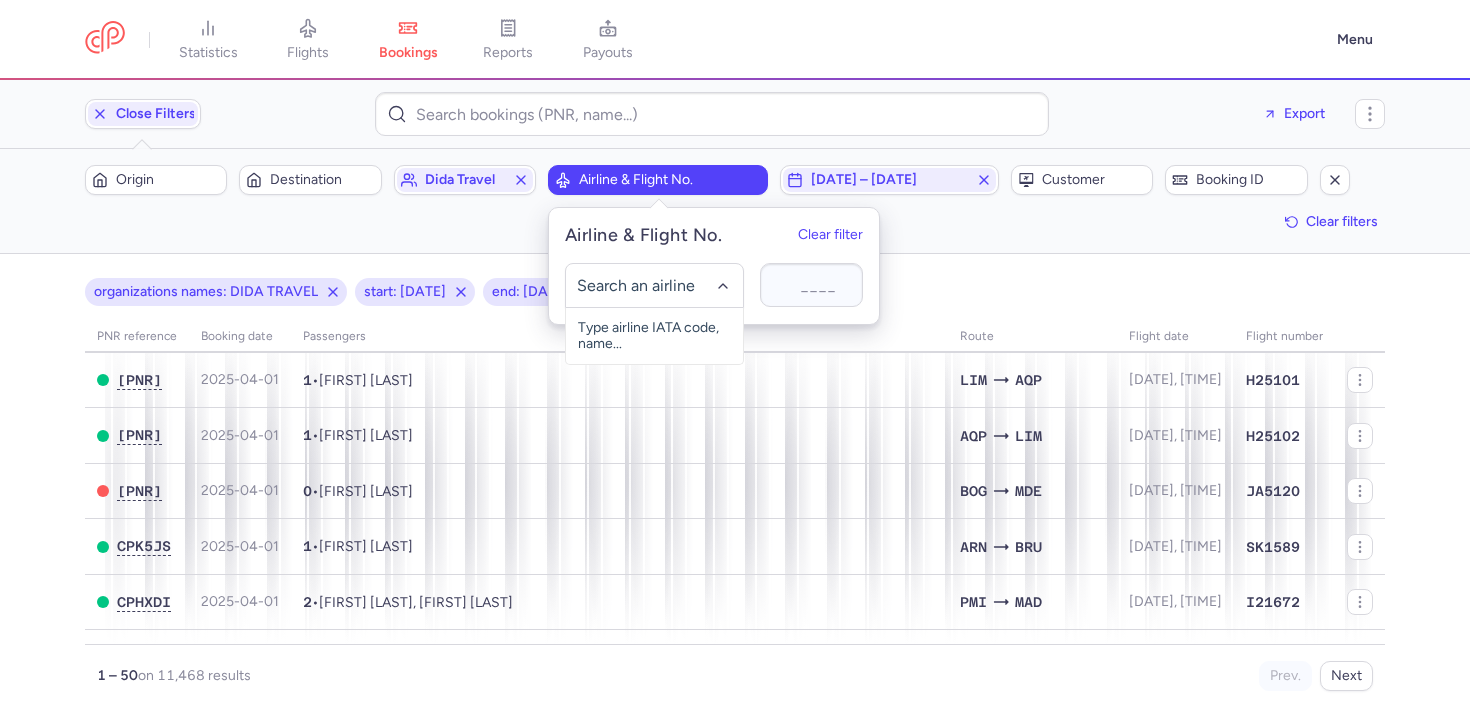 click 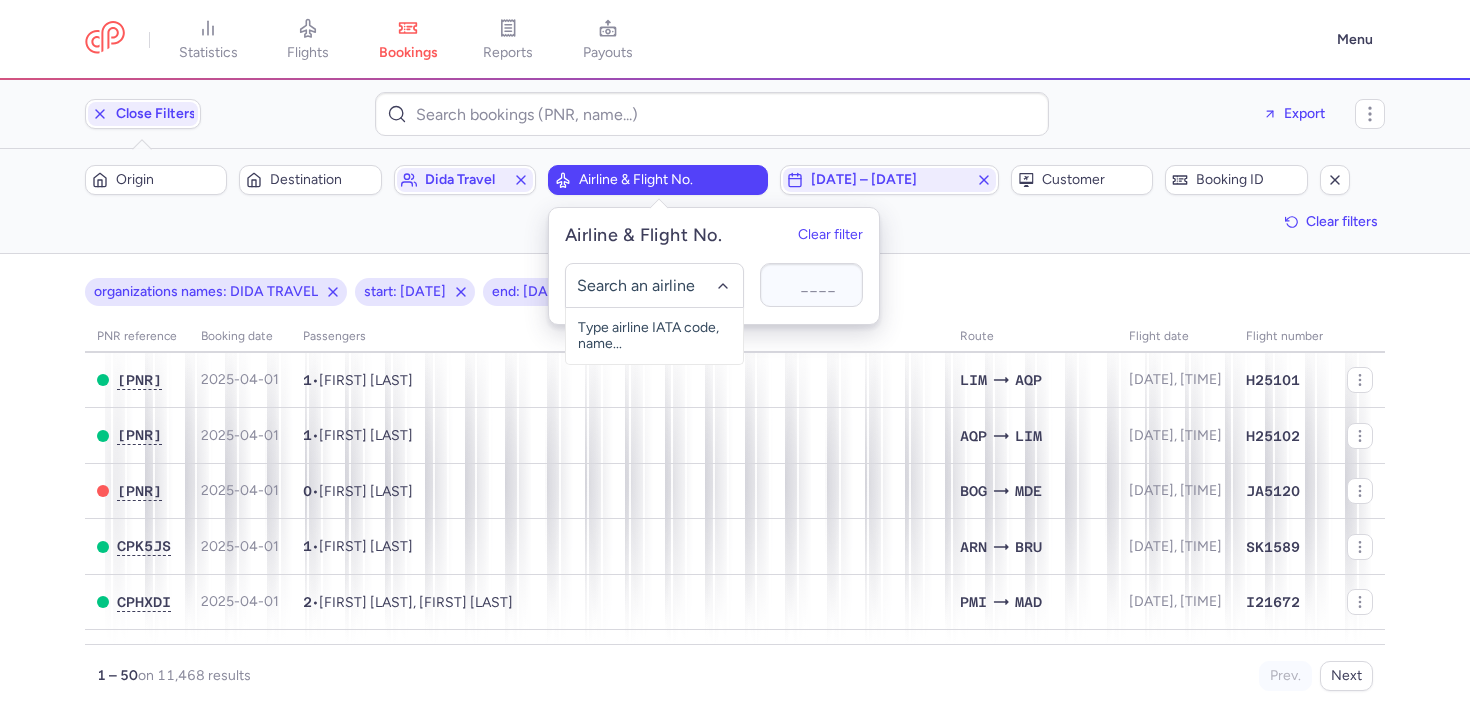 click 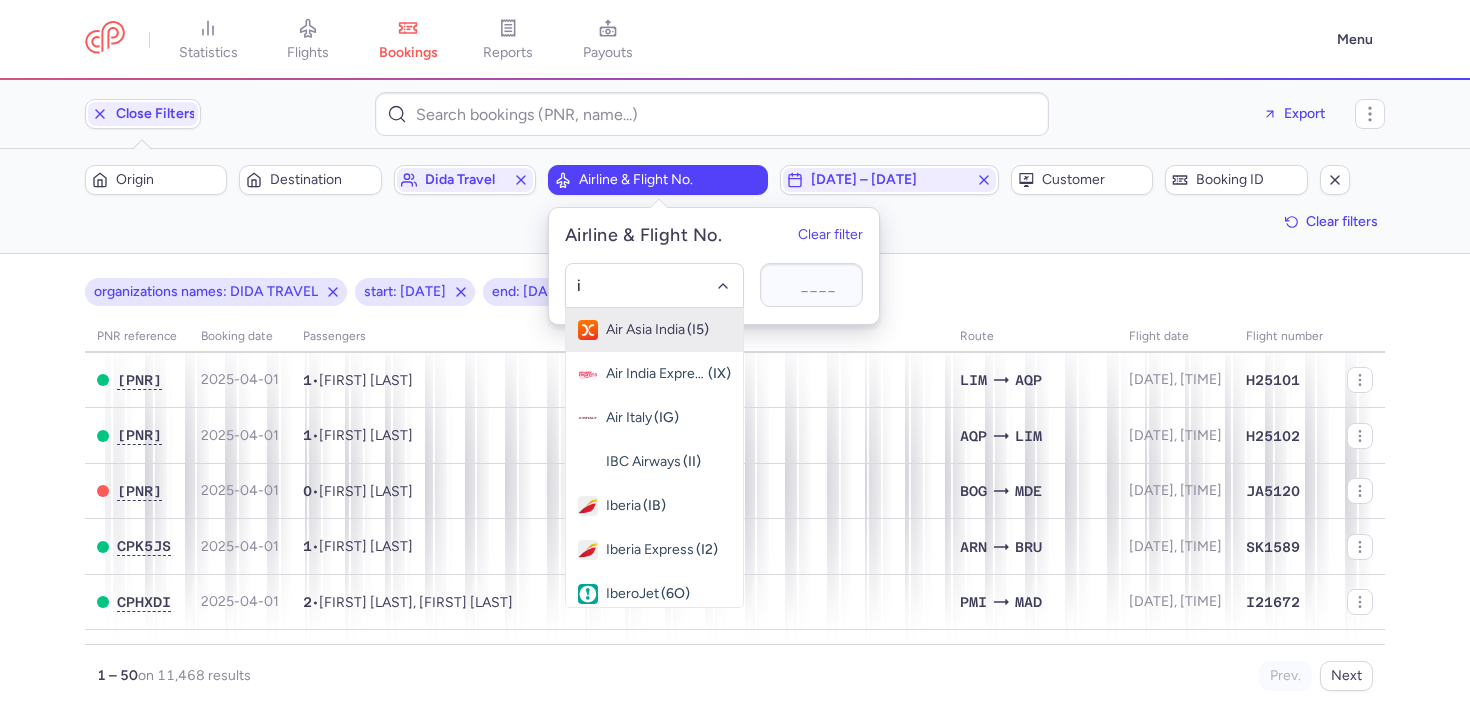 type on "ib" 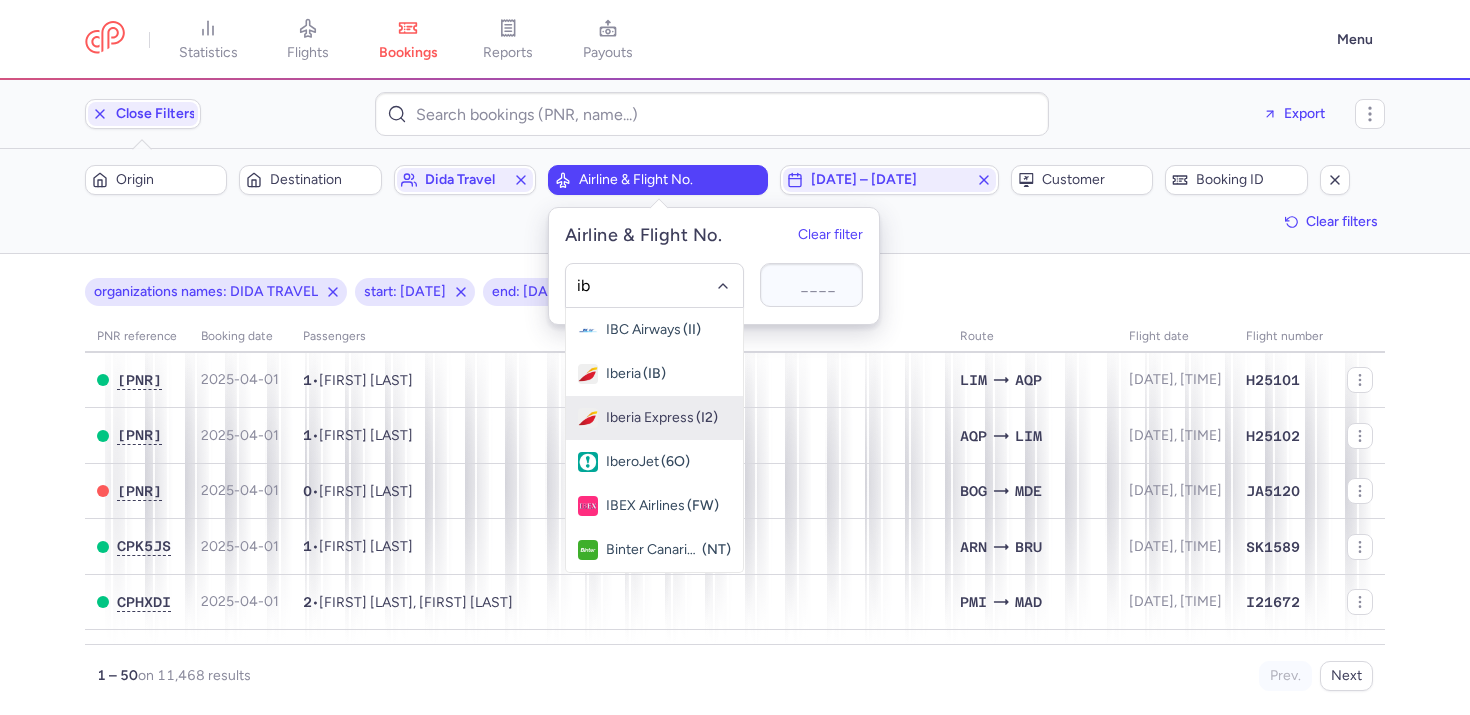 click on "Iberia Express (I2)" 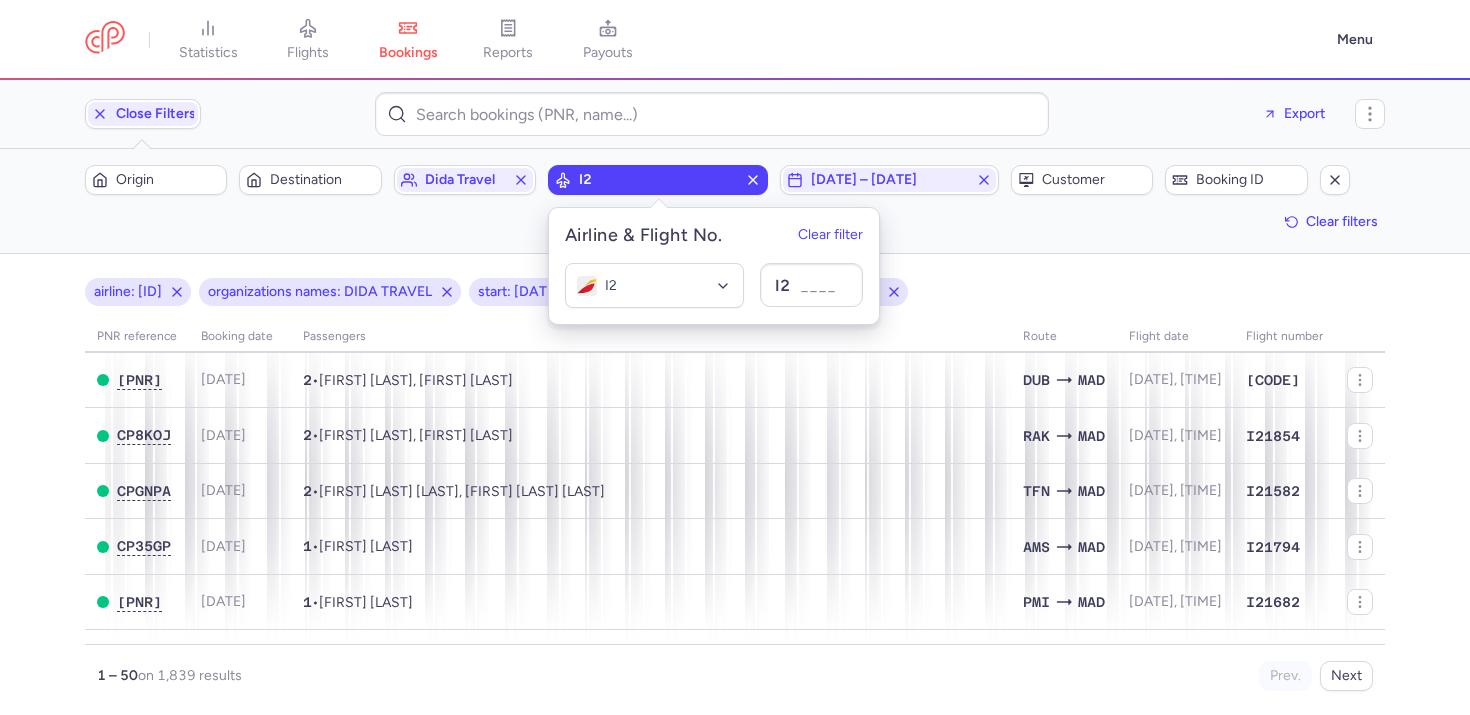 click on "airline: I2 organizations names: DIDA TRAVEL start: 2025-03-03 end: 2025-03-31 filter dates on: bookings PNR reference Booking date Passengers Route flight date Flight number CPDHXL 2025-04-01 2  •  Isabel HILARIO QUISPE, Jazmin HILARIO QUISPE  MAN  MAD 2025-04-21, 19:15 I21892 CPHXDI 2025-04-01 2  •  Georgiana Carmen DOBRESCU, Mirabela Gabriela BADOIU  PMI  MAD 2025-04-24, 19:05 I21672 CPHXDI 2025-04-01 2  •  Georgiana Carmen DOBRESCU, Mirabela Gabriela BADOIU  MAD  PMI 2025-04-23, 07:05 I21653 CPRE8G 2025-03-31 2  •  David CRISTOBAL, Alejandro MOLINA  LPA  MAD 2025-04-09, 07:30 I21630 CPRE8G 2025-03-31 2  •  David CRISTOBAL, Alejandro MOLINA  MAD  LPA 2025-04-07, 06:00 I21601 CP6GXF 2025-03-31 1  •  Alberto RELUCIO RIVAS  SVQ  MAD 2025-04-17, 13:15 I21756 CPQRD9 2025-03-31 1  •  James CEFERINO CARHUAPOMA  MAD  TFN 2025-04-09, 06:00 I21561 CPGFGJ 2025-03-31 2  •  David MARTIN VELAYOS, Marta BLAZQUEZ PEREZ  MAD  TFN 2025-06-04, 15:15 I21573 CPDHQY 2025-03-31 2  •   IBZ  MAD 2025-04-30, 17:40" at bounding box center [735, 484] 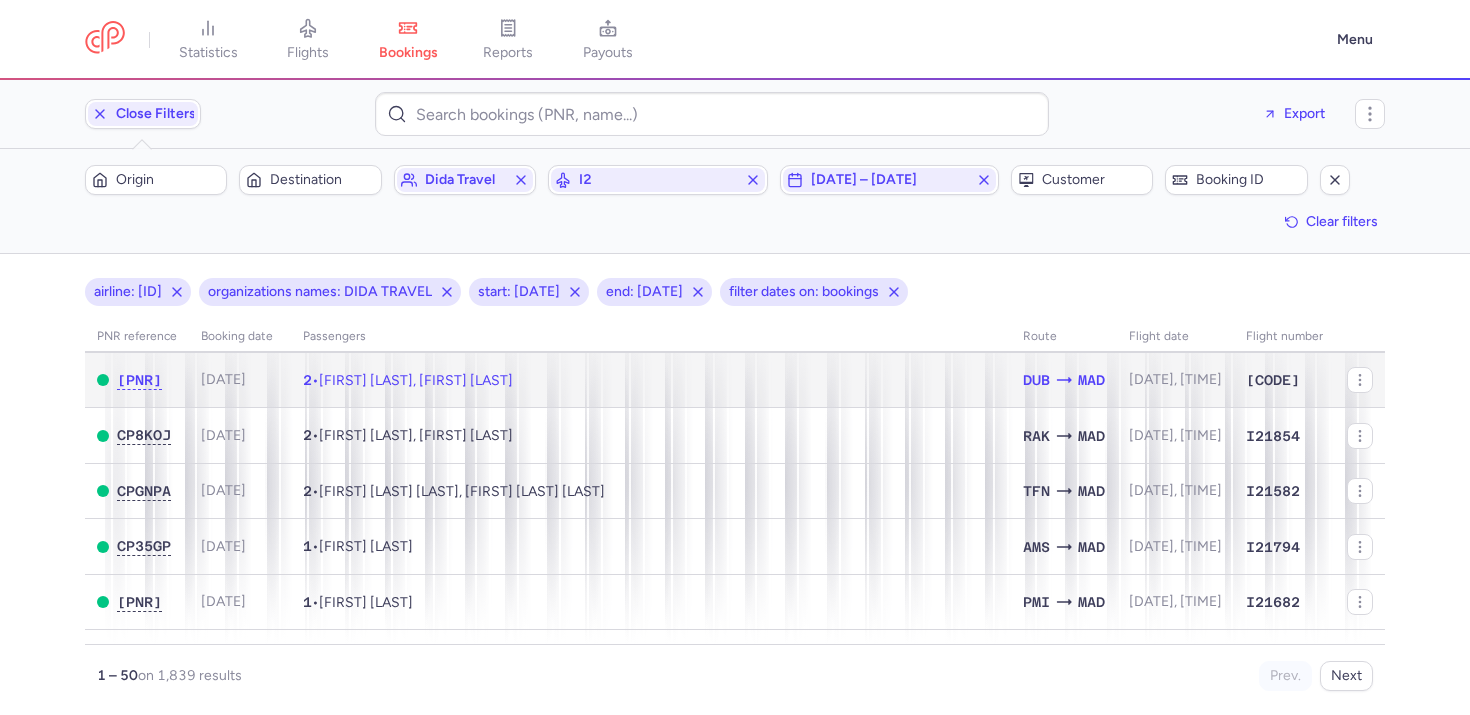 click on "Shirley MOORE, Conor RYAN" at bounding box center (416, 380) 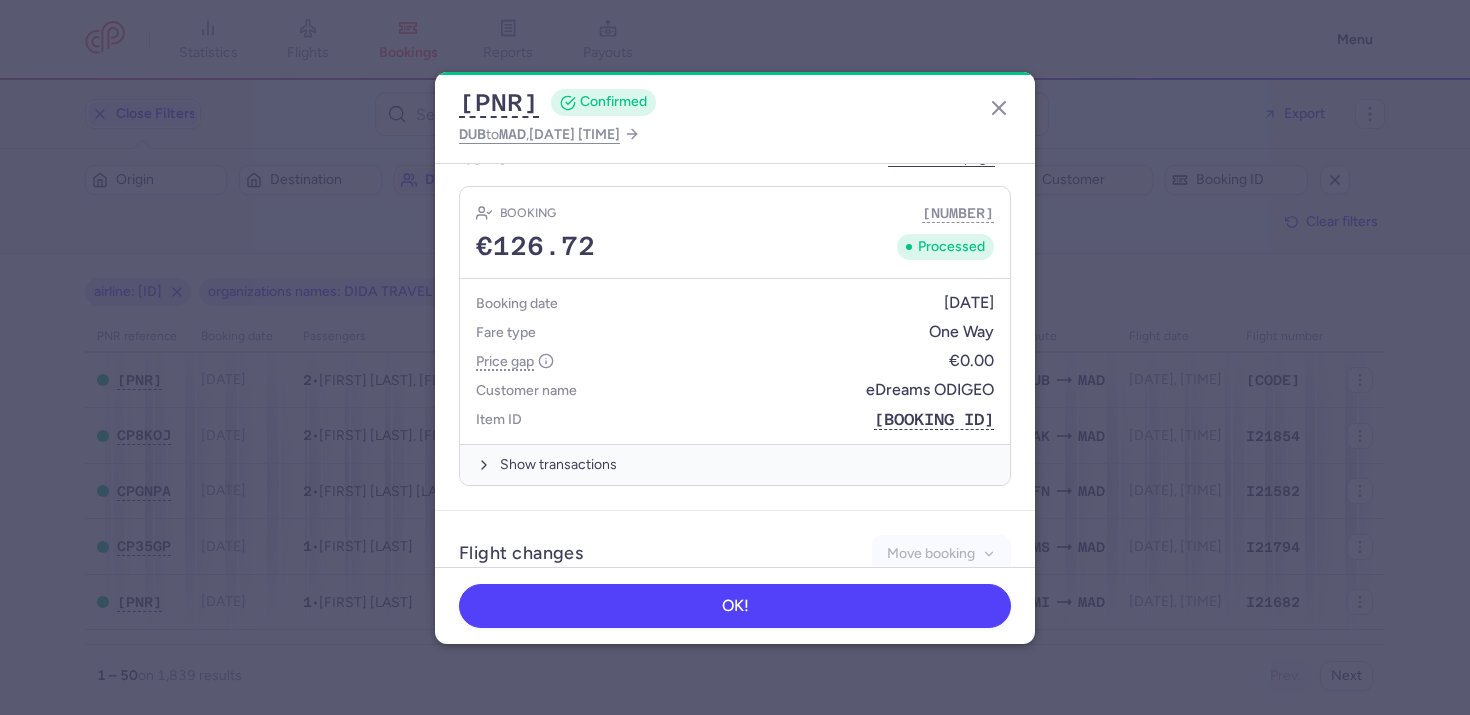 scroll, scrollTop: 596, scrollLeft: 0, axis: vertical 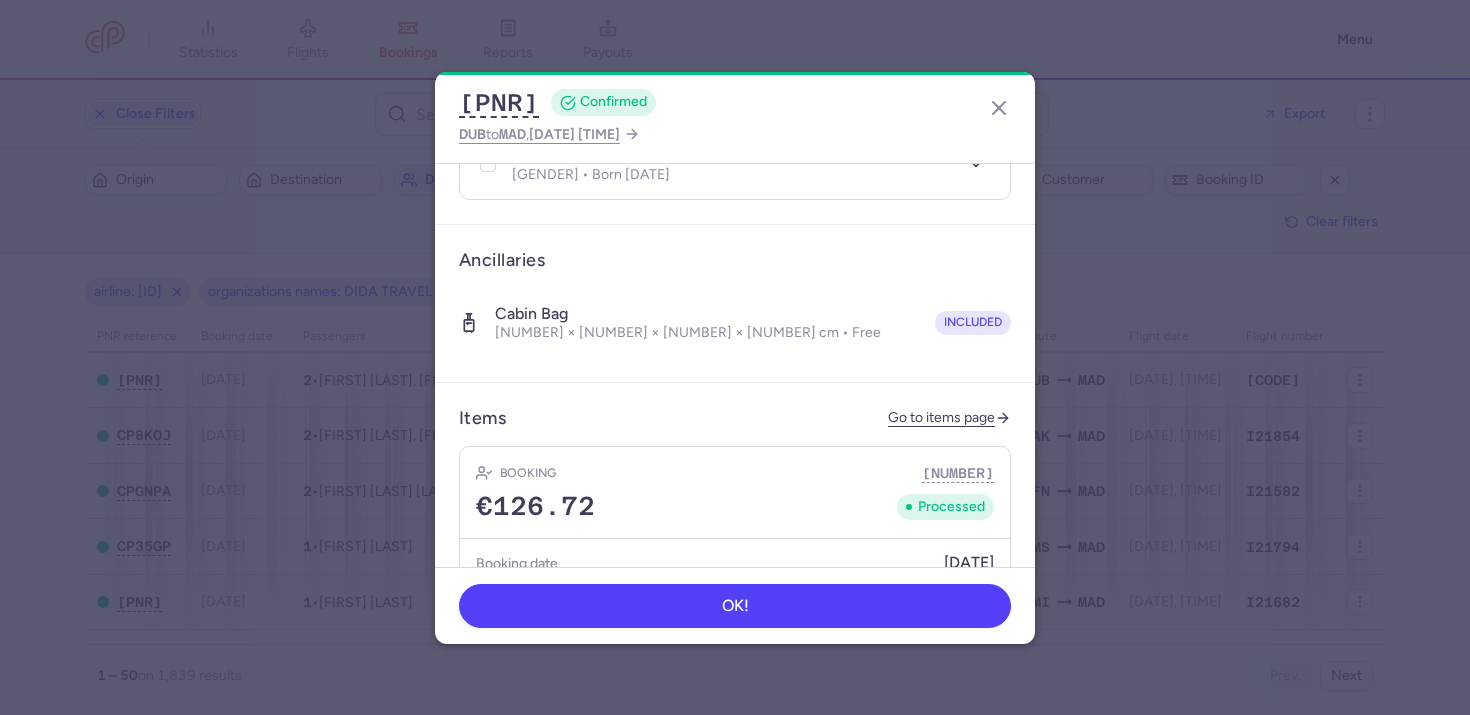 click on "CPZD2K  CONFIRMED DUB  to  MAD ,  2025 Jun 16, 09:15" 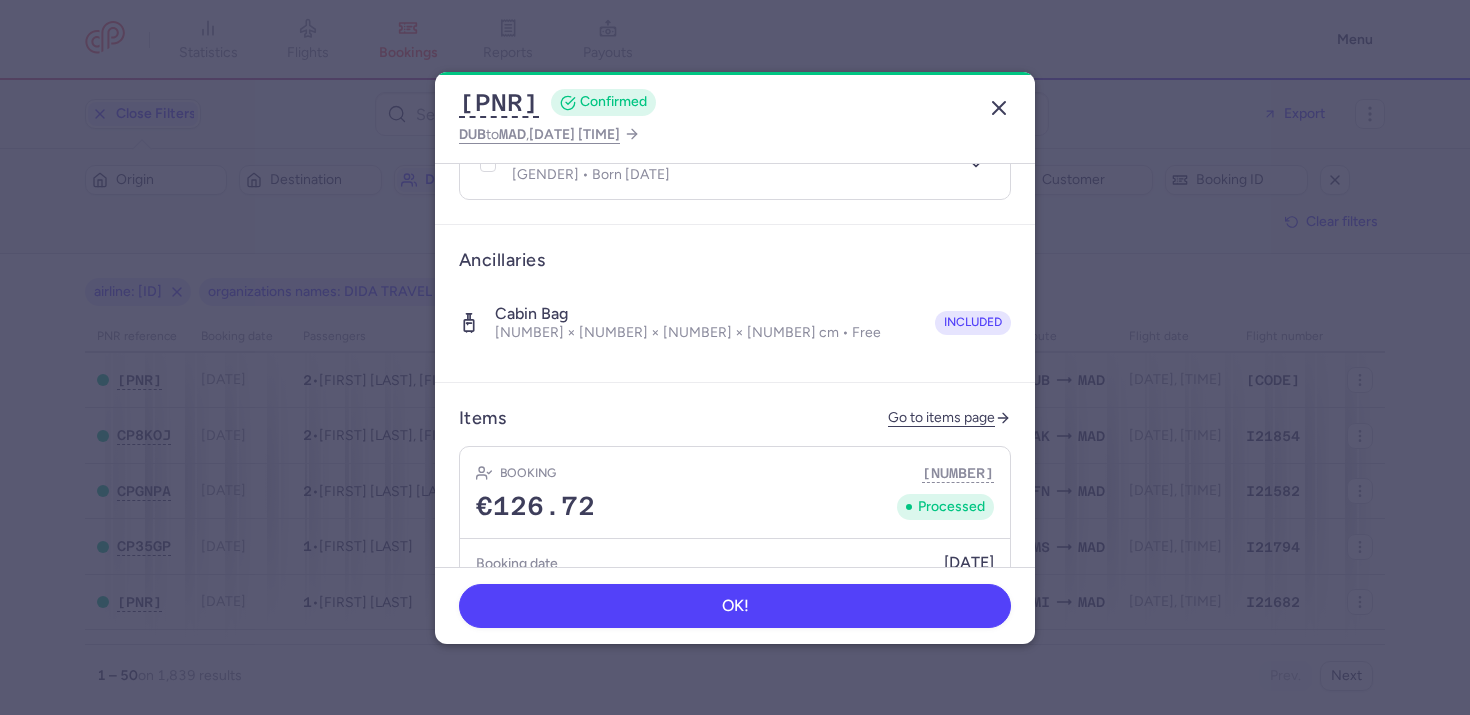 click 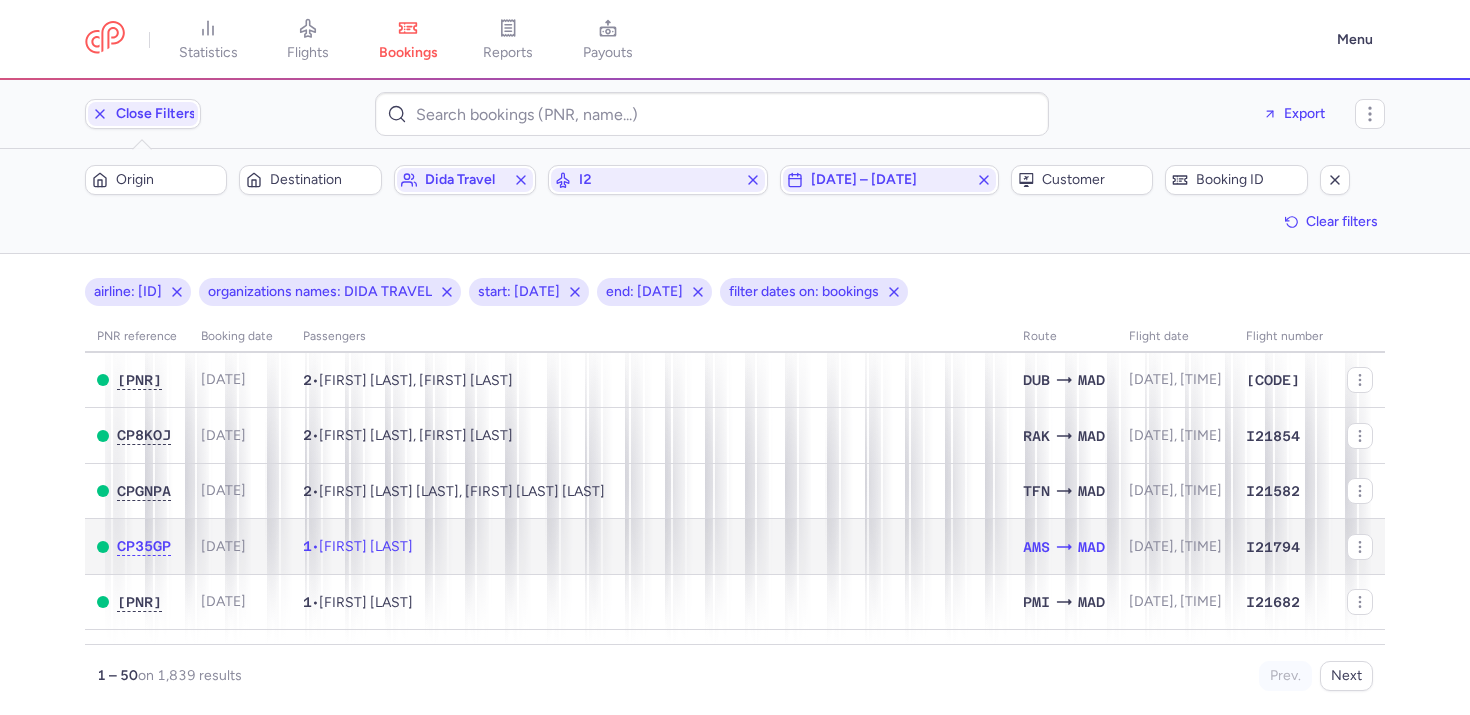 click on "1  •  Niels VAN ATTEKUM" 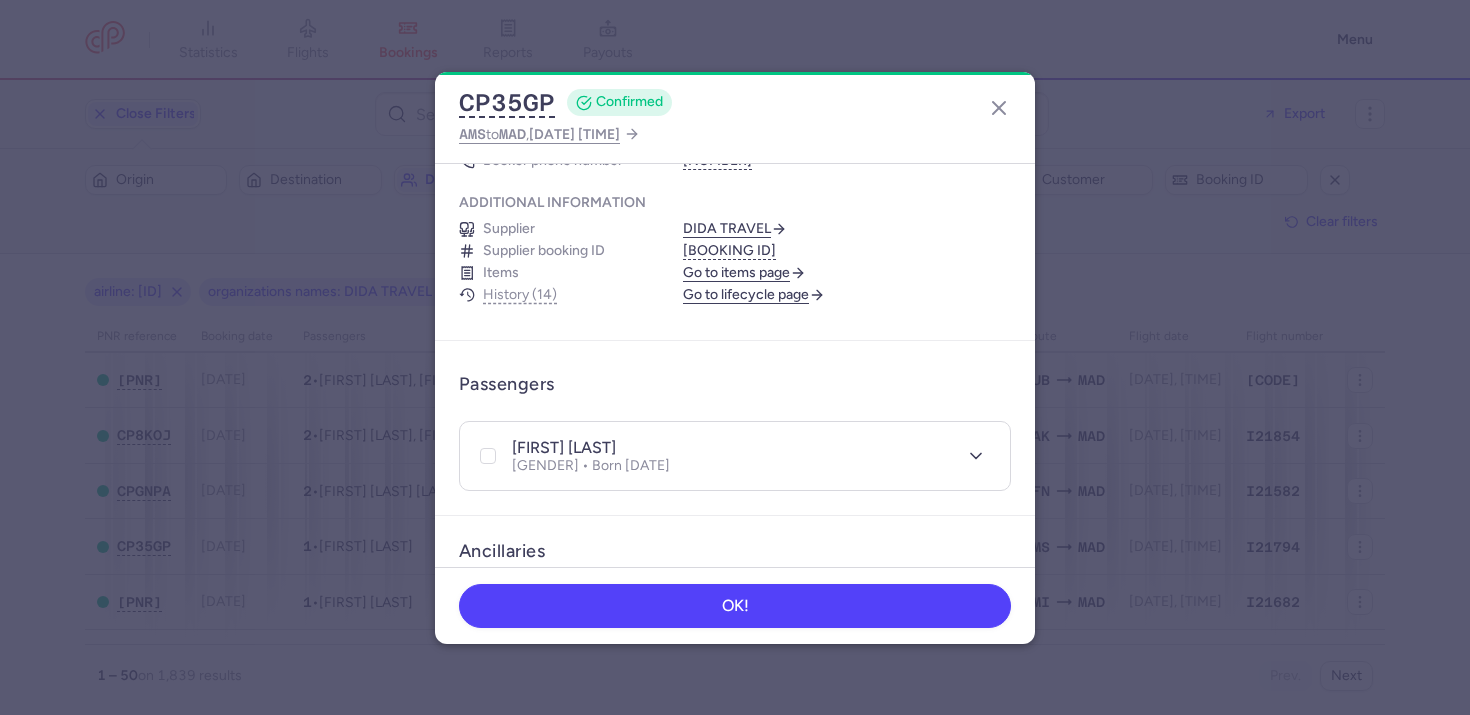 scroll, scrollTop: 445, scrollLeft: 0, axis: vertical 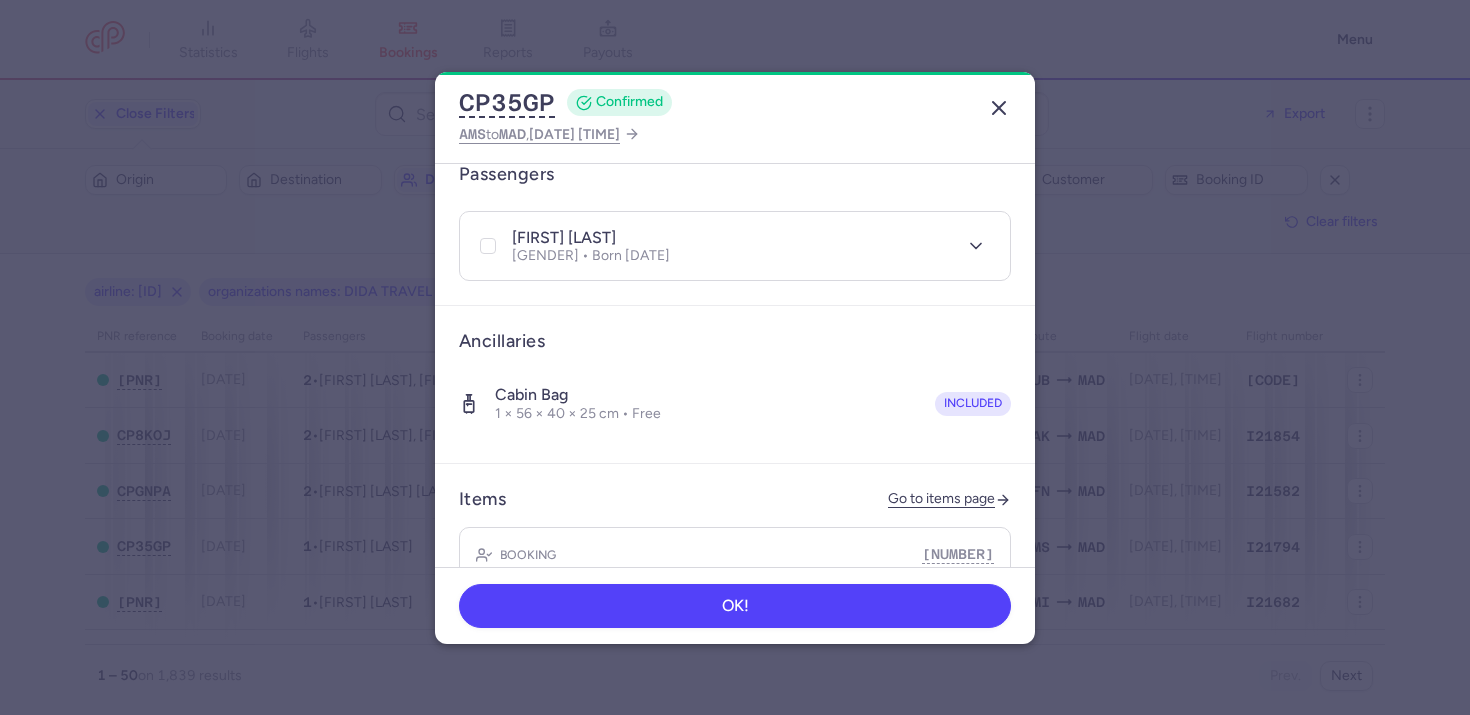 click 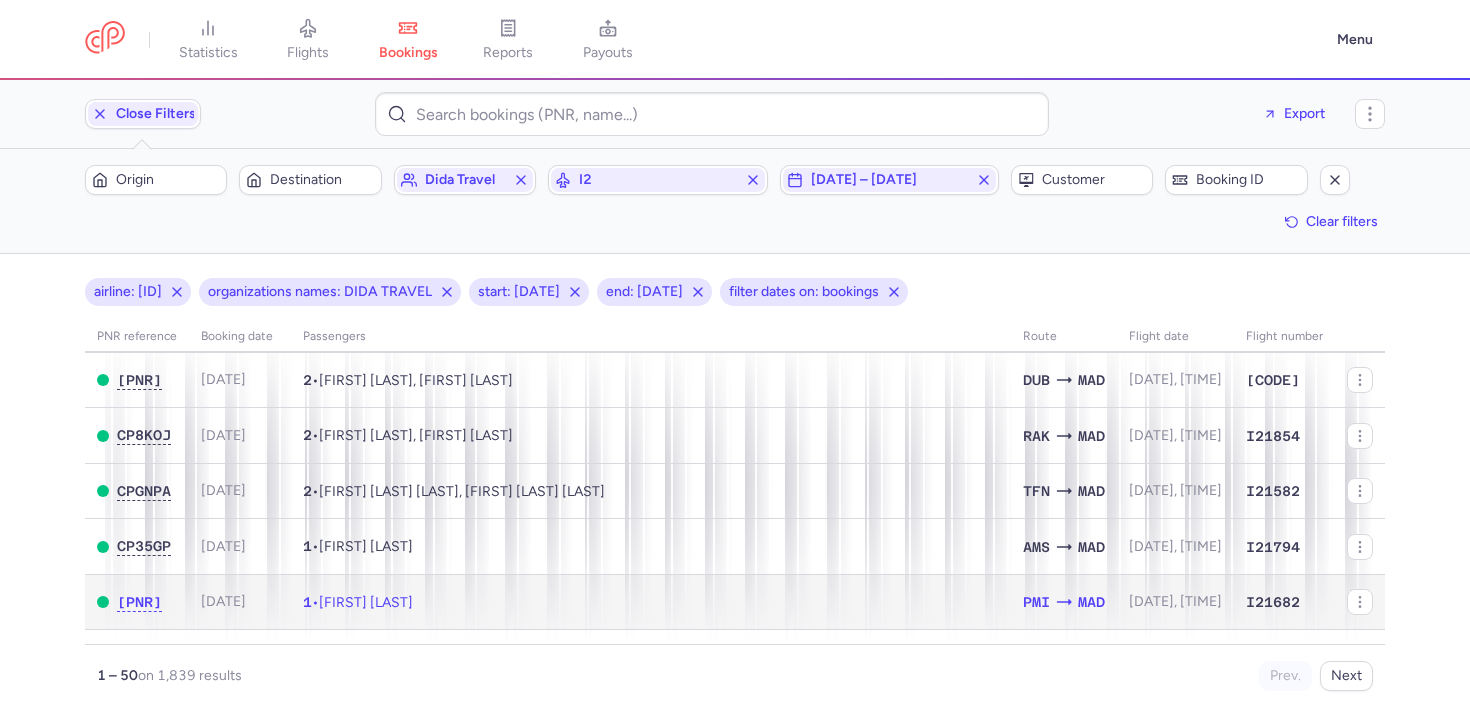 click on "1  •  Manuel ALAMEDA CONTRERAS" 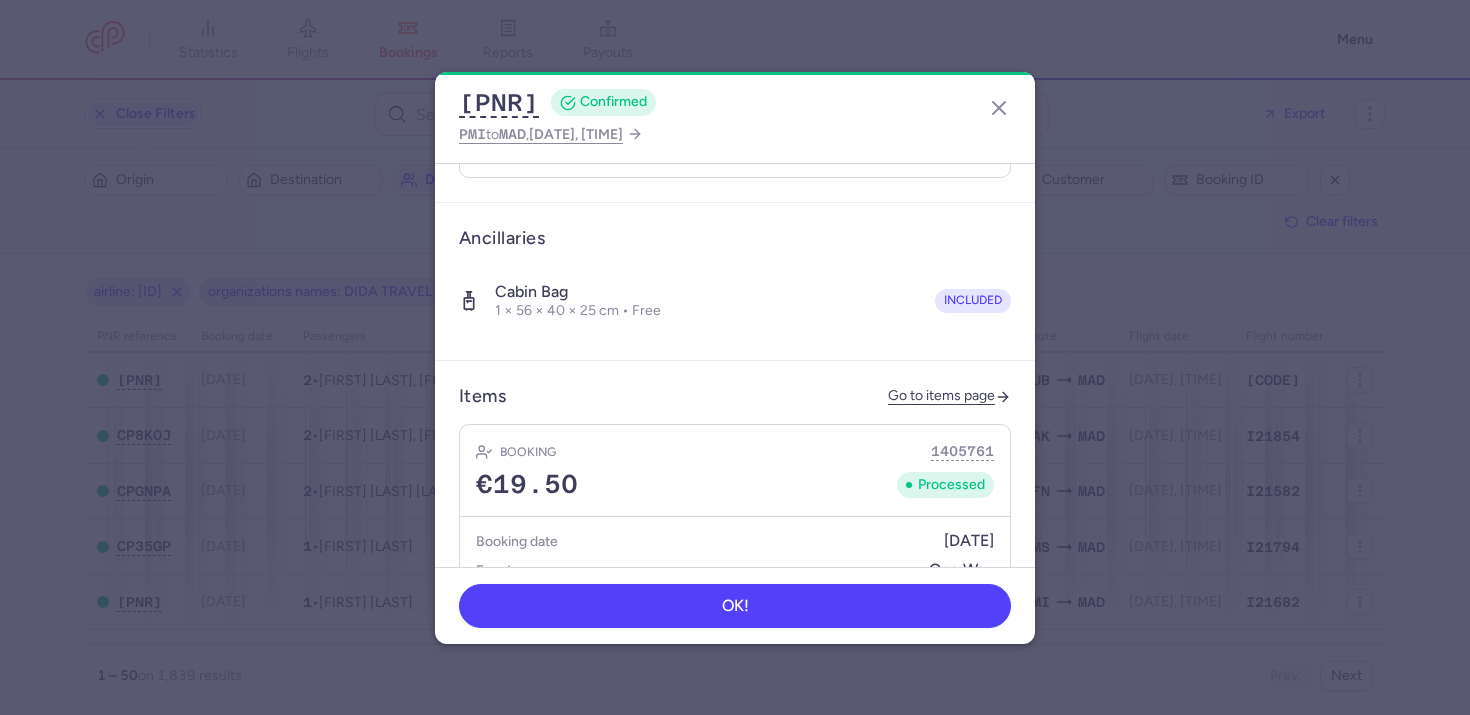 scroll, scrollTop: 549, scrollLeft: 0, axis: vertical 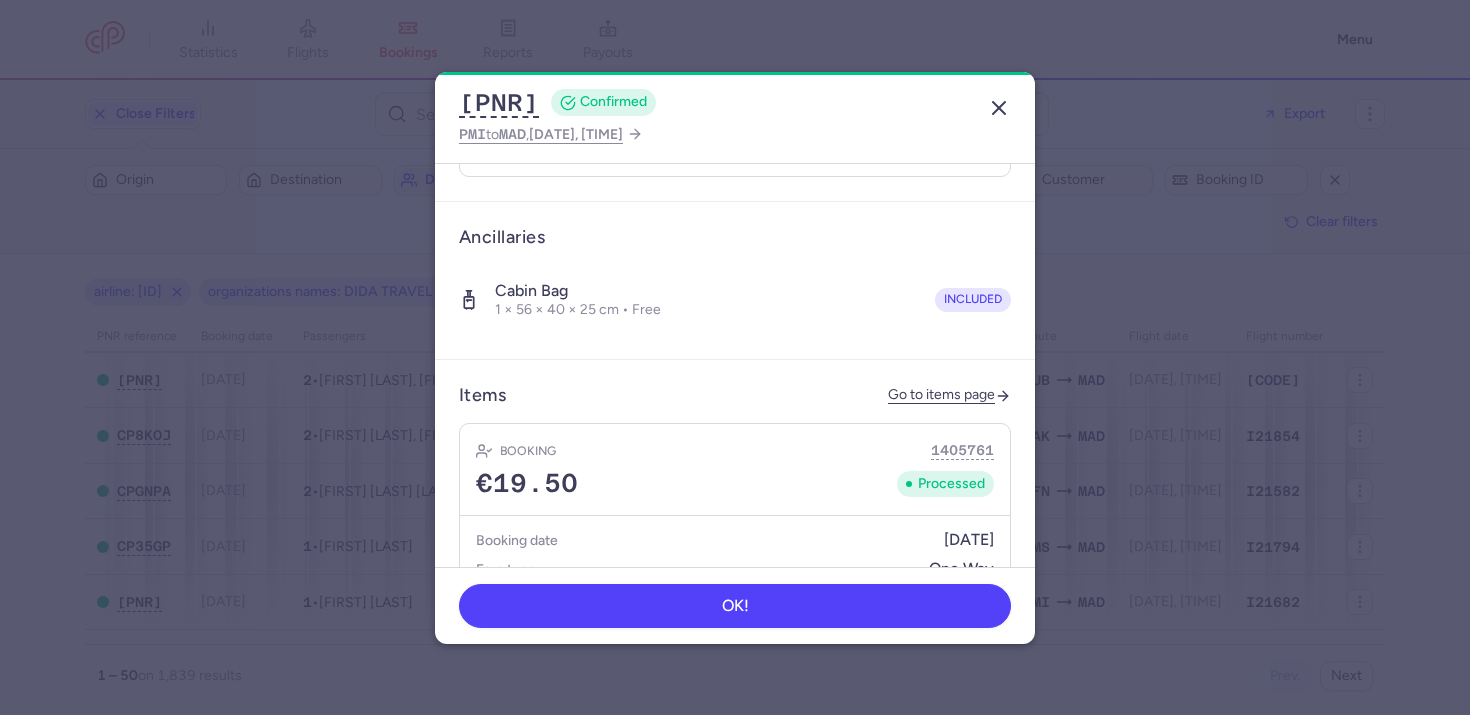 click 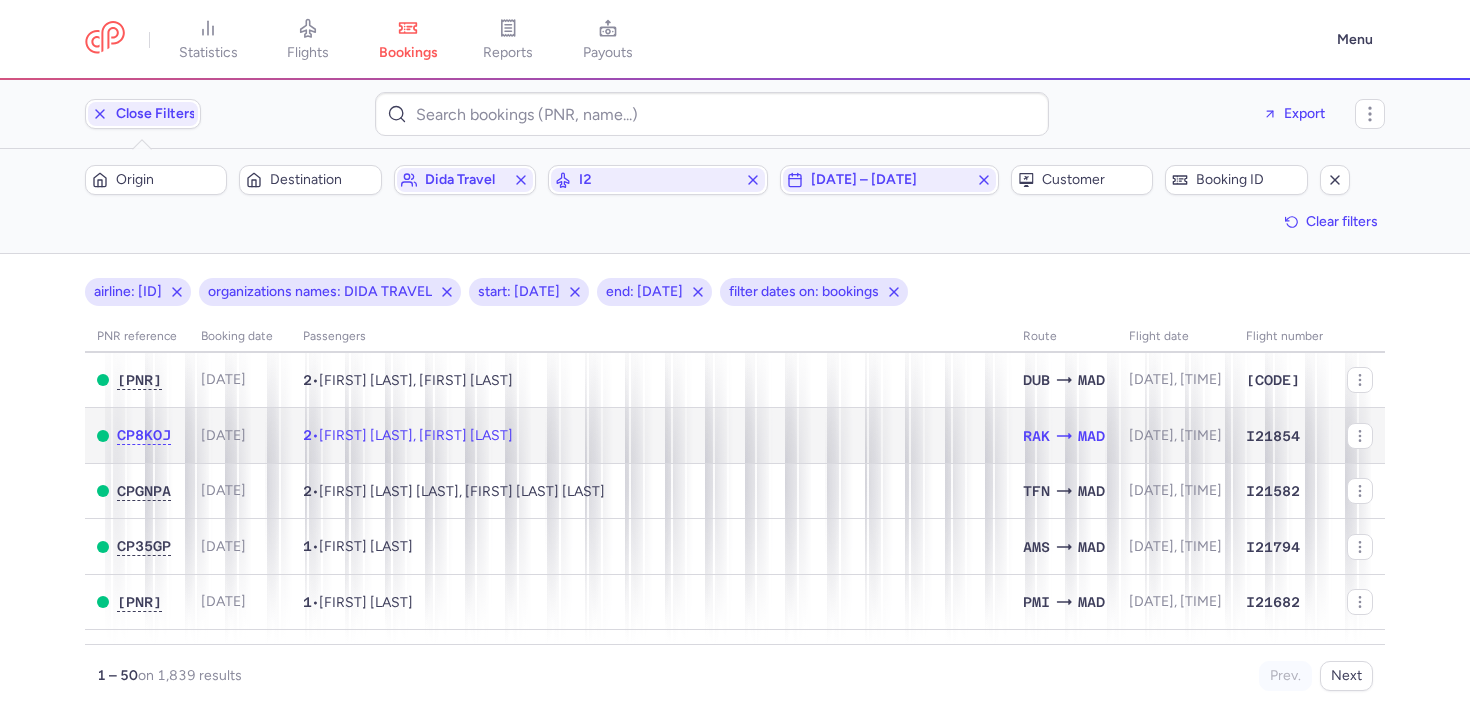 click on "Liz Manuela CONTRERAS GALLEGO, Maria ALONSO PALOMO" at bounding box center (416, 435) 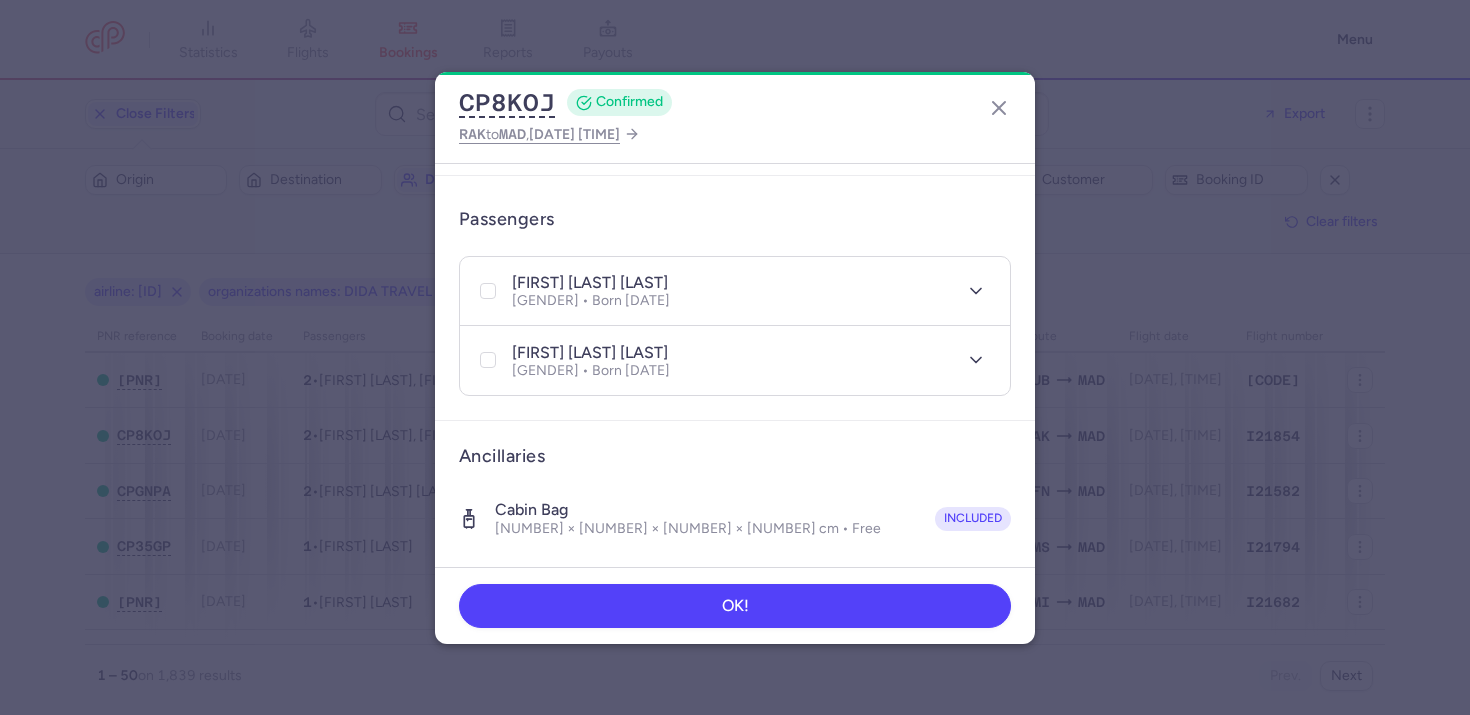 scroll, scrollTop: 348, scrollLeft: 0, axis: vertical 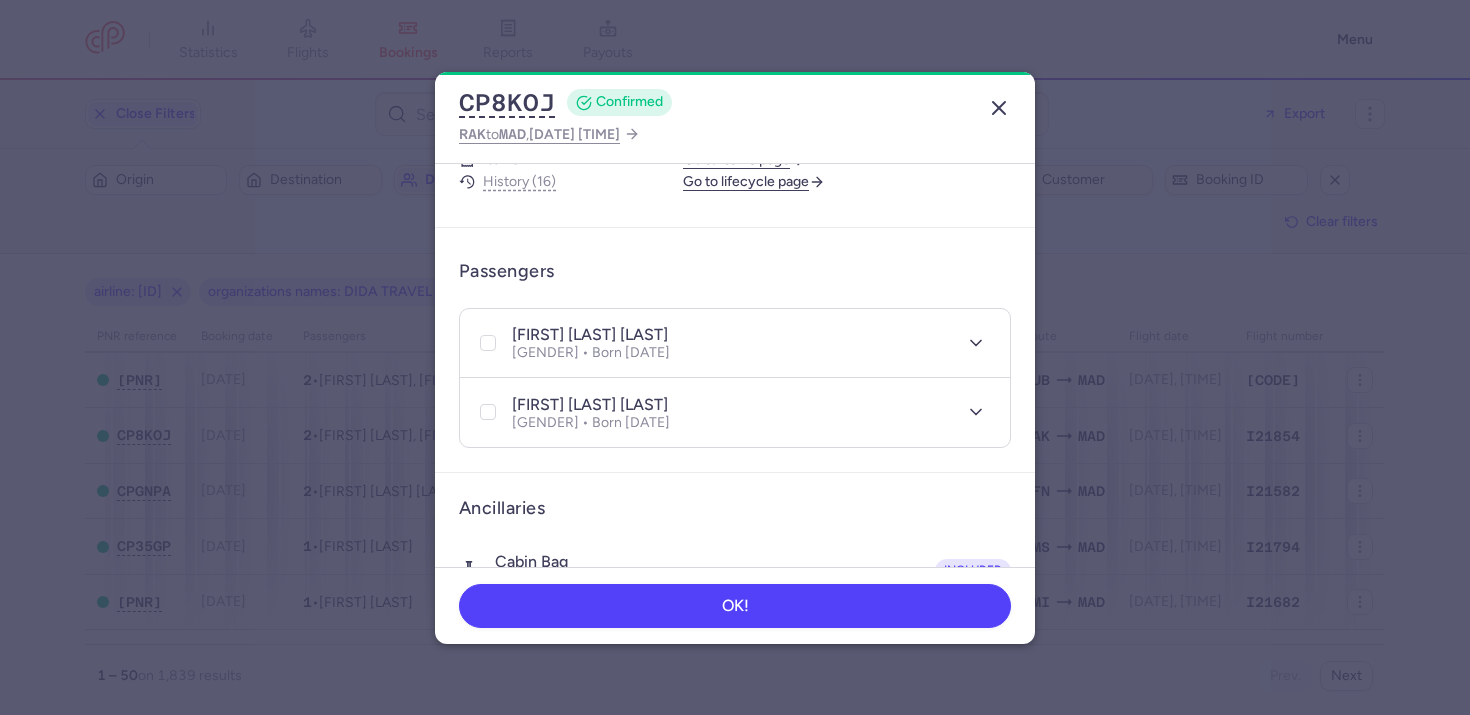 click 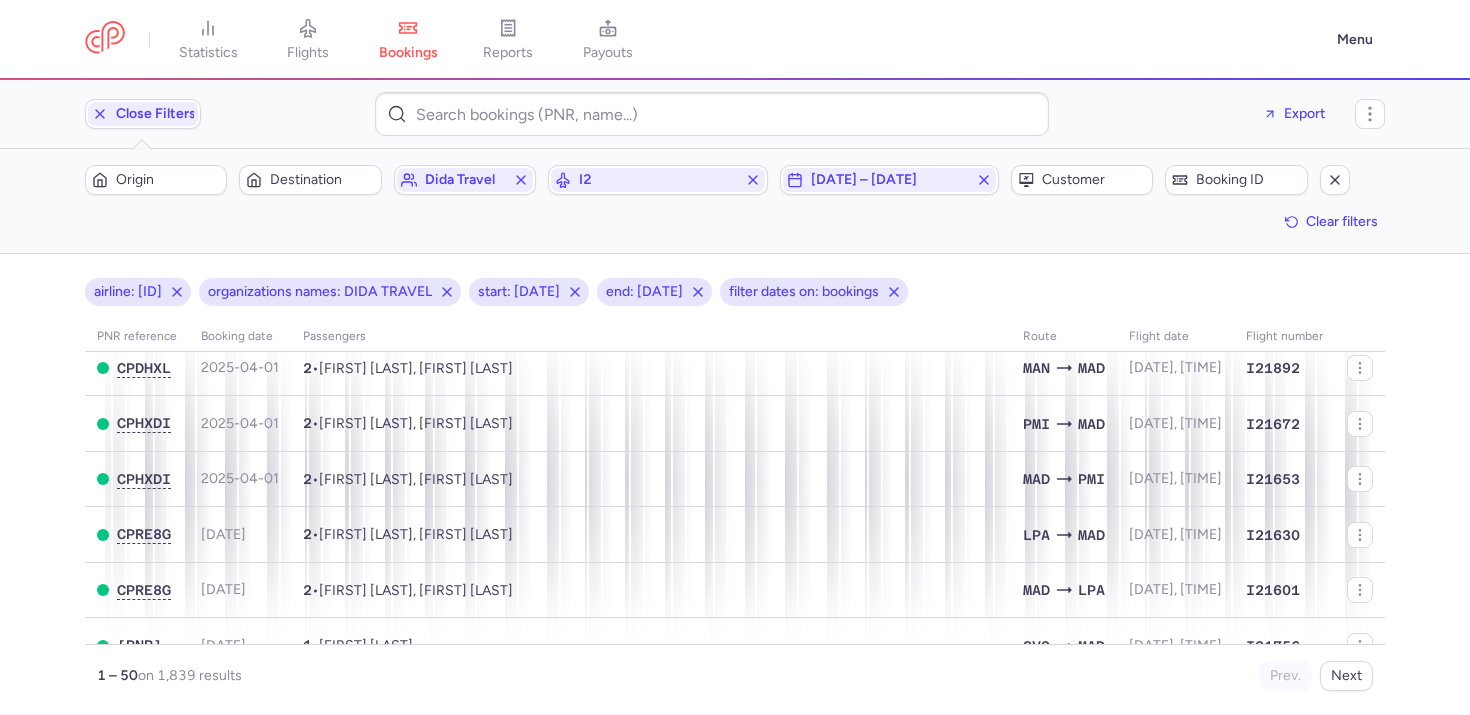 scroll, scrollTop: 0, scrollLeft: 0, axis: both 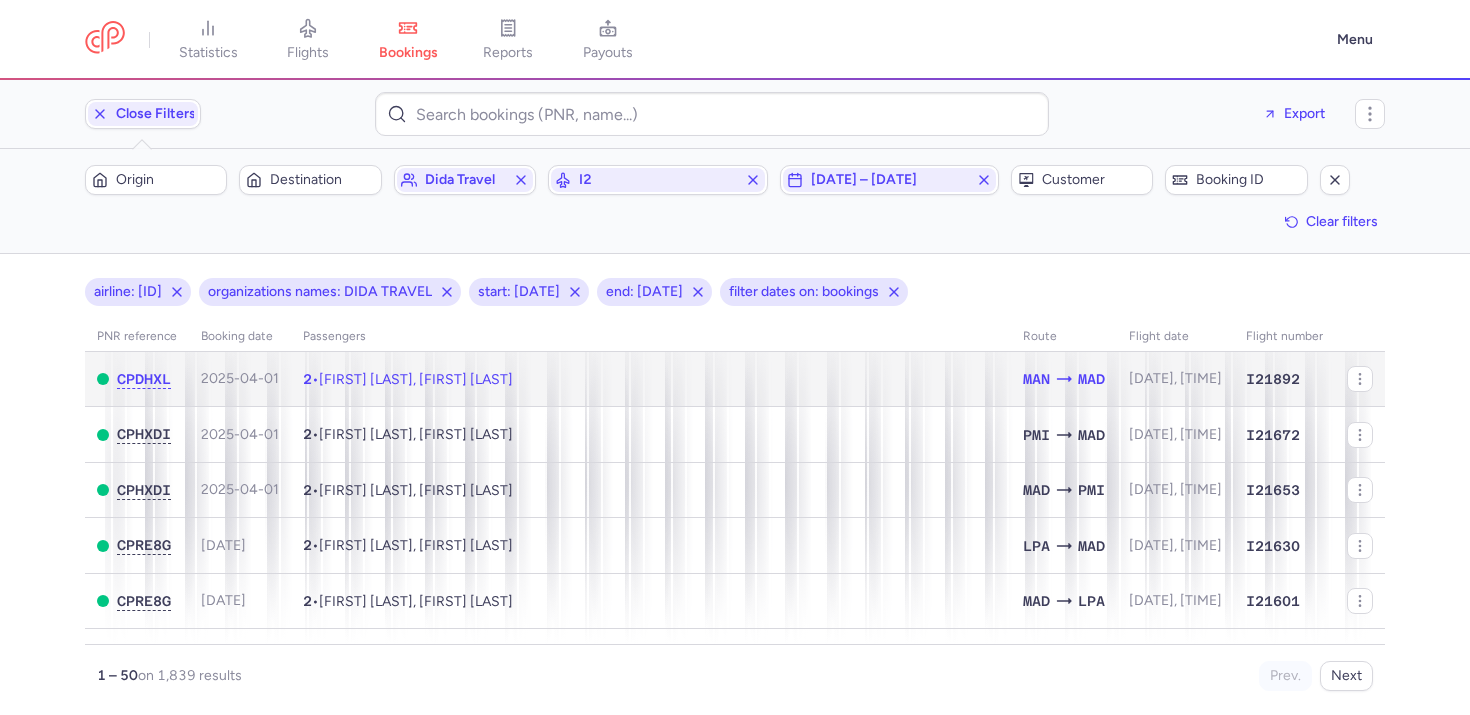 click on "2  •  Isabel HILARIO QUISPE, Jazmin HILARIO QUISPE" 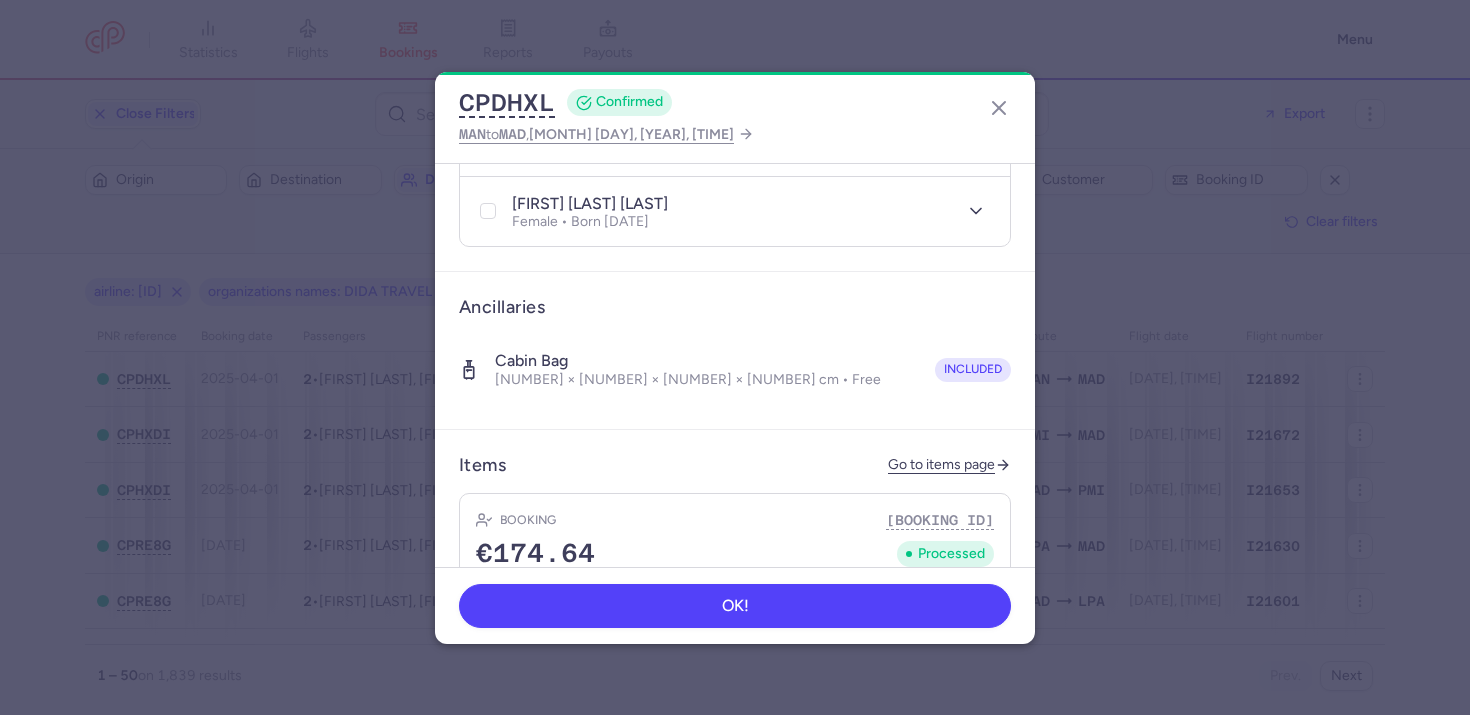 scroll, scrollTop: 547, scrollLeft: 0, axis: vertical 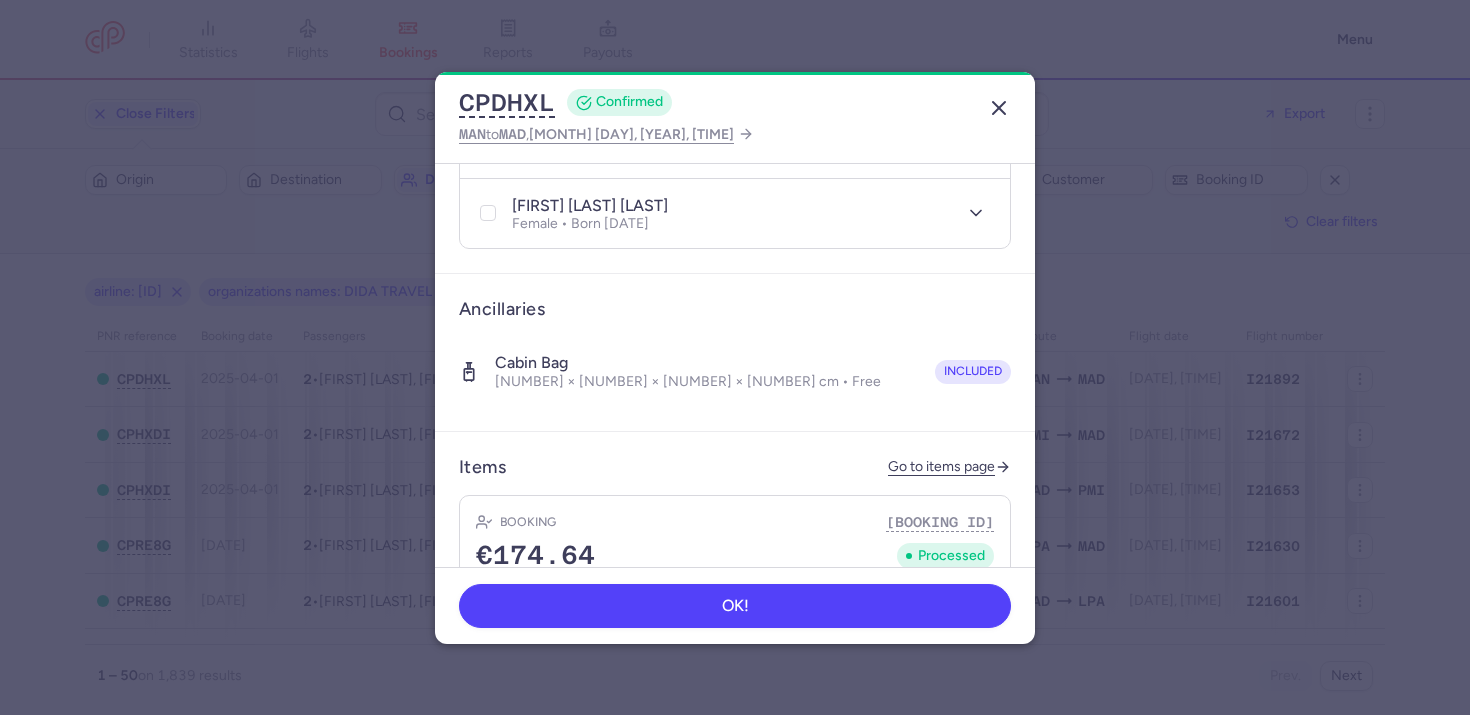 click 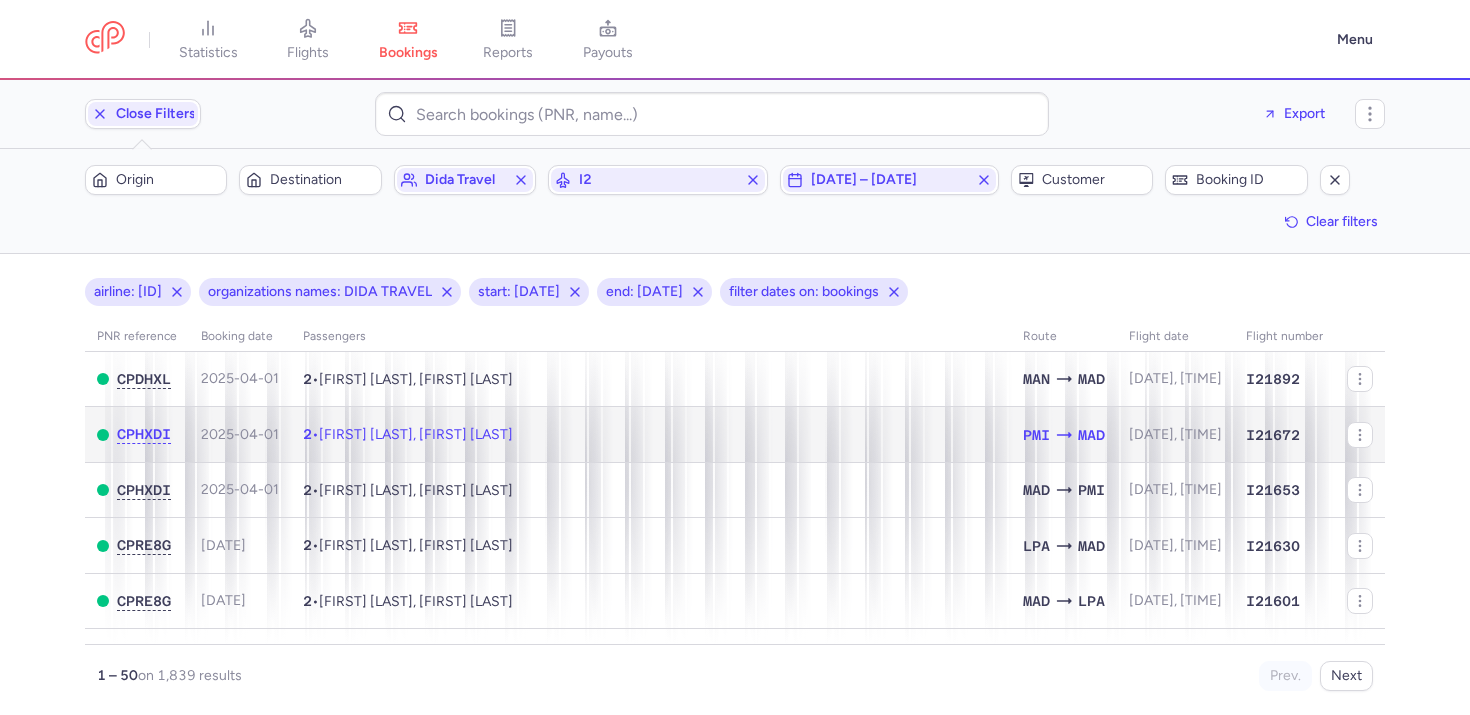 click on "2  •  Georgiana Carmen DOBRESCU, Mirabela Gabriela BADOIU" 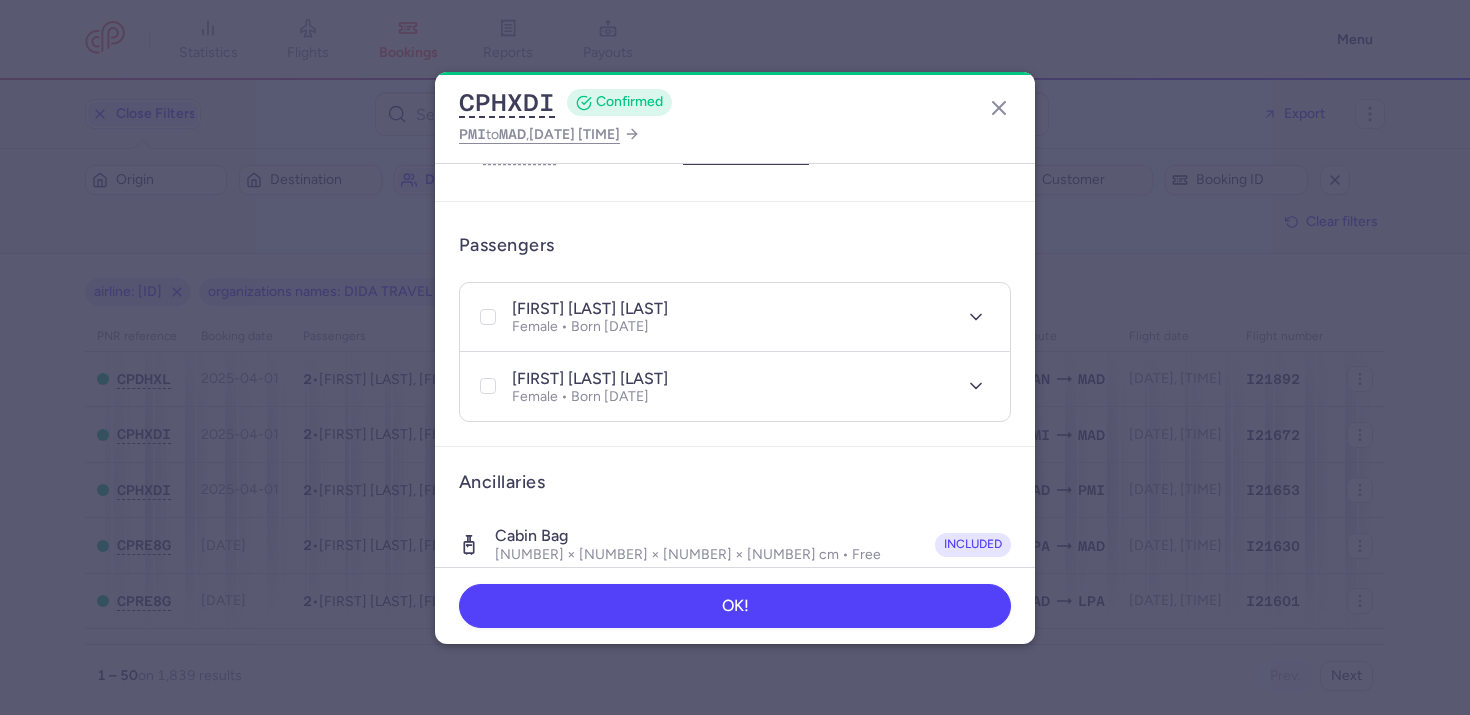 scroll, scrollTop: 498, scrollLeft: 0, axis: vertical 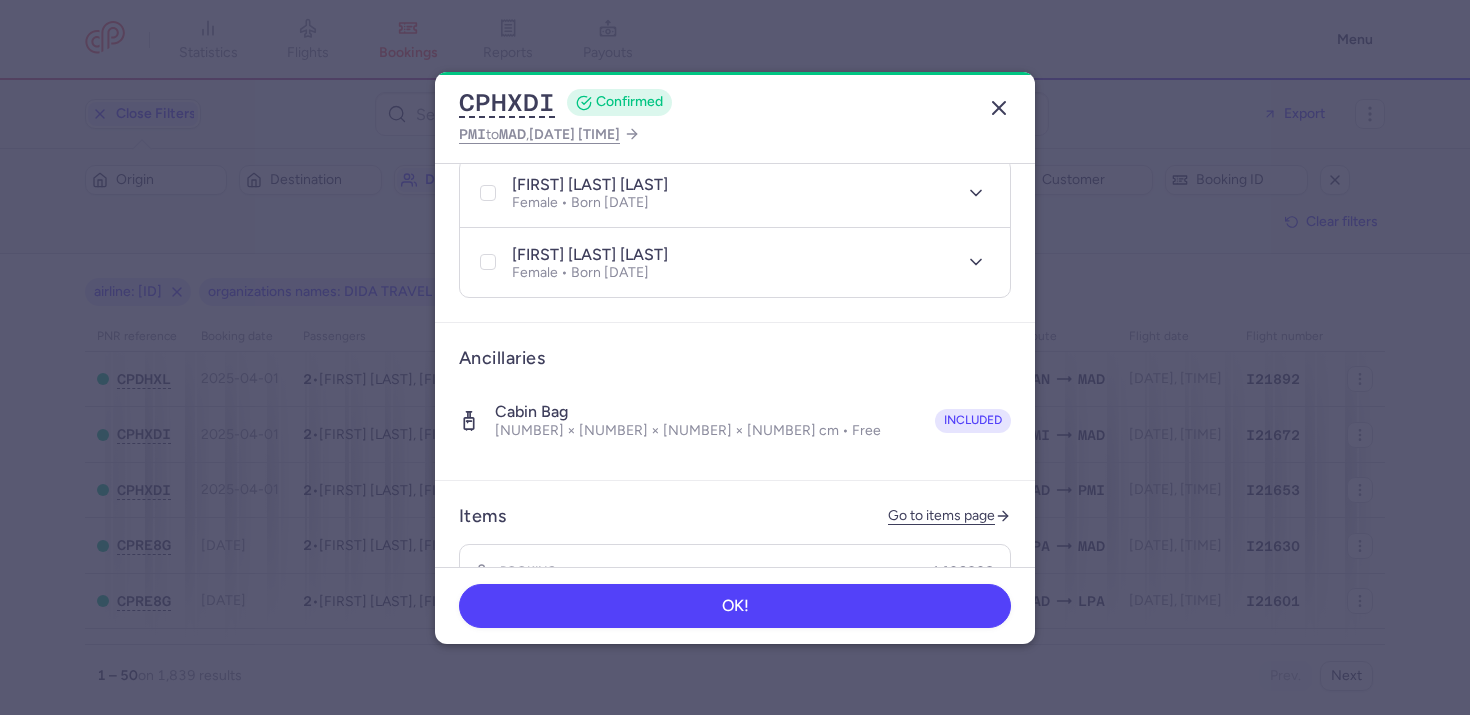 click on "CPHXDI  CONFIRMED PMI  to  MAD ,  2025 Apr 24, 19:05" at bounding box center (735, 118) 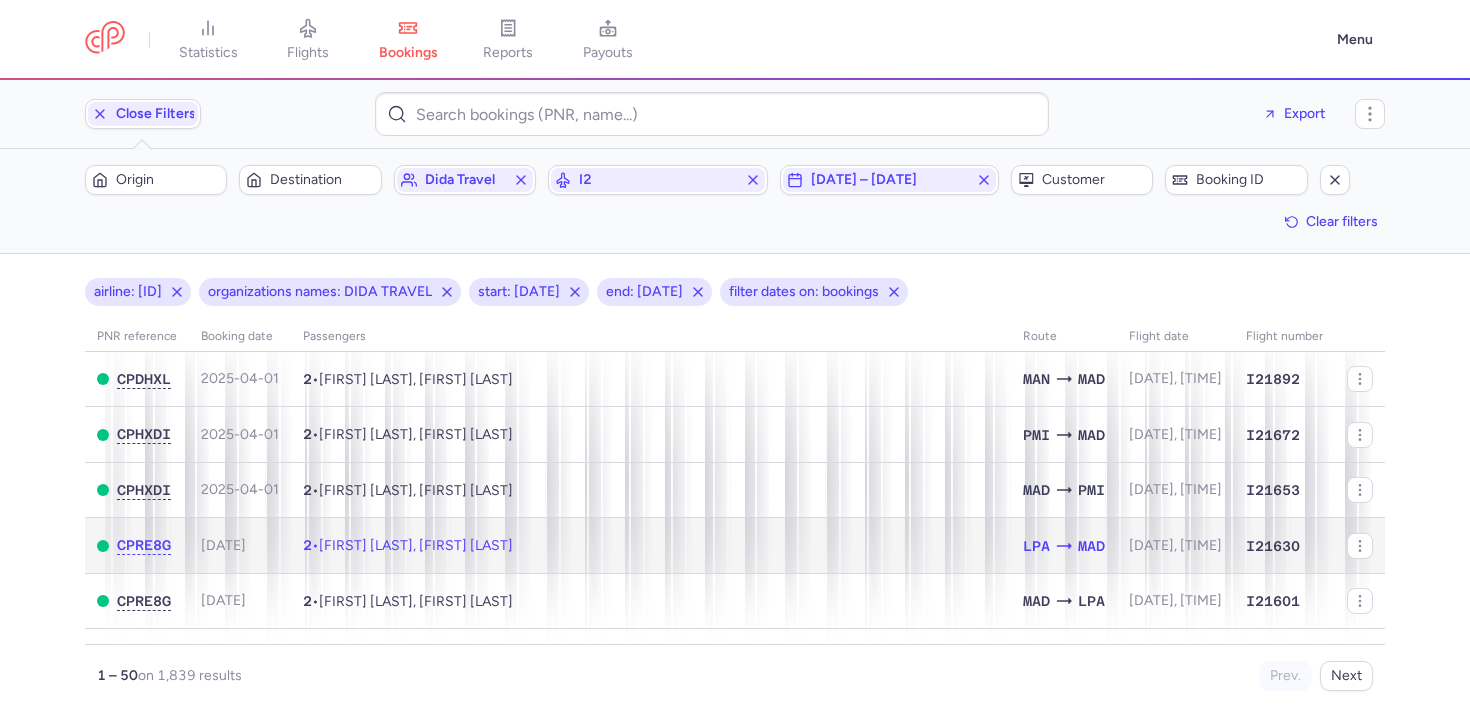 click on "David CRISTOBAL, Alejandro MOLINA" at bounding box center [416, 545] 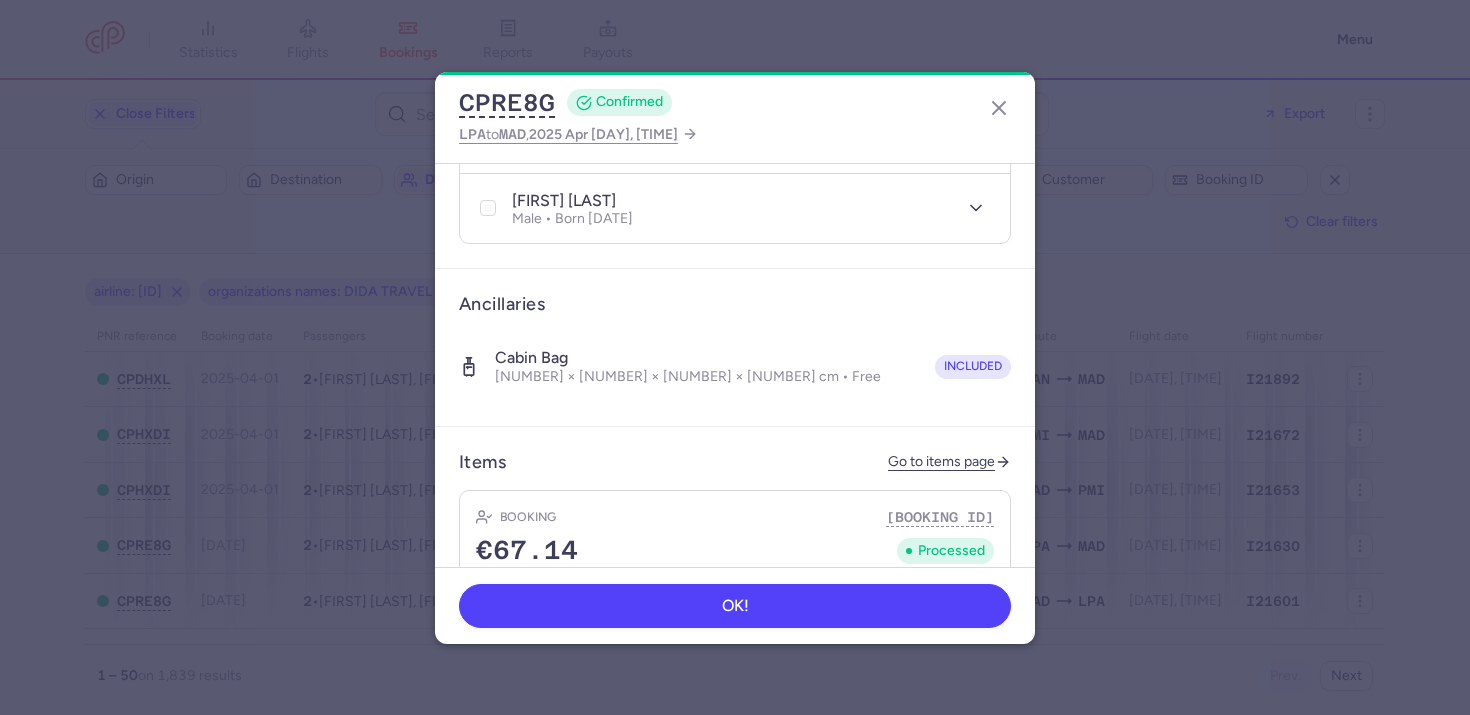 scroll, scrollTop: 708, scrollLeft: 0, axis: vertical 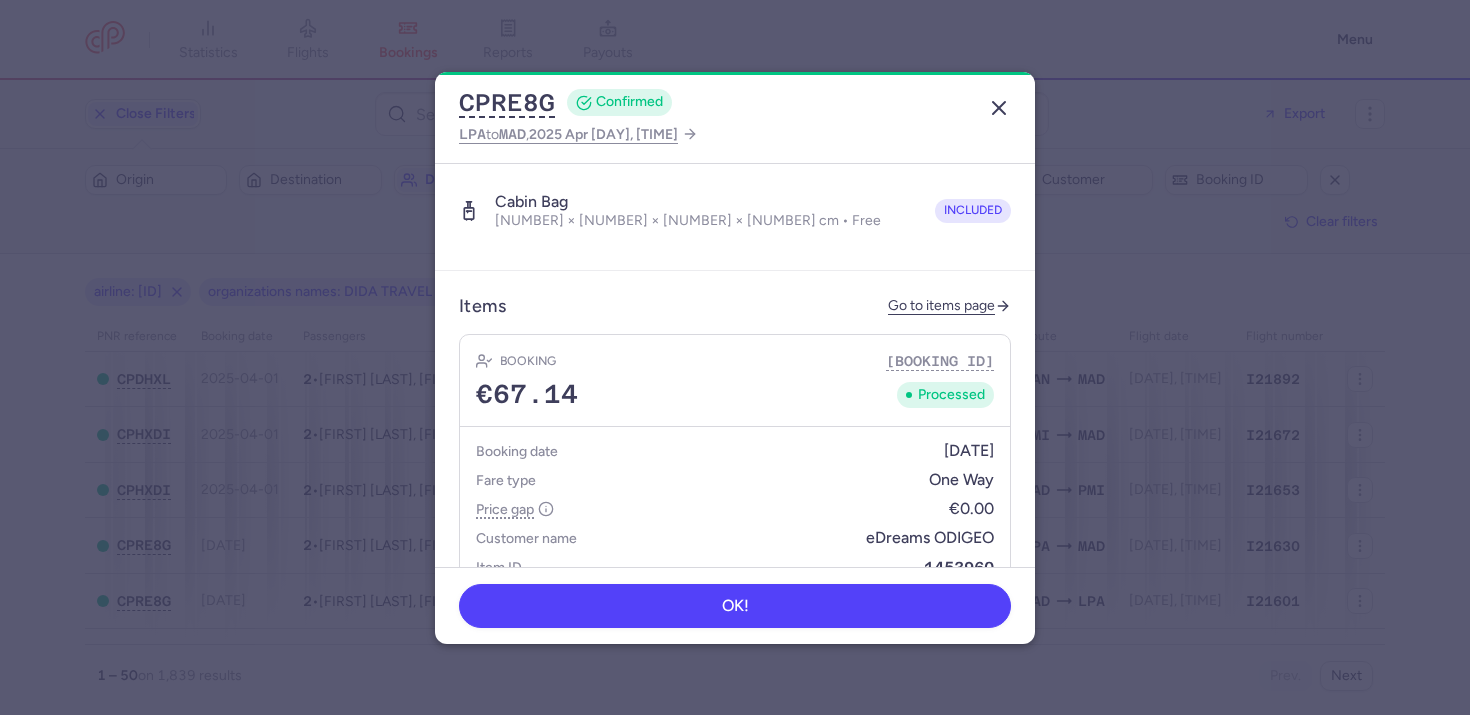 click 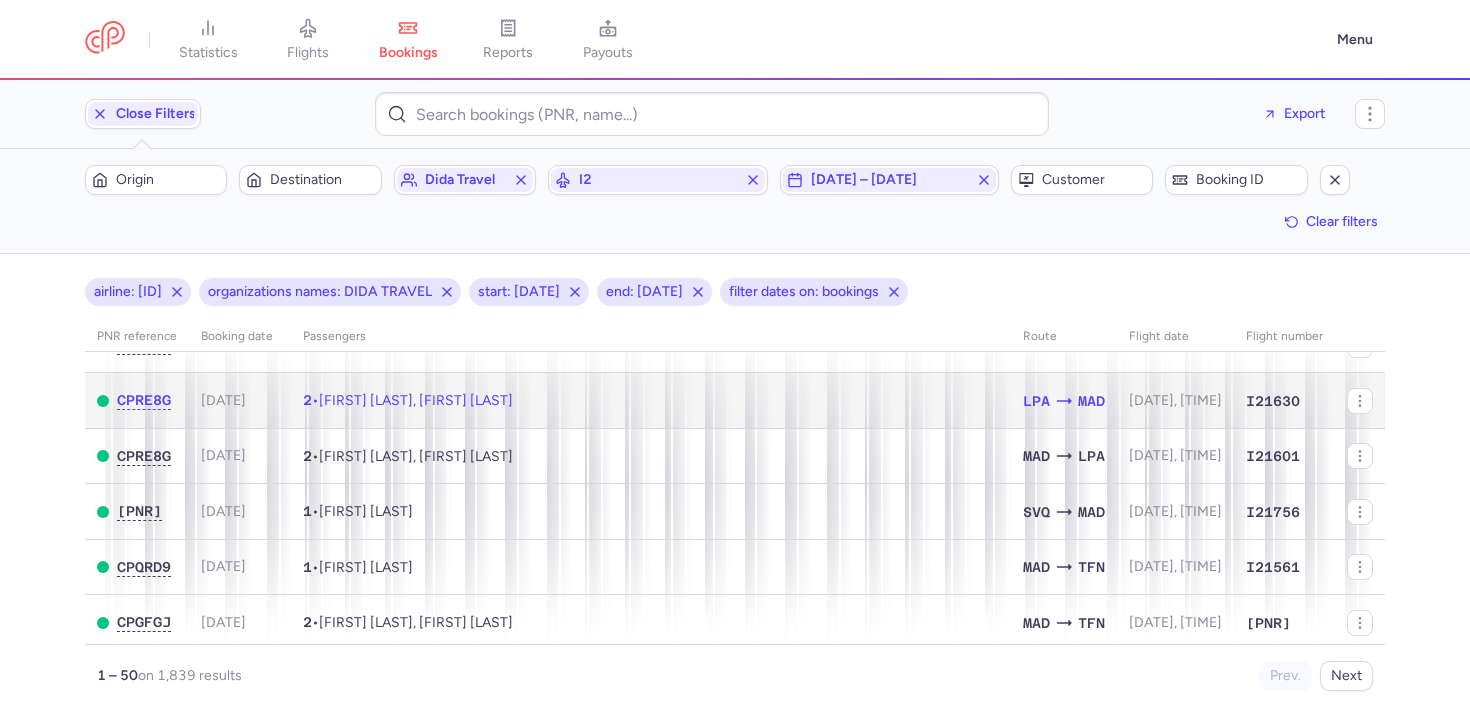 scroll, scrollTop: 323, scrollLeft: 0, axis: vertical 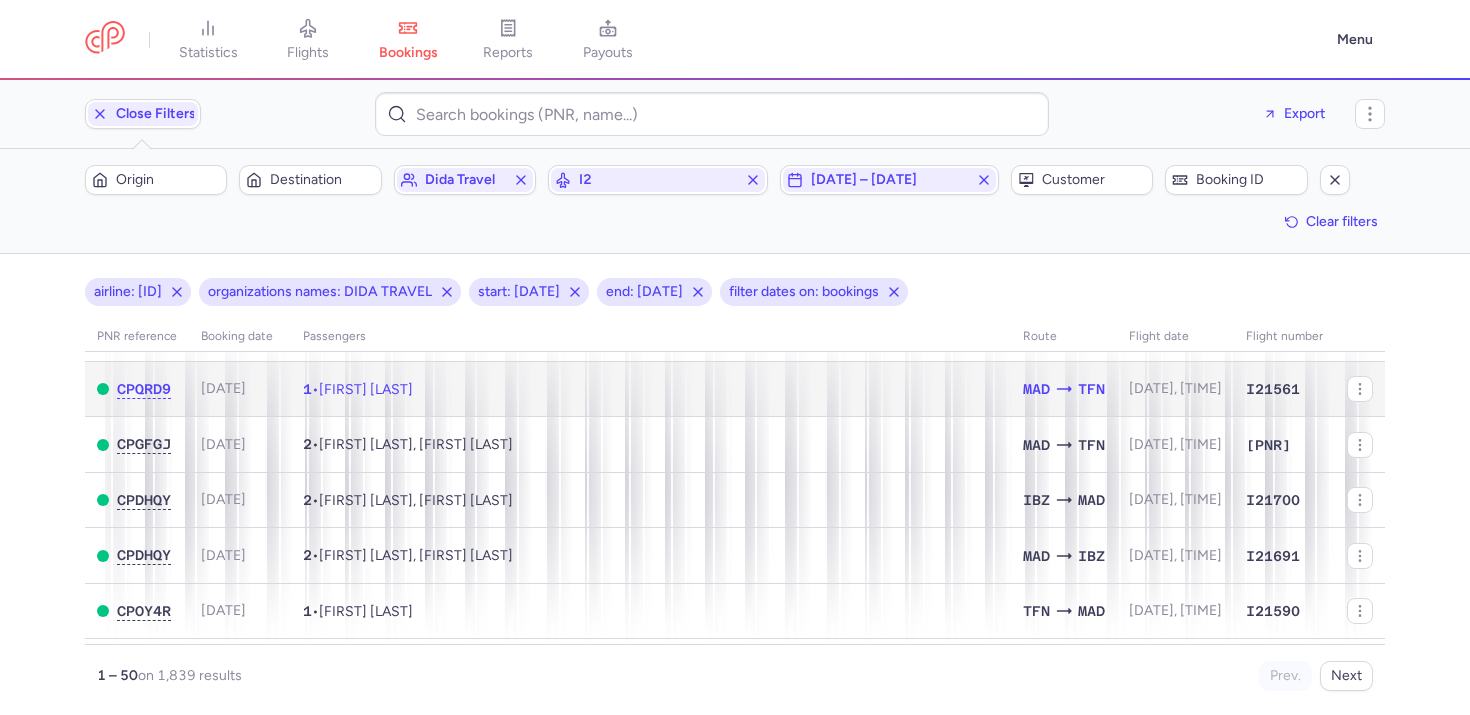 click on "1  •  James CEFERINO CARHUAPOMA" 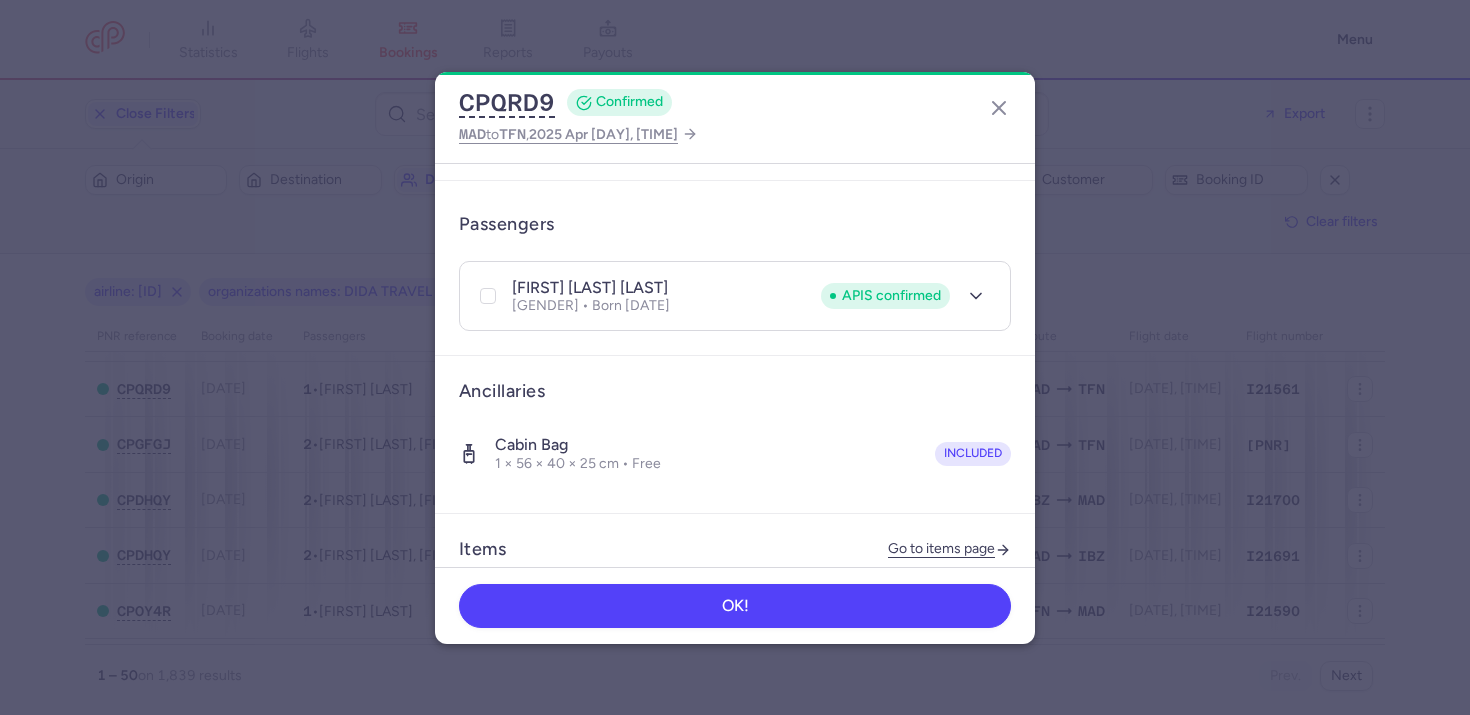 scroll, scrollTop: 420, scrollLeft: 0, axis: vertical 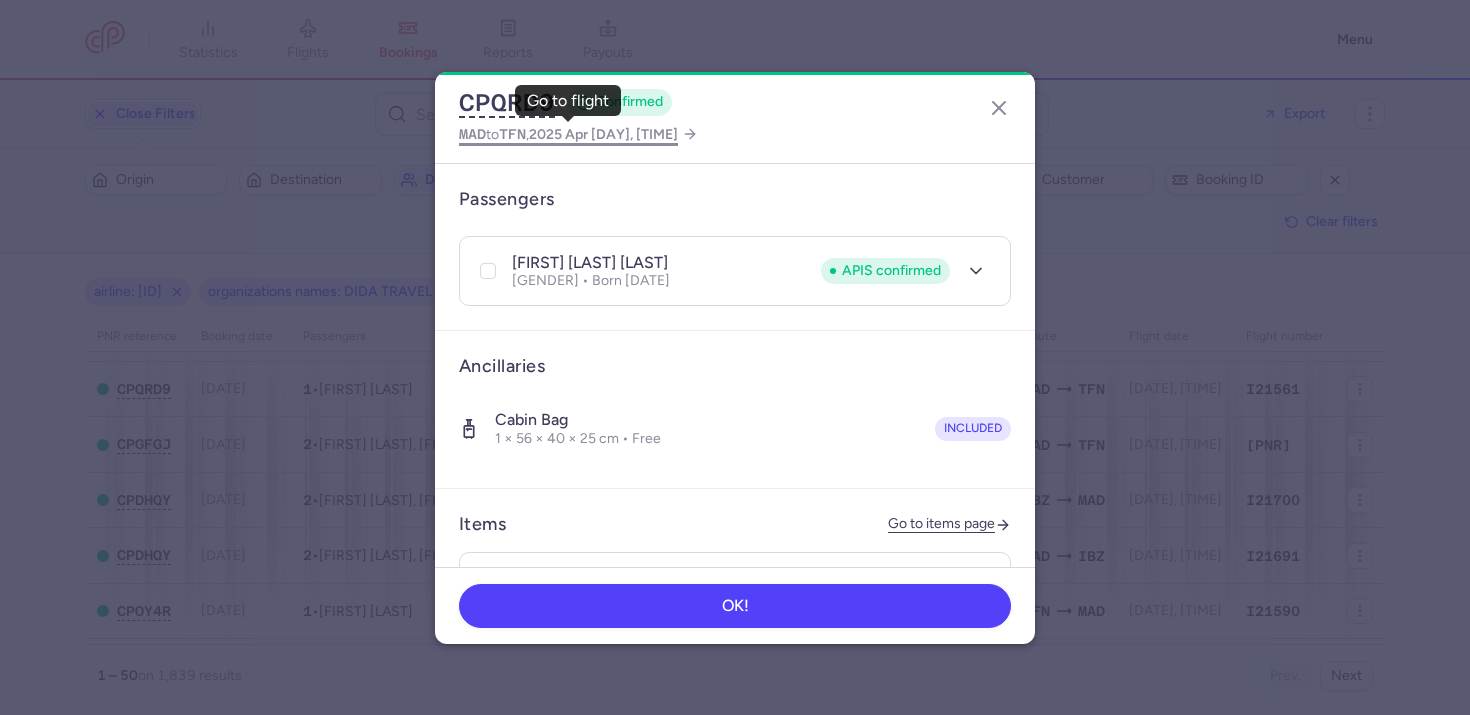 click on "2025 Apr 9, 06:00" at bounding box center (603, 134) 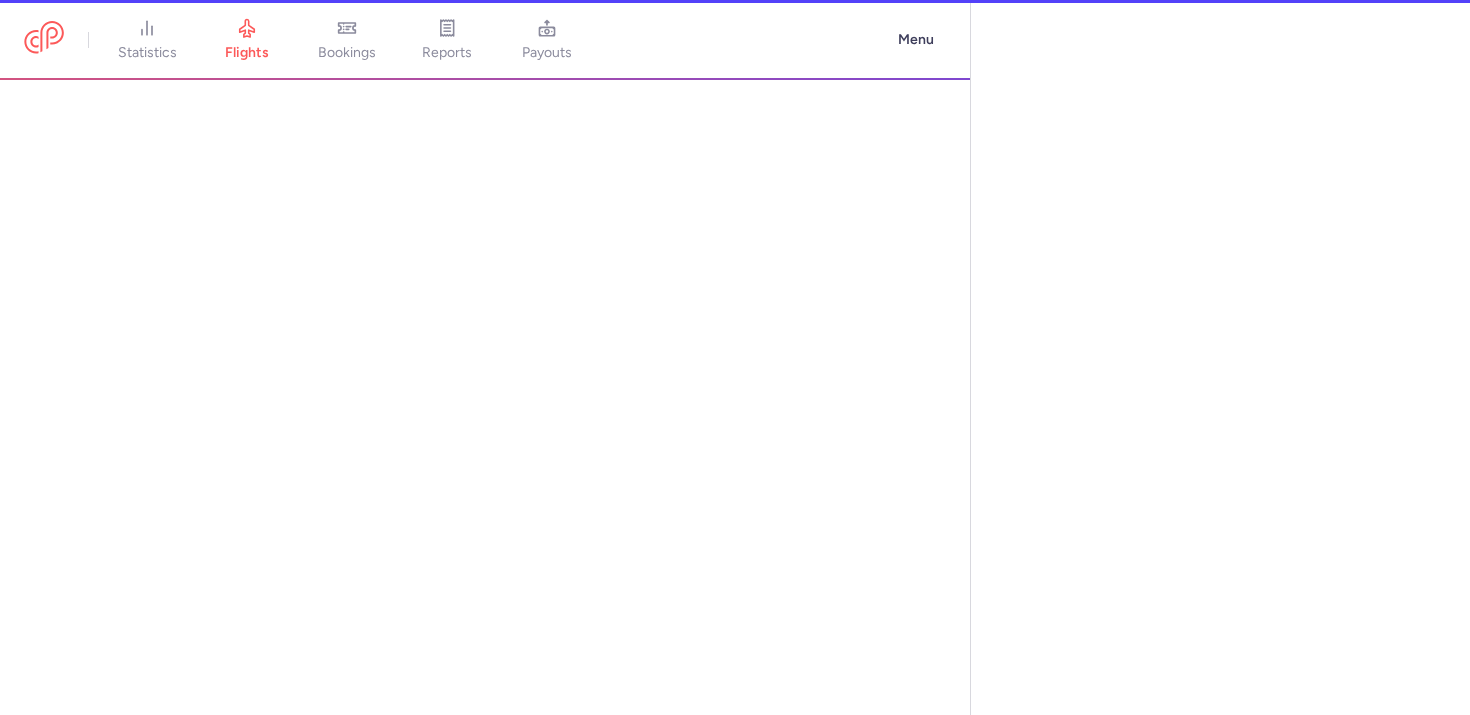 select on "days" 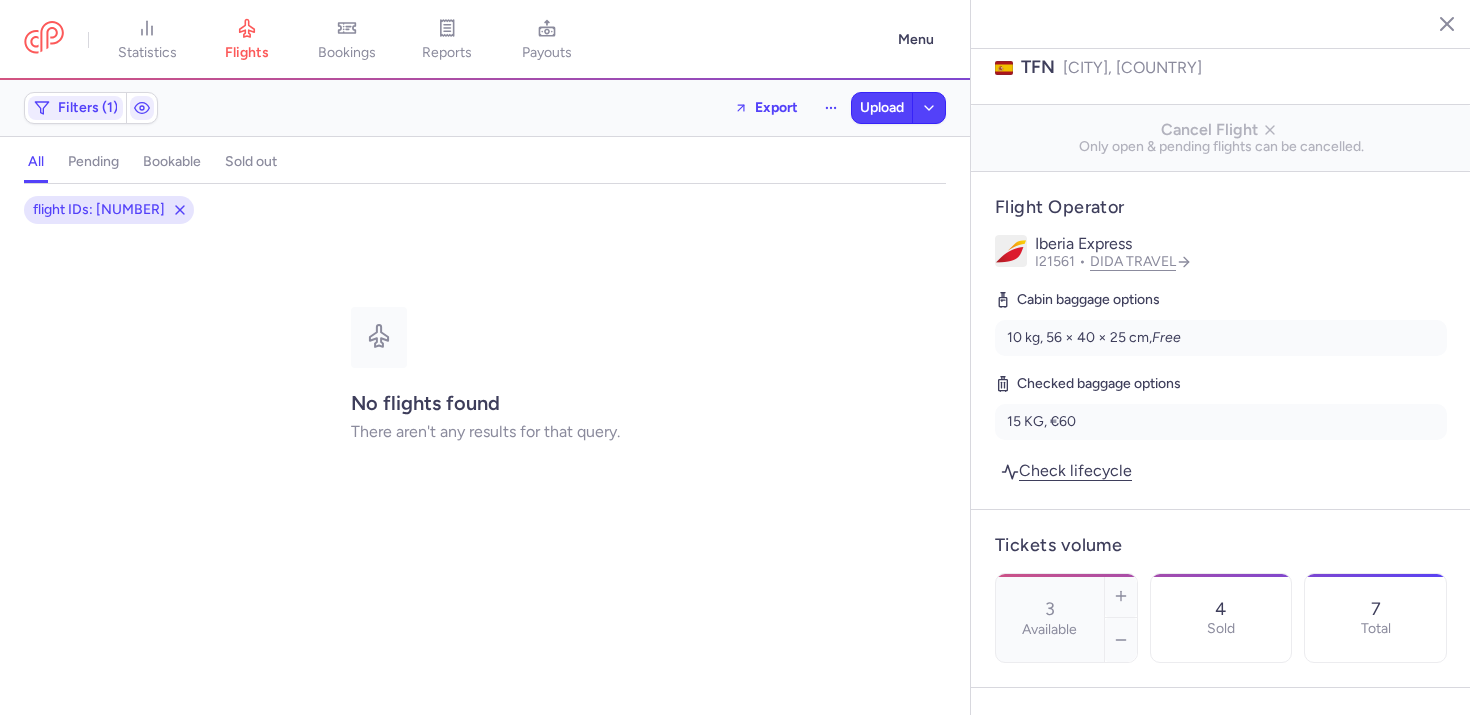 scroll, scrollTop: 554, scrollLeft: 0, axis: vertical 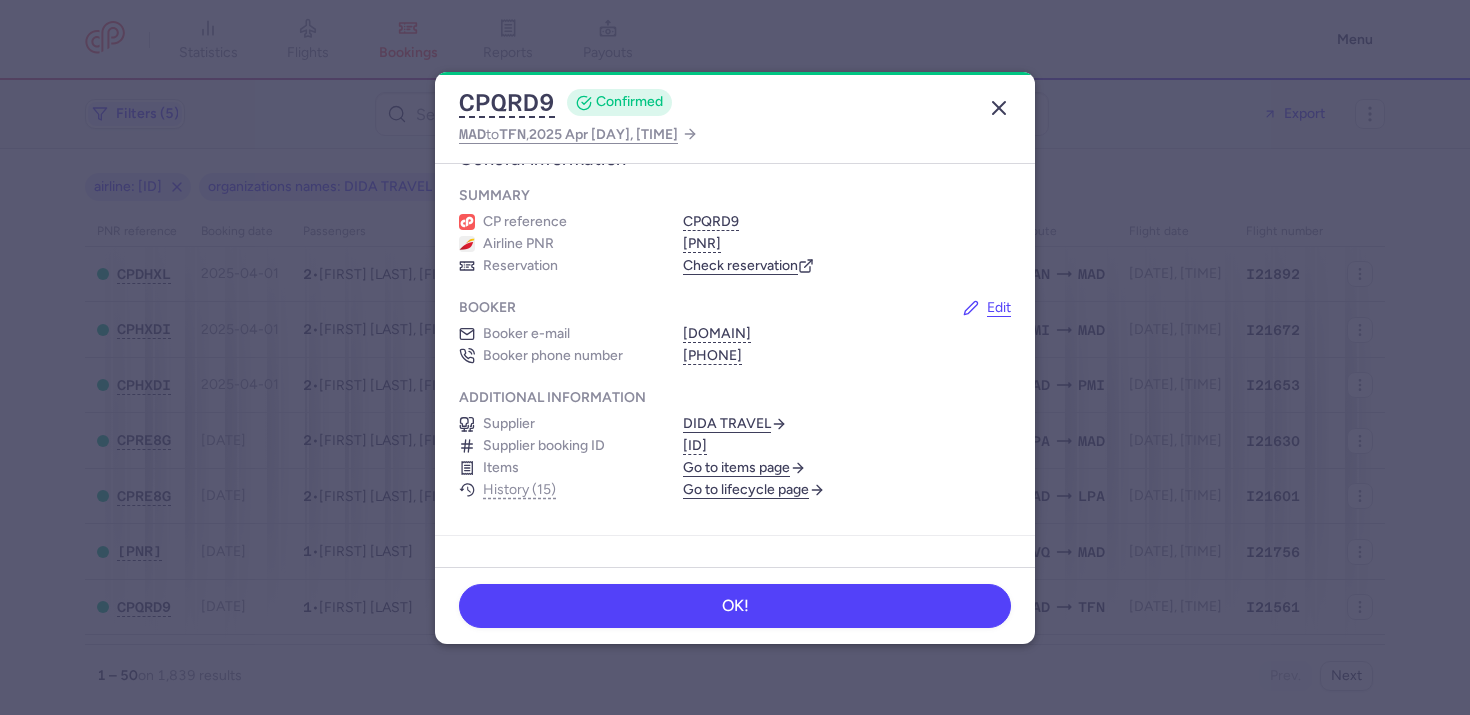 click 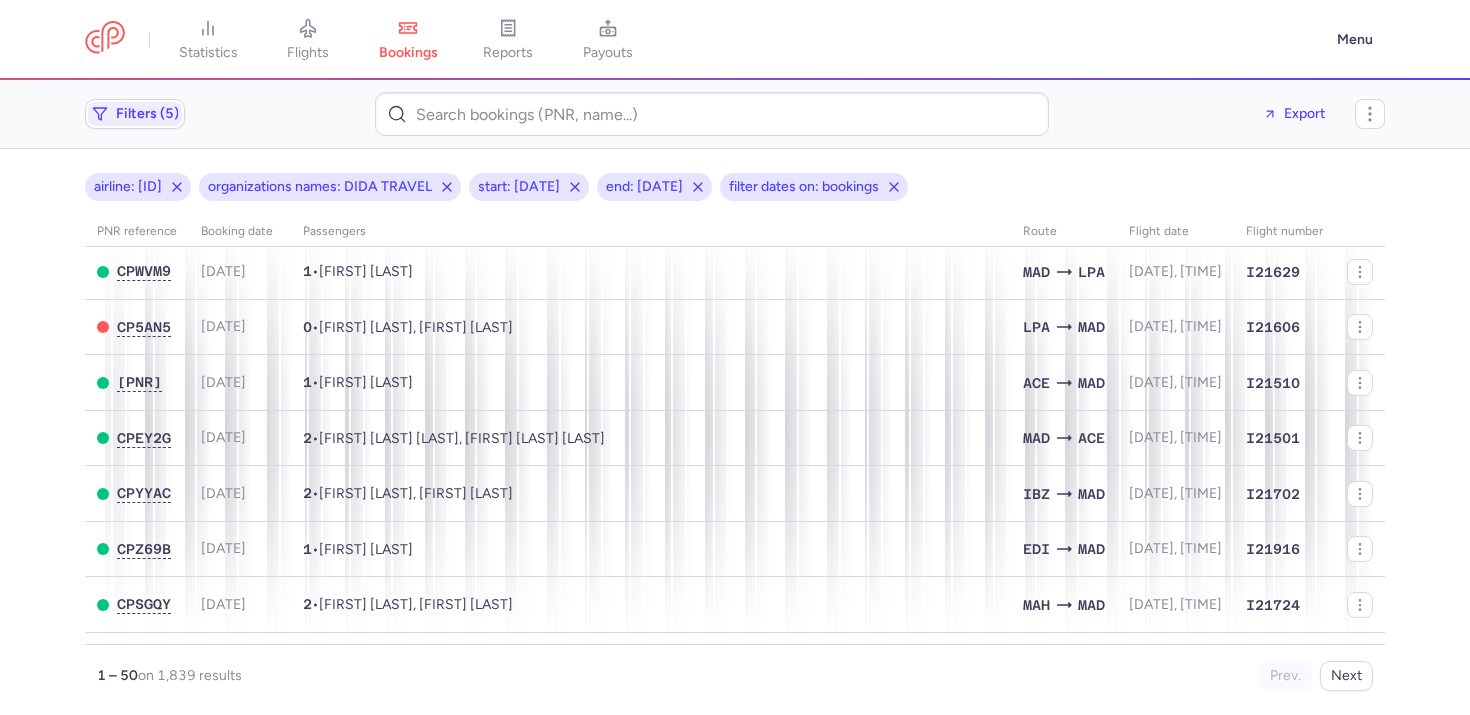 scroll, scrollTop: 727, scrollLeft: 0, axis: vertical 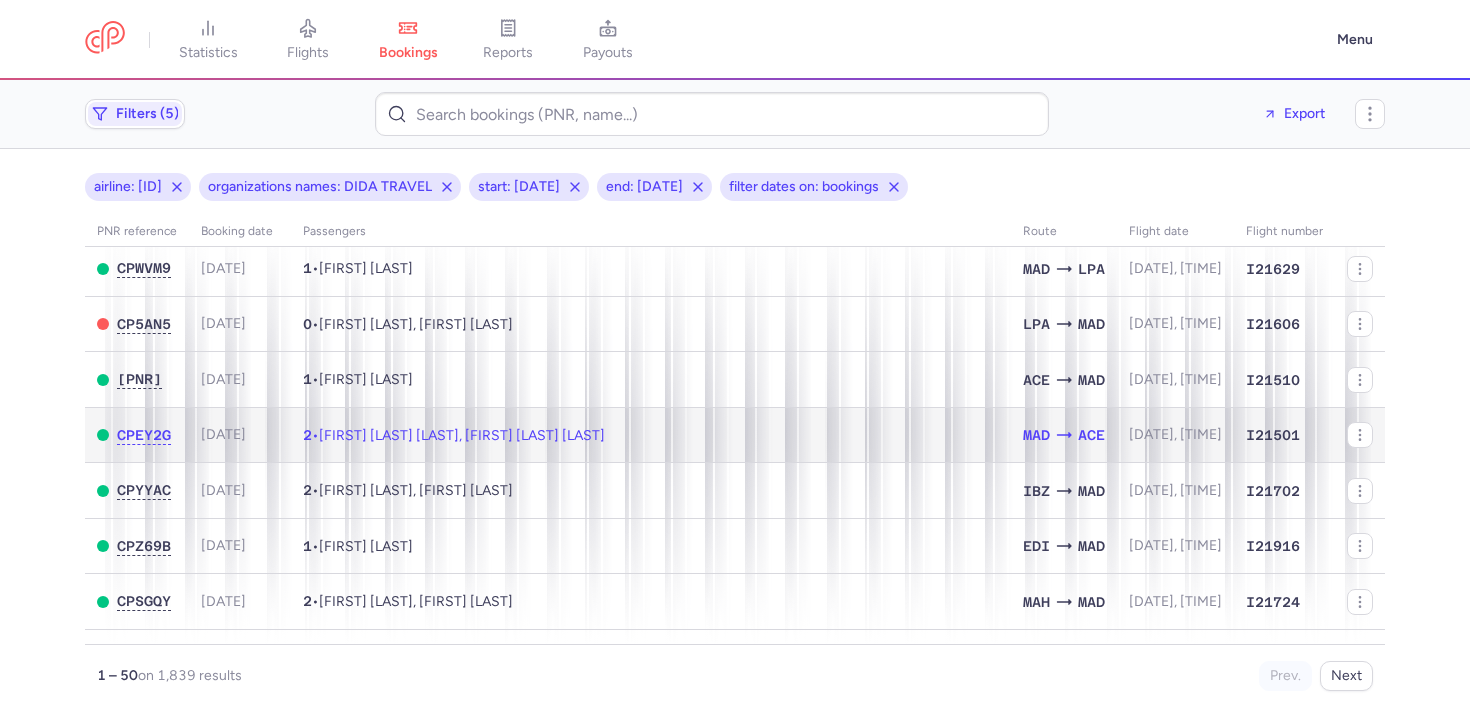 click on "2  •  Sonia FERNANDEZ SANCHEZ, Jose Luis MARIBLANCA LOZANO" 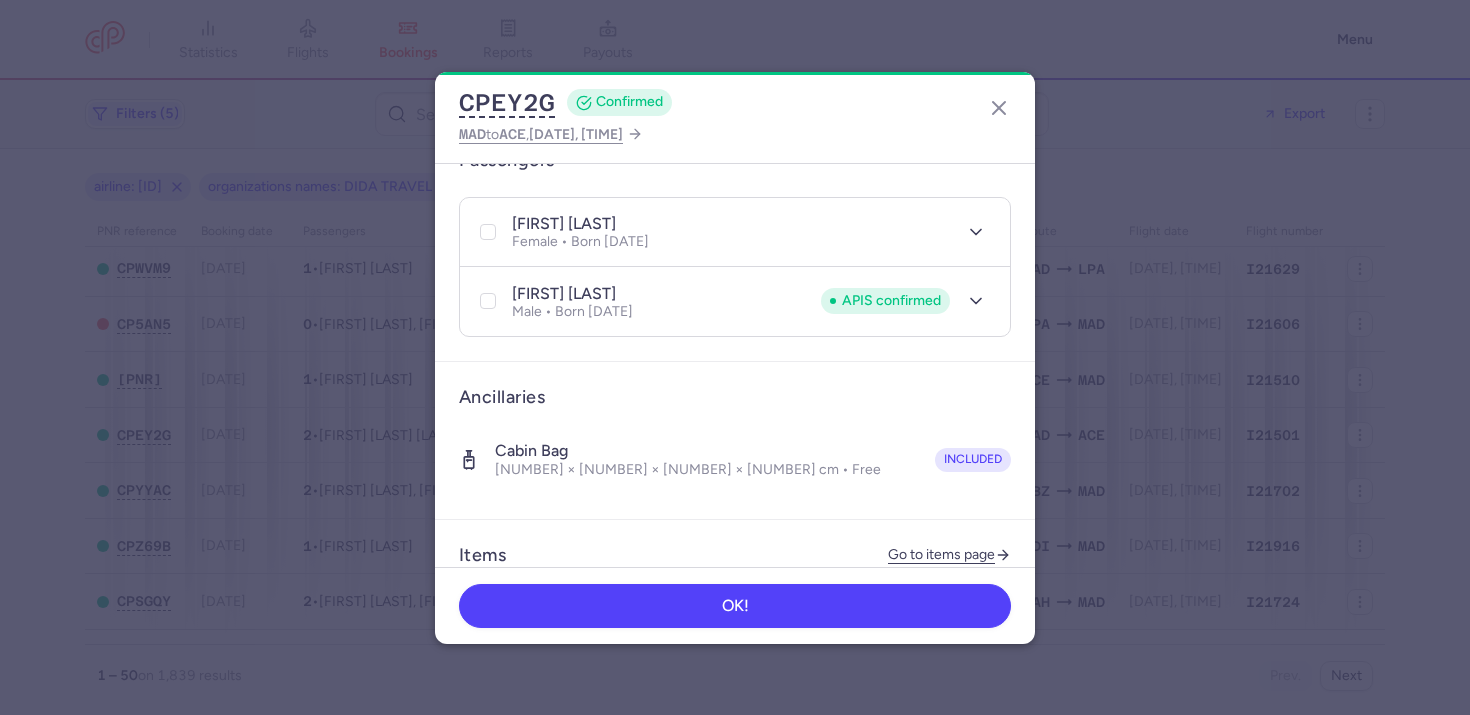 scroll, scrollTop: 480, scrollLeft: 0, axis: vertical 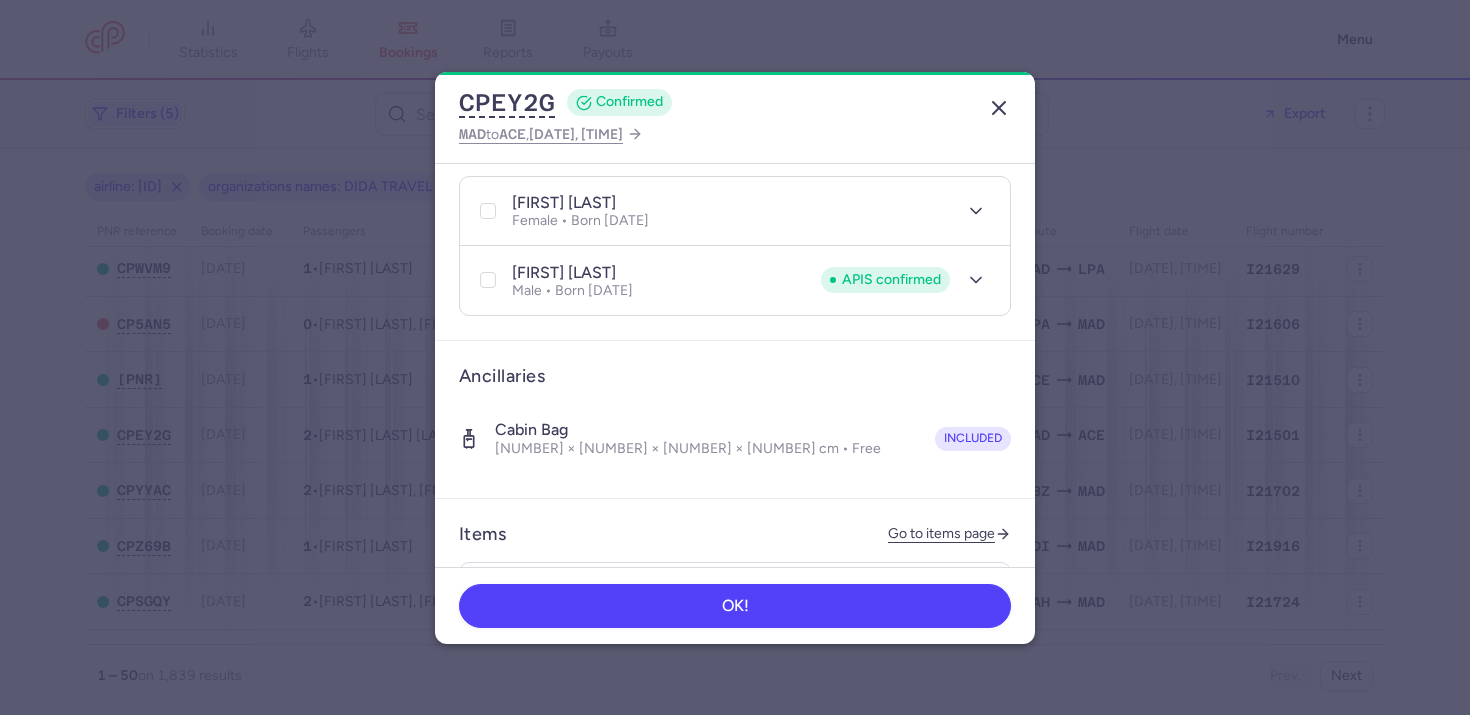 click 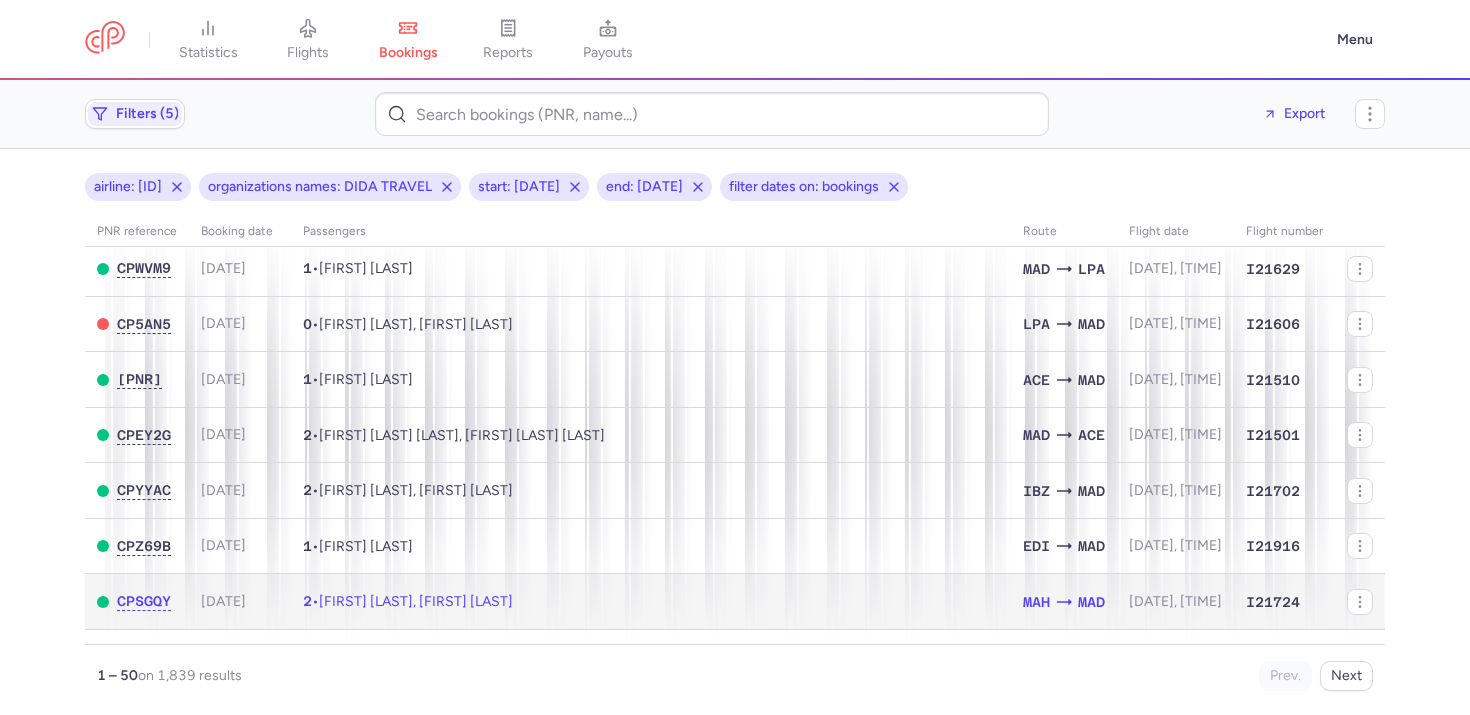 click on "2  •  Tomas Enrique SALIMEI, Luciana CAPOZZI" 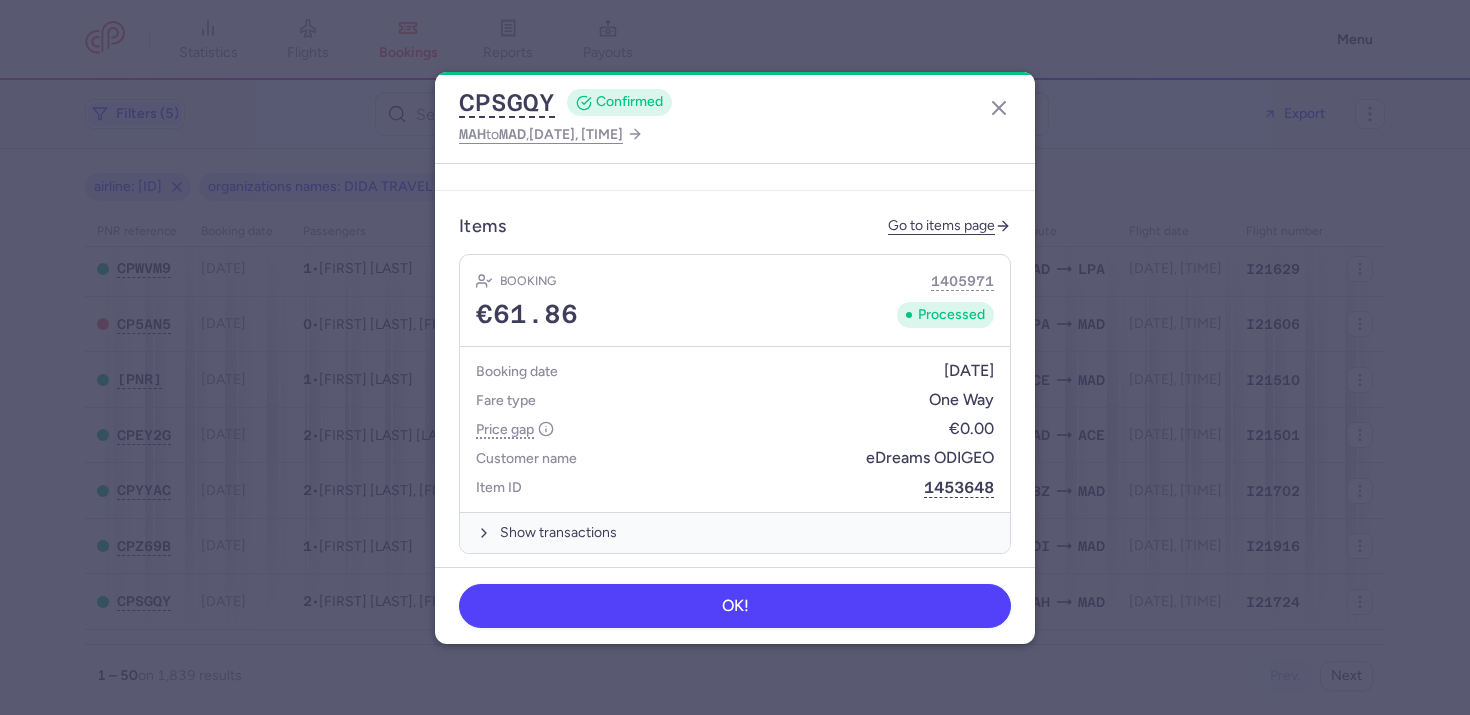 scroll, scrollTop: 790, scrollLeft: 0, axis: vertical 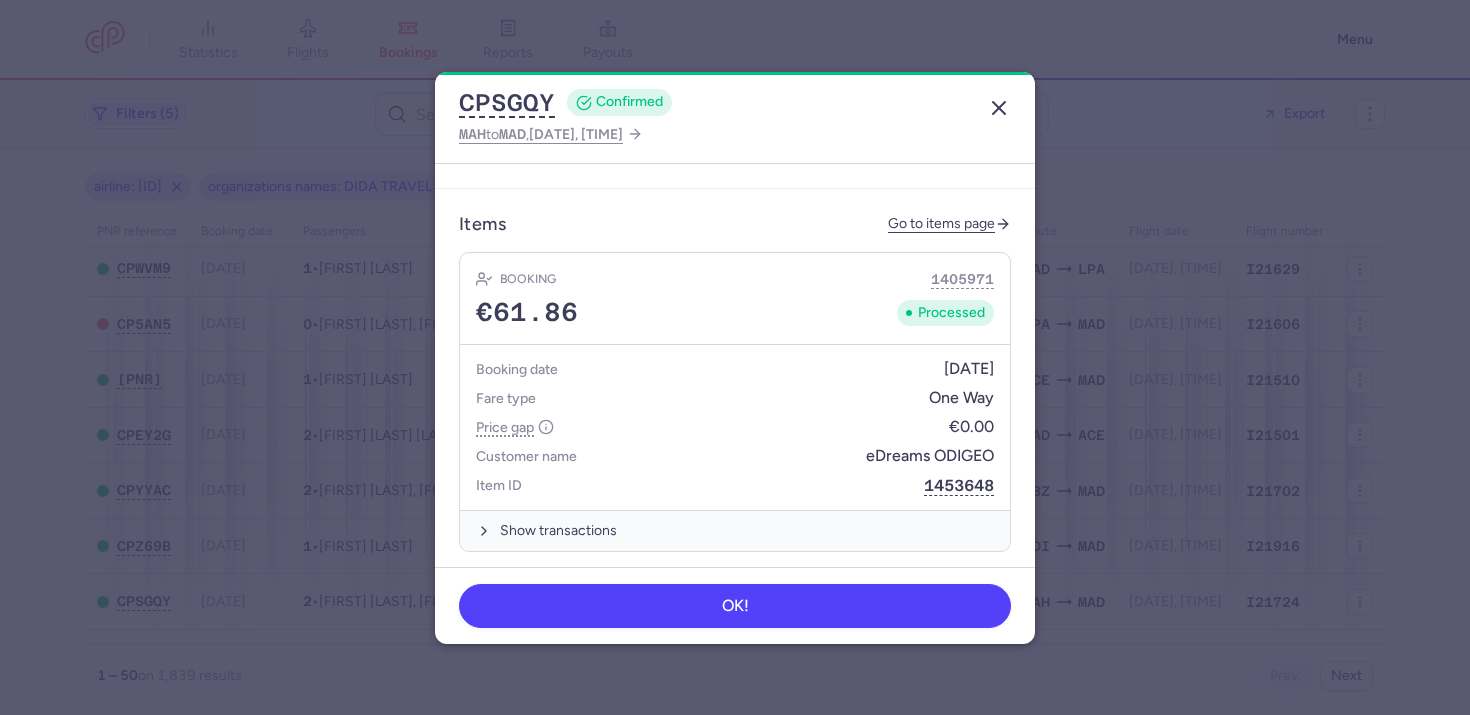 click 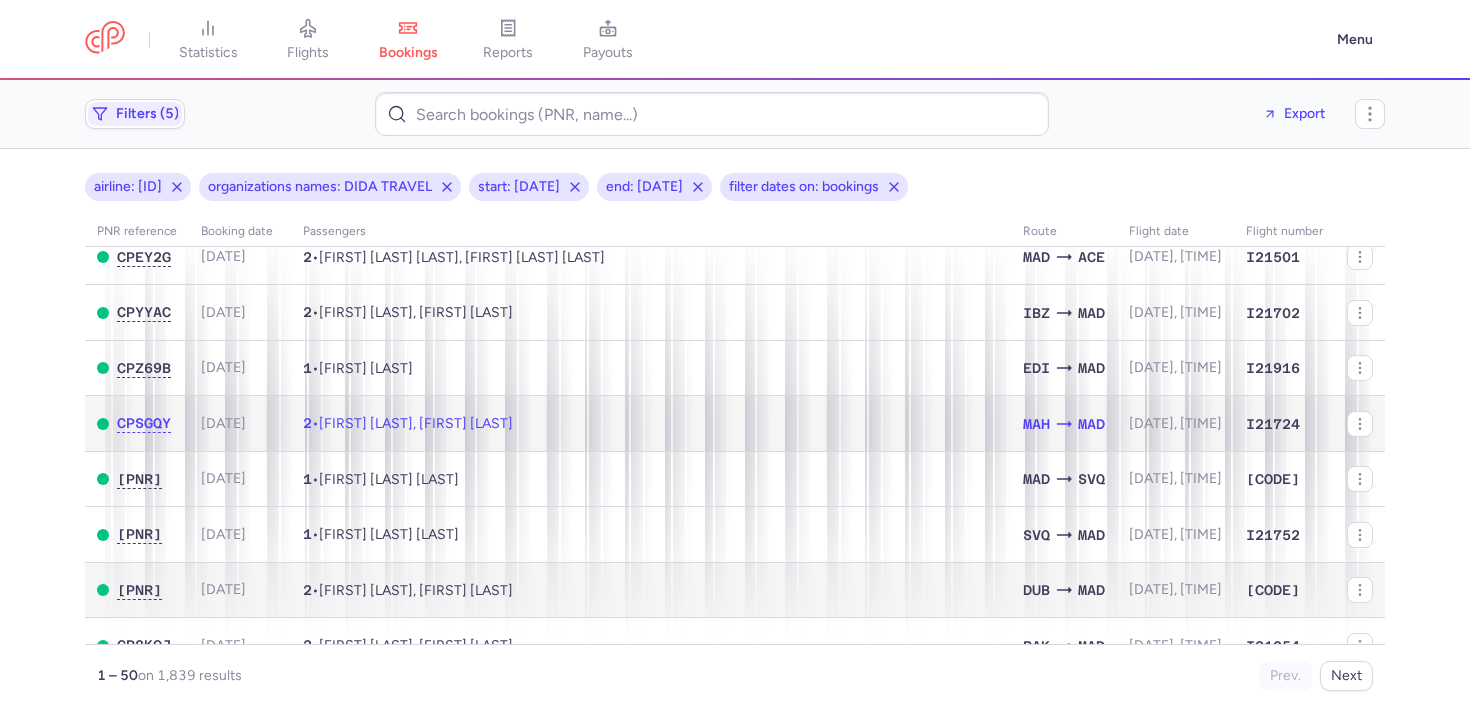 scroll, scrollTop: 914, scrollLeft: 0, axis: vertical 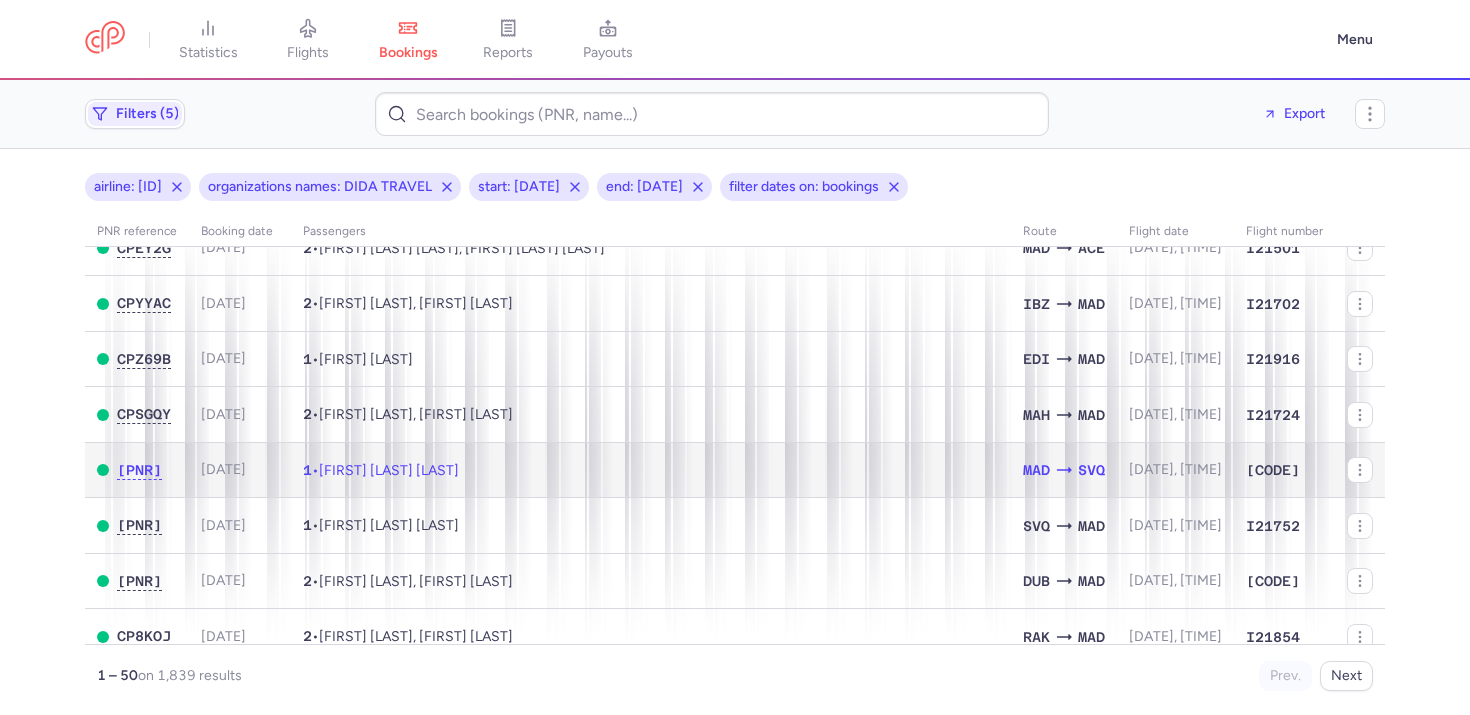 click on "1  •  Walter Omar ALDANA SOTELO" 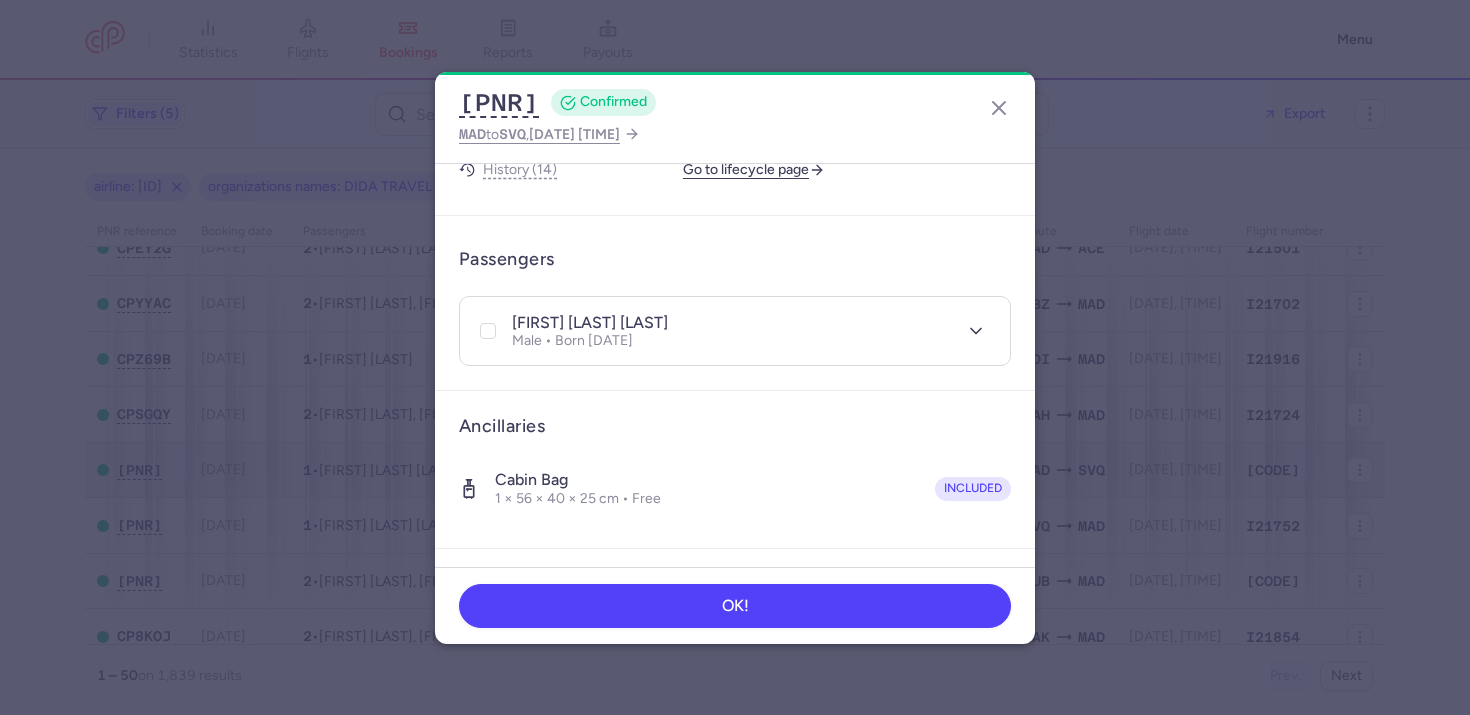 scroll, scrollTop: 504, scrollLeft: 0, axis: vertical 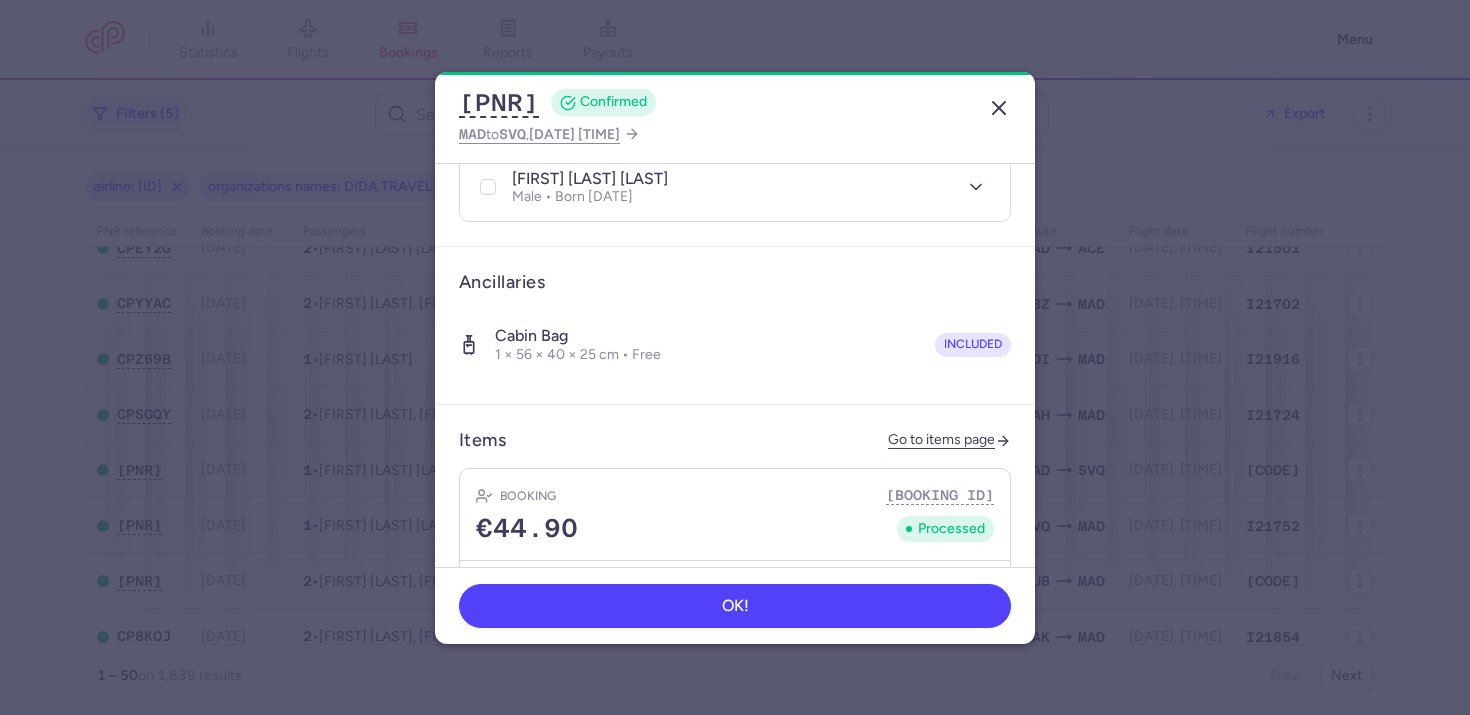 click 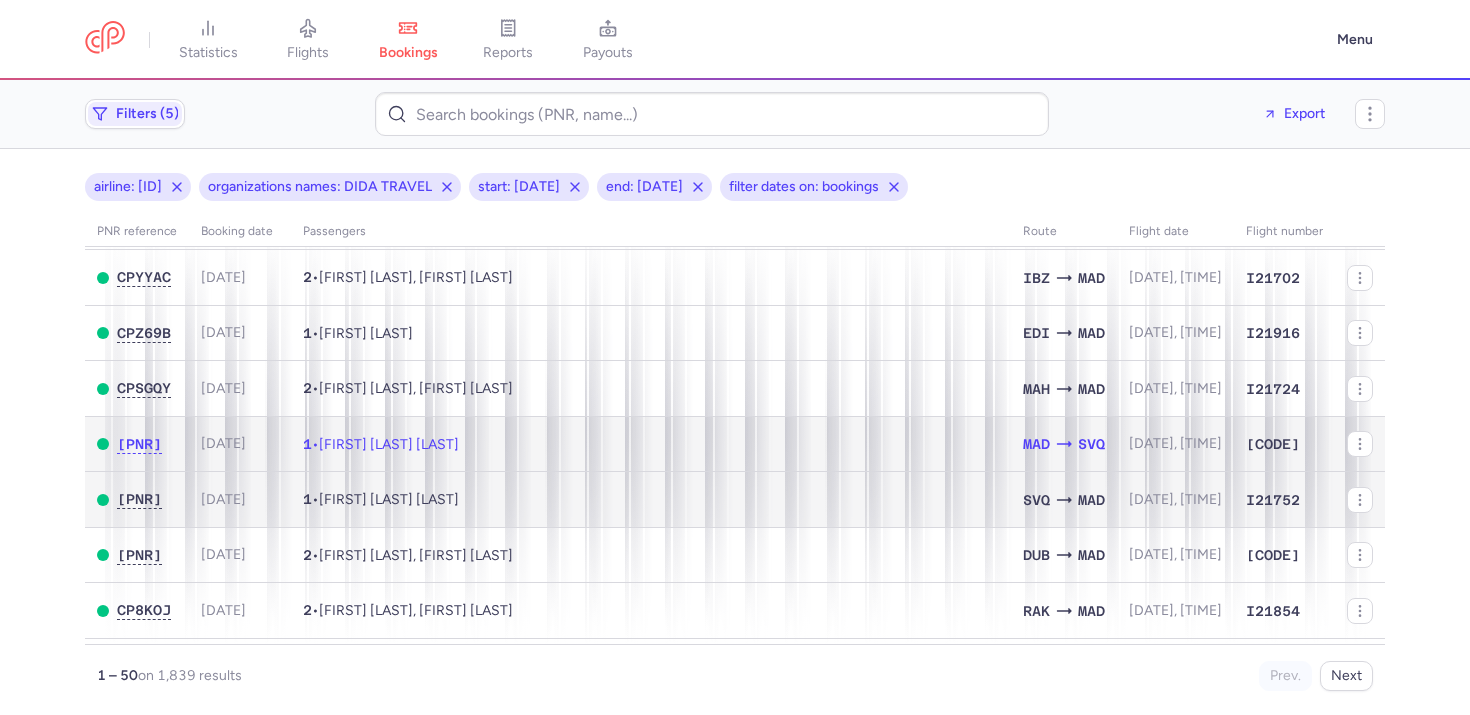 scroll, scrollTop: 1086, scrollLeft: 0, axis: vertical 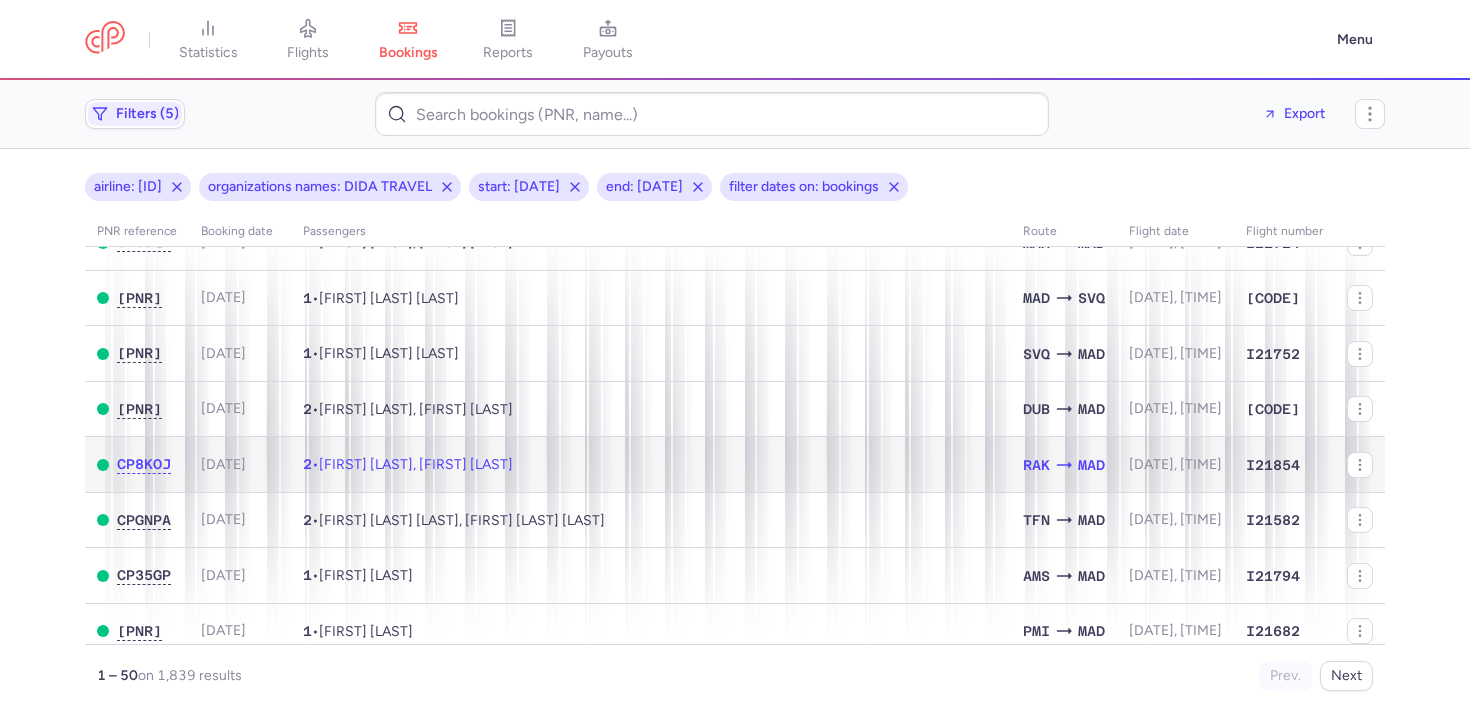 click on "2  •  Liz Manuela CONTRERAS GALLEGO, Maria ALONSO PALOMO" 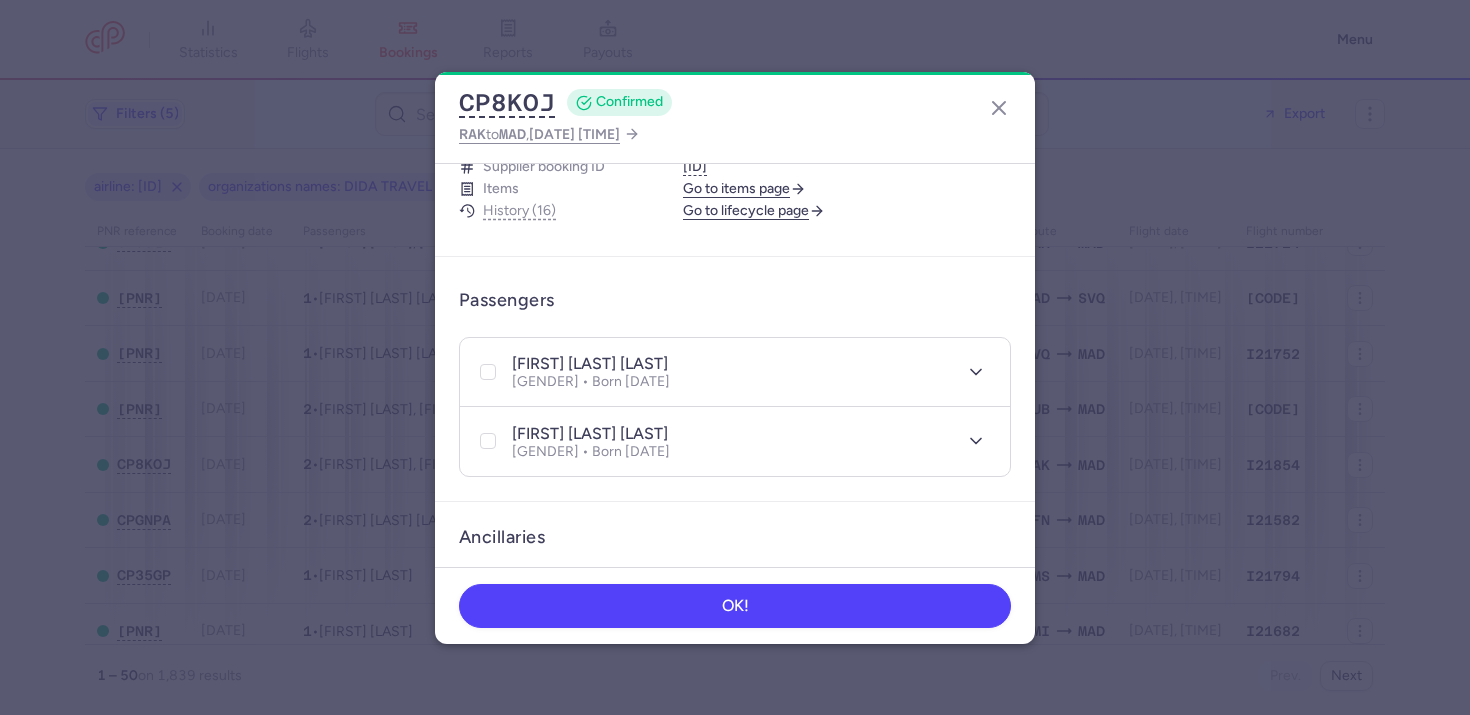 scroll, scrollTop: 436, scrollLeft: 0, axis: vertical 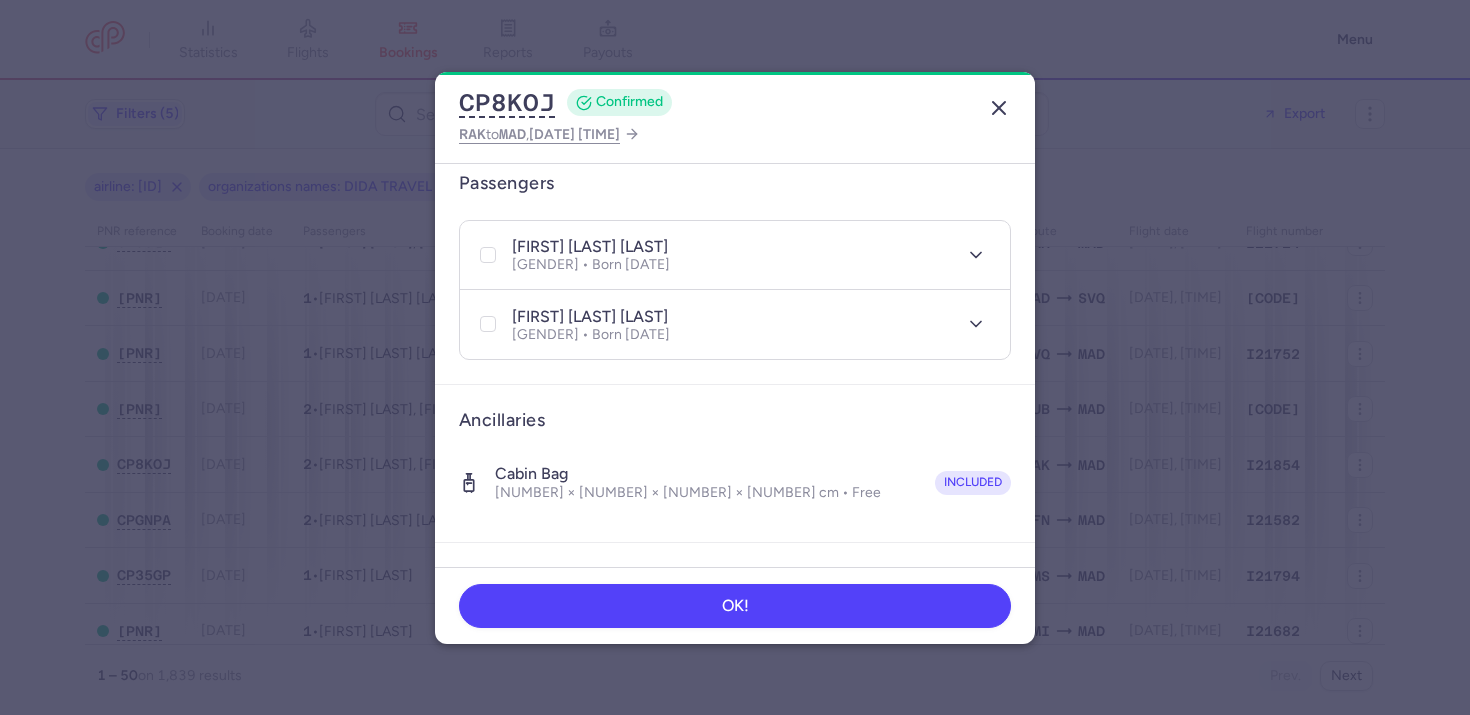 click 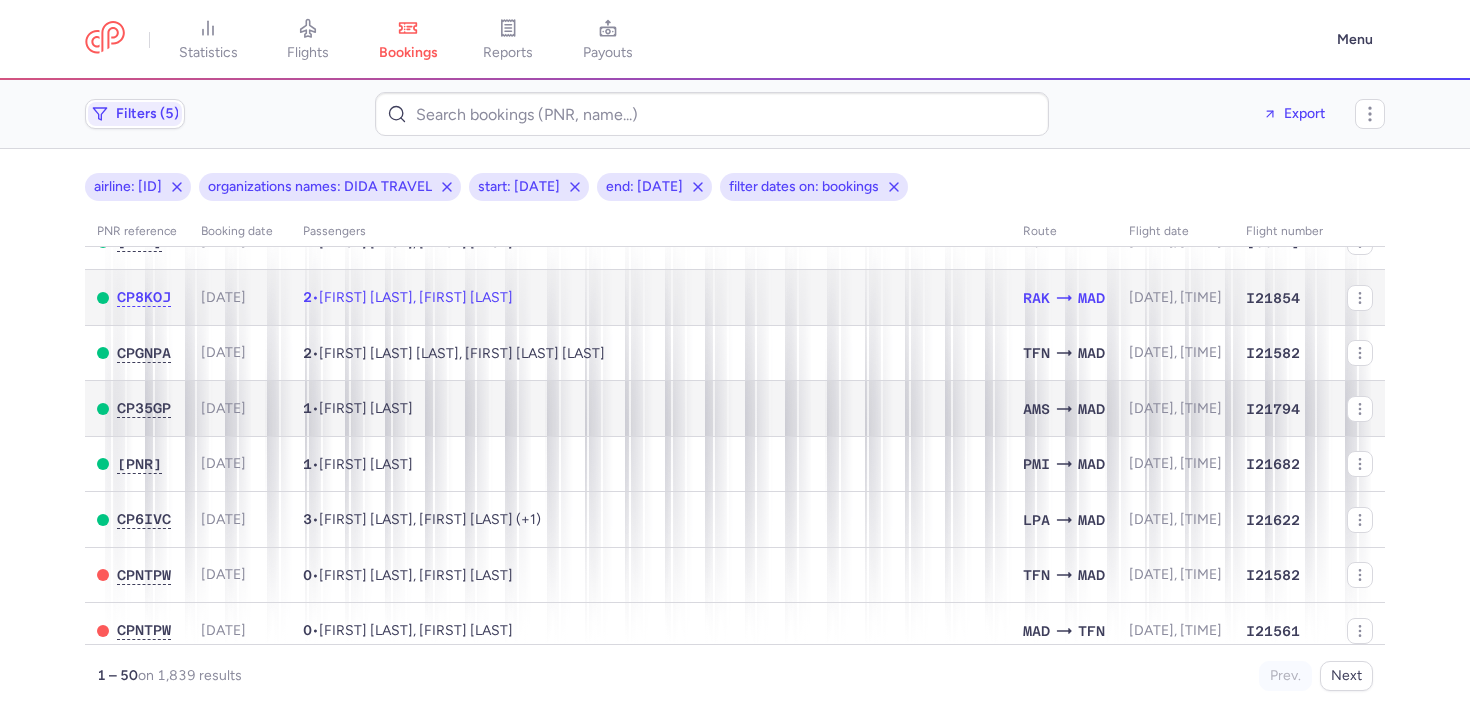 scroll, scrollTop: 1258, scrollLeft: 0, axis: vertical 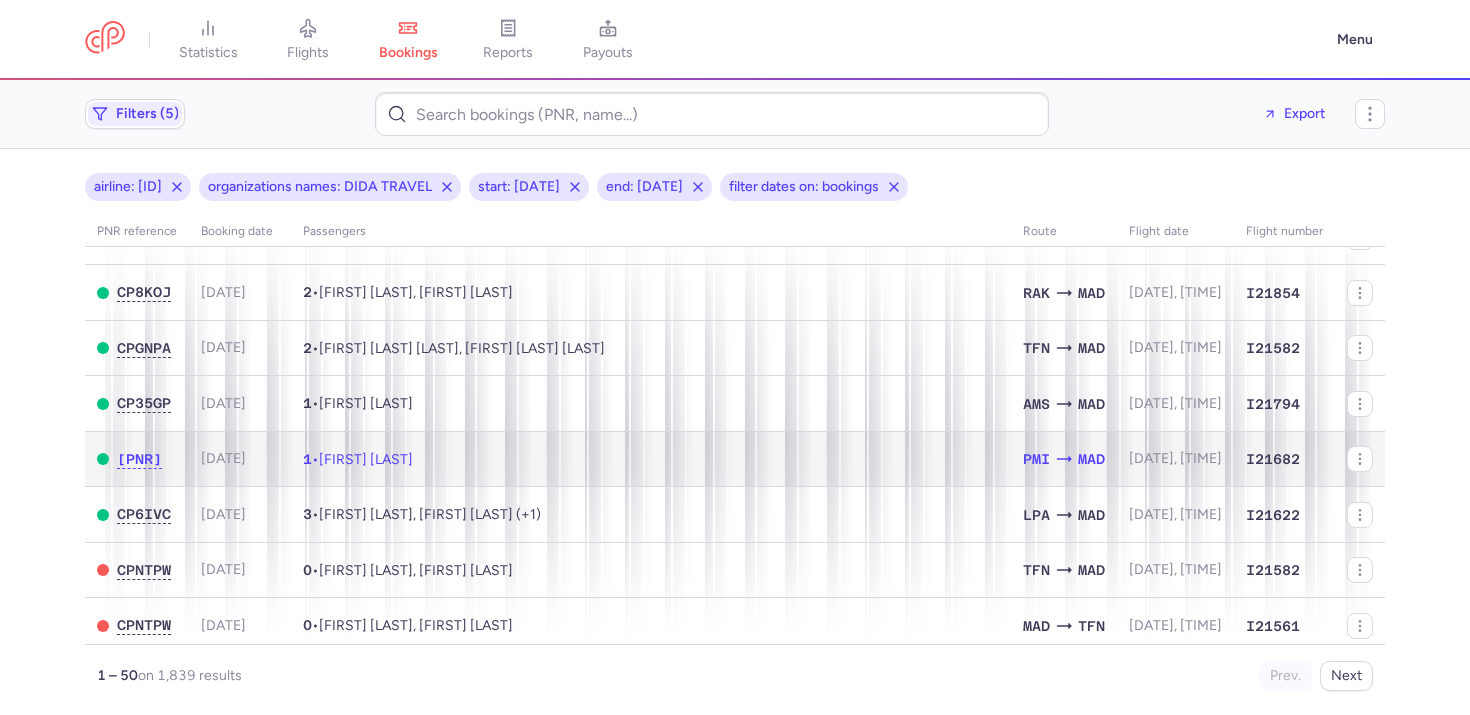 click on "1  •  Manuel ALAMEDA CONTRERAS" 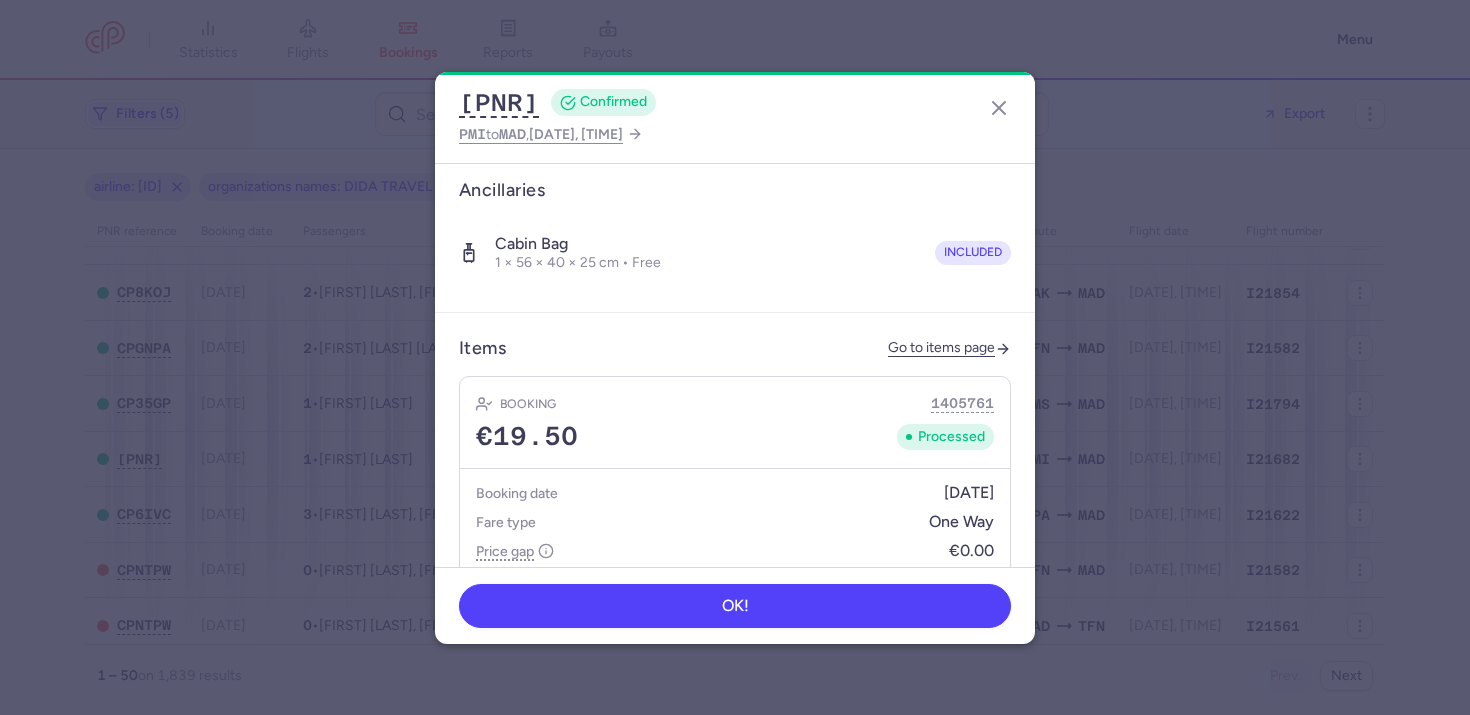 scroll, scrollTop: 630, scrollLeft: 0, axis: vertical 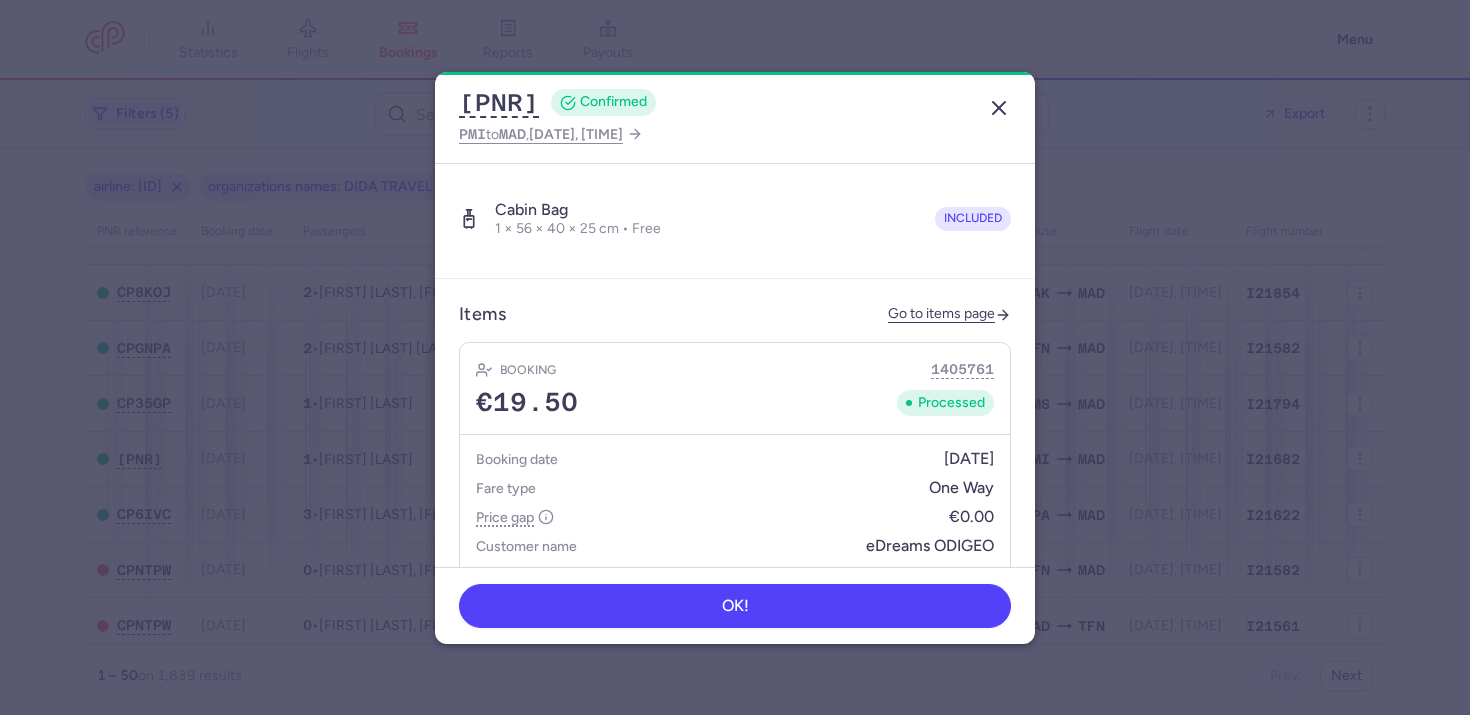 click 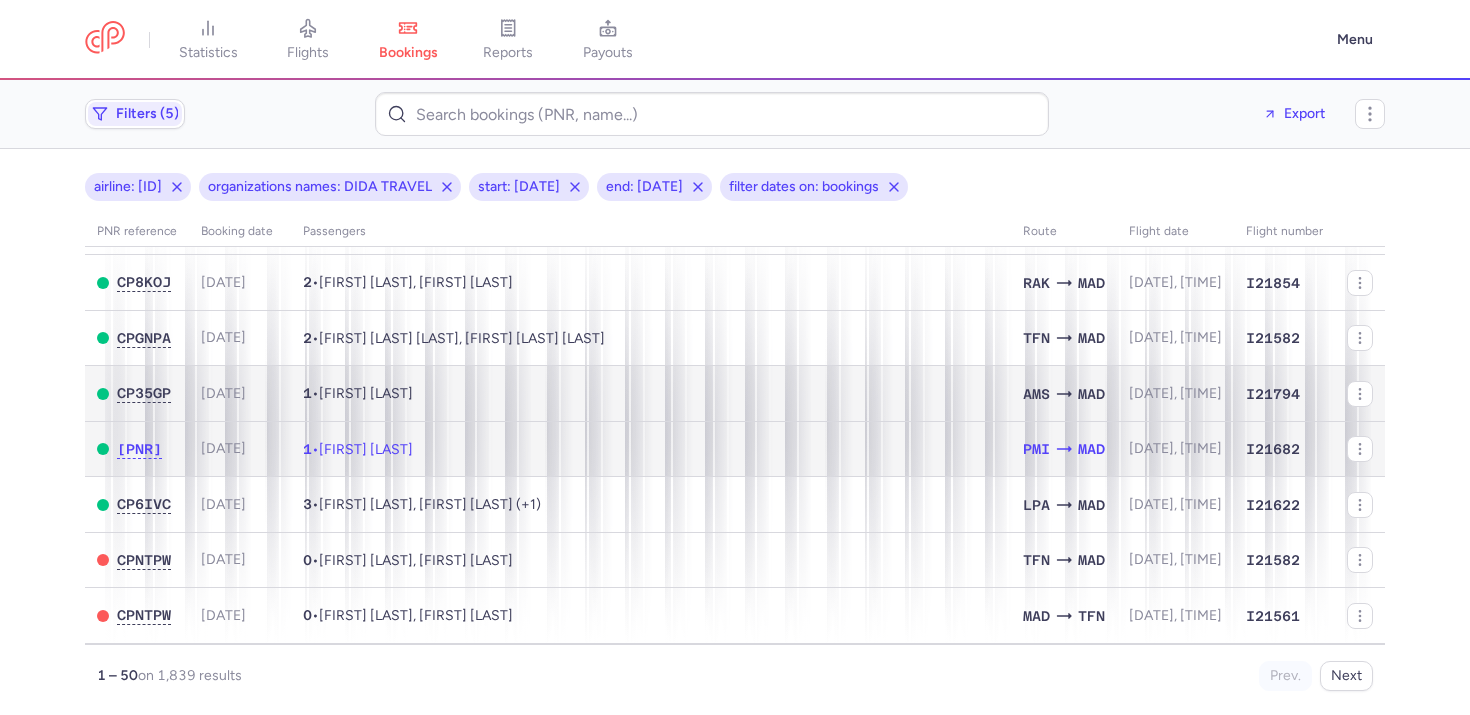 scroll, scrollTop: 1487, scrollLeft: 0, axis: vertical 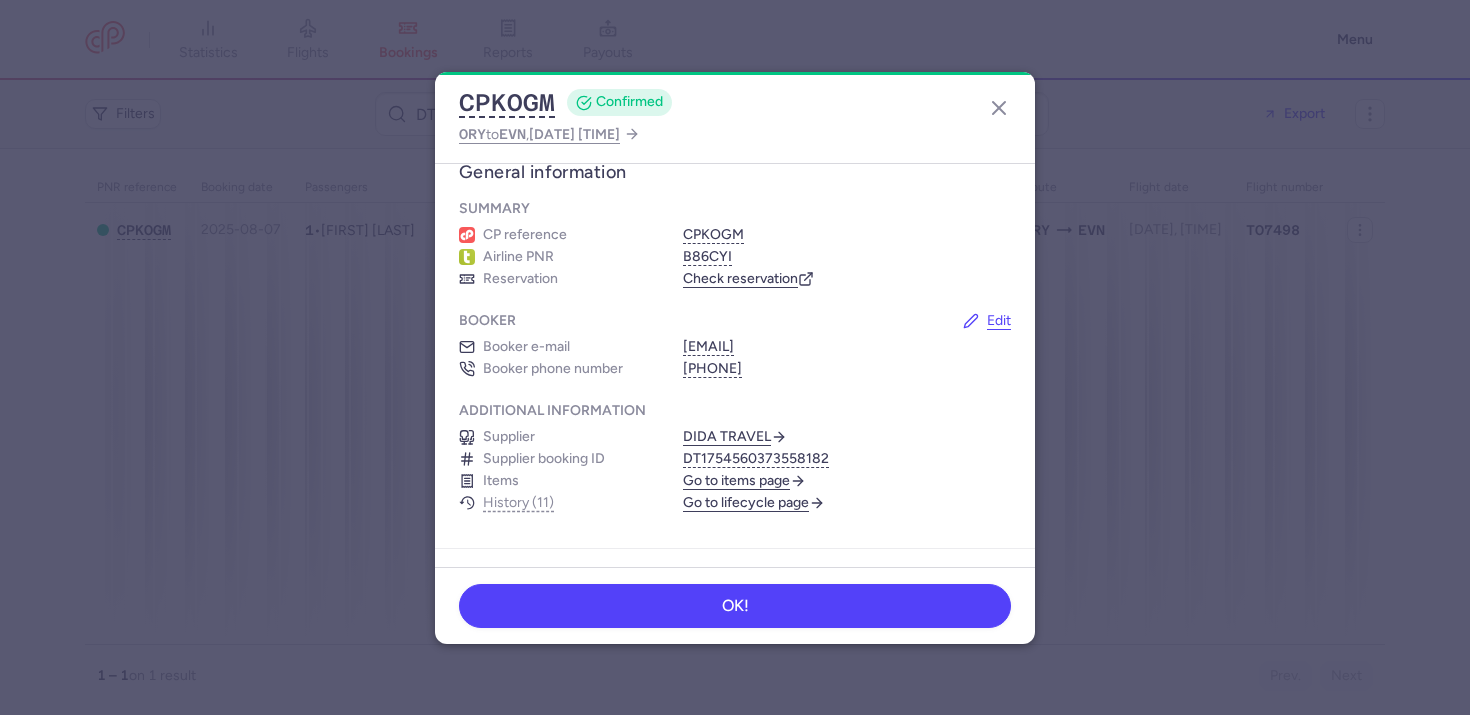 click on "Go to lifecycle page" at bounding box center [754, 503] 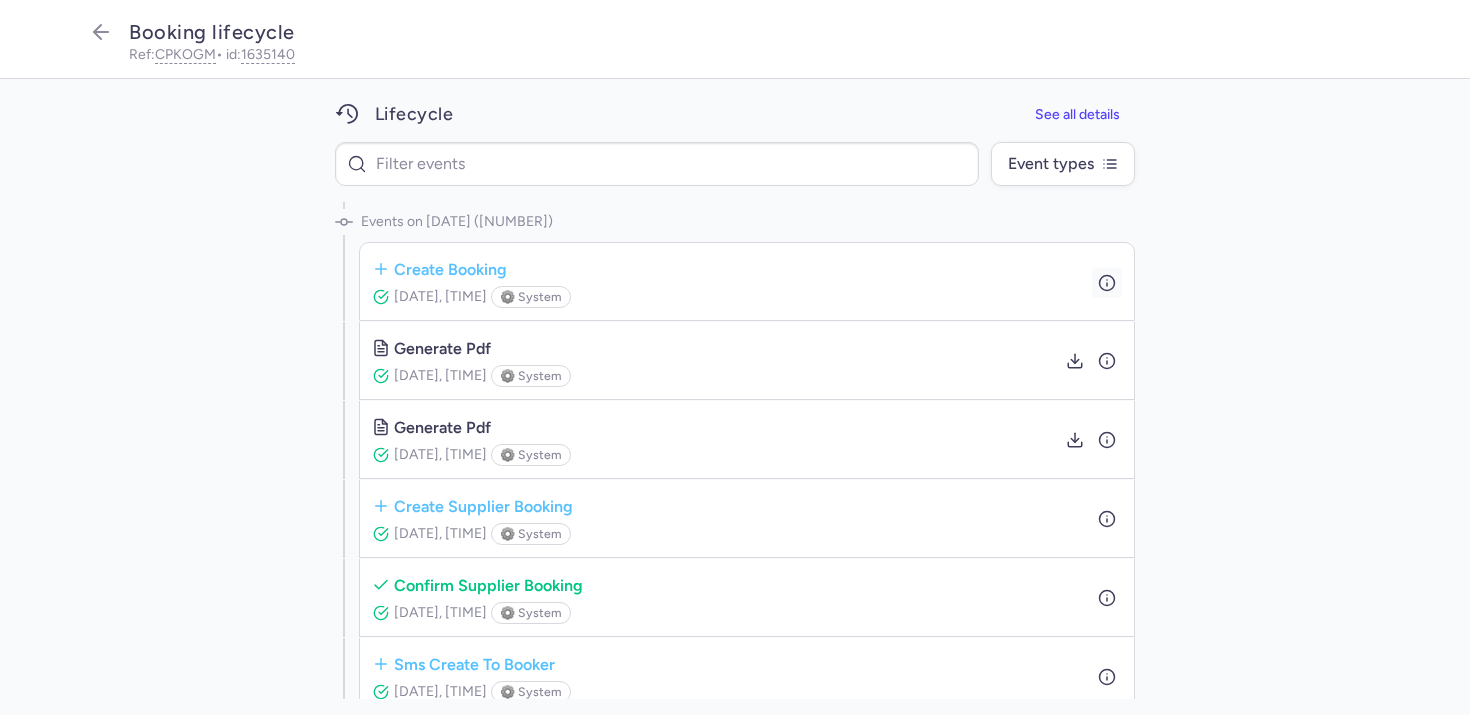 click 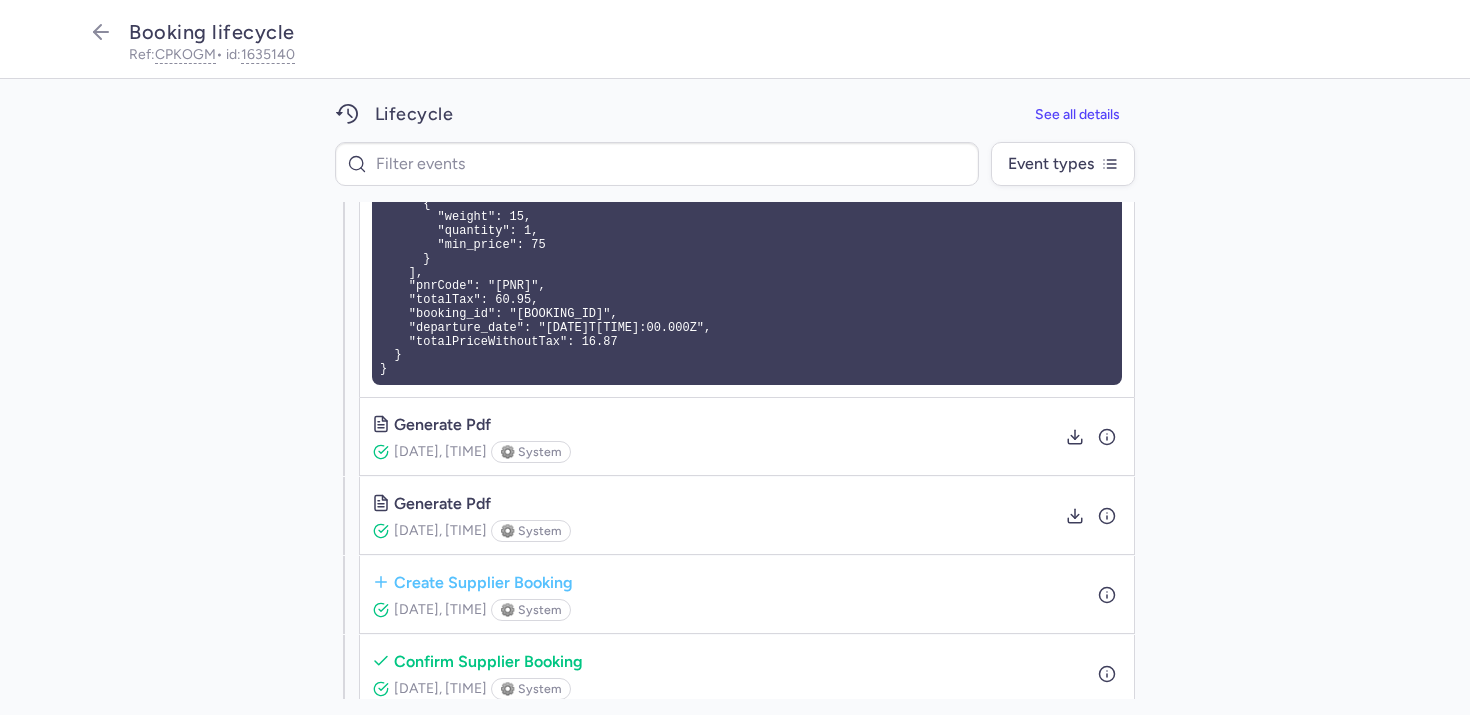scroll, scrollTop: 481, scrollLeft: 0, axis: vertical 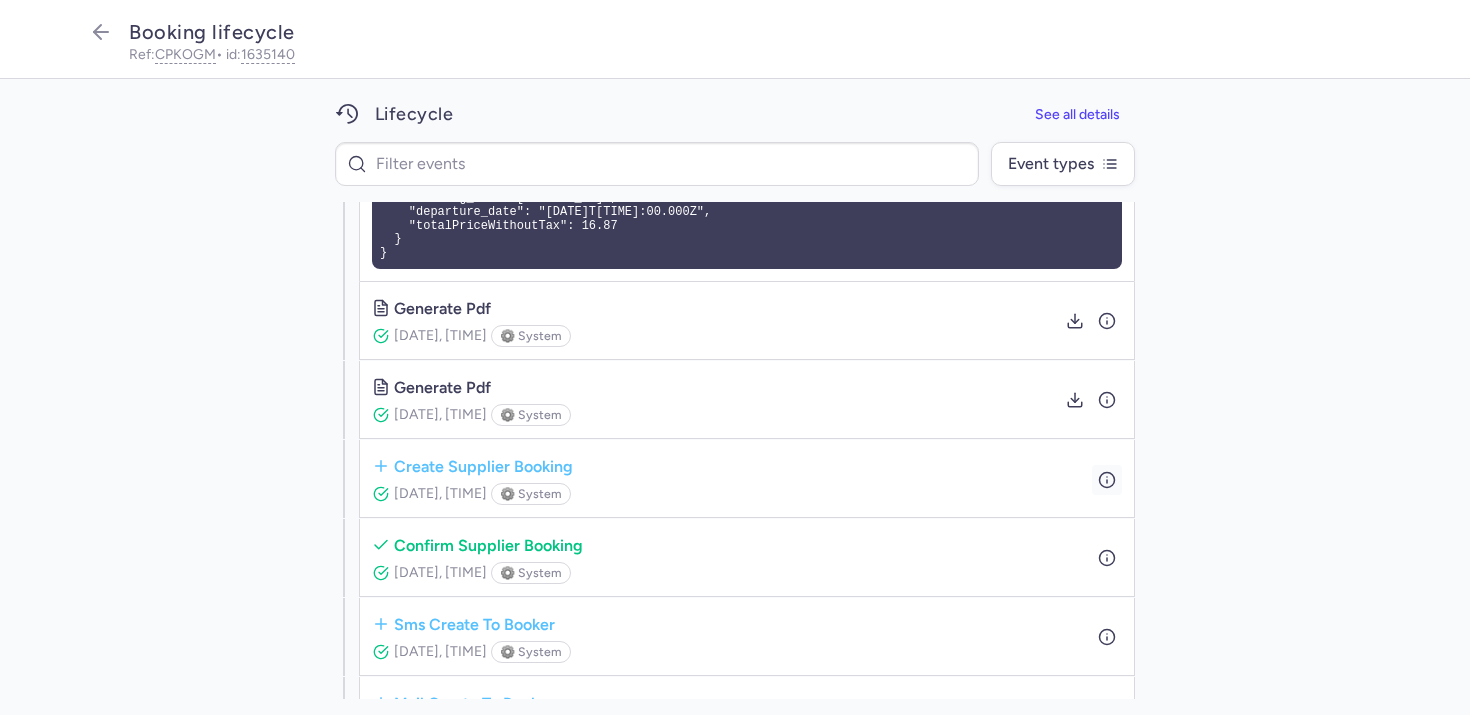click at bounding box center (1107, 479) 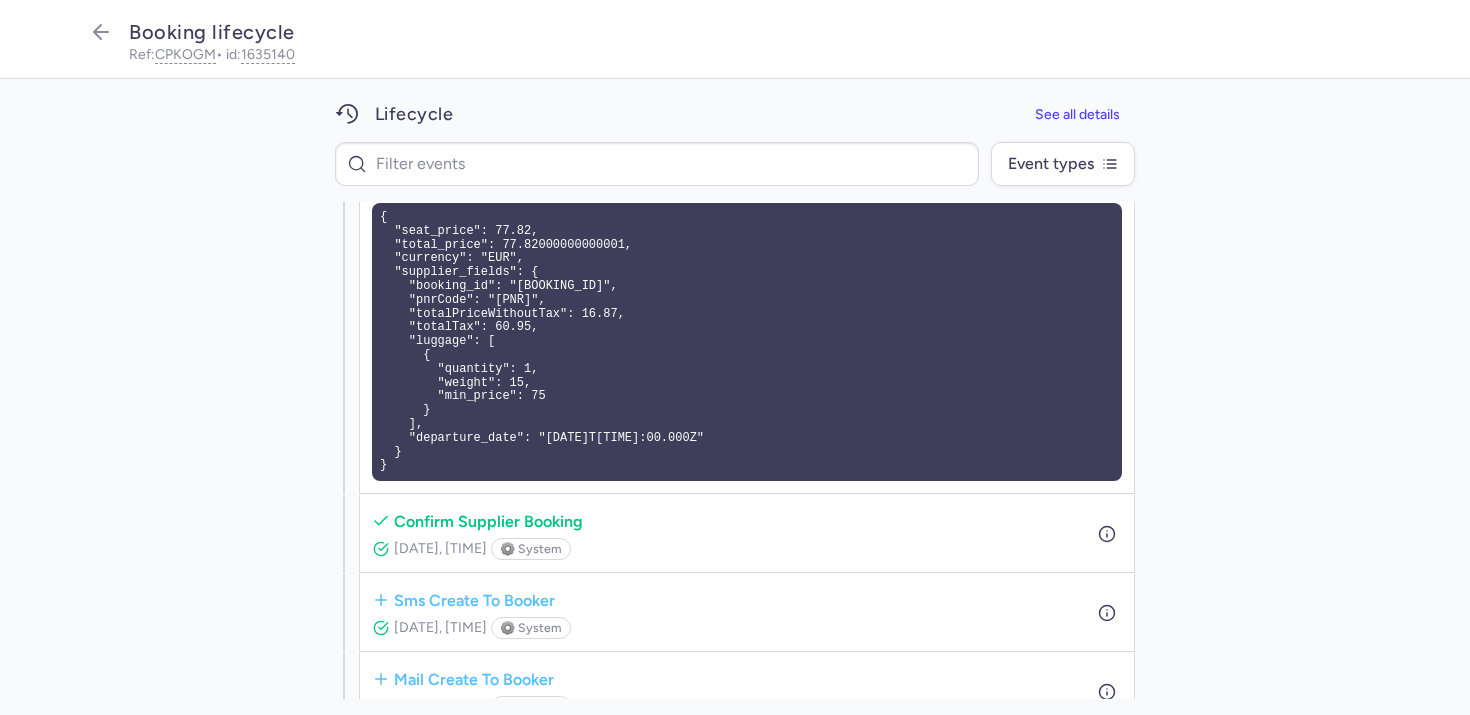 scroll, scrollTop: 923, scrollLeft: 0, axis: vertical 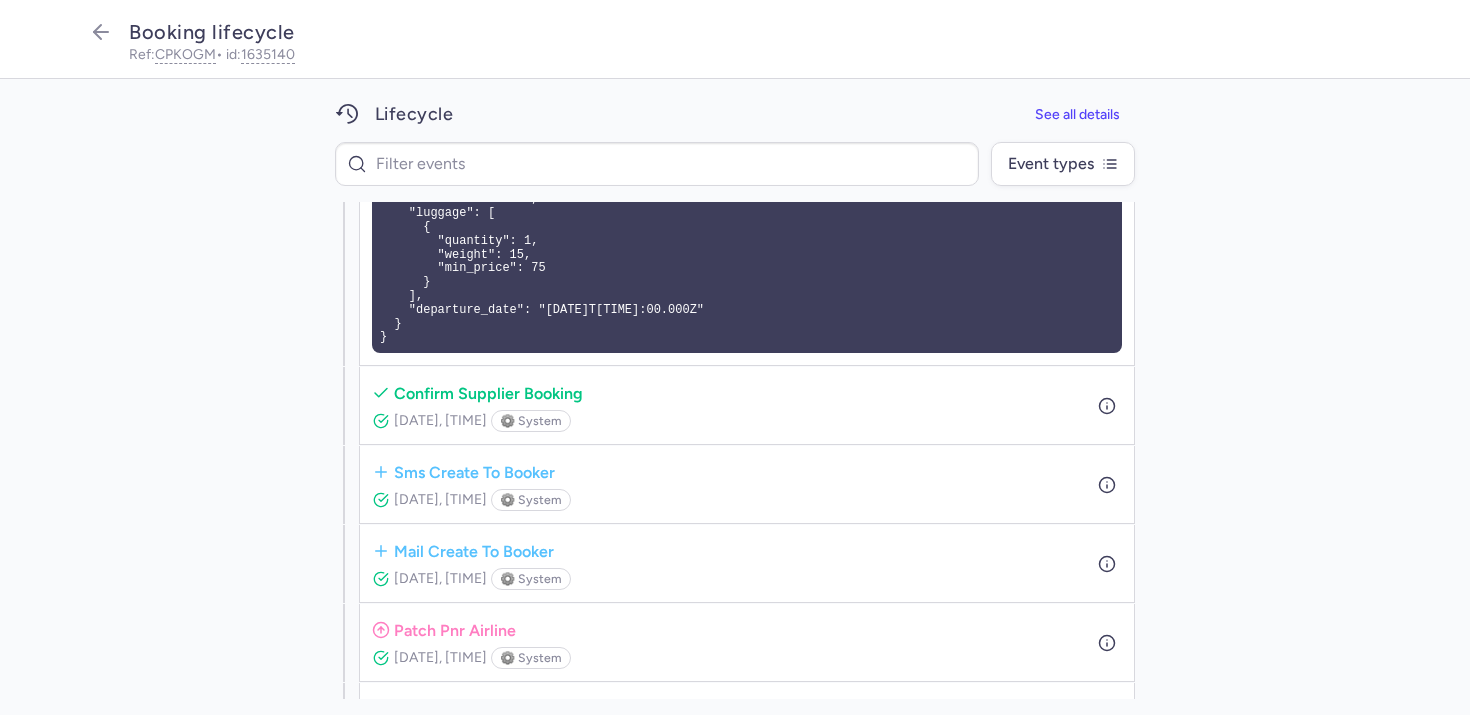 click on "confirm supplier booking [DATE], [TIME] ⚙️ system" at bounding box center [747, 405] 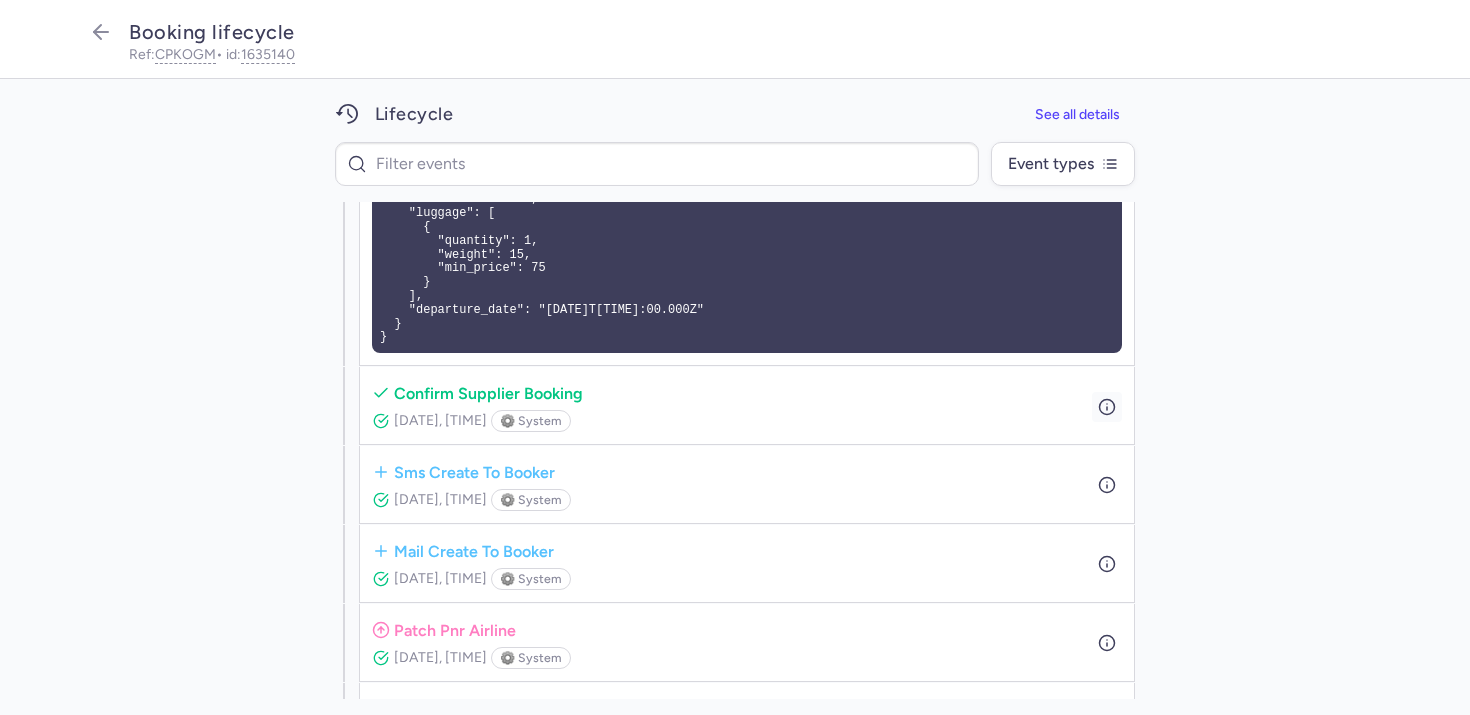 click 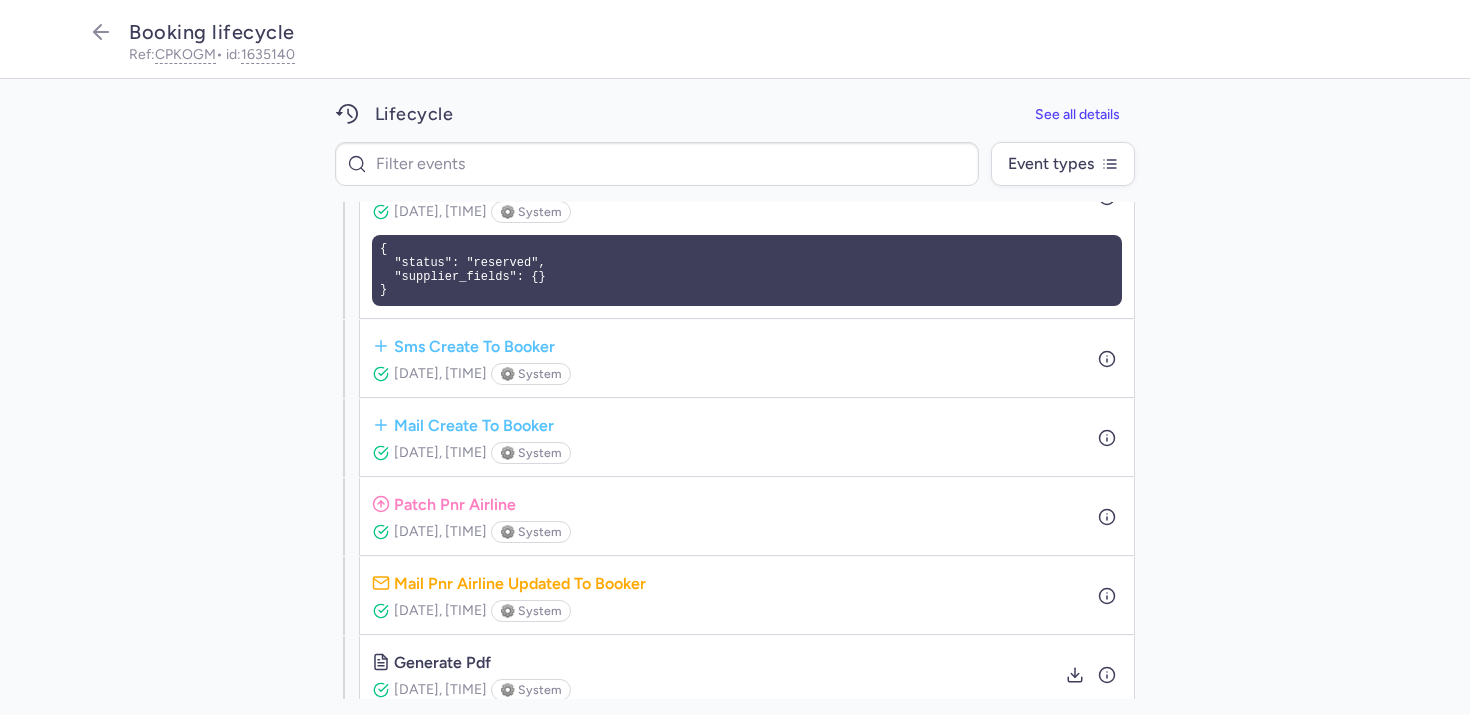 scroll, scrollTop: 1226, scrollLeft: 0, axis: vertical 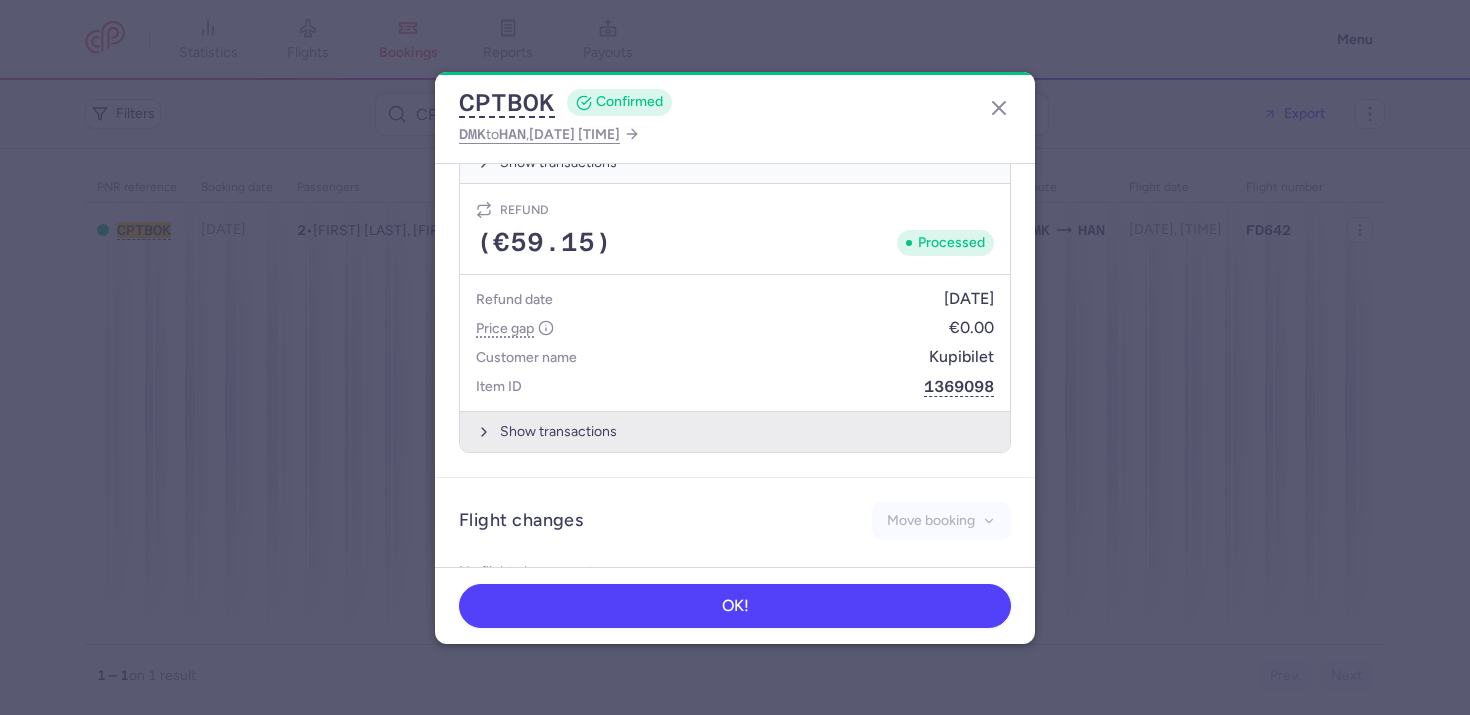 click on "Show transactions" at bounding box center (735, 431) 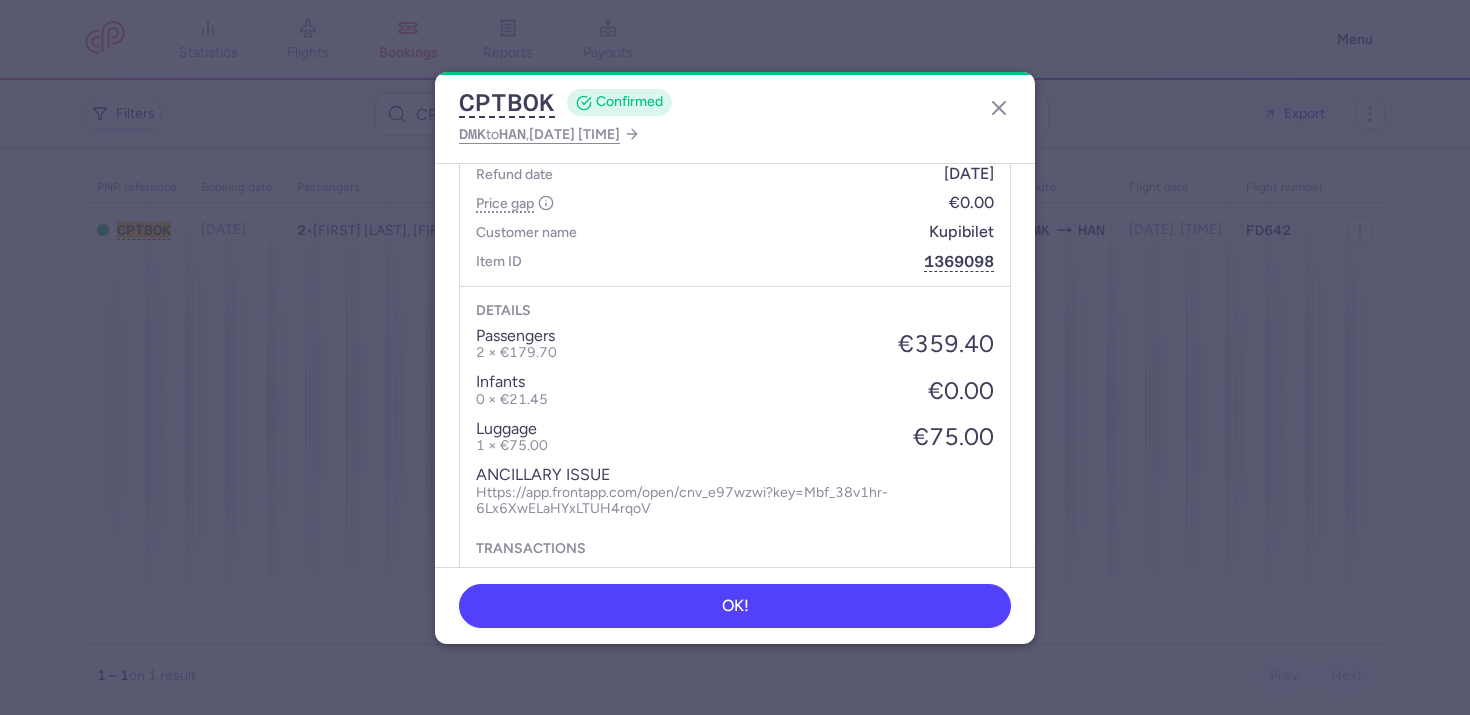 scroll, scrollTop: 1125, scrollLeft: 0, axis: vertical 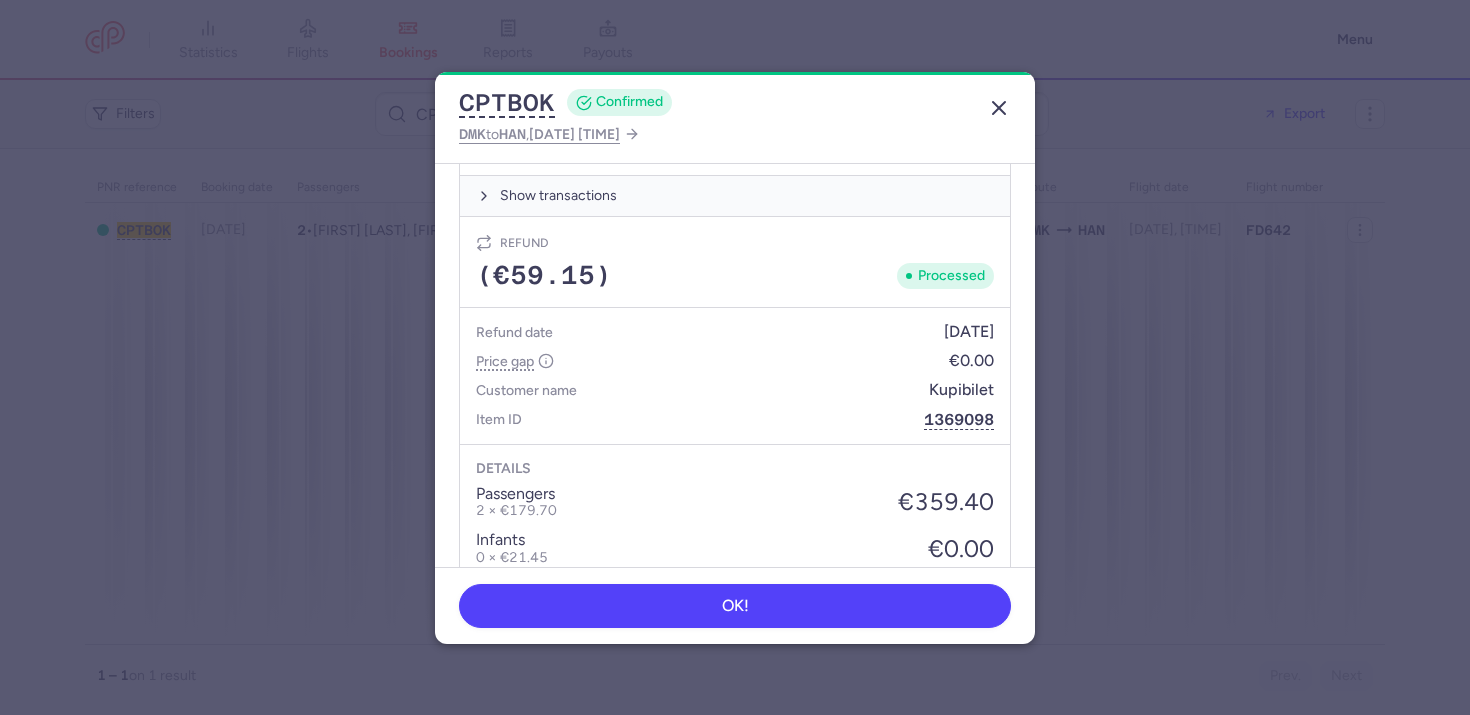 click 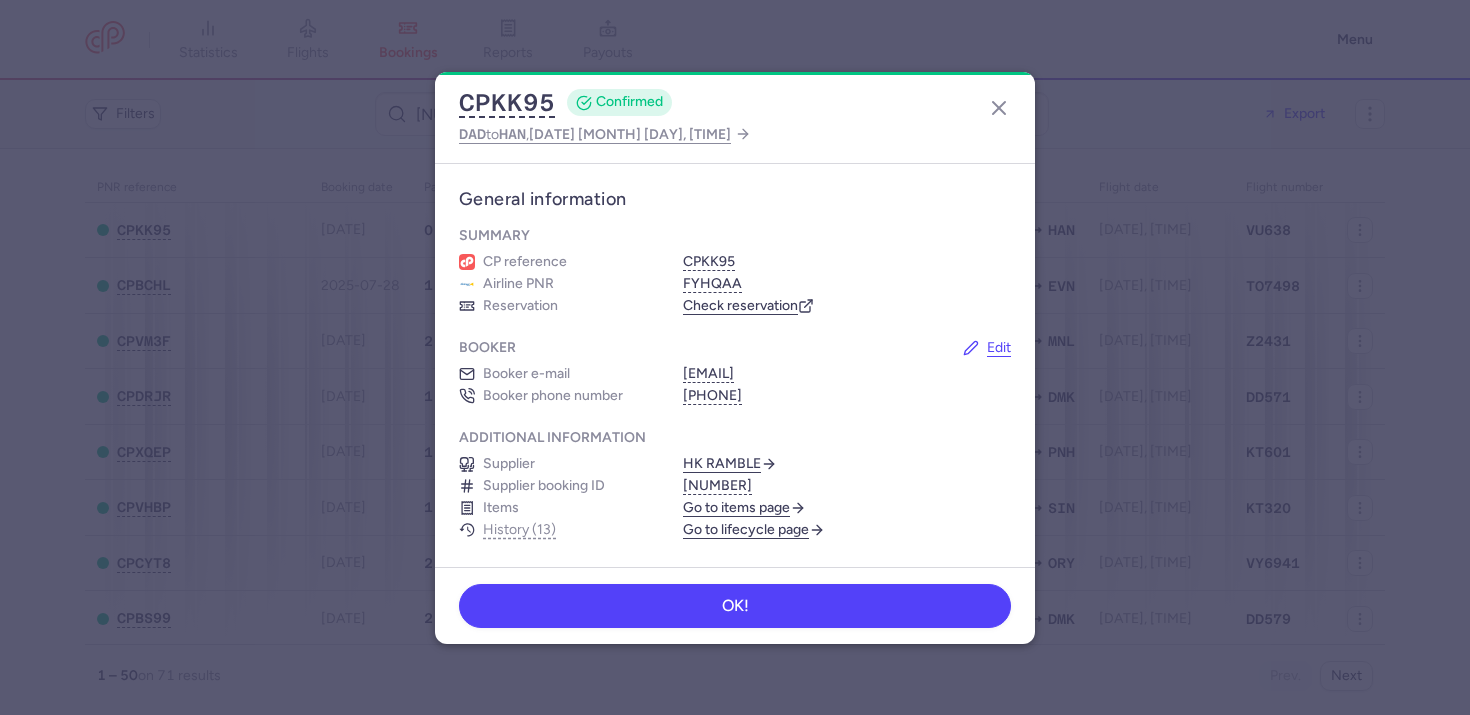 scroll, scrollTop: 0, scrollLeft: 0, axis: both 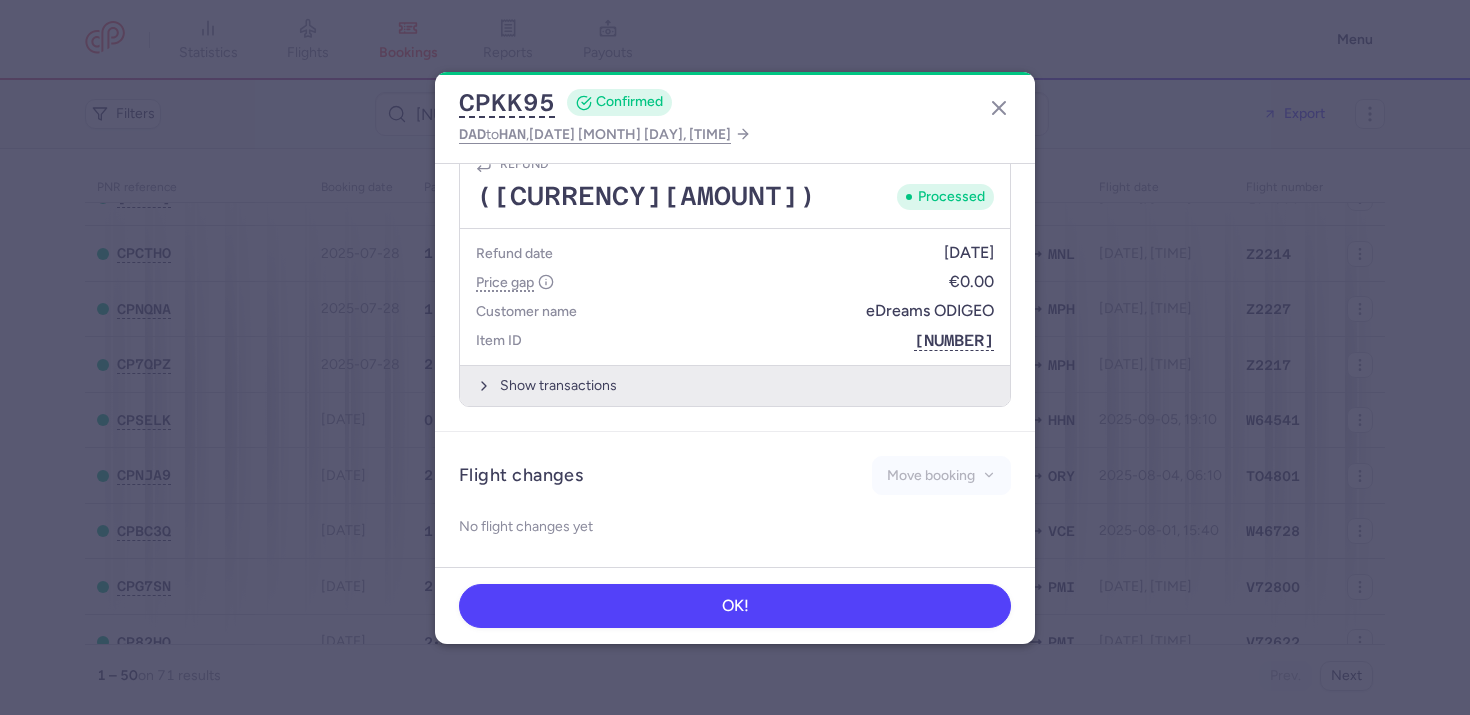 click on "Show transactions" at bounding box center (735, 385) 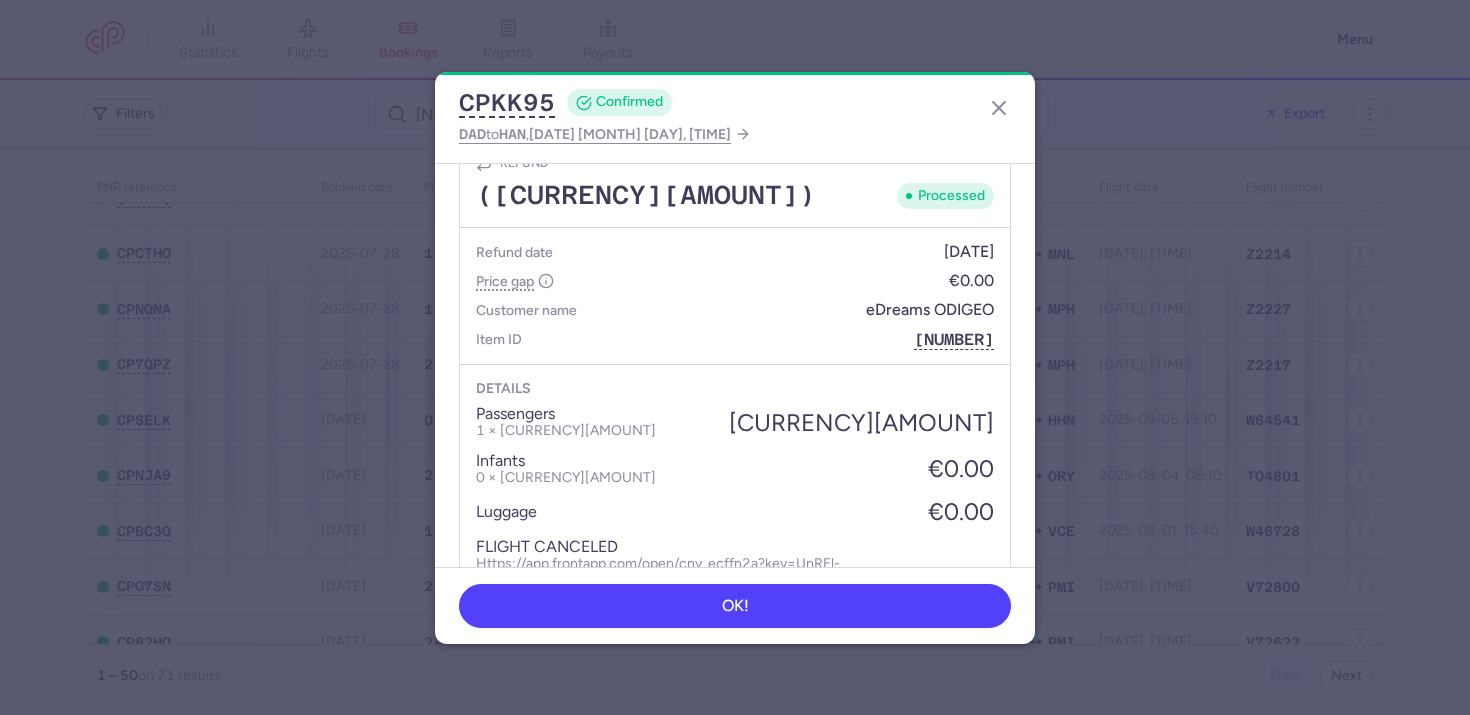 type 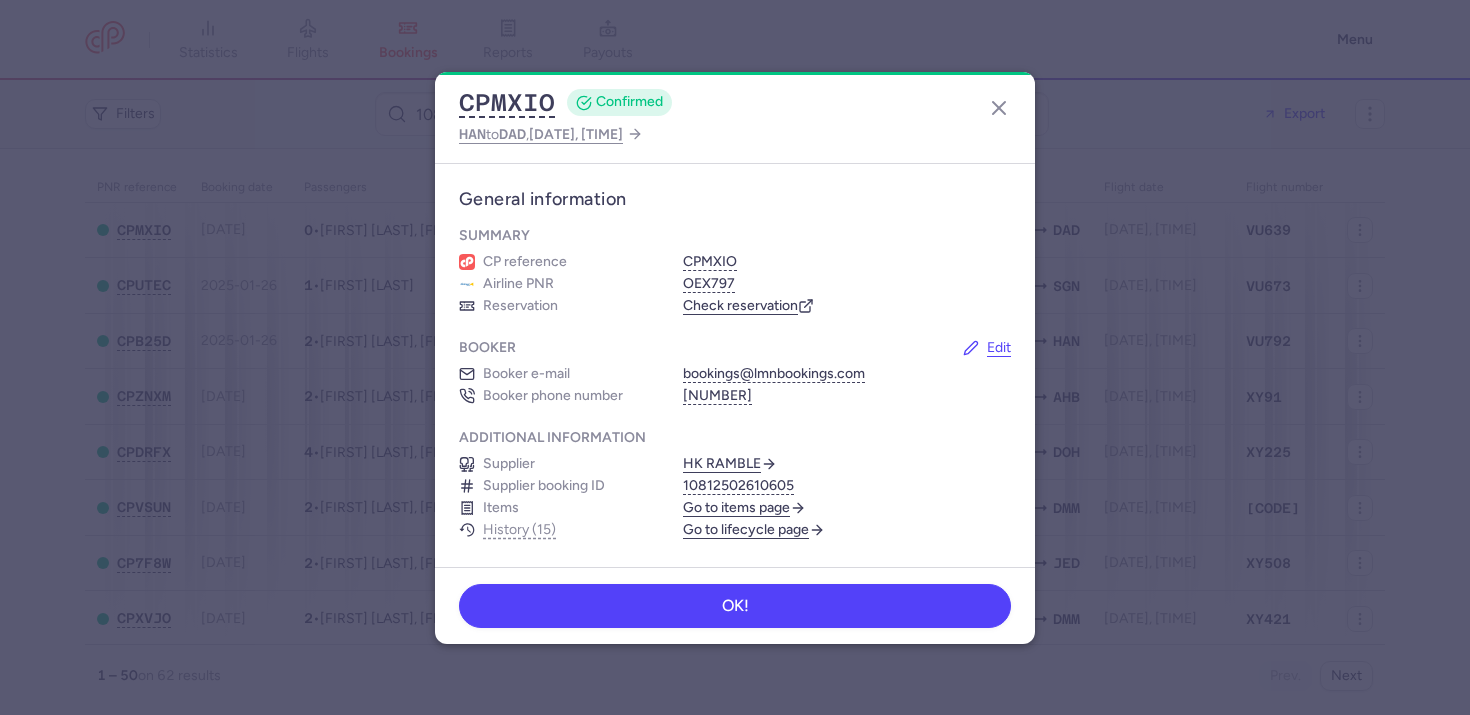 scroll, scrollTop: 0, scrollLeft: 0, axis: both 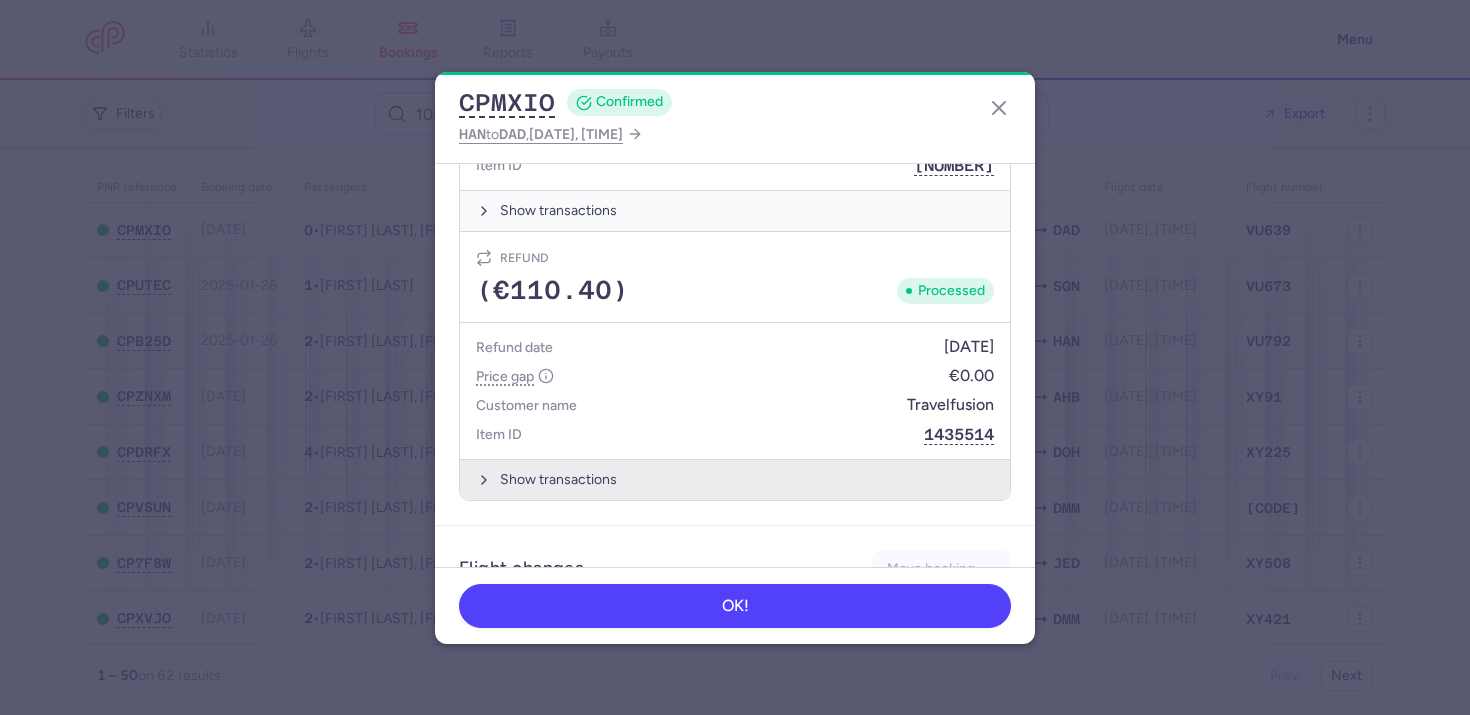 click on "Show transactions" at bounding box center [735, 479] 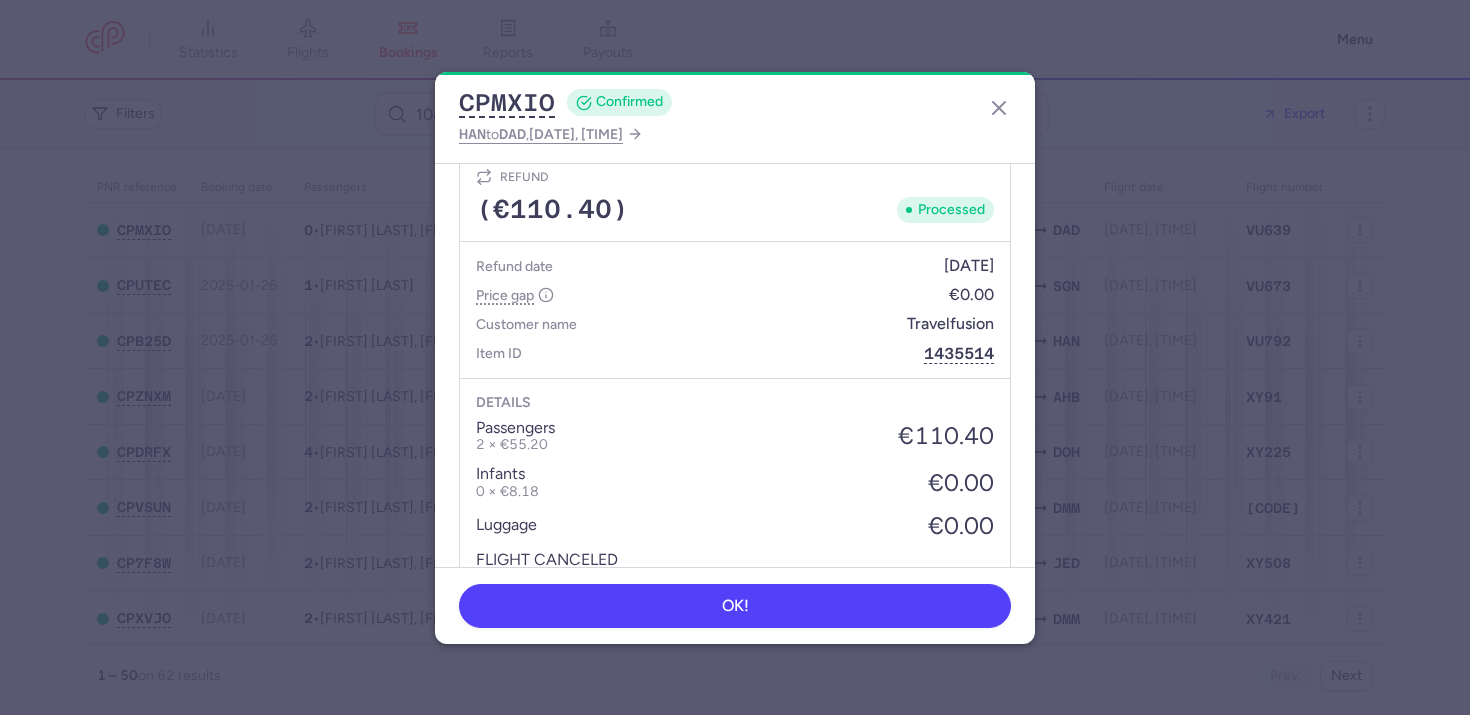 scroll, scrollTop: 1034, scrollLeft: 0, axis: vertical 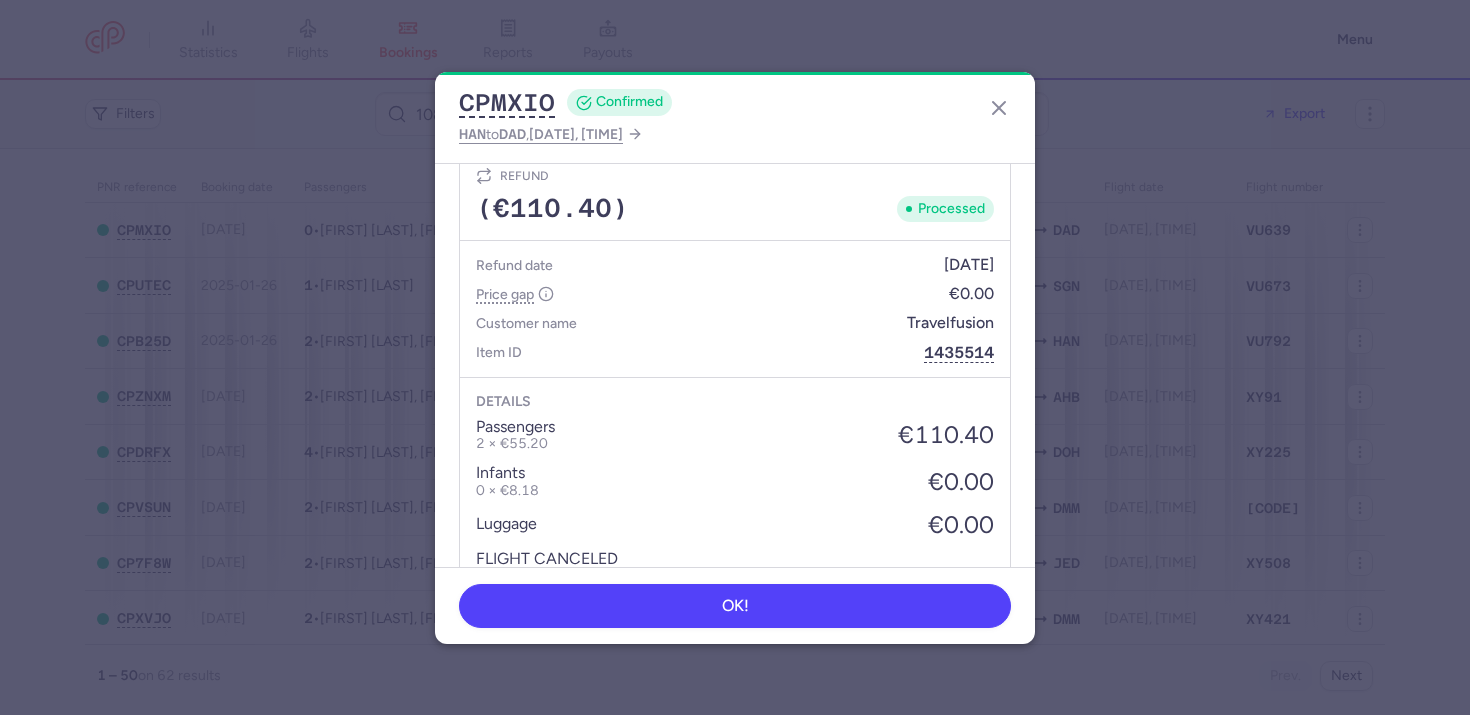 type 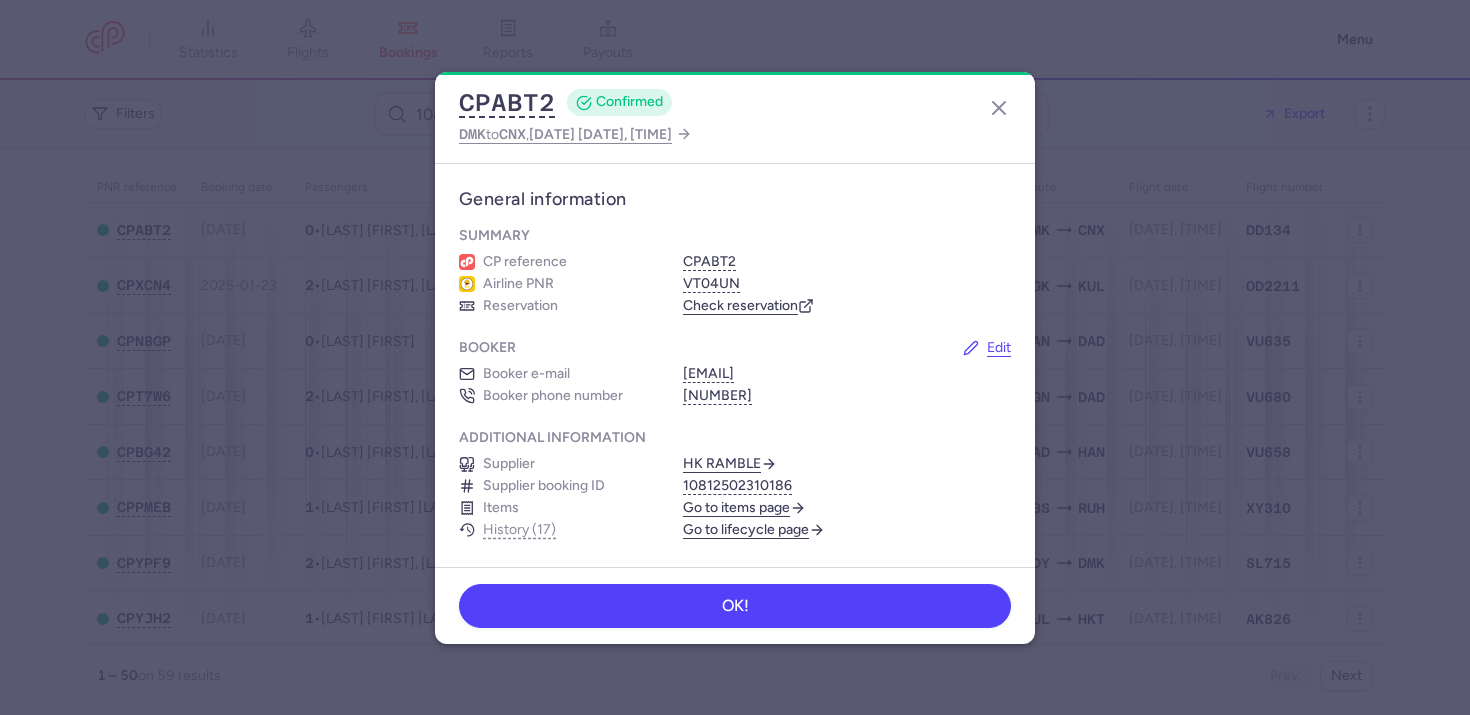 scroll, scrollTop: 0, scrollLeft: 0, axis: both 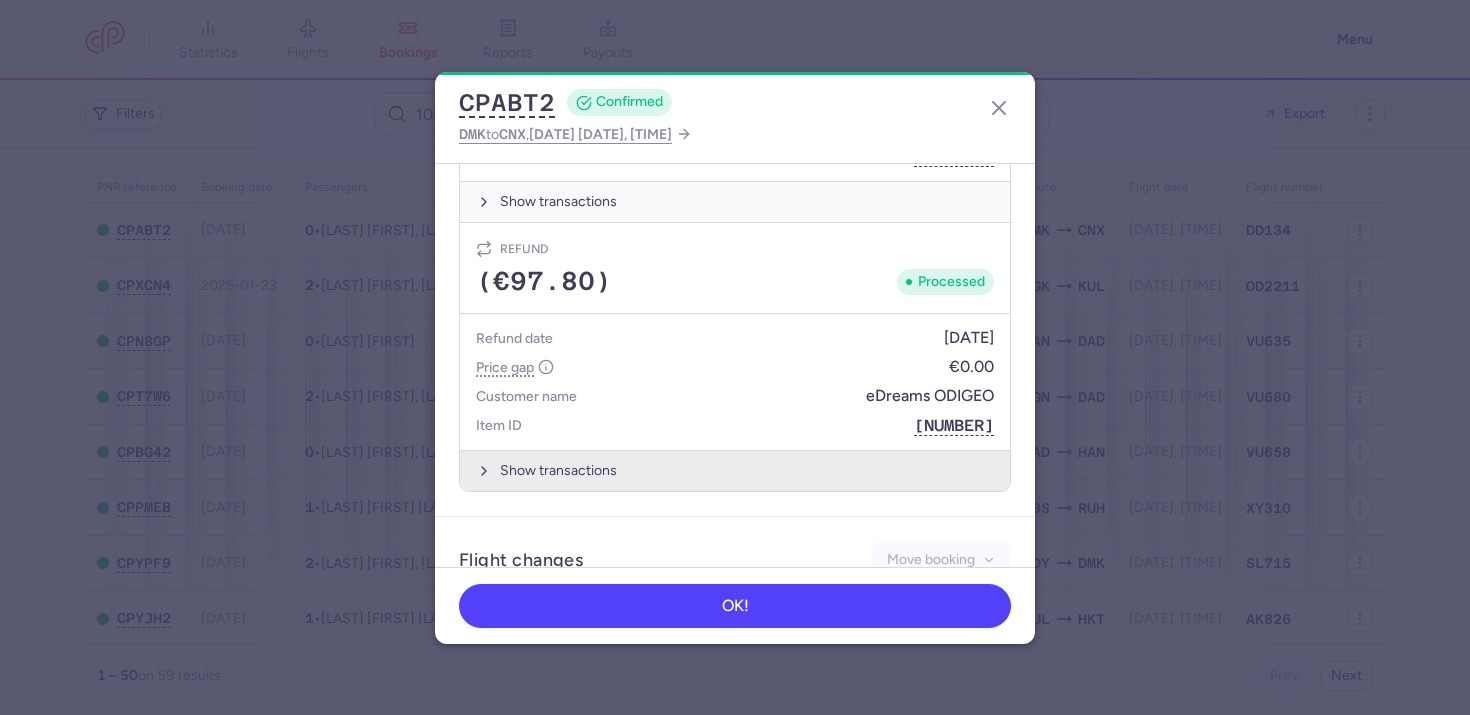 click on "Show transactions" at bounding box center [735, 470] 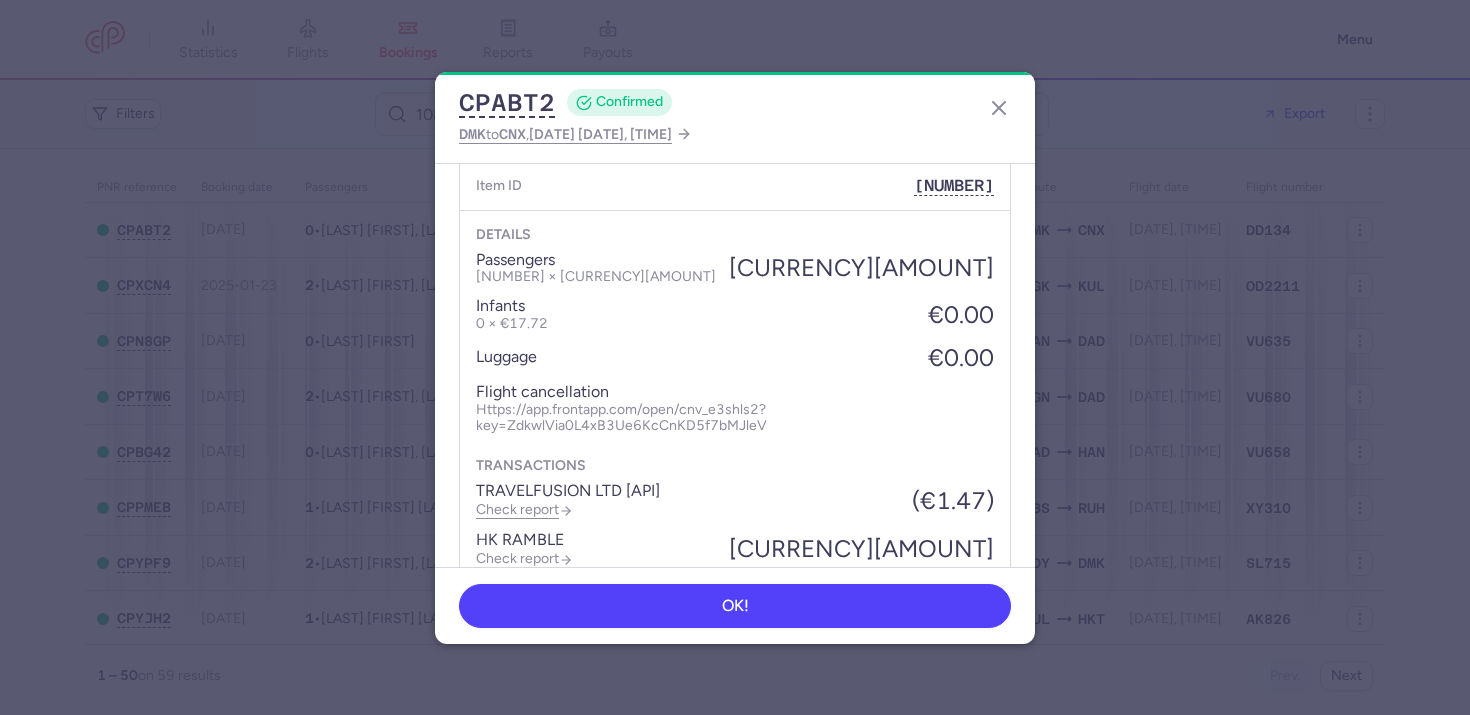 scroll, scrollTop: 1551, scrollLeft: 0, axis: vertical 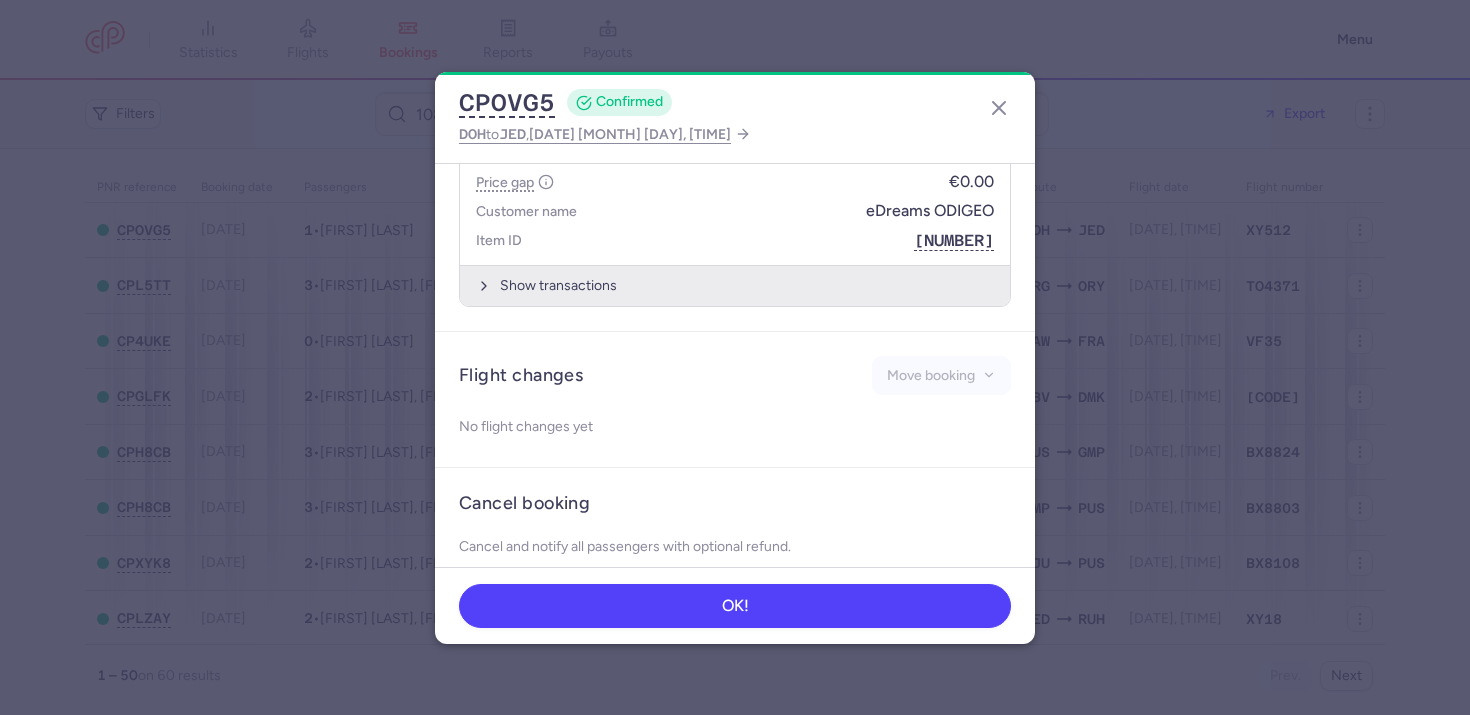 click on "Show transactions" at bounding box center (735, 285) 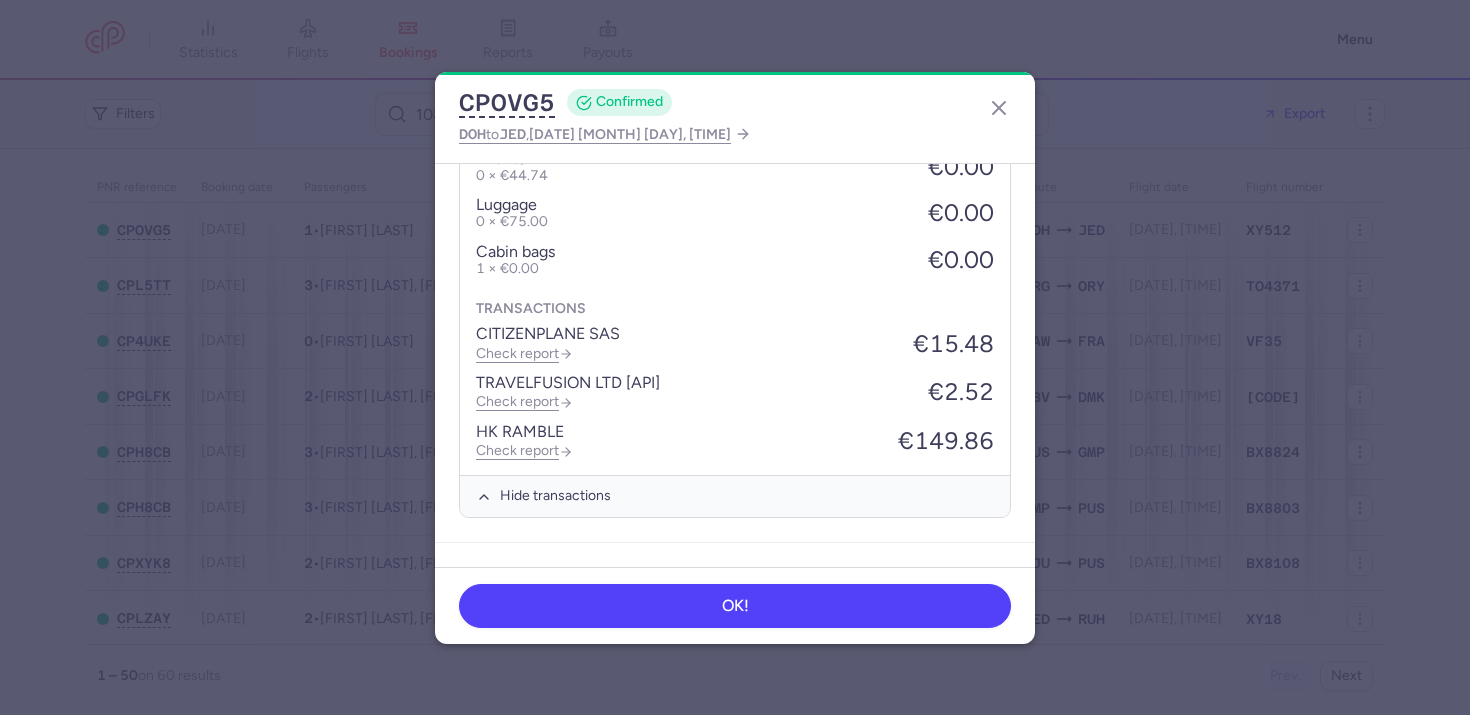 scroll, scrollTop: 1151, scrollLeft: 0, axis: vertical 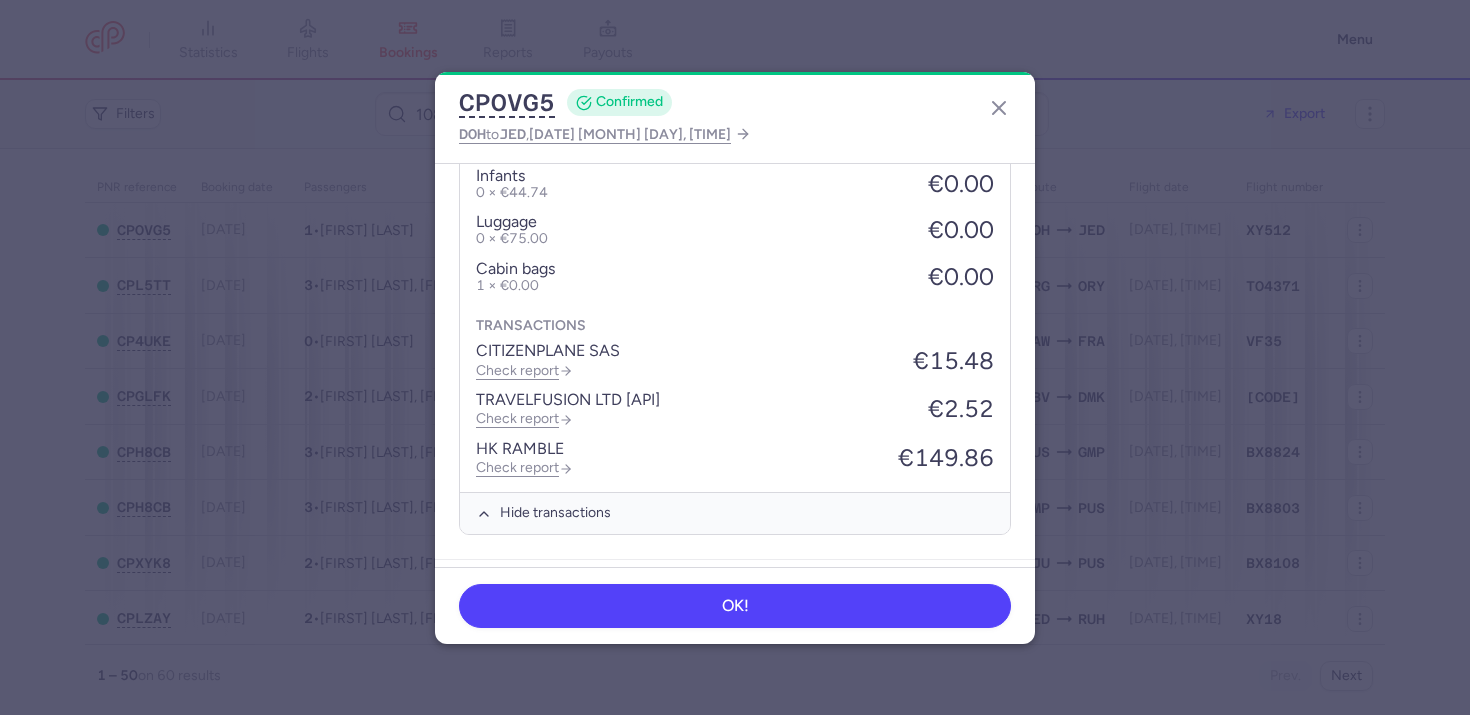 type 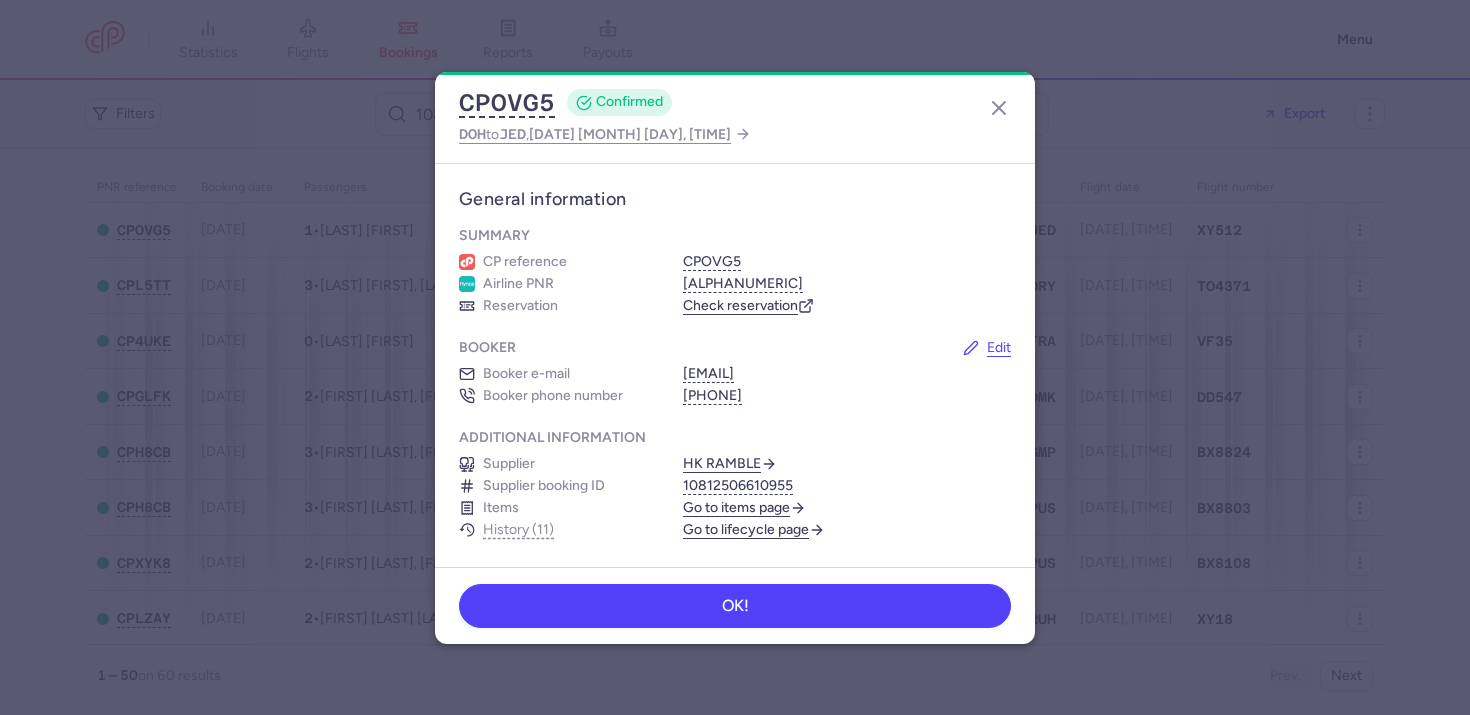 scroll, scrollTop: 0, scrollLeft: 0, axis: both 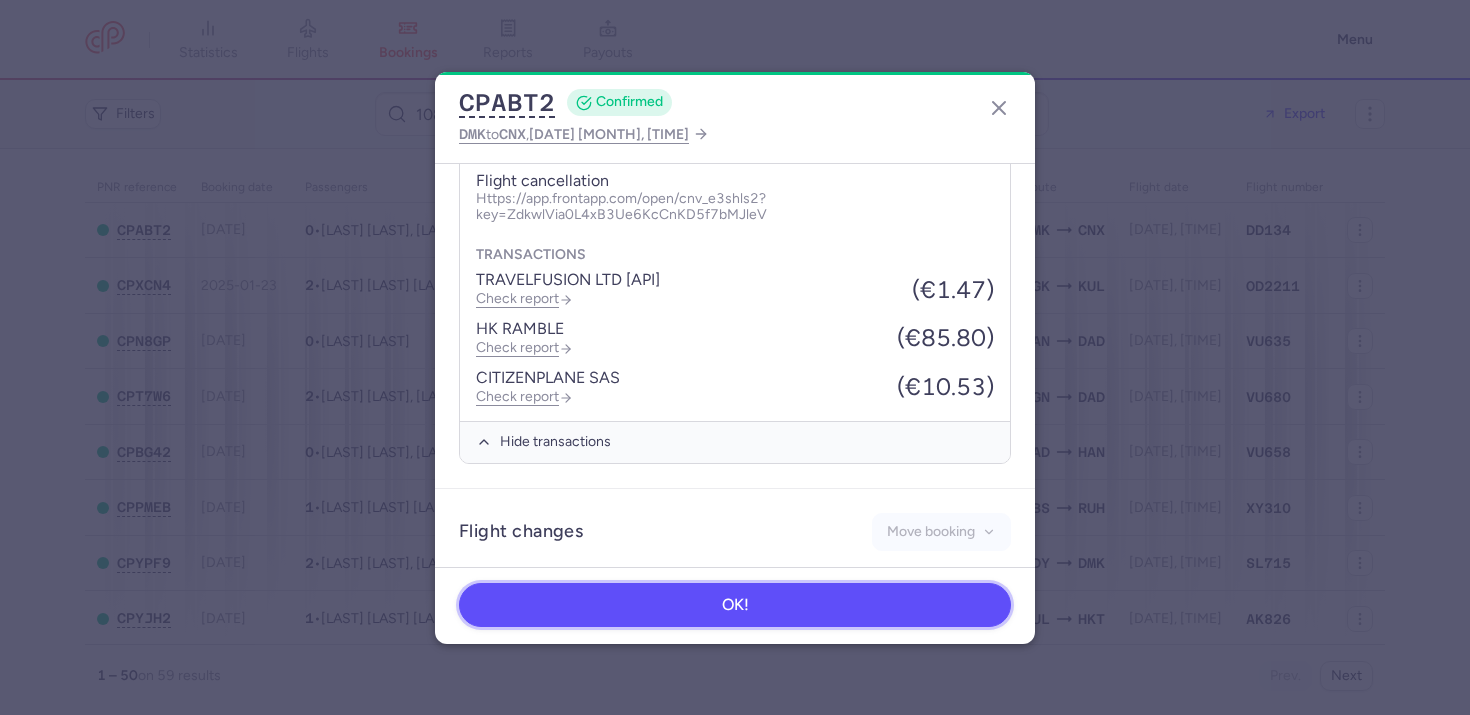click on "OK!" at bounding box center [735, 605] 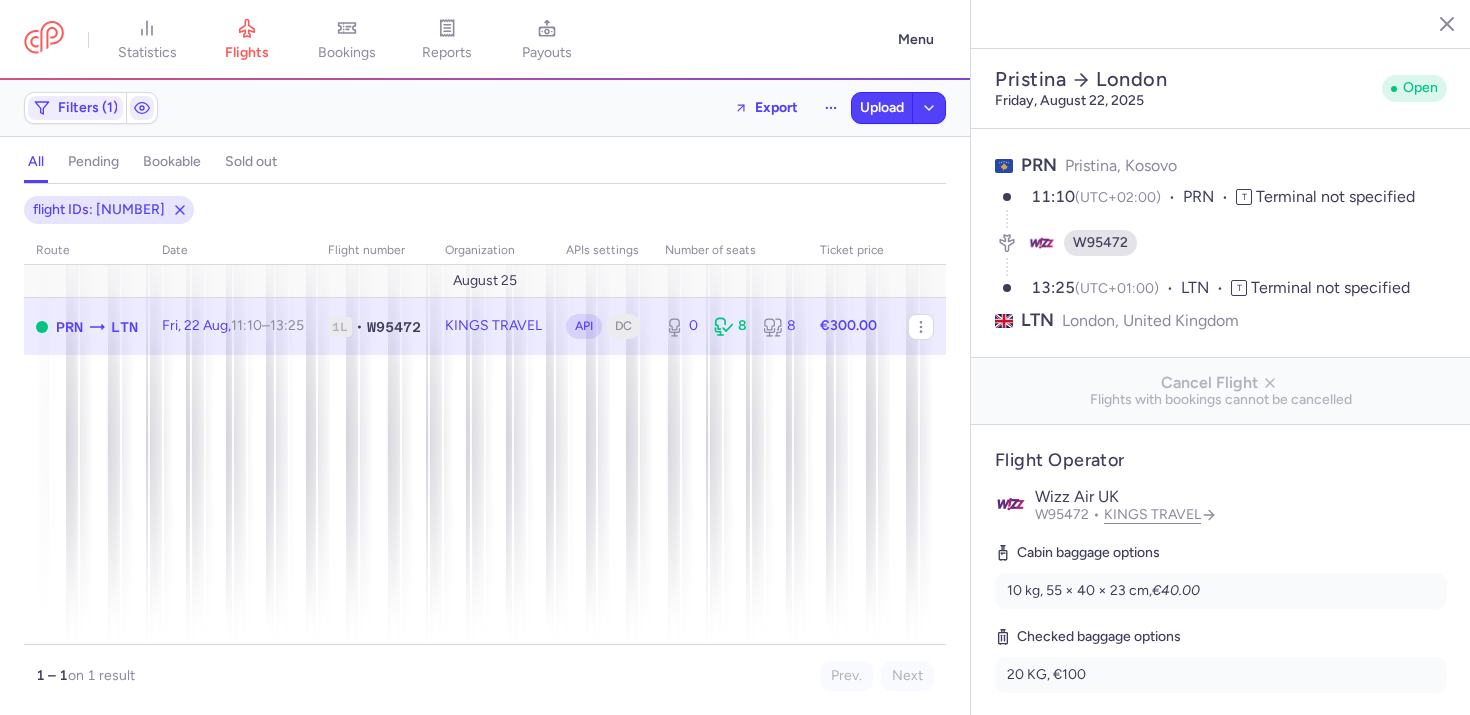 select on "days" 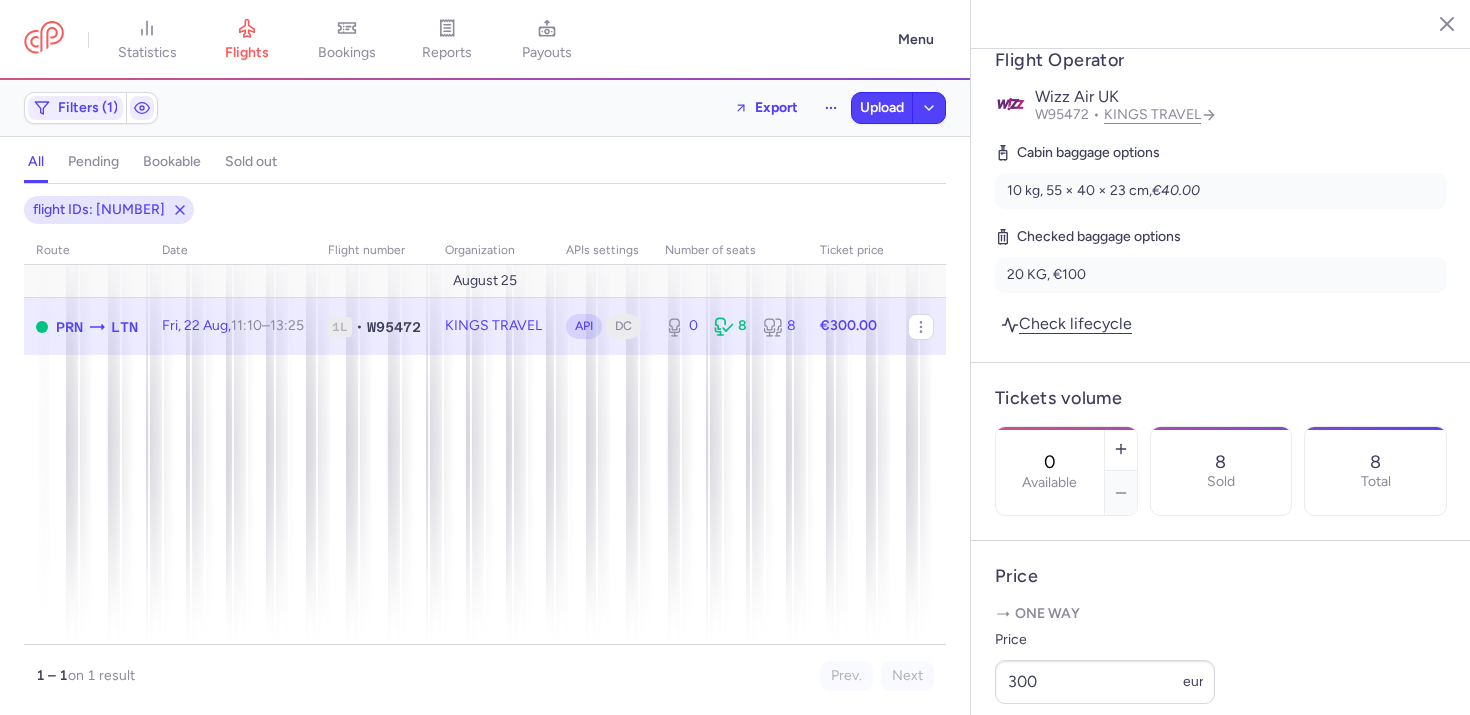 scroll, scrollTop: 328, scrollLeft: 0, axis: vertical 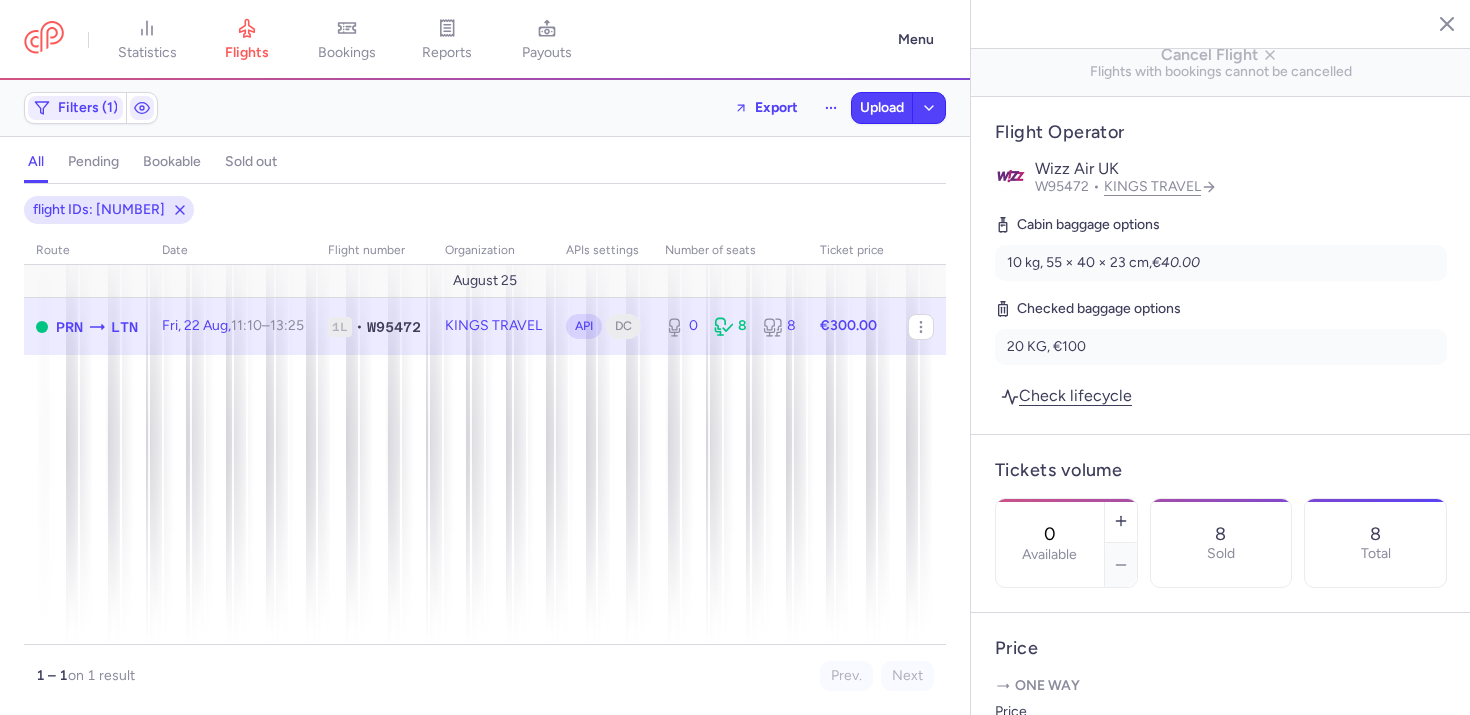 click on "KINGS TRAVEL" at bounding box center (493, 326) 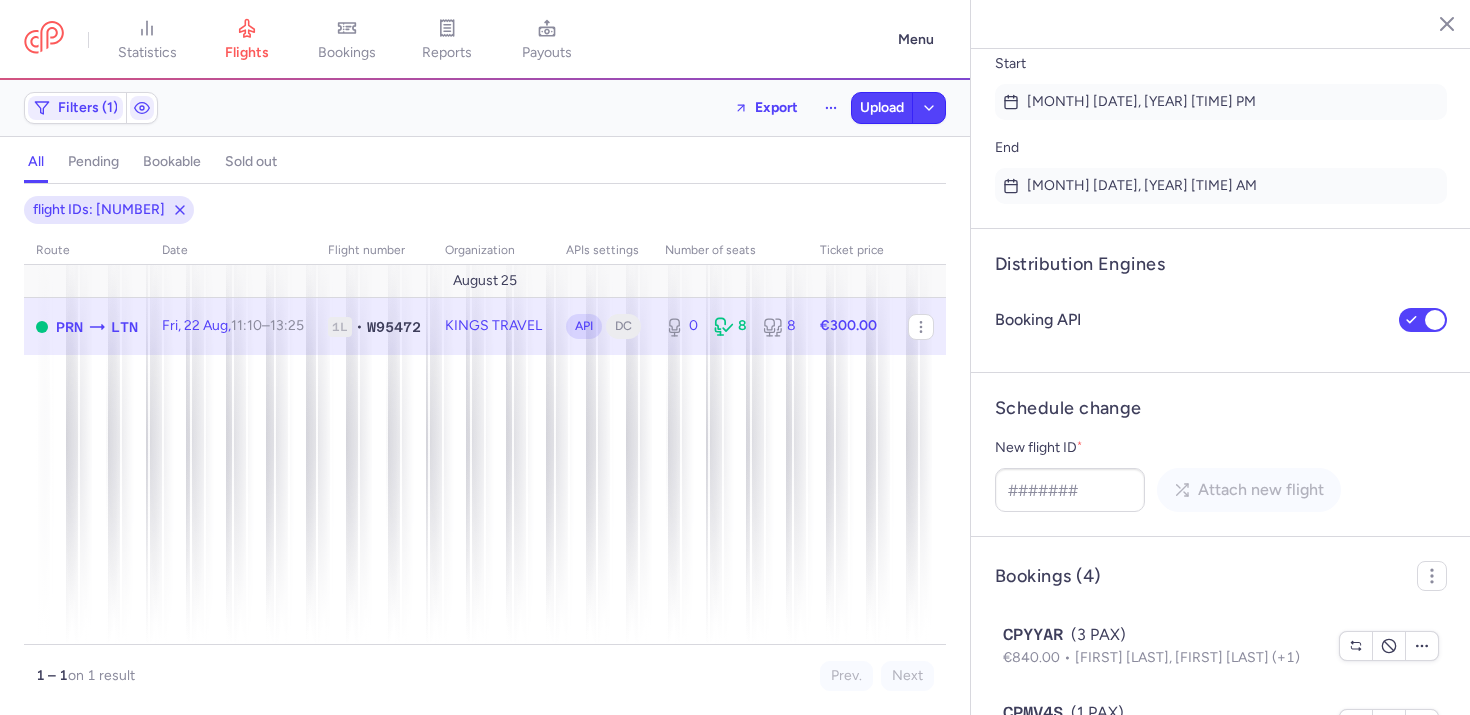 scroll, scrollTop: 1641, scrollLeft: 0, axis: vertical 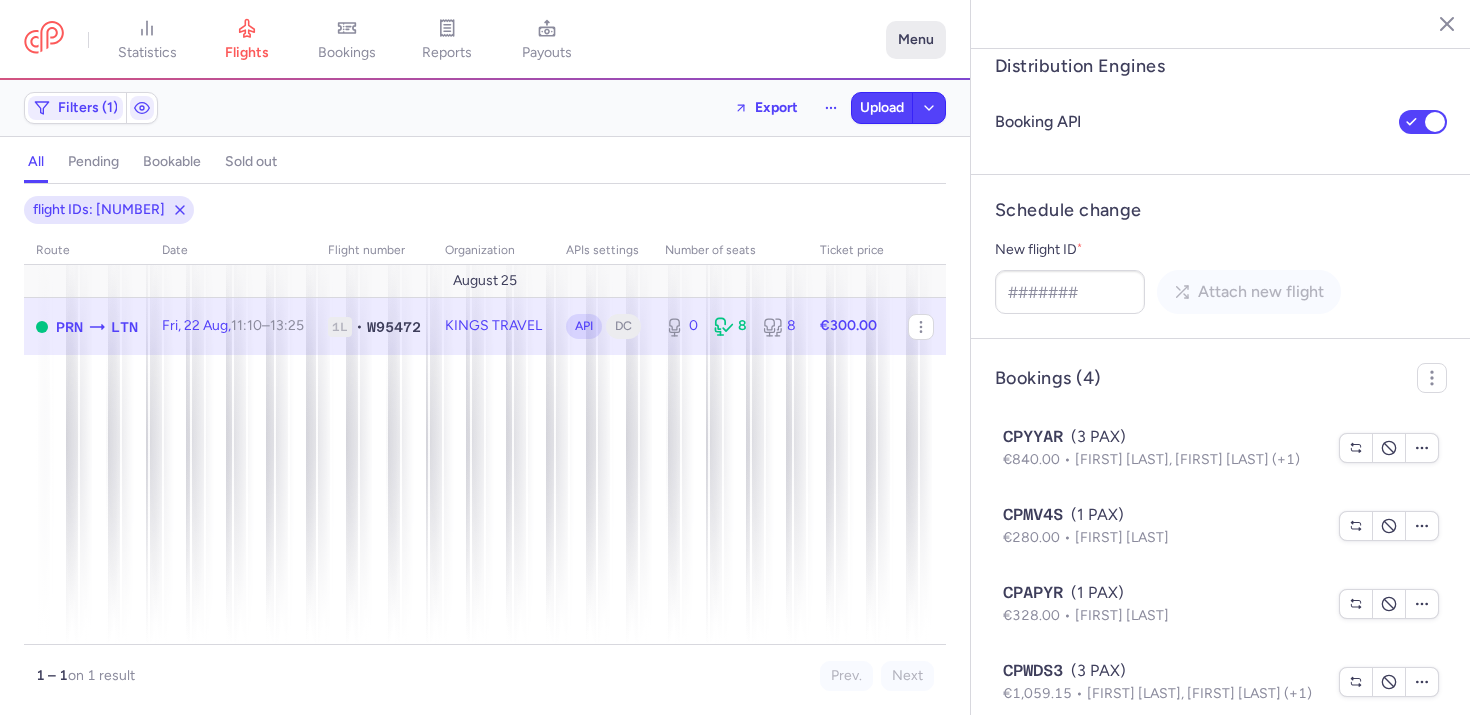 click on "Menu" at bounding box center (916, 40) 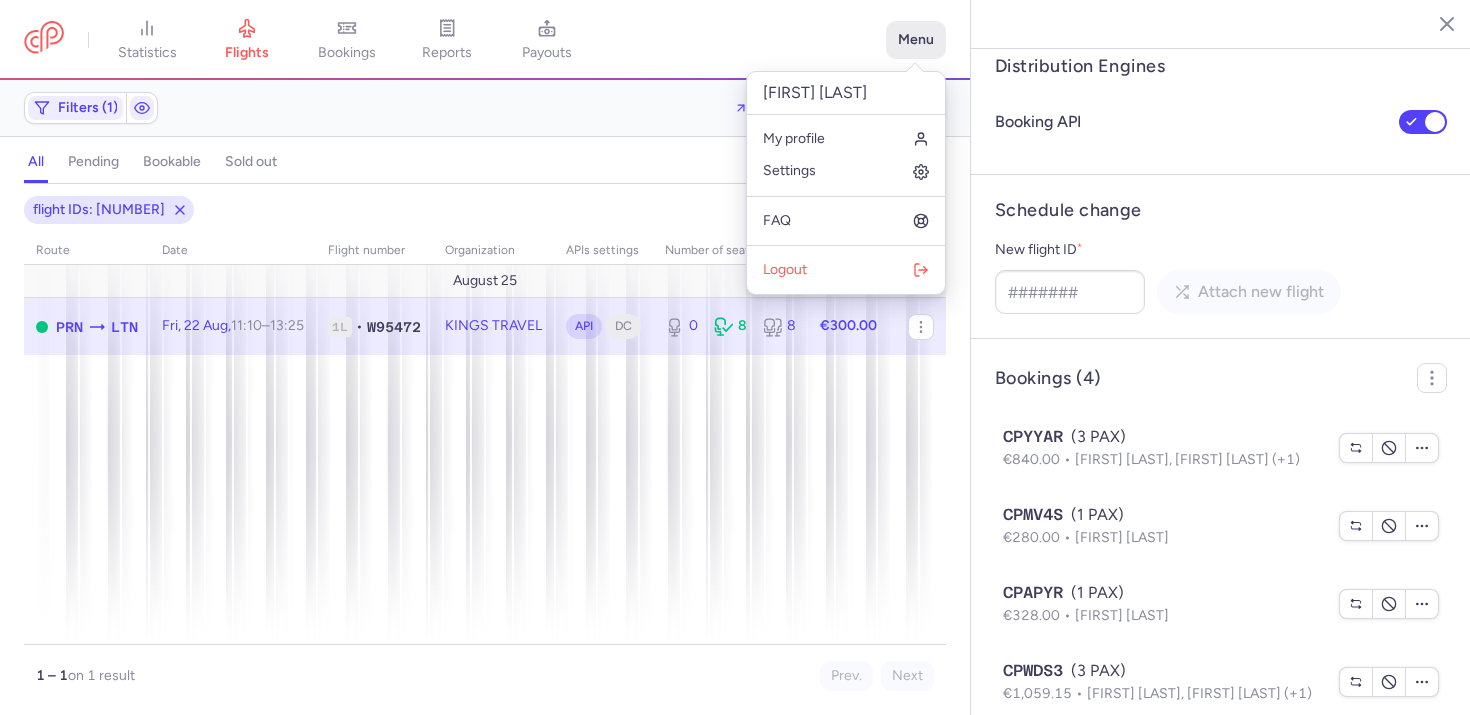 click on "Menu" at bounding box center [916, 40] 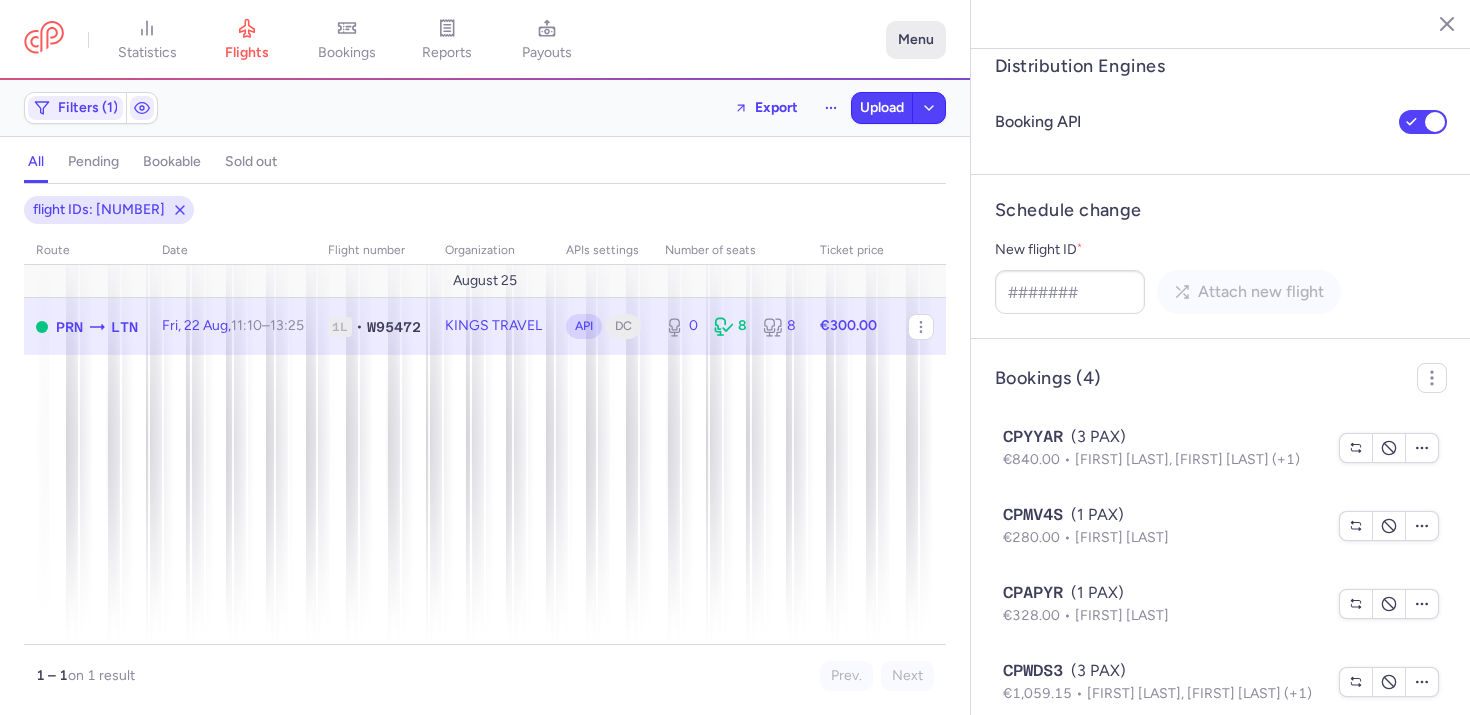 click on "Menu" at bounding box center [916, 40] 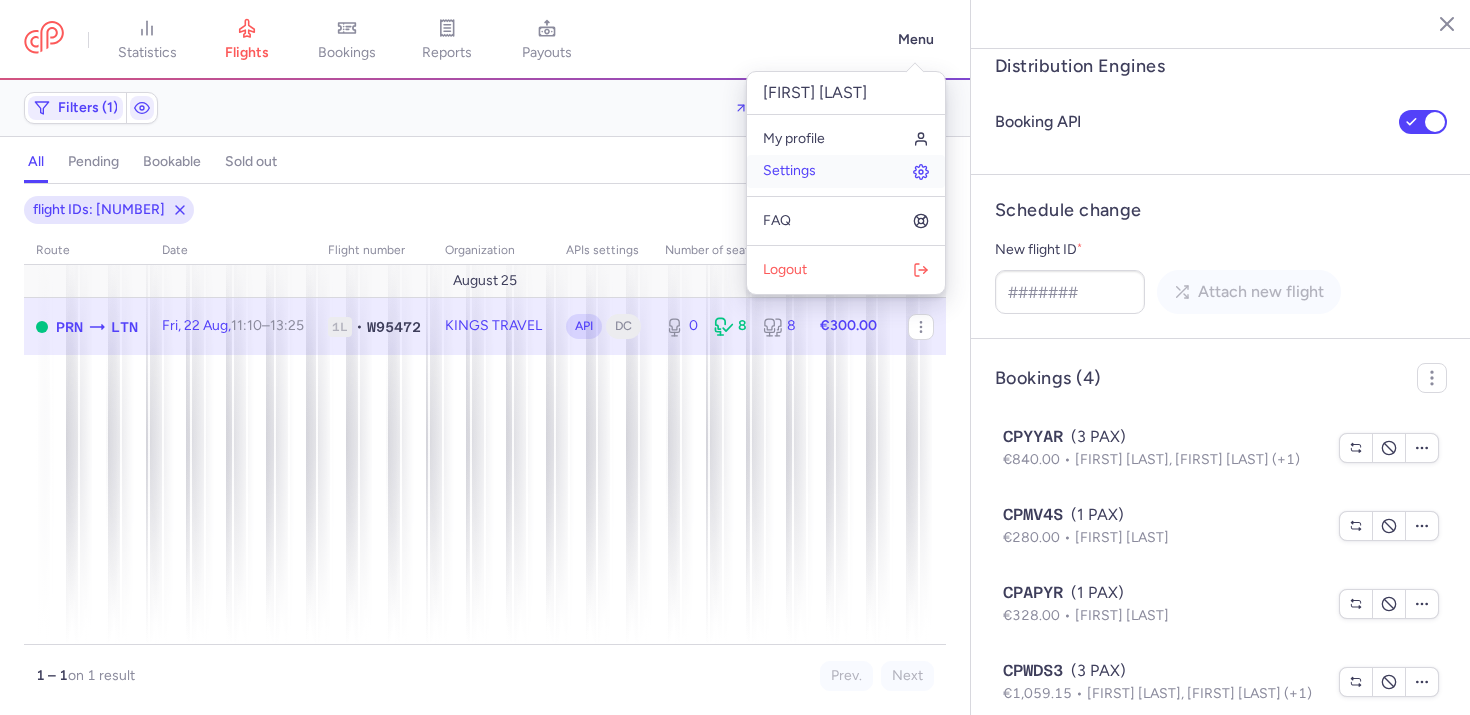 click on "Settings" at bounding box center [846, 171] 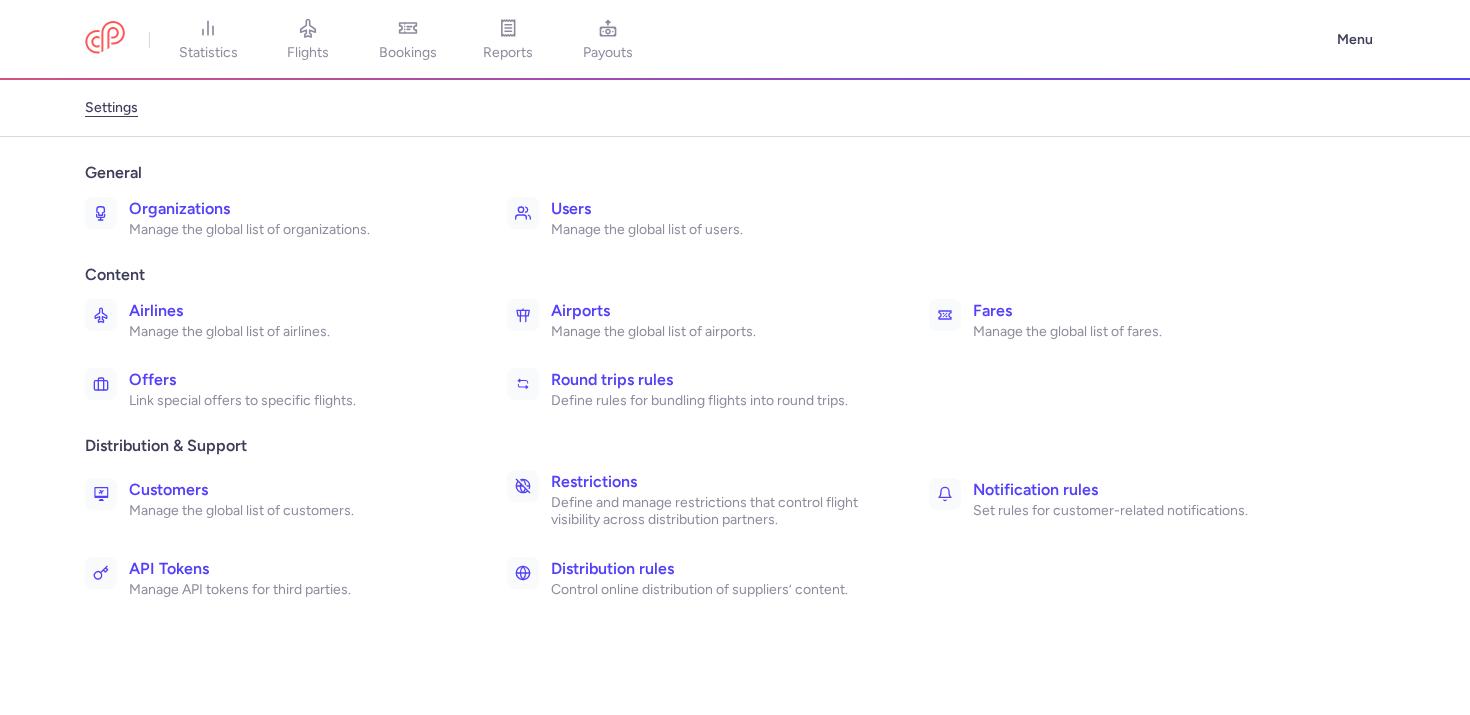 click on "Define and manage restrictions that control flight visibility across distribution partners." at bounding box center [718, 511] 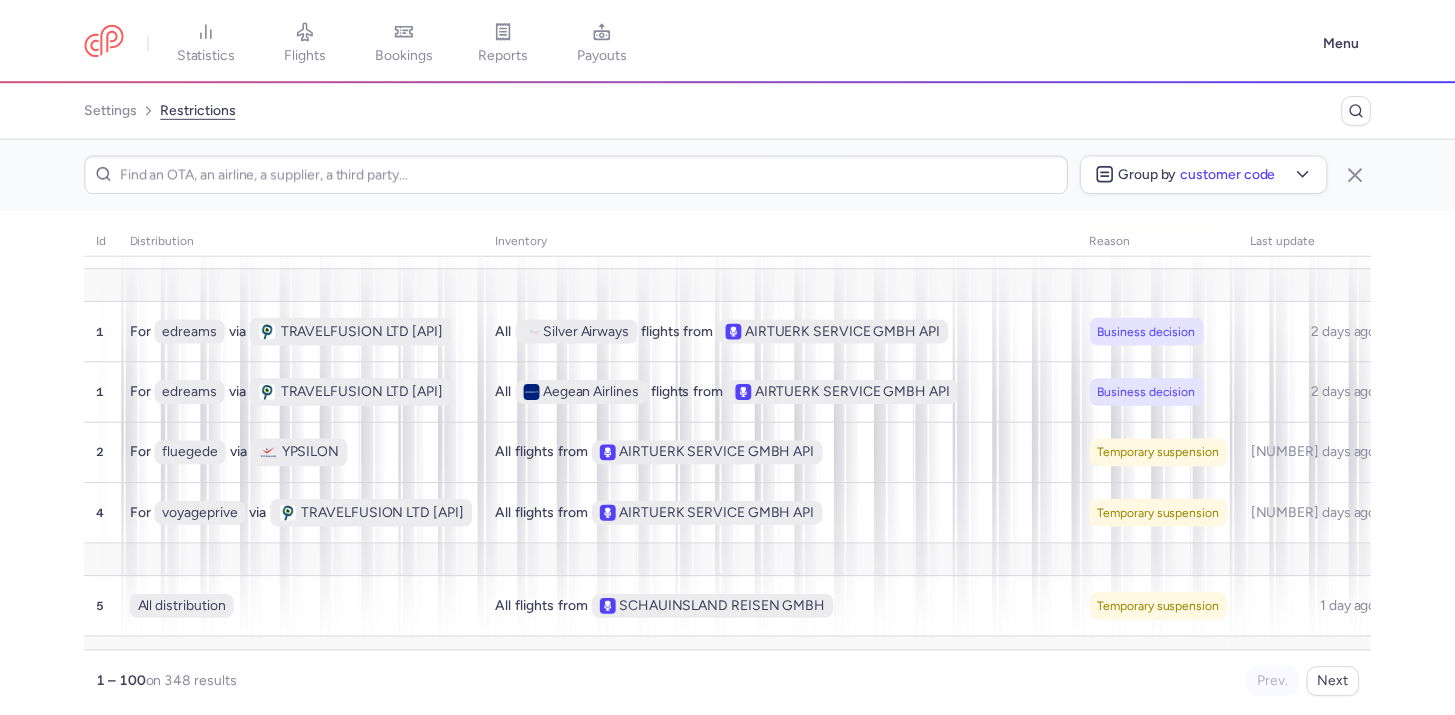scroll, scrollTop: 5499, scrollLeft: 0, axis: vertical 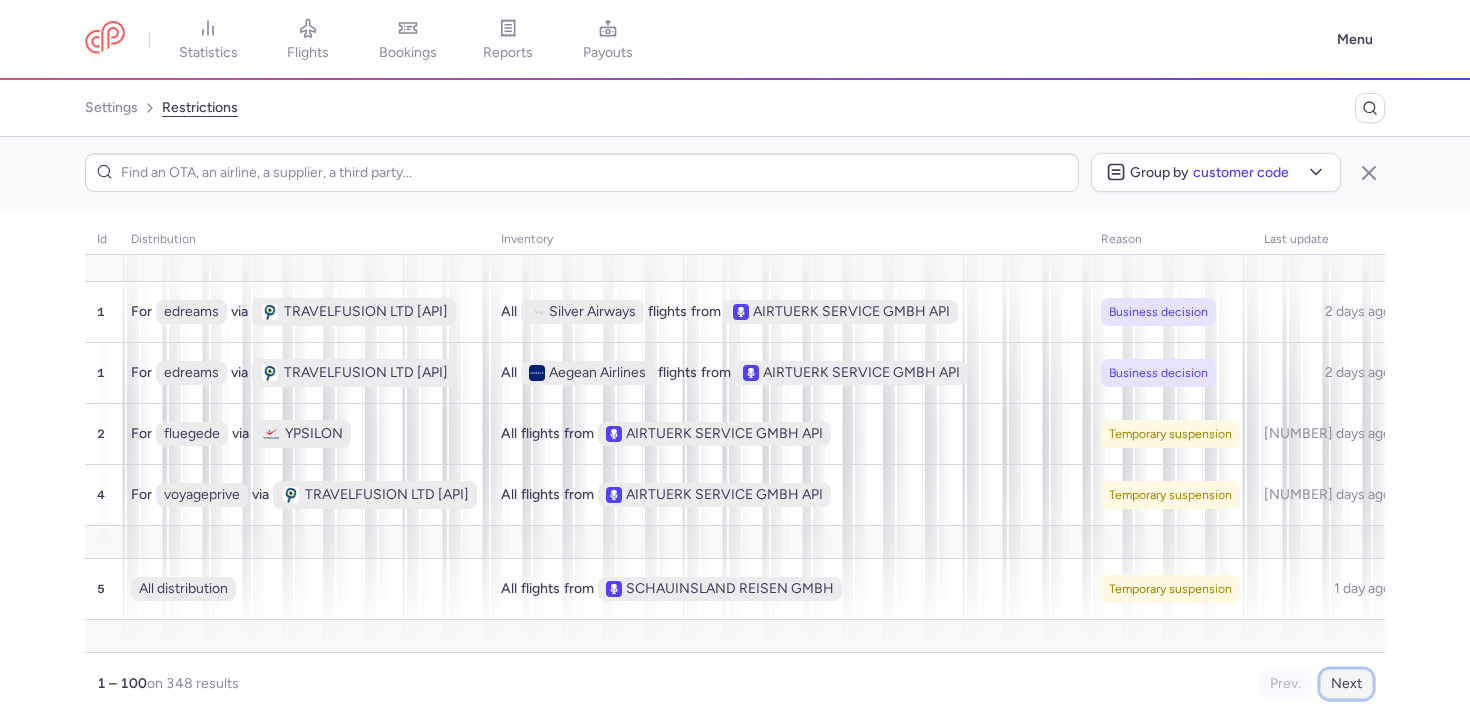 click on "Next" at bounding box center (1346, 684) 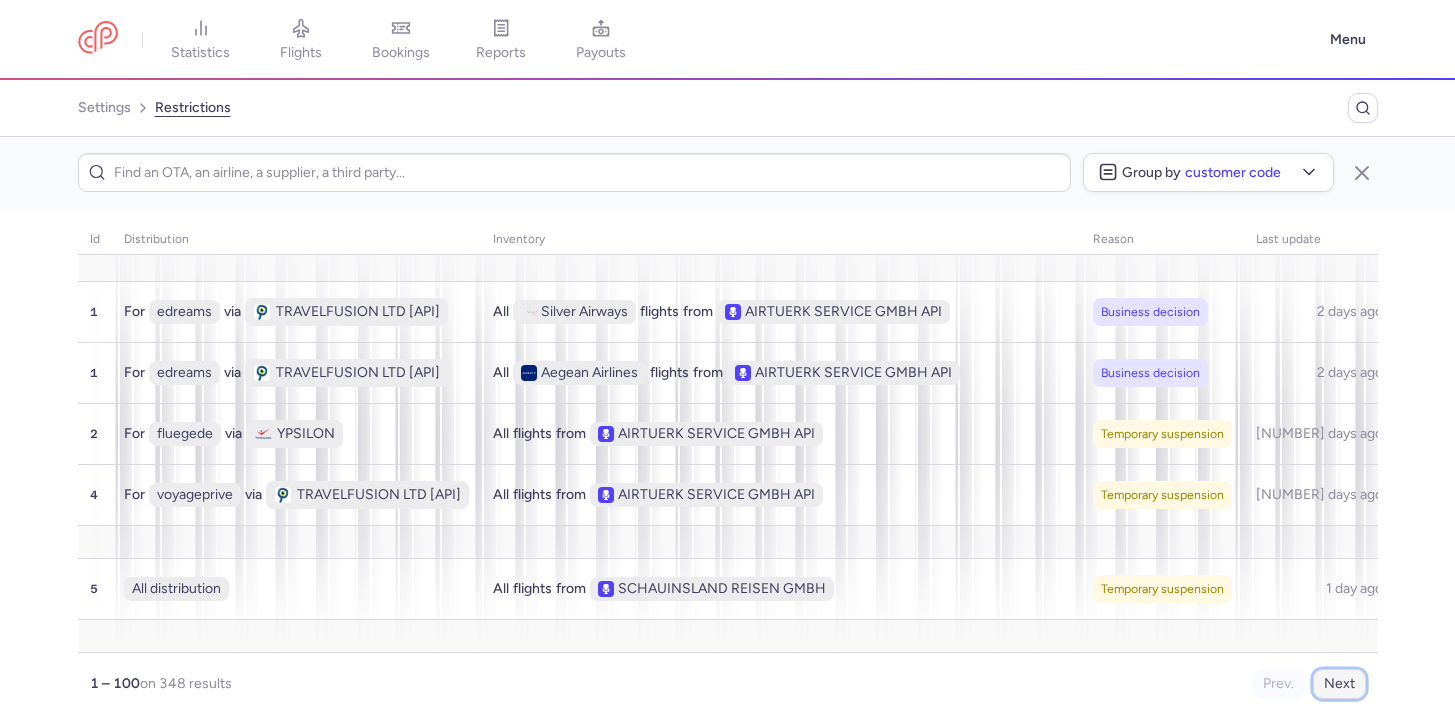 scroll, scrollTop: 0, scrollLeft: 0, axis: both 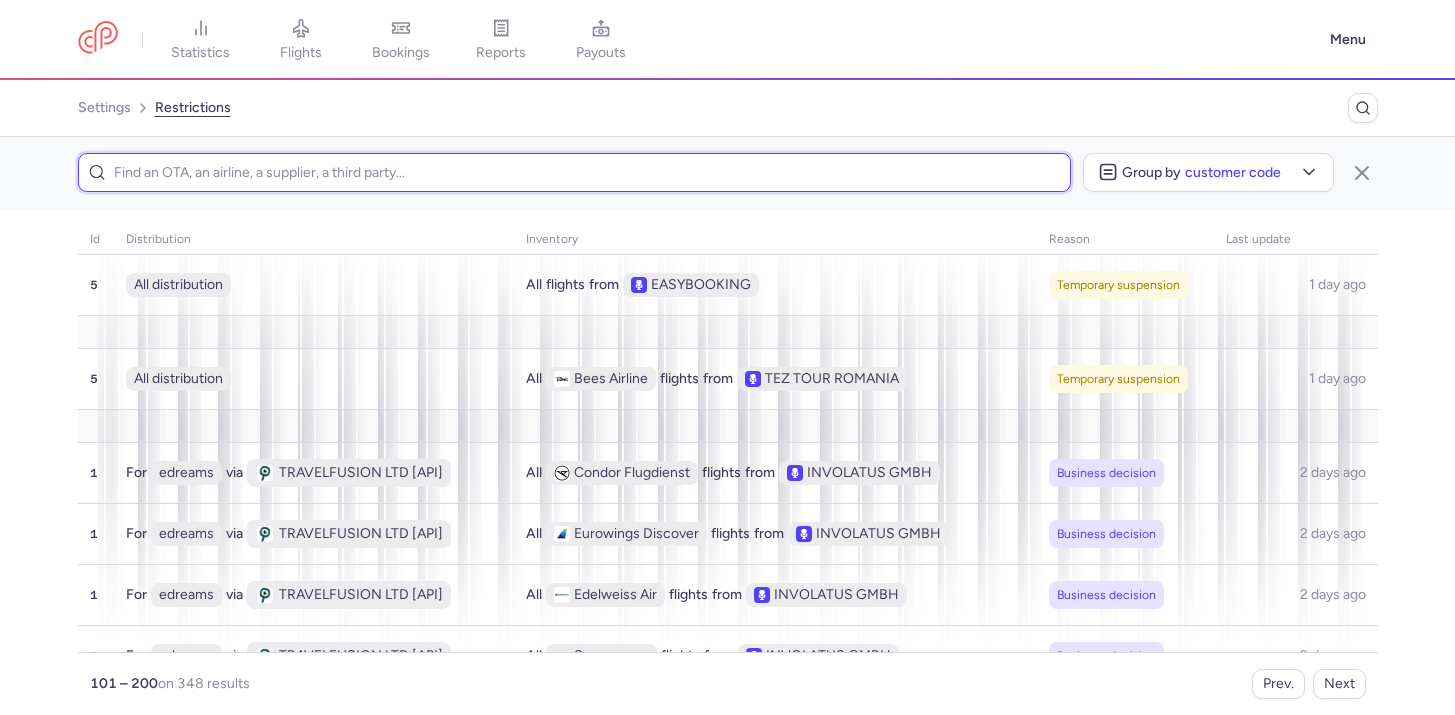 click at bounding box center [575, 172] 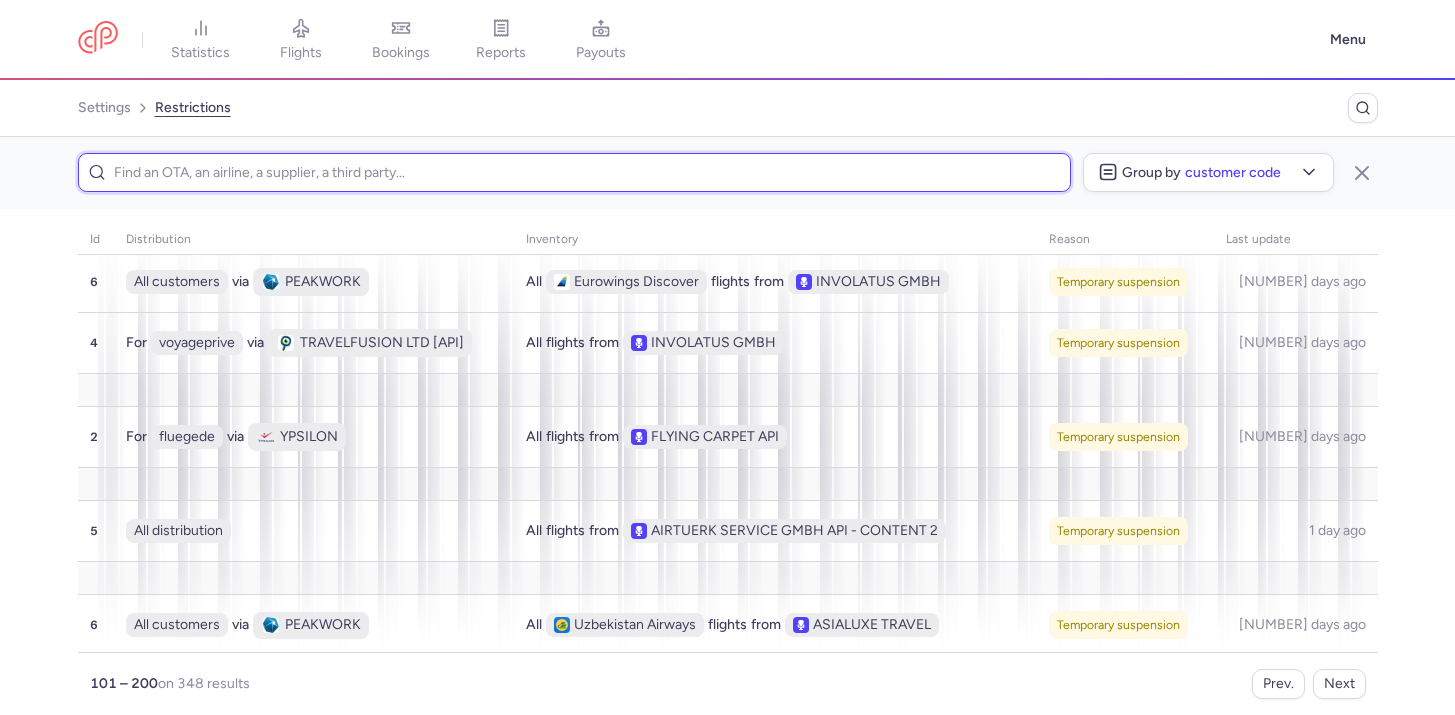 scroll, scrollTop: 935, scrollLeft: 0, axis: vertical 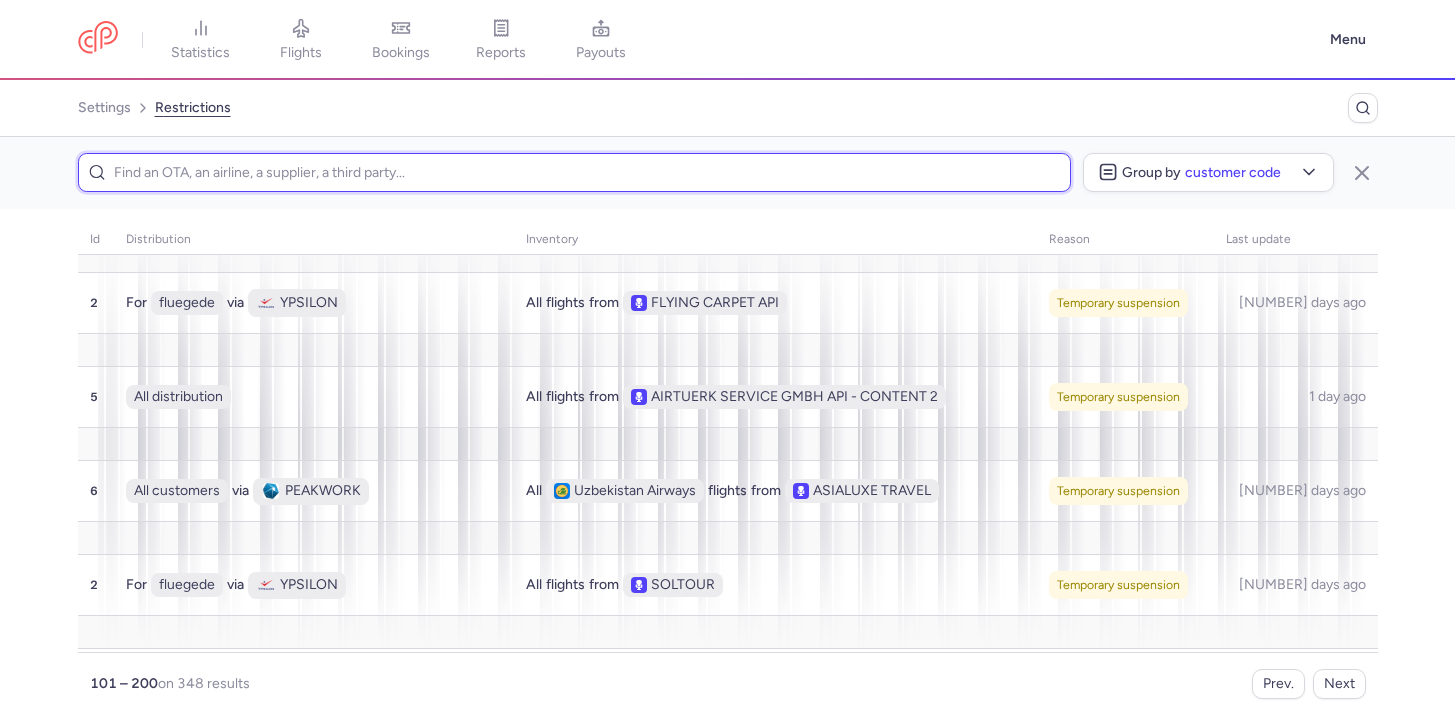 click at bounding box center [575, 172] 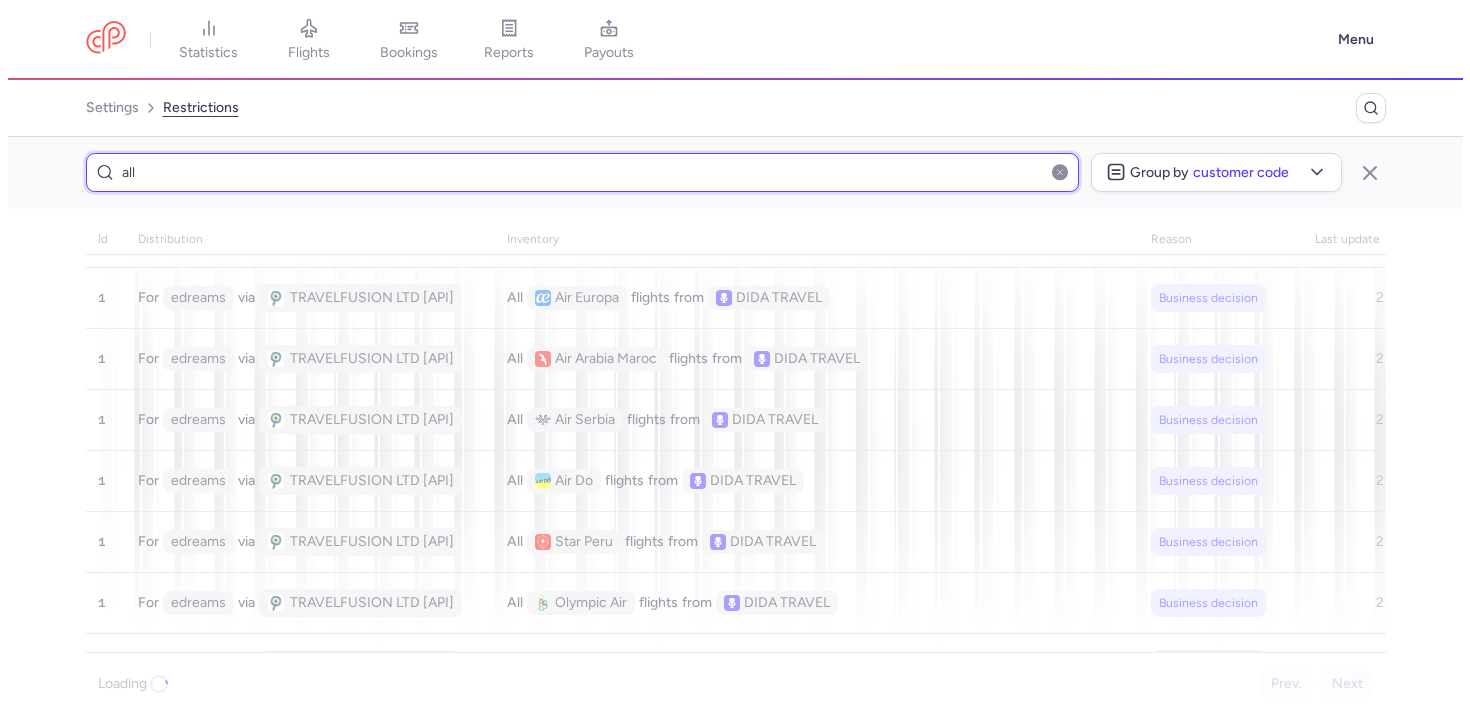 scroll, scrollTop: 0, scrollLeft: 0, axis: both 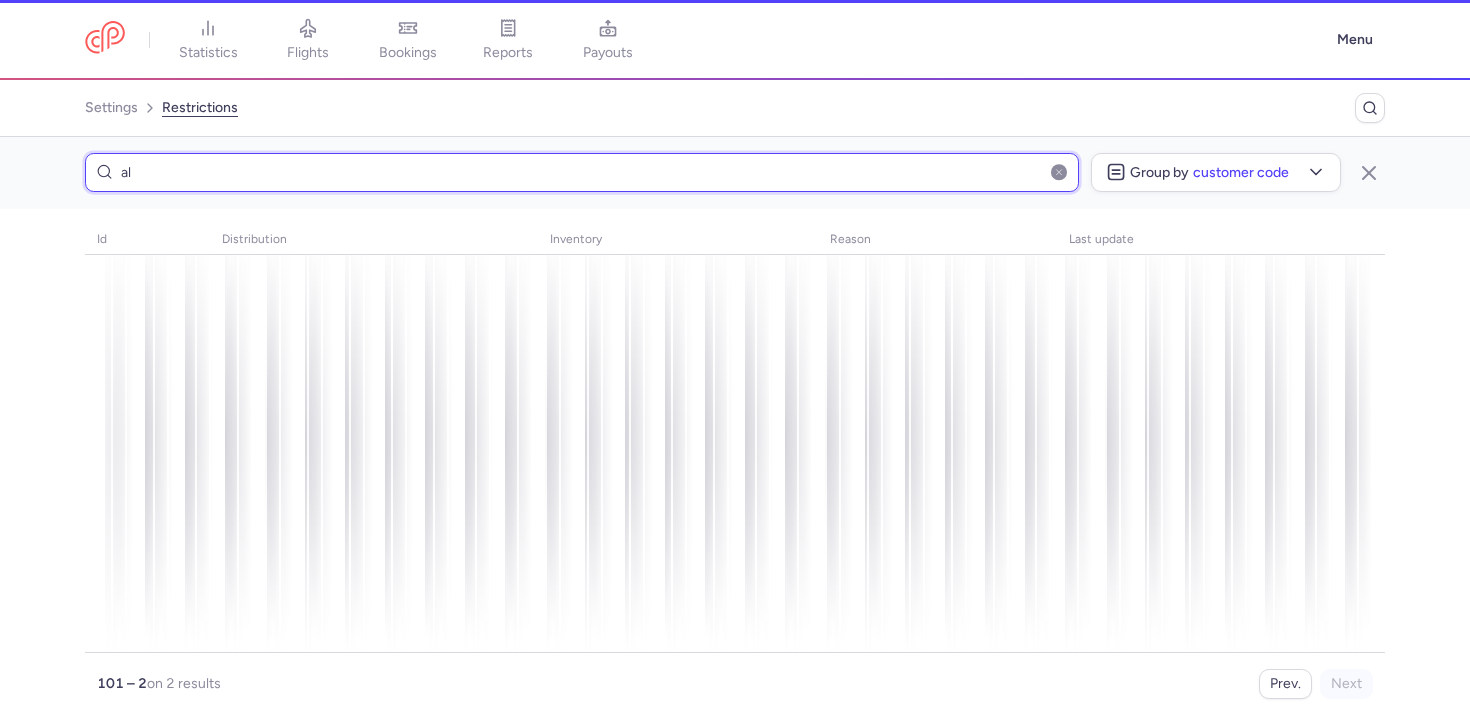 type on "a" 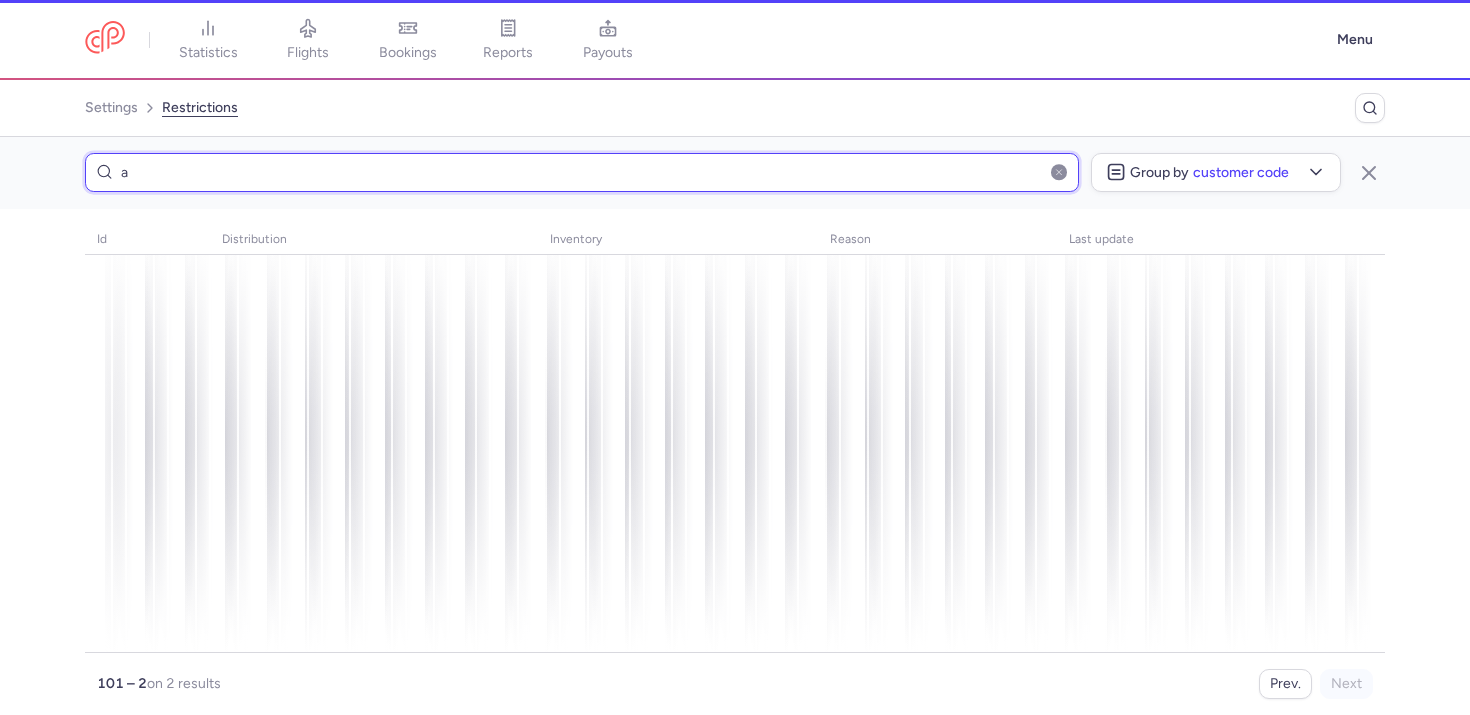 type 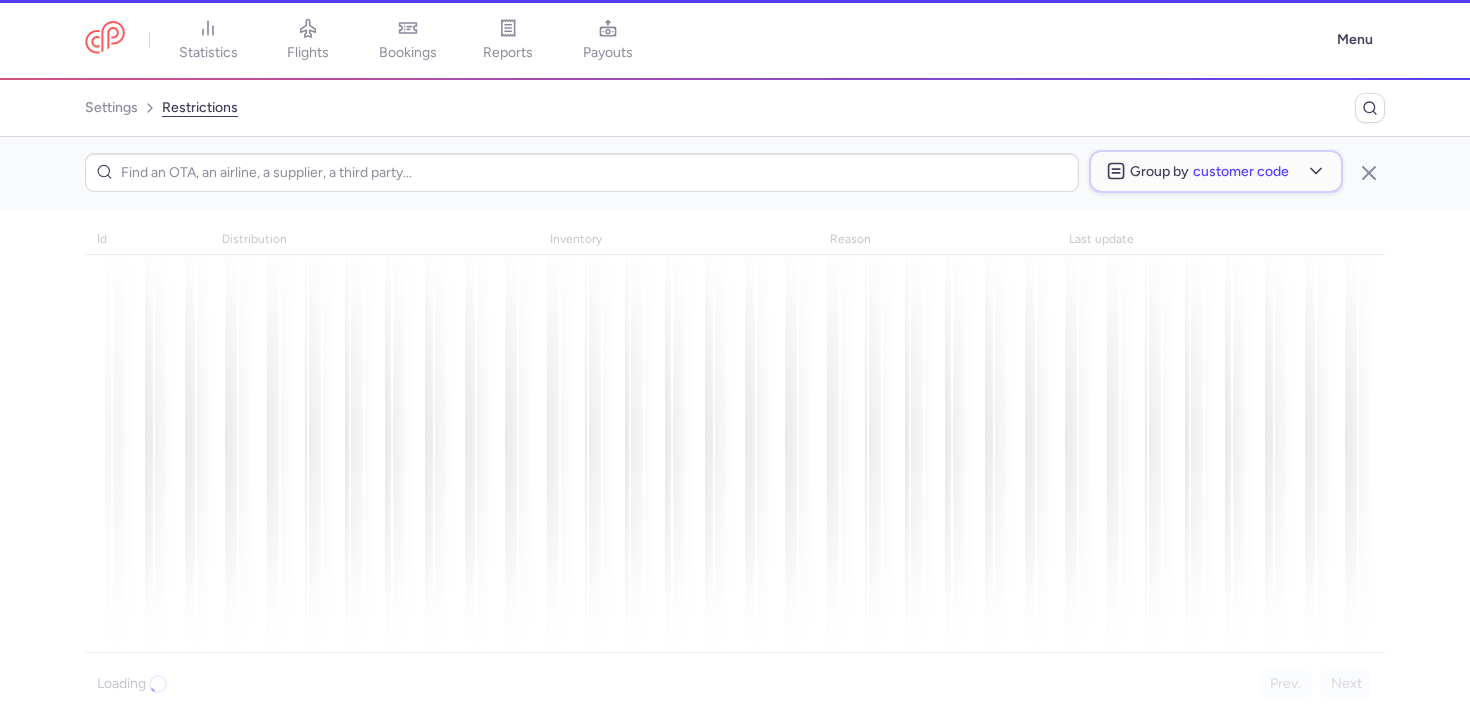 click on "Group by  Customer code" 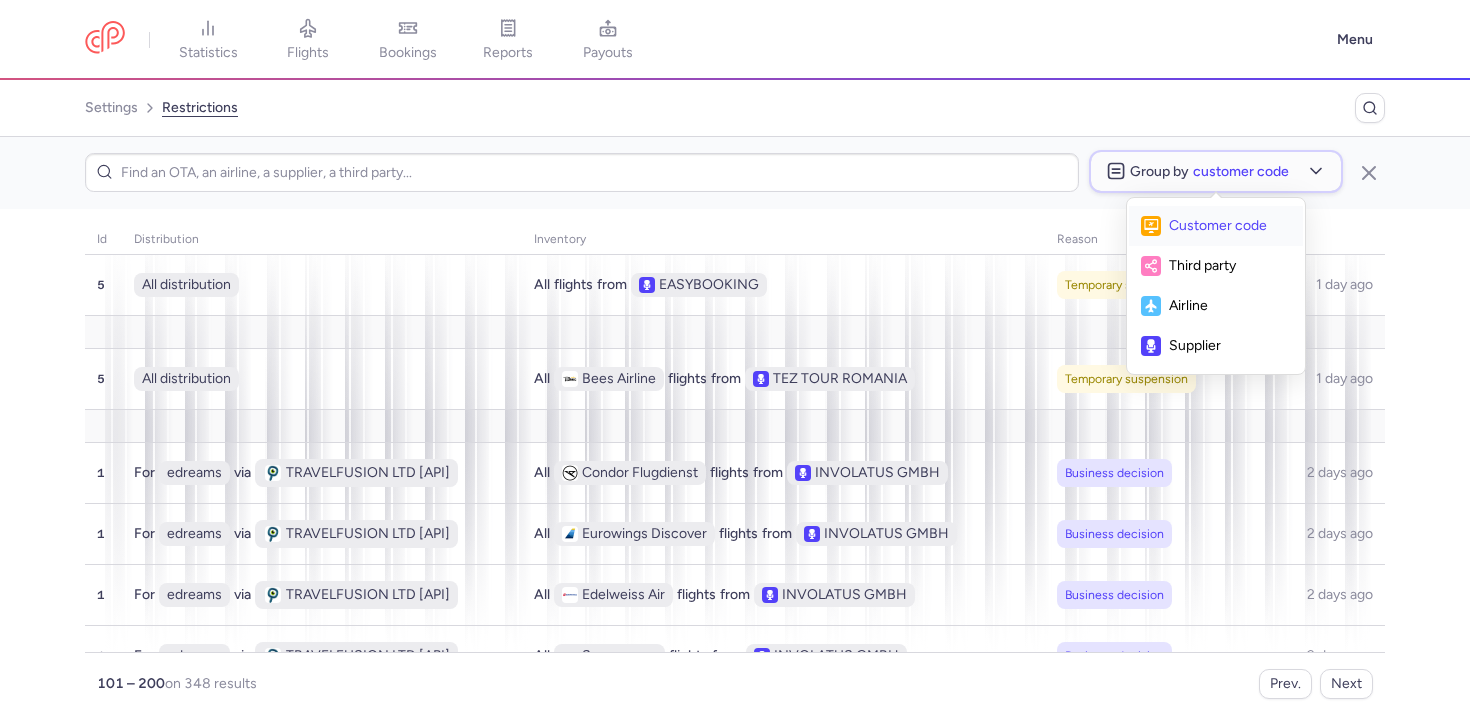 click on "Group by  Customer code" 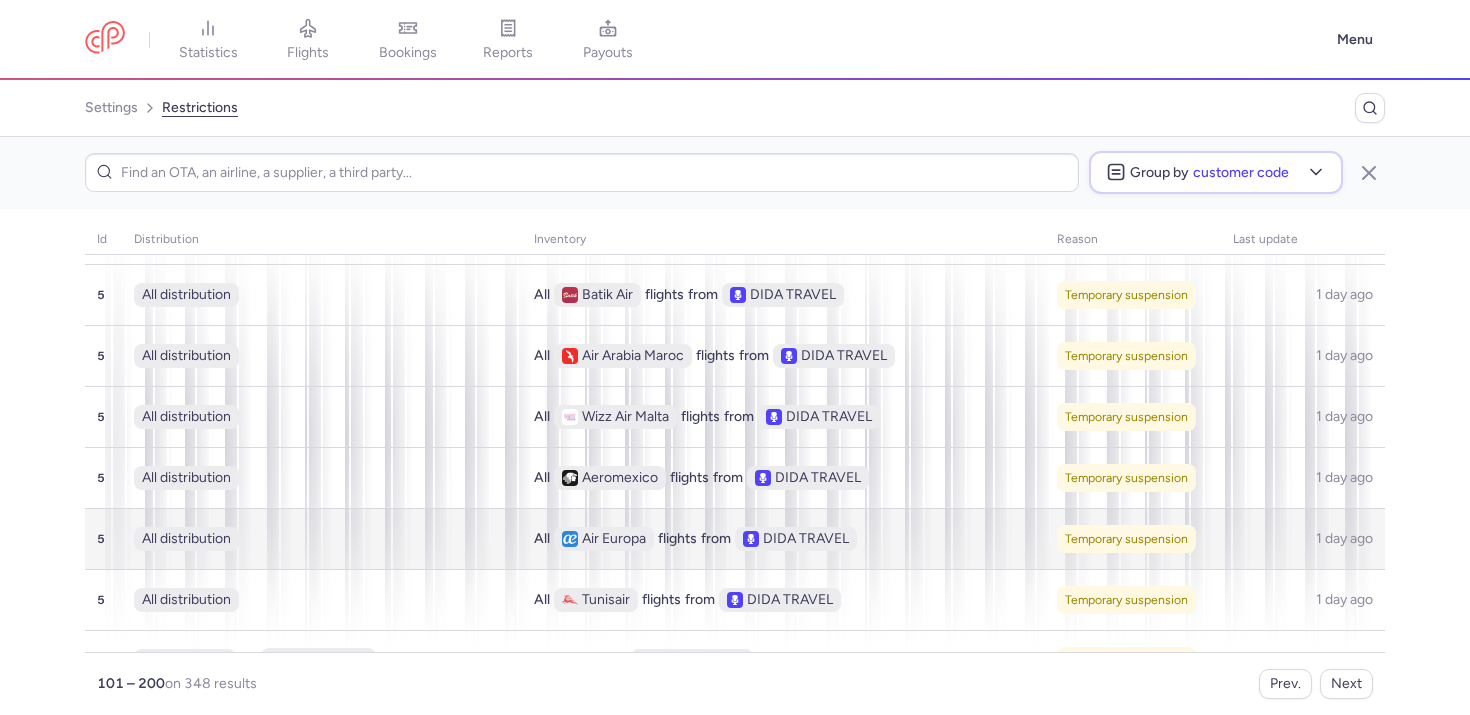 scroll, scrollTop: 5506, scrollLeft: 0, axis: vertical 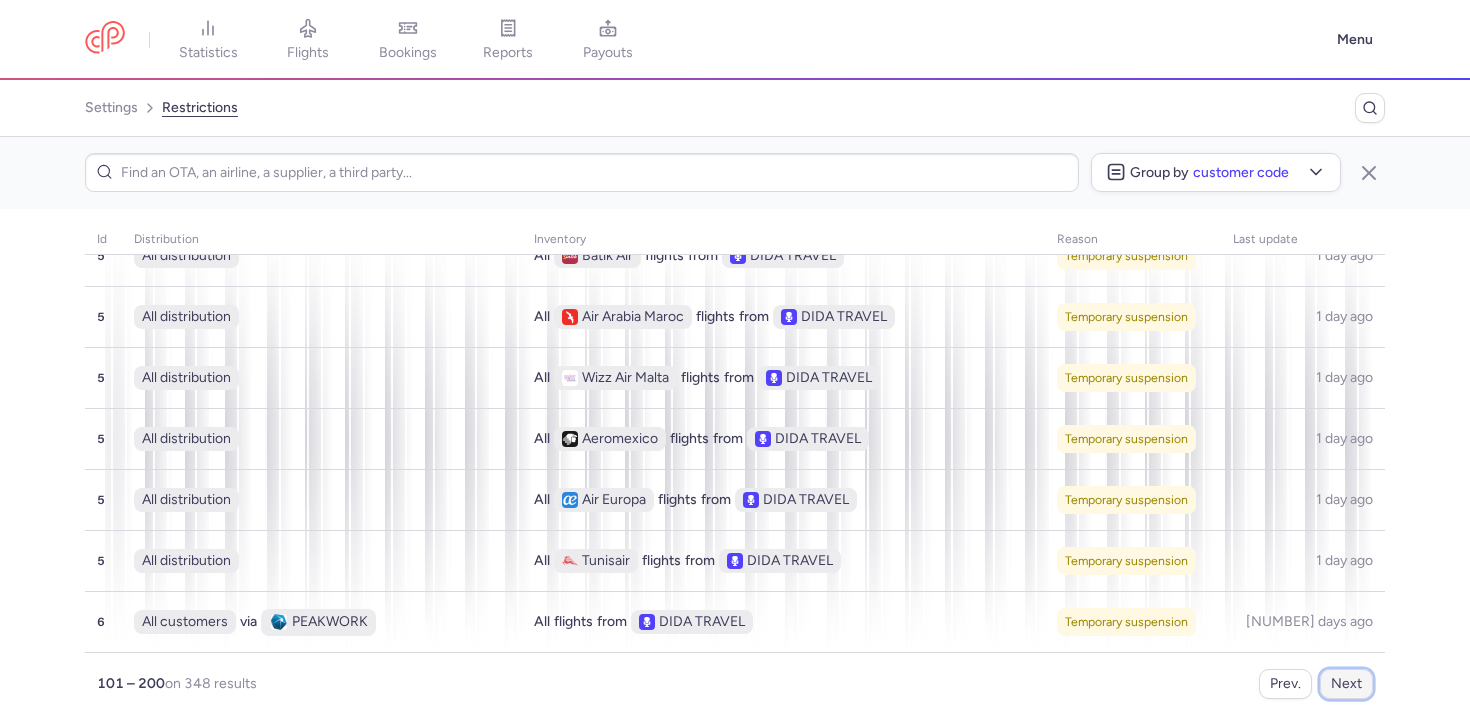 click on "Next" at bounding box center [1346, 684] 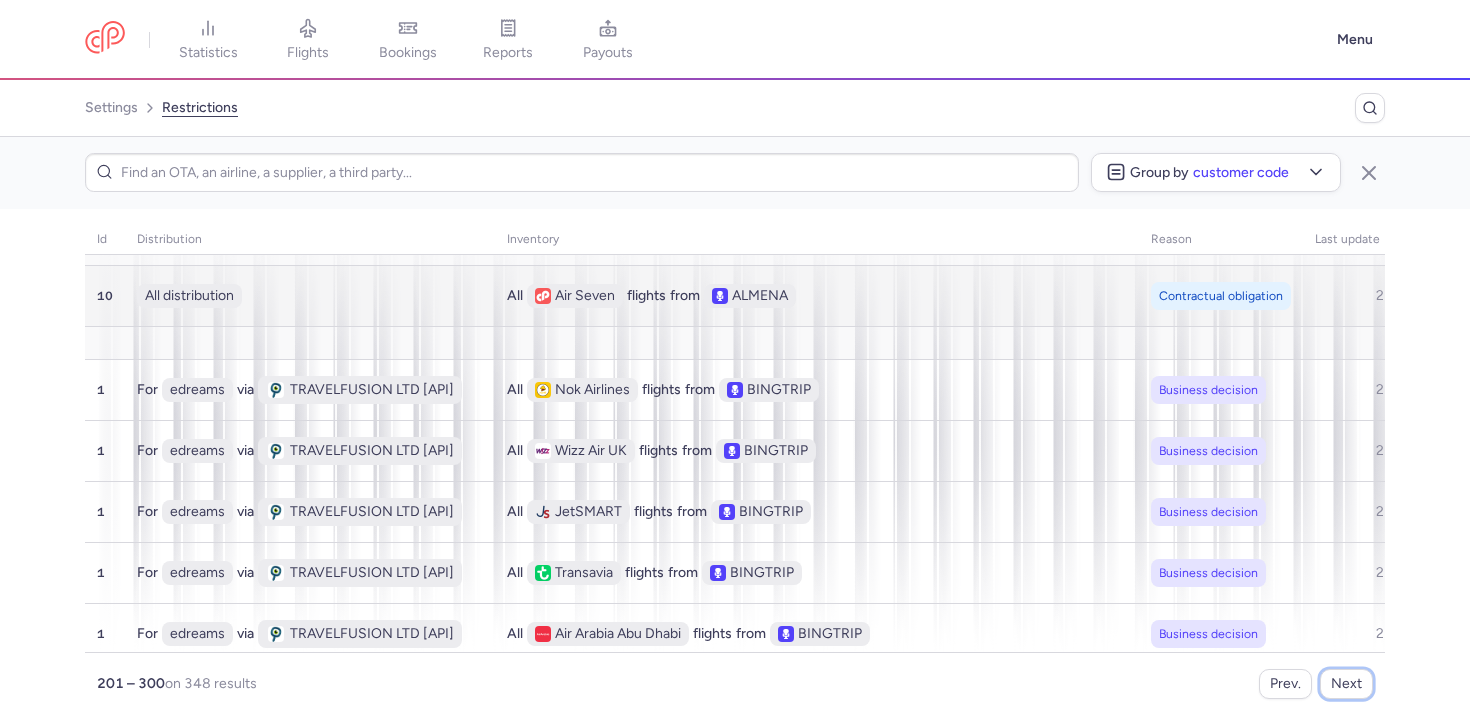 scroll, scrollTop: 1275, scrollLeft: 0, axis: vertical 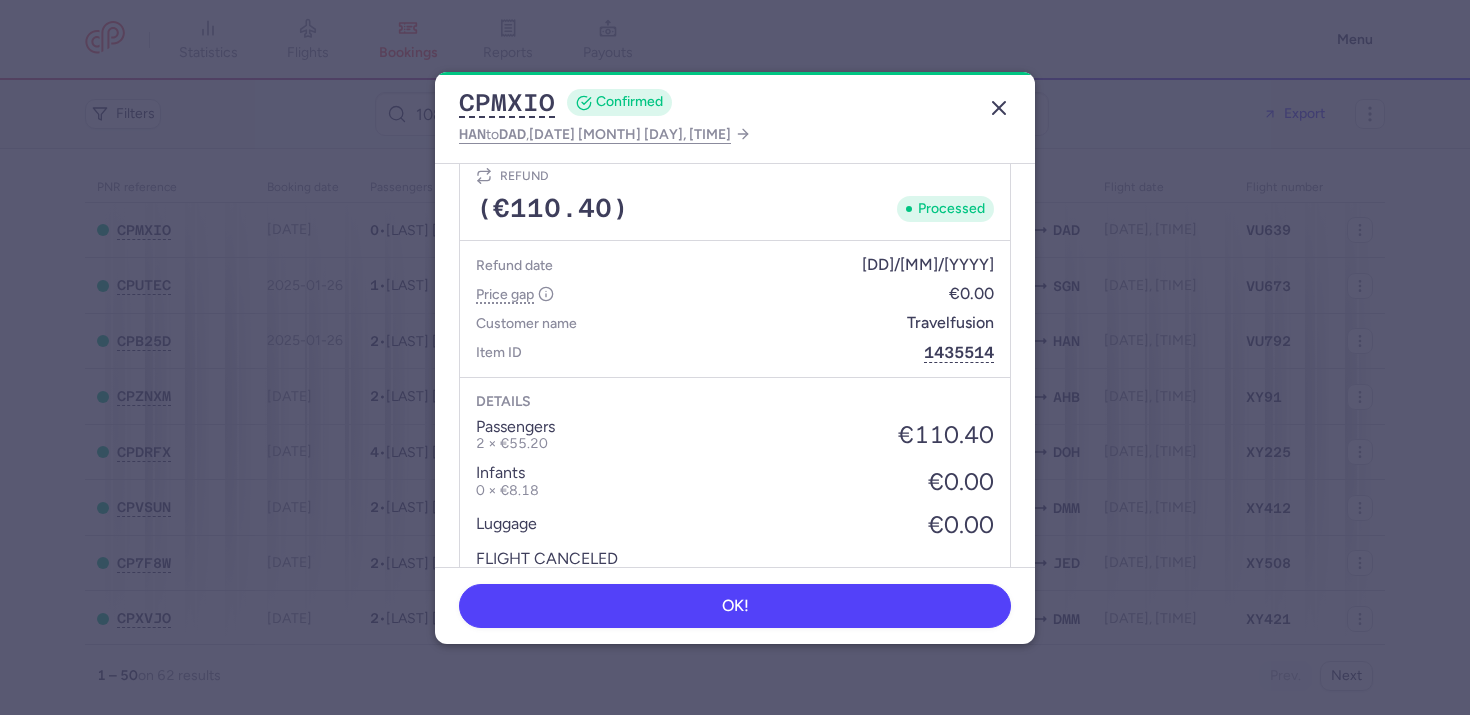 click 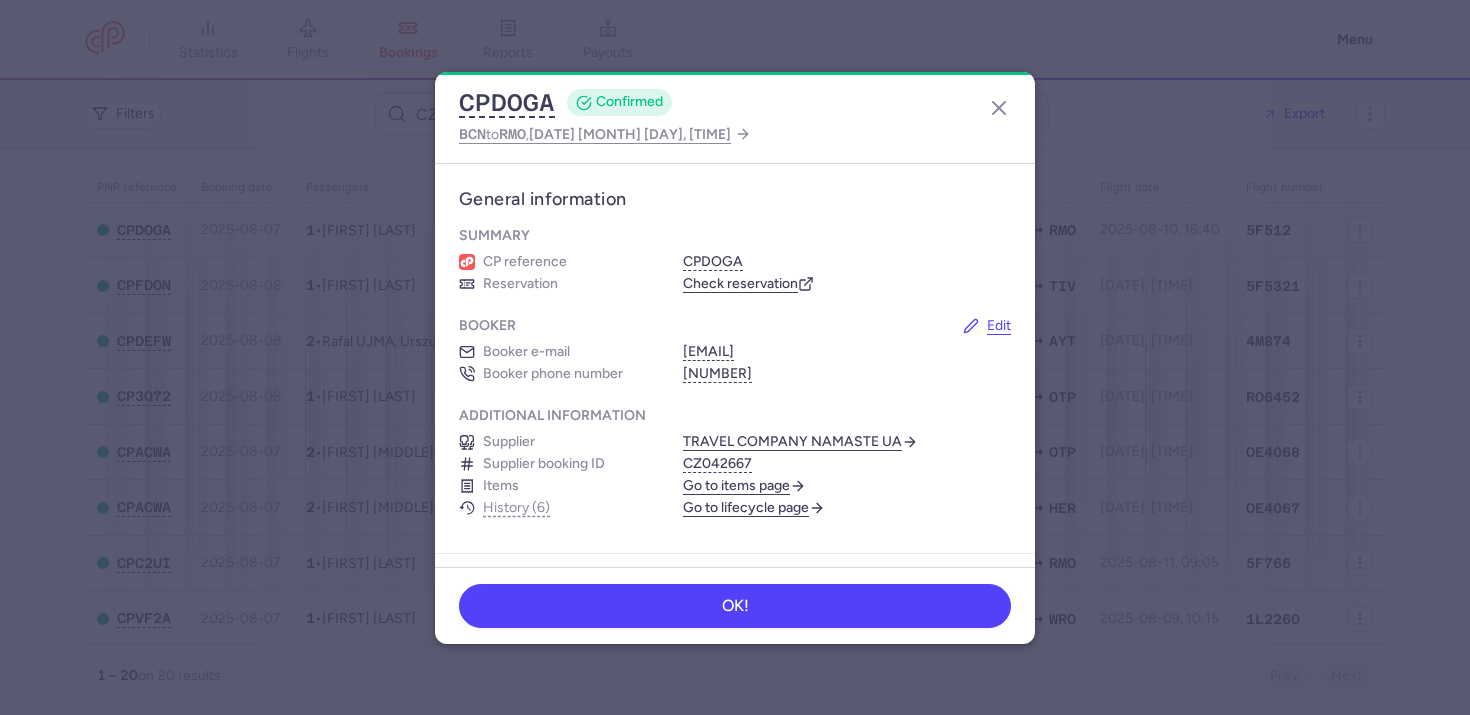 scroll, scrollTop: 0, scrollLeft: 0, axis: both 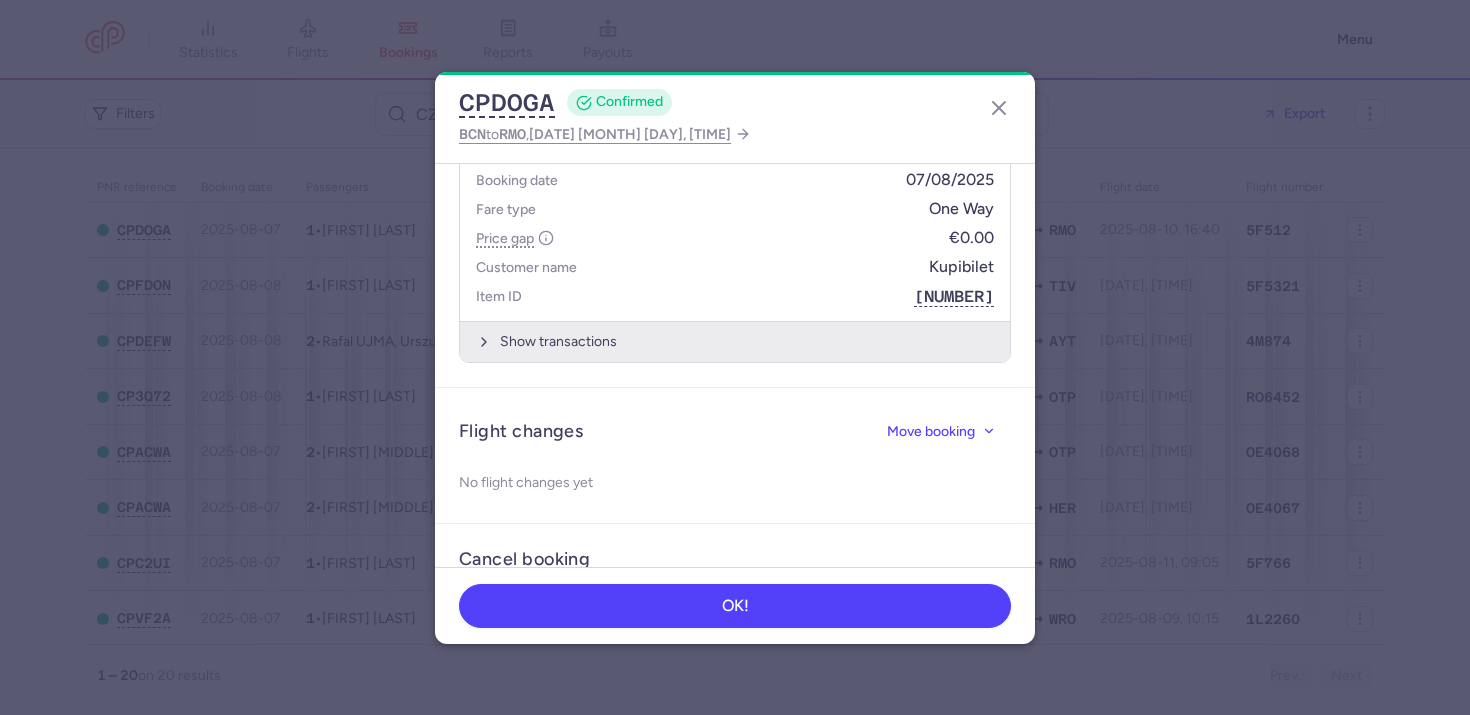 click on "Show transactions" at bounding box center (735, 341) 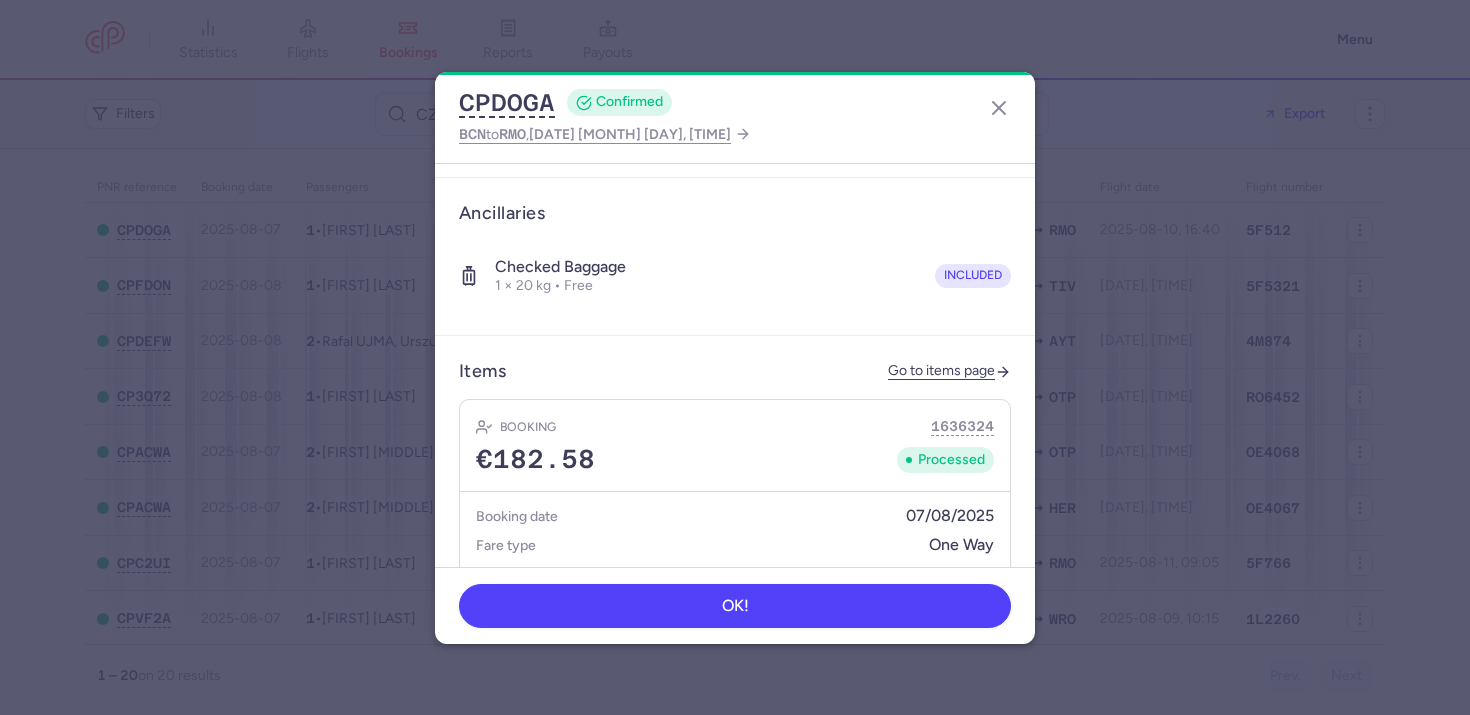 scroll, scrollTop: 494, scrollLeft: 0, axis: vertical 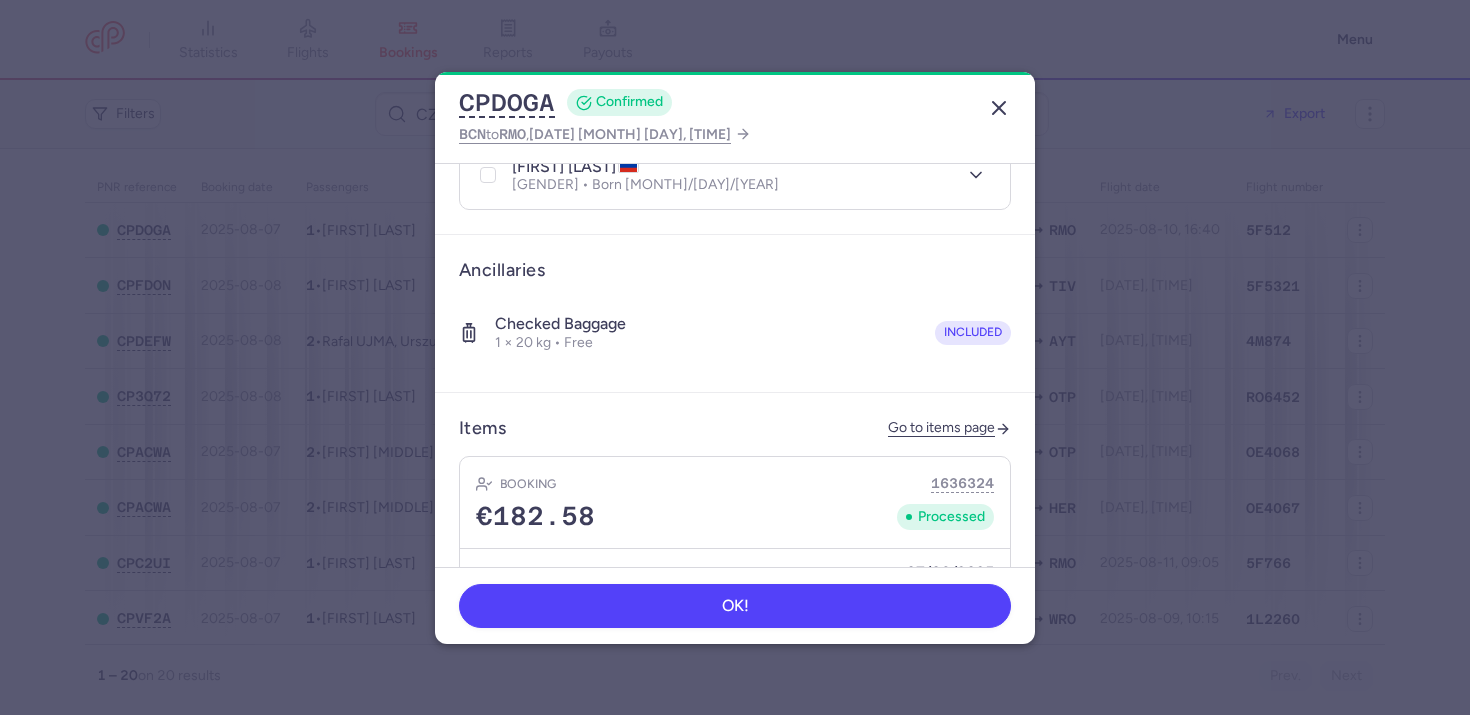 click 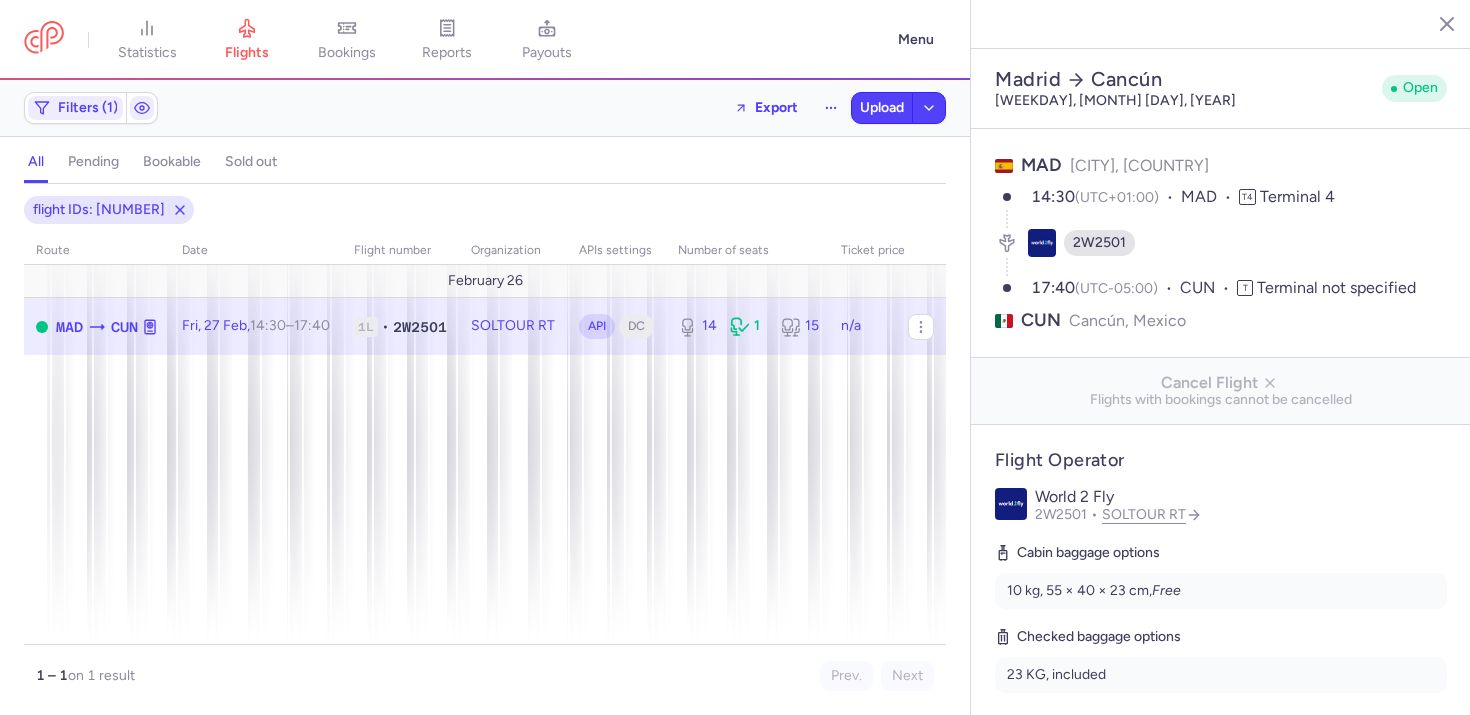 select on "days" 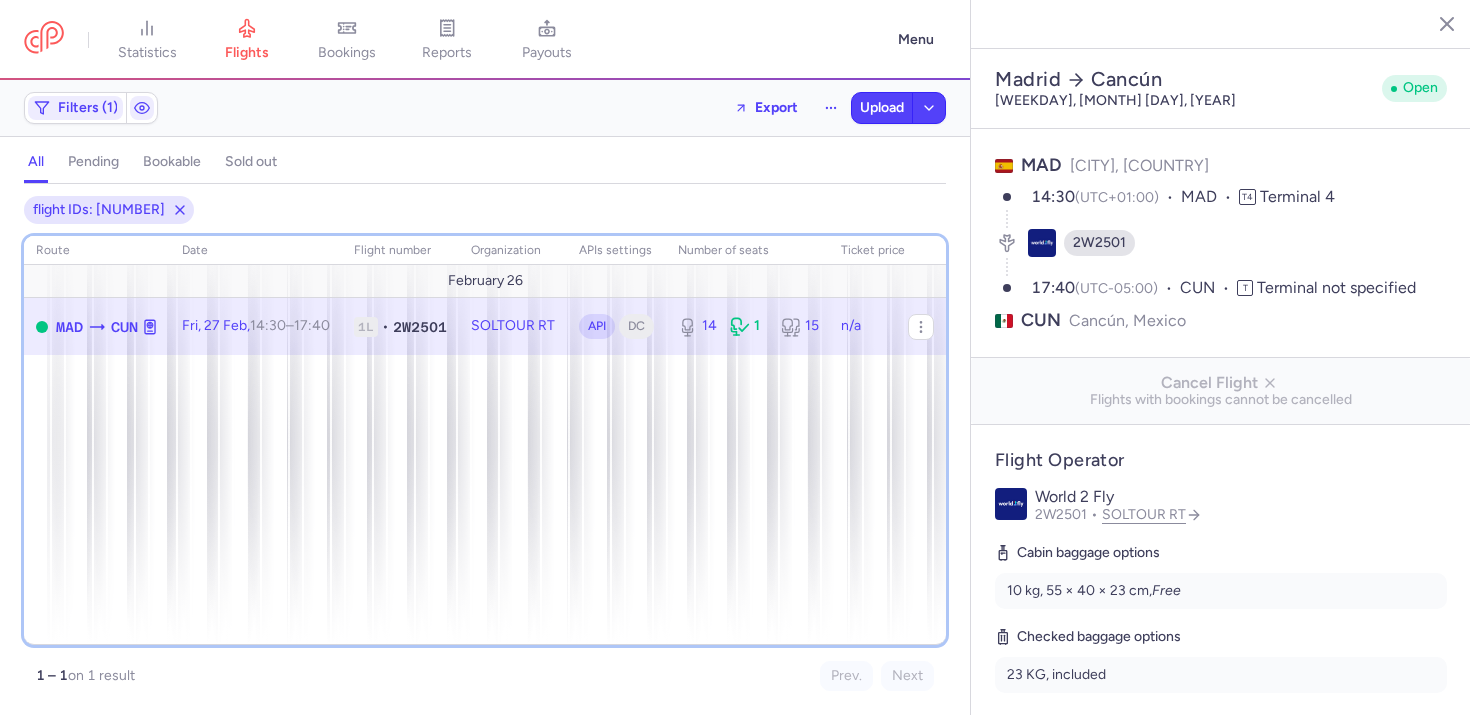 click on "[DATE] [AIRPORT CODE]  [AIRPORT CODE] [DAY], [DAY] [MONTH],  [HOUR]:[MINUTE]  –  [HOUR]:[MINUTE]  [TIMEZONE] [NUMBER]L • [FLIGHT CODE] [COMPANY] [API] [DC] [NUMBER] [NUMBER] [NUMBER] [INFO]" at bounding box center (485, 440) 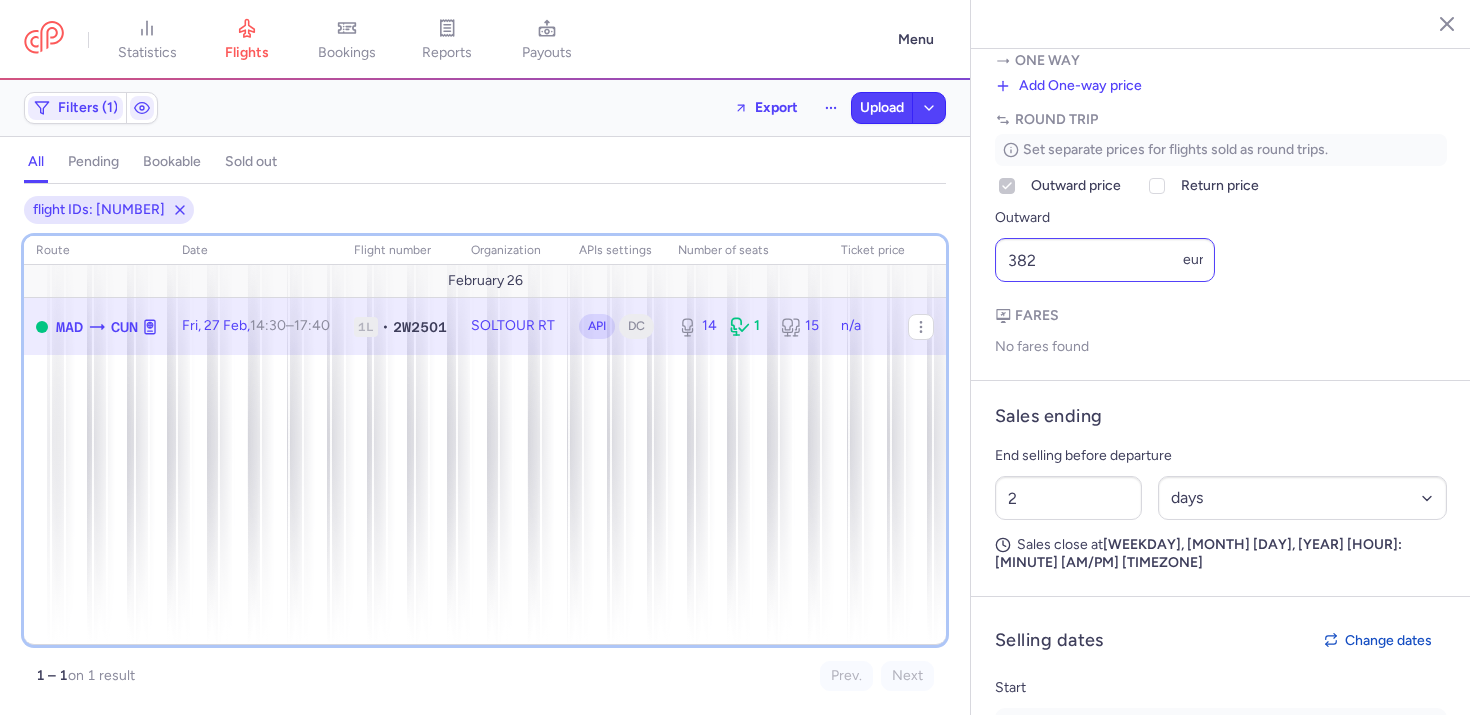 scroll, scrollTop: 902, scrollLeft: 0, axis: vertical 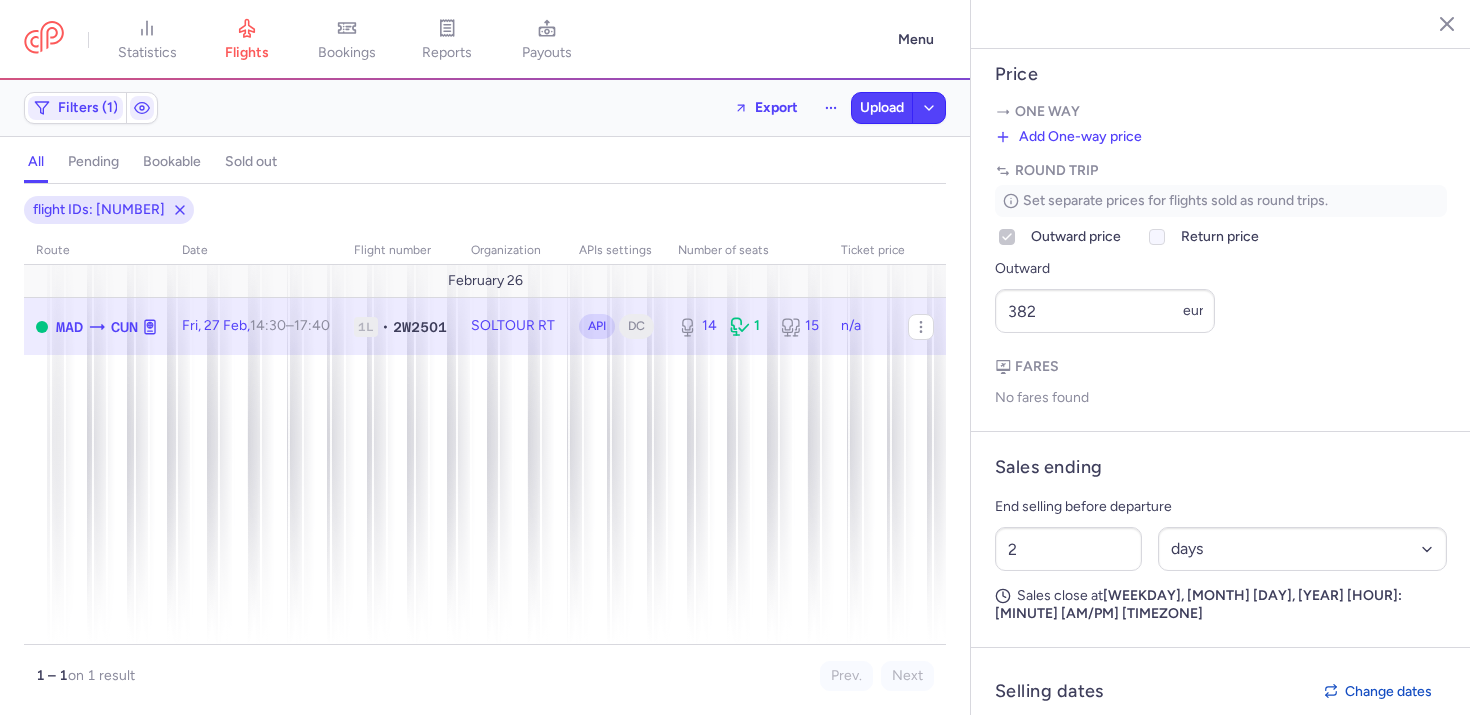 click on "Return price" 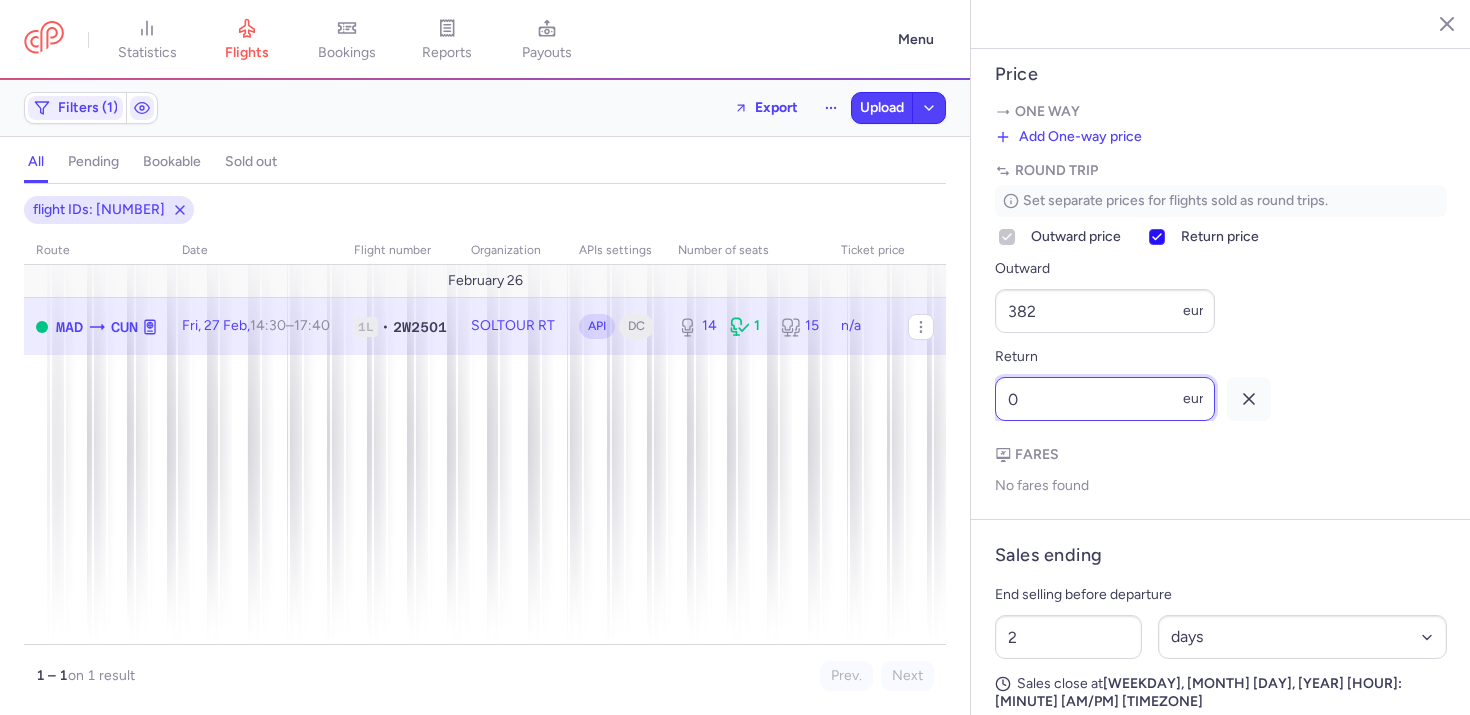scroll, scrollTop: 0, scrollLeft: 0, axis: both 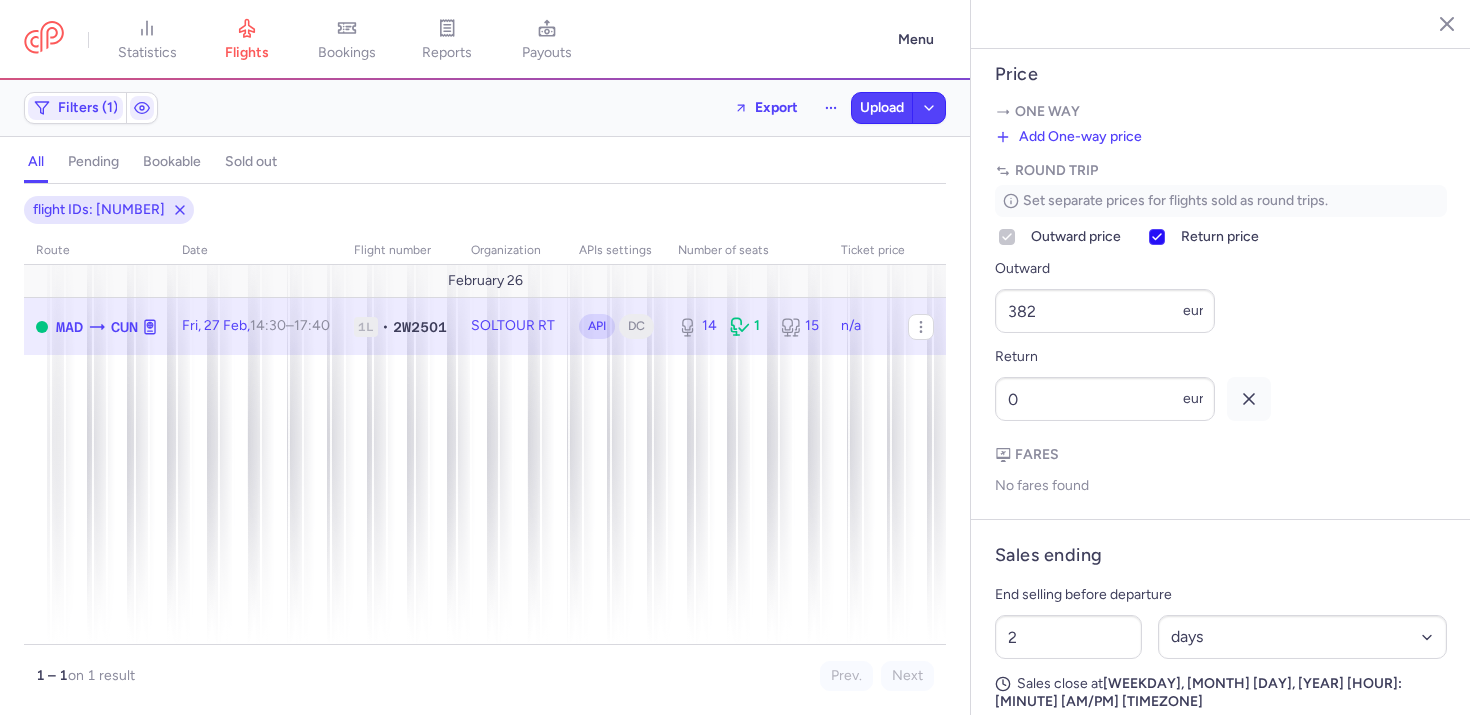 click on "Return price" 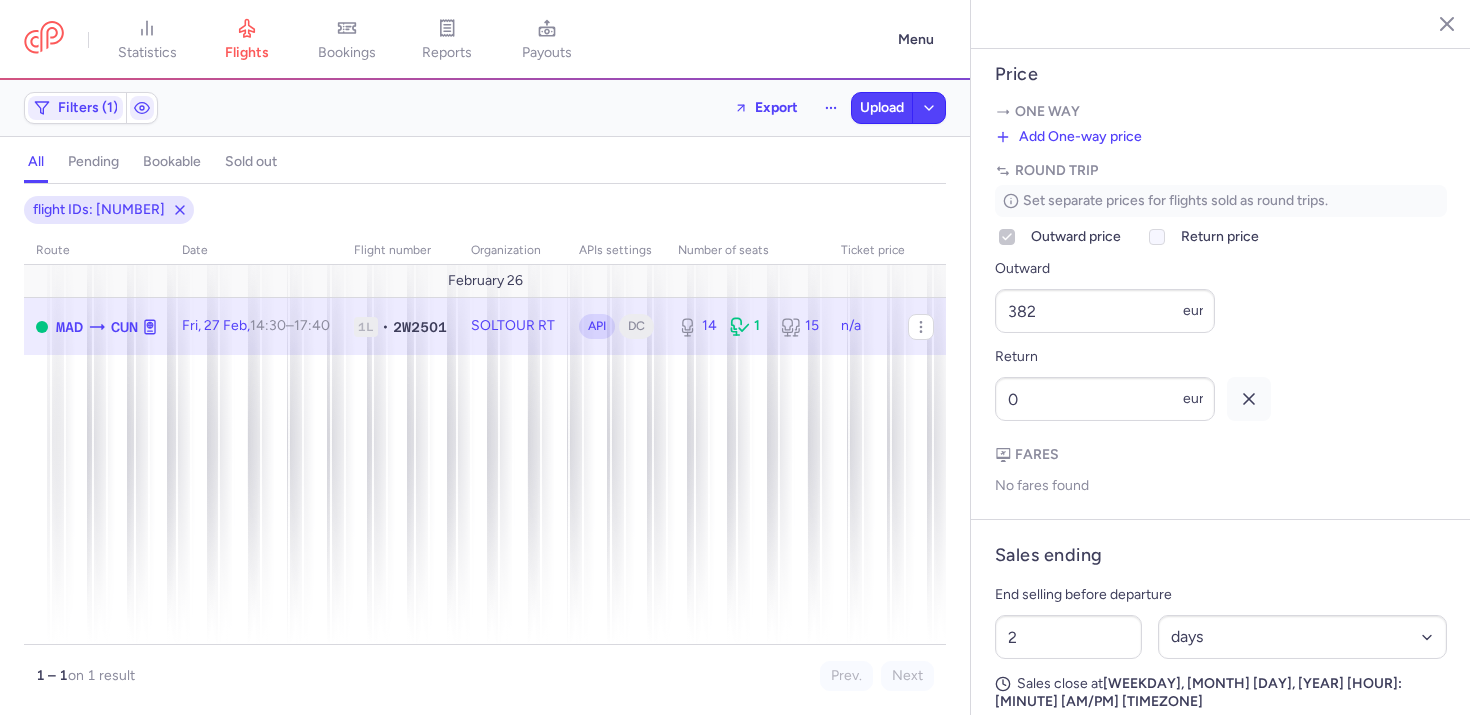 type 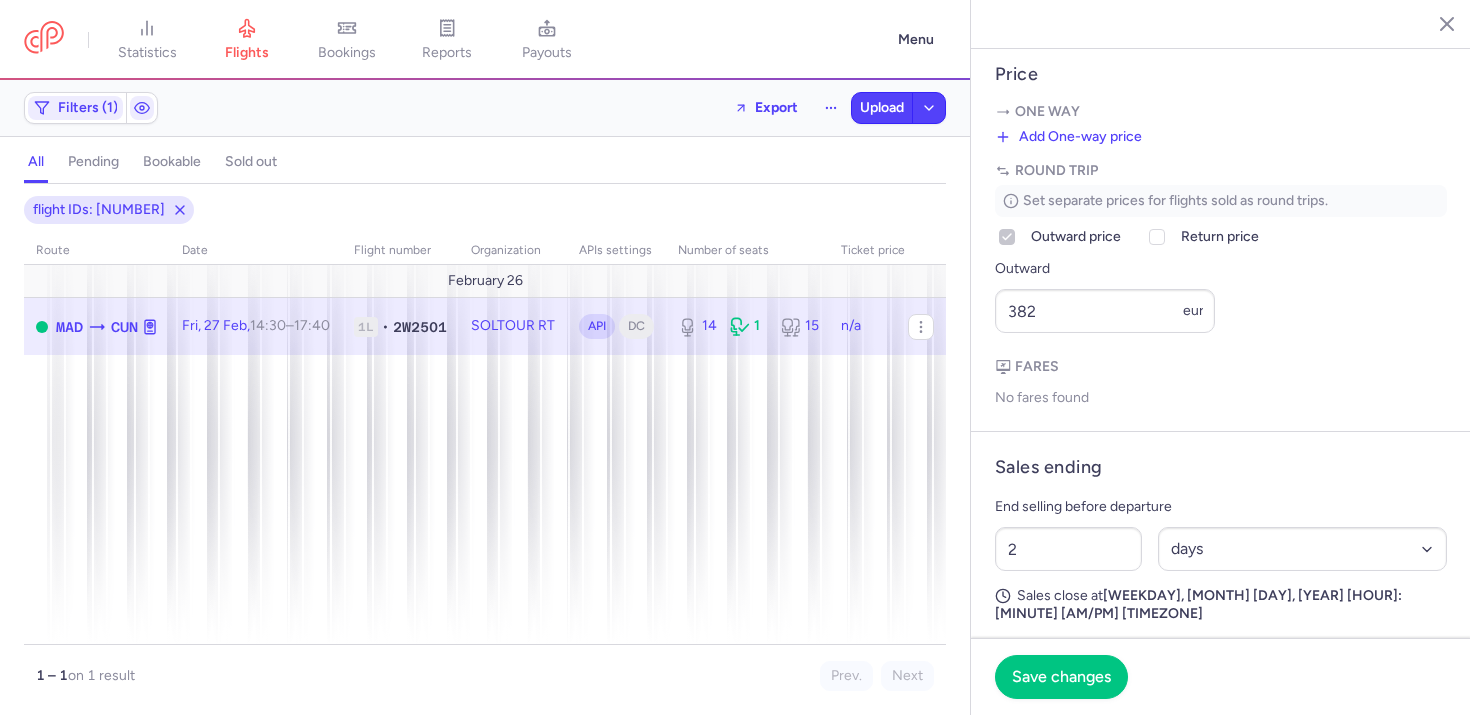 scroll, scrollTop: 673, scrollLeft: 0, axis: vertical 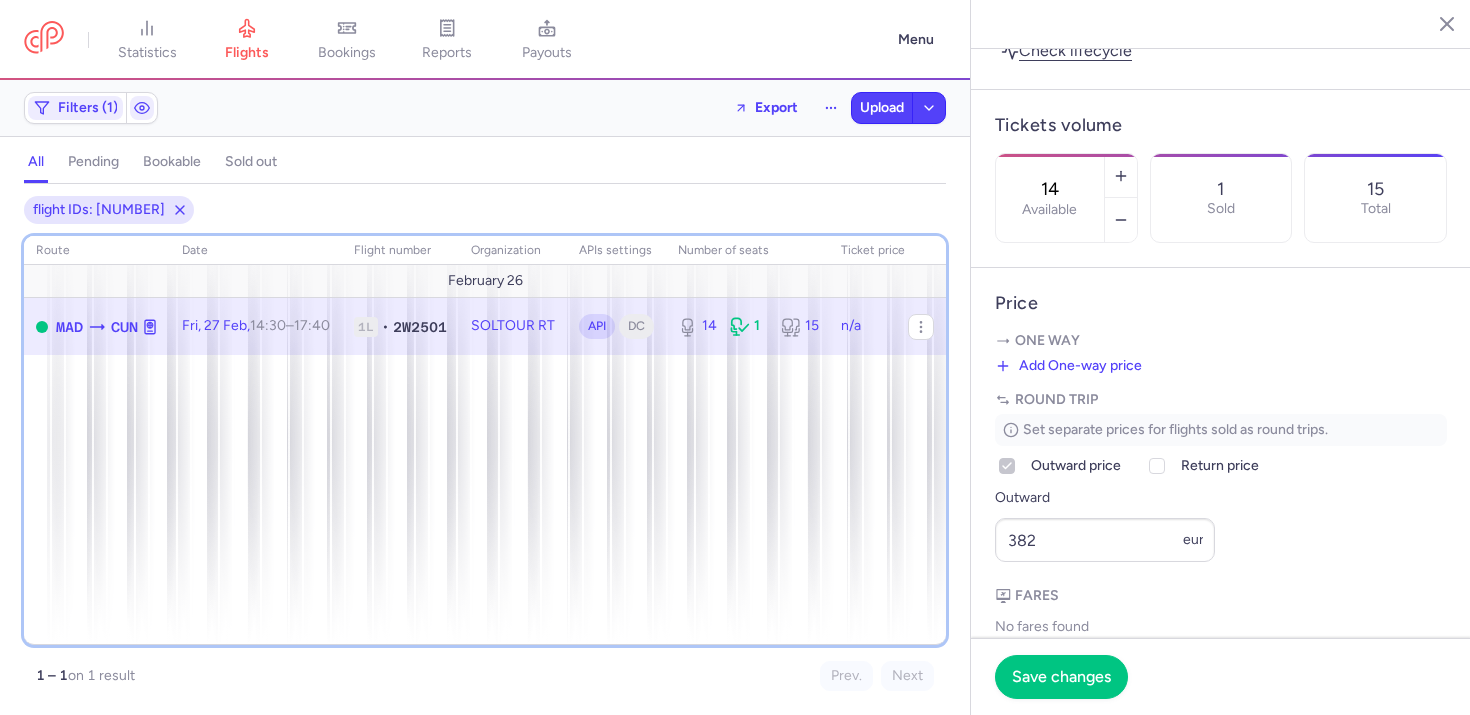click on "route date Flight number organization APIs settings number of seats Ticket price February 26  MAD  CUN Fri, 27 Feb,  14:30  –  17:40  +0 1L • 2W2501 SOLTOUR RT API DC 14 1 15 n/a" at bounding box center [485, 440] 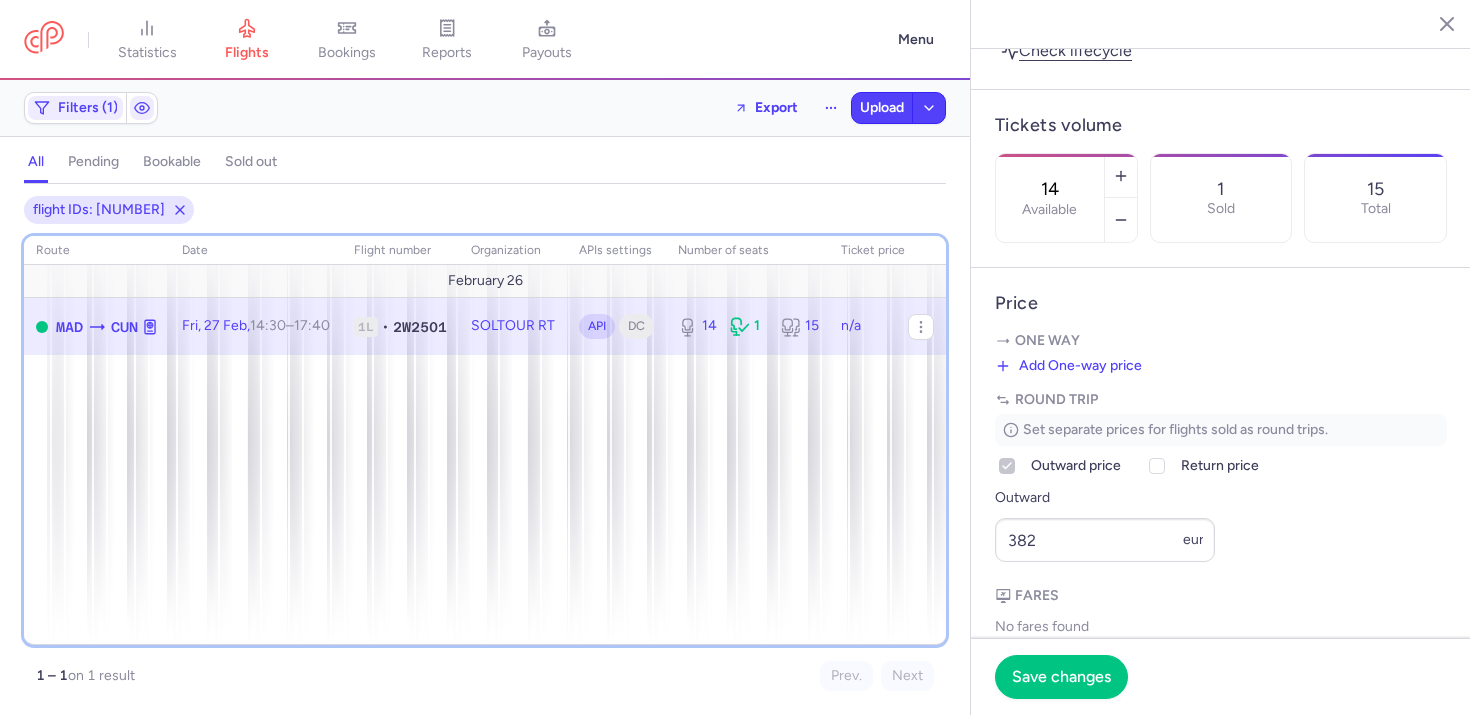 scroll, scrollTop: 0, scrollLeft: 0, axis: both 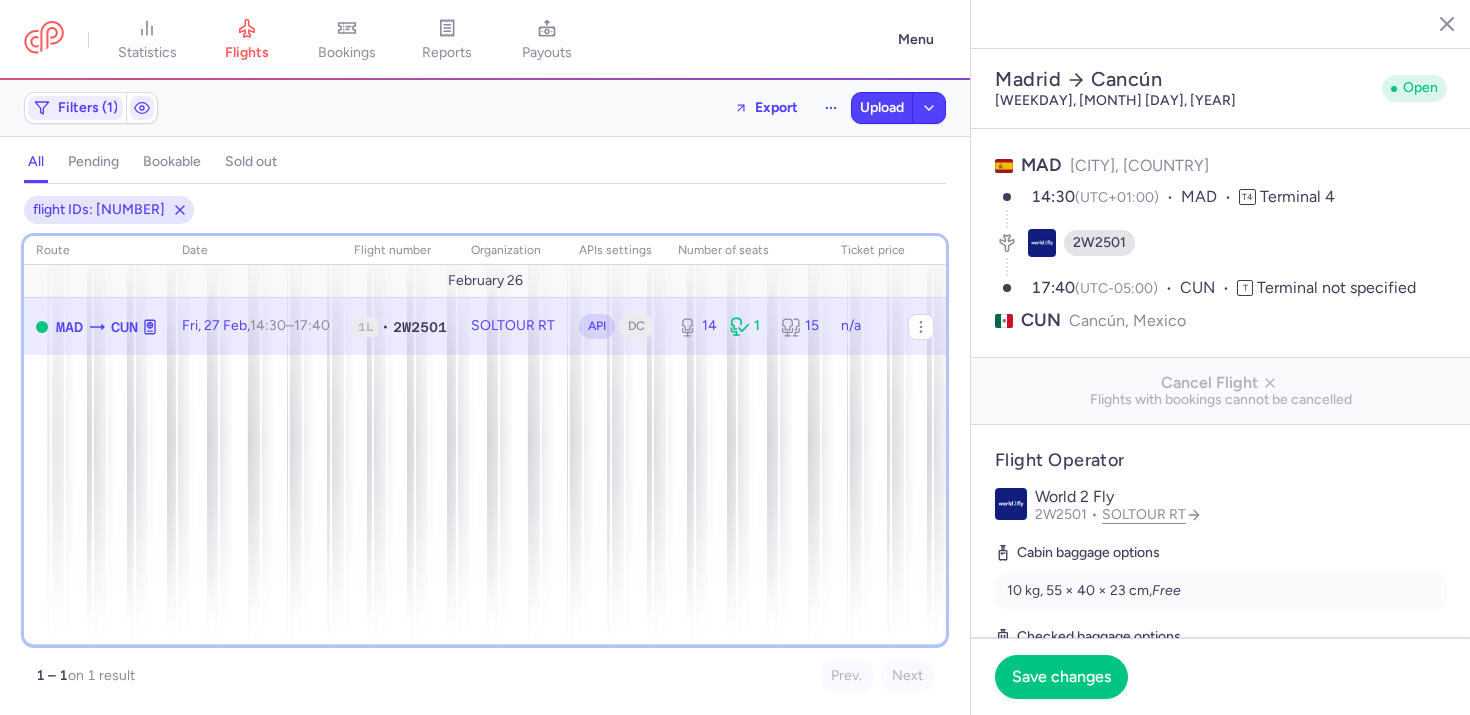 click on "route date Flight number organization APIs settings number of seats Ticket price February 26  MAD  CUN Fri, 27 Feb,  14:30  –  17:40  +0 1L • 2W2501 SOLTOUR RT API DC 14 1 15 n/a" at bounding box center [485, 440] 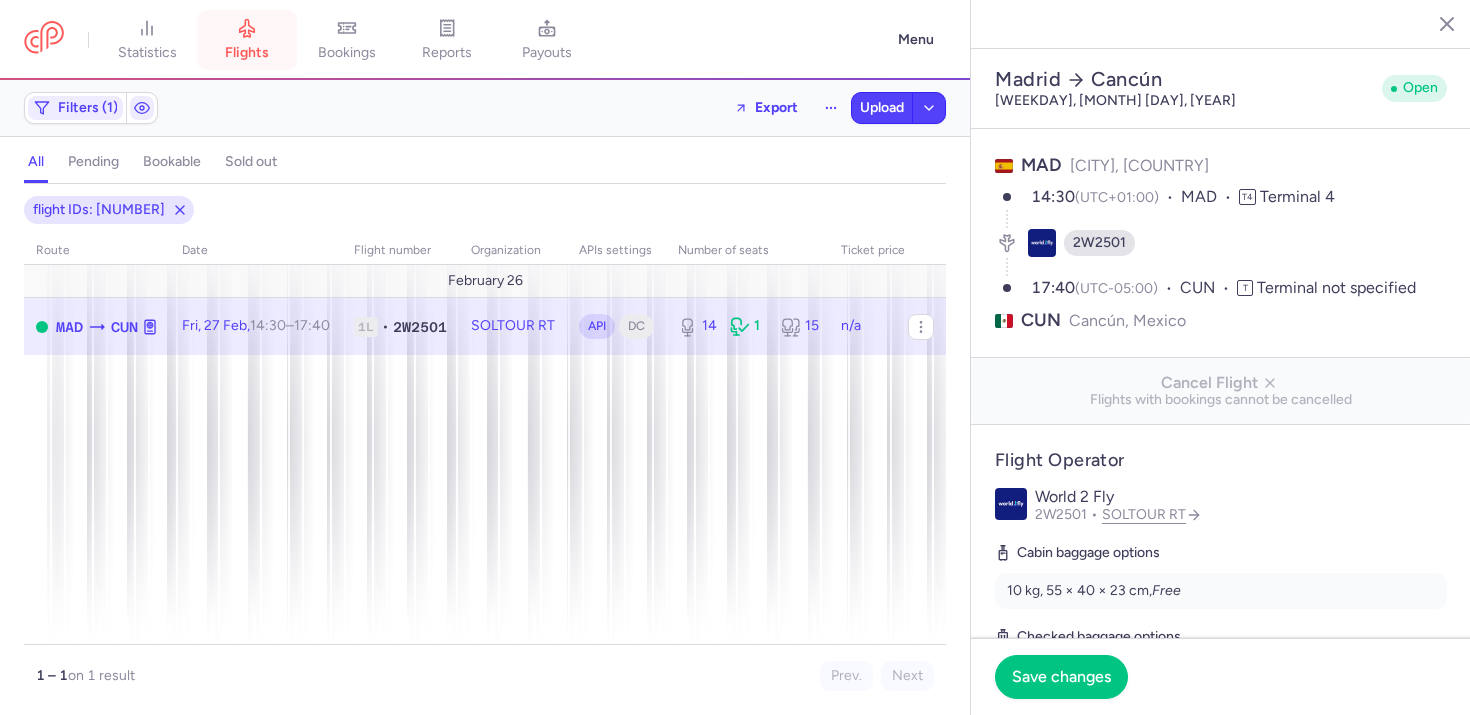 click on "flights" at bounding box center [247, 40] 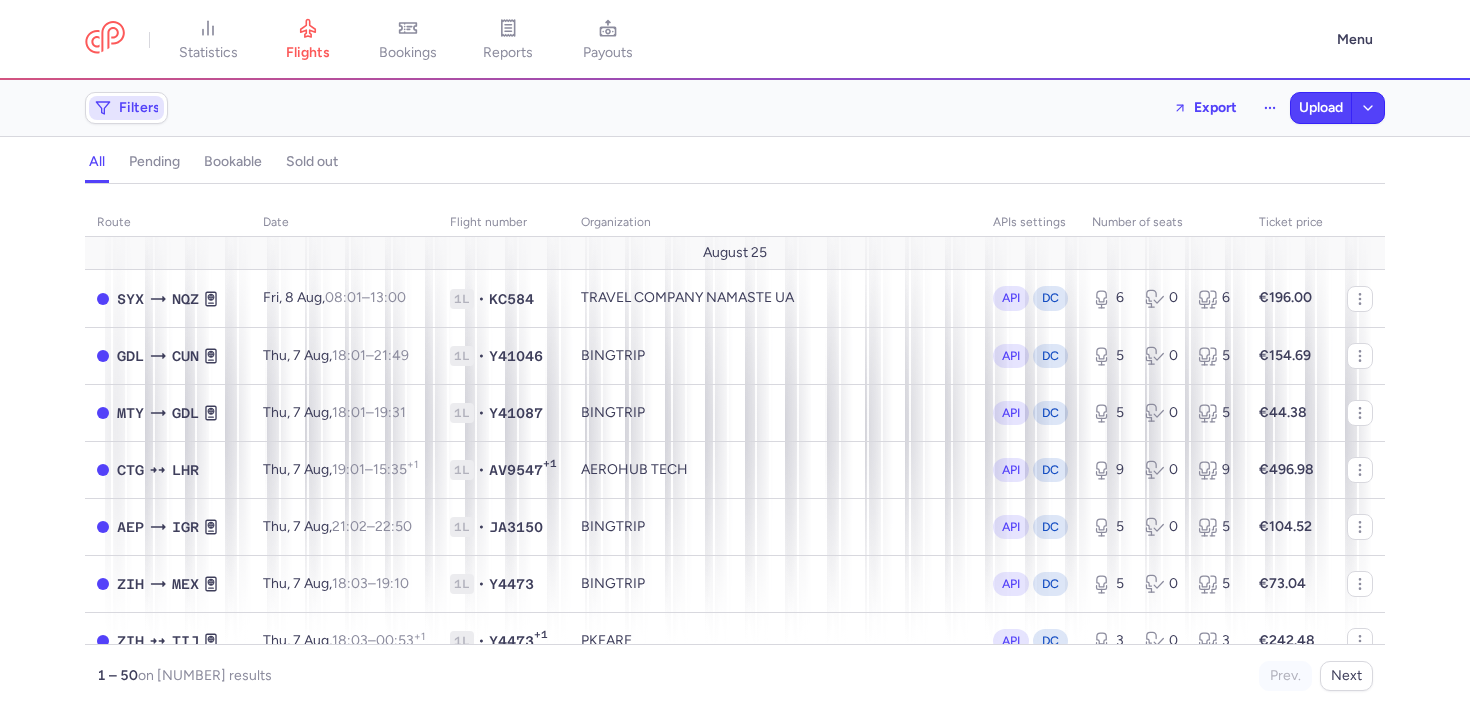 click on "Filters" at bounding box center [139, 108] 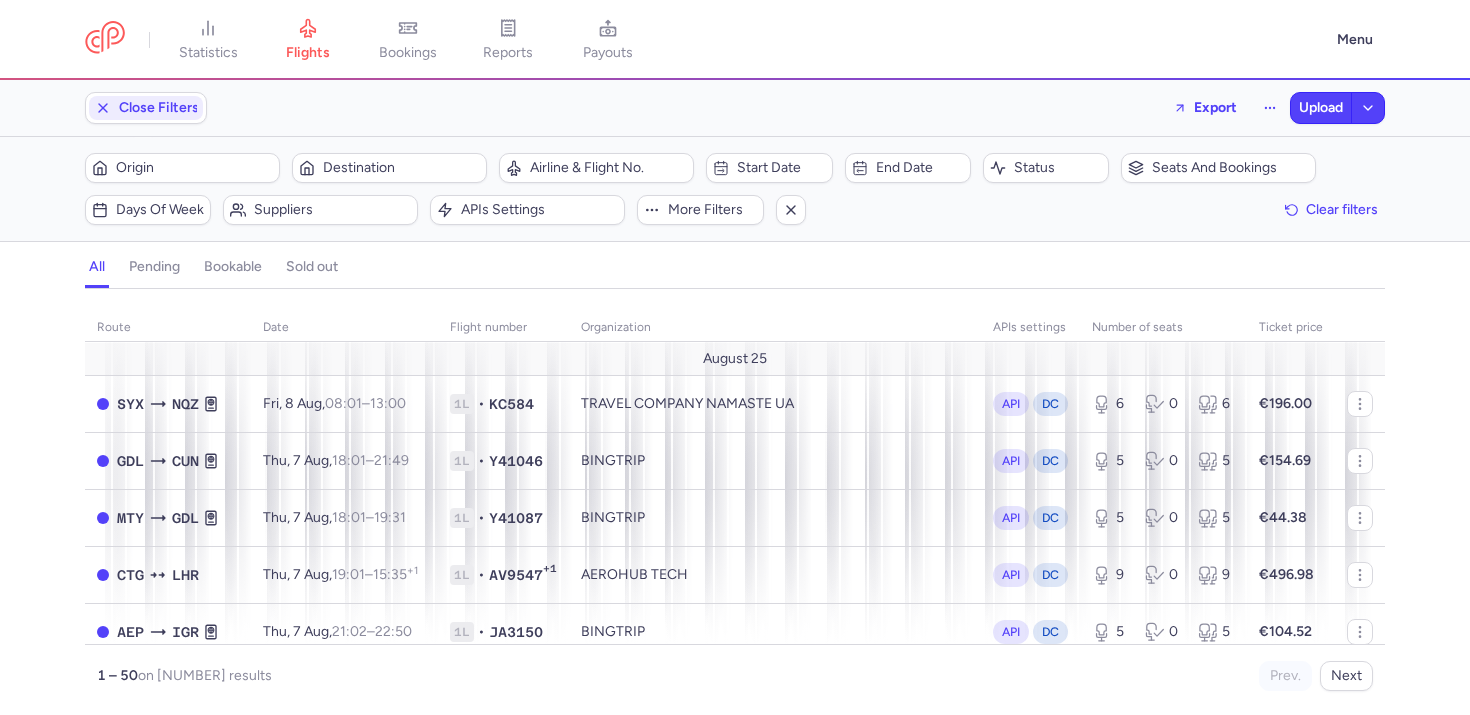 scroll, scrollTop: 0, scrollLeft: 0, axis: both 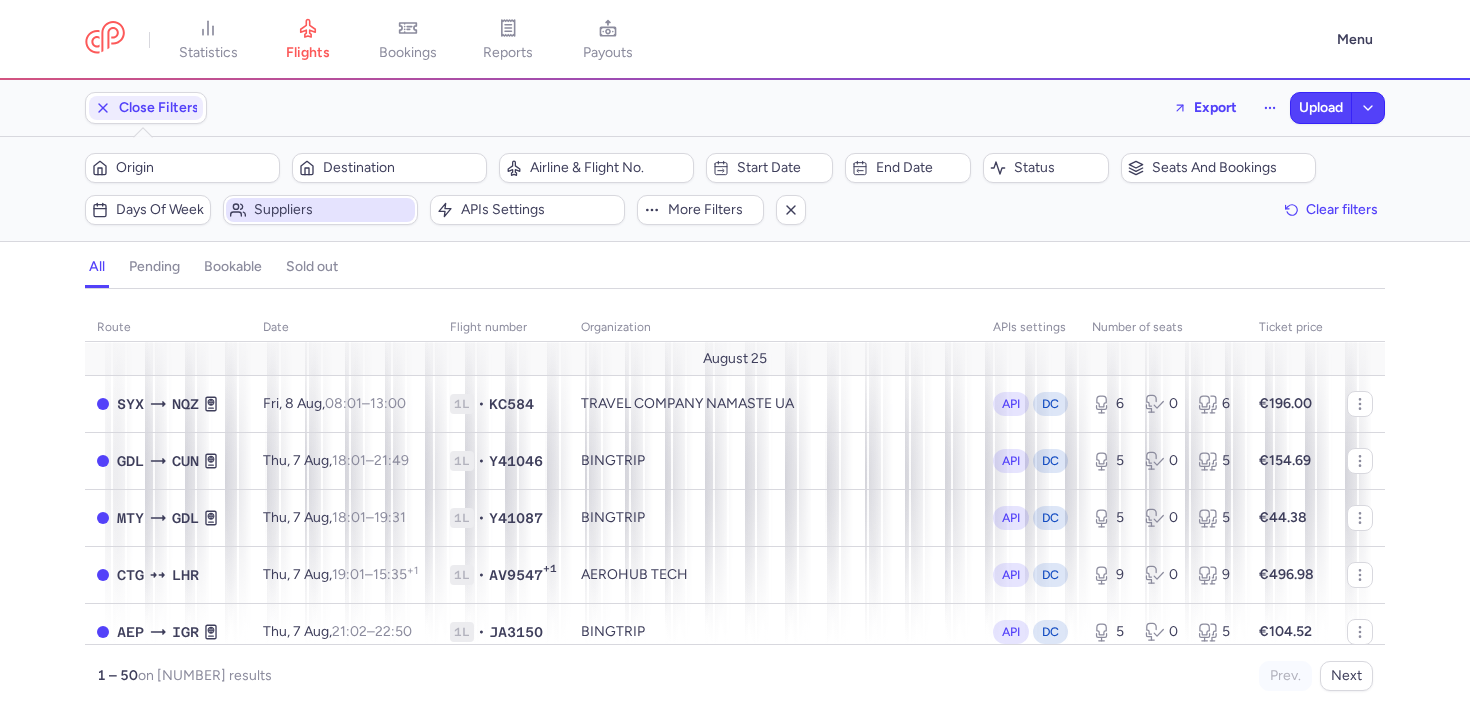 click on "Suppliers" at bounding box center (332, 210) 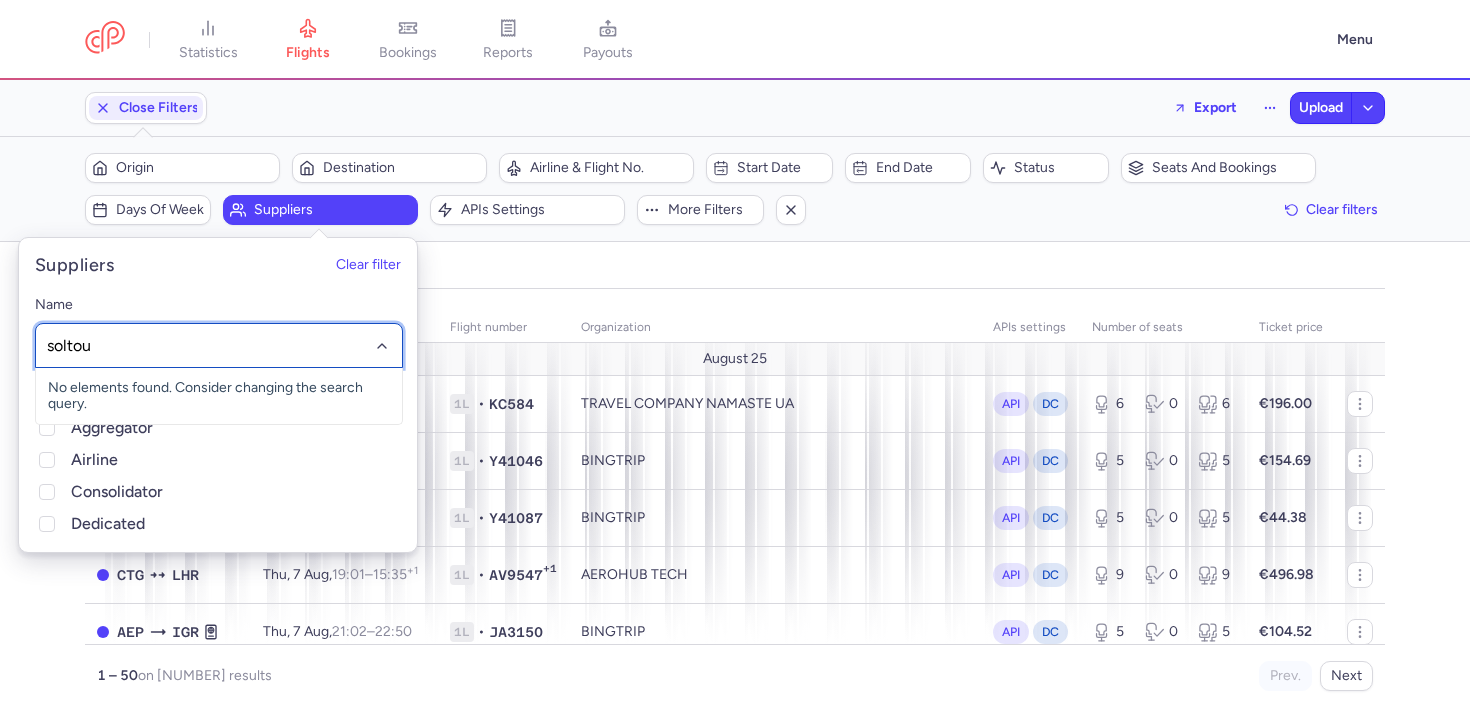 type on "soltour" 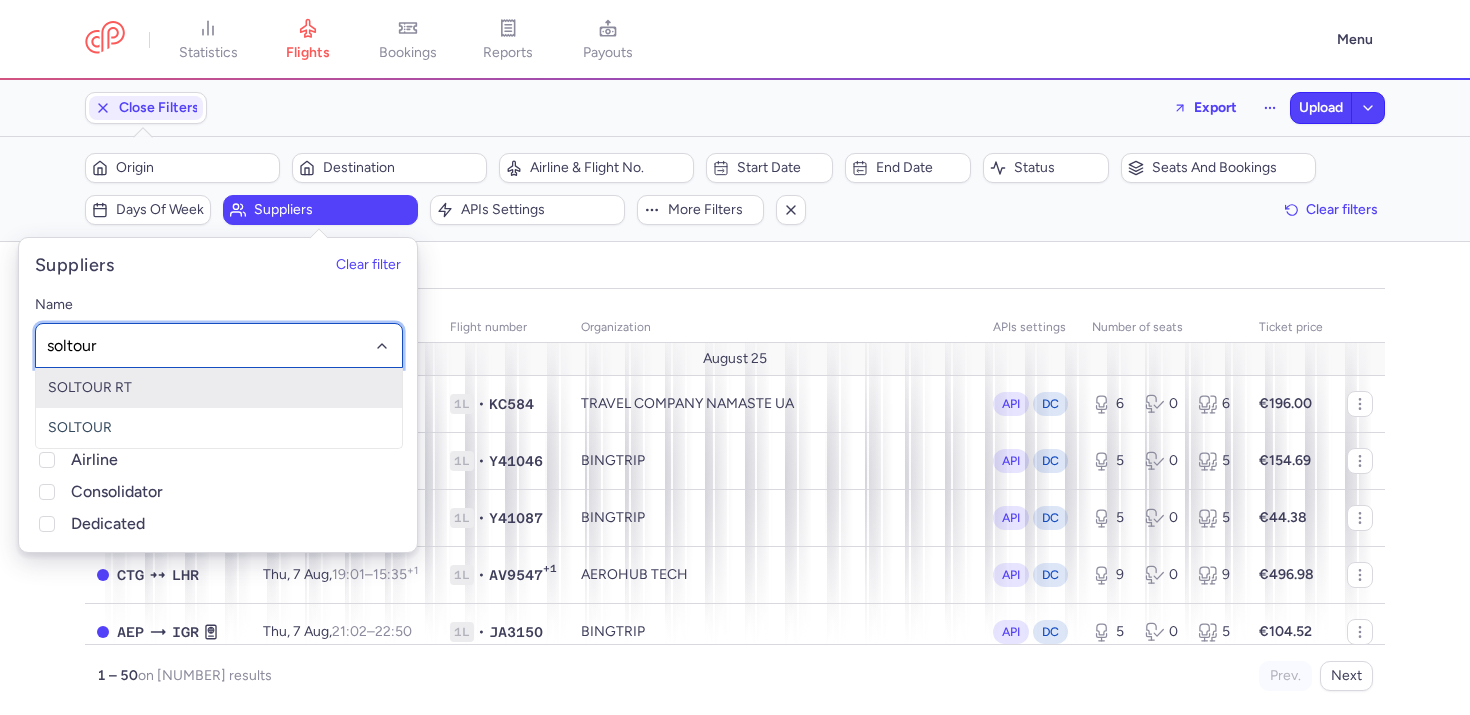 click on "SOLTOUR RT" at bounding box center (219, 388) 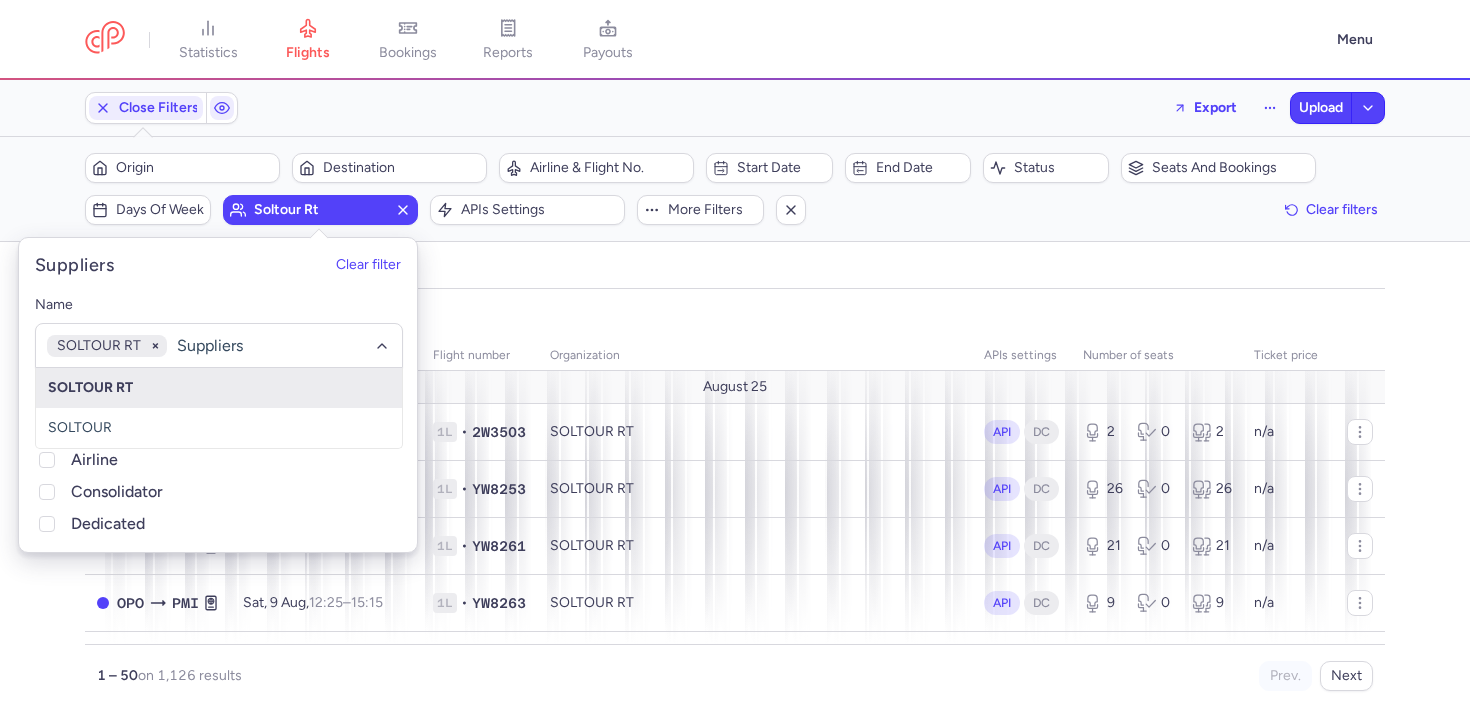 click on "organizations names: SOLTOUR RT route date Flight number organization APIs settings number of seats Ticket price August 25  MAD  PUJ Fri, 8 Aug,  14:45  –  17:20  +0 1L • 2W3503 SOLTOUR RT API DC 2 0 2 n/a  OPO  PMI Fri, 8 Aug,  16:40  –  19:40  +0 1L • YW8253 SOLTOUR RT API DC 26 0 26 n/a  OPO  MAH Sat, 9 Aug,  07:00  –  09:55  +0 1L • YW8261 SOLTOUR RT API DC 21 0 21 n/a  OPO  PMI Sat, 9 Aug,  12:25  –  15:15  +0 1L • YW8263 SOLTOUR RT API DC 9 0 9 n/a  MAD  CUN Sat, 9 Aug,  14:30  –  17:40  +0 1L • 2W2501 SOLTOUR RT API DC 1 0 1 n/a  MAD  TIA Sat, 9 Aug,  15:50  –  18:55  +0 1L • IB859 SOLTOUR RT API DC 1 0 1 n/a  OPO  LEI Sat, 9 Aug,  17:25  –  20:05  +0 1L • YW8265 SOLTOUR RT API DC 1 0 1 n/a  LIS  PMI Sat, 9 Aug,  21:55  –  00:50  +1 1L • VY3437 SOLTOUR RT API DC 8 0 8 n/a  CUN  MAD Sat, 9 Aug,  19:40  –  12:10  +1 1L • 2W2502 SOLTOUR RT API DC 0 0 0 n/a  OPO  MAH Sun, 10 Aug,  07:00  –  09:55  +0 1L • YW8271 SOLTOUR RT API DC 9 0 9 n/a  OPO  OUD Sun, 10 Aug,  +0" at bounding box center [735, 508] 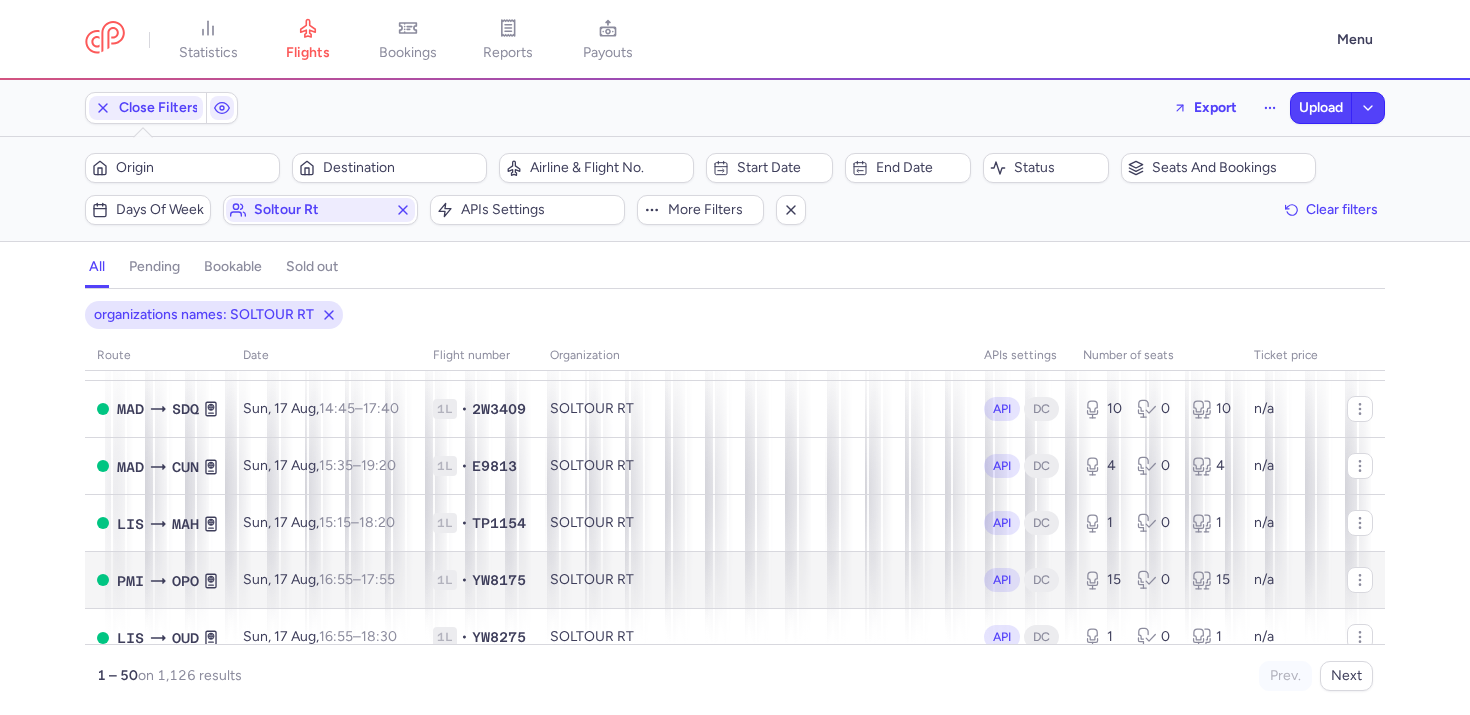scroll, scrollTop: 2506, scrollLeft: 0, axis: vertical 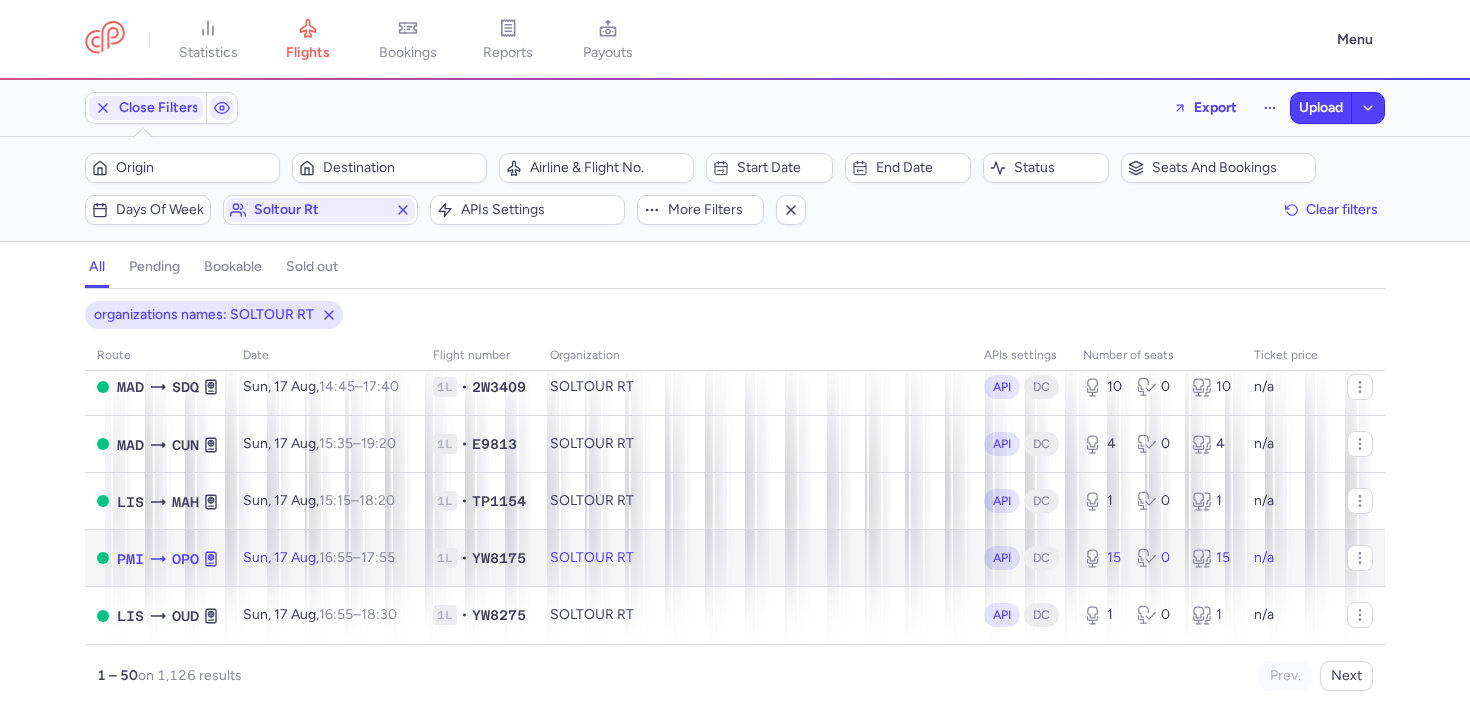 click on "1L • YW8175" 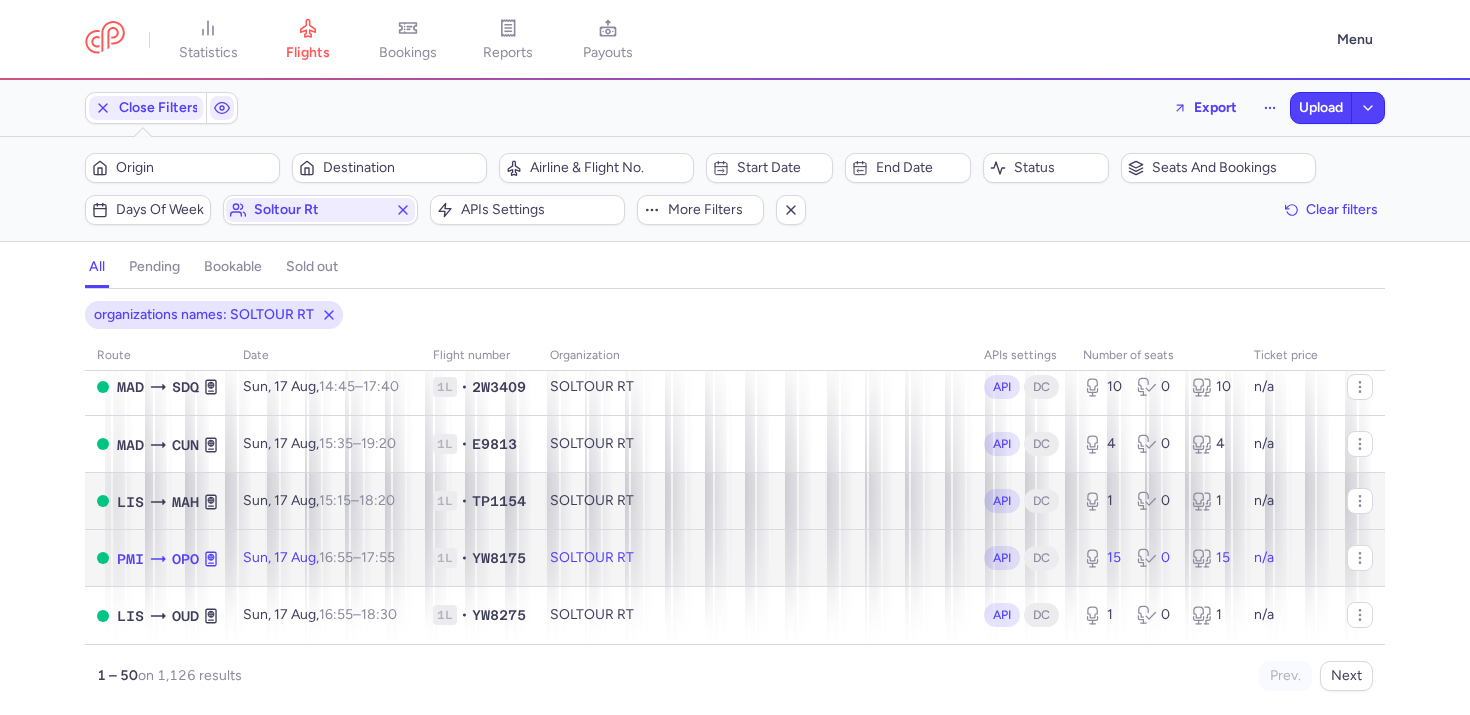 select on "days" 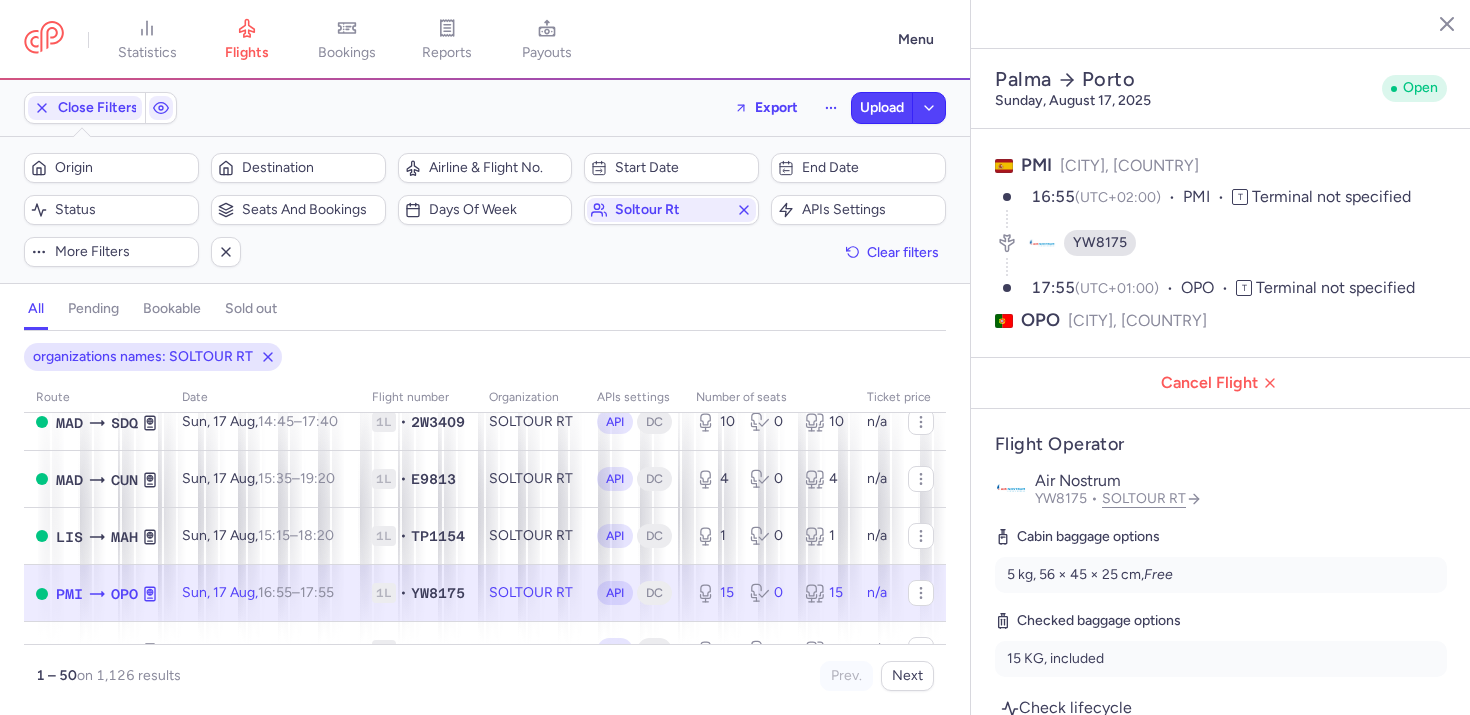 scroll, scrollTop: 922, scrollLeft: 0, axis: vertical 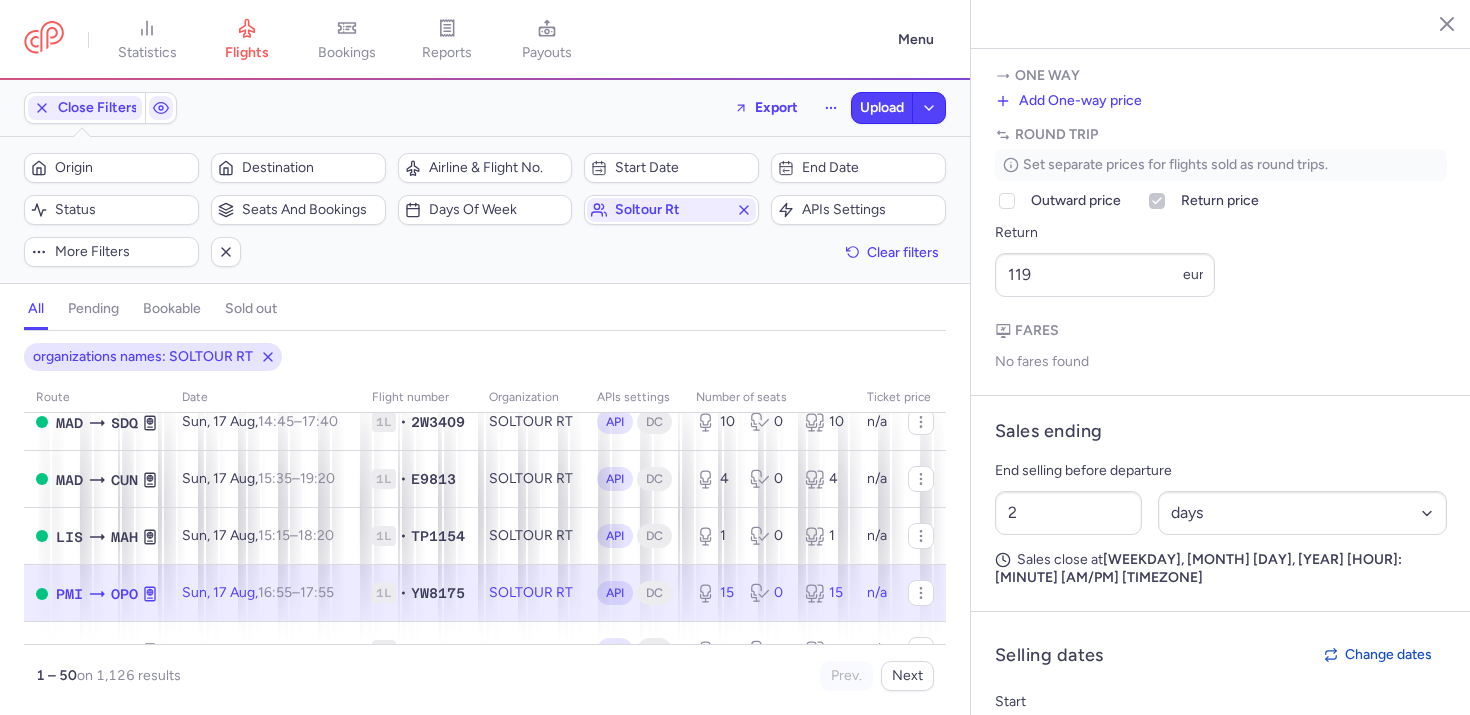 click on "No fares found" at bounding box center [1221, 362] 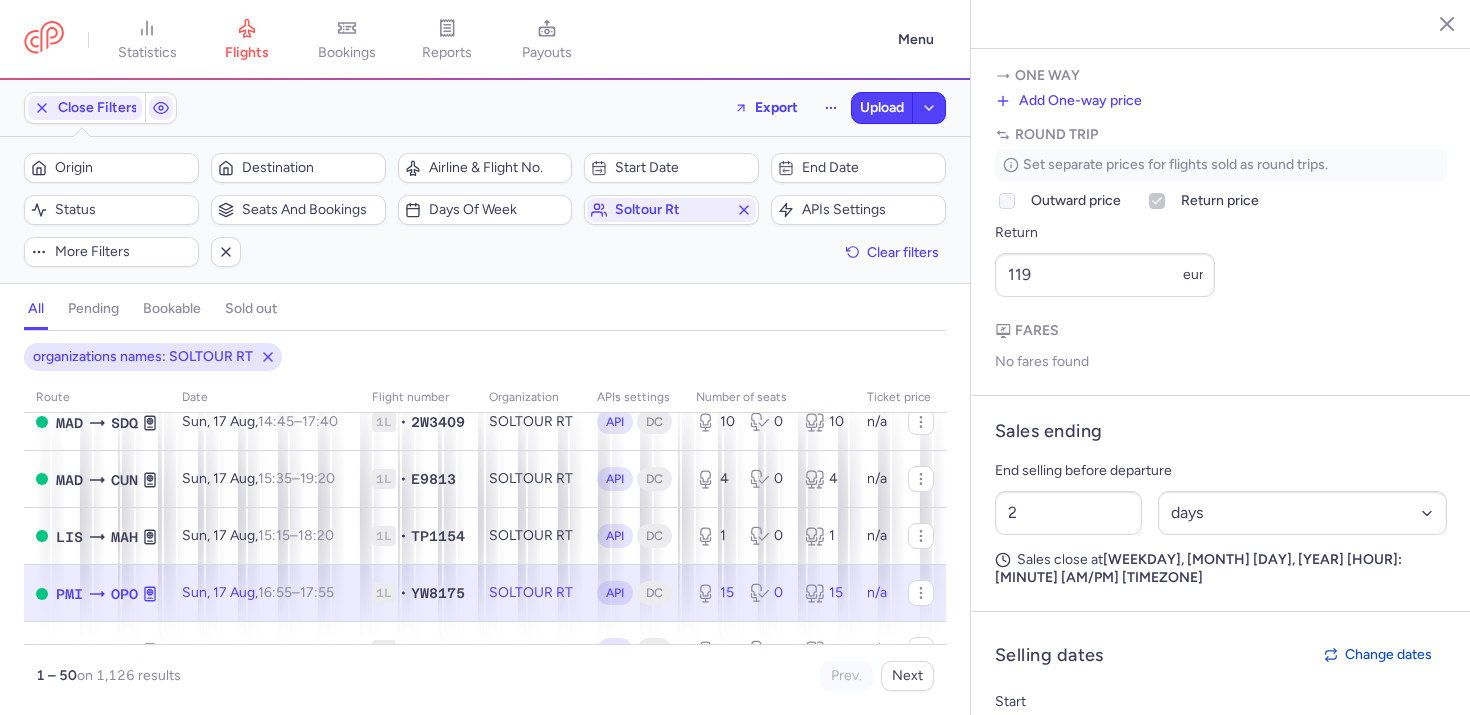 click on "Outward price" 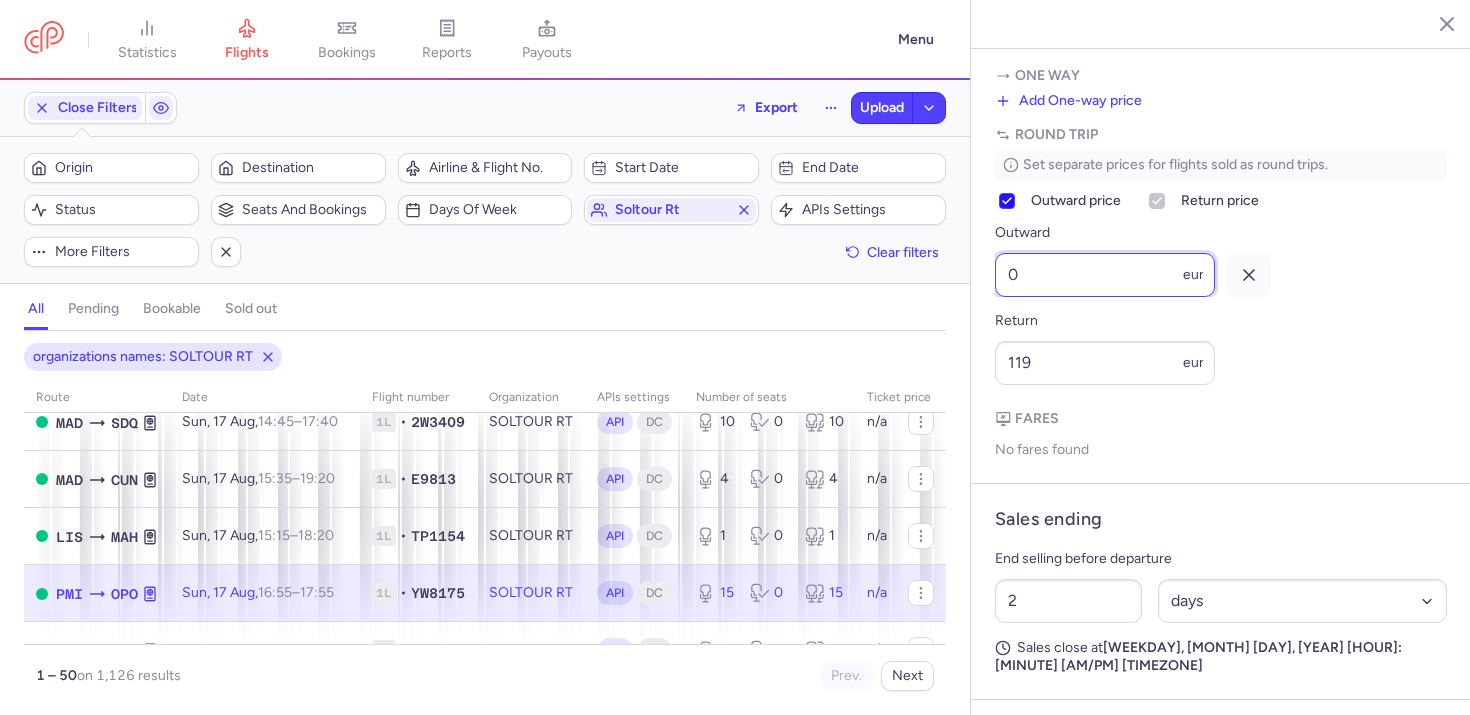 scroll, scrollTop: 0, scrollLeft: 0, axis: both 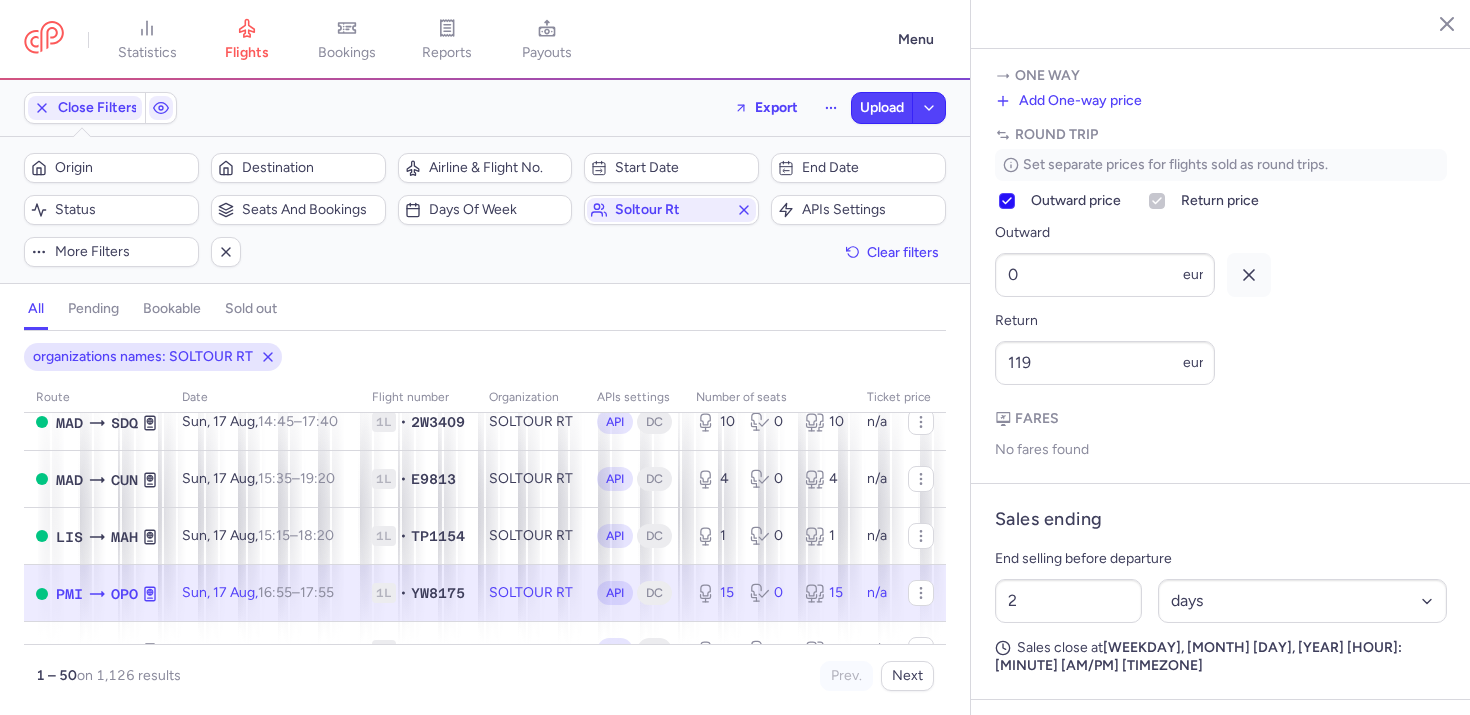 click on "Outward price" 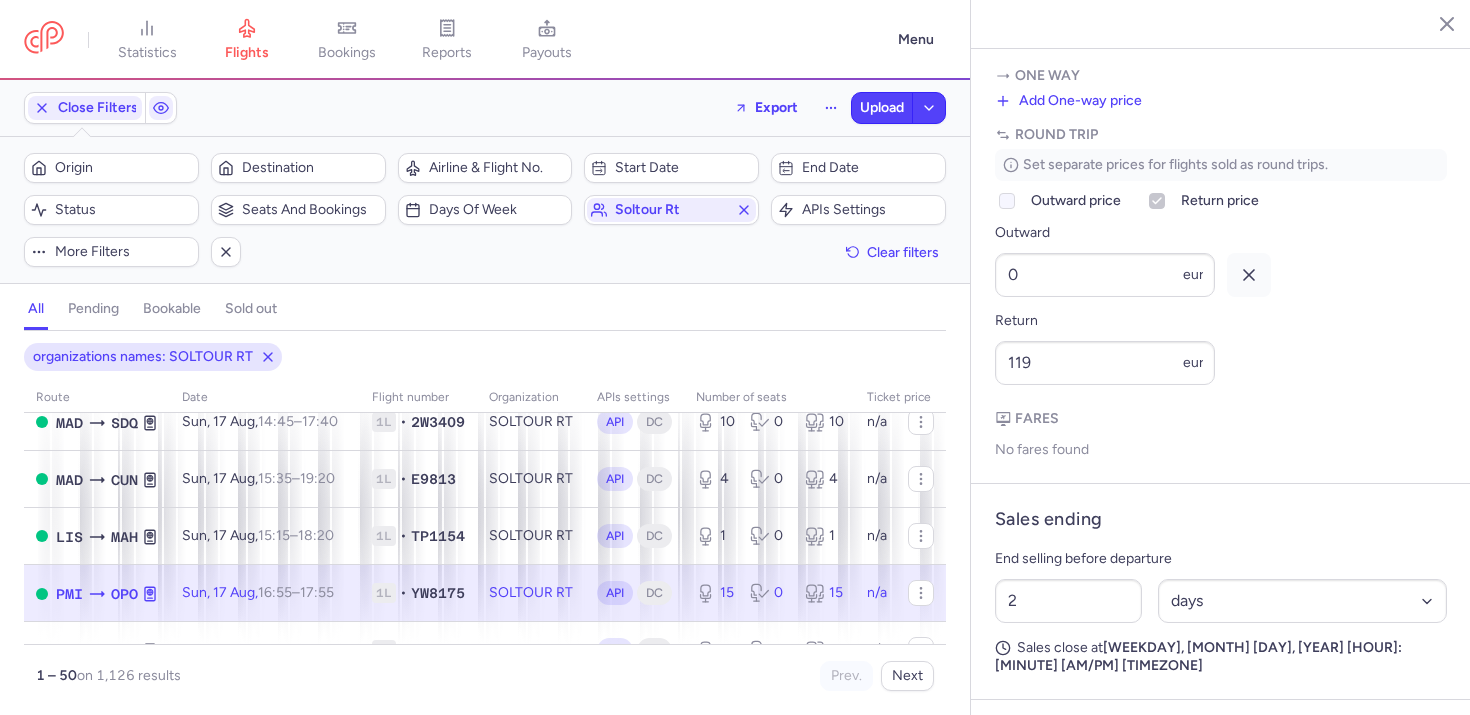 type 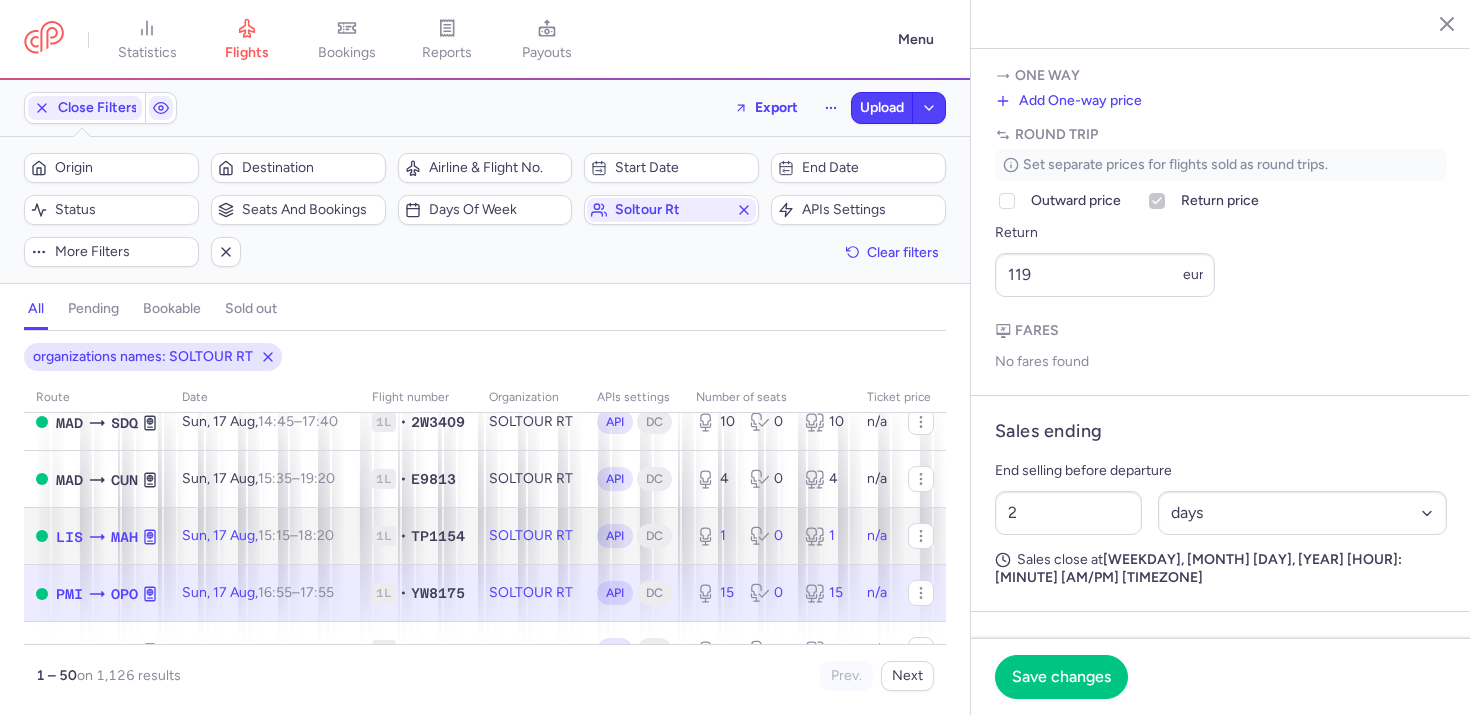 click on "1L • TP1154" 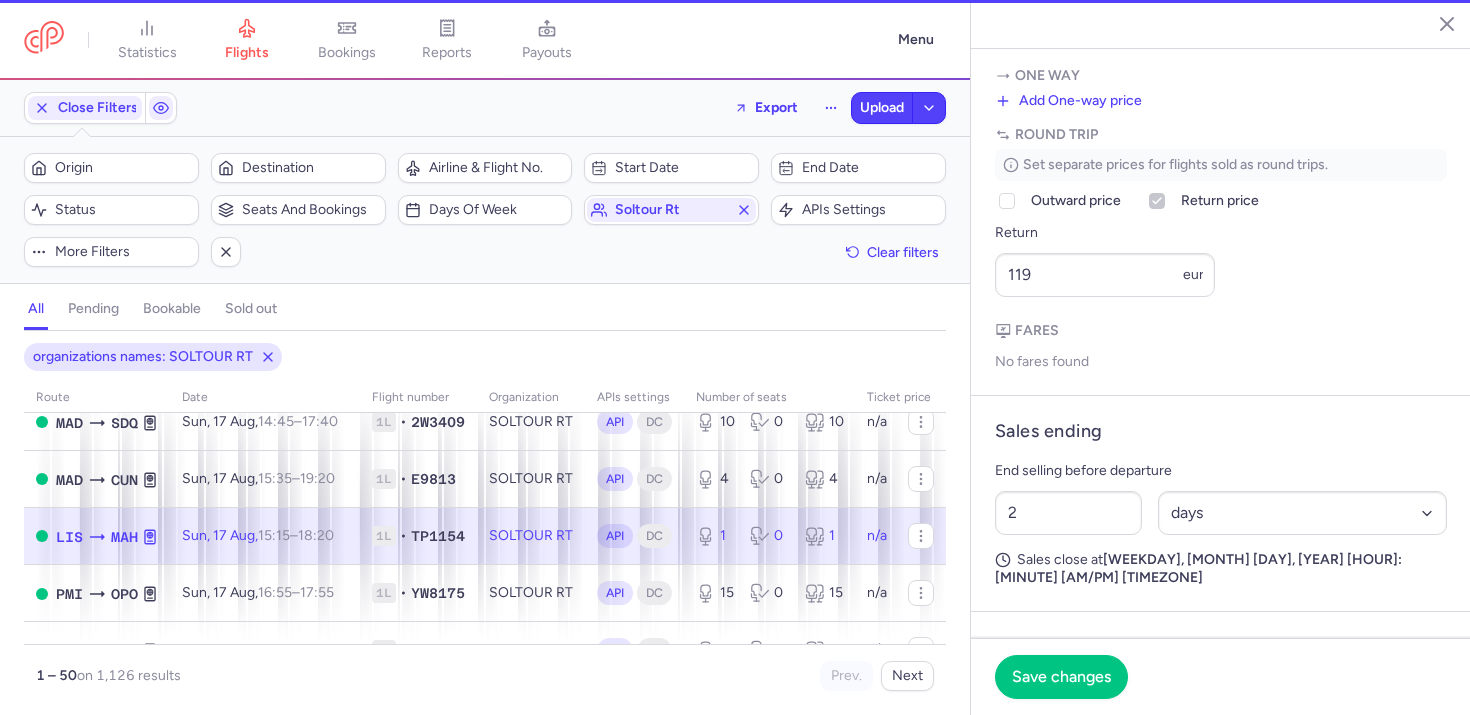 type on "1" 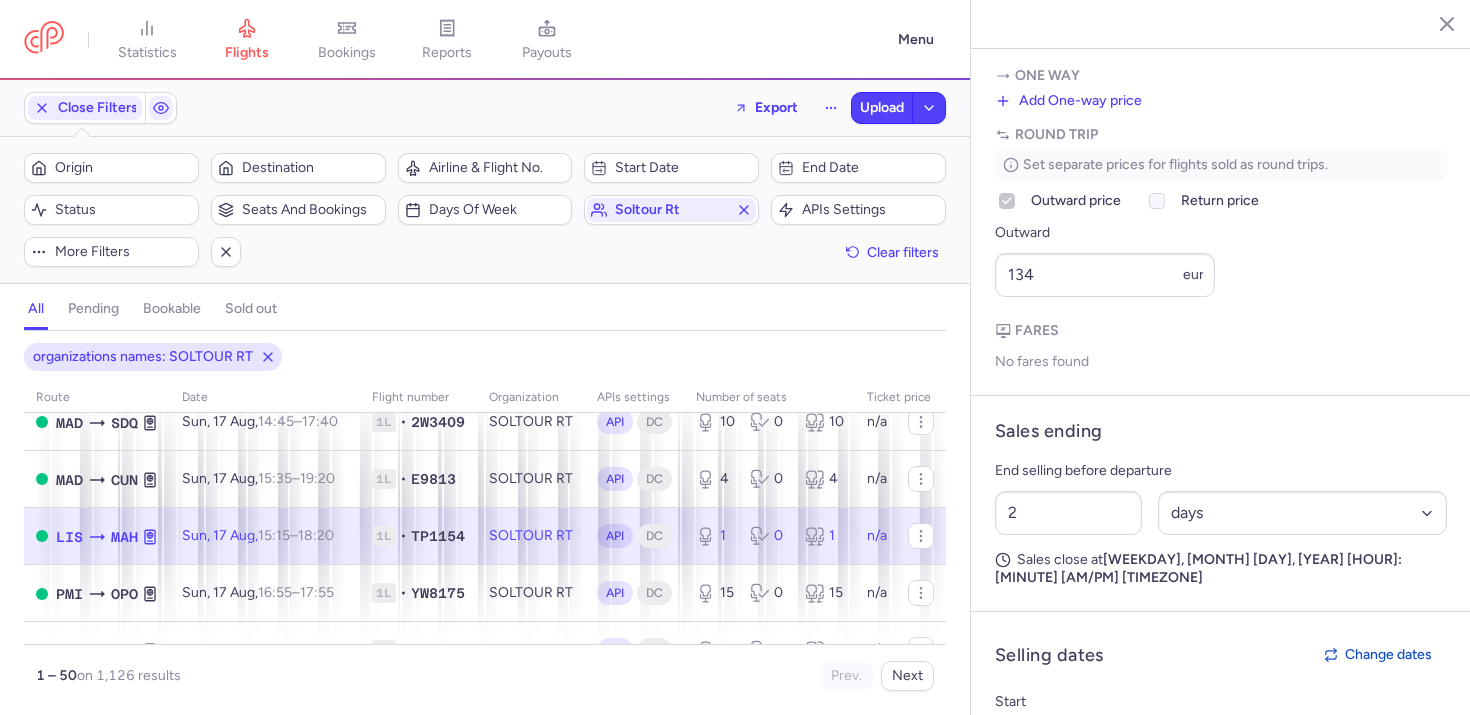 click at bounding box center (1157, 201) 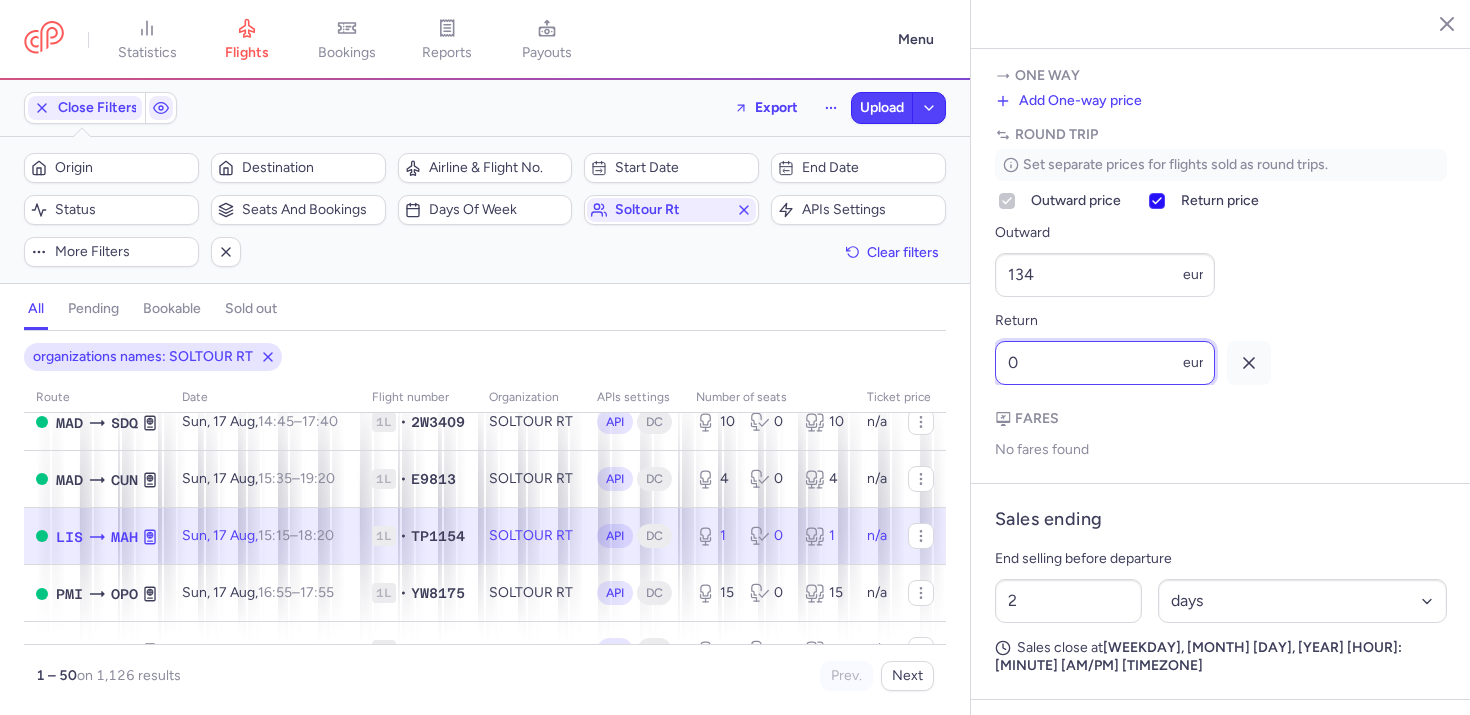scroll, scrollTop: 0, scrollLeft: 0, axis: both 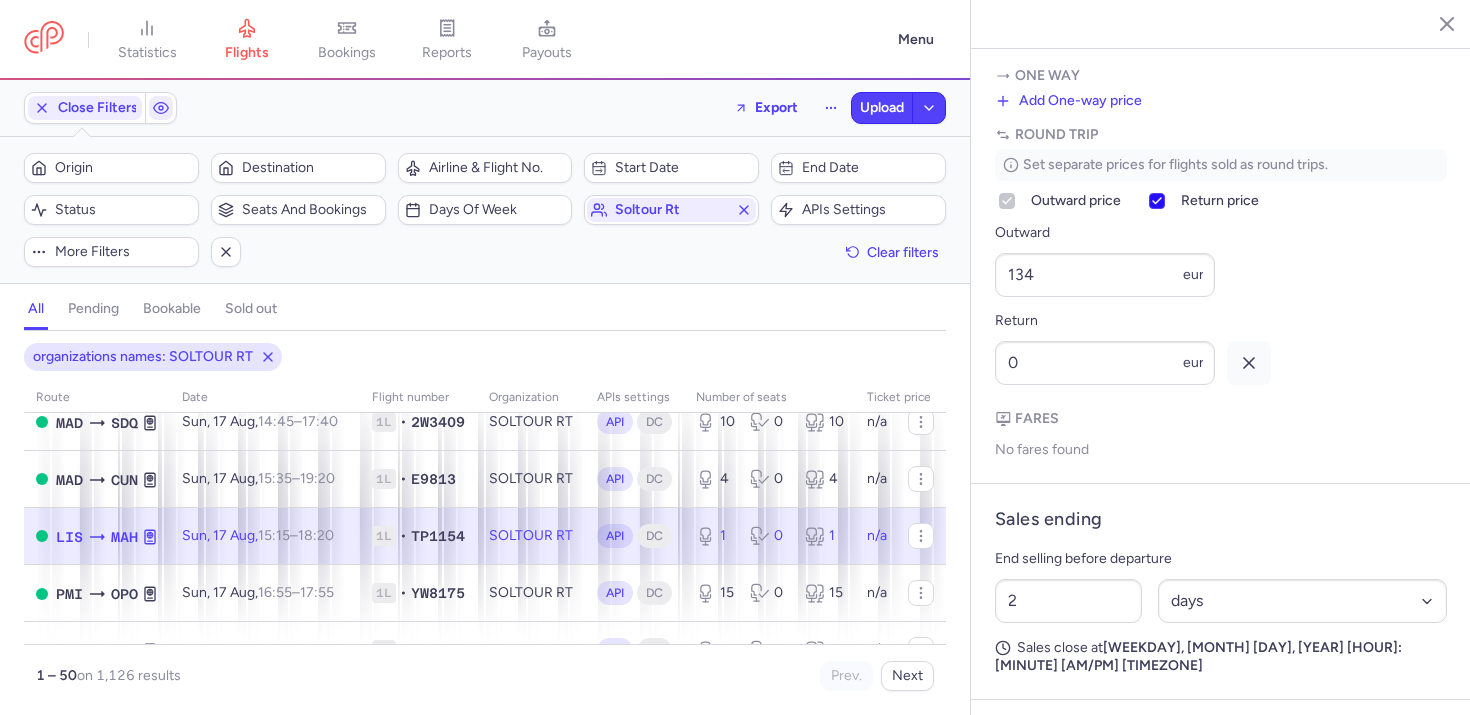 click 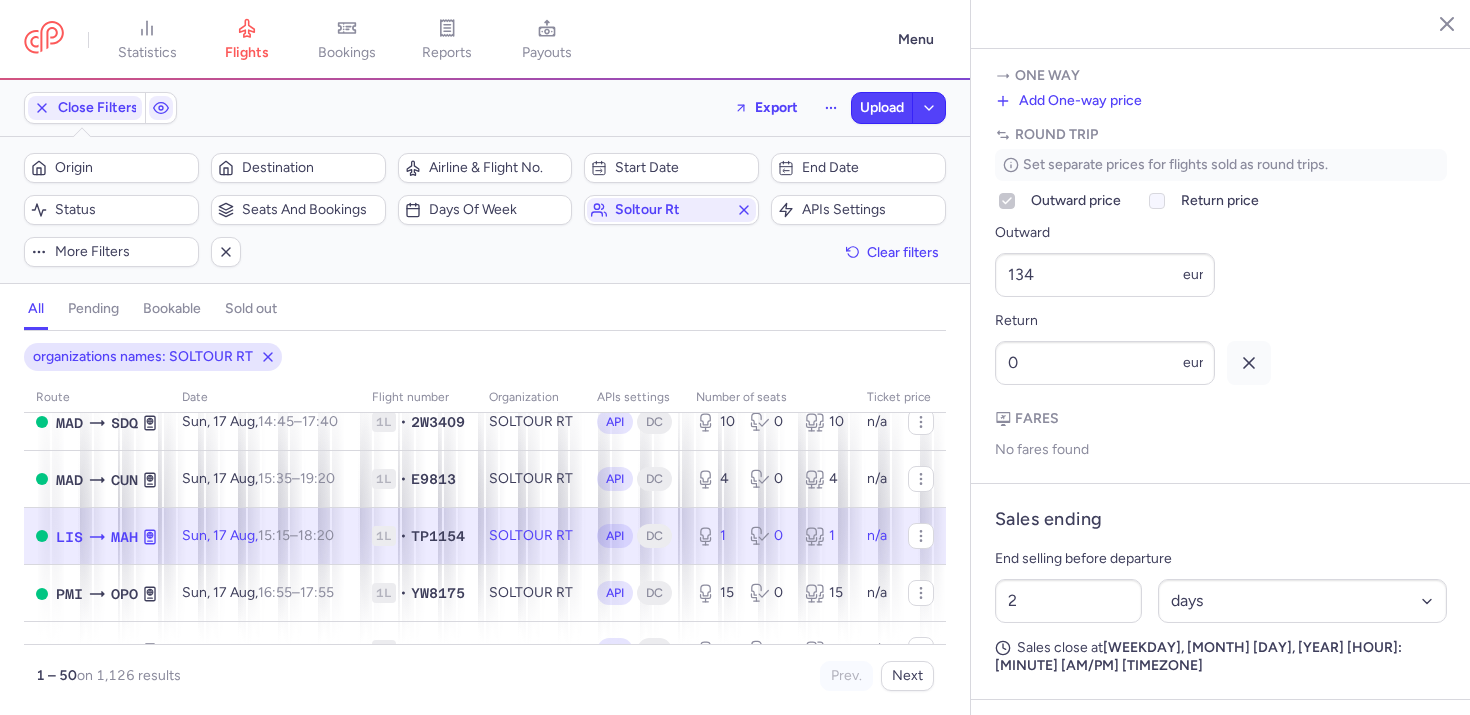 type 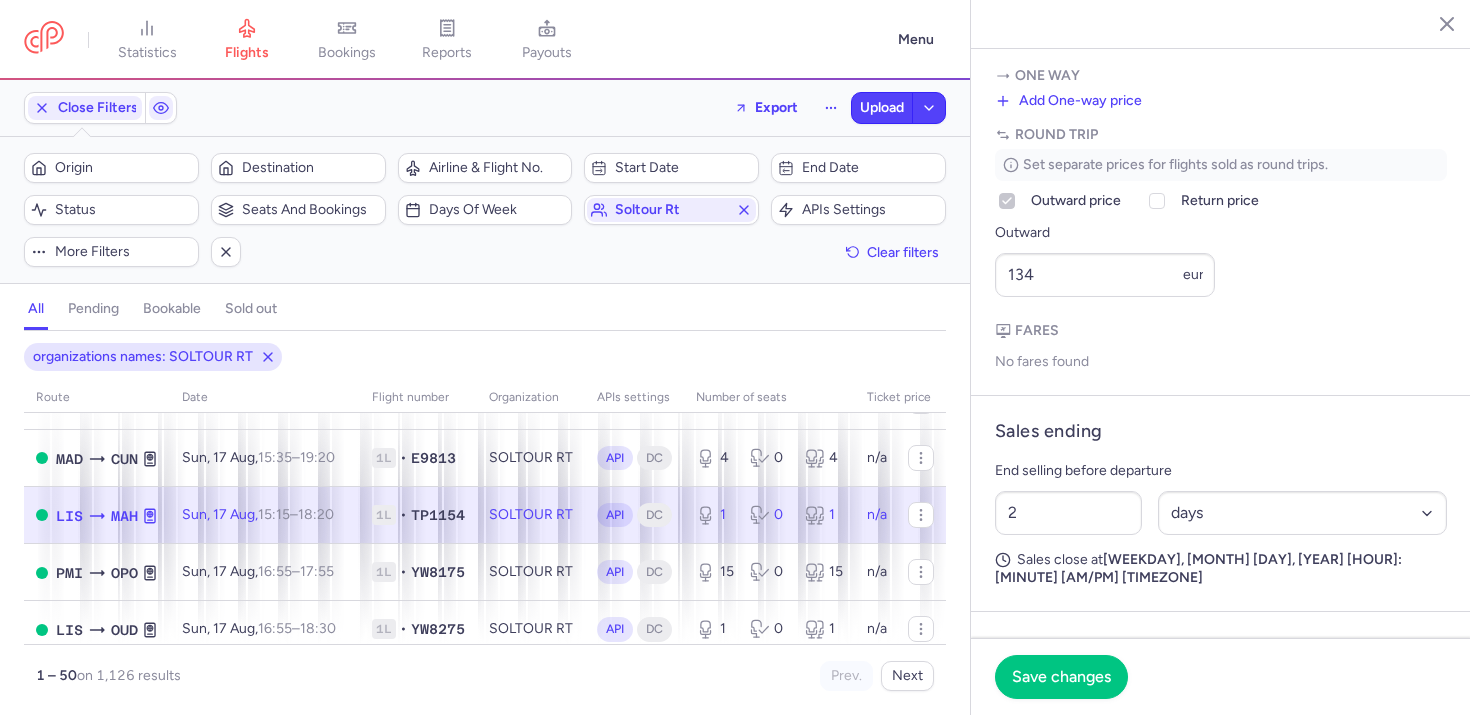 scroll, scrollTop: 2564, scrollLeft: 0, axis: vertical 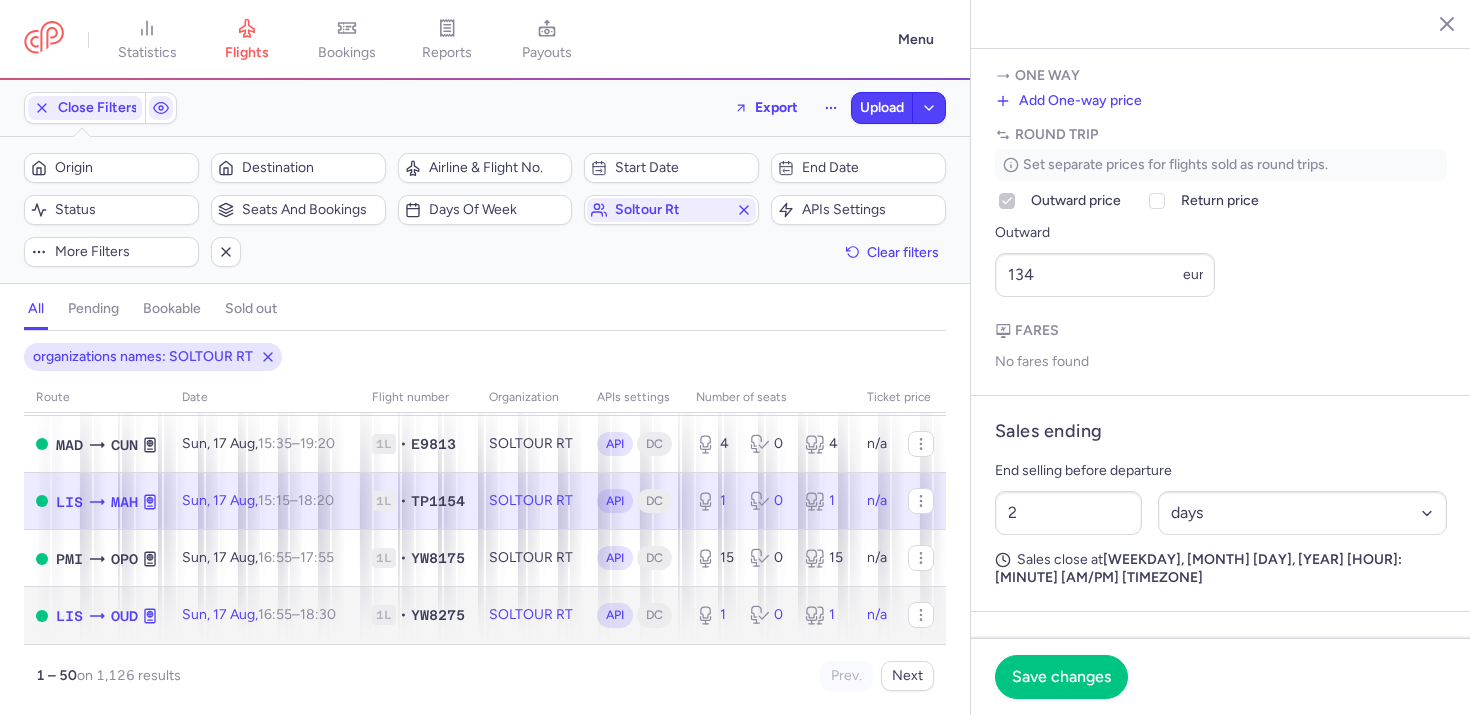 click on "SOLTOUR RT" 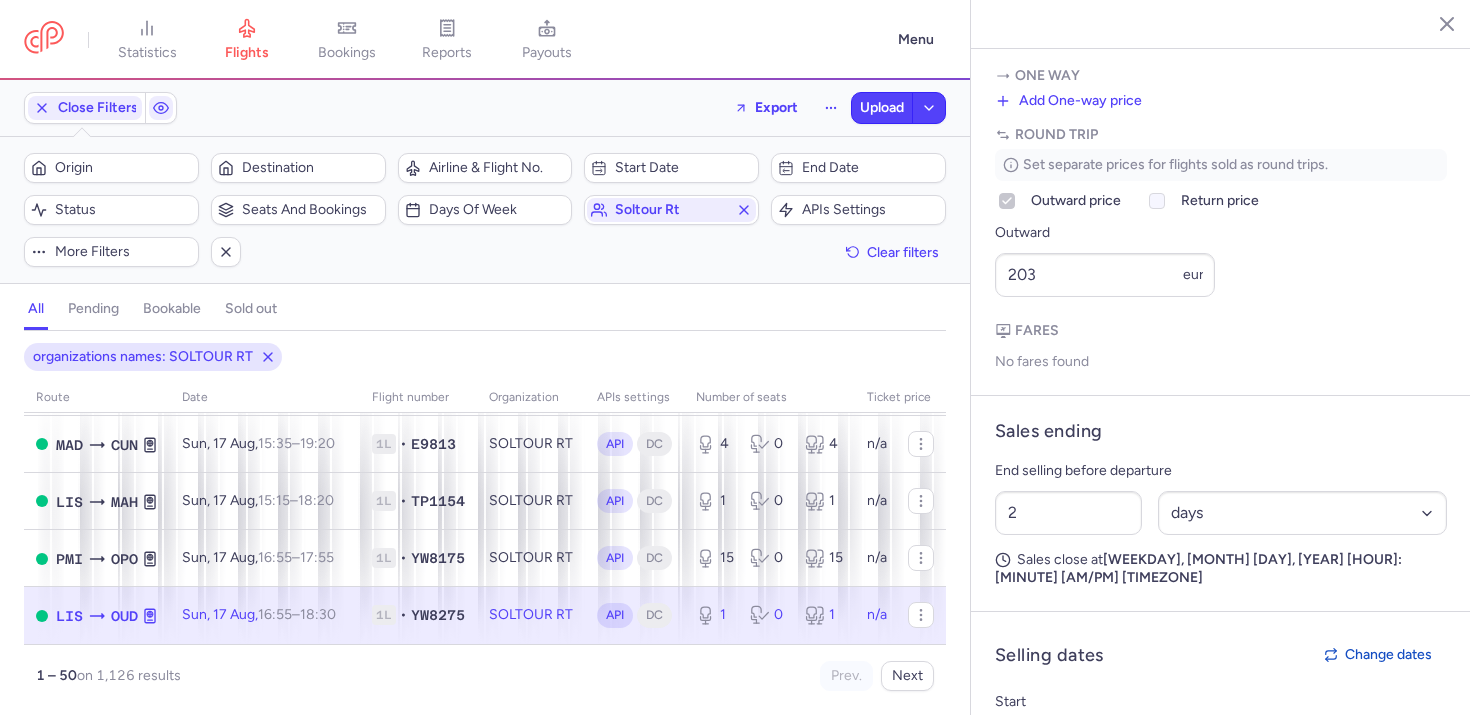 click at bounding box center [1157, 201] 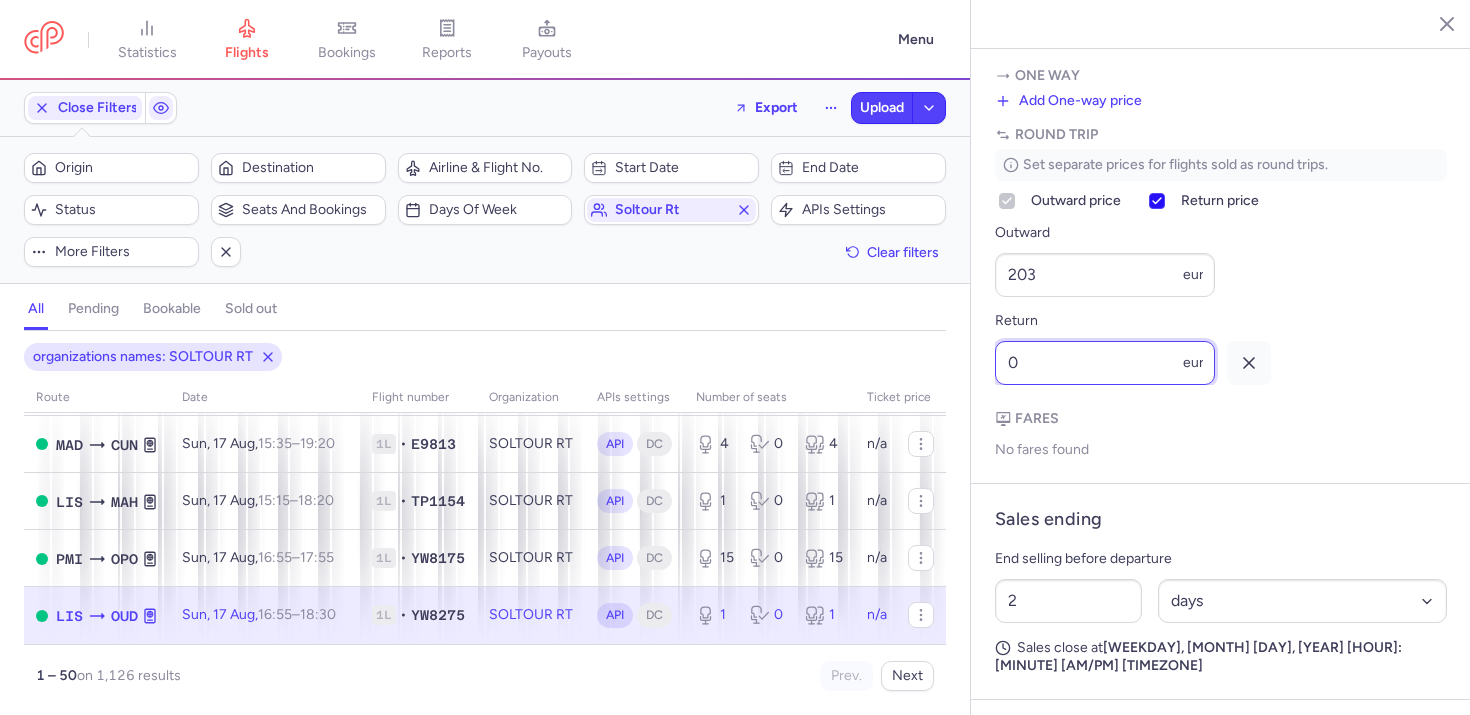 scroll, scrollTop: 0, scrollLeft: 0, axis: both 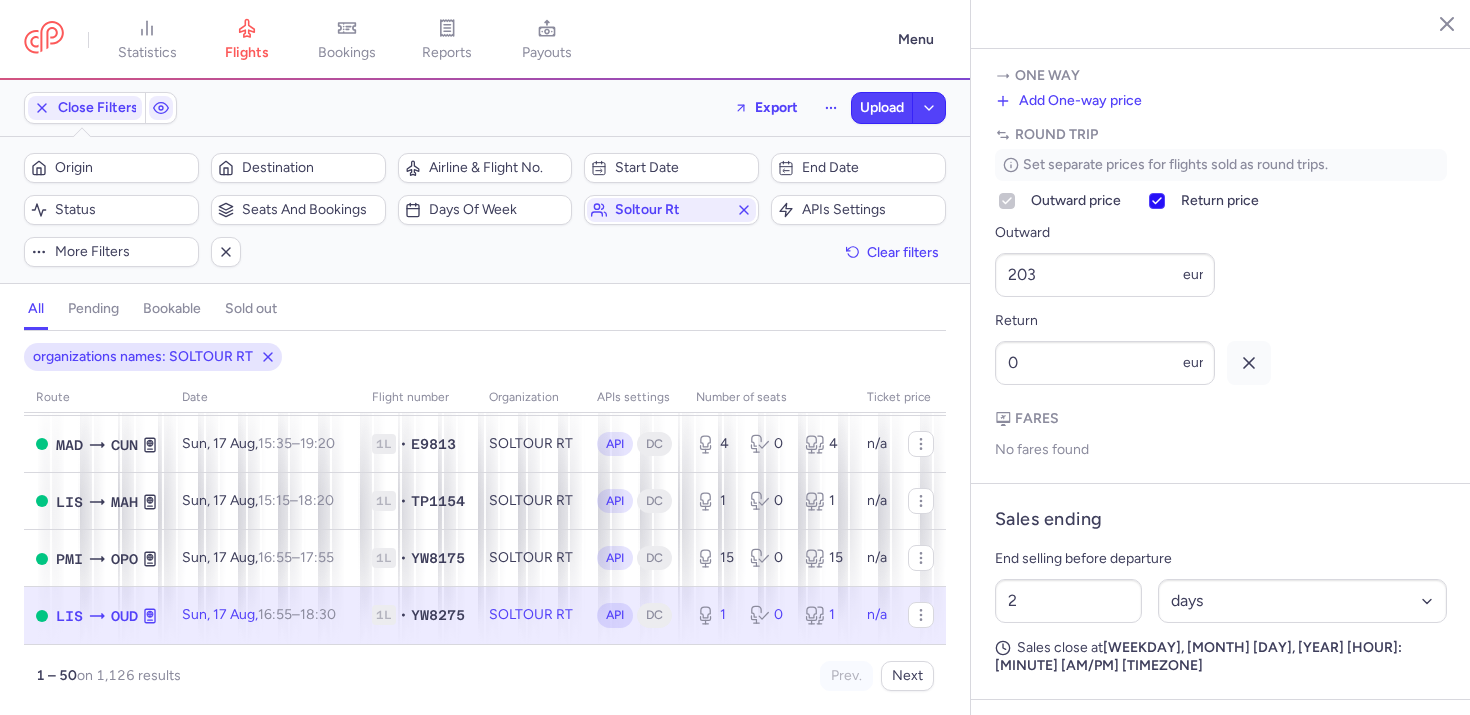 click at bounding box center [1157, 201] 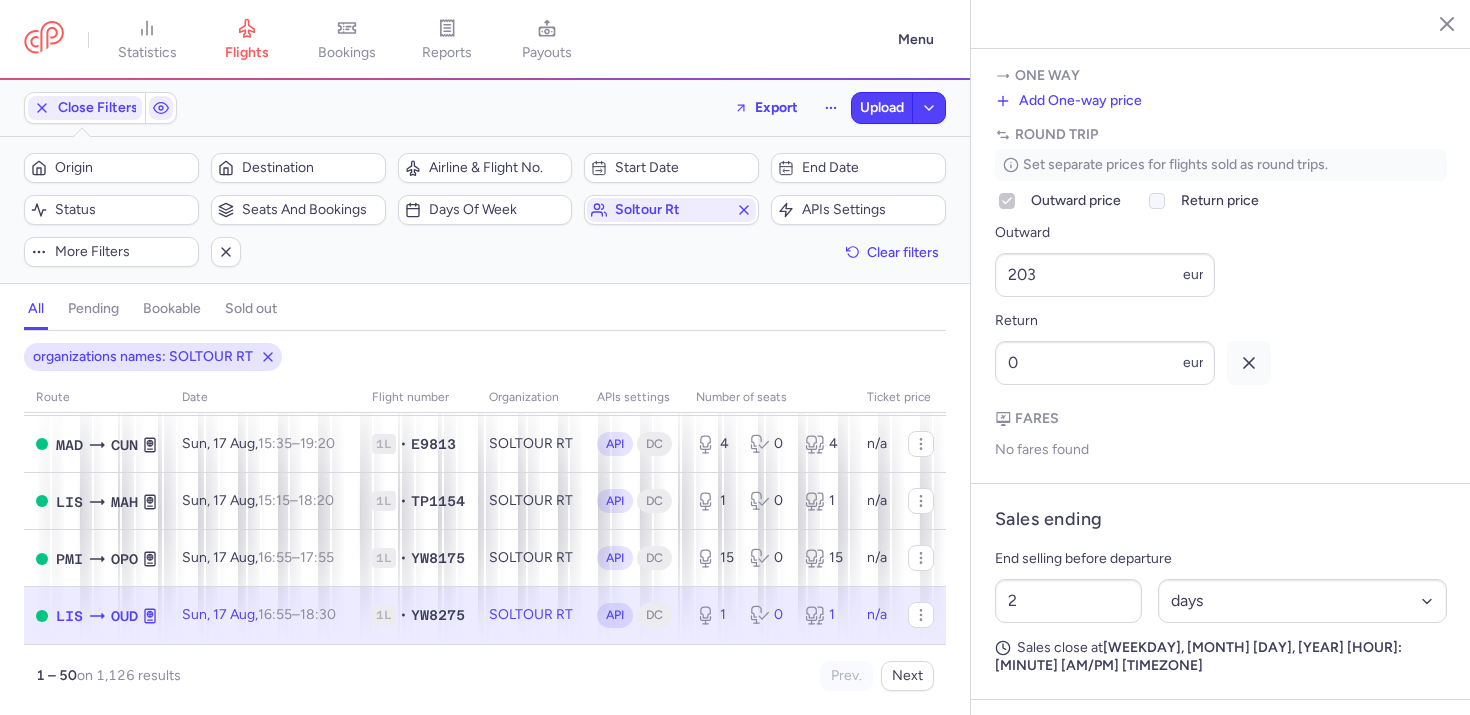 type 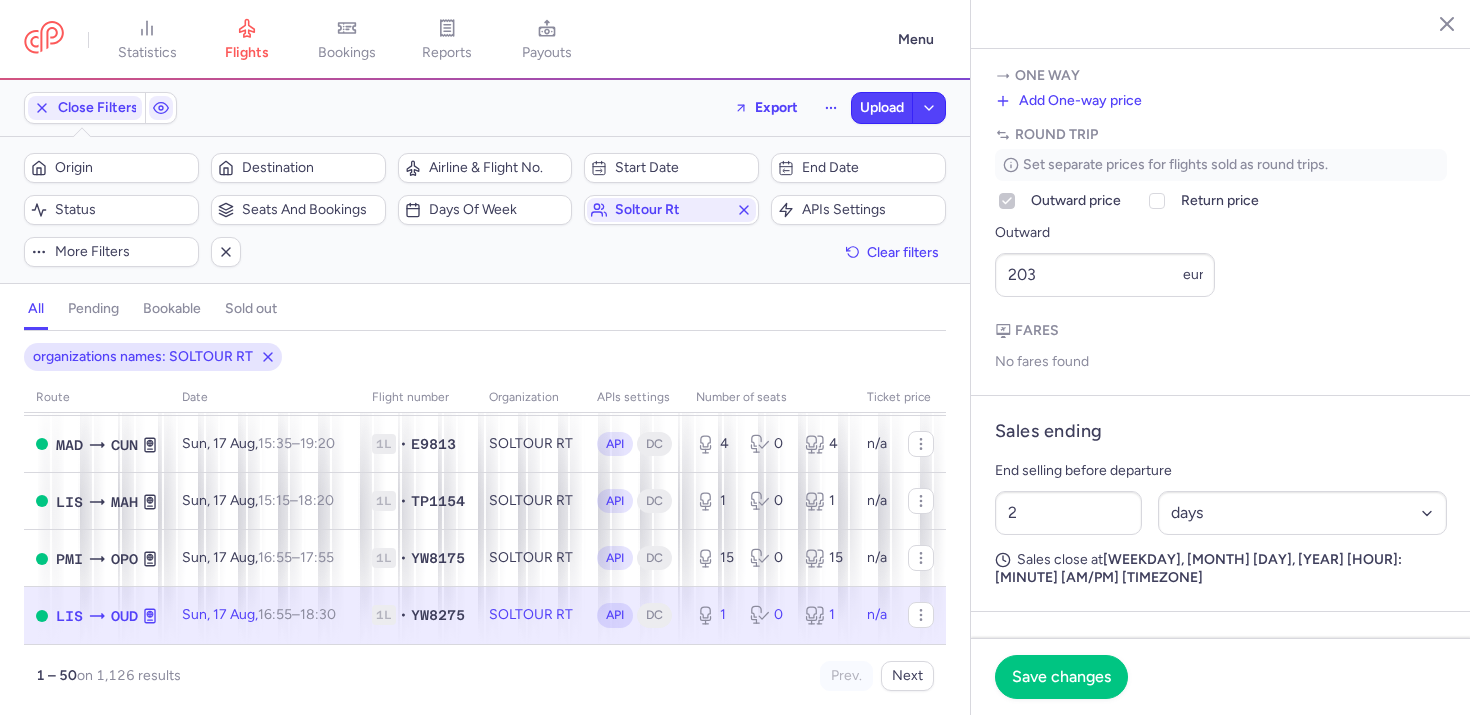 click on "SOLTOUR RT" 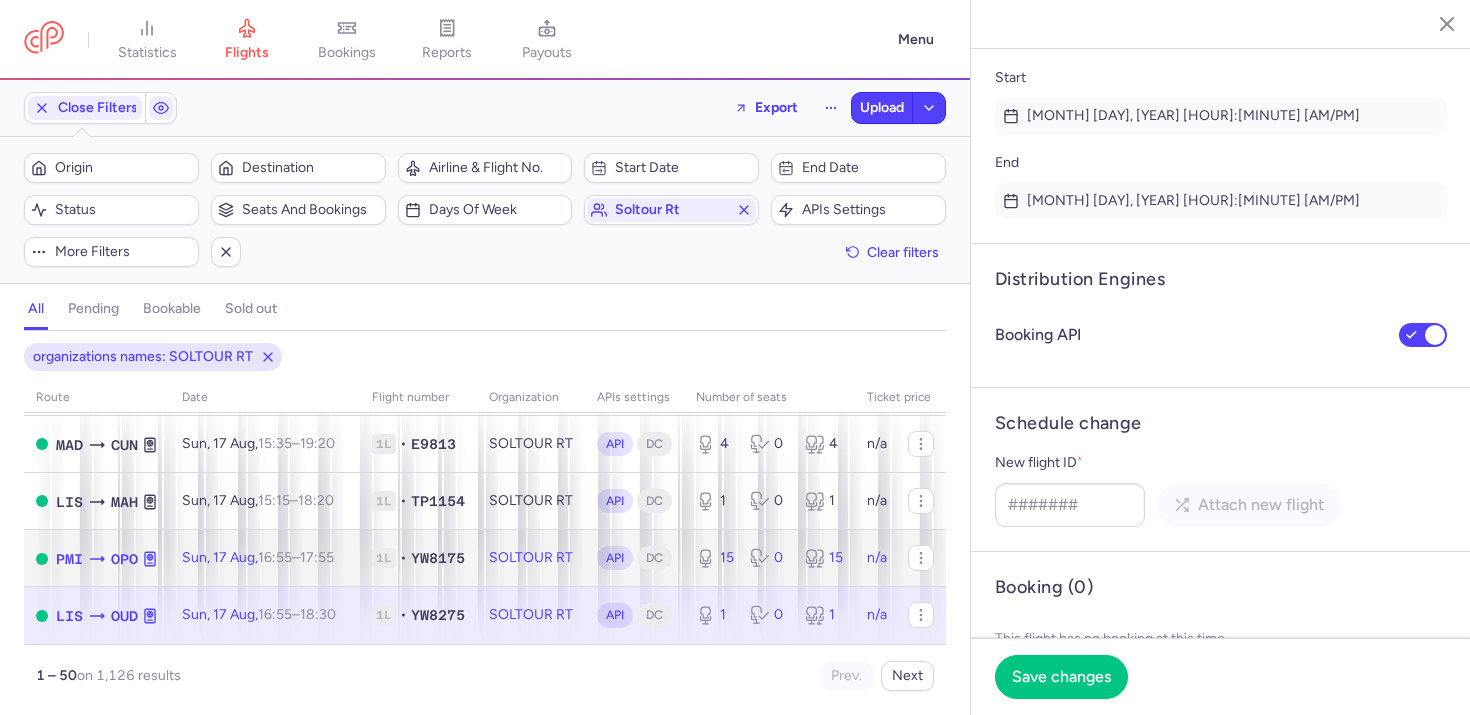 click on "SOLTOUR RT" 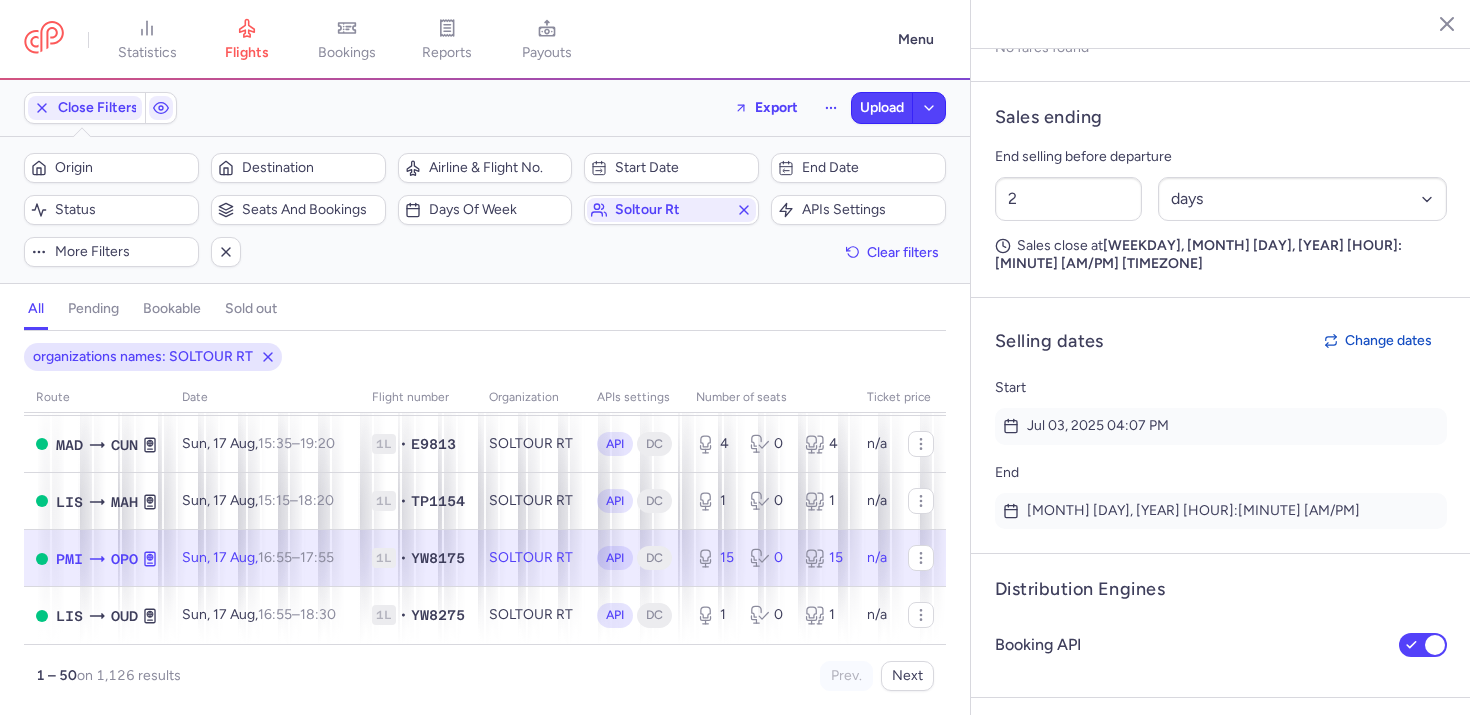 scroll, scrollTop: 579, scrollLeft: 0, axis: vertical 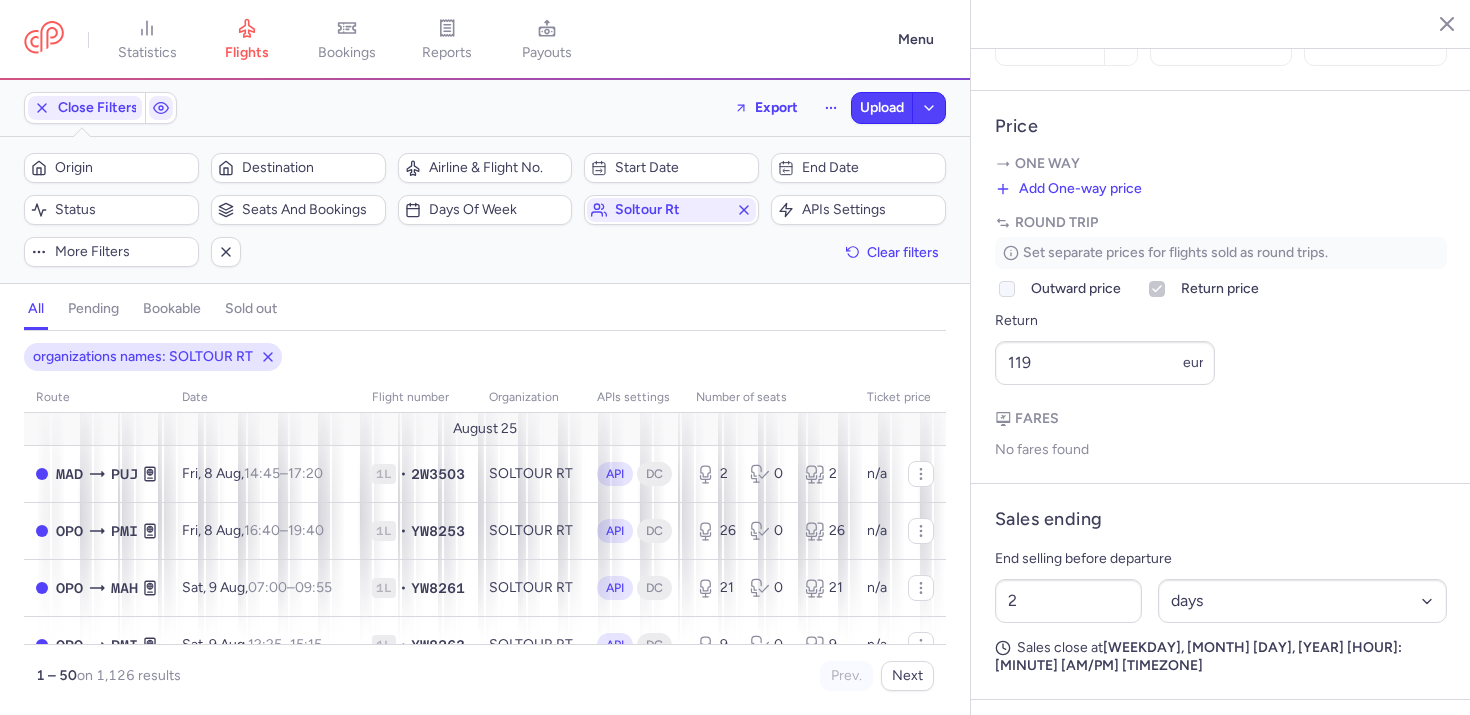 click on "Outward price" 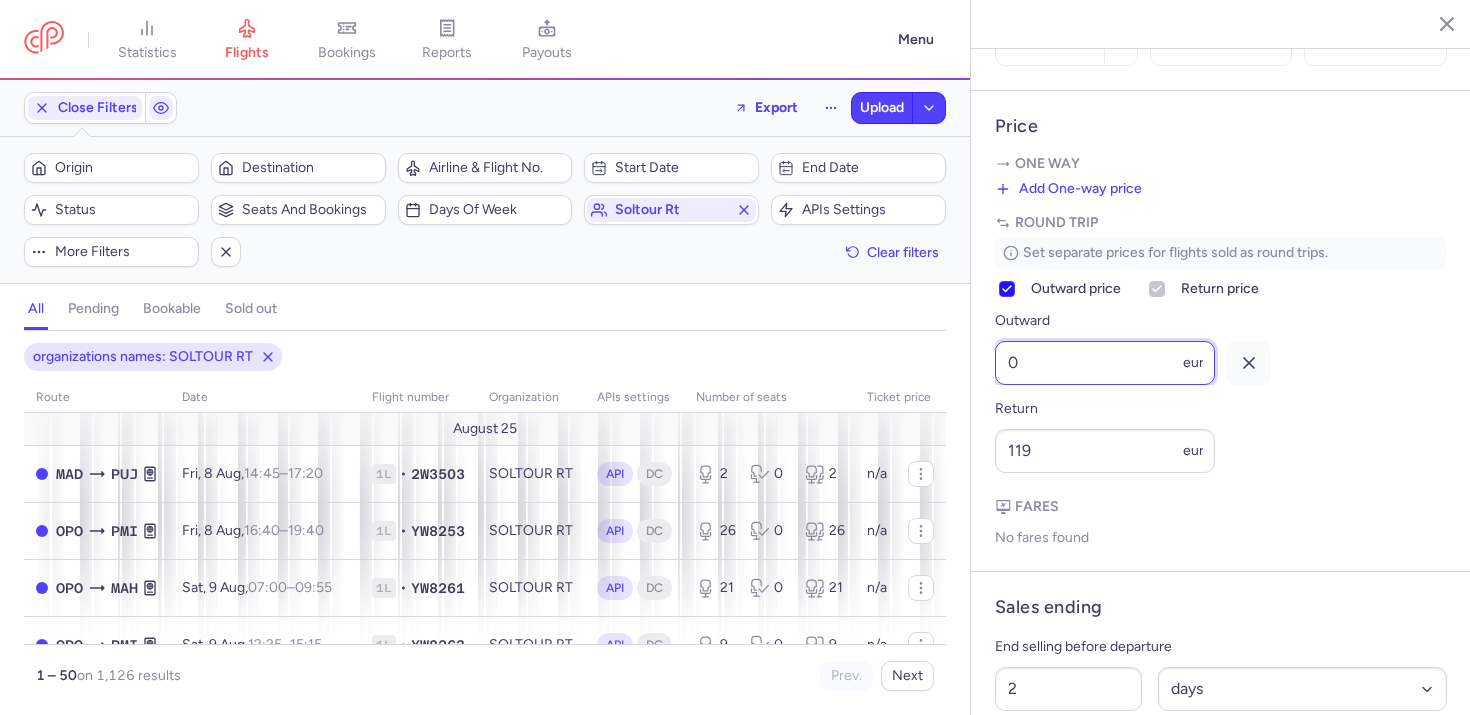 scroll, scrollTop: 1, scrollLeft: 0, axis: vertical 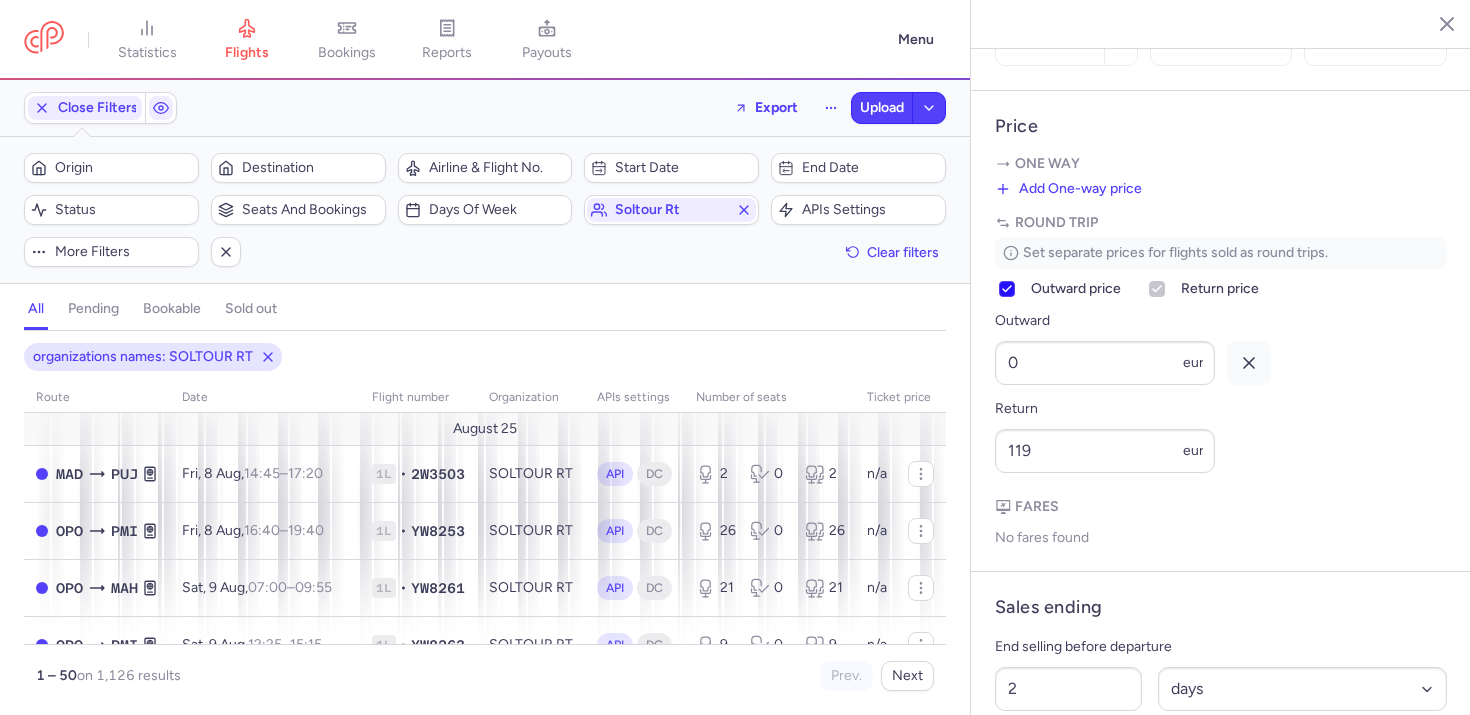 click on "Outward price" 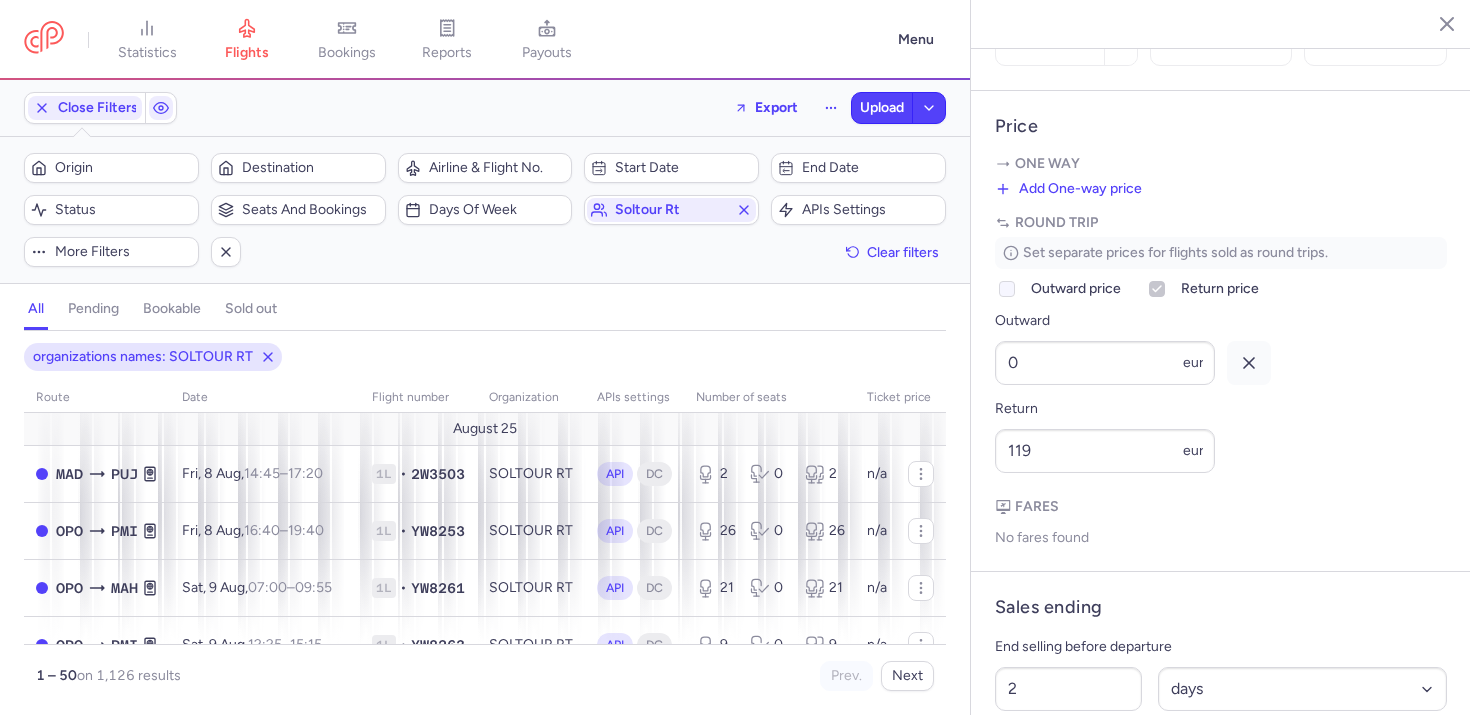type 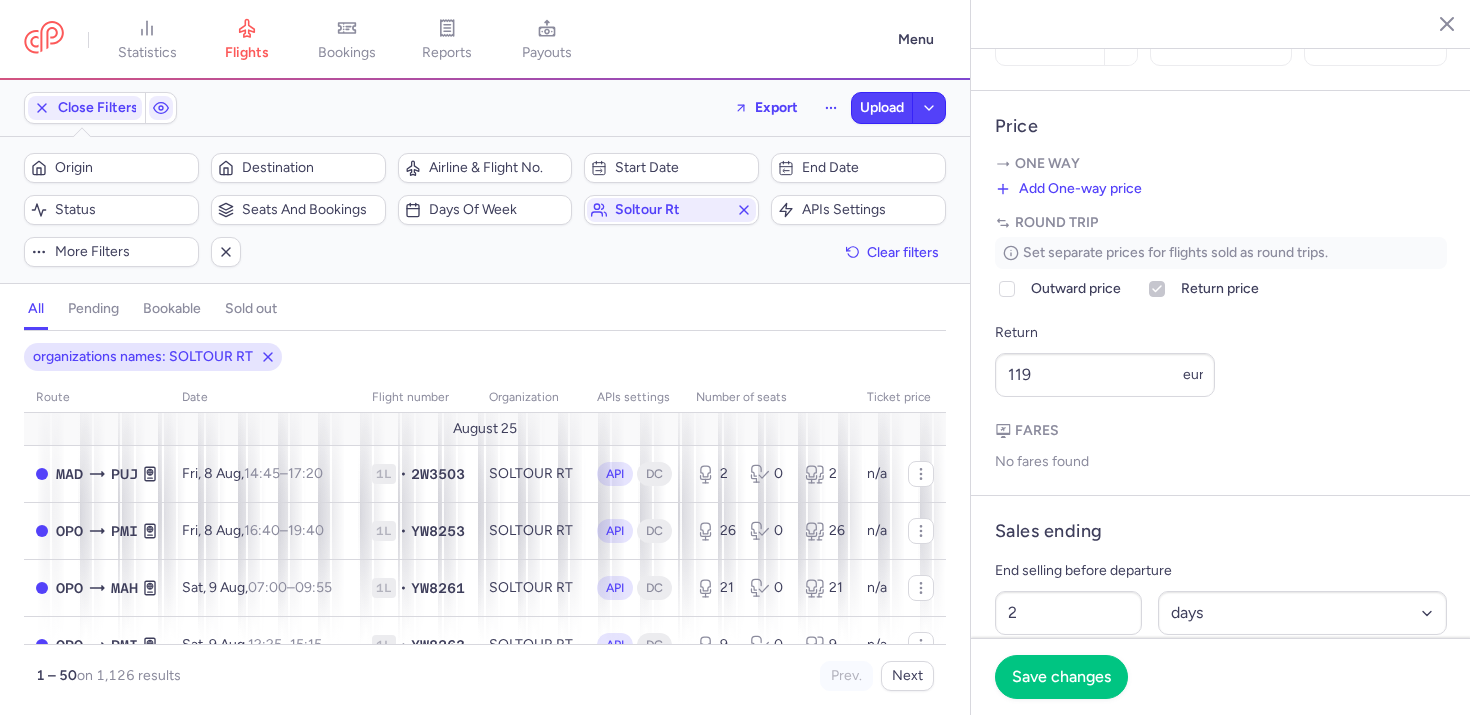 scroll, scrollTop: 0, scrollLeft: 0, axis: both 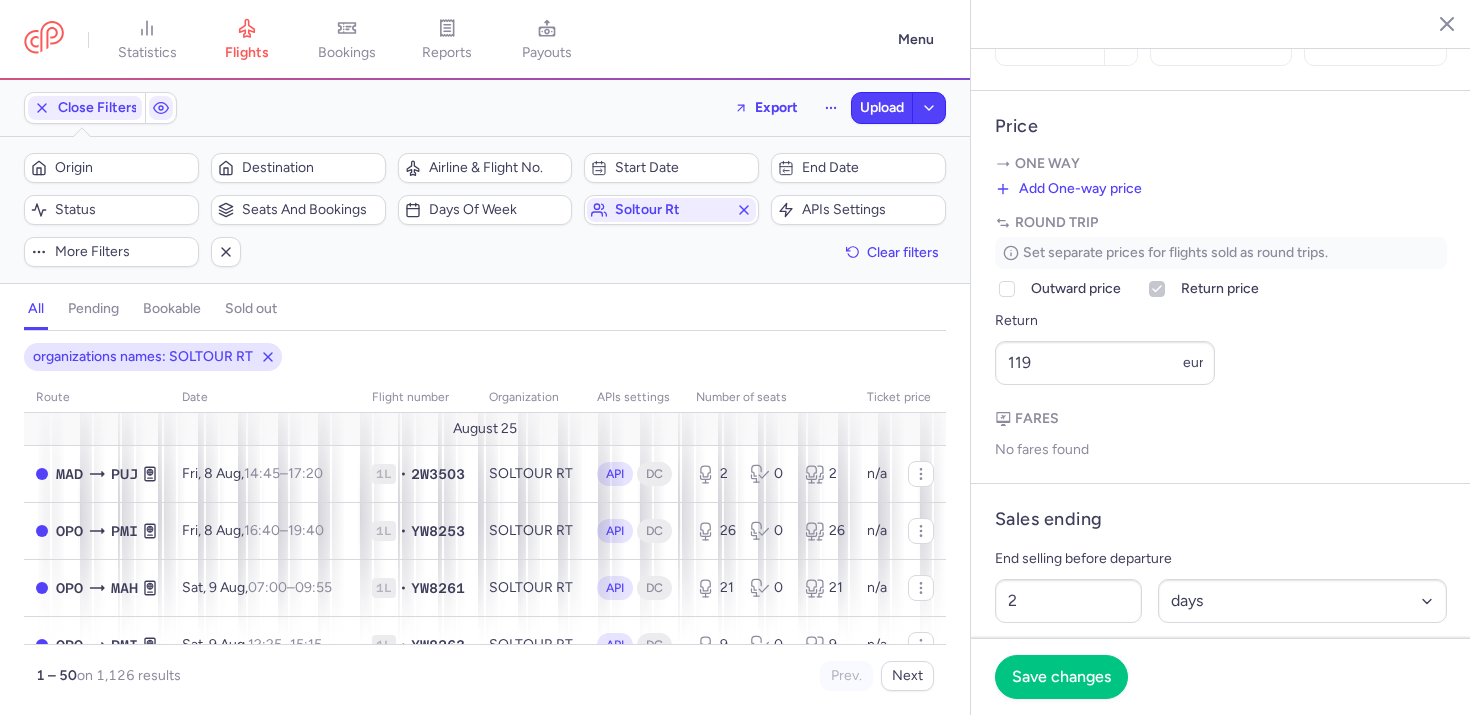 click on "One way" at bounding box center [1221, 164] 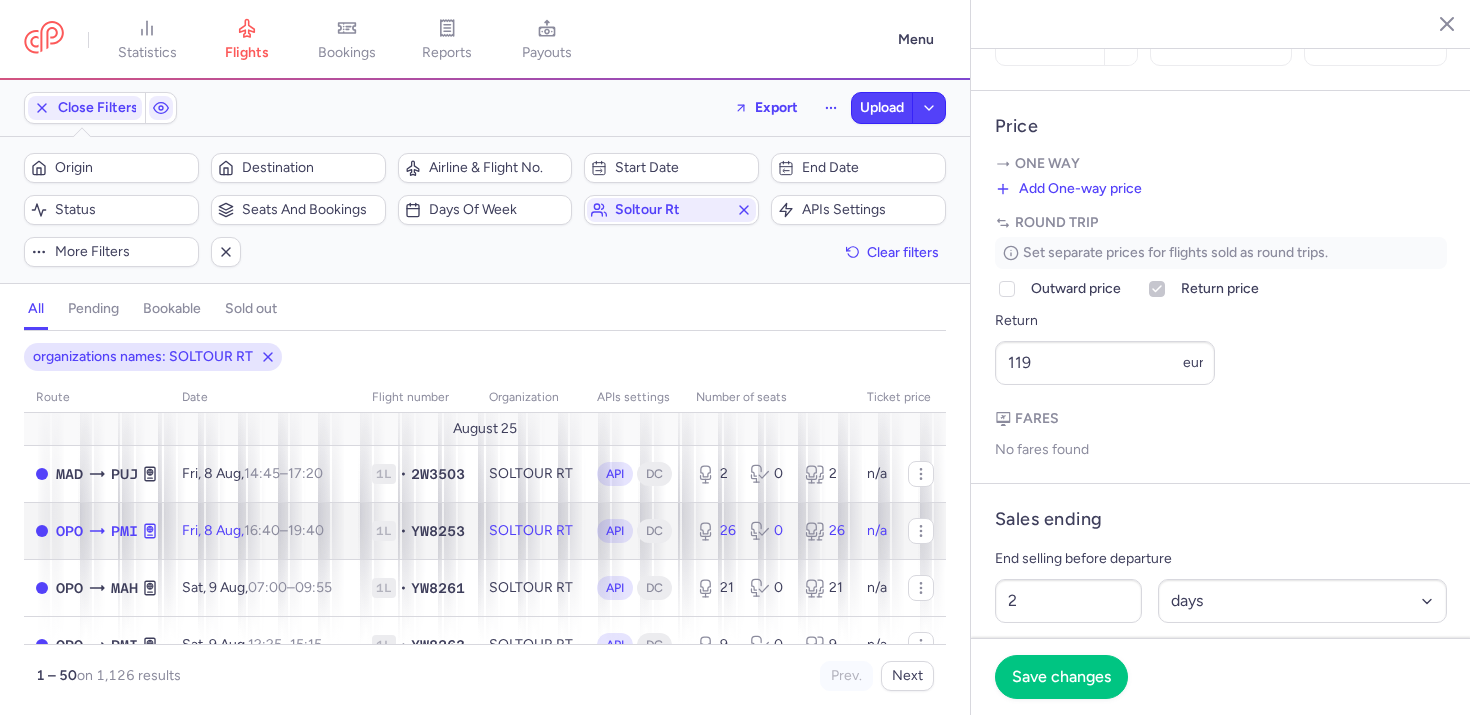click on "Fri, 8 Aug,  16:40  –  19:40  +0" 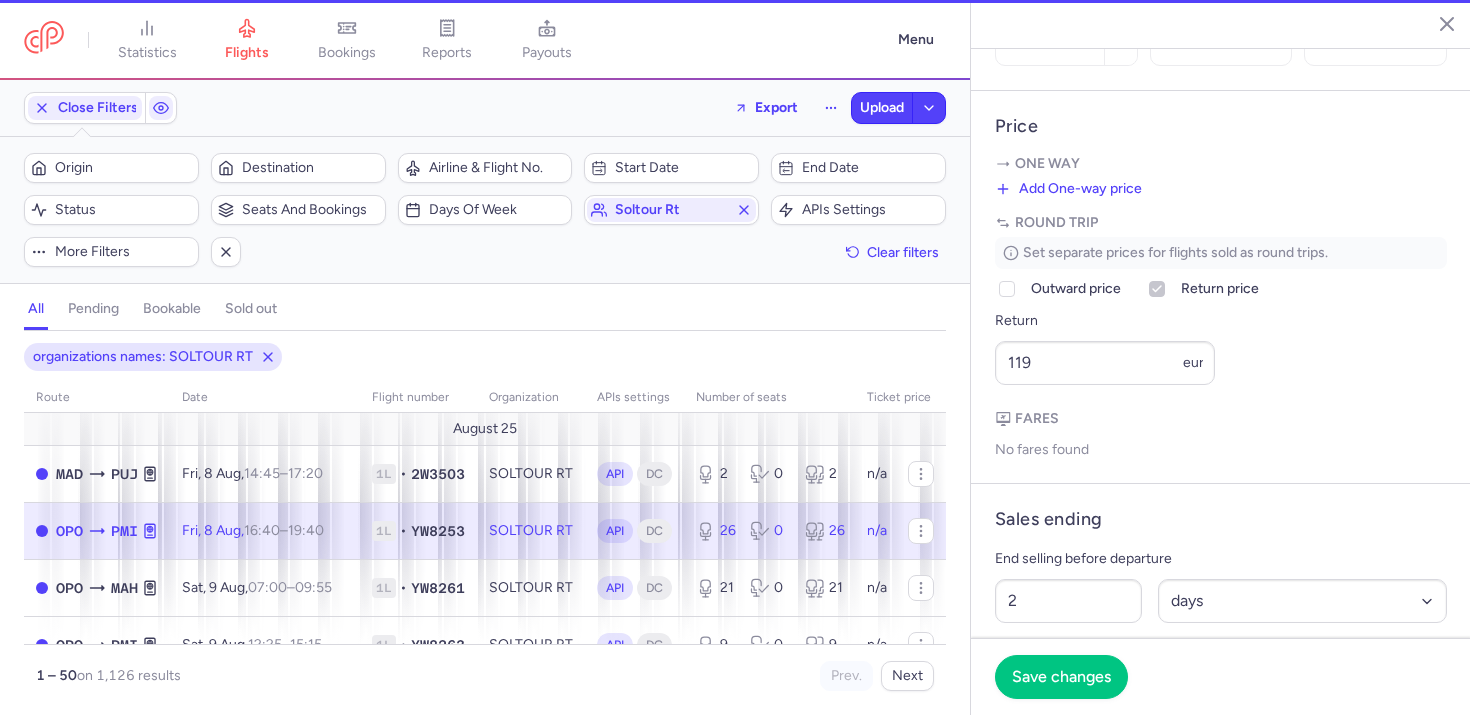 scroll, scrollTop: 850, scrollLeft: 0, axis: vertical 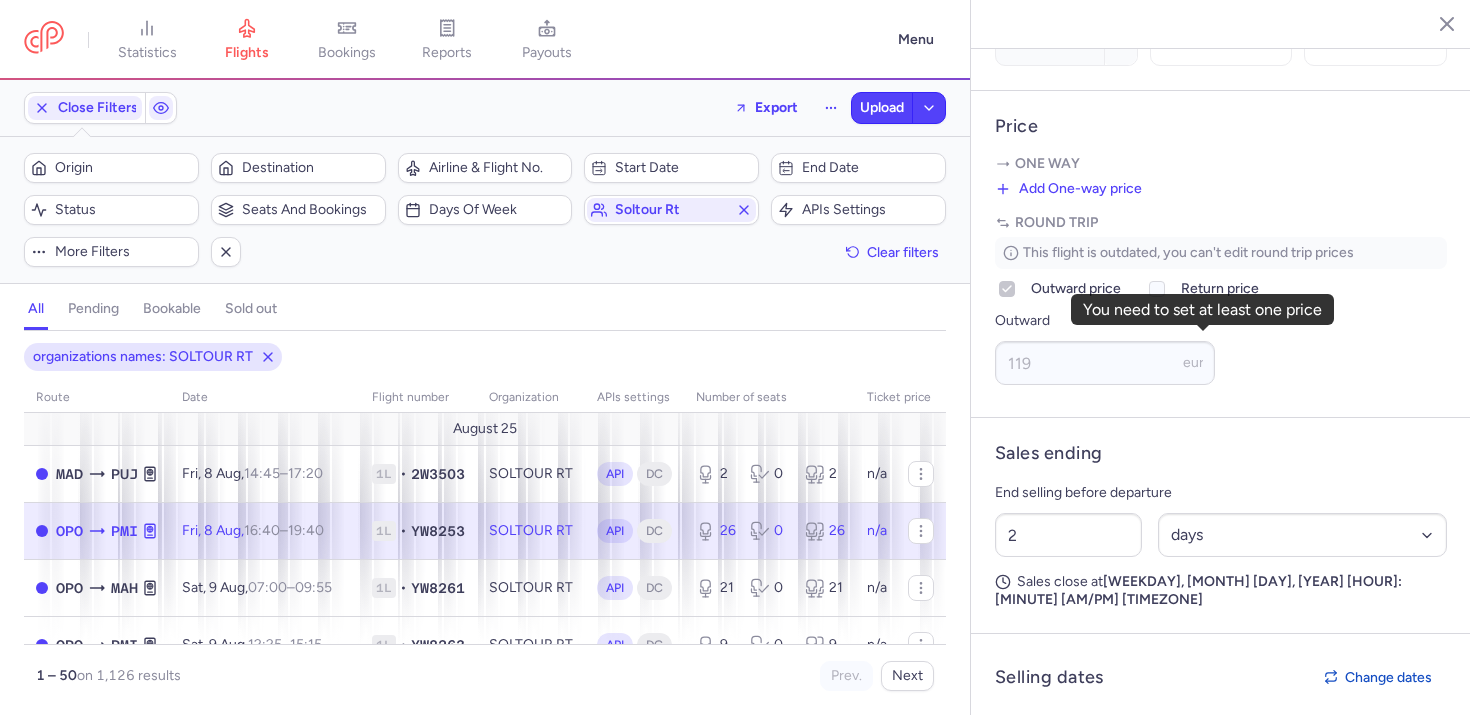click 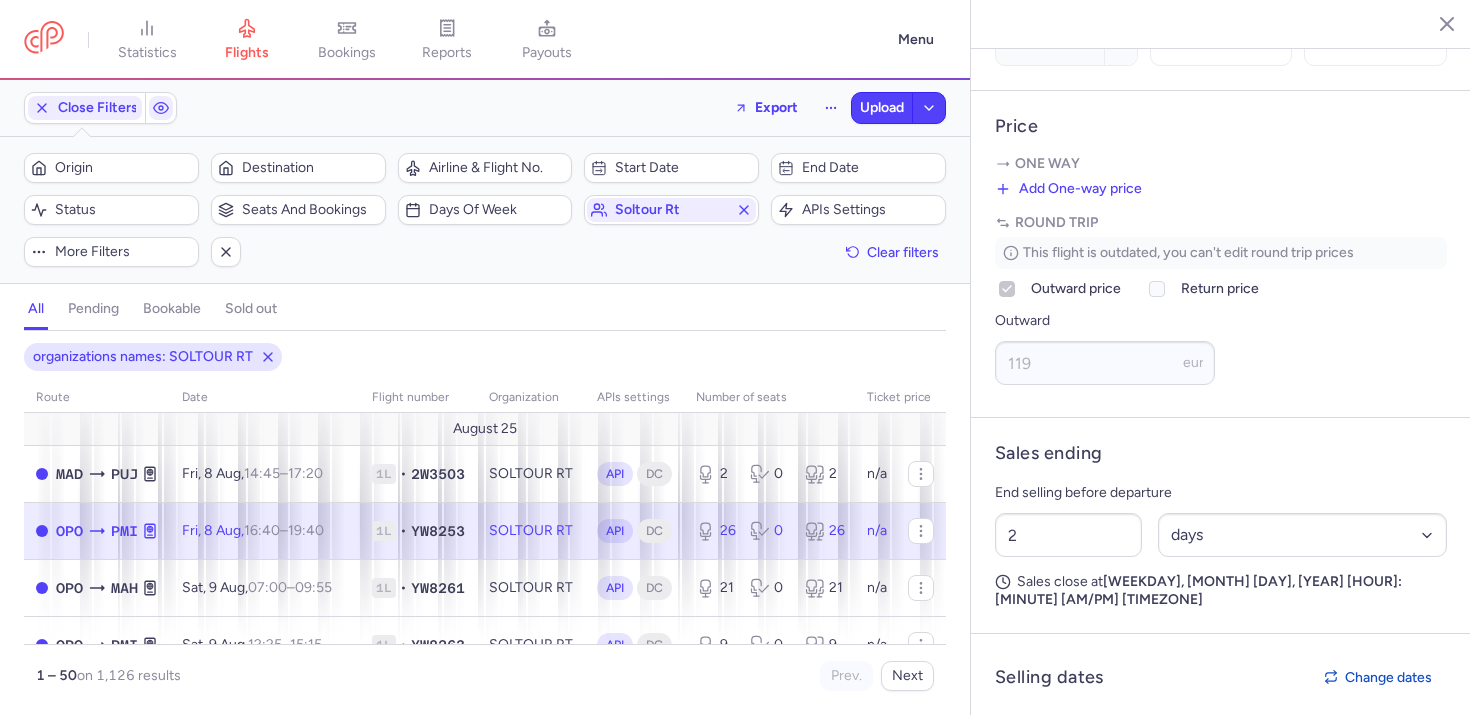 click at bounding box center (1157, 289) 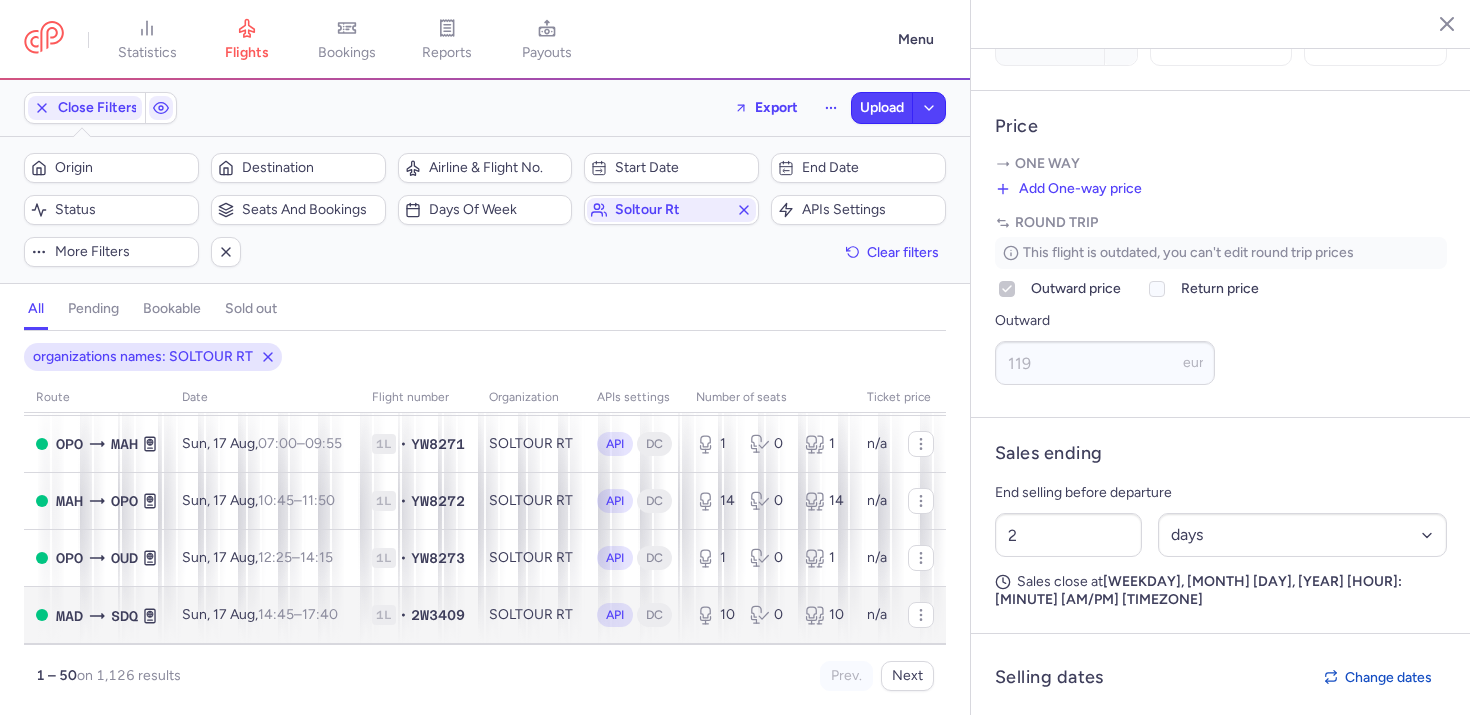 scroll, scrollTop: 2564, scrollLeft: 0, axis: vertical 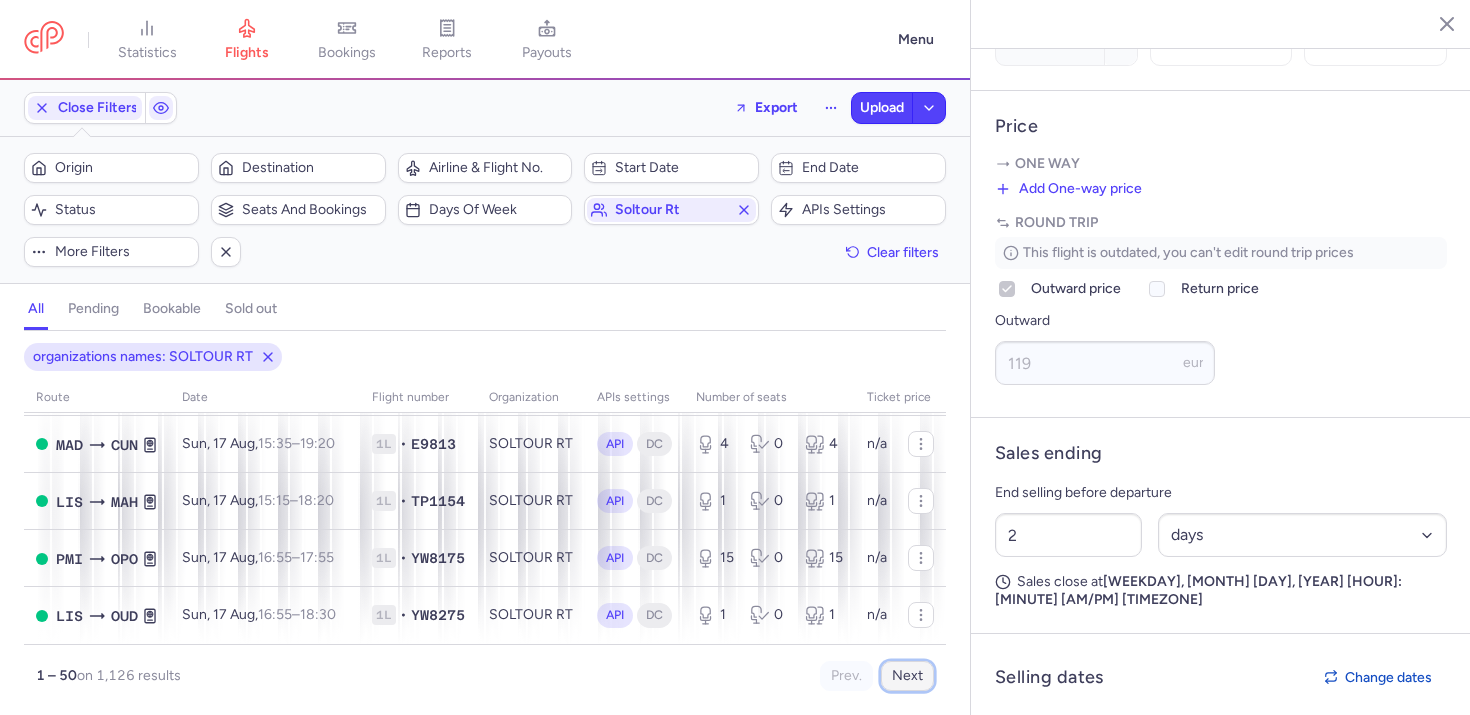 click on "Next" at bounding box center (907, 676) 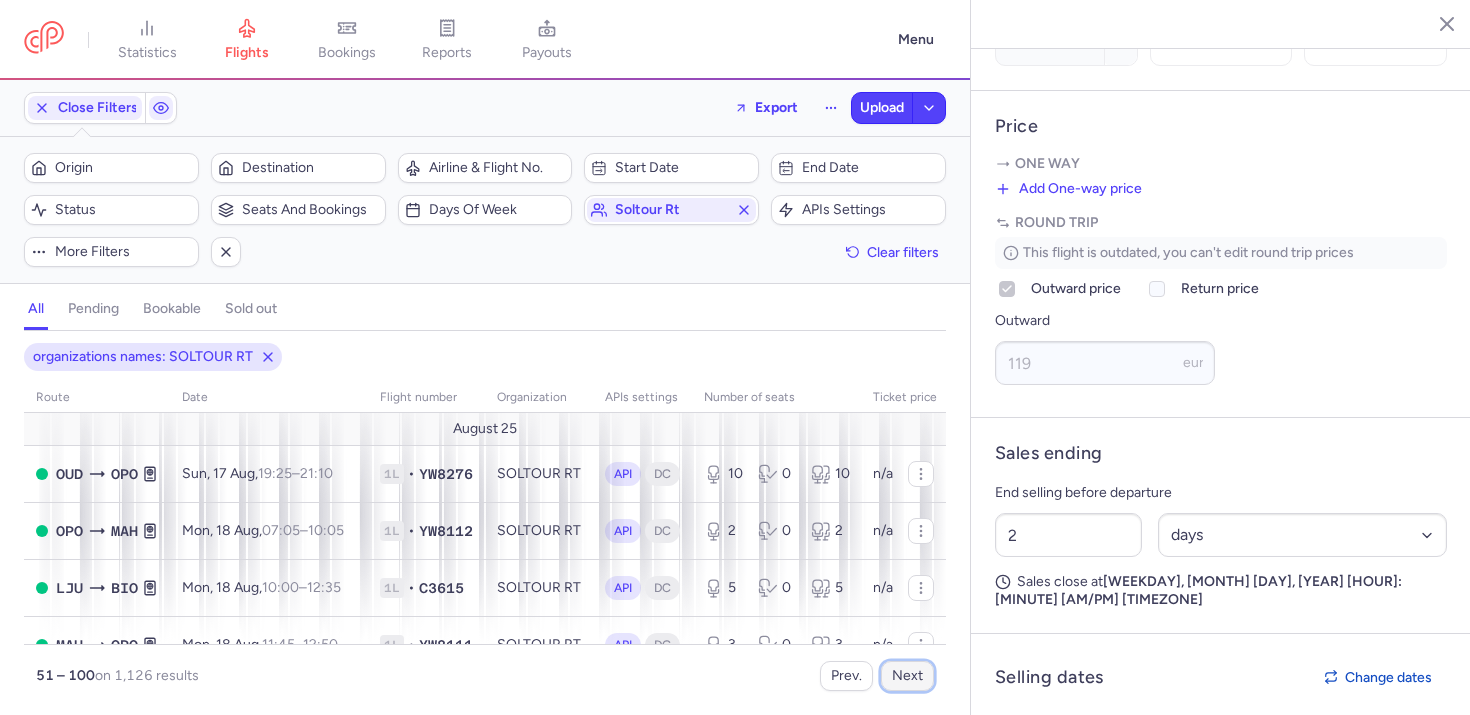 click on "Next" at bounding box center (907, 676) 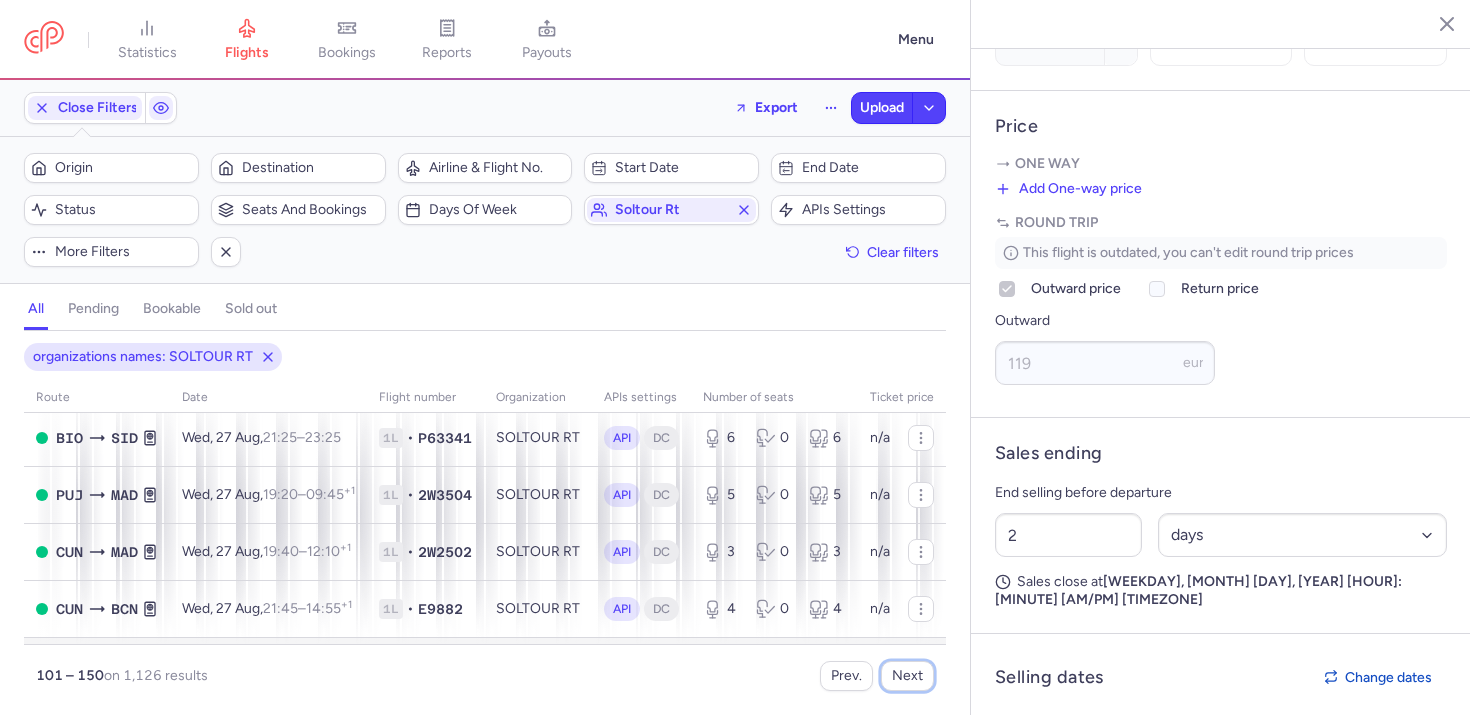 scroll, scrollTop: 2327, scrollLeft: 0, axis: vertical 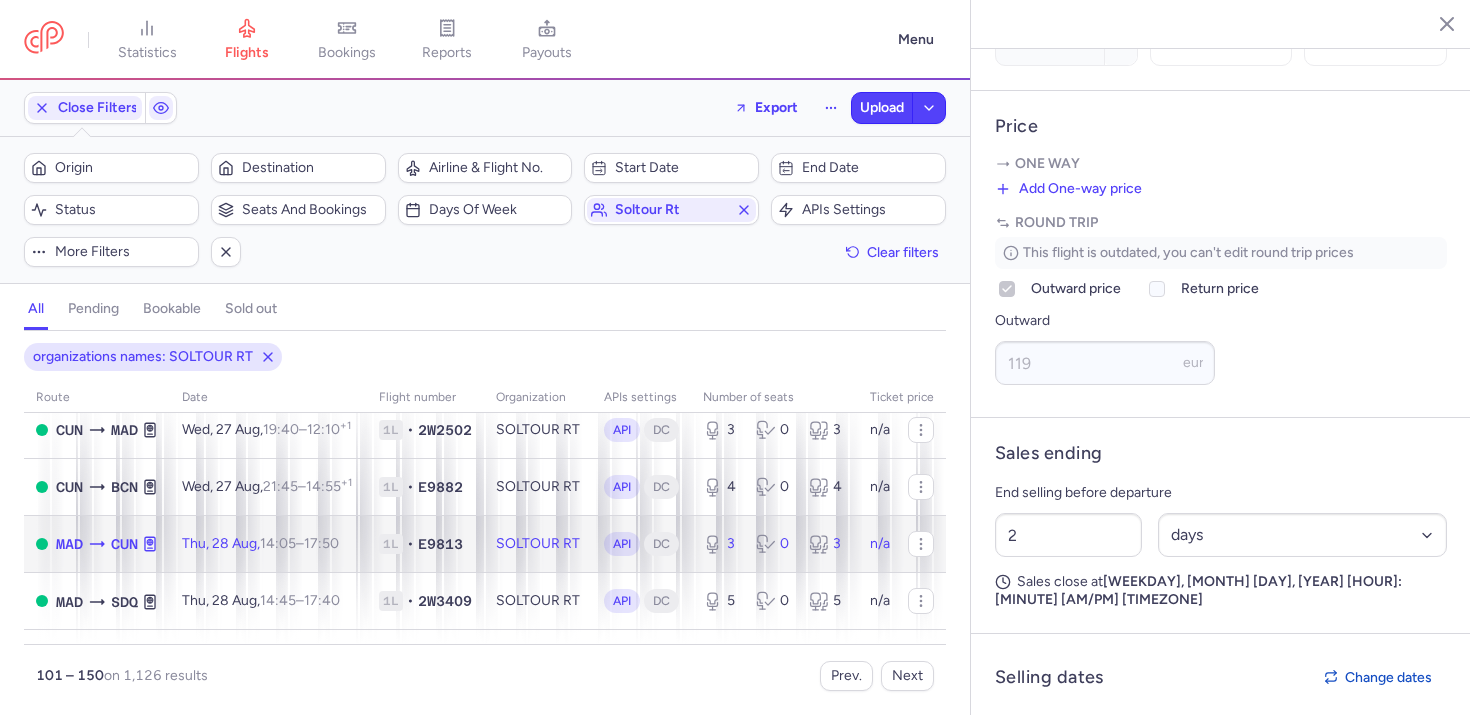 click on "1L • E9813" 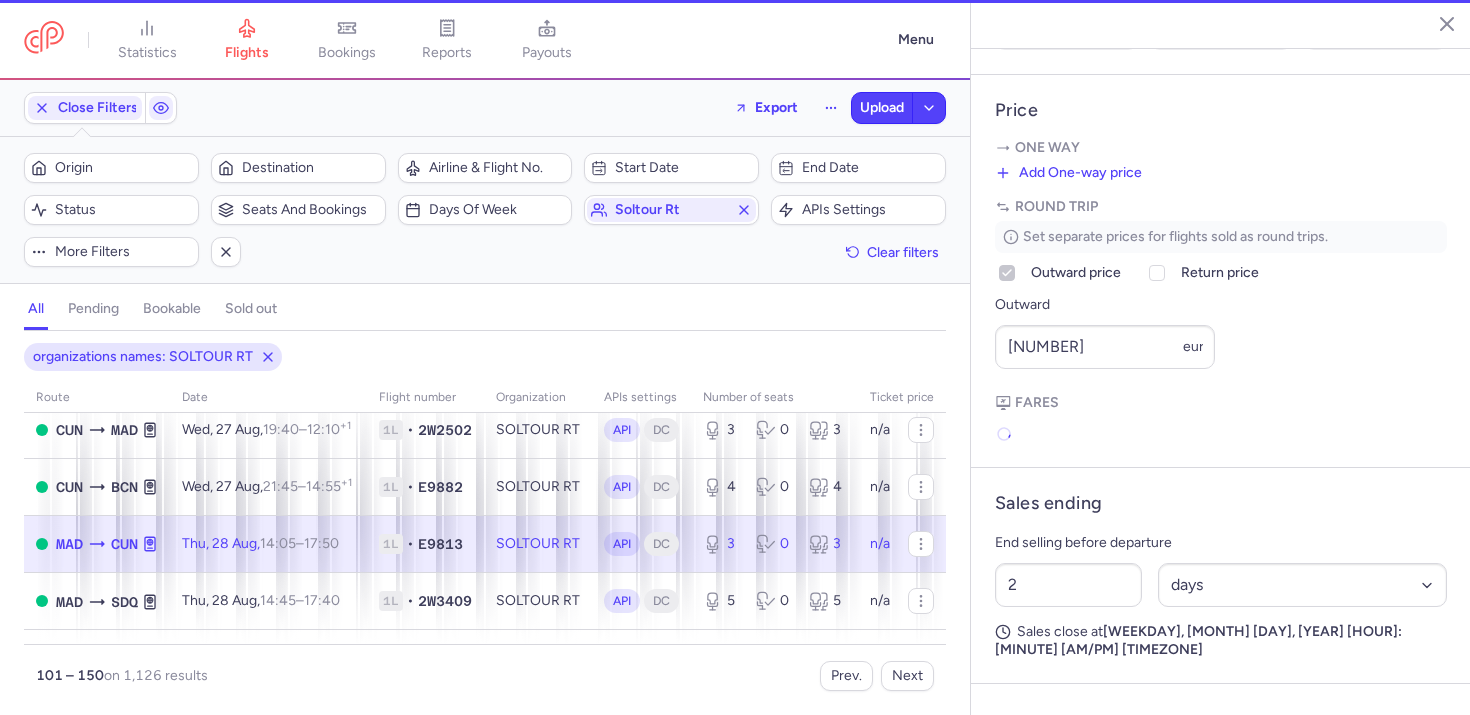 scroll, scrollTop: 834, scrollLeft: 0, axis: vertical 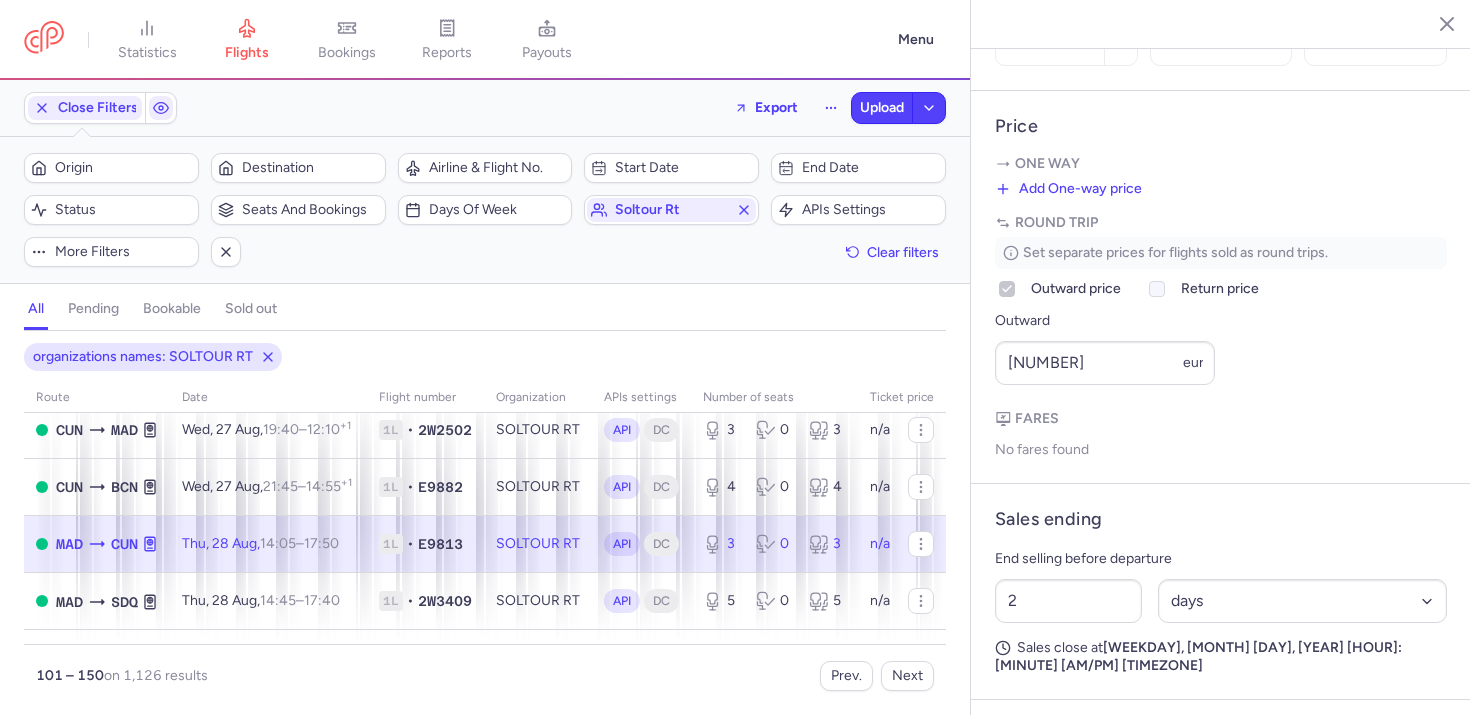click on "Return price" at bounding box center (1202, 289) 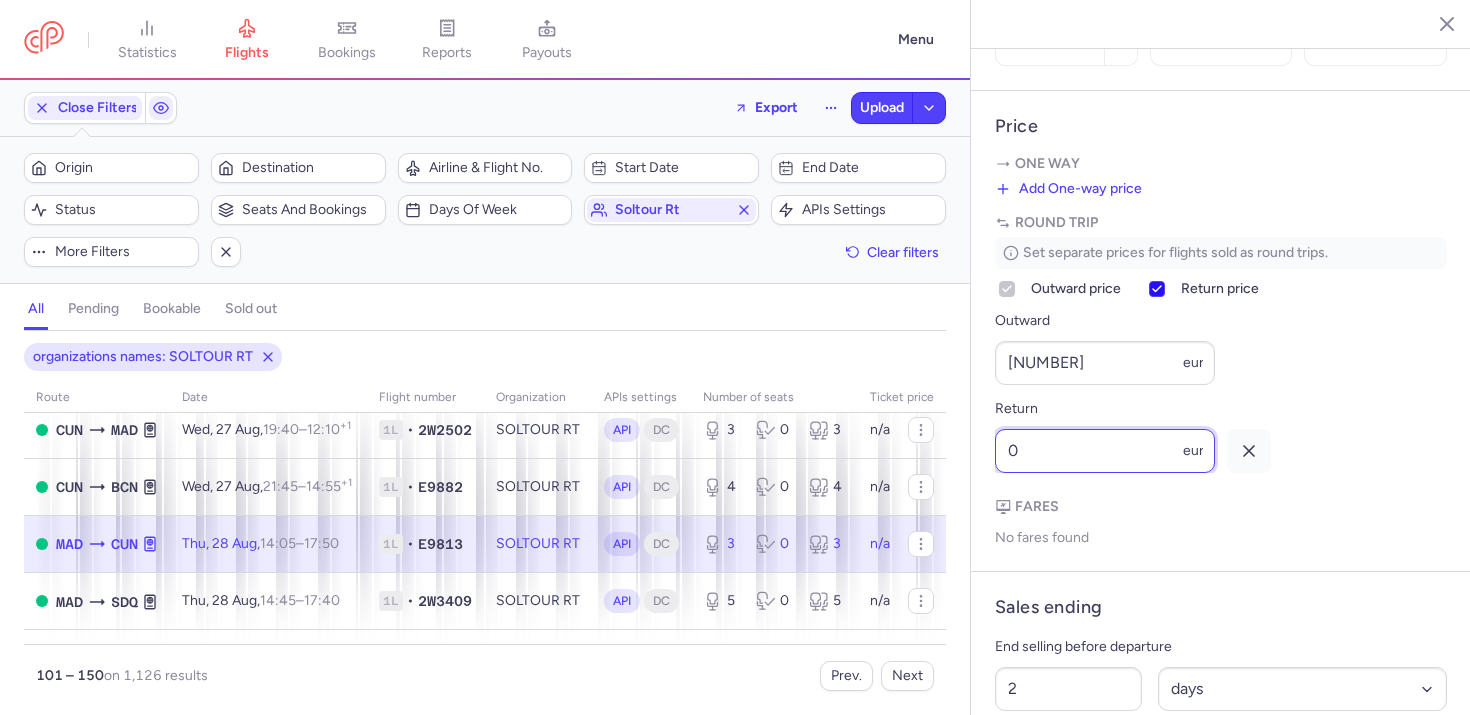 scroll, scrollTop: 0, scrollLeft: 0, axis: both 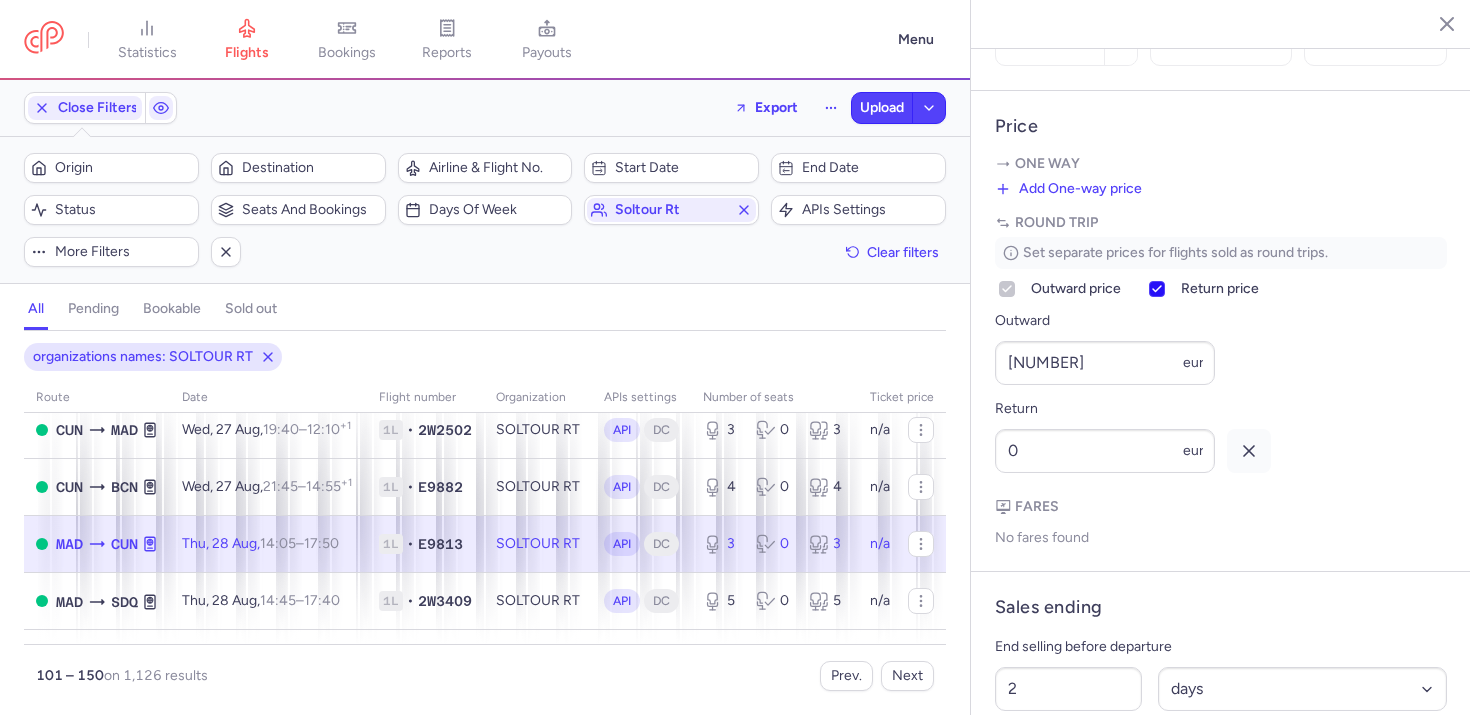 click on "Return price" at bounding box center (1202, 289) 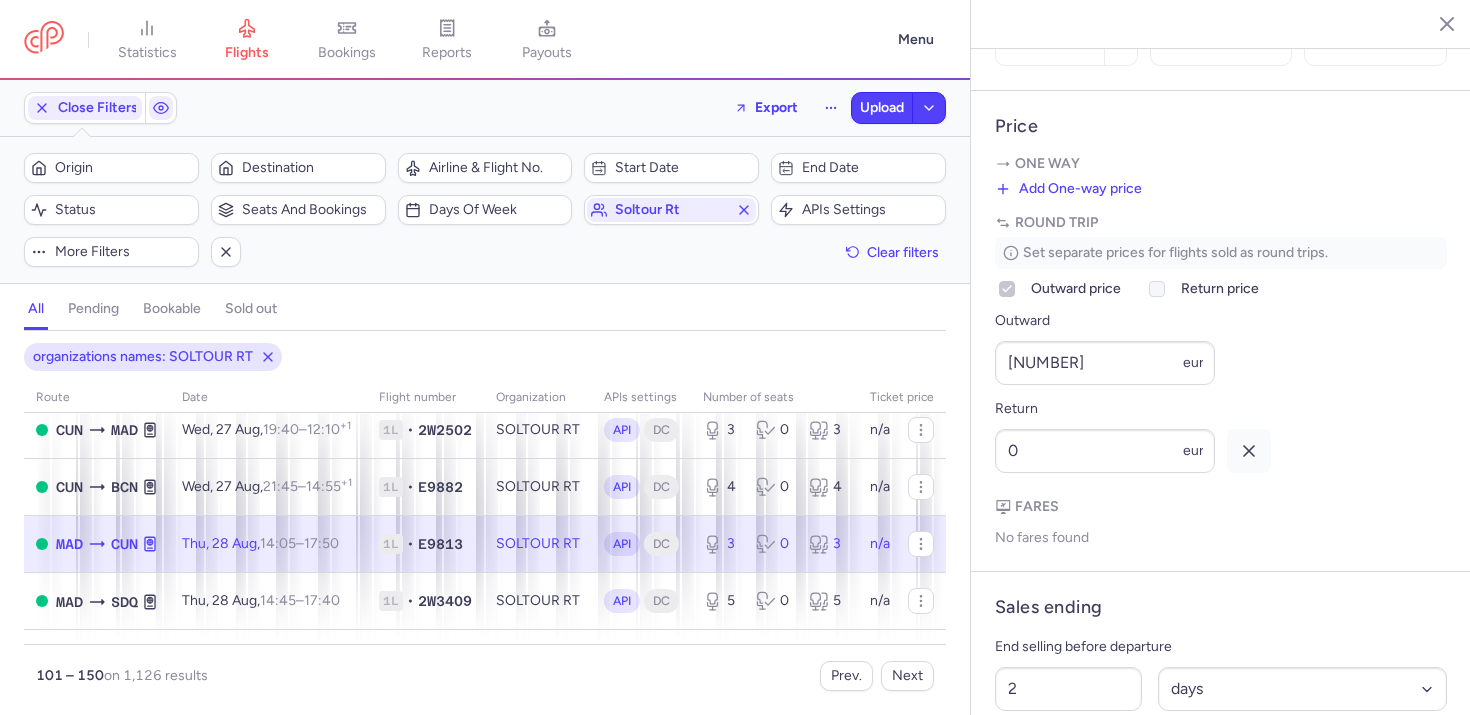 type 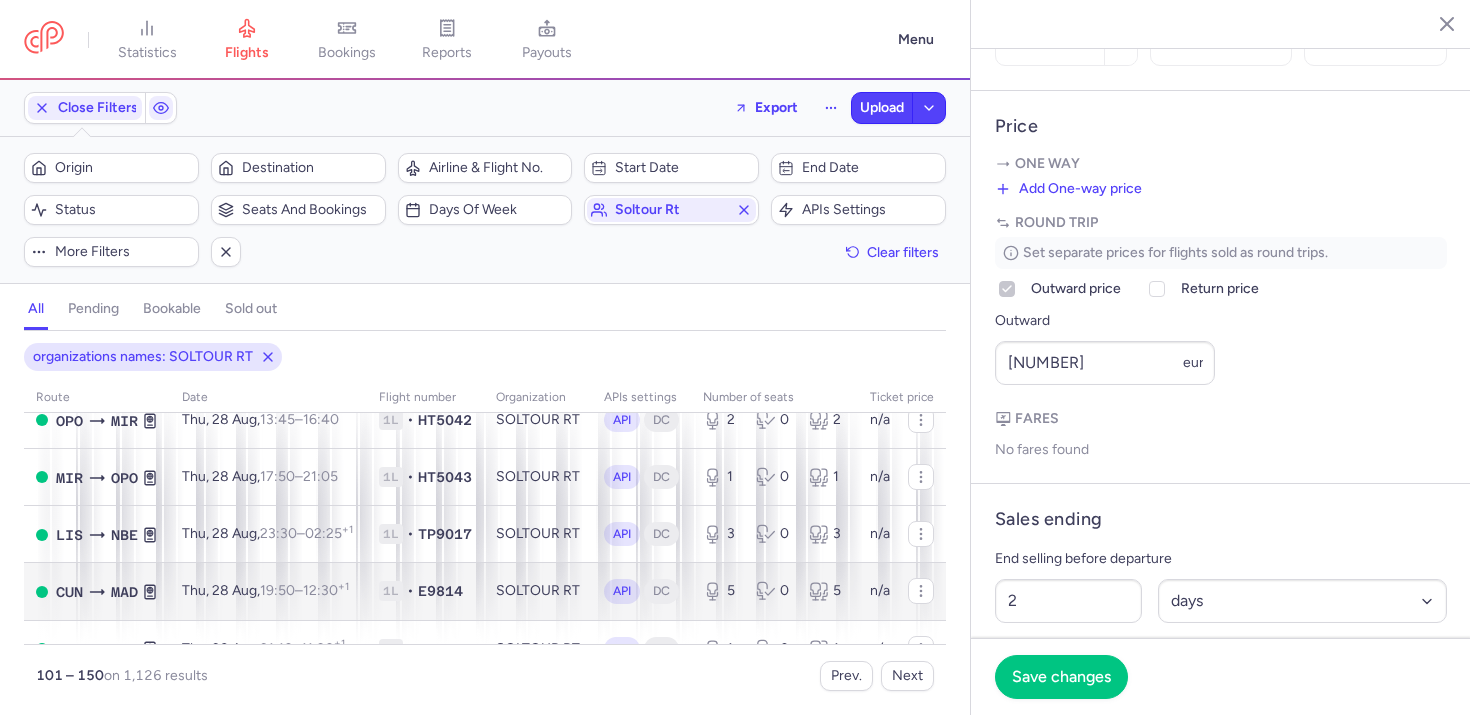 scroll, scrollTop: 2678, scrollLeft: 0, axis: vertical 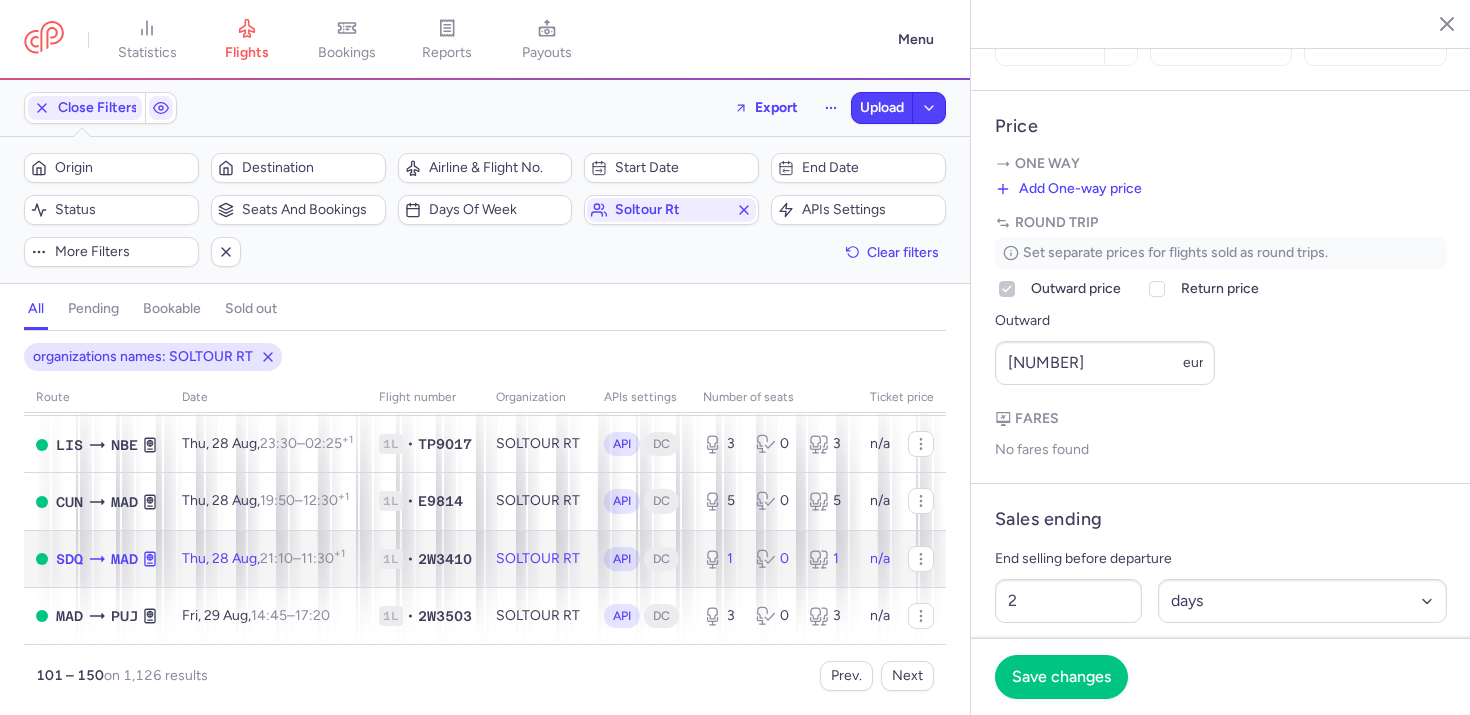 click on "Thu, 28 Aug,  21:10  –  11:30  +1" 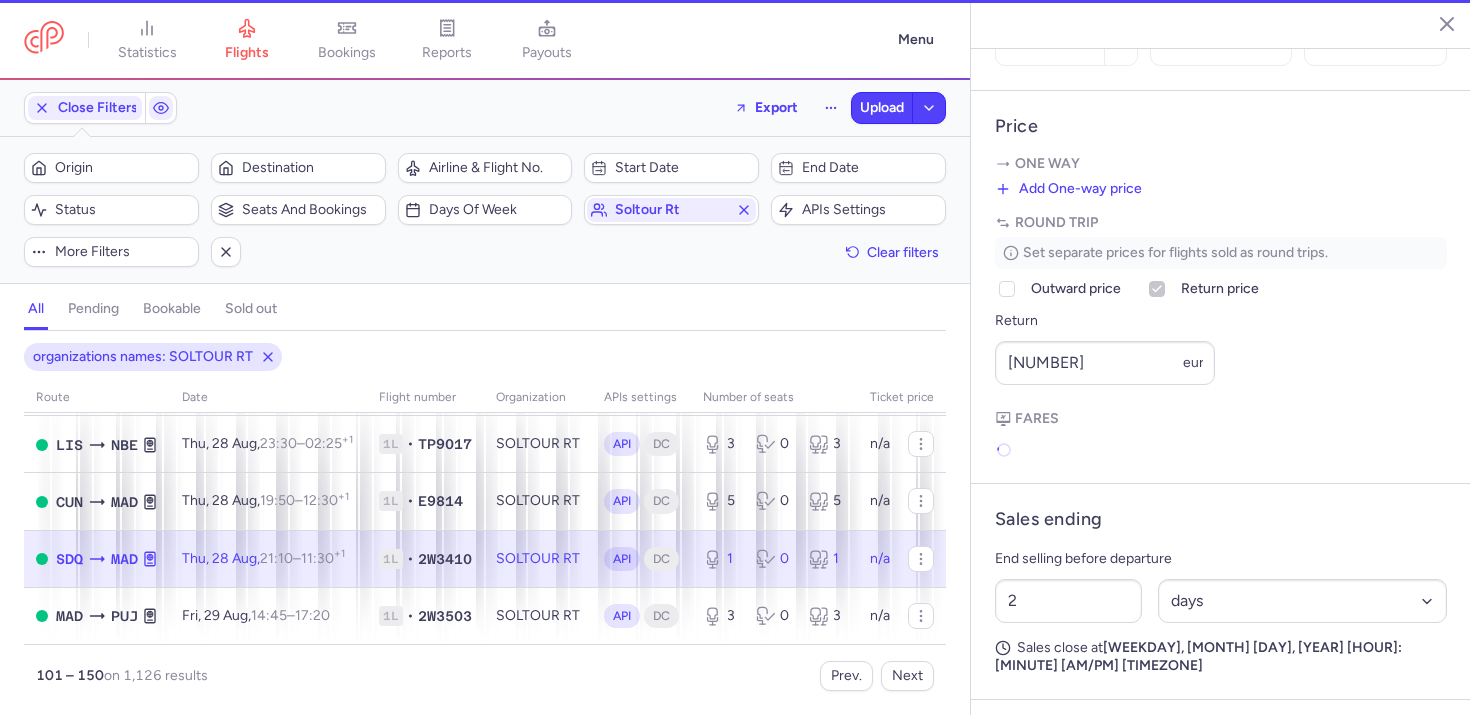 scroll, scrollTop: 856, scrollLeft: 0, axis: vertical 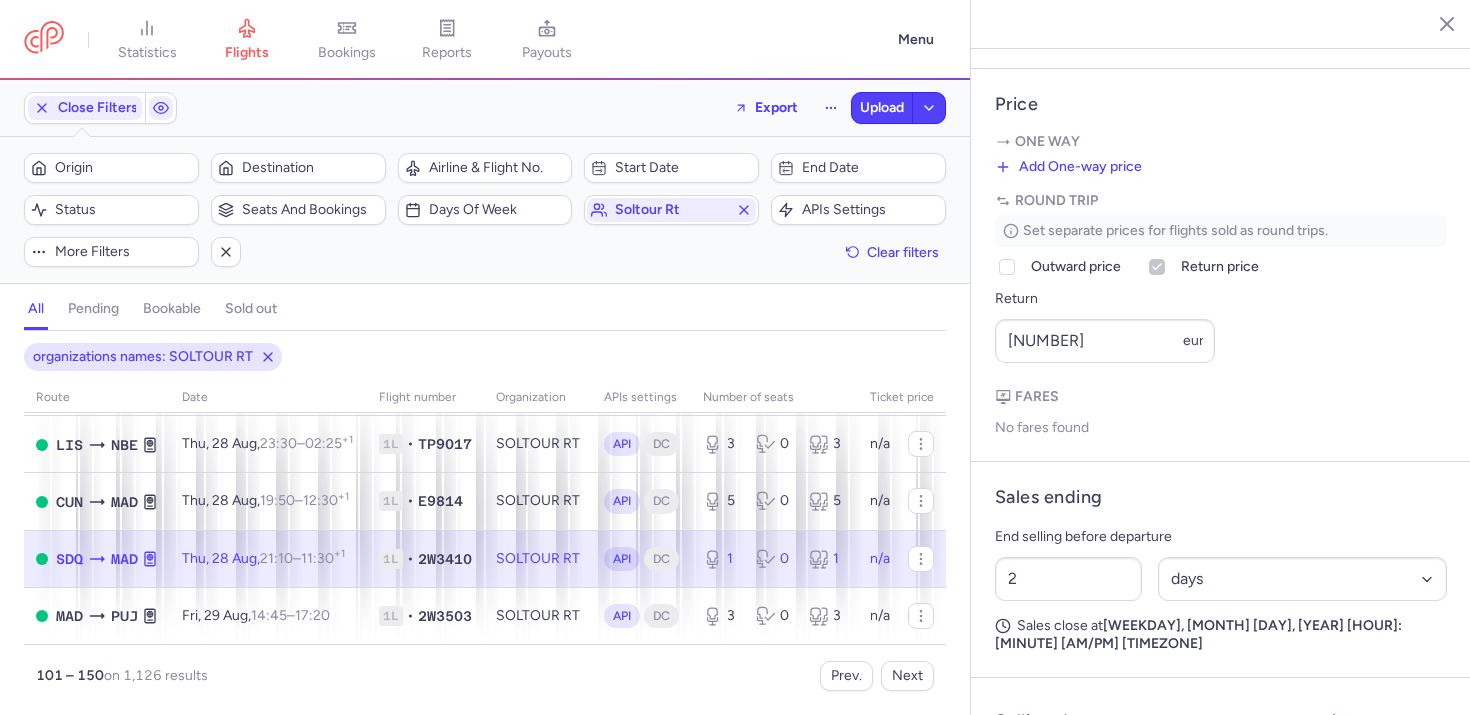 drag, startPoint x: 444, startPoint y: 305, endPoint x: 421, endPoint y: 304, distance: 23.021729 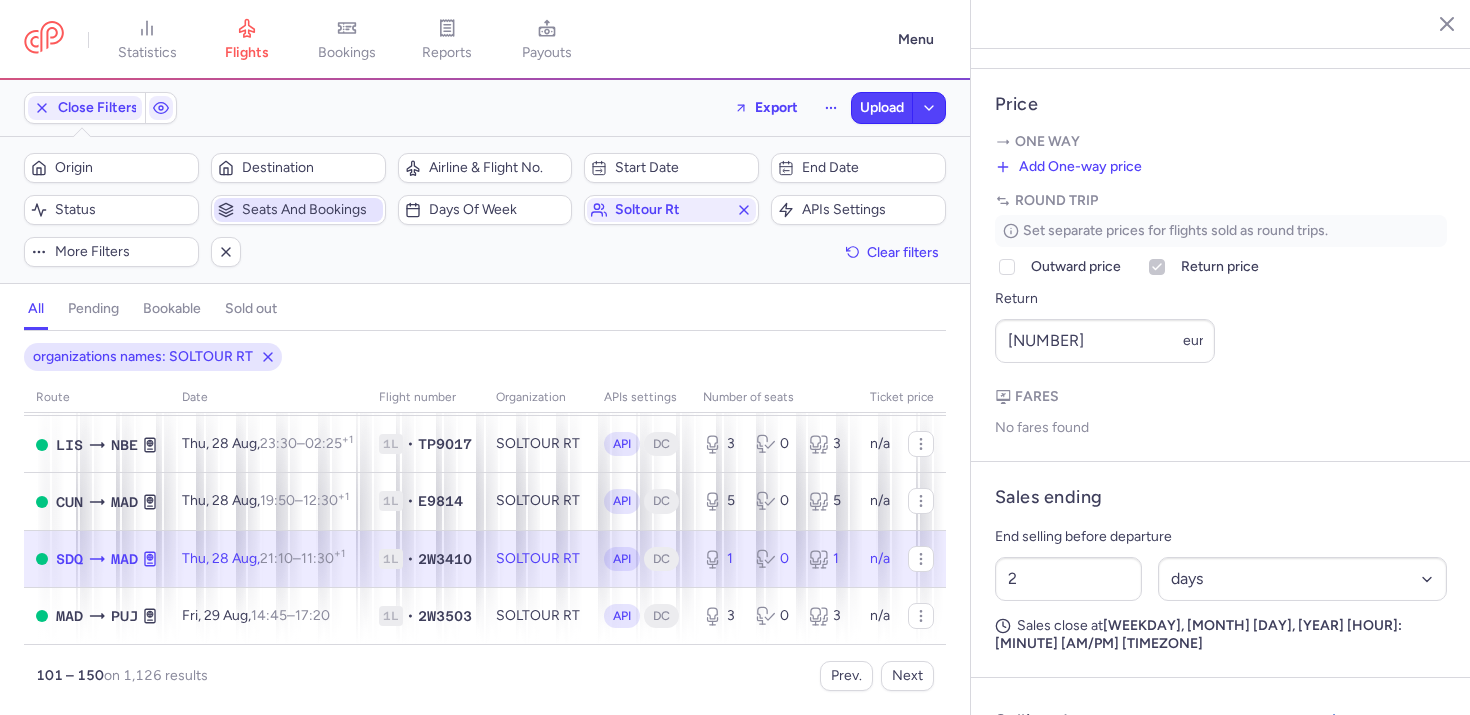 click on "Seats and bookings" at bounding box center [310, 210] 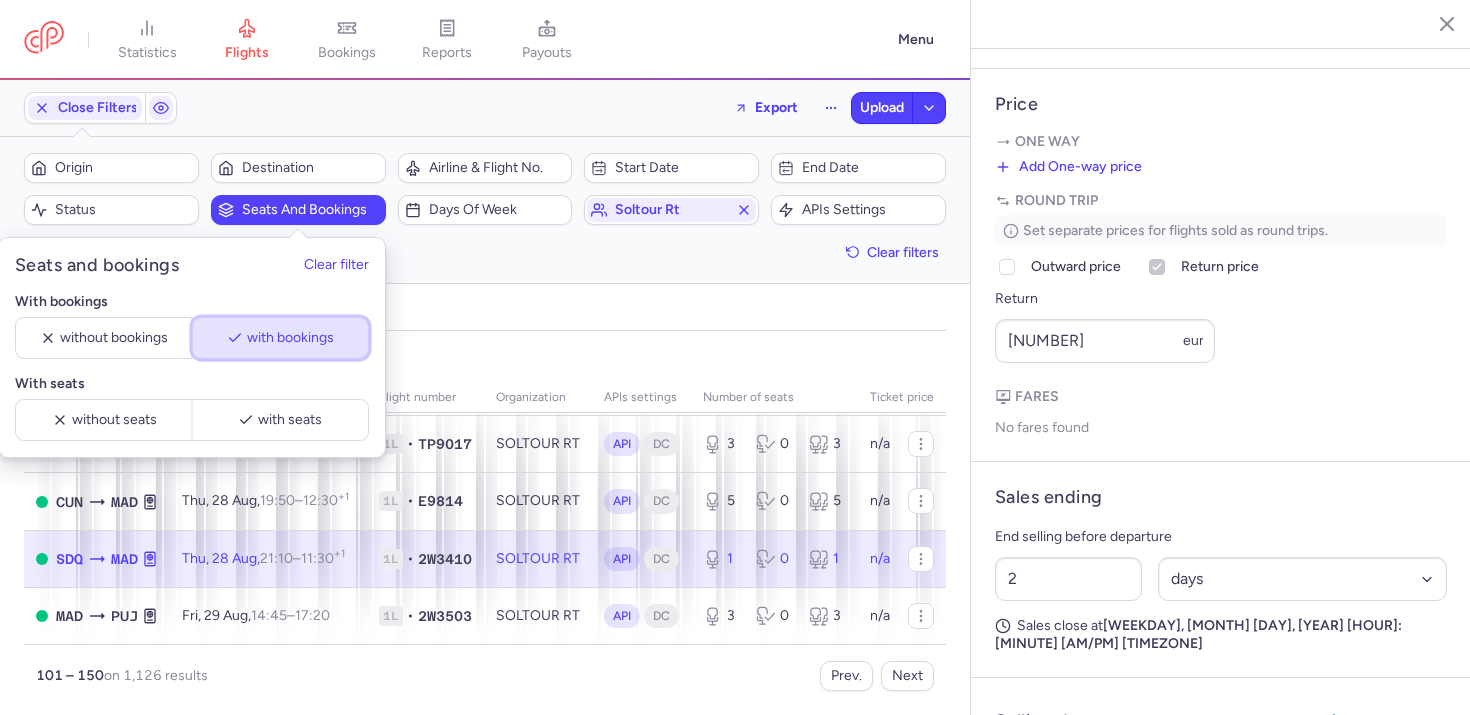 click on "with bookings" at bounding box center (289, 338) 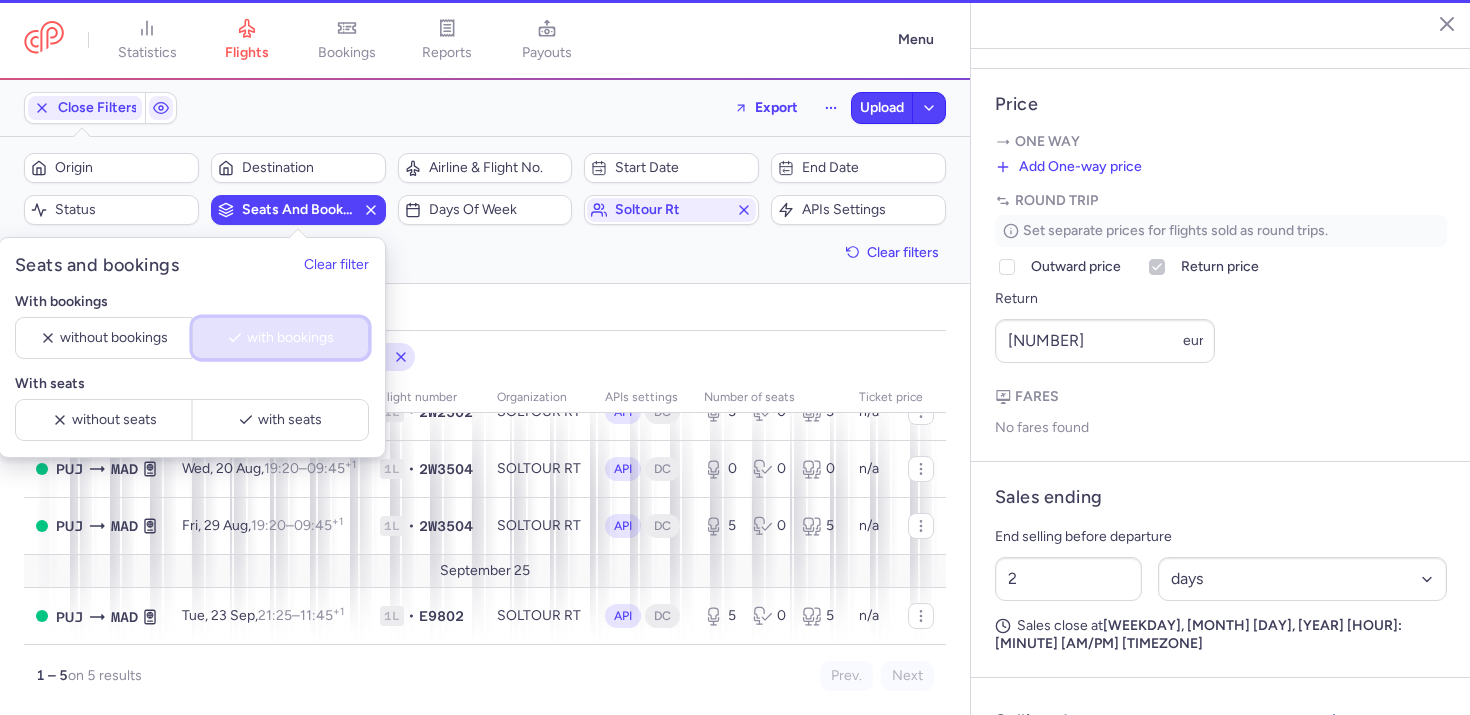 scroll, scrollTop: 135, scrollLeft: 0, axis: vertical 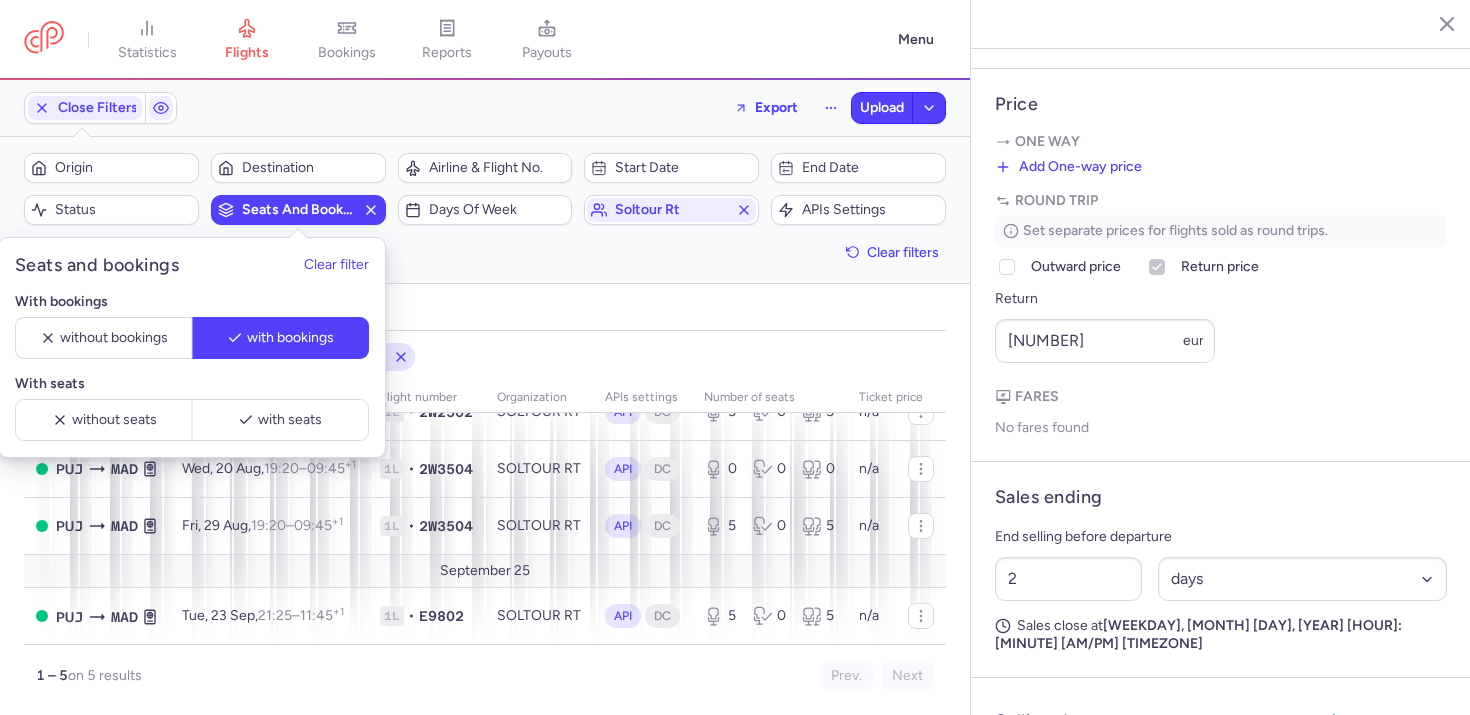 click on "Prev. Next" at bounding box center [709, 676] 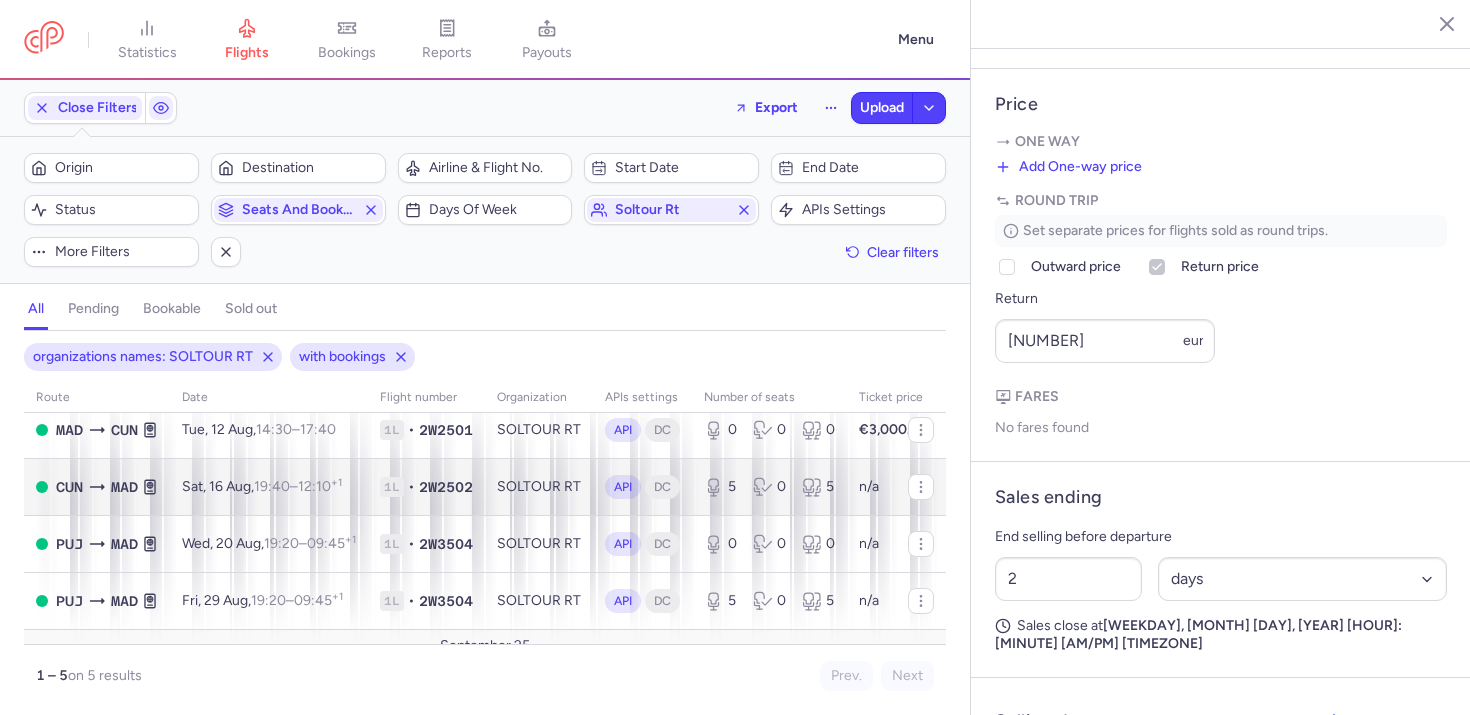 scroll, scrollTop: 0, scrollLeft: 0, axis: both 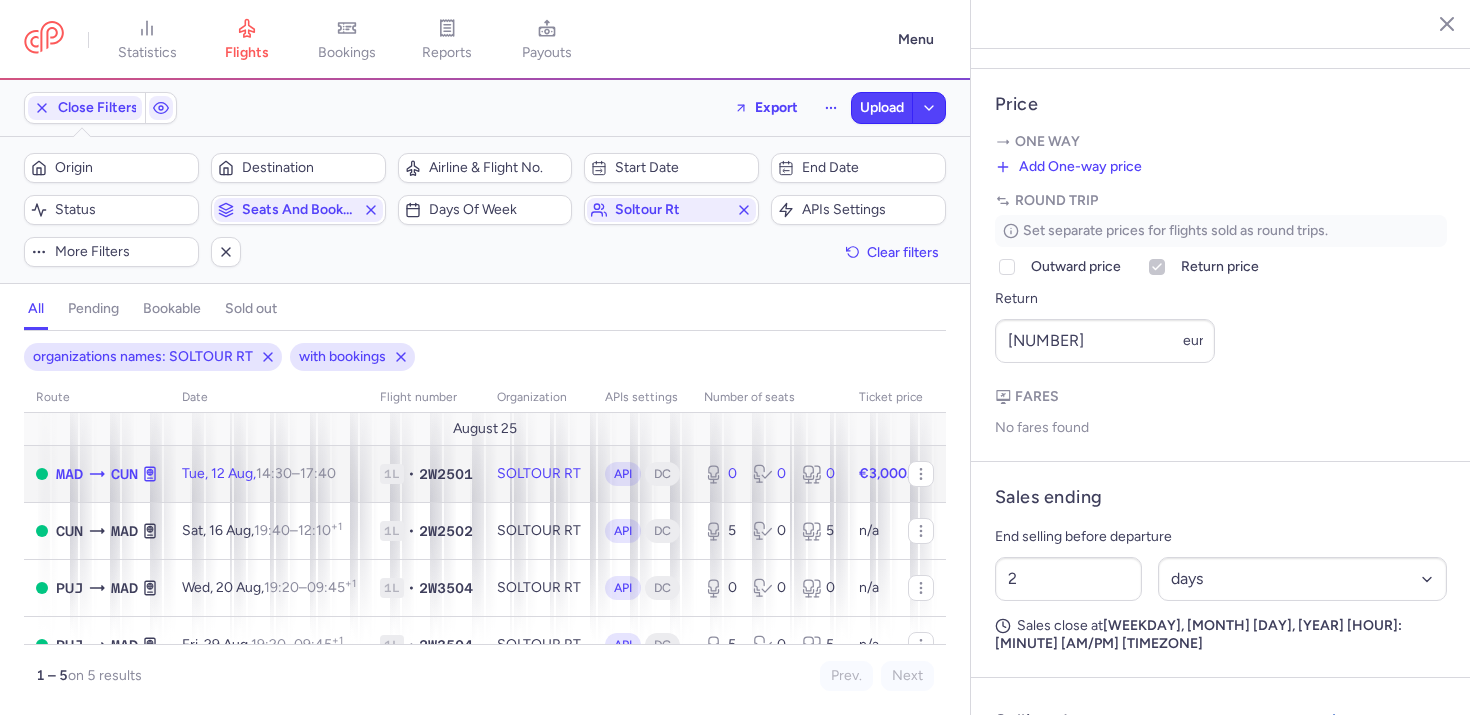 click on "17:40  +0" at bounding box center [318, 473] 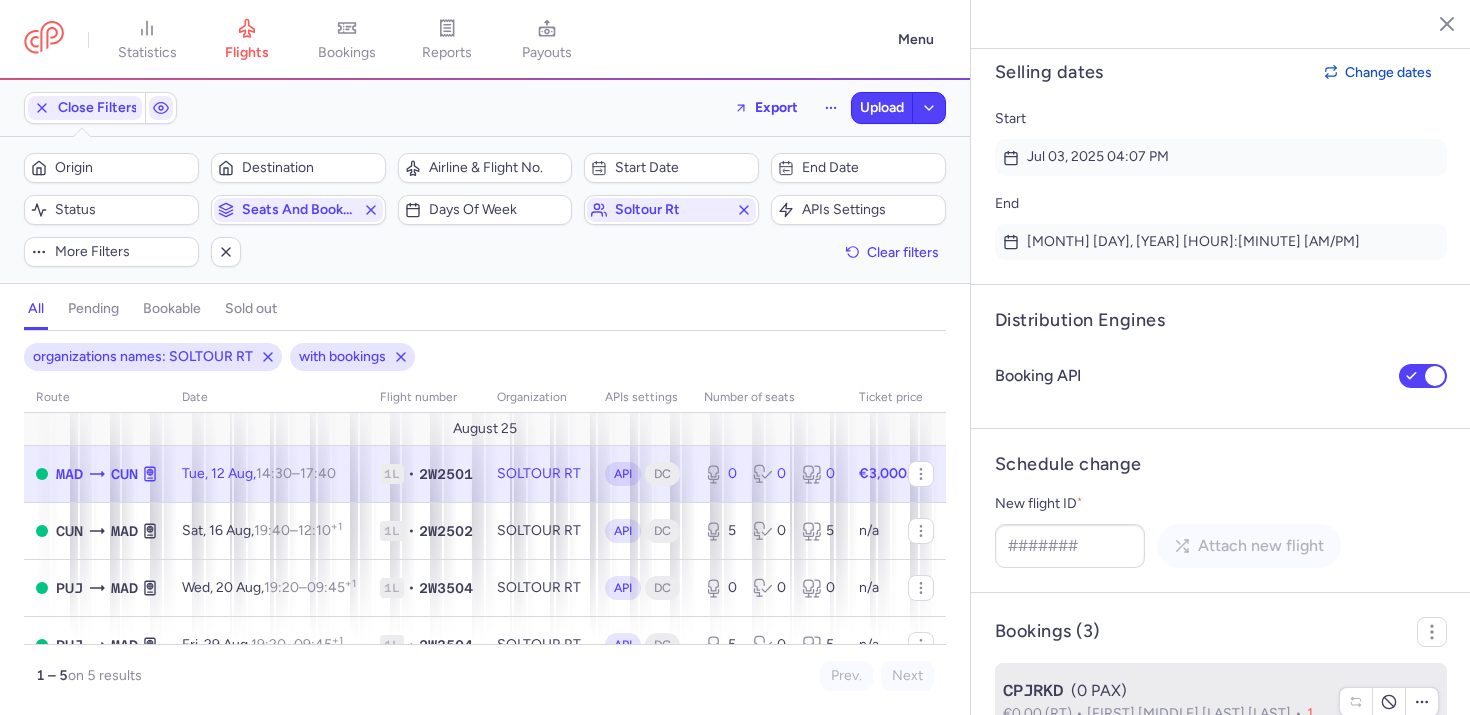 scroll, scrollTop: 1669, scrollLeft: 0, axis: vertical 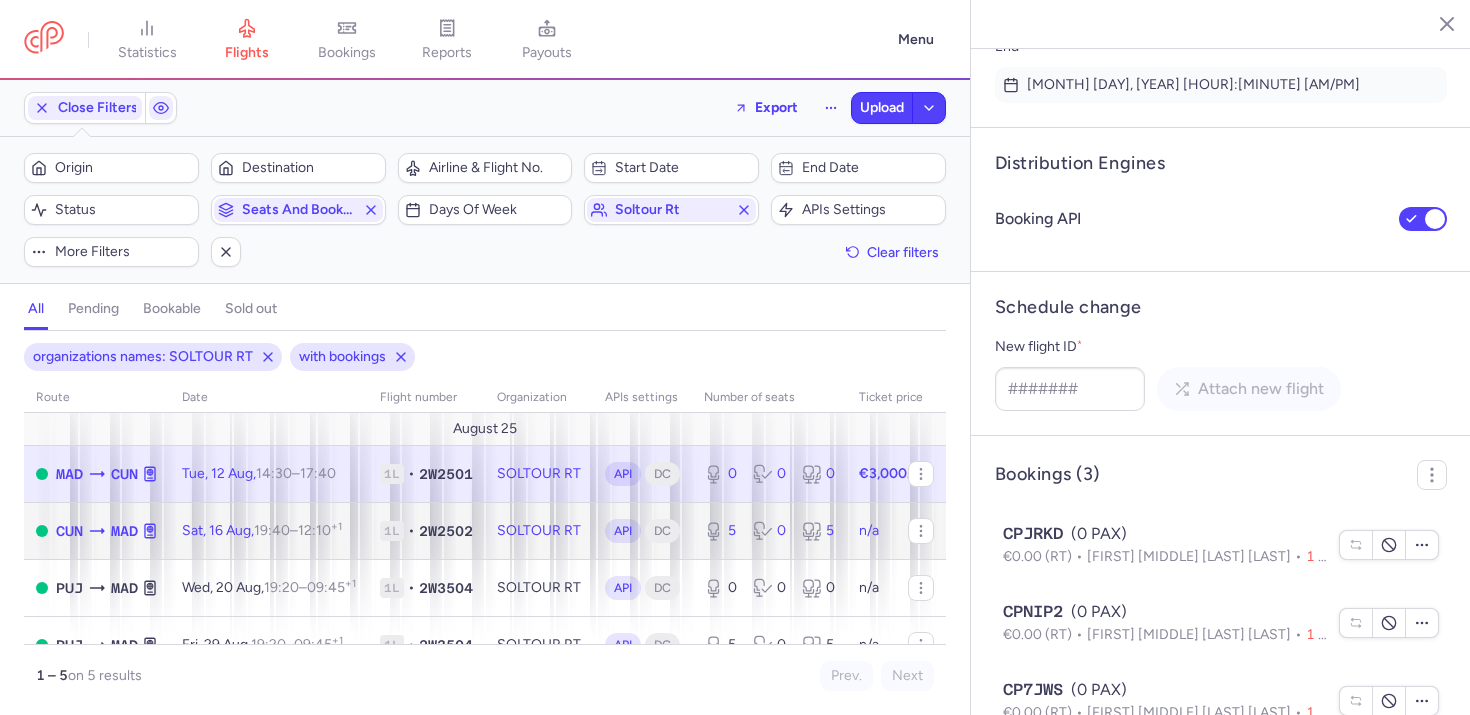 click on "Sat, 16 Aug,  19:40  –  12:10  +1" 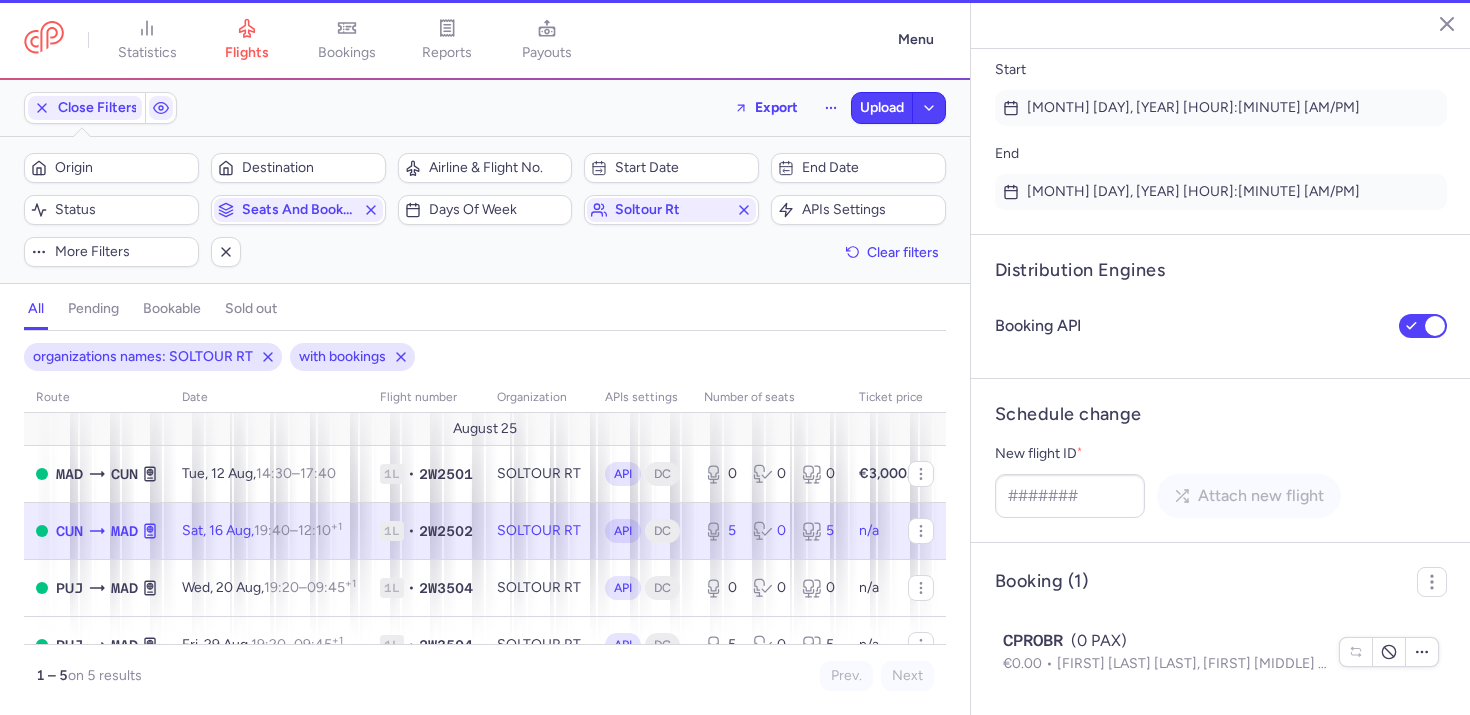 scroll, scrollTop: 1544, scrollLeft: 0, axis: vertical 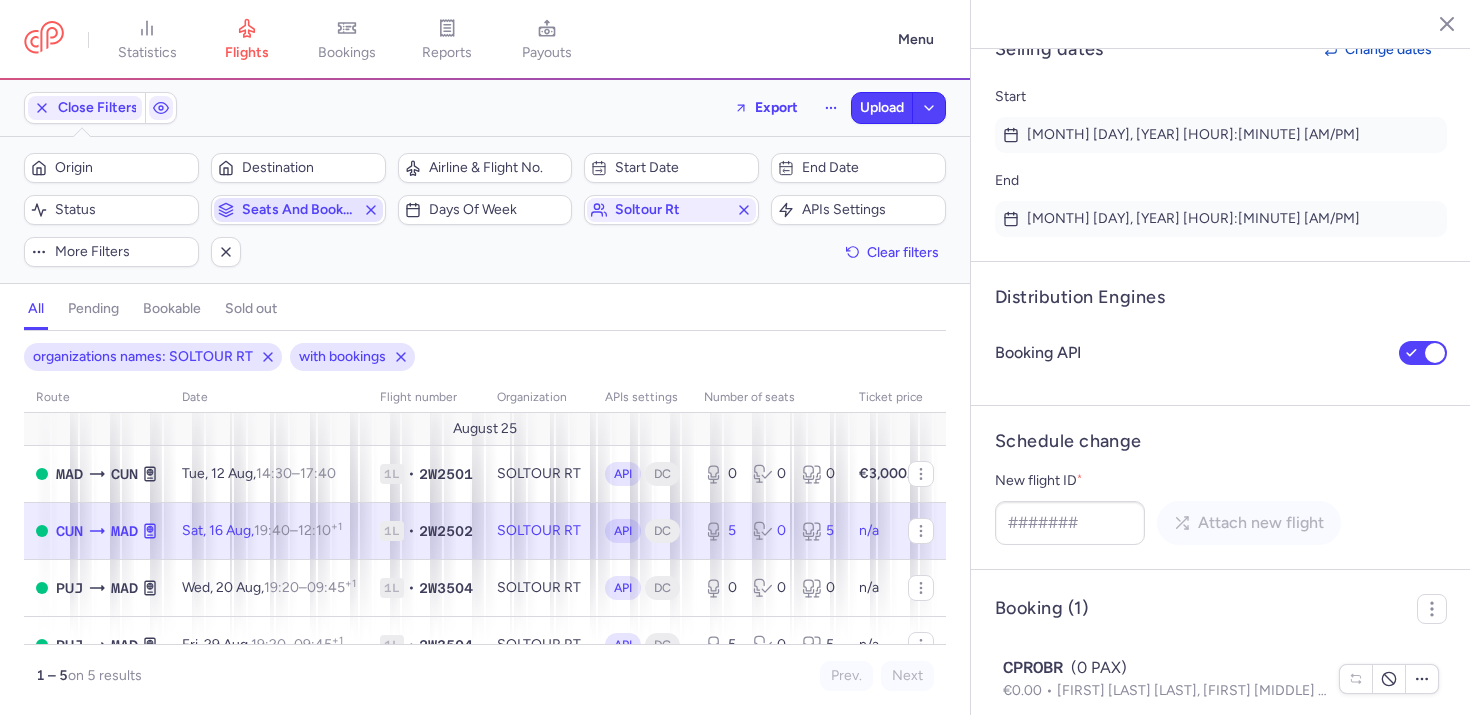 click on "Seats and bookings" at bounding box center (298, 210) 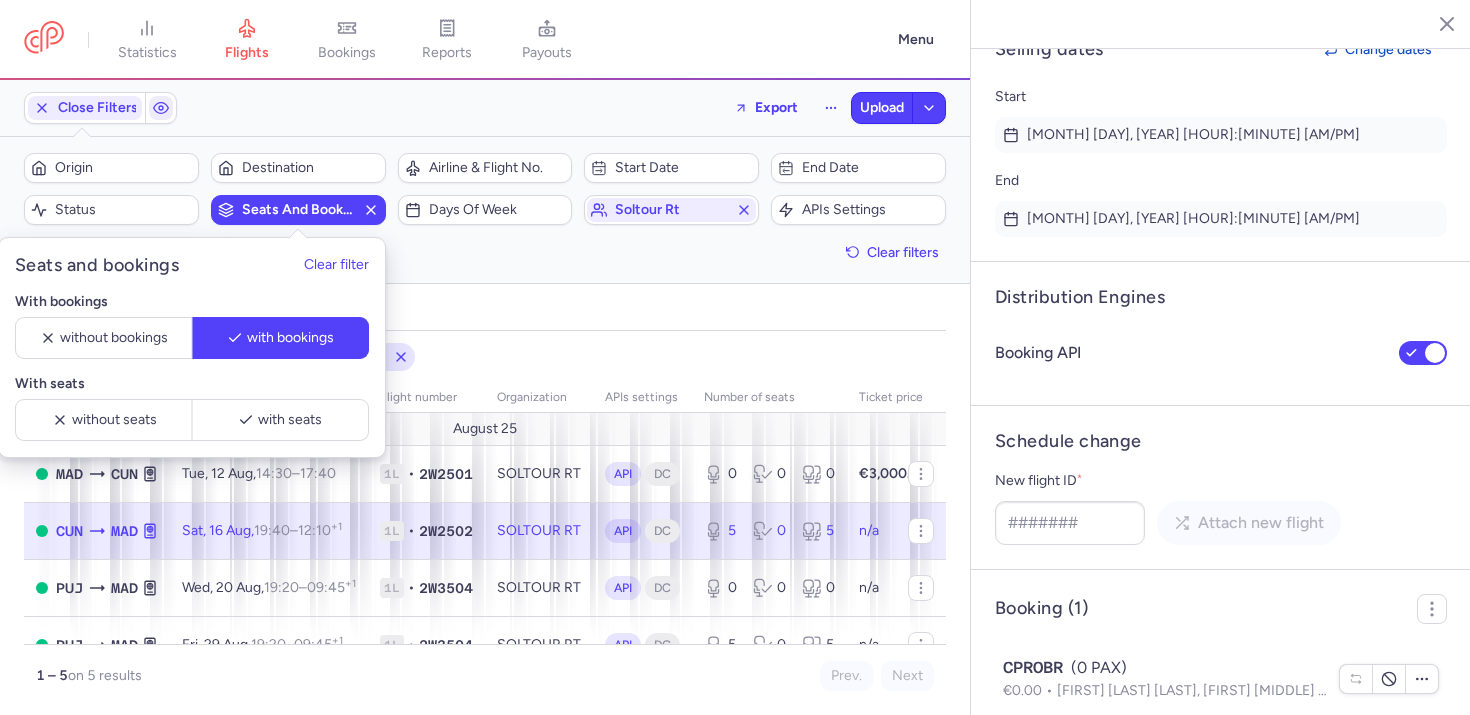 click on "Seats and bookings" at bounding box center (298, 210) 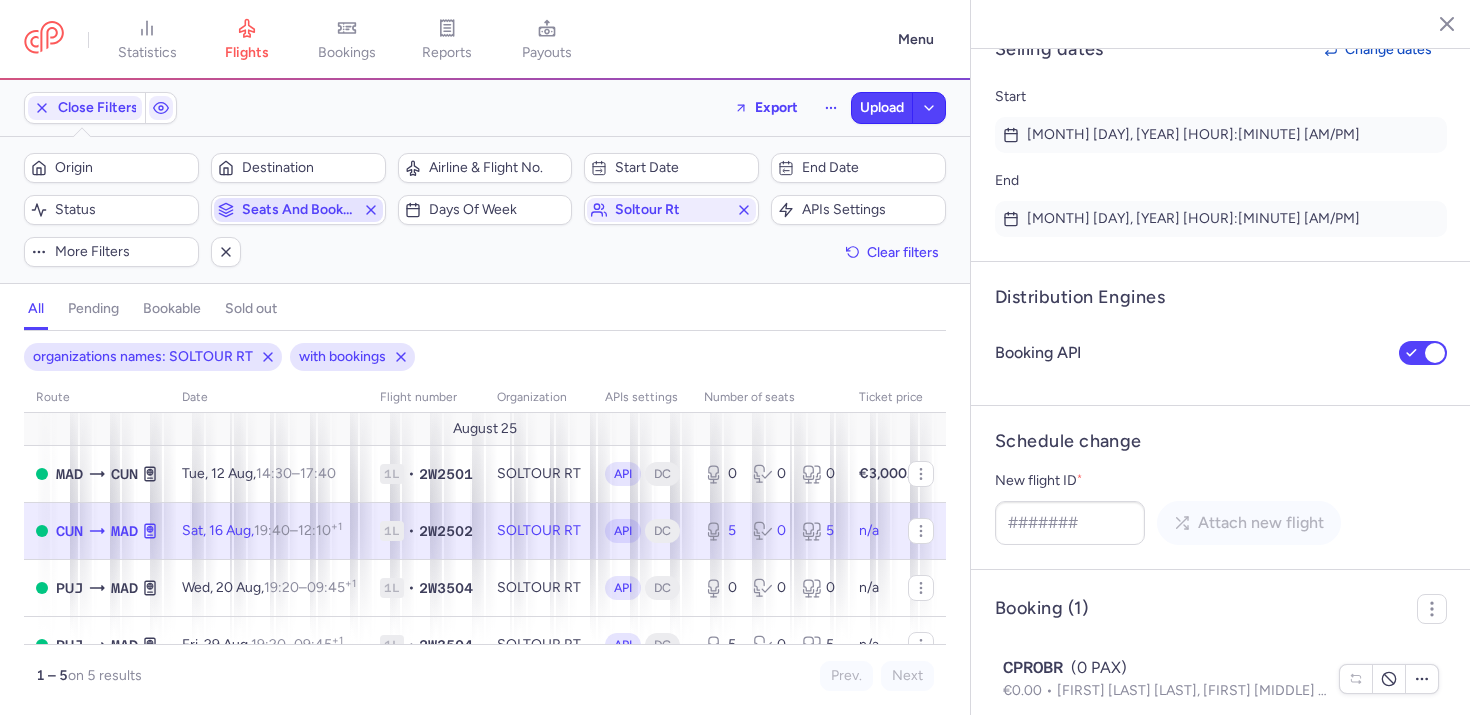 click on "Seats and bookings" at bounding box center (298, 210) 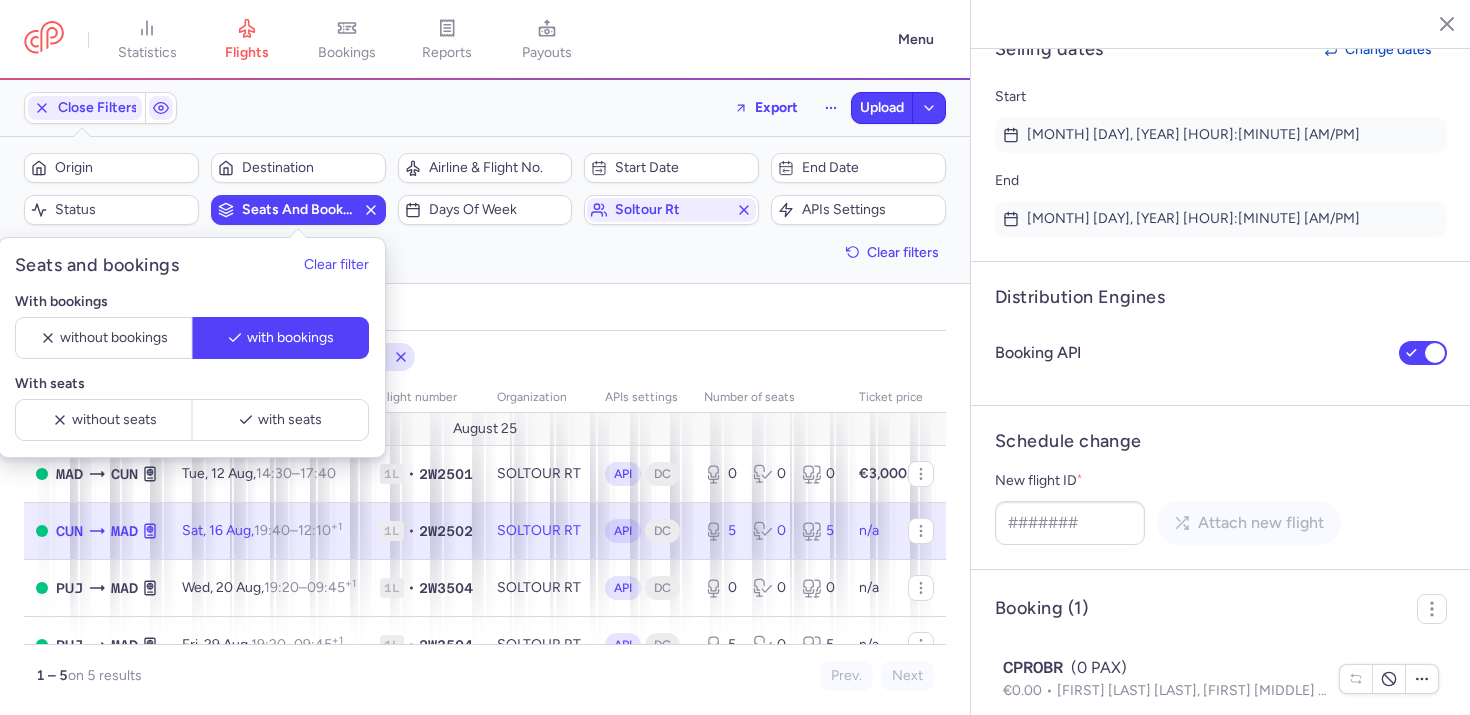 click on "all pending bookable sold out" at bounding box center [485, 313] 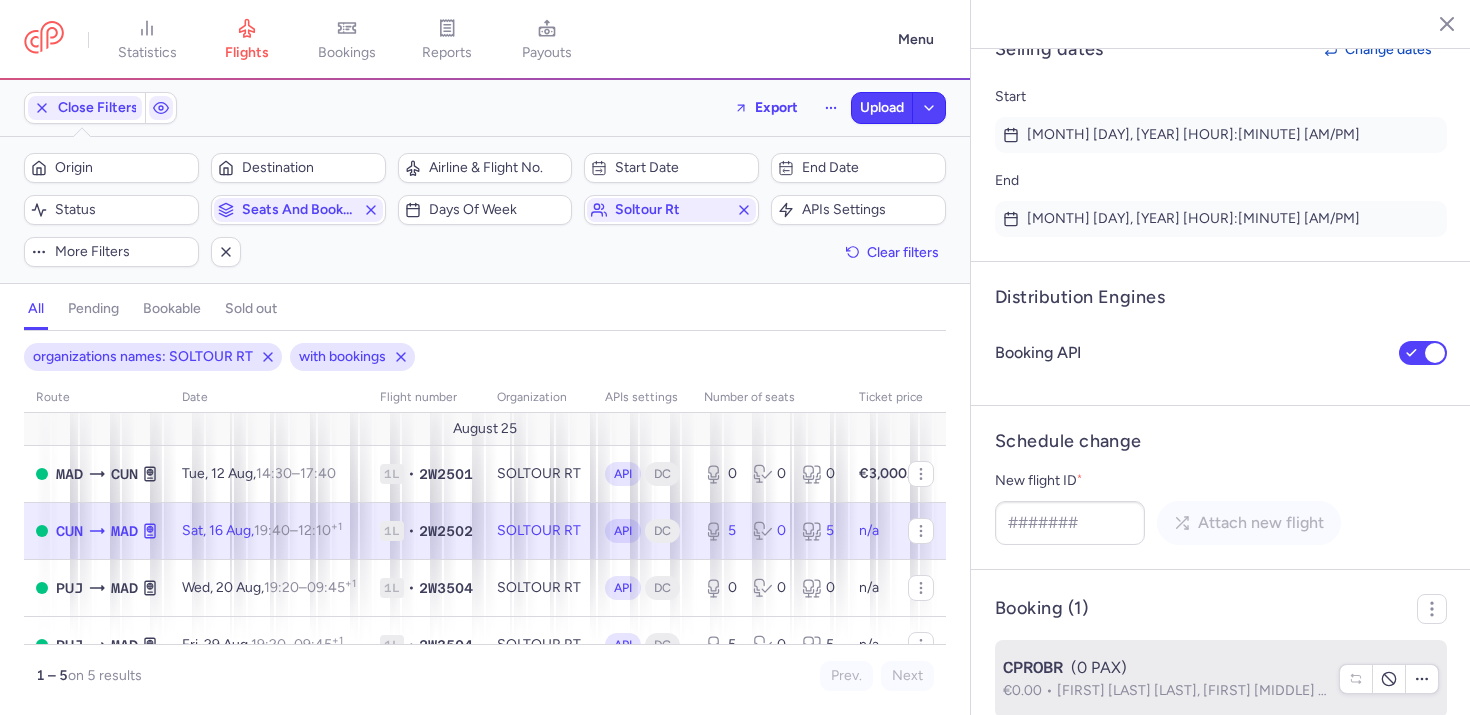 click on "Pedro GIL MARTIN, Diego Arturo CHAVEZ PORTUGAL" at bounding box center [1239, 690] 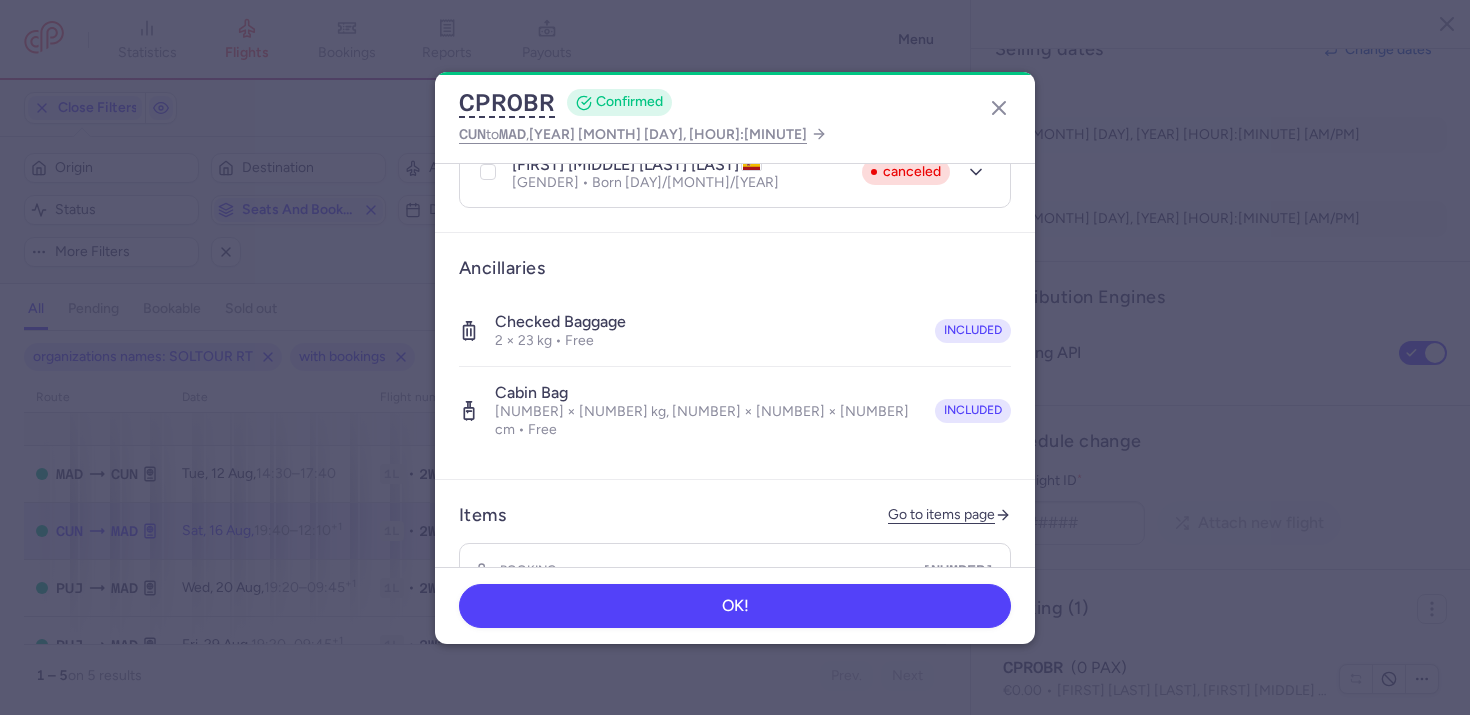 scroll, scrollTop: 529, scrollLeft: 0, axis: vertical 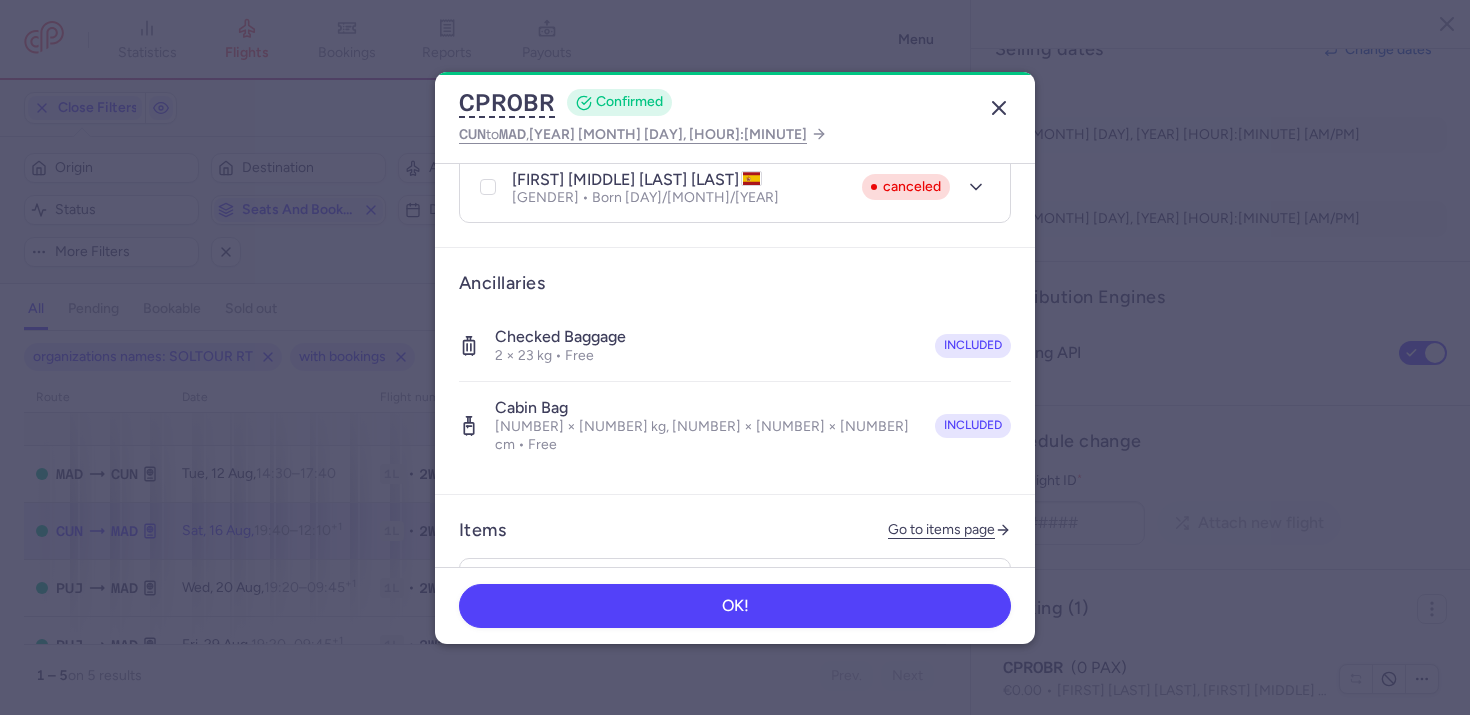 click 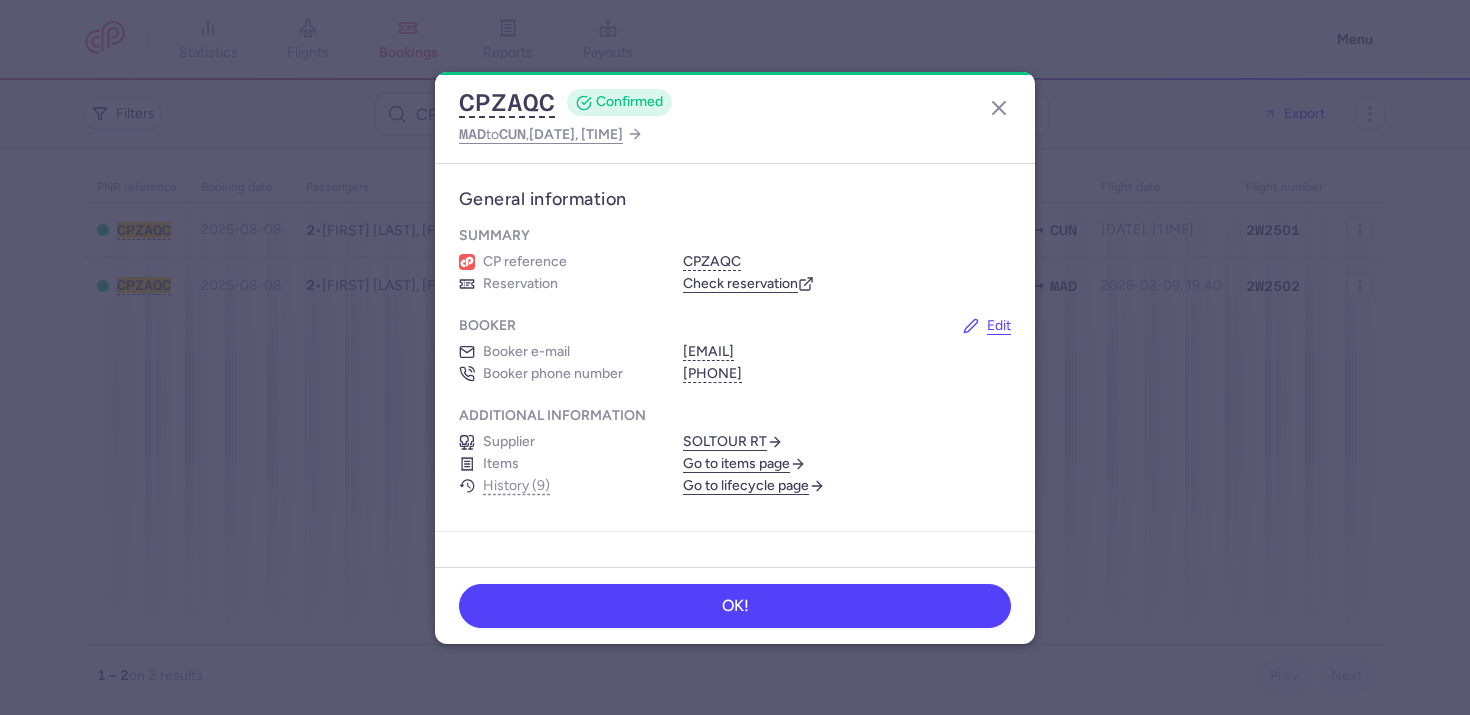 scroll, scrollTop: 0, scrollLeft: 0, axis: both 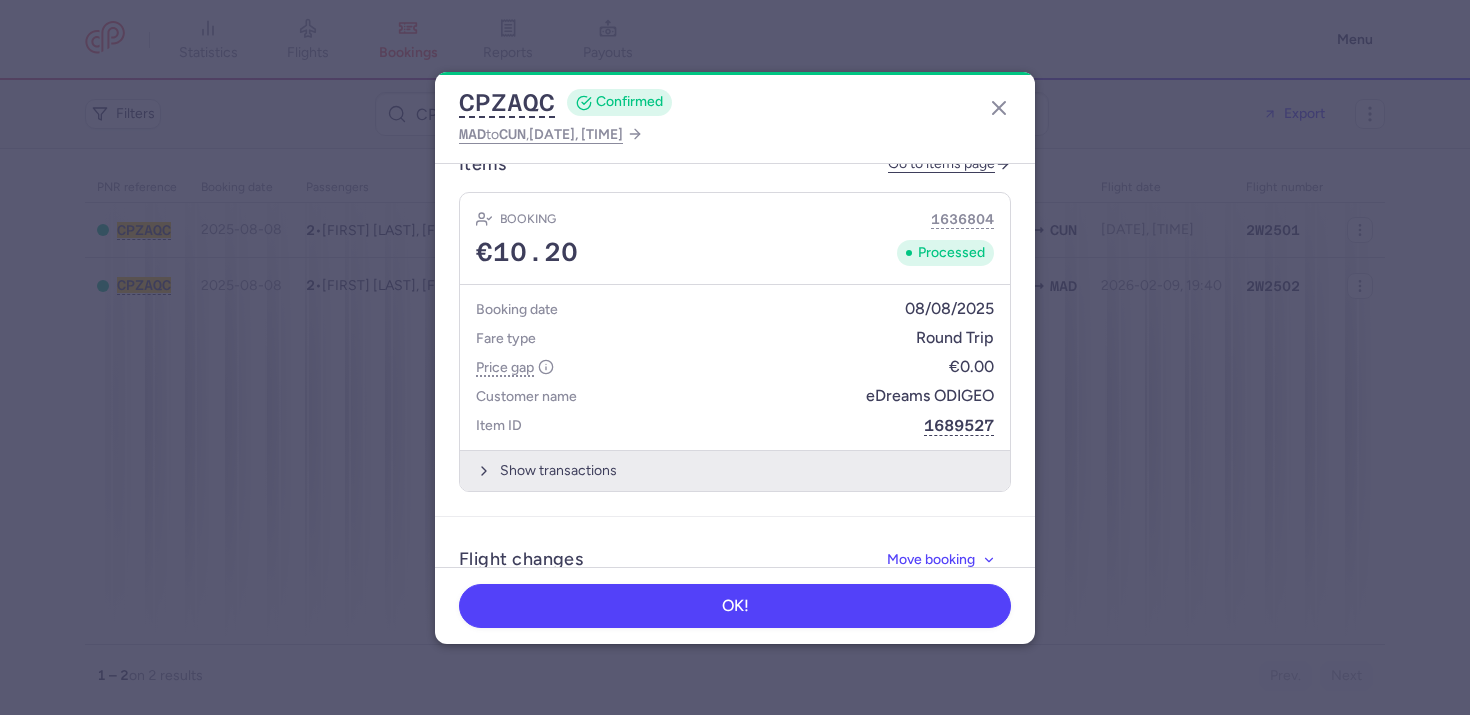 click on "Show transactions" at bounding box center (735, 470) 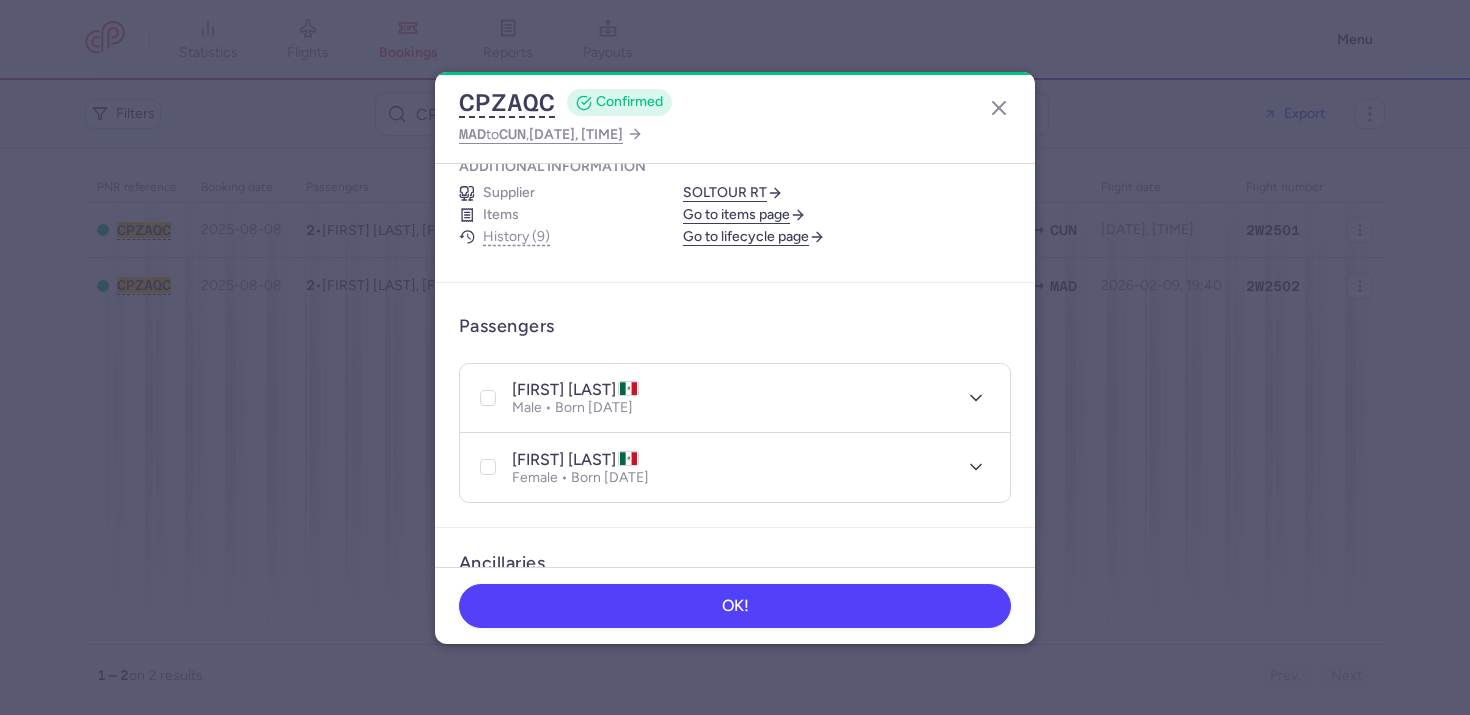 scroll, scrollTop: 0, scrollLeft: 0, axis: both 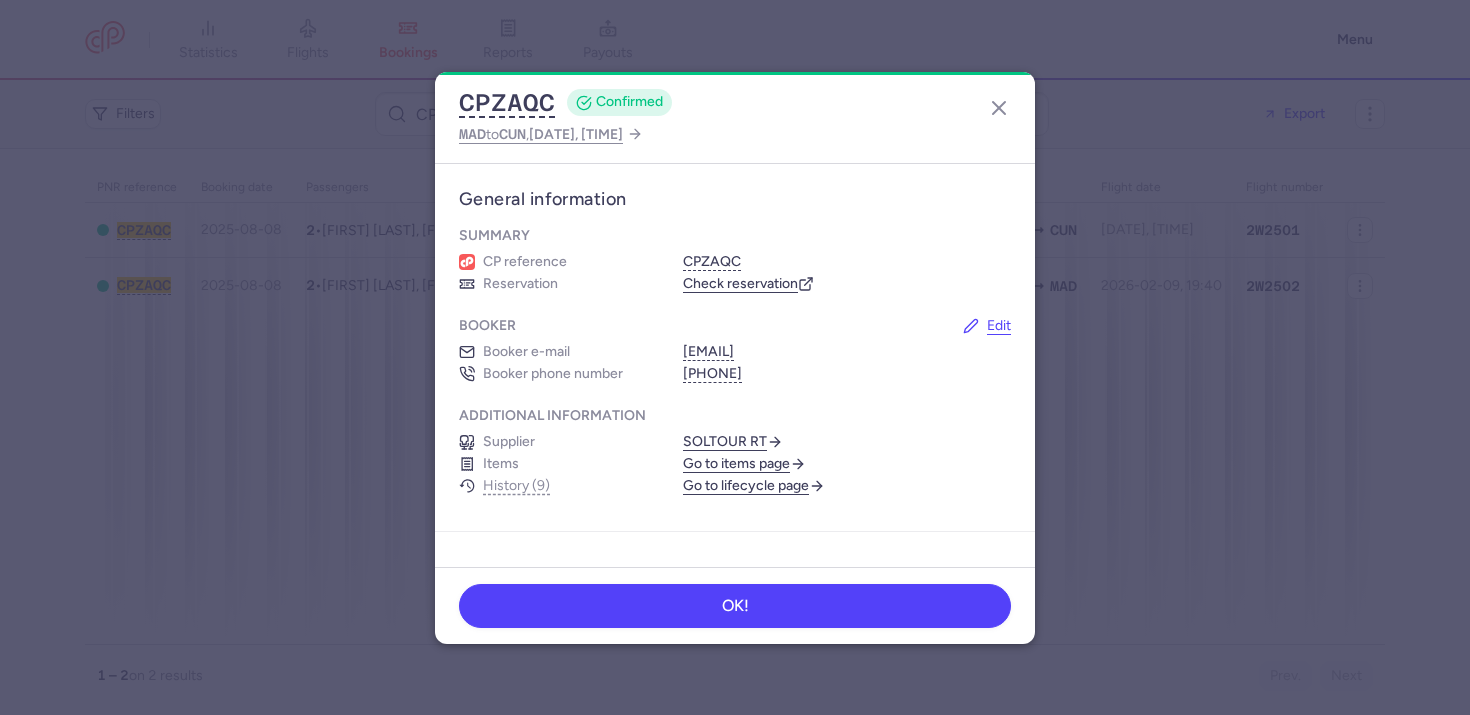 click on "Go to lifecycle page" at bounding box center [754, 486] 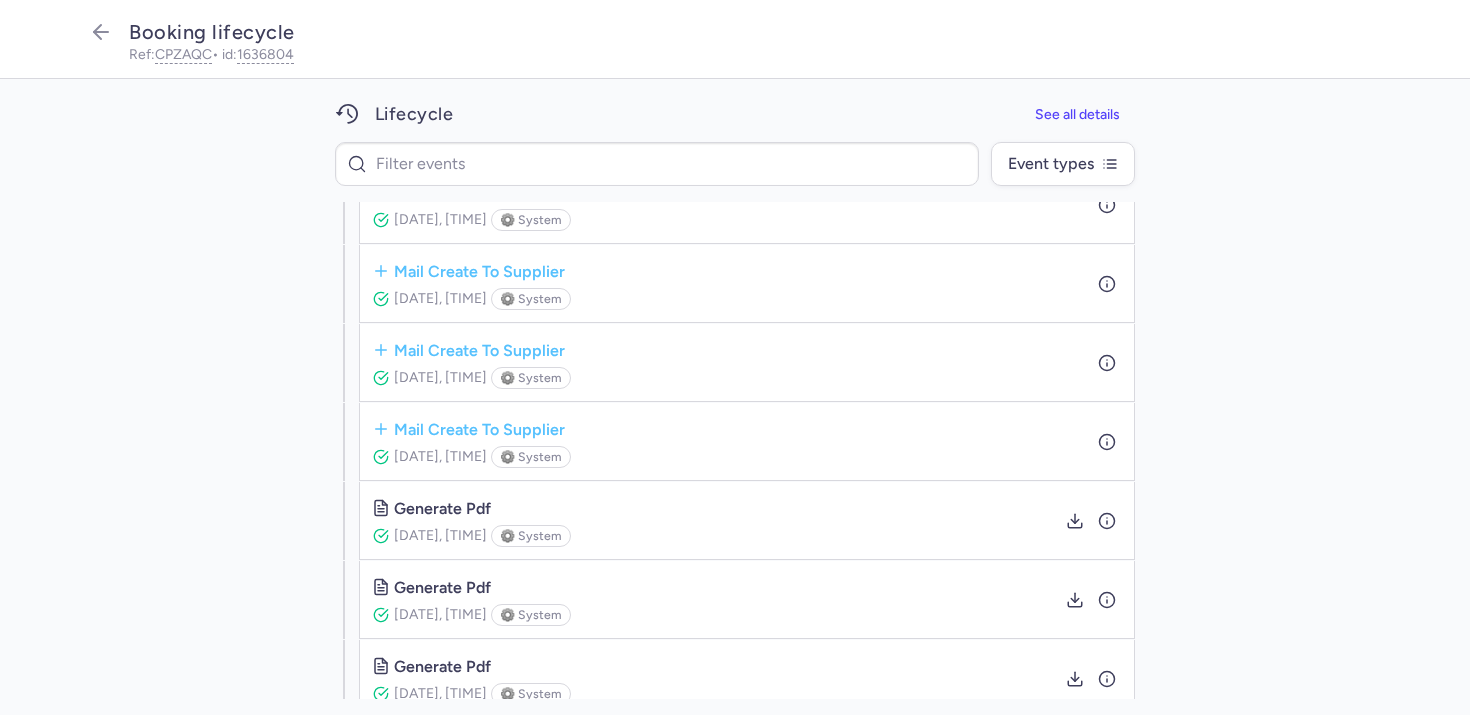 scroll, scrollTop: 0, scrollLeft: 0, axis: both 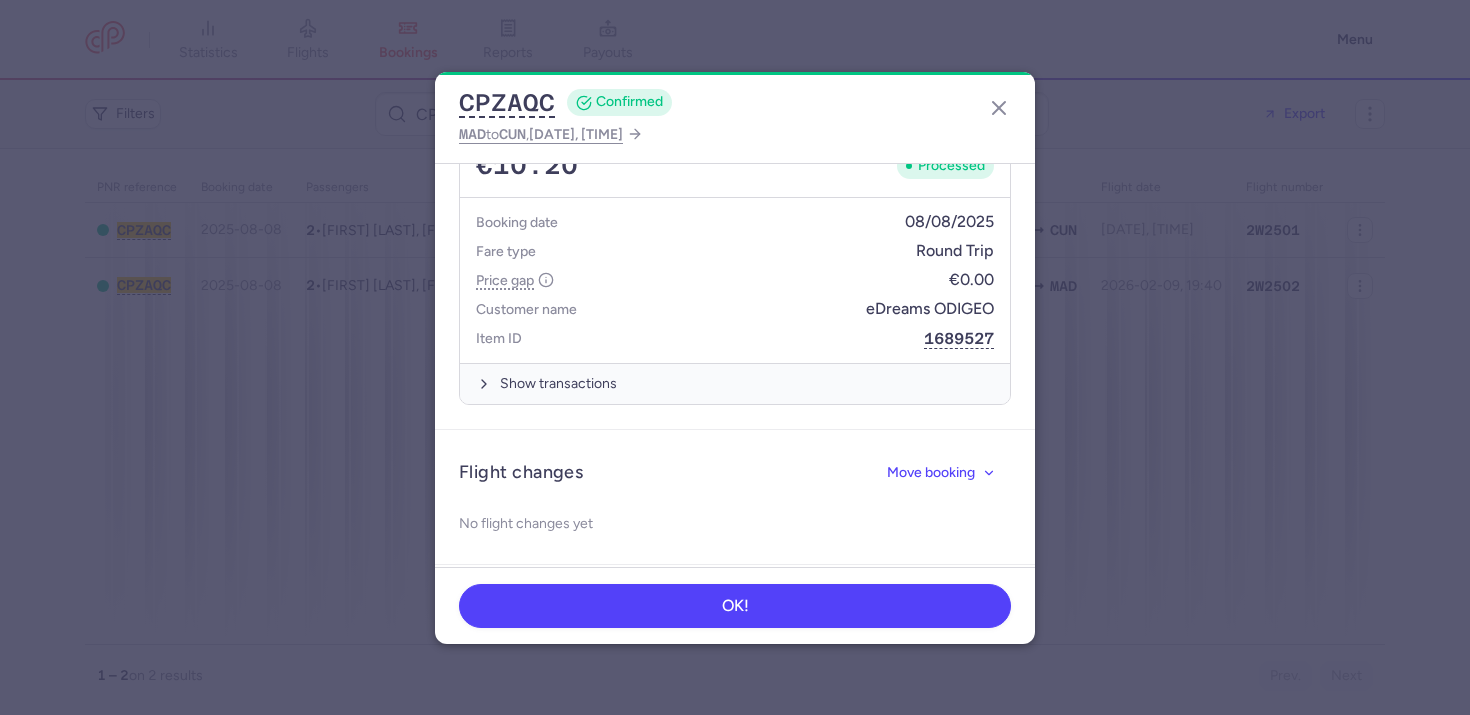 drag, startPoint x: 610, startPoint y: 408, endPoint x: 617, endPoint y: 388, distance: 21.189621 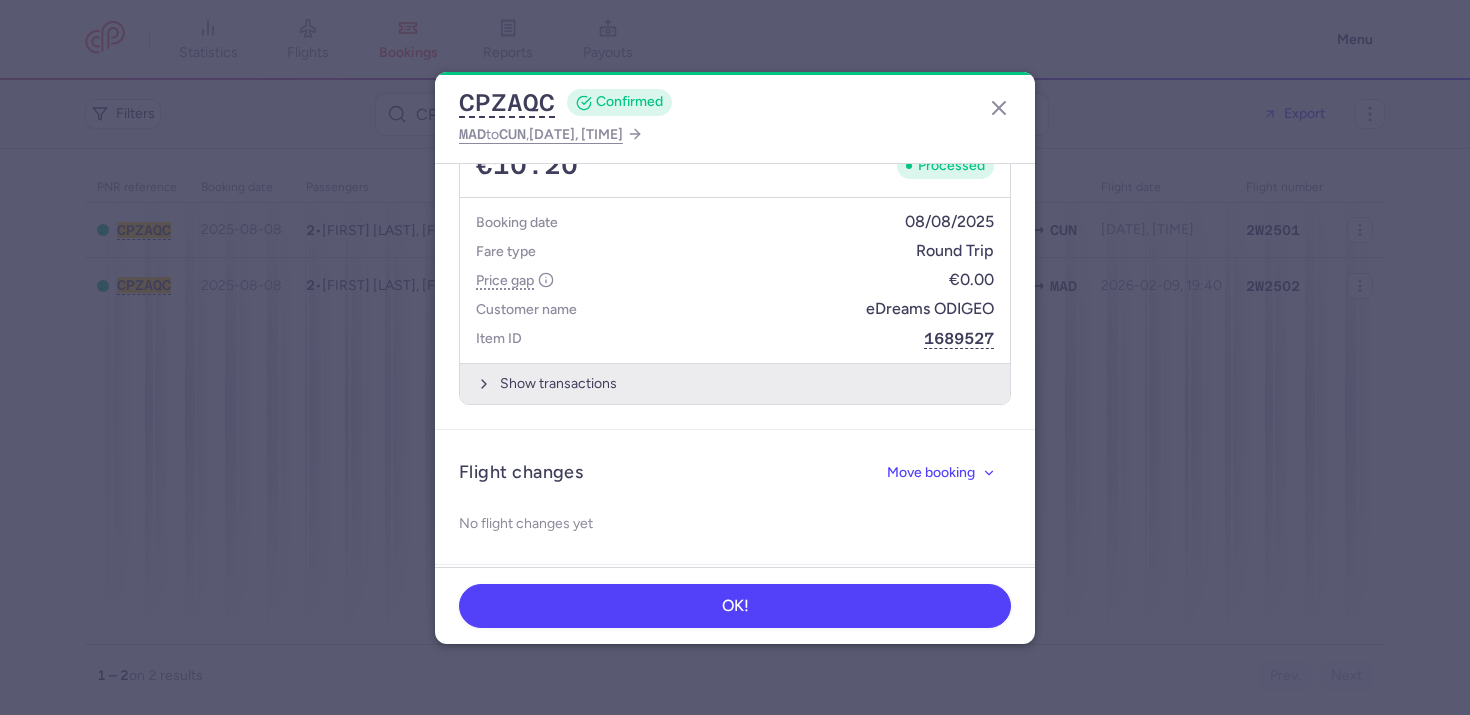 click on "Show transactions" at bounding box center [735, 383] 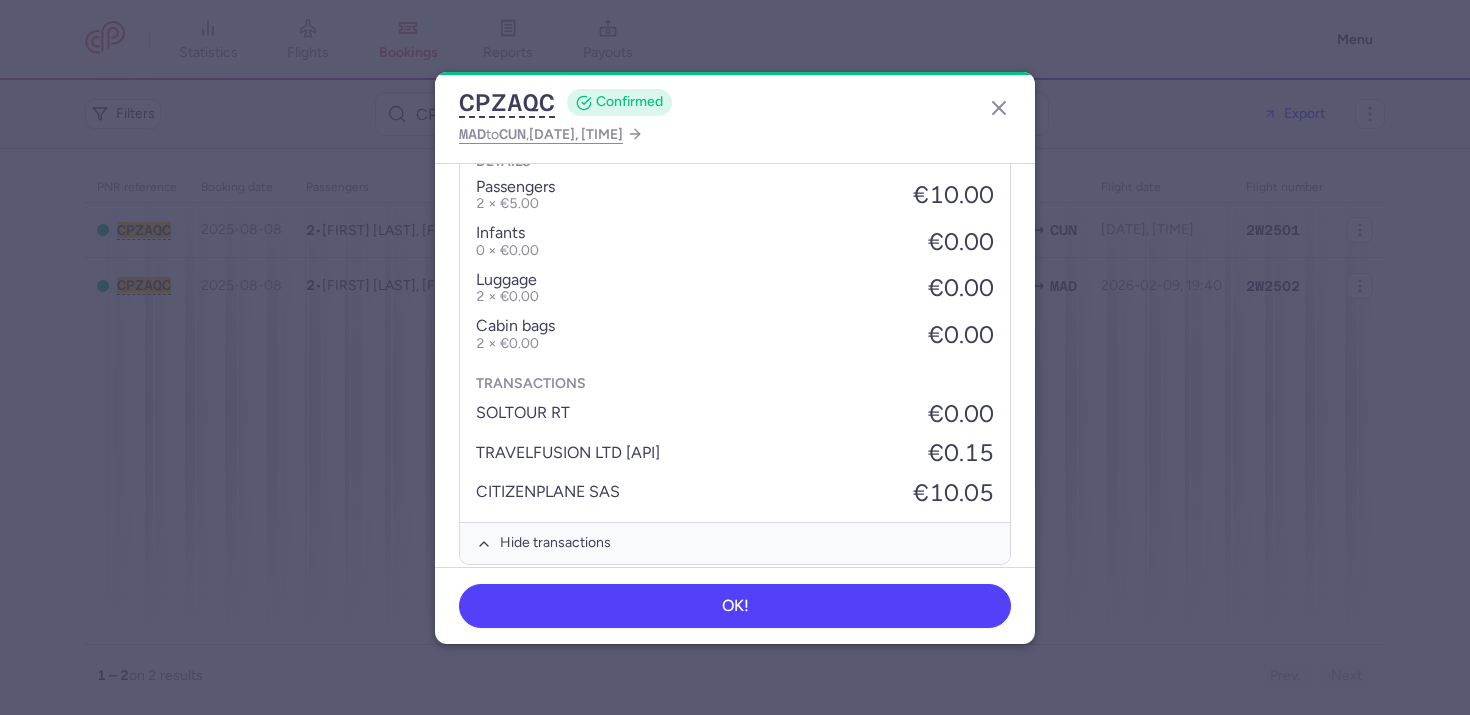 scroll, scrollTop: 1189, scrollLeft: 0, axis: vertical 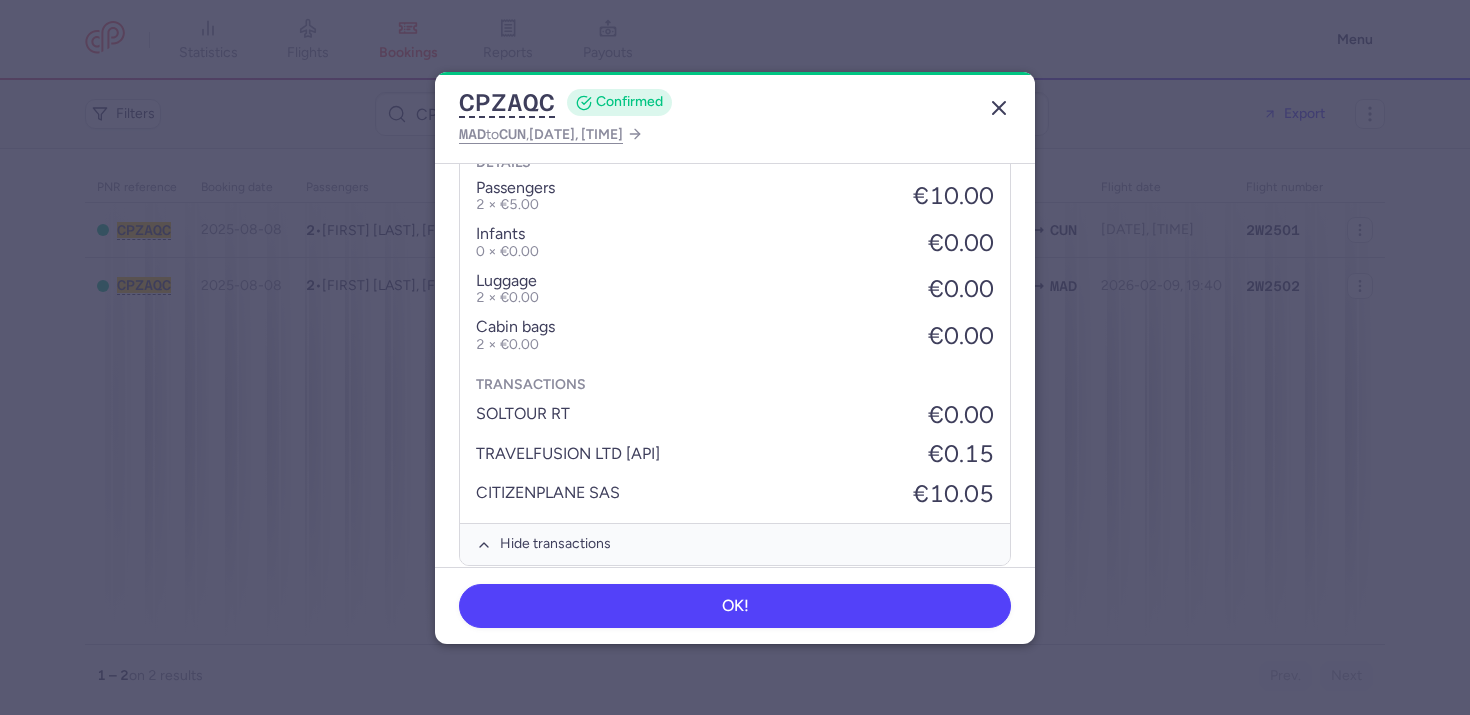 click 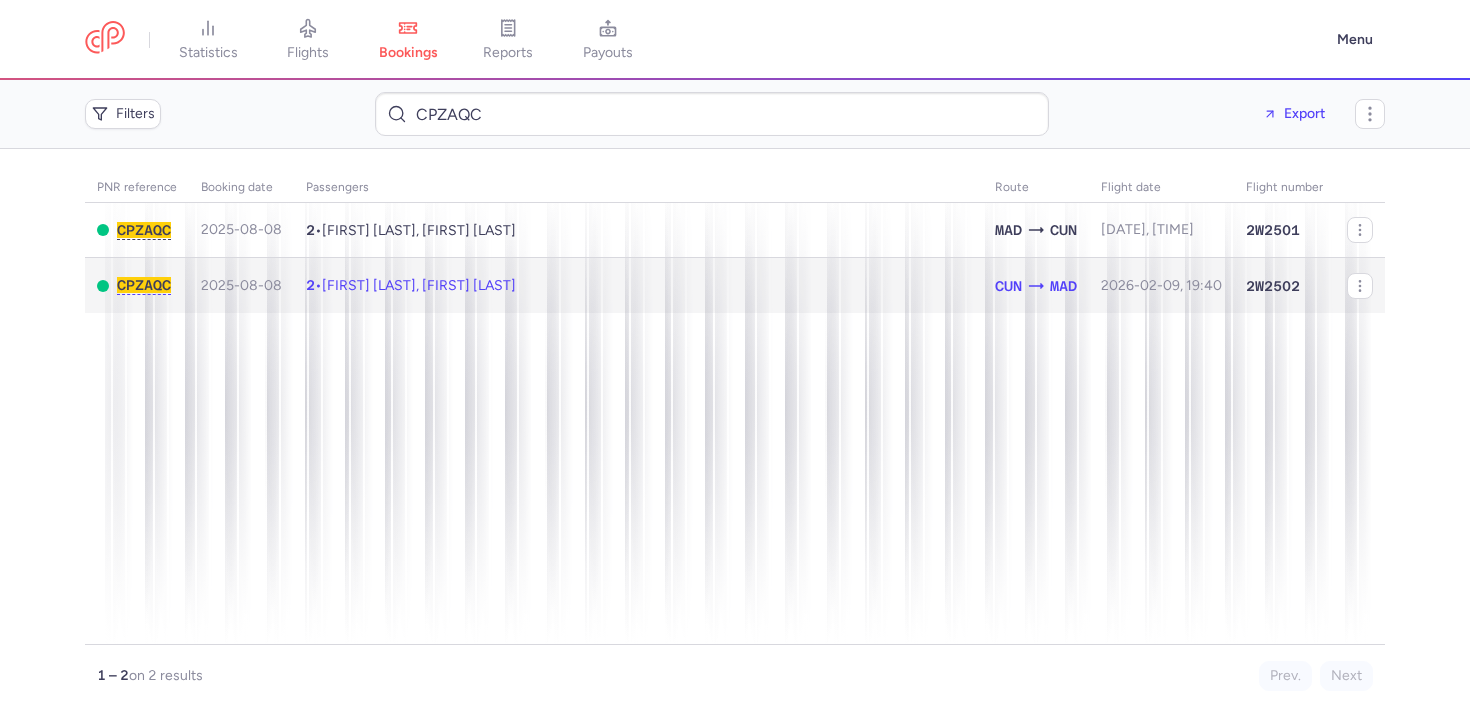 click on "2 • [FIRST] [LAST], [FIRST] [LAST]" 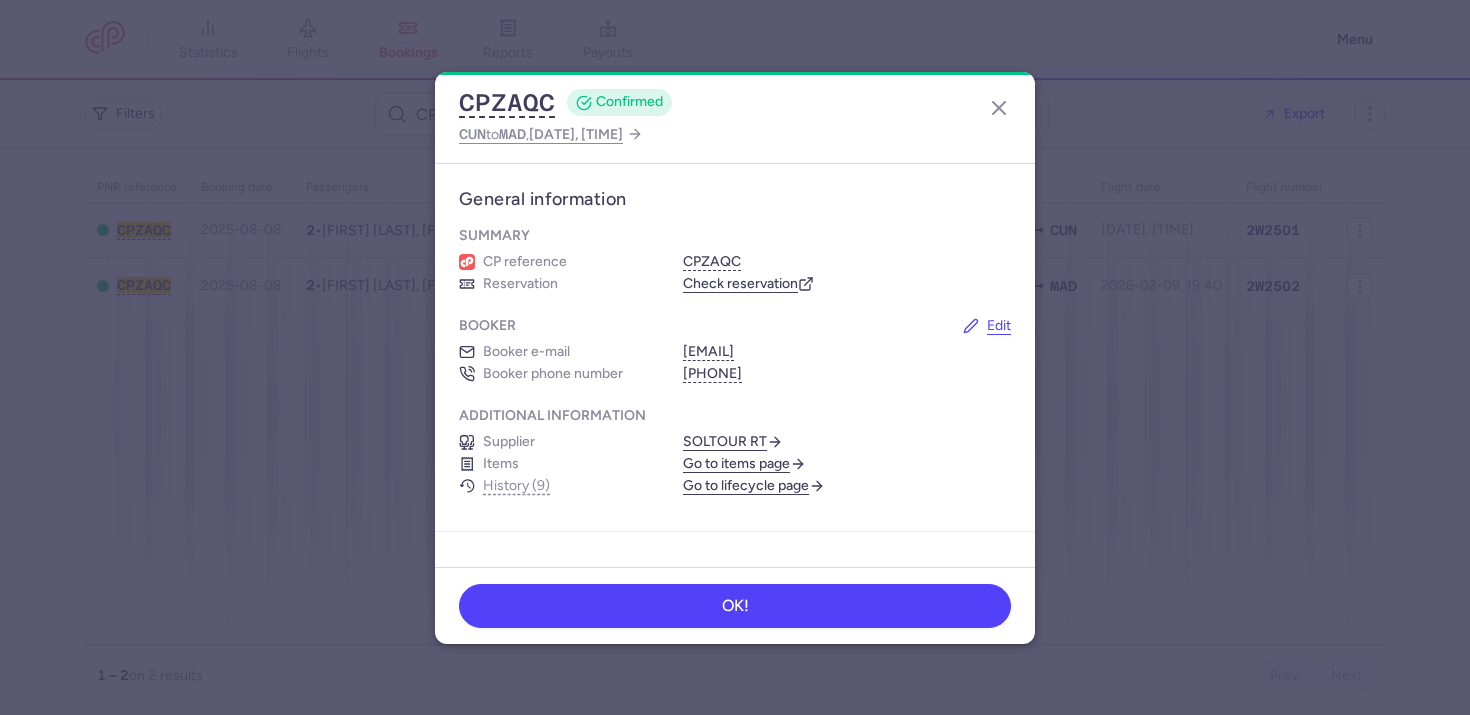 scroll, scrollTop: 574, scrollLeft: 0, axis: vertical 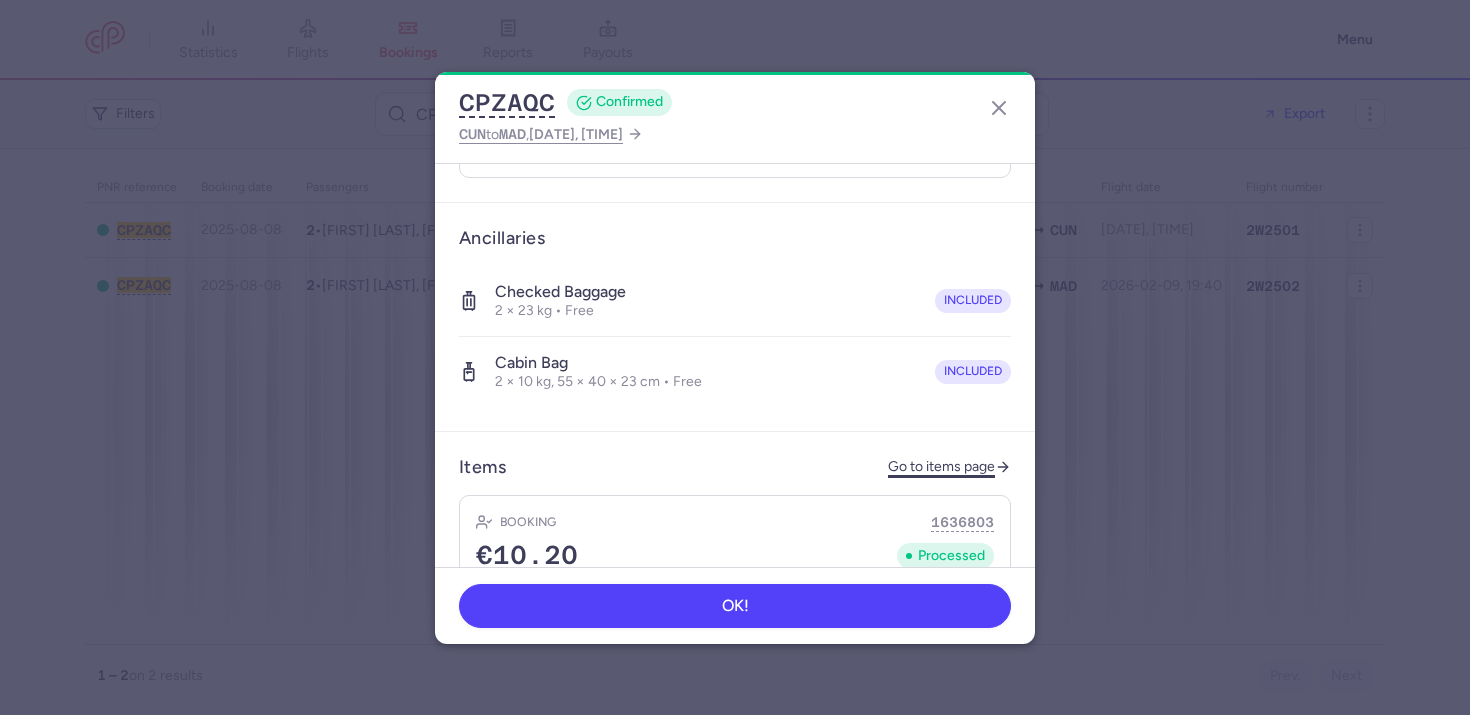 click on "Go to items page" 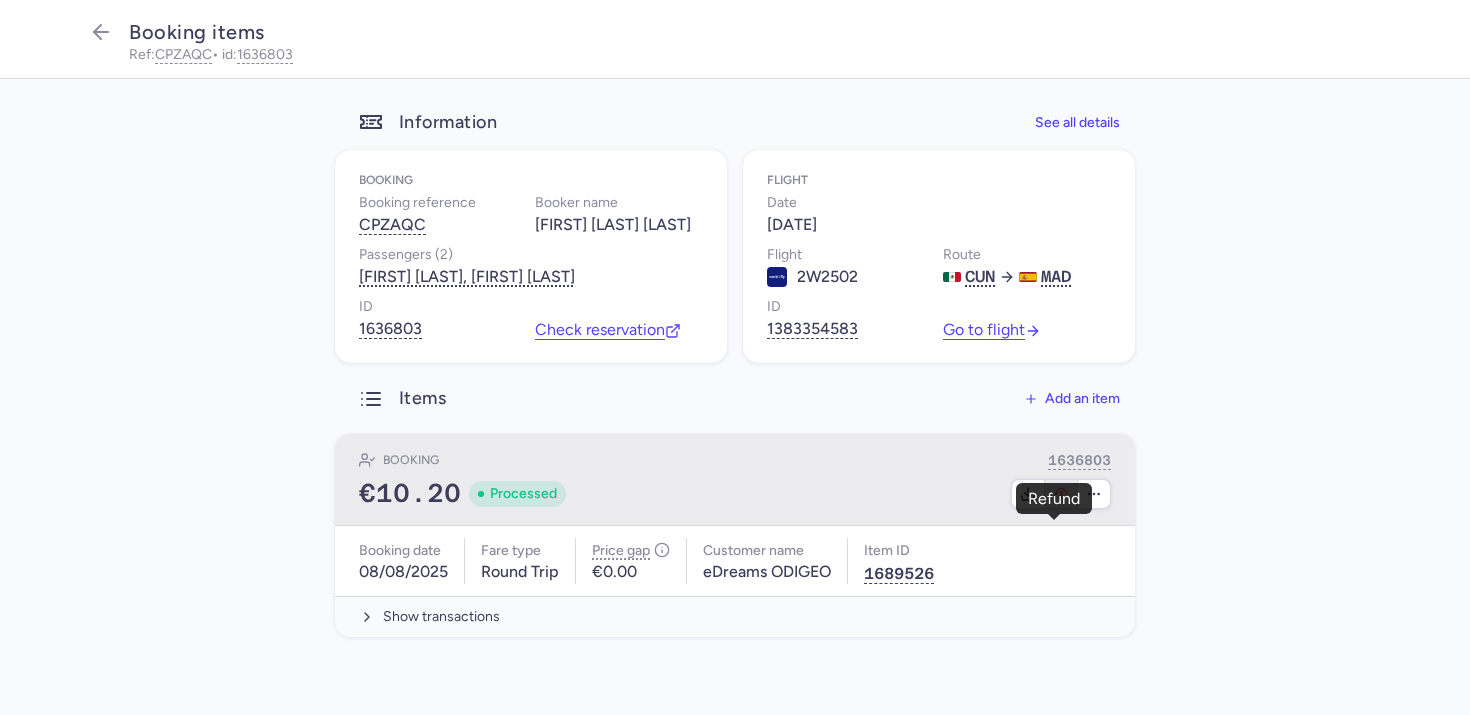 click 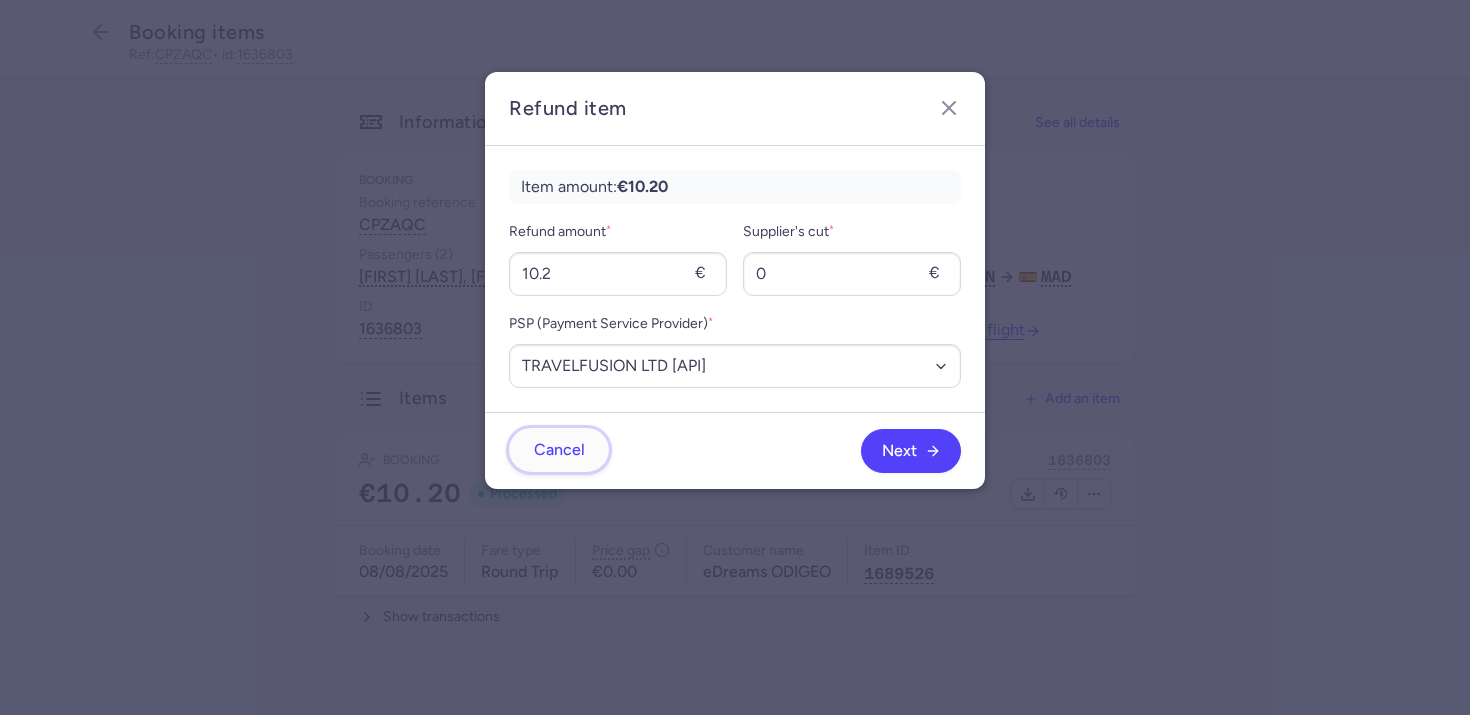 click on "Cancel" at bounding box center [559, 450] 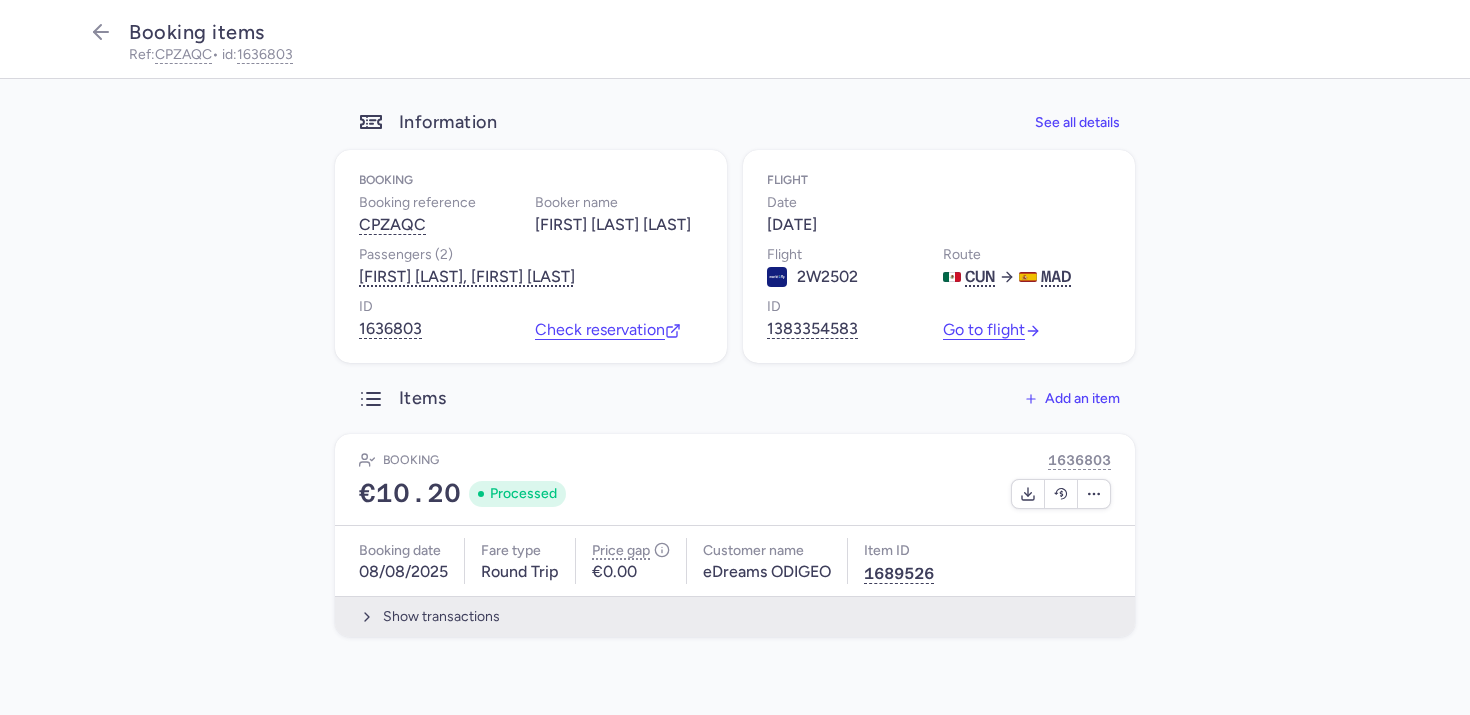 click on "Show transactions" at bounding box center [735, 616] 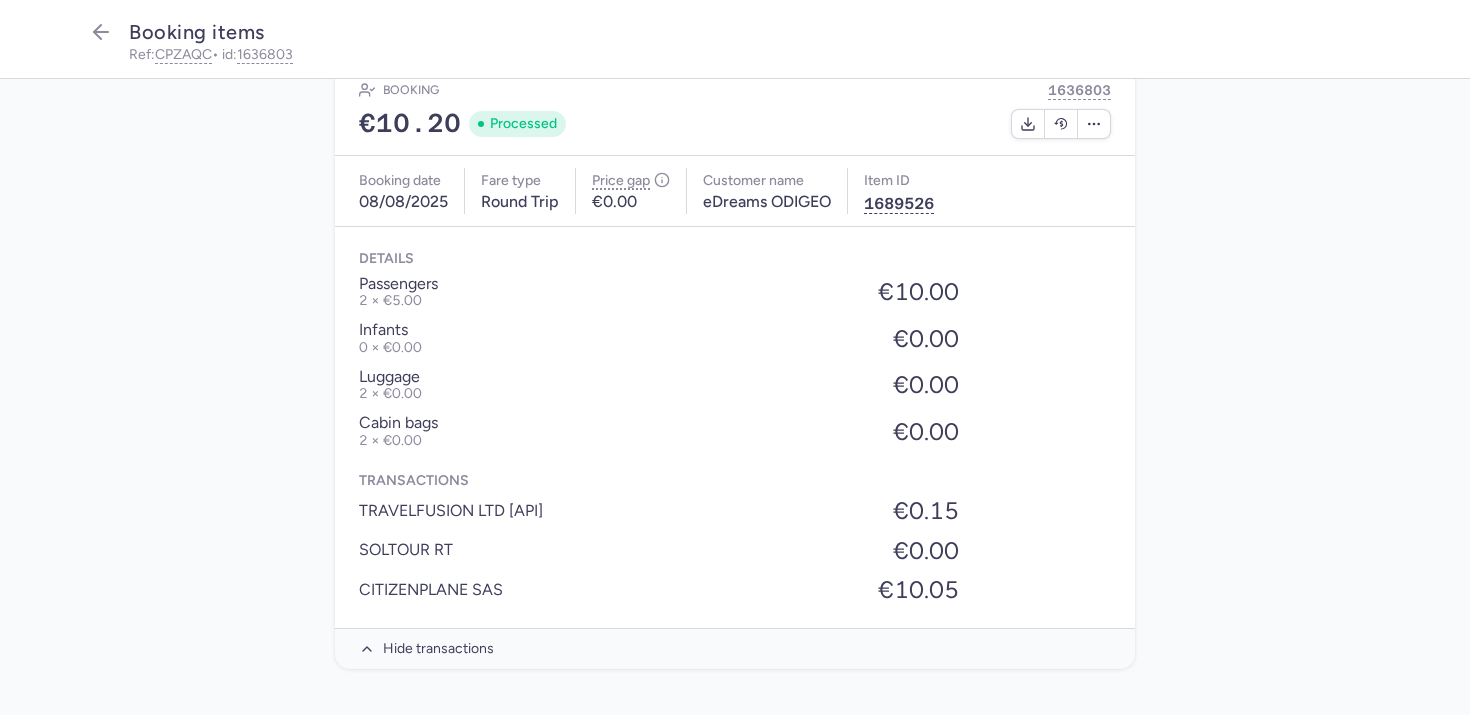 scroll, scrollTop: 412, scrollLeft: 0, axis: vertical 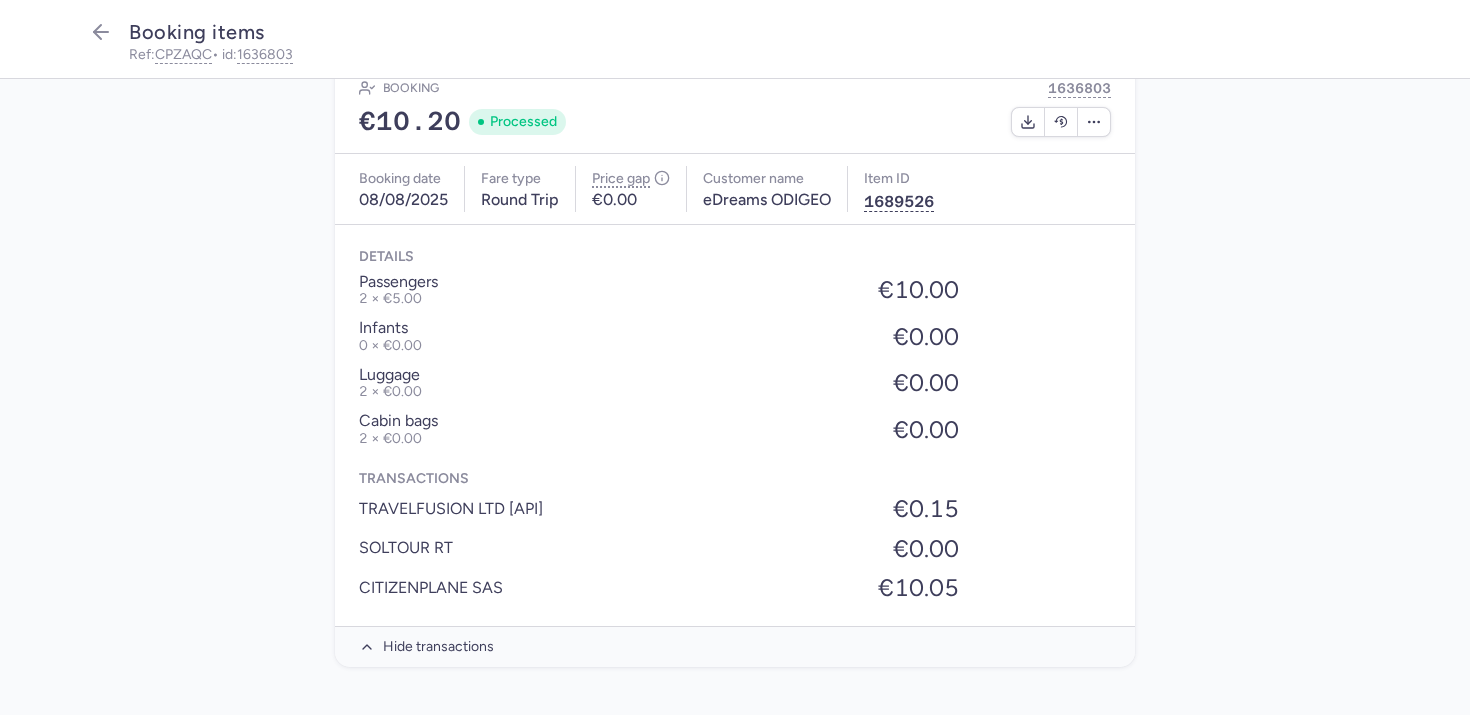 click on "CITIZENPLANE SAS €10.05" 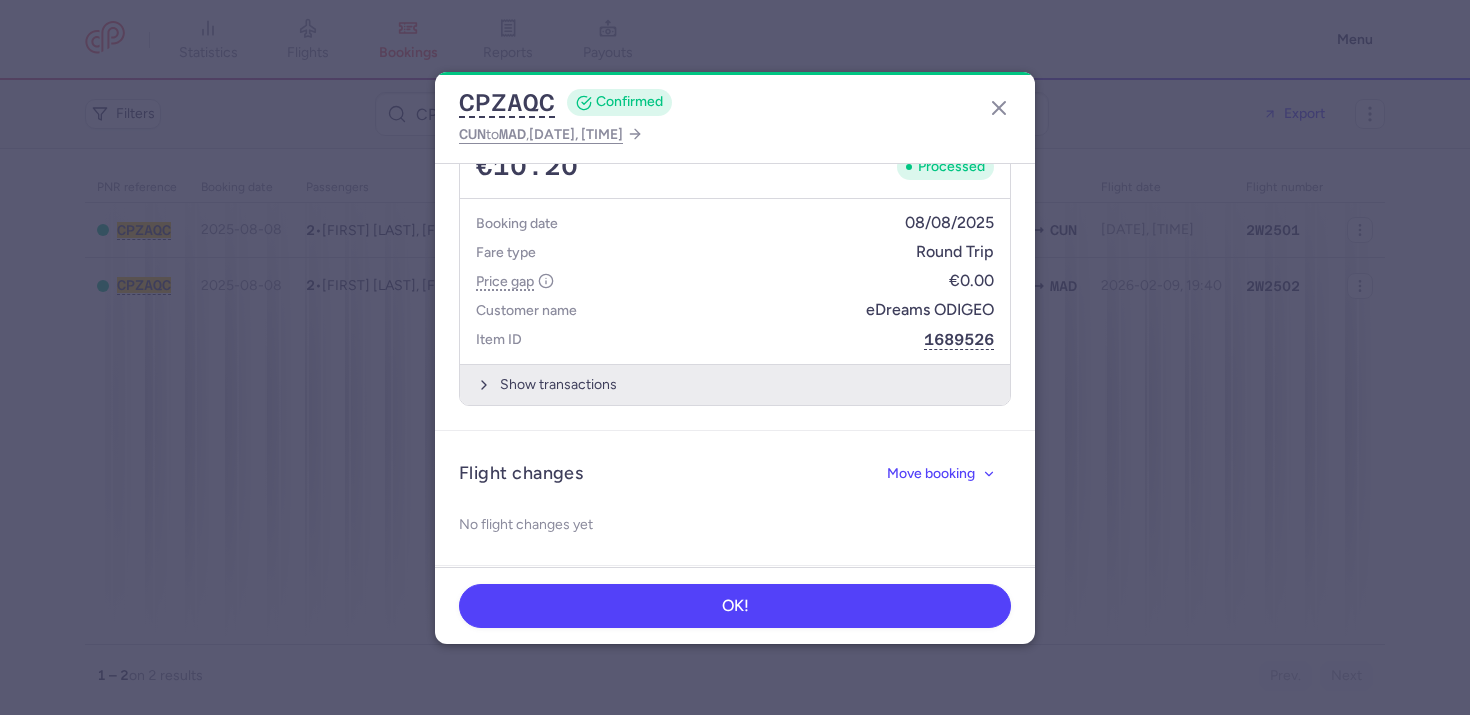 click on "Show transactions" at bounding box center [735, 384] 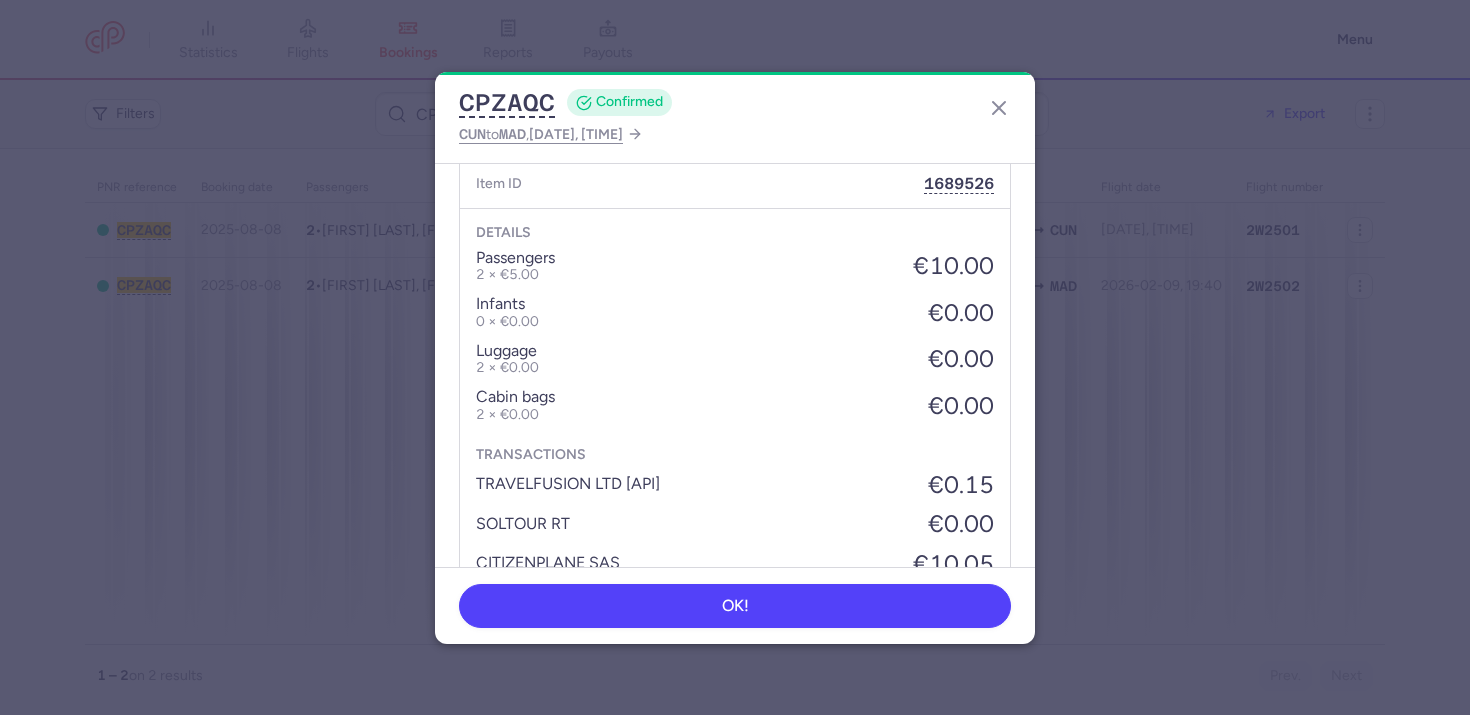 scroll, scrollTop: 1202, scrollLeft: 0, axis: vertical 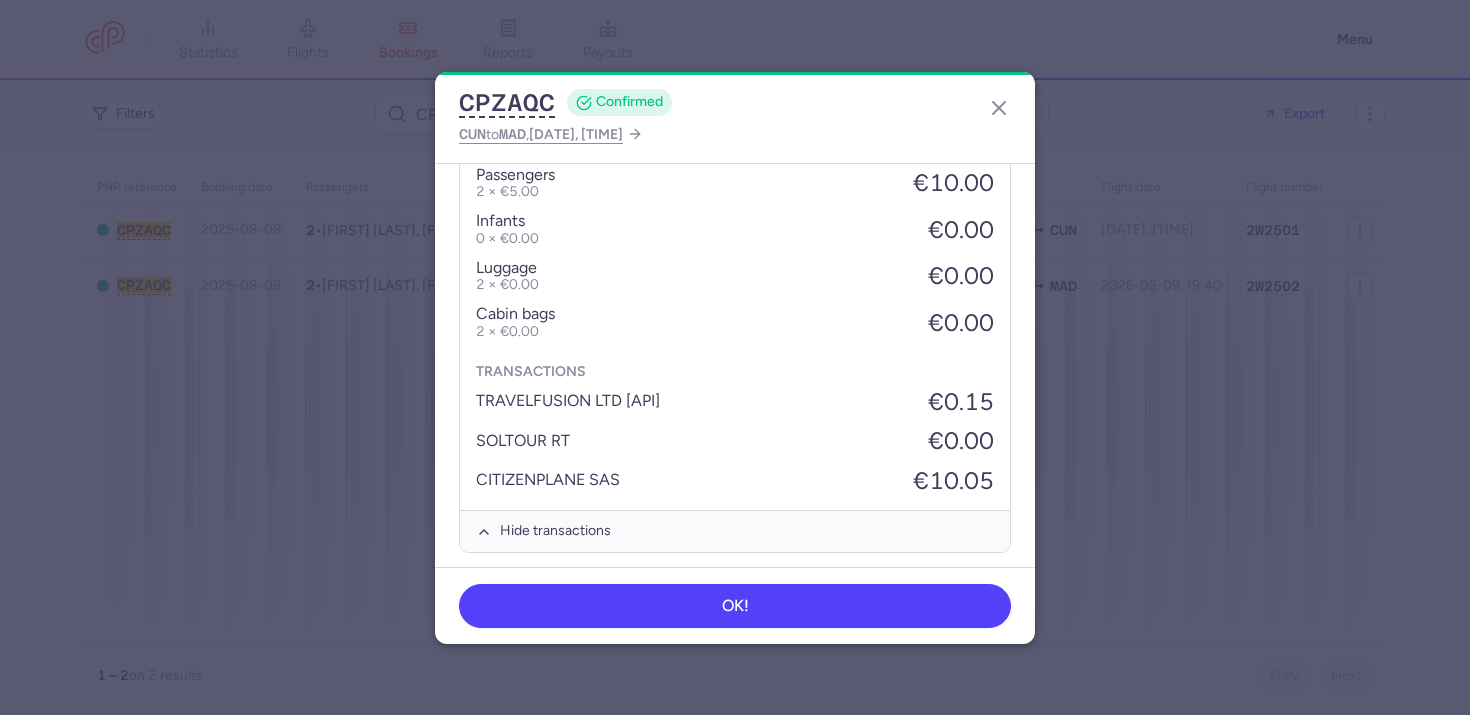 click on "CPZAQC  CONFIRMED CUN  to  MAD ,  2026 Feb 9, 19:40 General information Summary CP reference CPZAQC Reservation  Check reservation  Booker  Edit  Booker e-mail arturomb82@gmail.com Booker phone number  19569095352 Additional information Supplier SOLTOUR RT  Items  Go to items page   History (9)   Go to lifecycle page  Passengers arturo MUNOZ BOTELLO  Male • Born 28/01/1982 melissa lizbeth GARCIA MEZA  Female • Born 18/08/1990 Ancillaries Checked baggage 2 × 23 kg • Free included Cabin bag 2 × 10 kg, 55 × 40 × 23 cm • Free included Items  Go to items page  Booking 1636803 €10.20 Processed Booking date  08/08/2025 Fare type  Round Trip Price gap  €0.00 Customer name  eDreams ODIGEO Item ID  1689526 Details passengers 2 × €5.00 €10.00 infants 0 × €0.00 €0.00 luggage 2 × €0.00 €0.00 cabin bags 2 × €0.00 €0.00 Transactions TRAVELFUSION LTD [API] €0.15 SOLTOUR RT €0.00 CITIZENPLANE SAS €10.05  Hide transactions Flight changes  Move booking  No flight changes yet OK!" at bounding box center [735, 358] 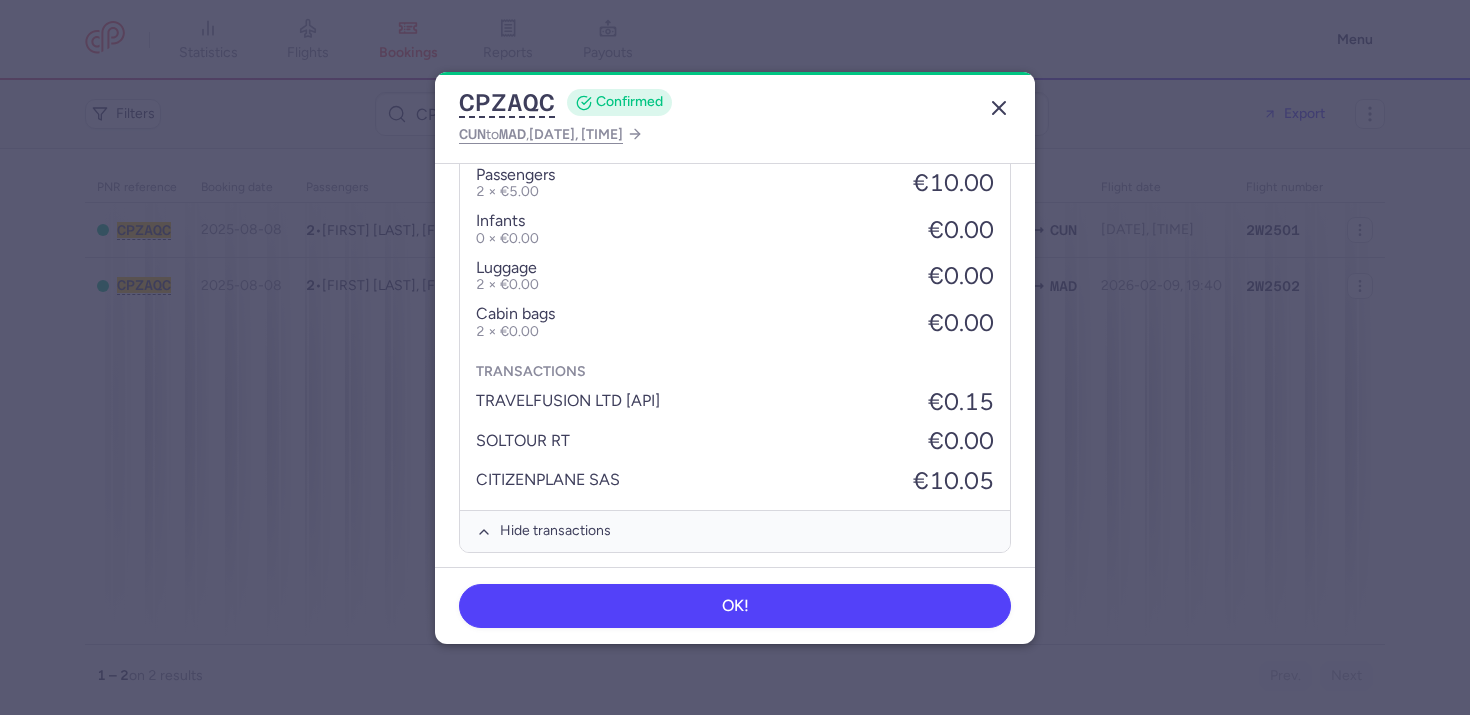 click 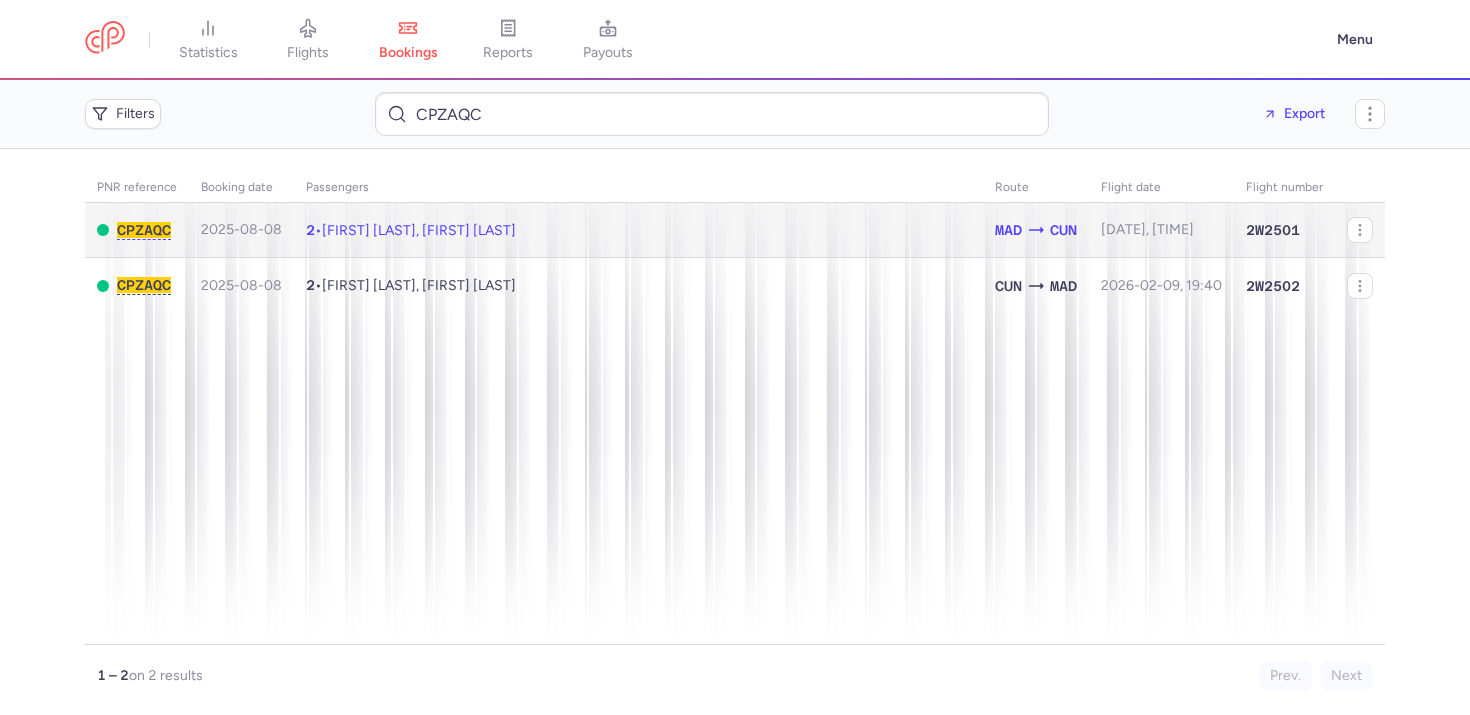 click on "[FIRST] [LAST], [FIRST] [LAST]" at bounding box center [419, 230] 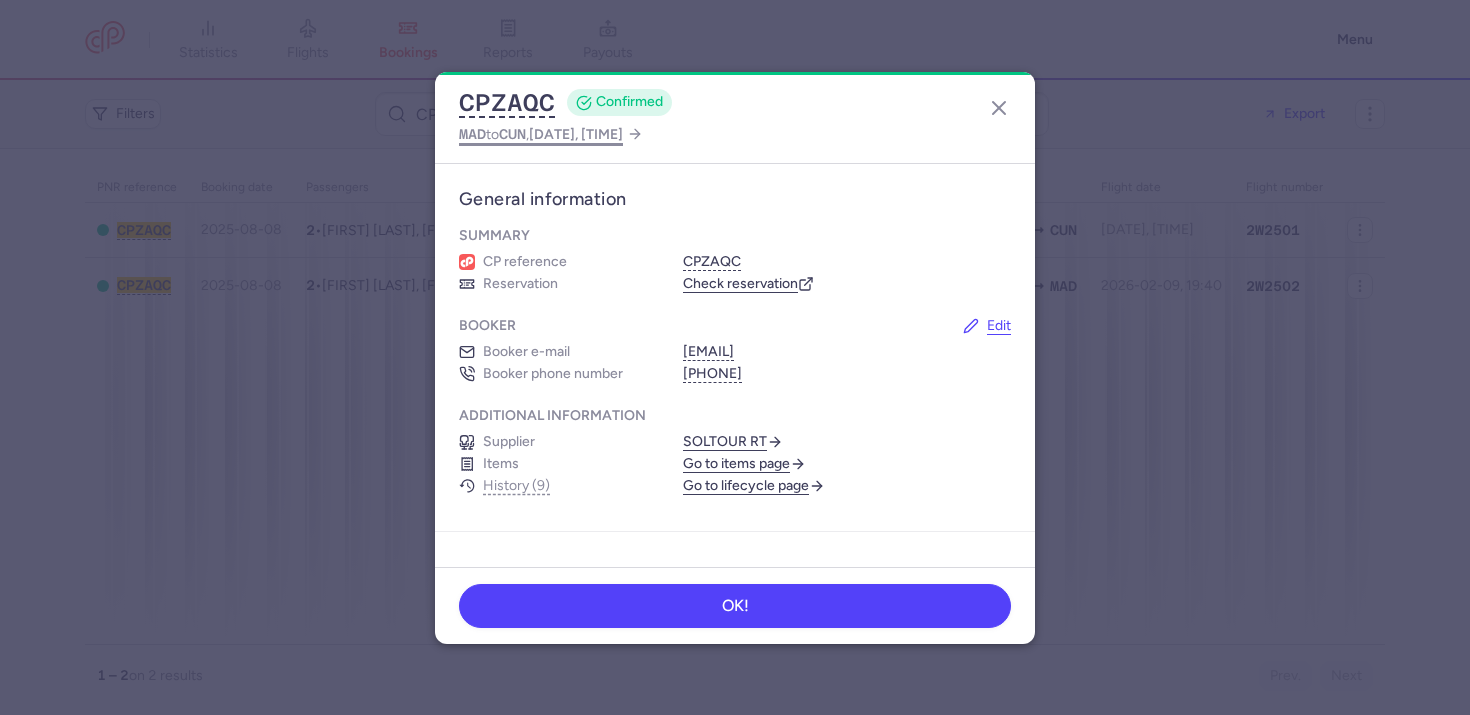click on "2026 Feb 16, 14:30" at bounding box center [576, 134] 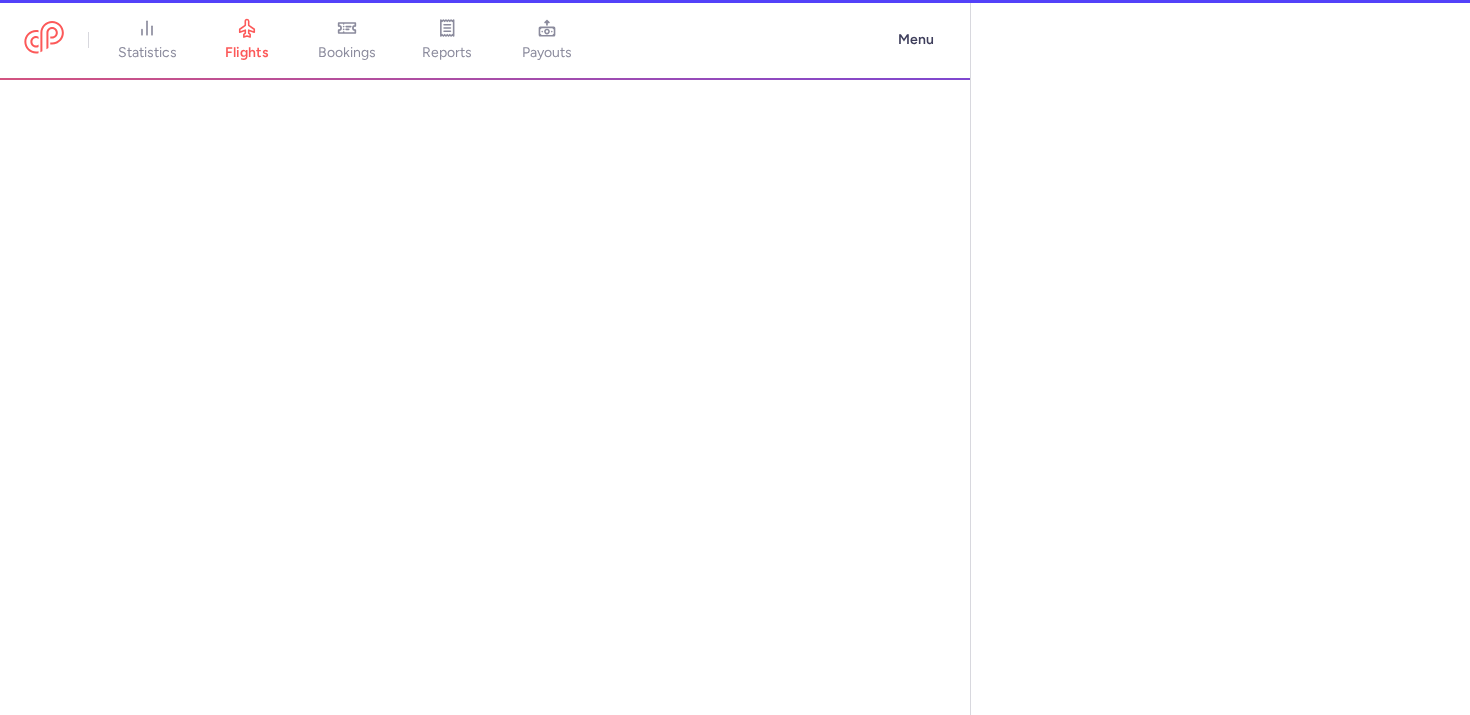 select on "days" 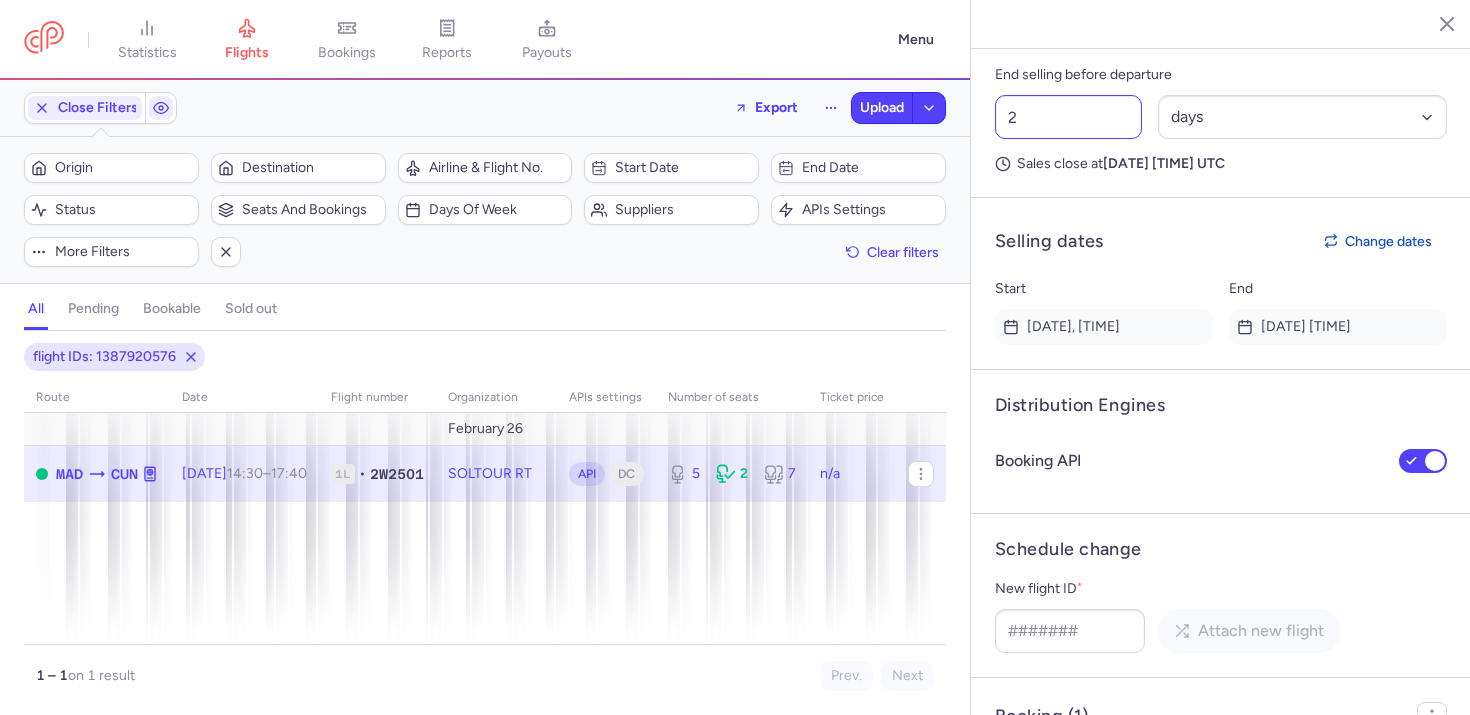 scroll, scrollTop: 1522, scrollLeft: 0, axis: vertical 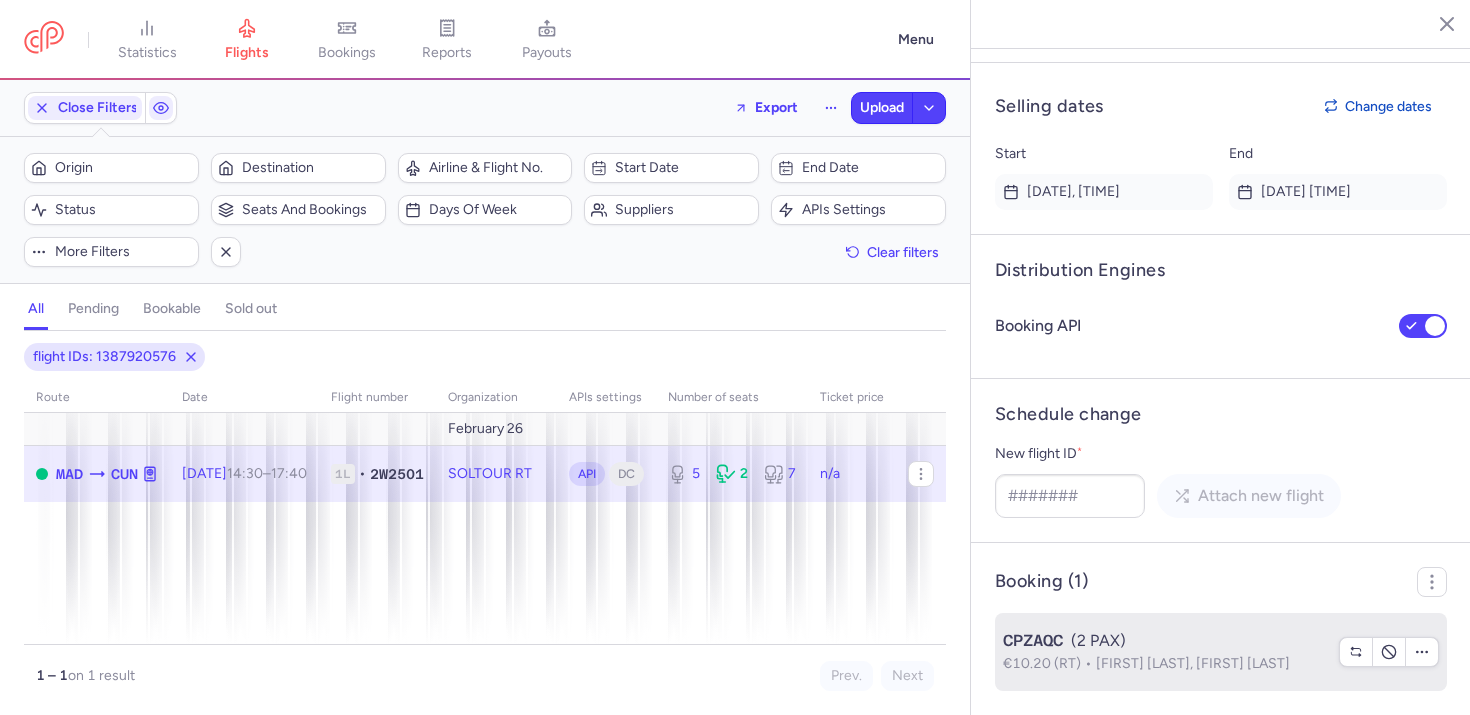 click on "[FIRST] [LAST], [FIRST] [LAST]" at bounding box center (1193, 663) 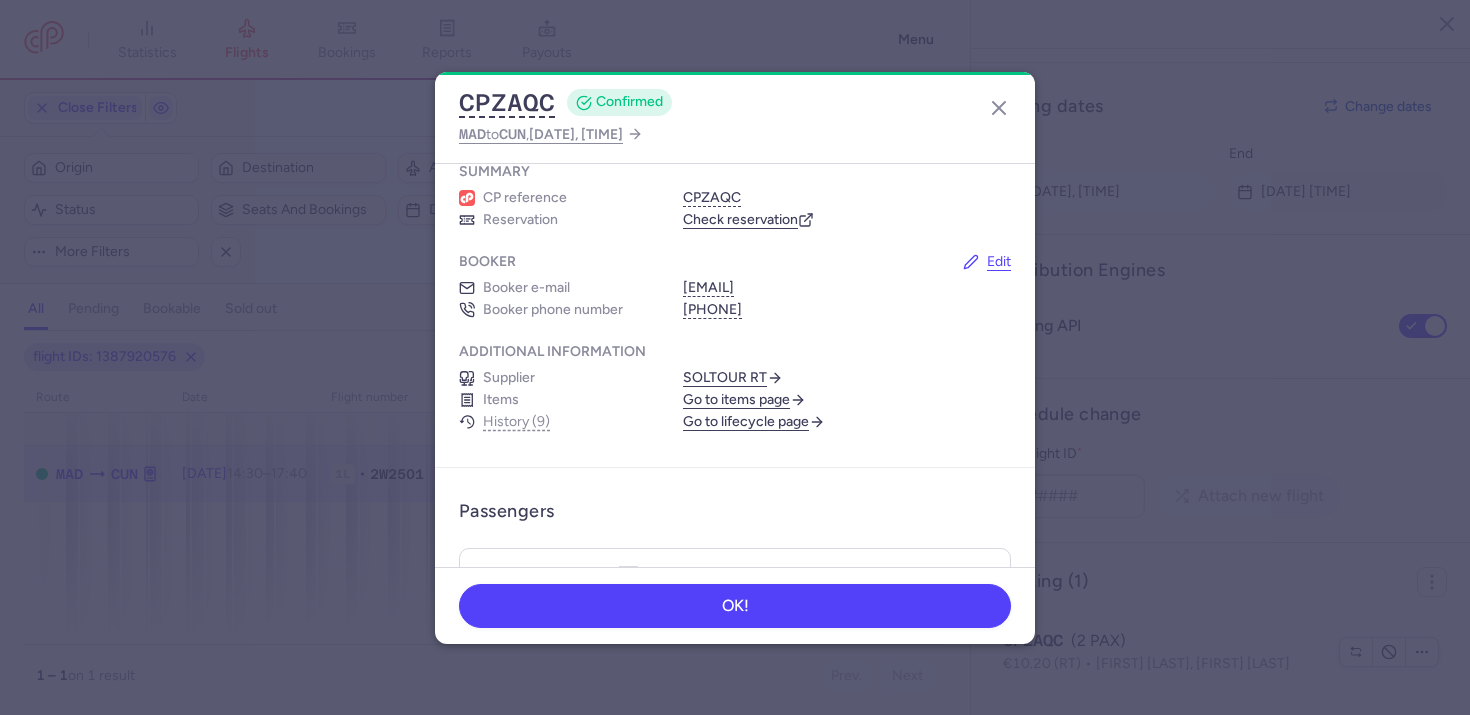 scroll, scrollTop: 0, scrollLeft: 0, axis: both 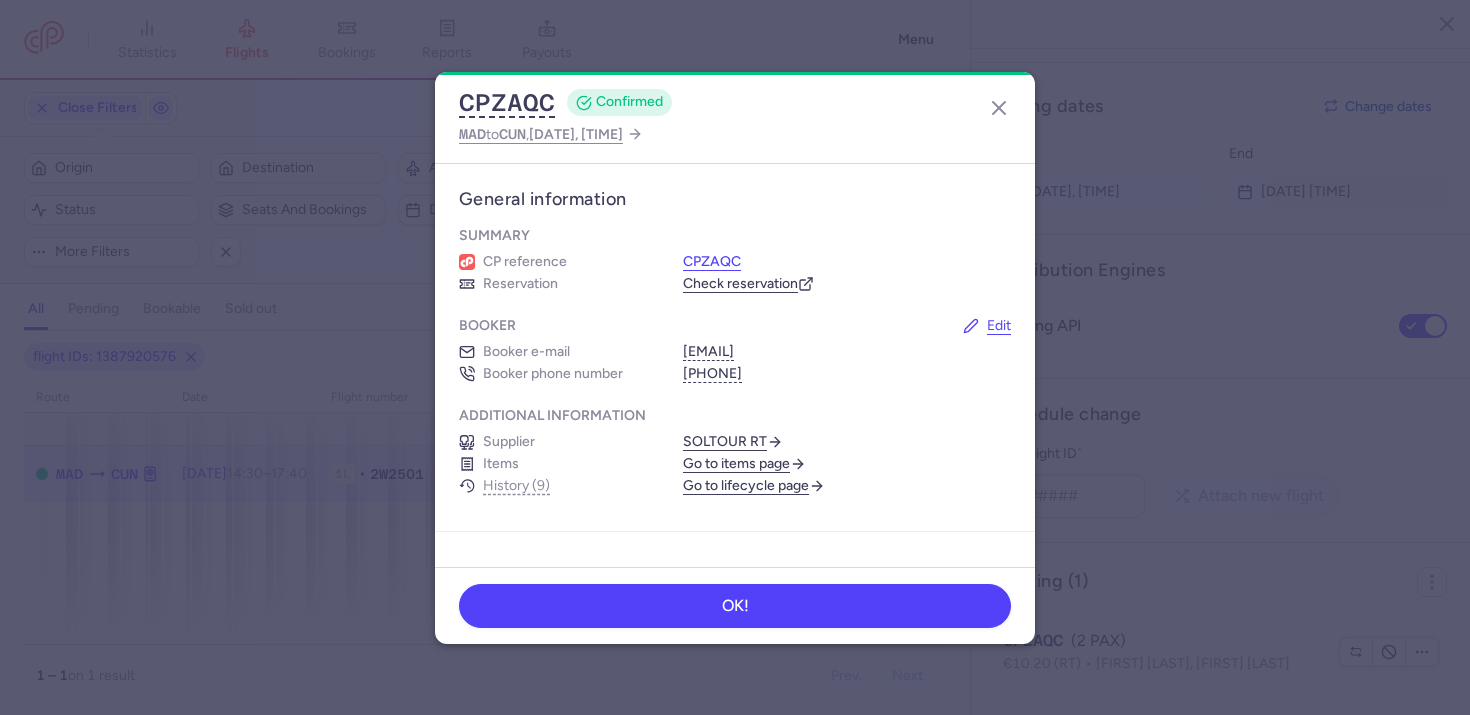 click on "CPZAQC" at bounding box center [712, 262] 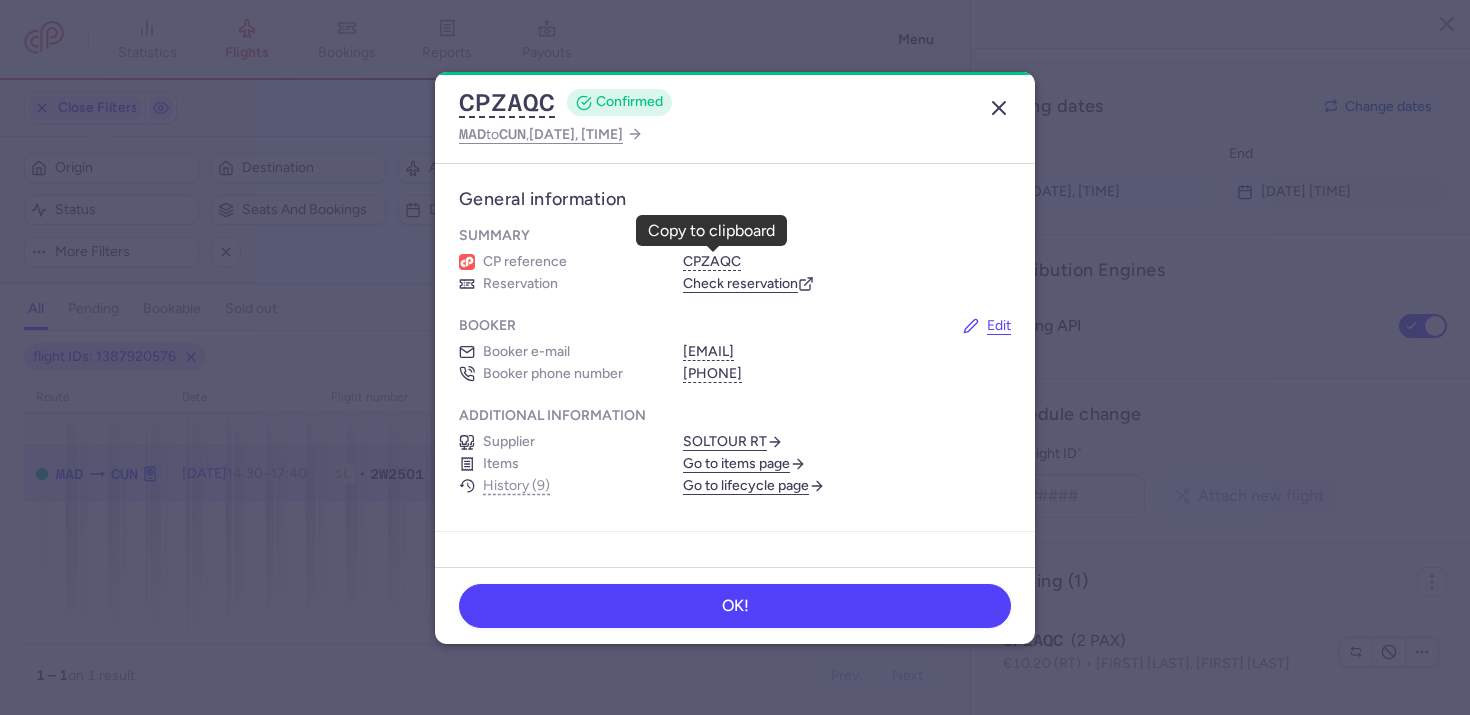 click 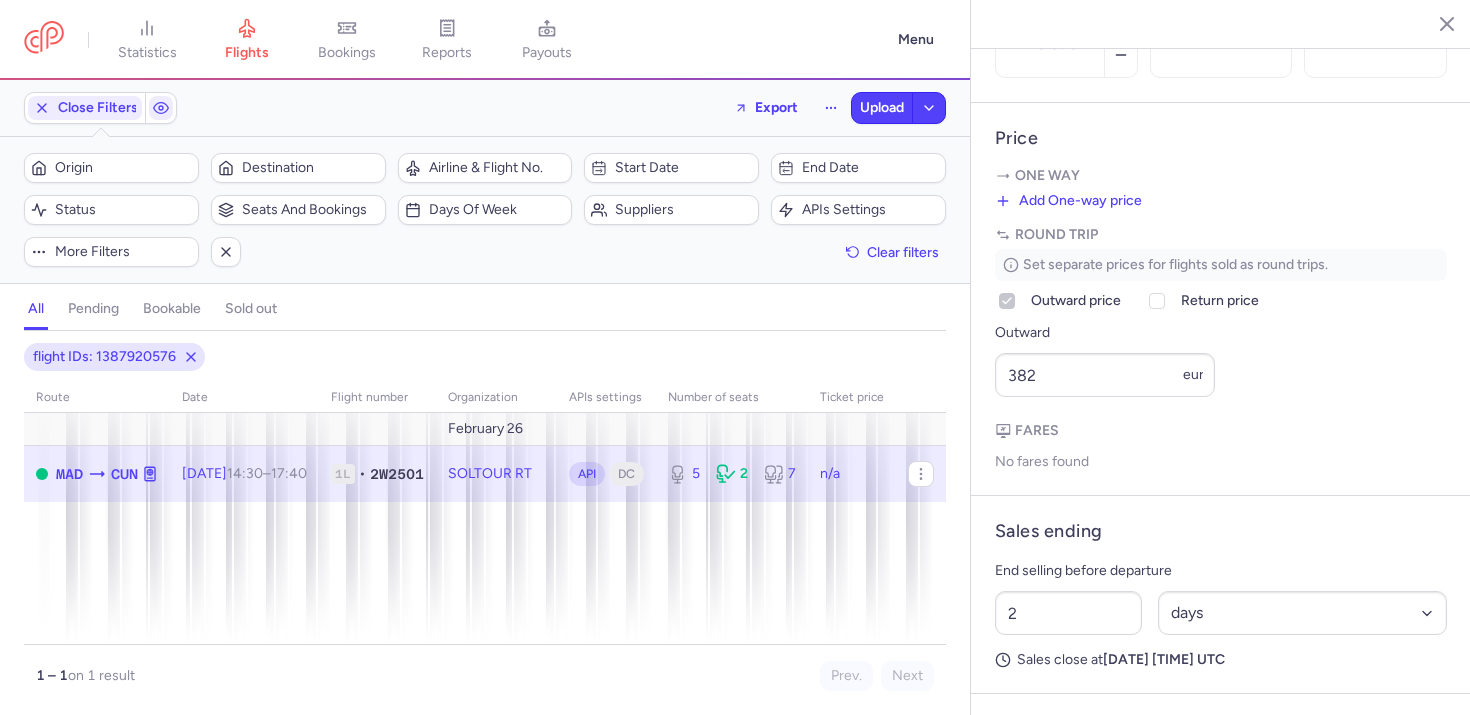 scroll, scrollTop: 830, scrollLeft: 0, axis: vertical 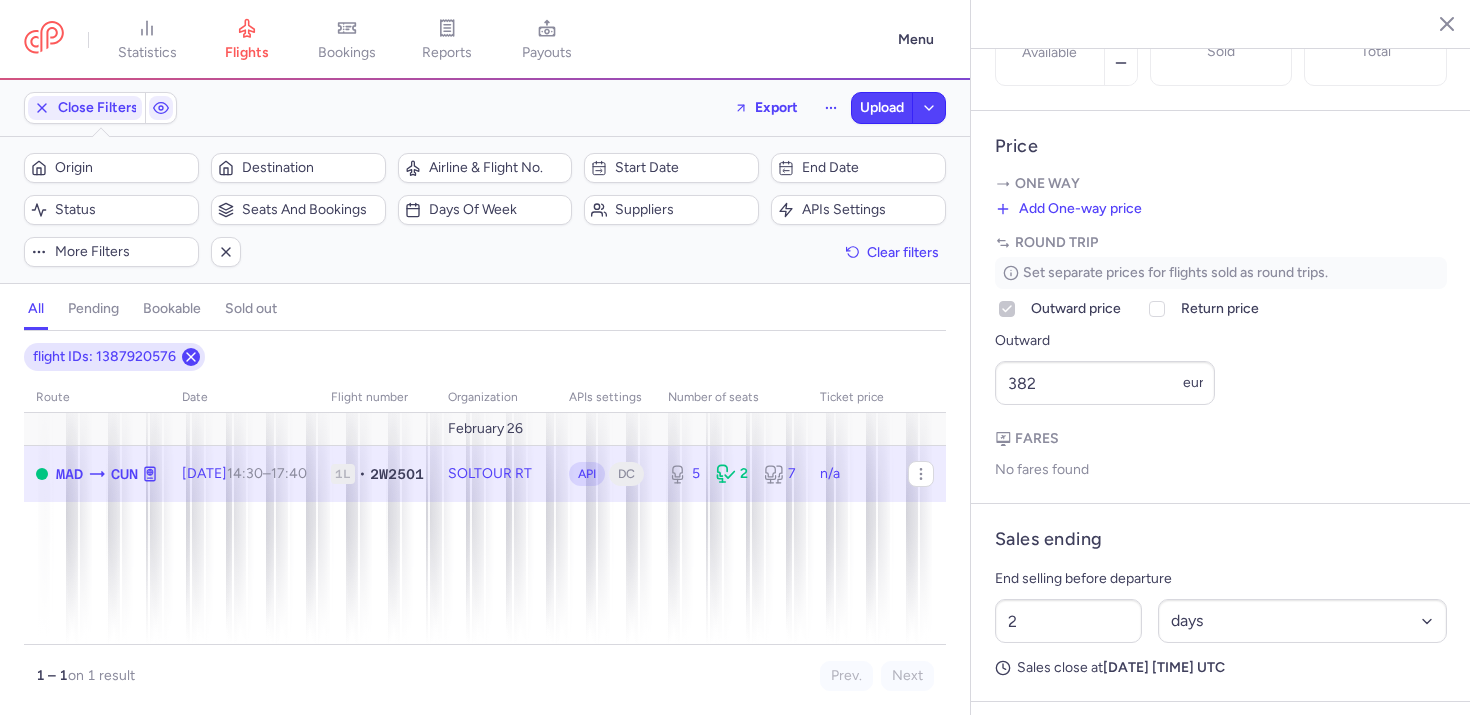 click 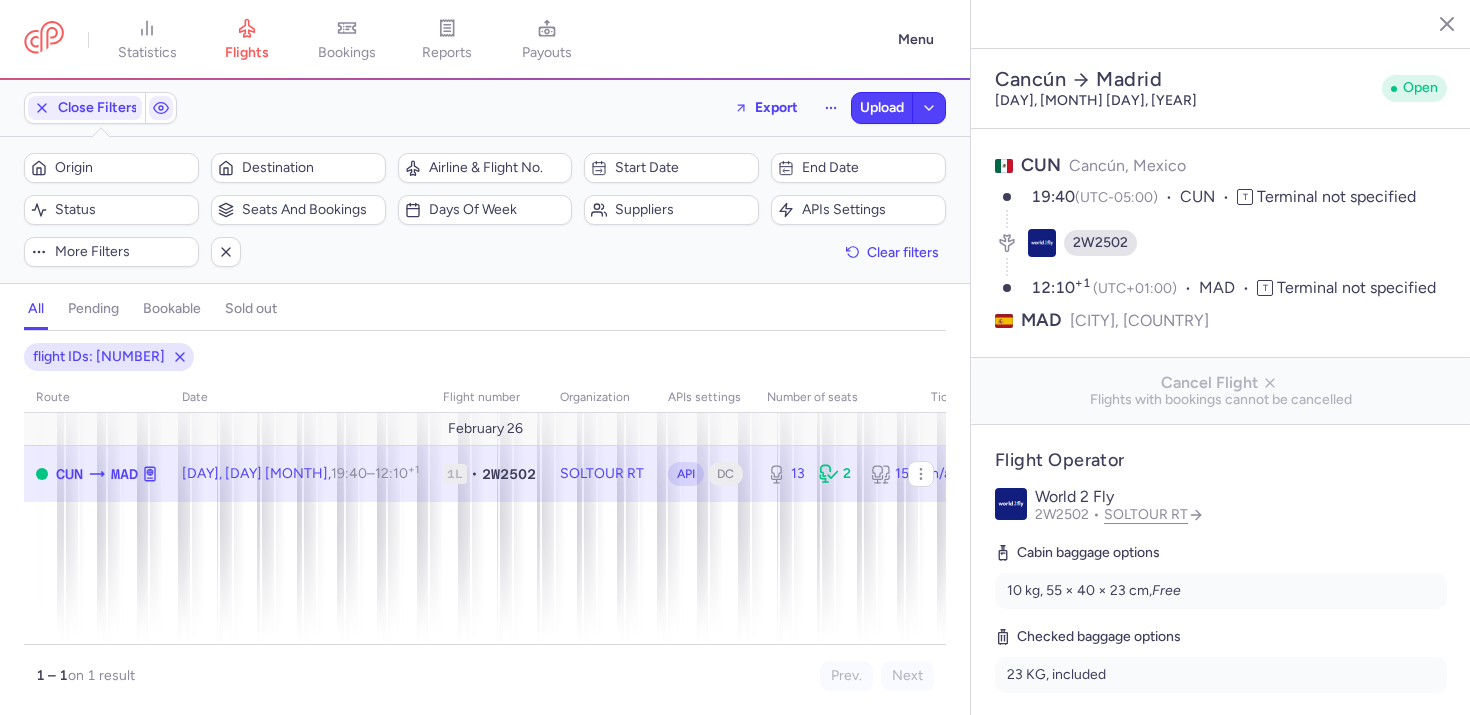 select on "days" 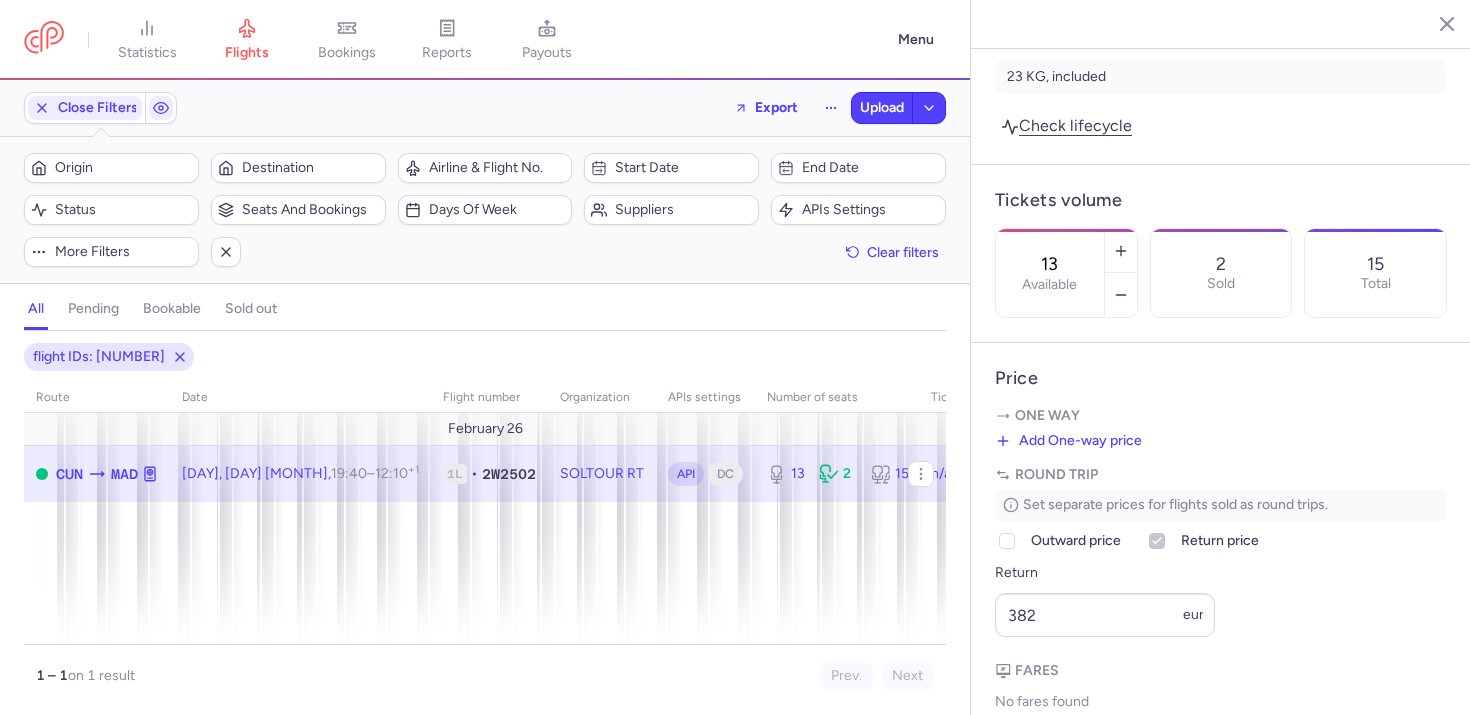 scroll, scrollTop: 626, scrollLeft: 0, axis: vertical 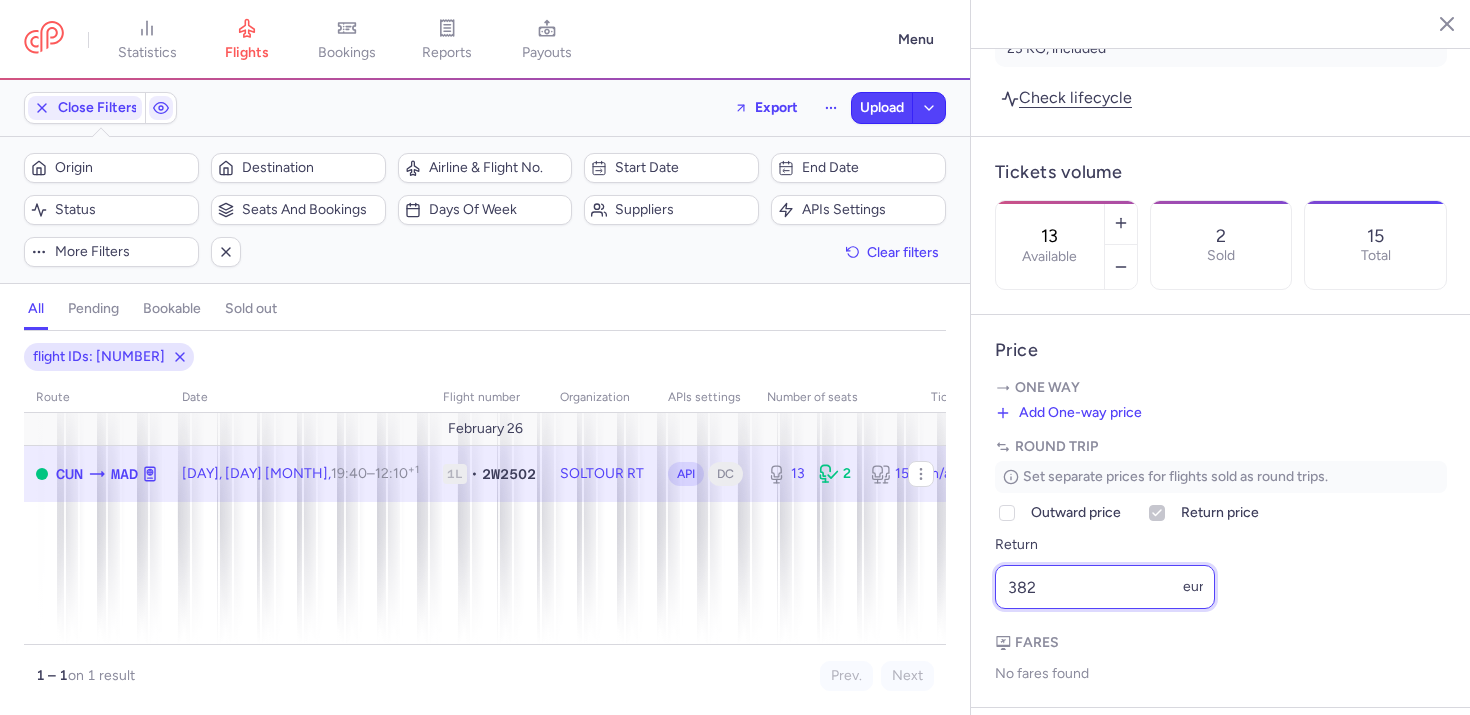 click on "382" at bounding box center (1105, 587) 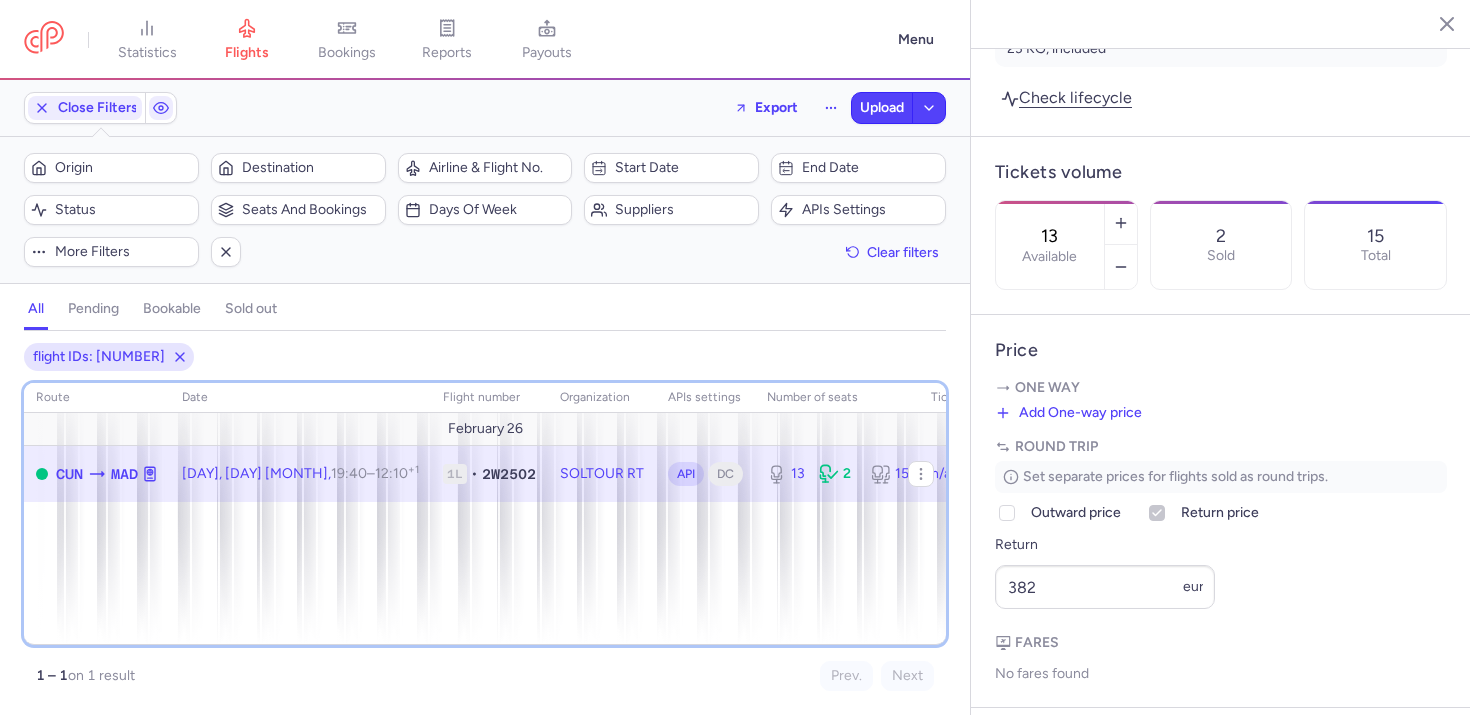 click on "route date Flight number organization APIs settings number of seats Ticket price [MONTH] [DAY] CUN MAD [DAY], [DAY] [MONTH], [TIME] – [TIME] +1 [NUMBER]L • [FLIGHT_CODE] SOLTOUR RT API DC [NUMBER] [NUMBER] [NUMBER] n/a" at bounding box center [485, 514] 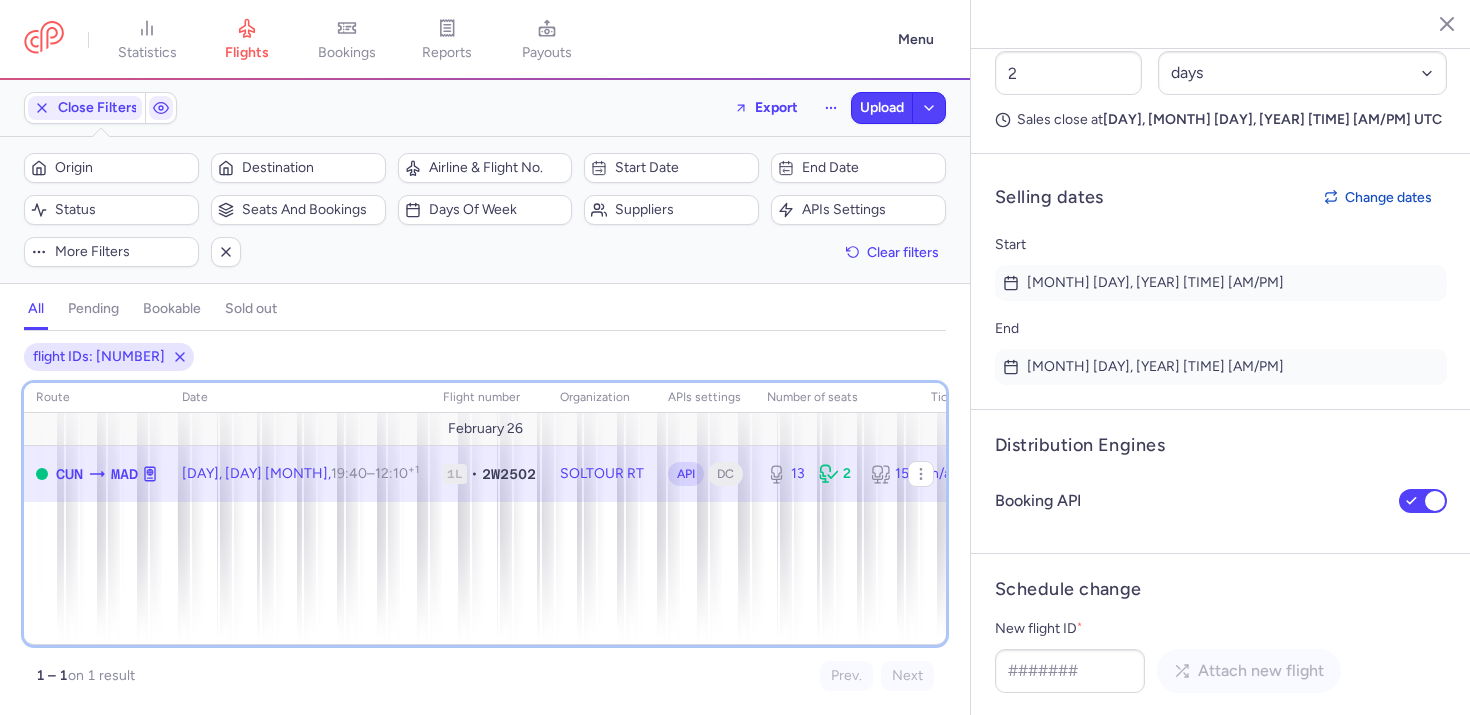 scroll, scrollTop: 1544, scrollLeft: 0, axis: vertical 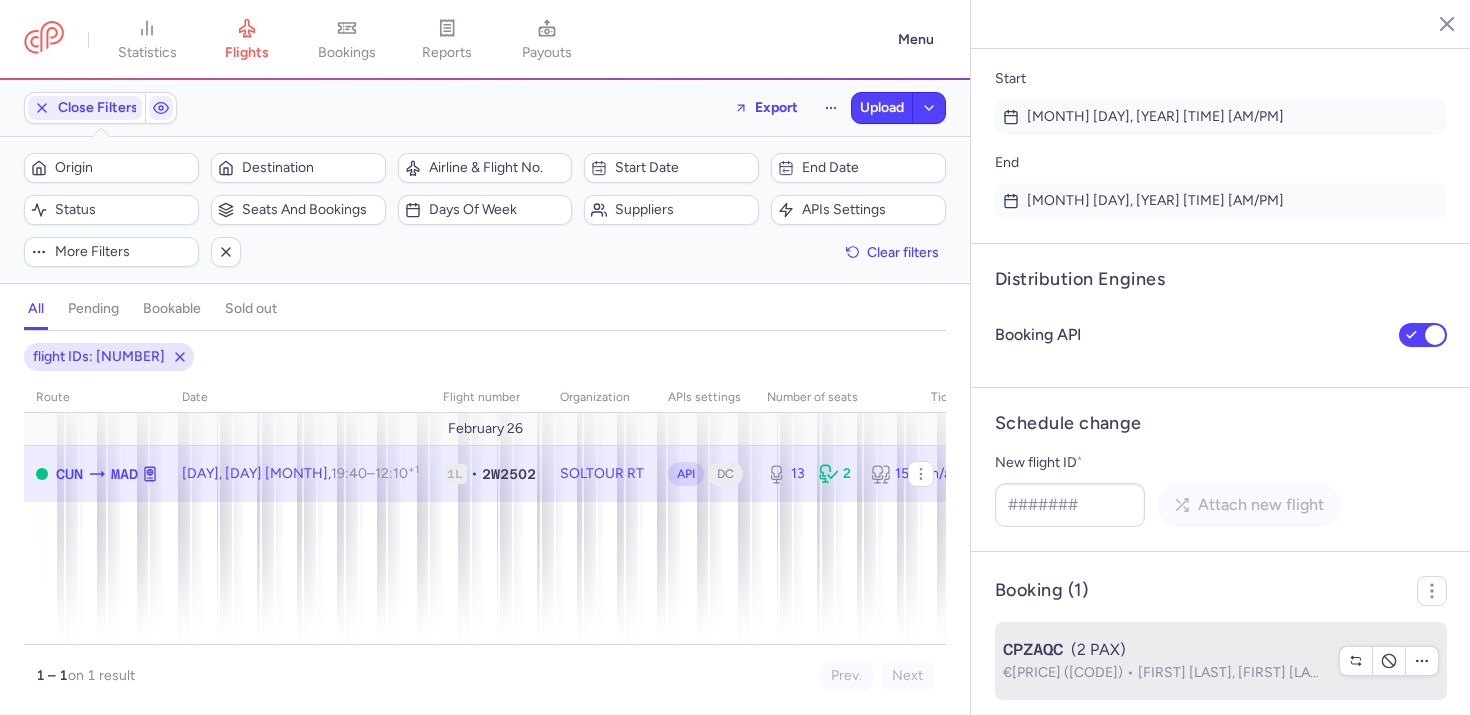 click on "[FIRST] [LAST], [FIRST] [LAST]" at bounding box center [1235, 672] 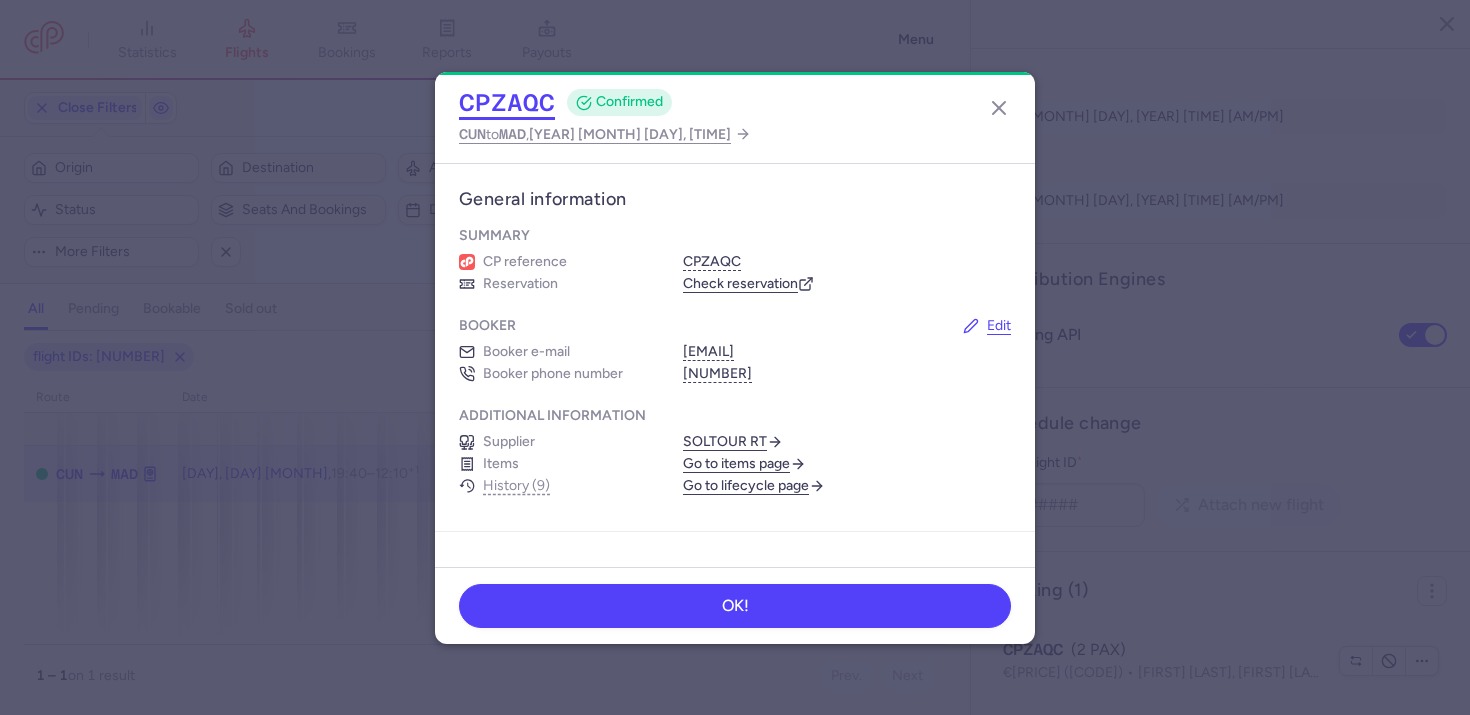 click on "CPZAQC" 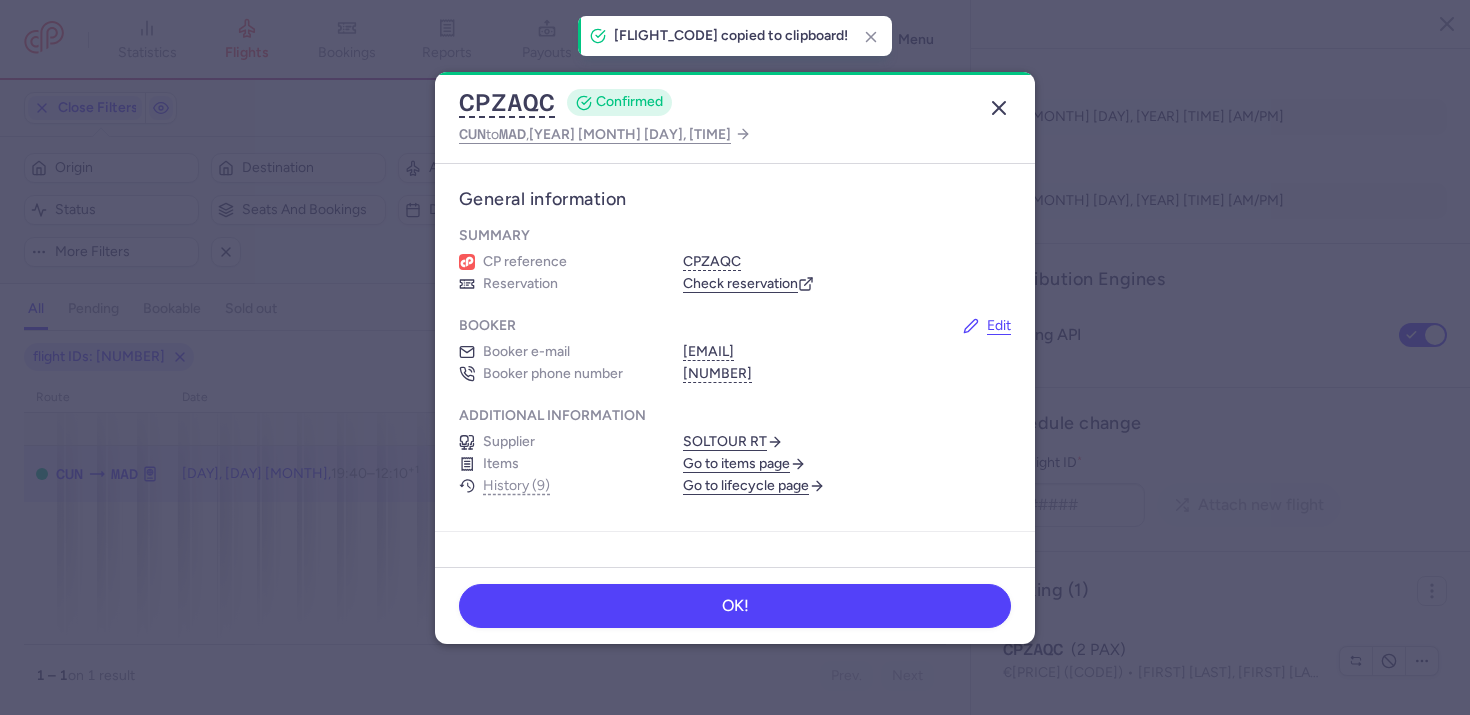 click 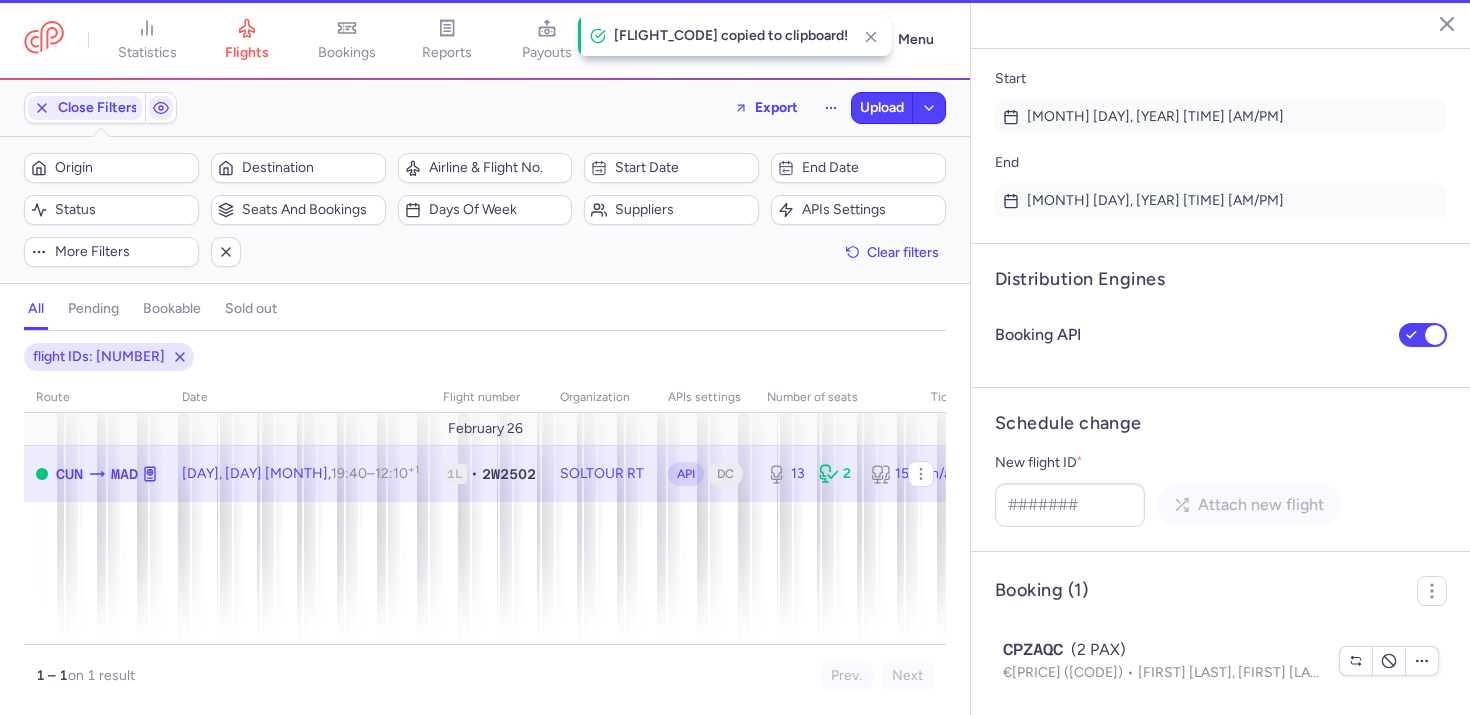 type 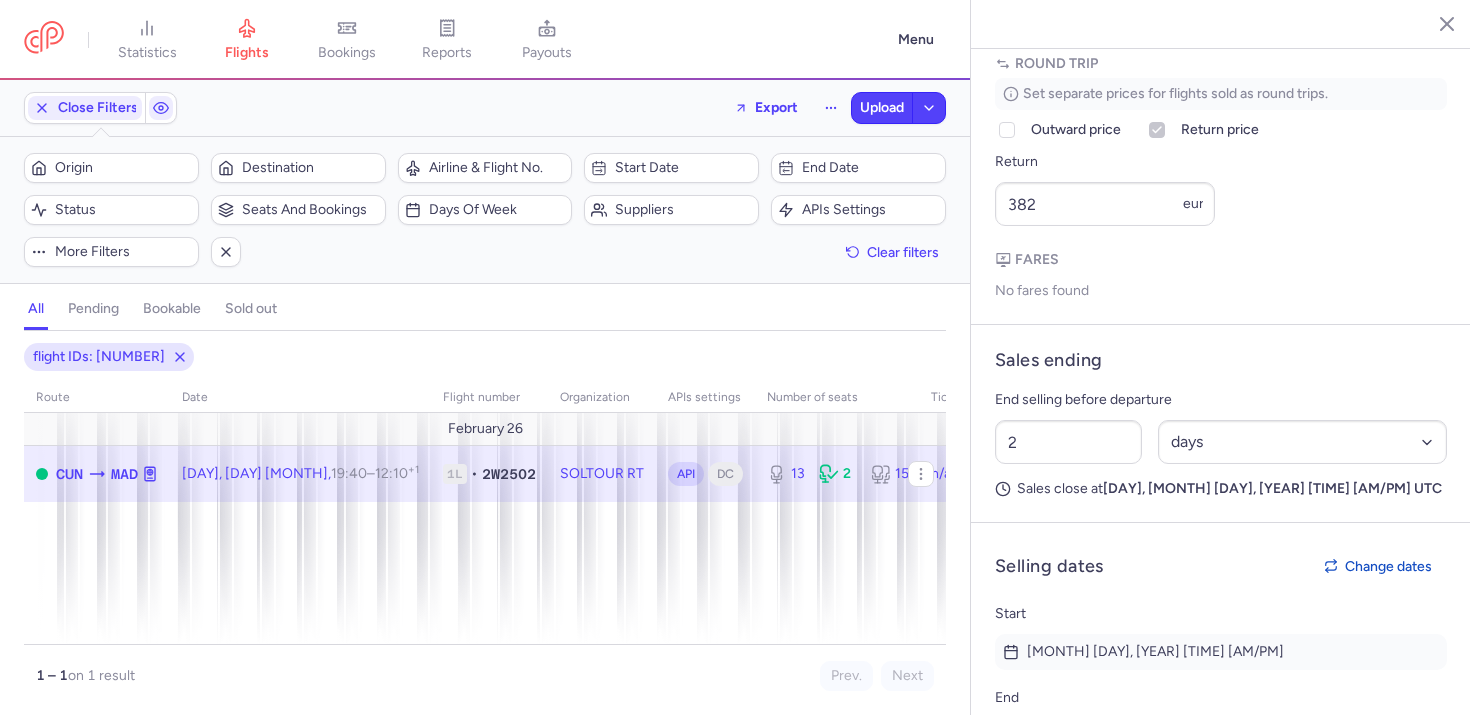 scroll, scrollTop: 789, scrollLeft: 0, axis: vertical 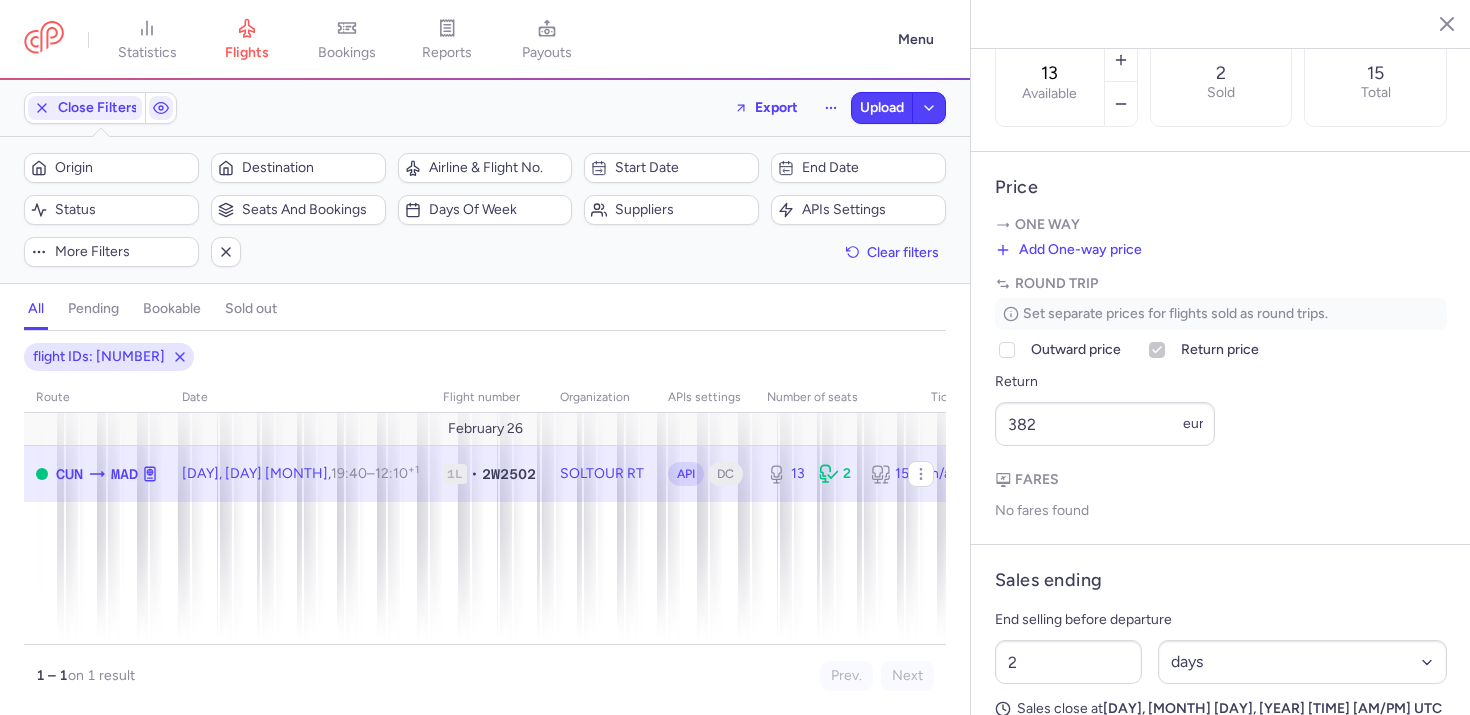 click on "Origin  Destination  Airline & Flight No.  Start date  End date  Status  Seats and bookings  Days of week Suppliers   APIs settings  More filters  Clear filters" at bounding box center (485, 210) 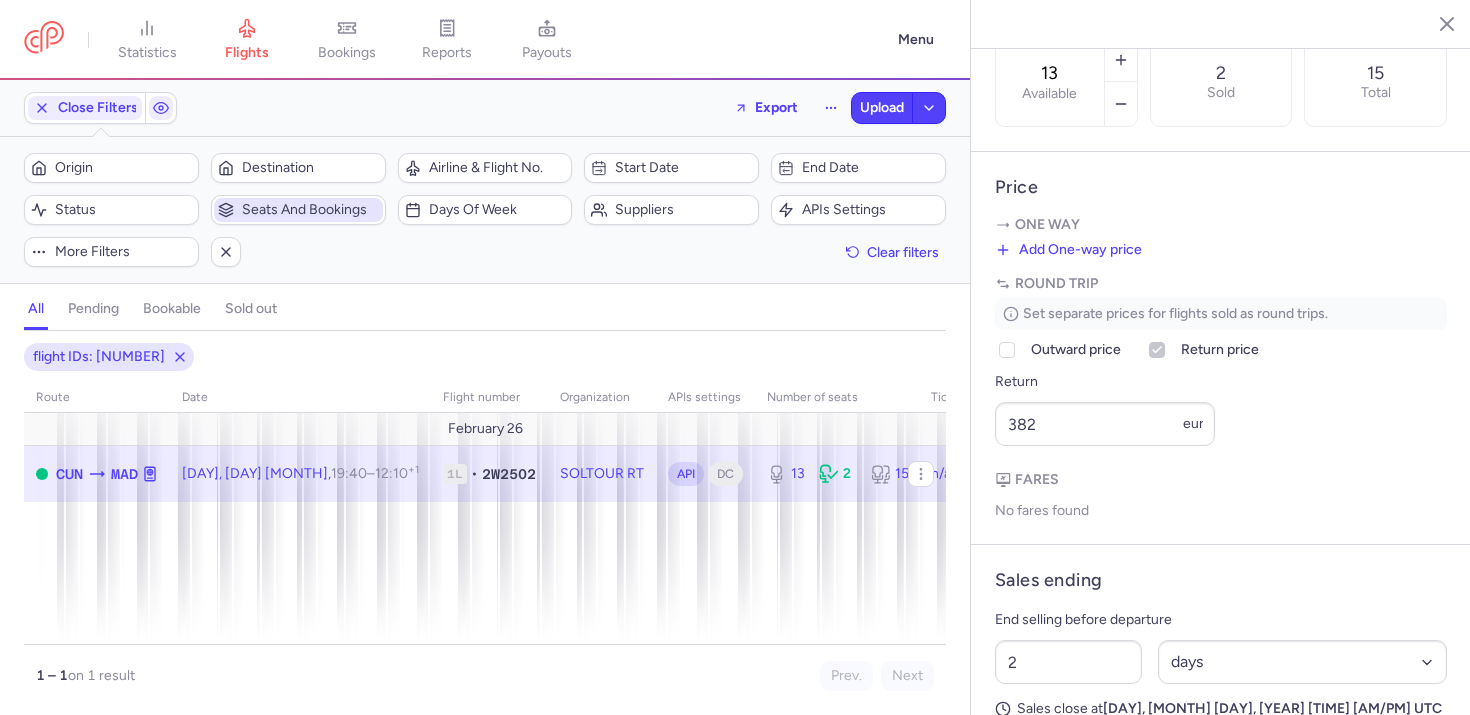 click on "Seats and bookings" at bounding box center [310, 210] 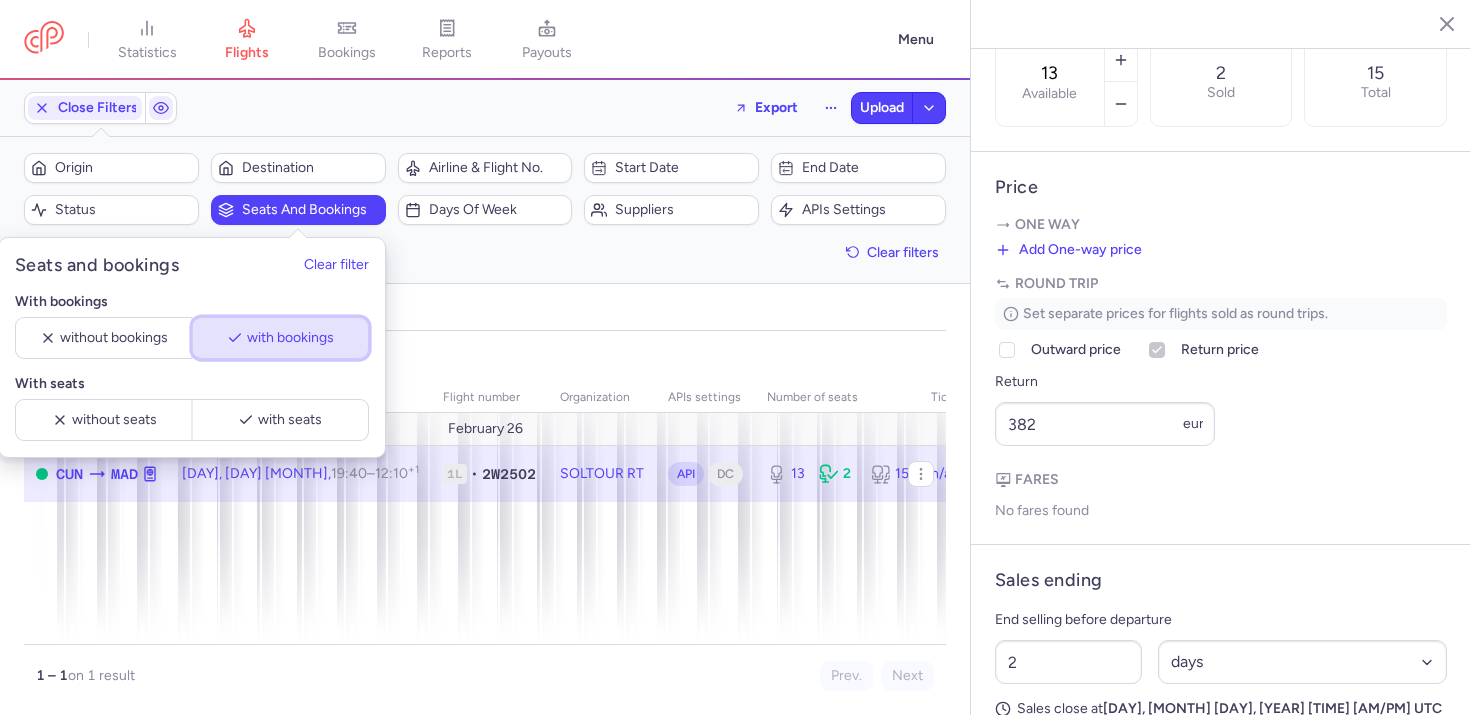 click on "with bookings" at bounding box center [289, 338] 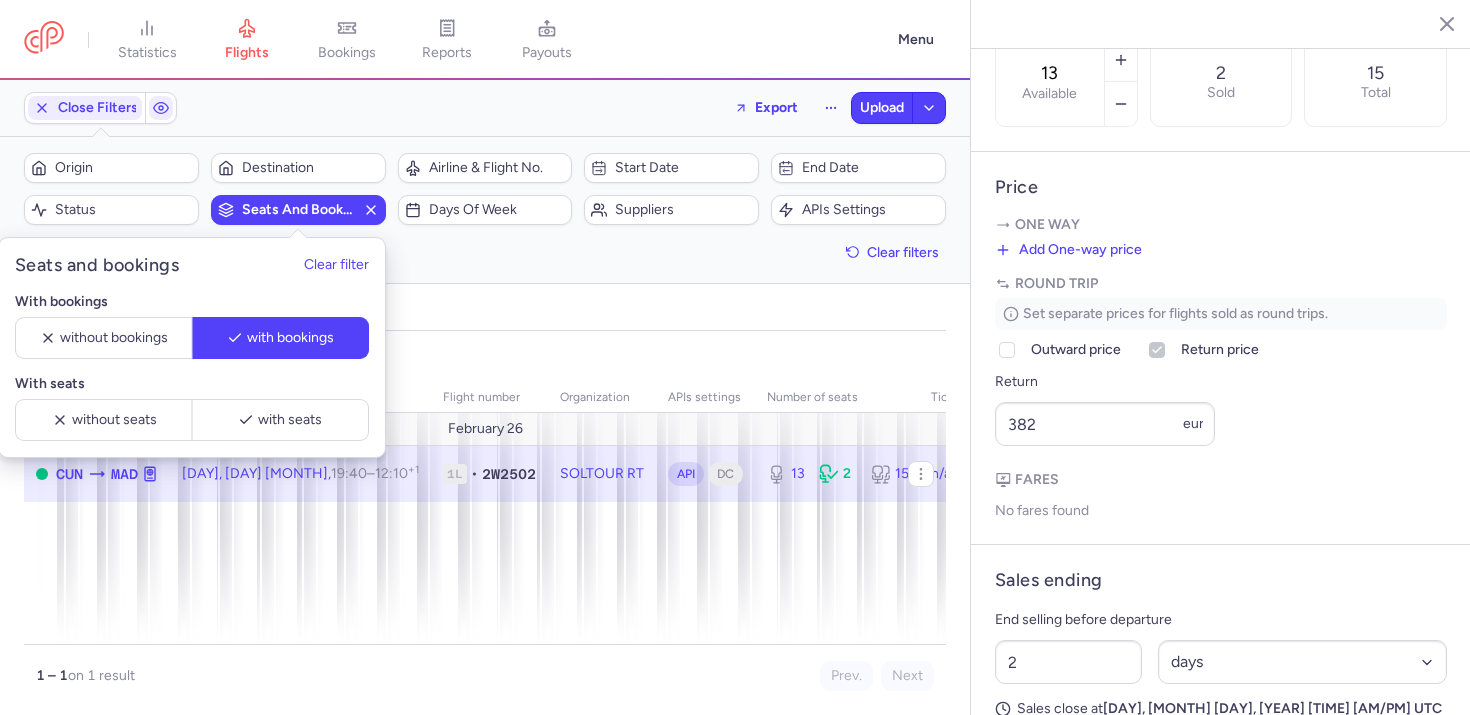 click on "with bookings flight IDs: [NUMBER] route date Flight number organization APIs settings number of seats Ticket price [MONTH] [DAY] CUN MAD [DAY], [DAY] [MONTH], [TIME] – [TIME] +1 [NUMBER]L • [FLIGHT_CODE] SOLTOUR RT API DC [NUMBER] [NUMBER] [NUMBER] n/a [NUMBER] – [NUMBER] on [NUMBER] result Prev. Next Copy flight ID Attach new flight Export flight No fares found" at bounding box center (485, 523) 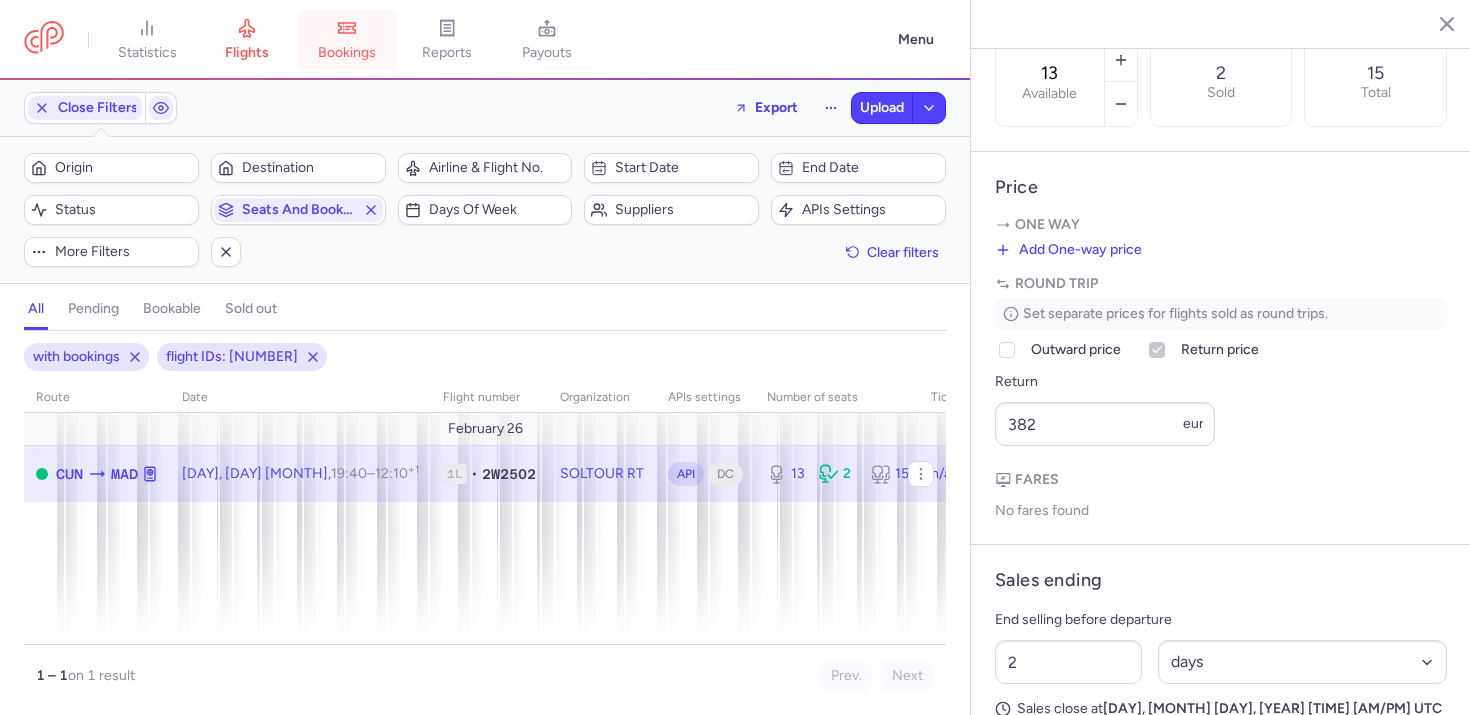 click on "bookings" at bounding box center (347, 40) 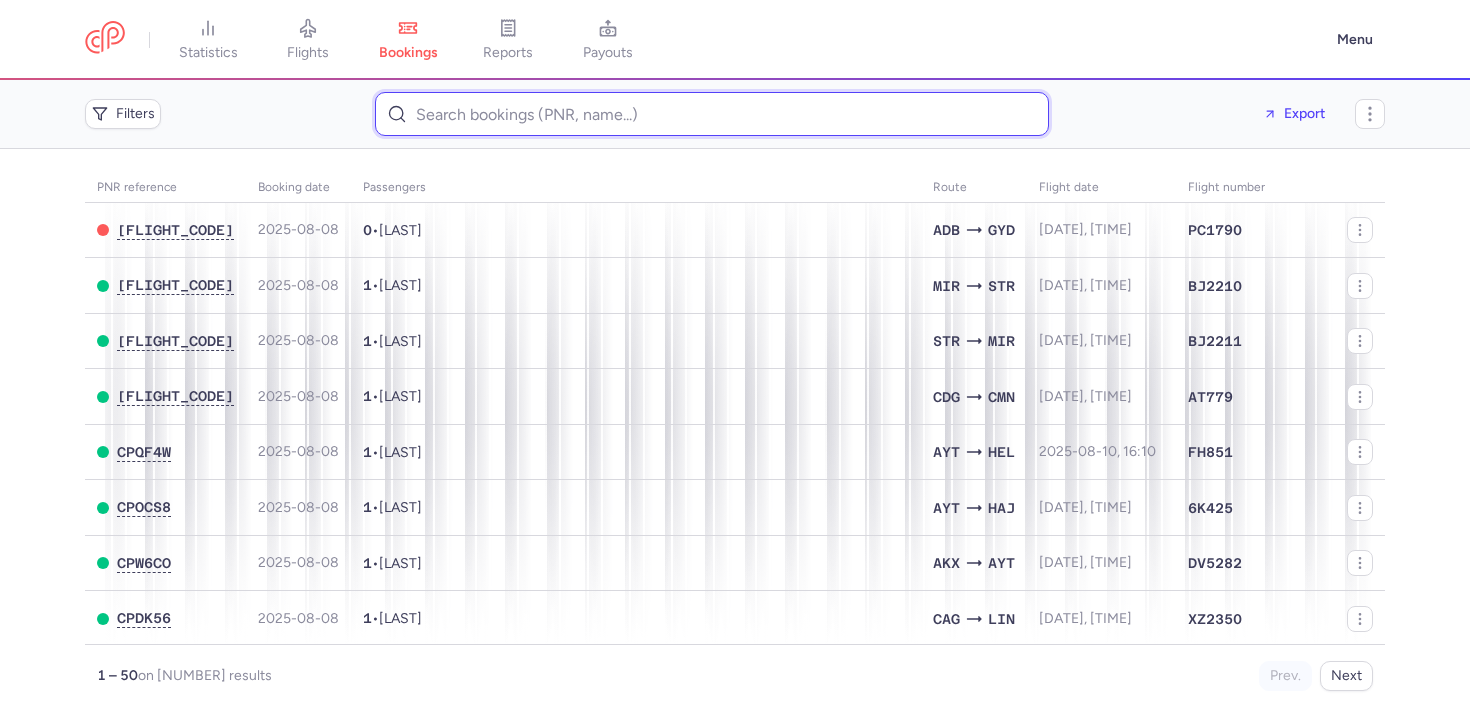 click at bounding box center (712, 114) 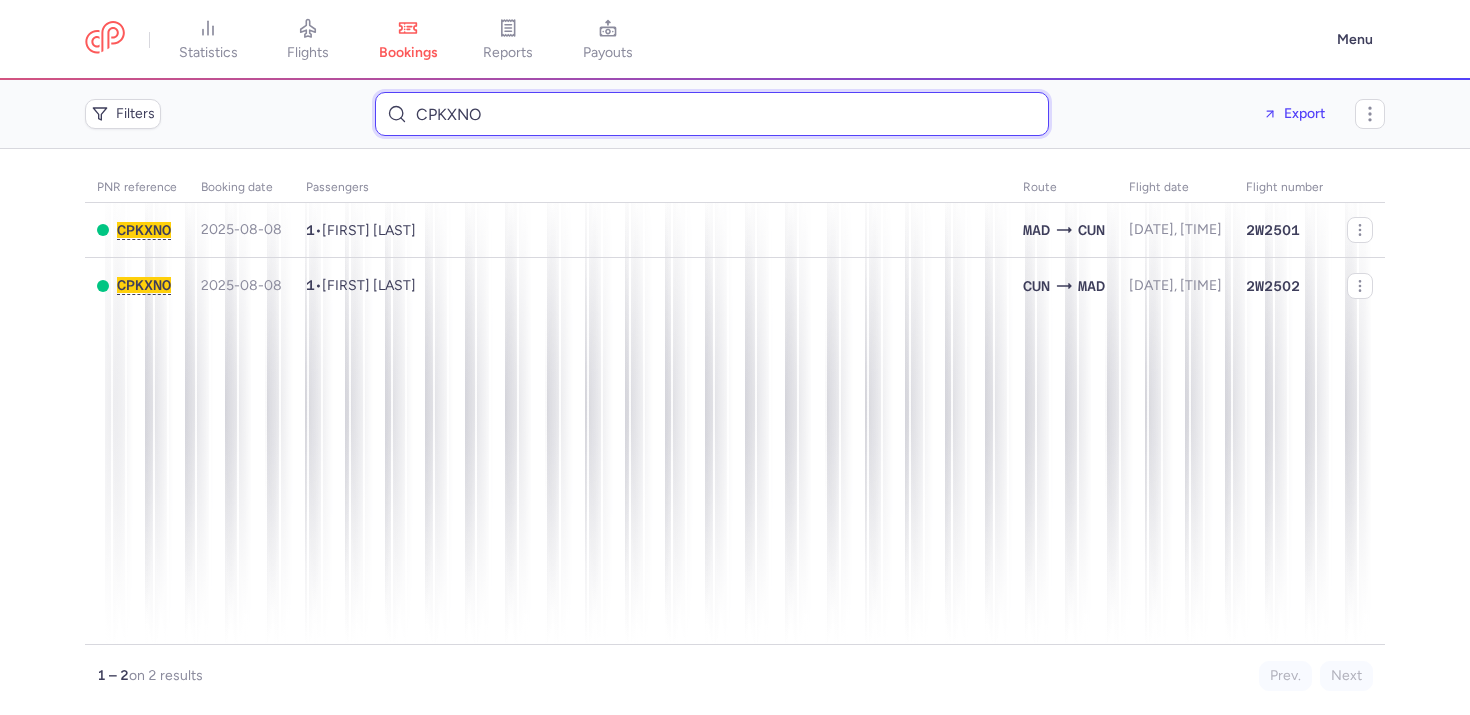 type on "CPKXNO" 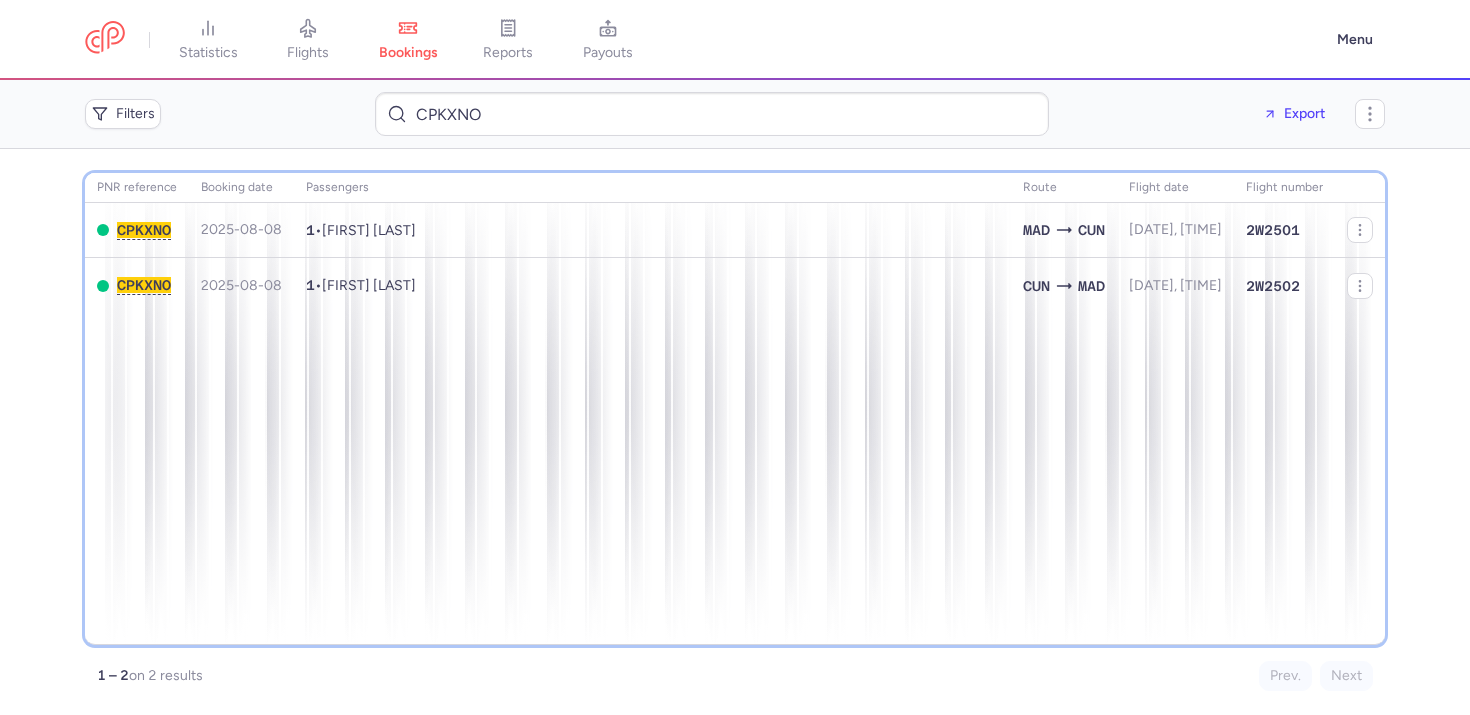 click on "PNR reference Booking date Passengers Route flight date Flight number [FLIGHT_CODE] [DATE] 1 • [FIRST] [LAST] MAD CUN [DATE], [TIME] [FLIGHT_CODE] [FLIGHT_CODE] [DATE] 1 • [FIRST] [LAST] CUN MAD [DATE], [TIME] [FLIGHT_CODE]" at bounding box center [735, 409] 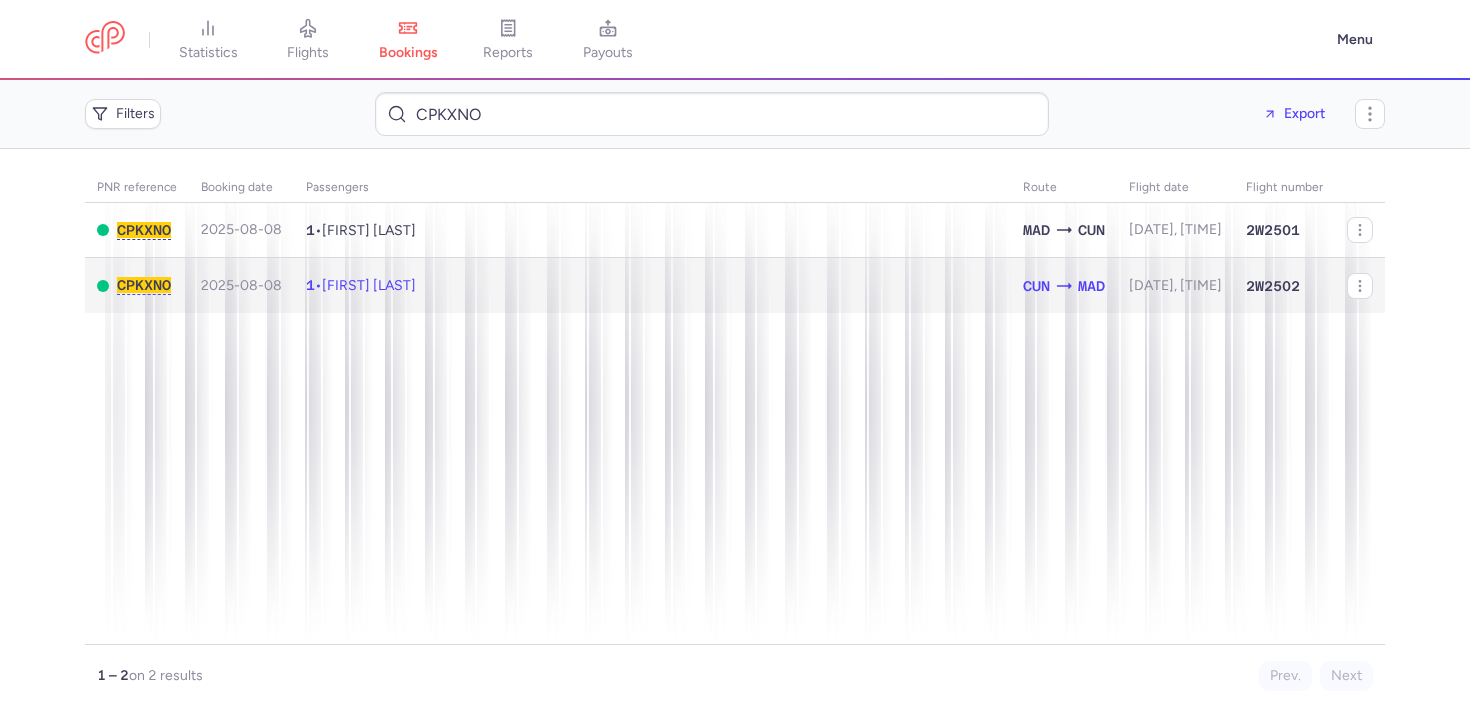 click on "1 • [FIRST] [LAST]" 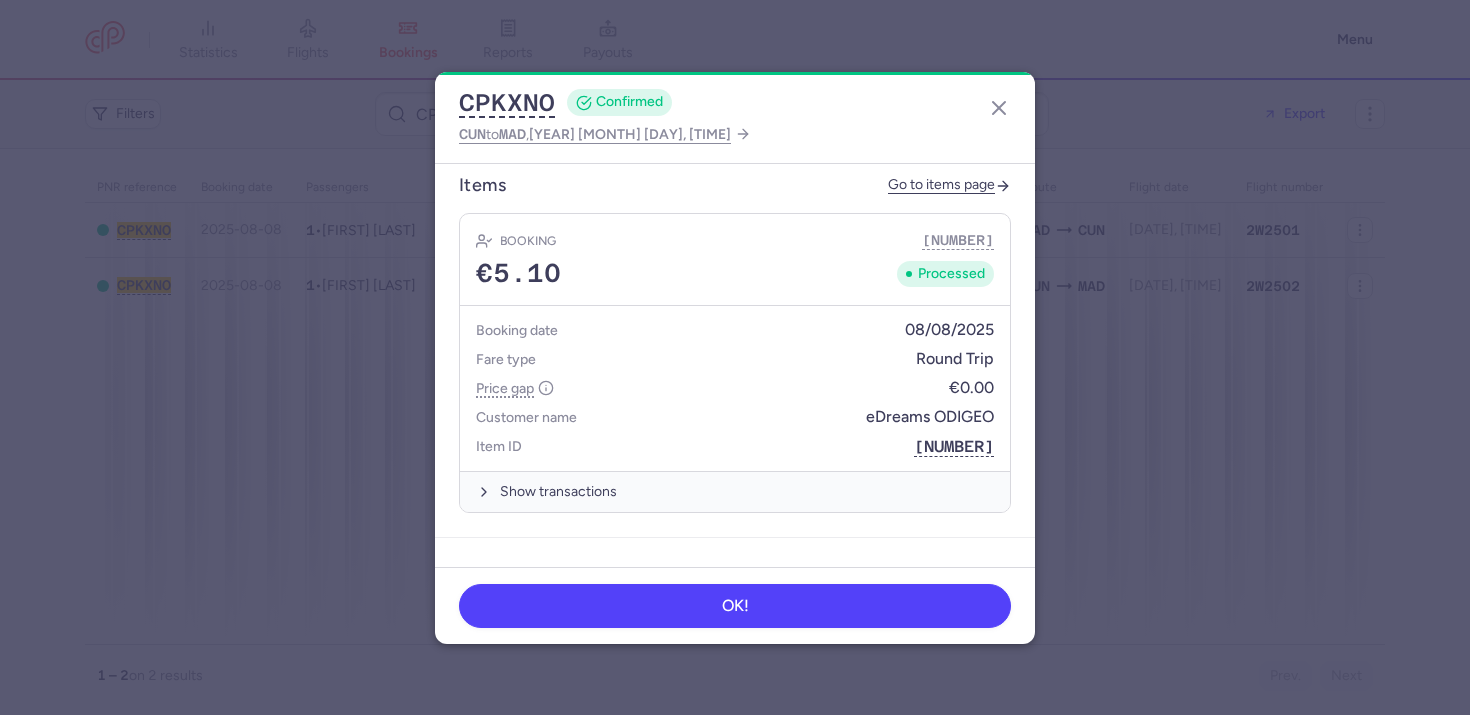 scroll, scrollTop: 587, scrollLeft: 0, axis: vertical 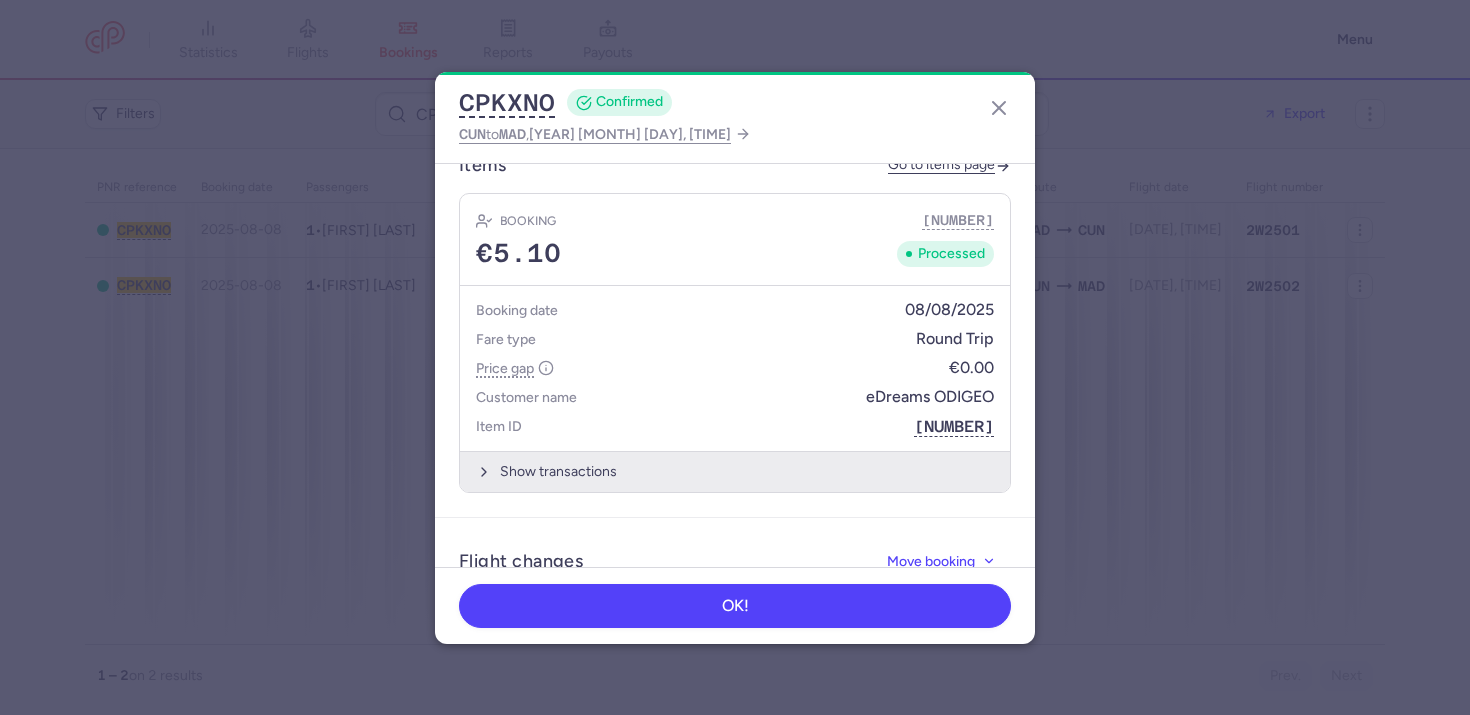 click on "Show transactions" at bounding box center (735, 471) 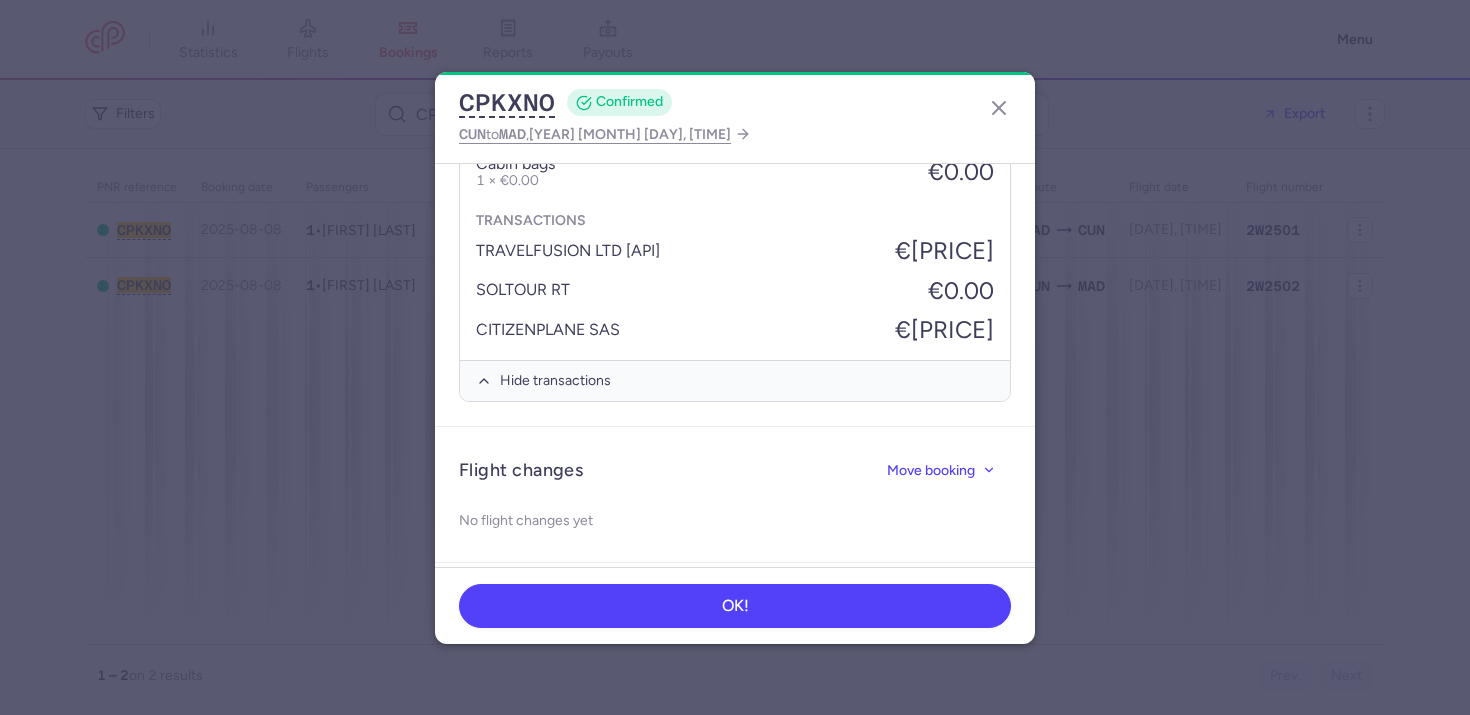 scroll, scrollTop: 1253, scrollLeft: 0, axis: vertical 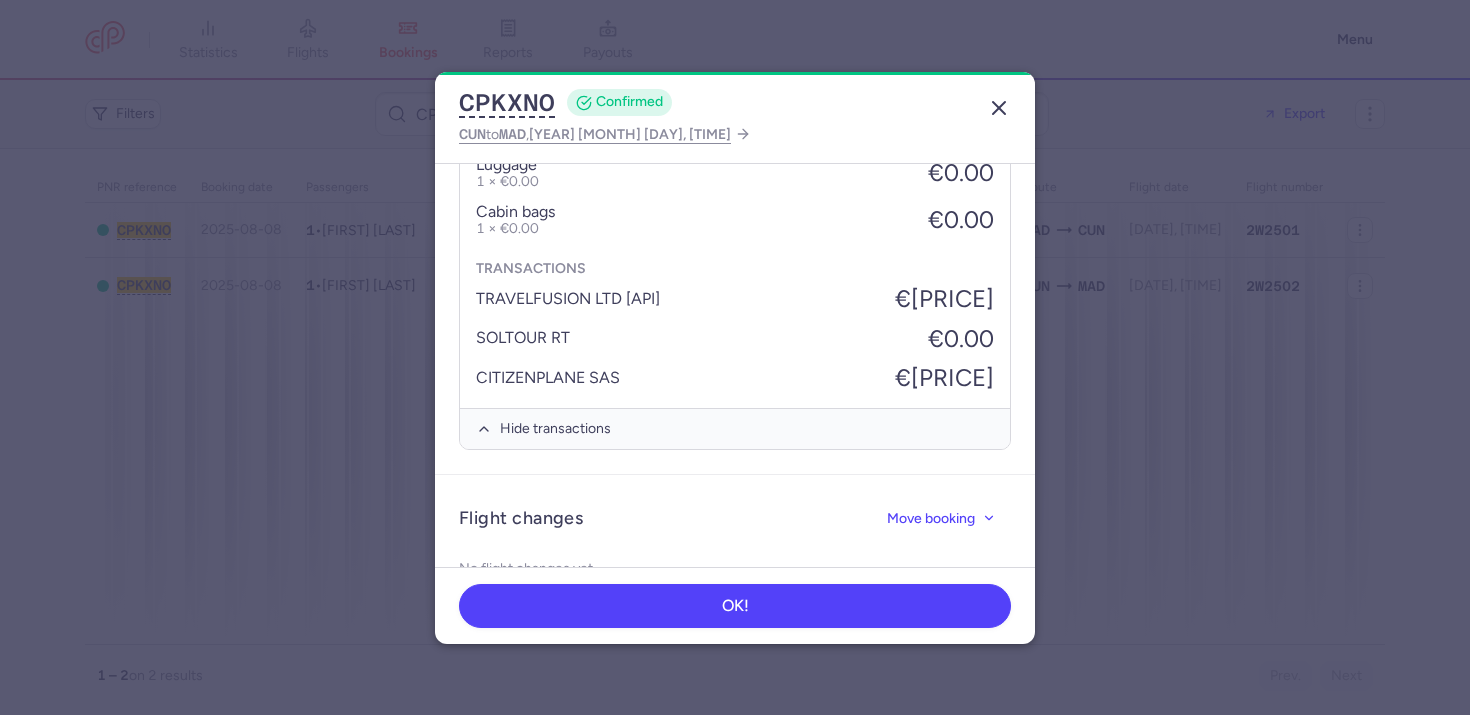 click 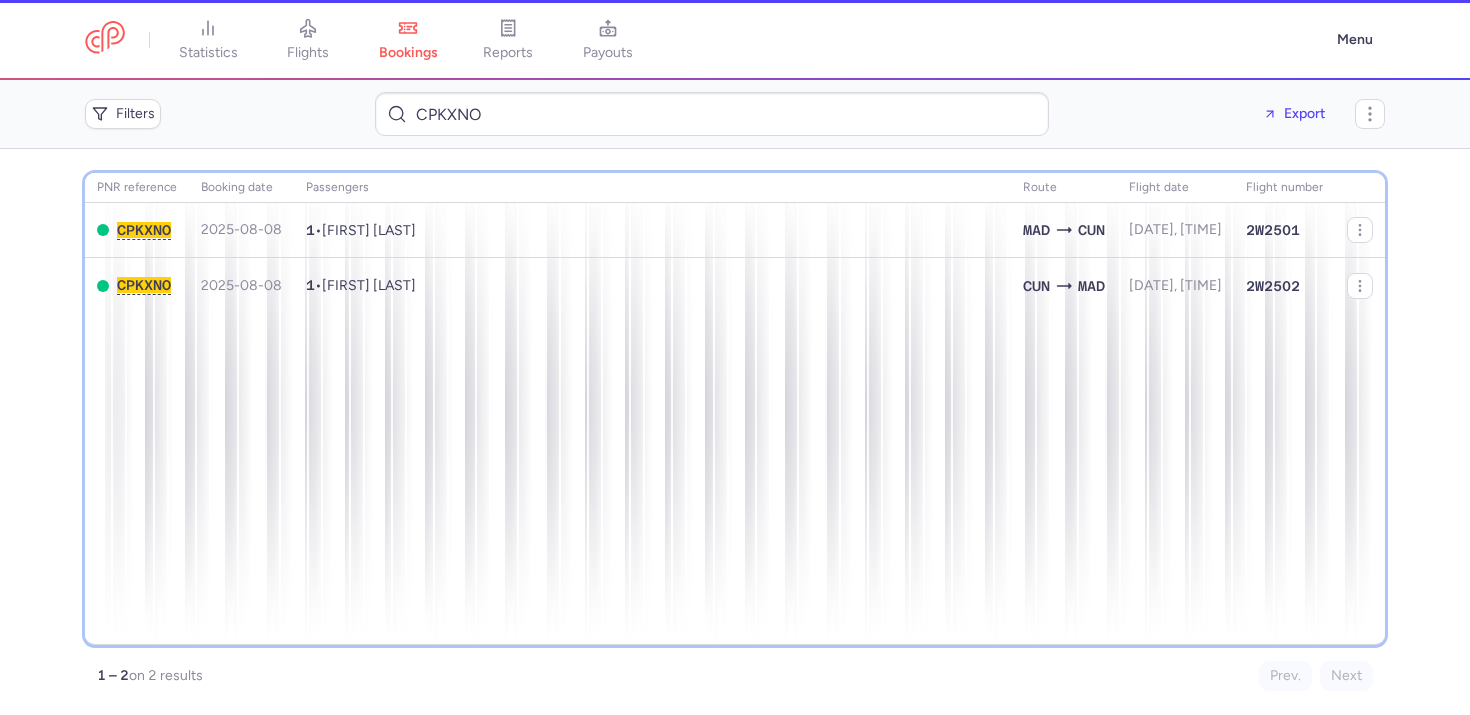 click on "PNR reference Booking date Passengers Route flight date Flight number [FLIGHT_CODE] [DATE] 1 • [FIRST] [LAST] MAD CUN [DATE], [TIME] [FLIGHT_CODE] [FLIGHT_CODE] [DATE] 1 • [FIRST] [LAST] CUN MAD [DATE], [TIME] [FLIGHT_CODE]" at bounding box center [735, 409] 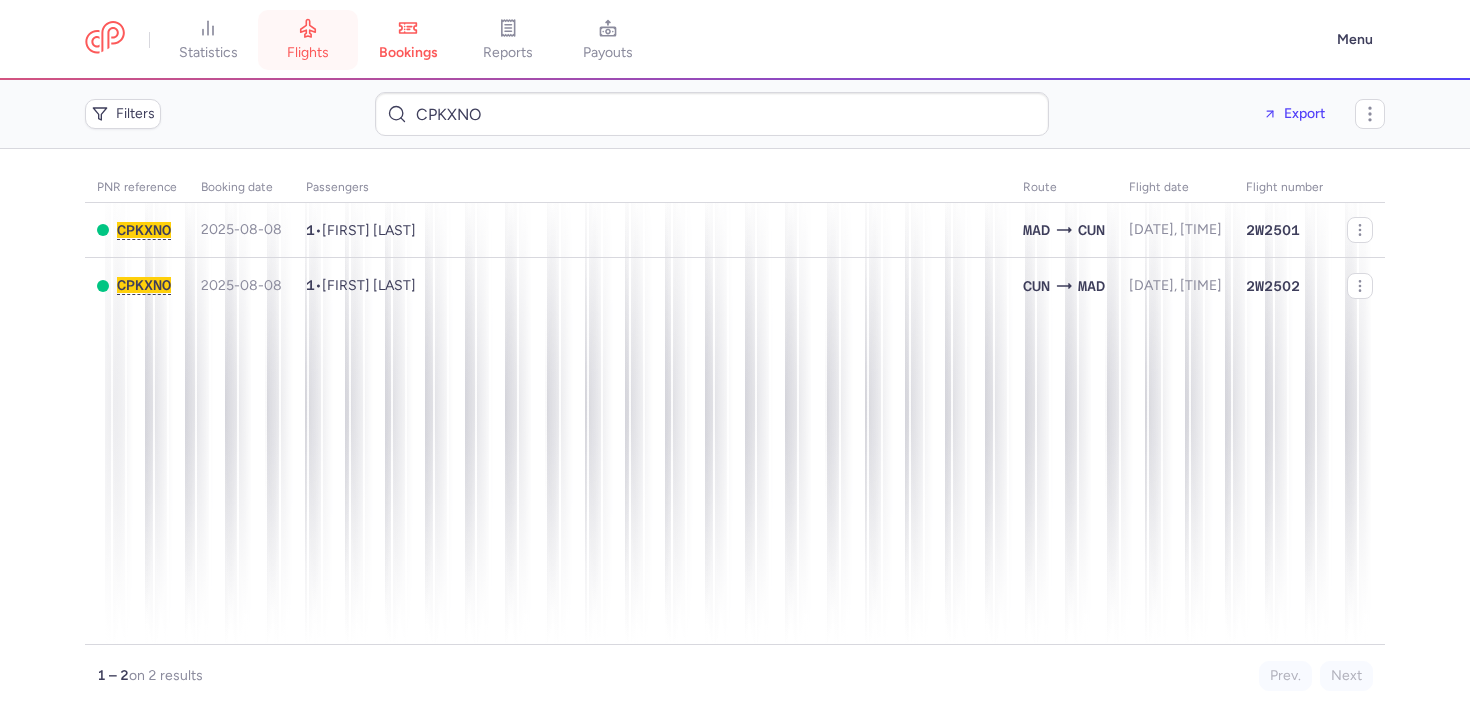 click on "flights" at bounding box center (308, 53) 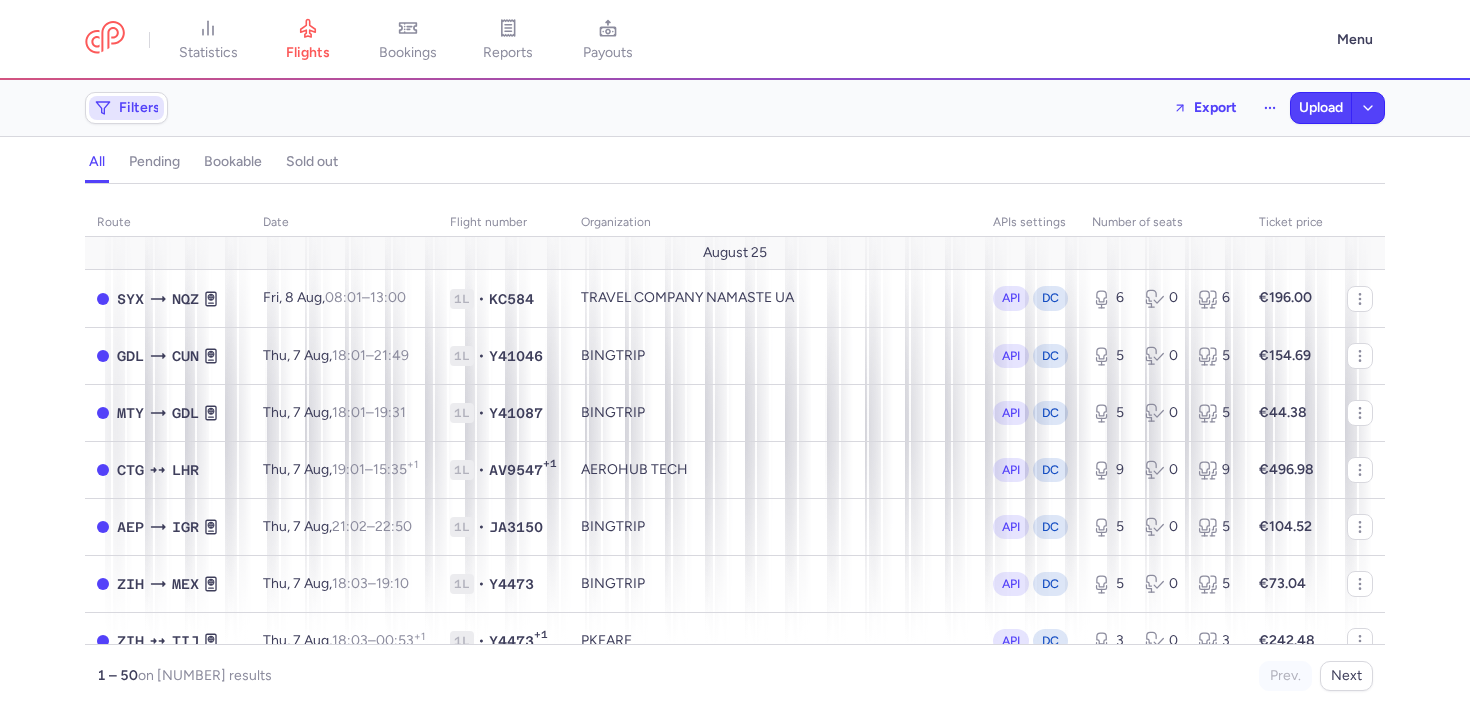 click on "Filters" at bounding box center (126, 108) 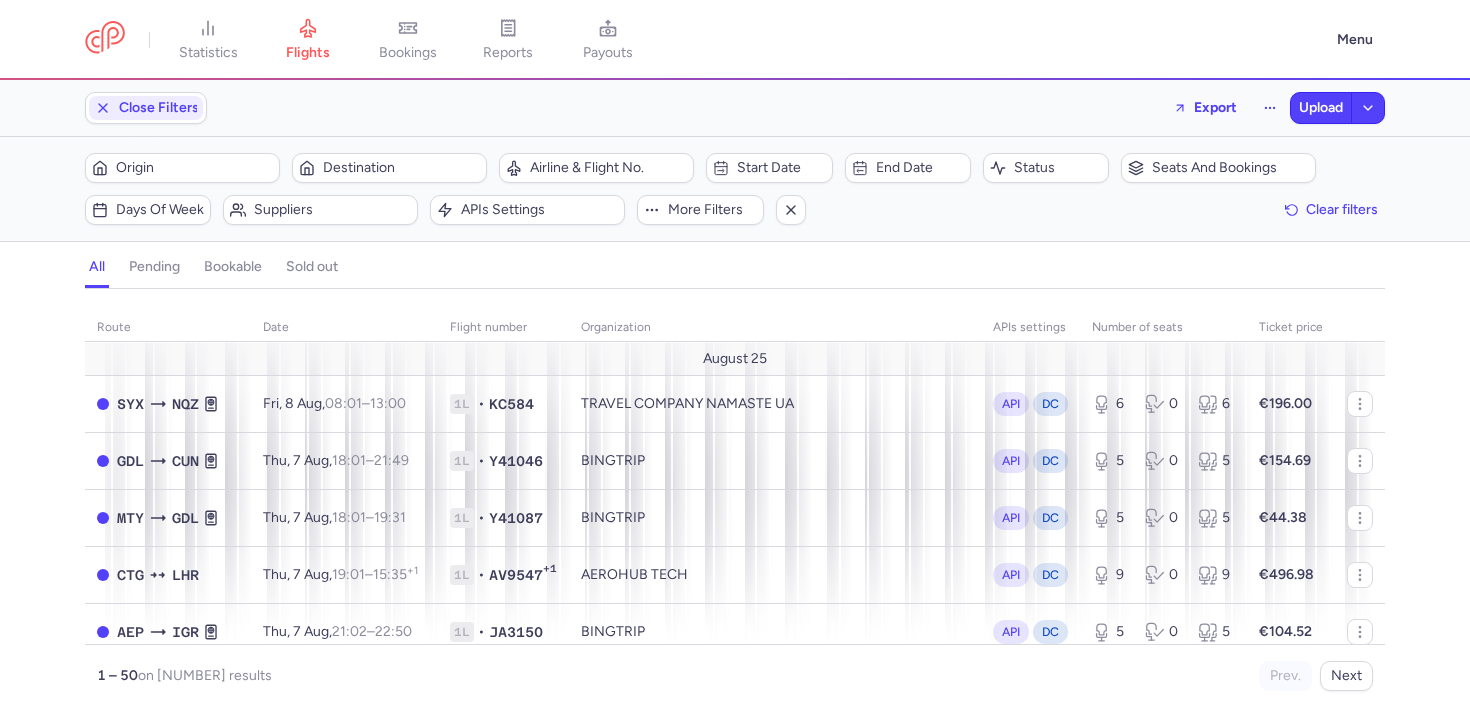 scroll, scrollTop: 0, scrollLeft: 0, axis: both 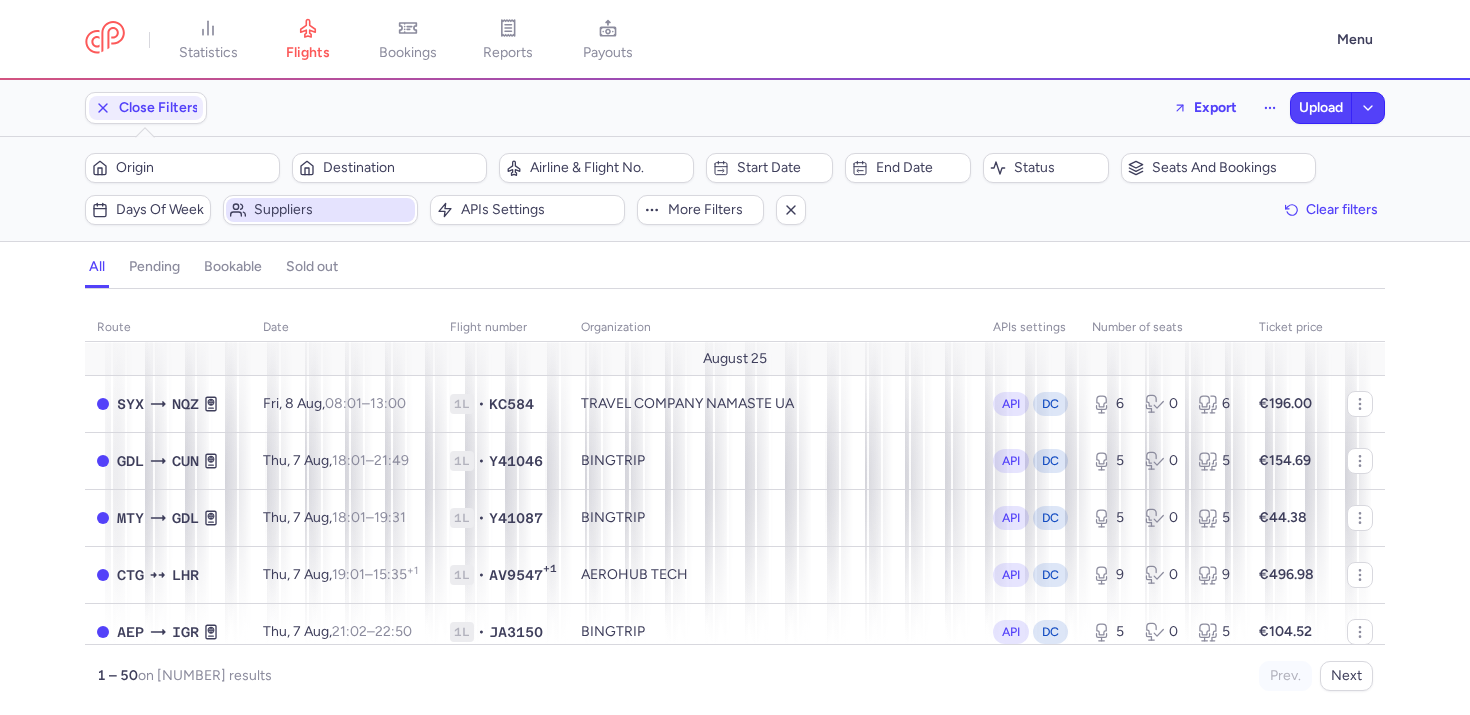 click on "Suppliers" at bounding box center (332, 210) 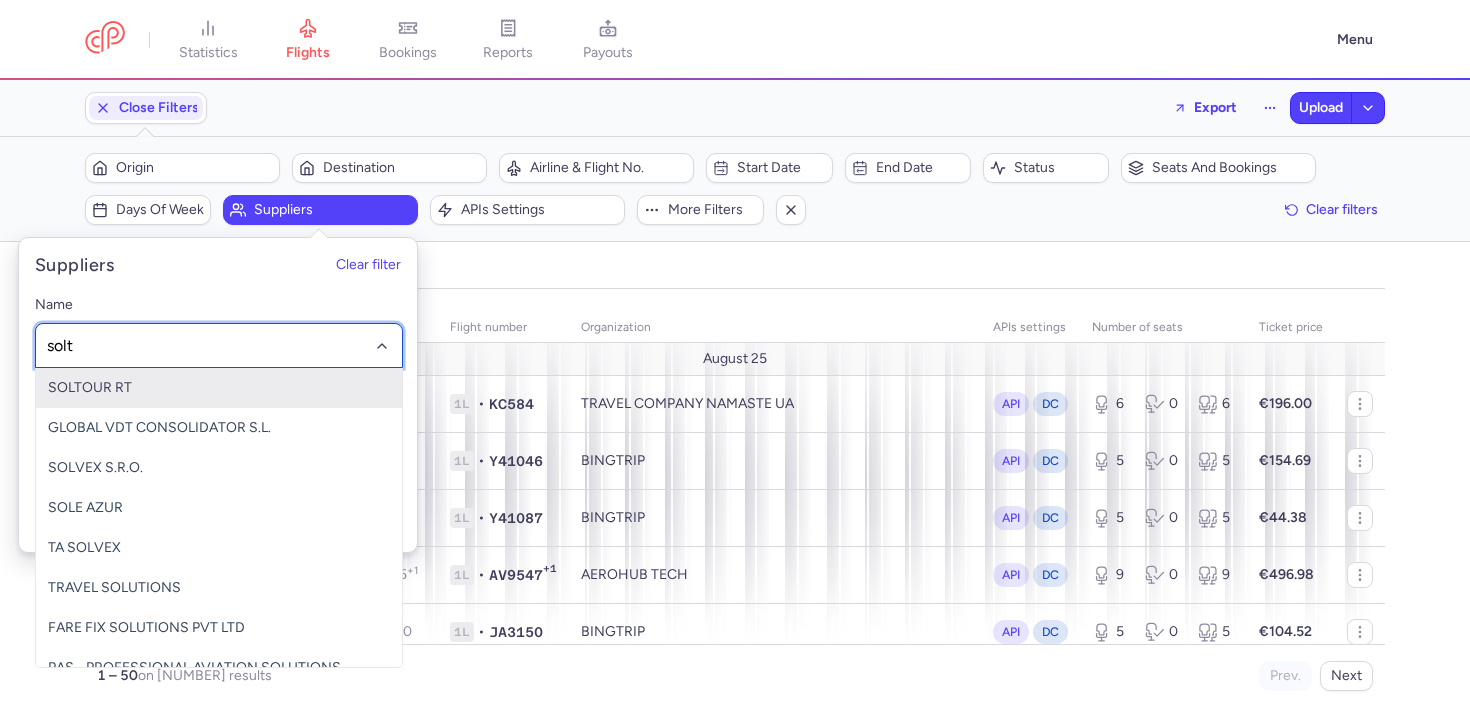 type on "solto" 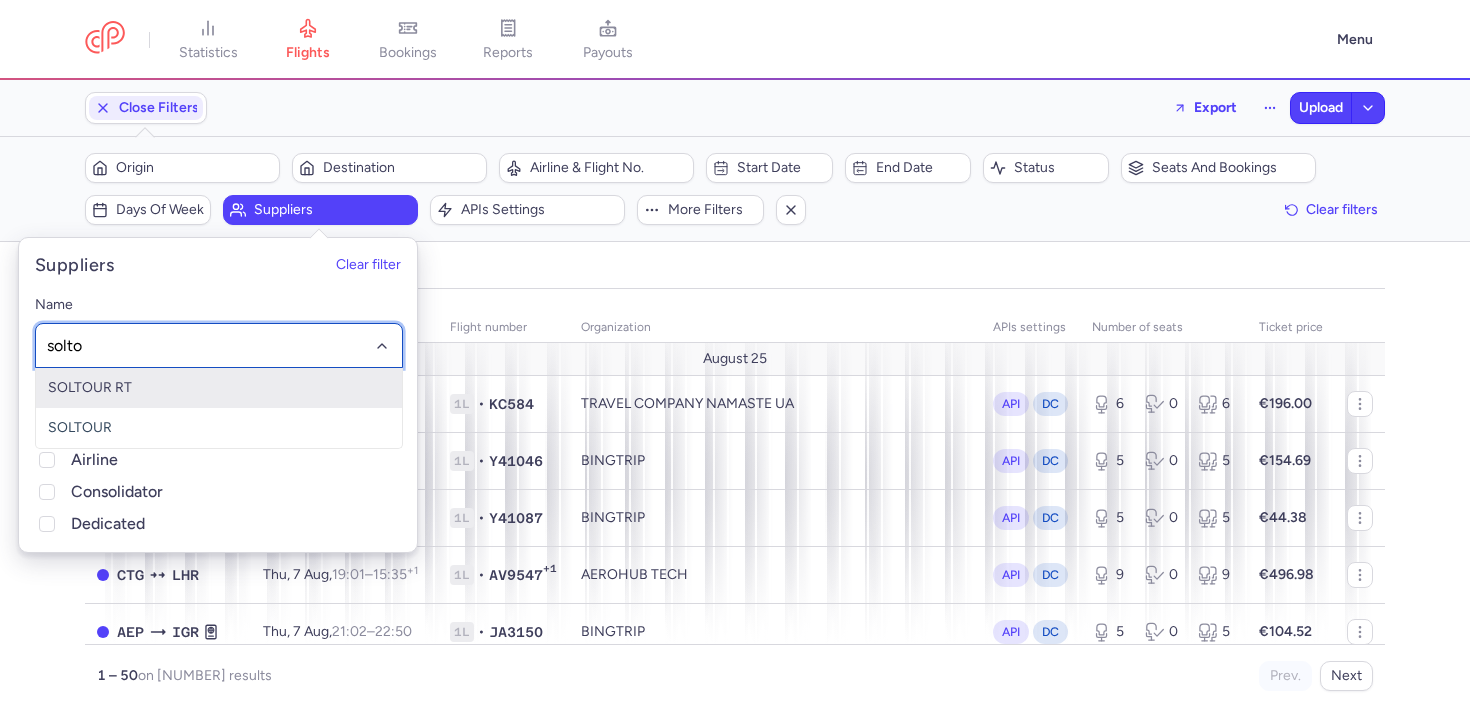 click on "SOLTOUR RT" at bounding box center [219, 388] 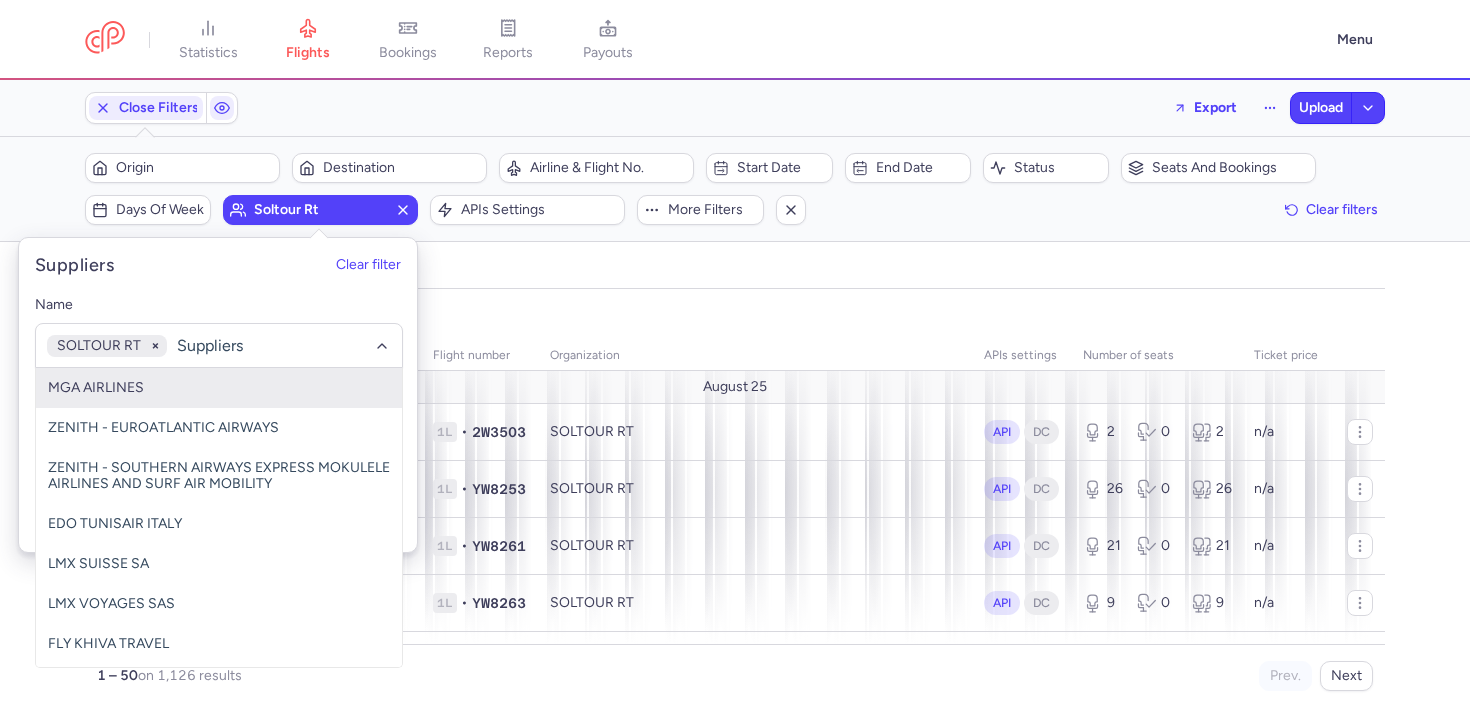 click on "Filters ([NUMBER]) – [NUMBER] results Origin Destination Airline & Flight No. Start date End date Status Seats and bookings Days of week soltour rt APIs settings More filters Clear filters" at bounding box center [735, 189] 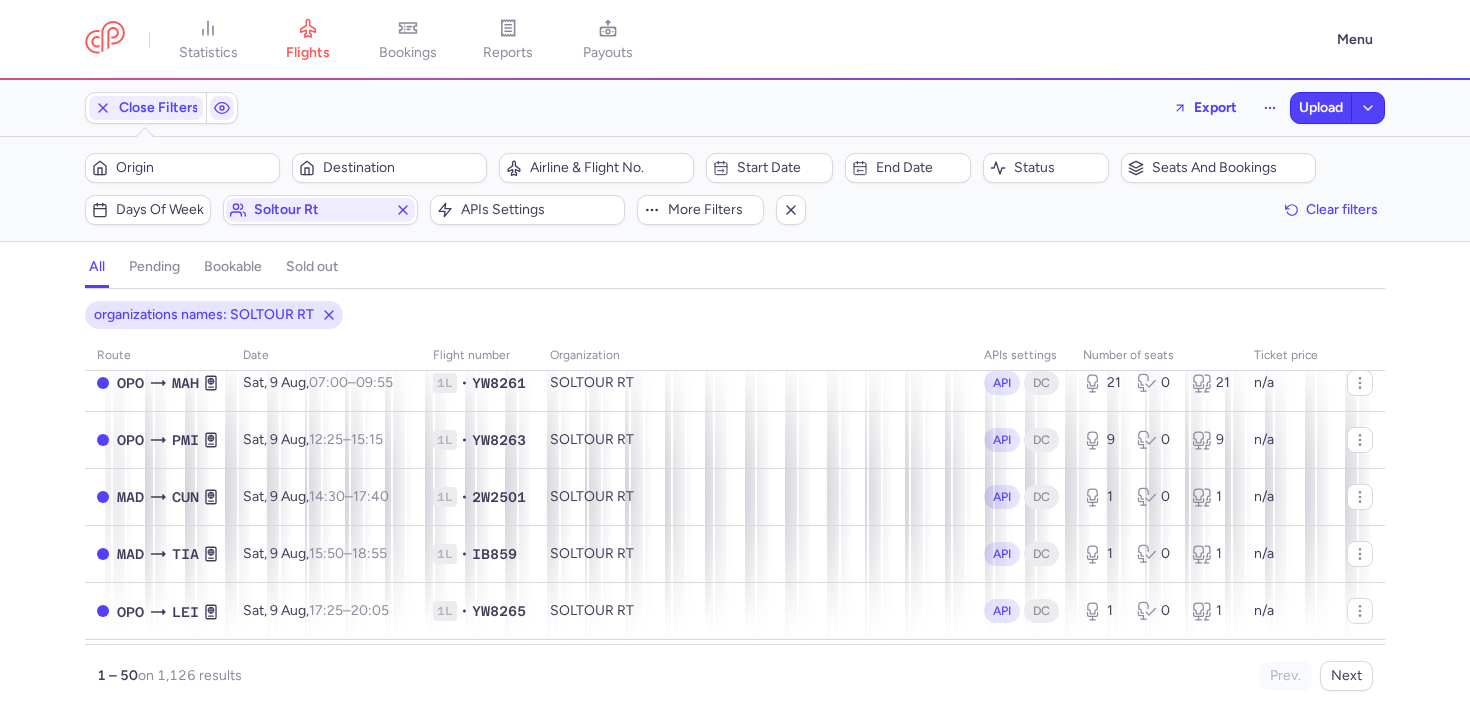 scroll, scrollTop: 0, scrollLeft: 0, axis: both 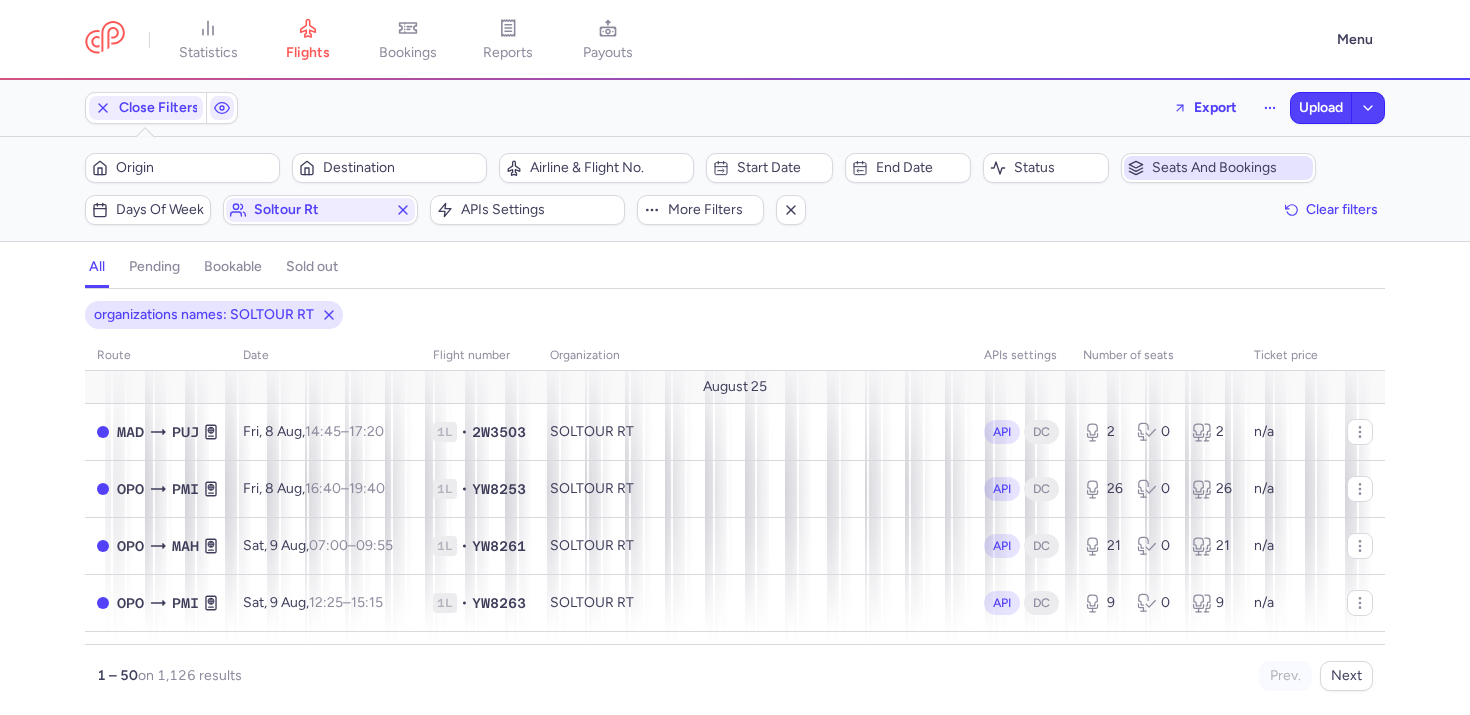 click on "Seats and bookings" at bounding box center (1230, 168) 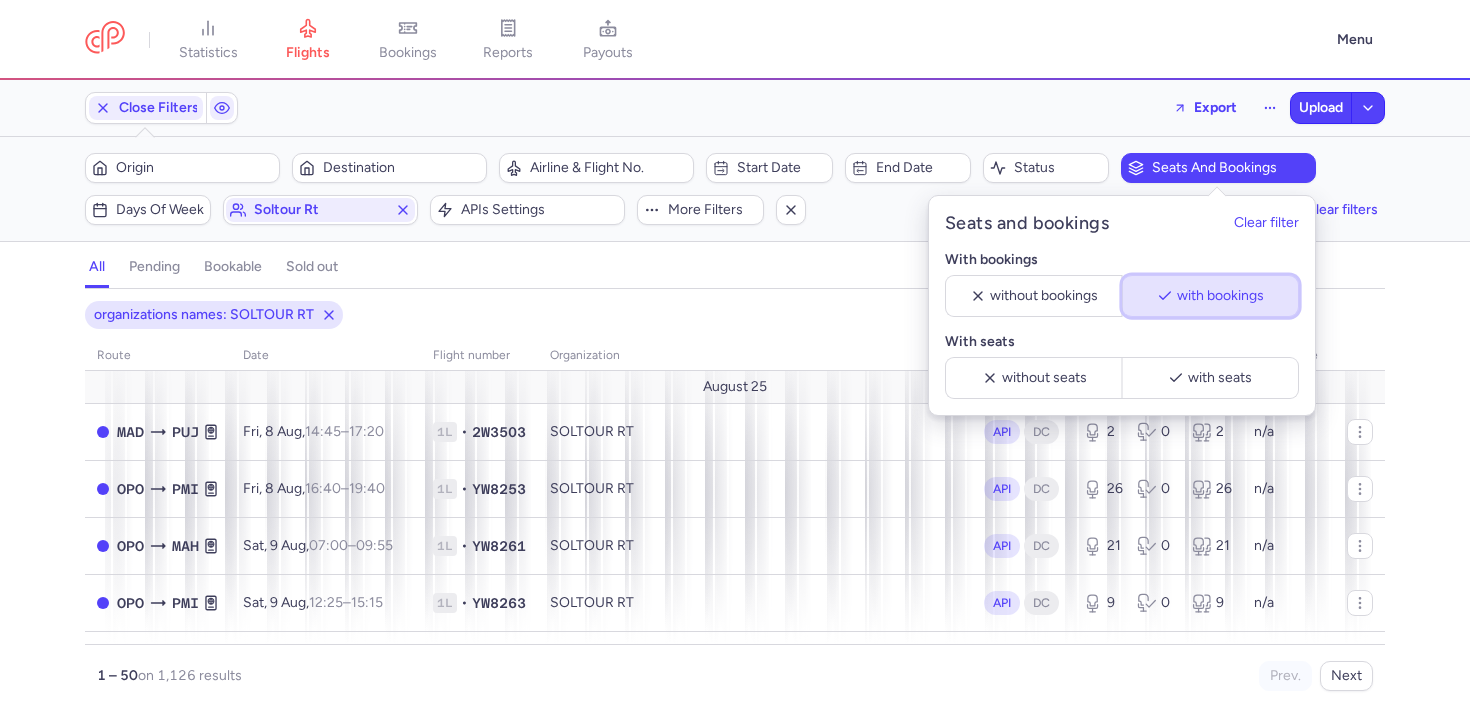 click on "with bookings" 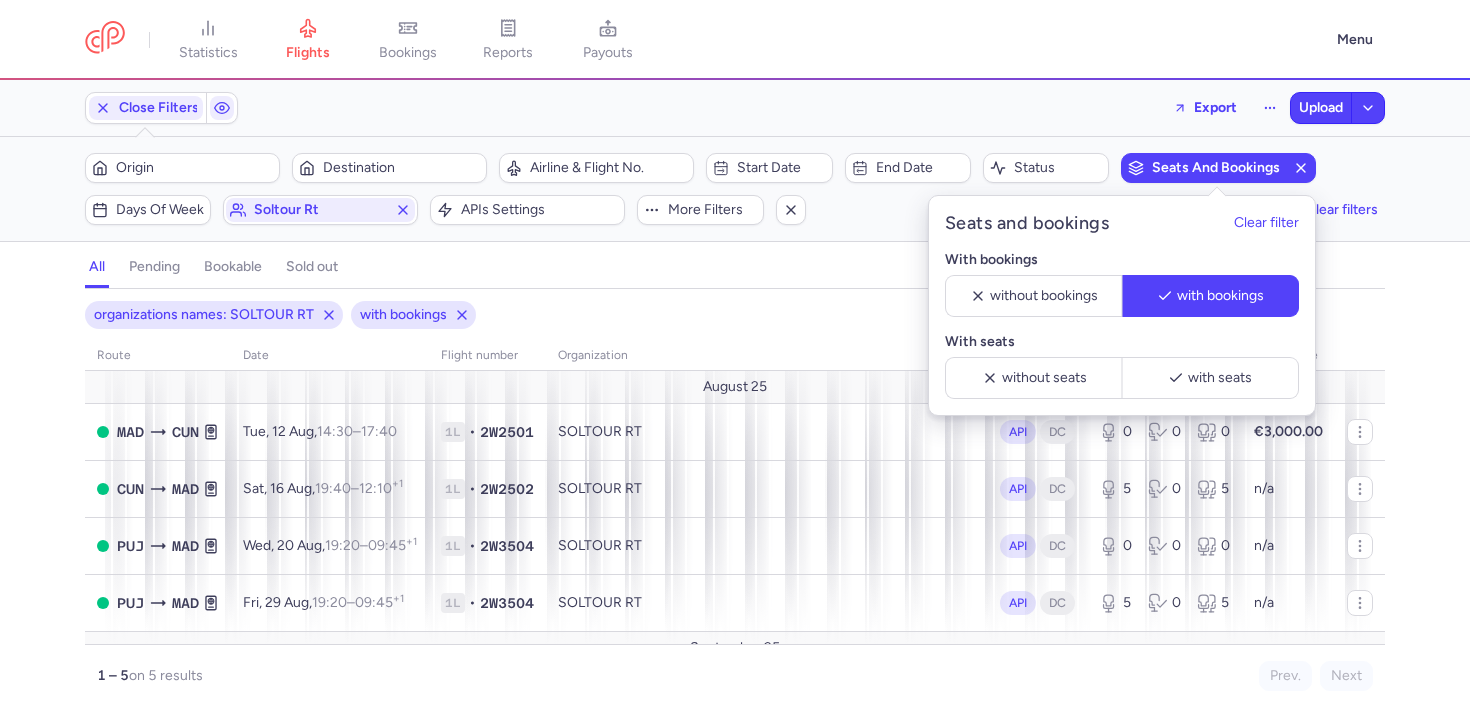 click on "organizations names: SOLTOUR RT with bookings" at bounding box center [735, 315] 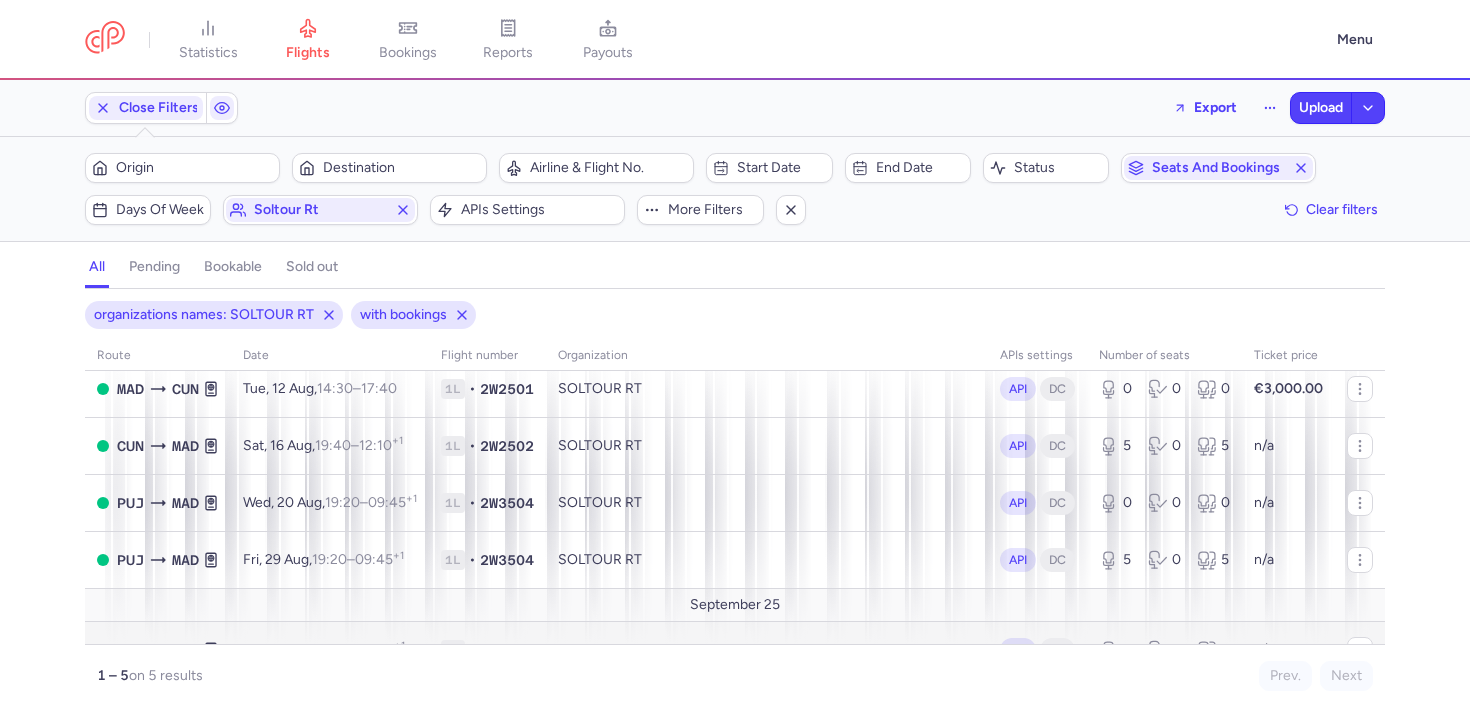 scroll, scrollTop: 78, scrollLeft: 0, axis: vertical 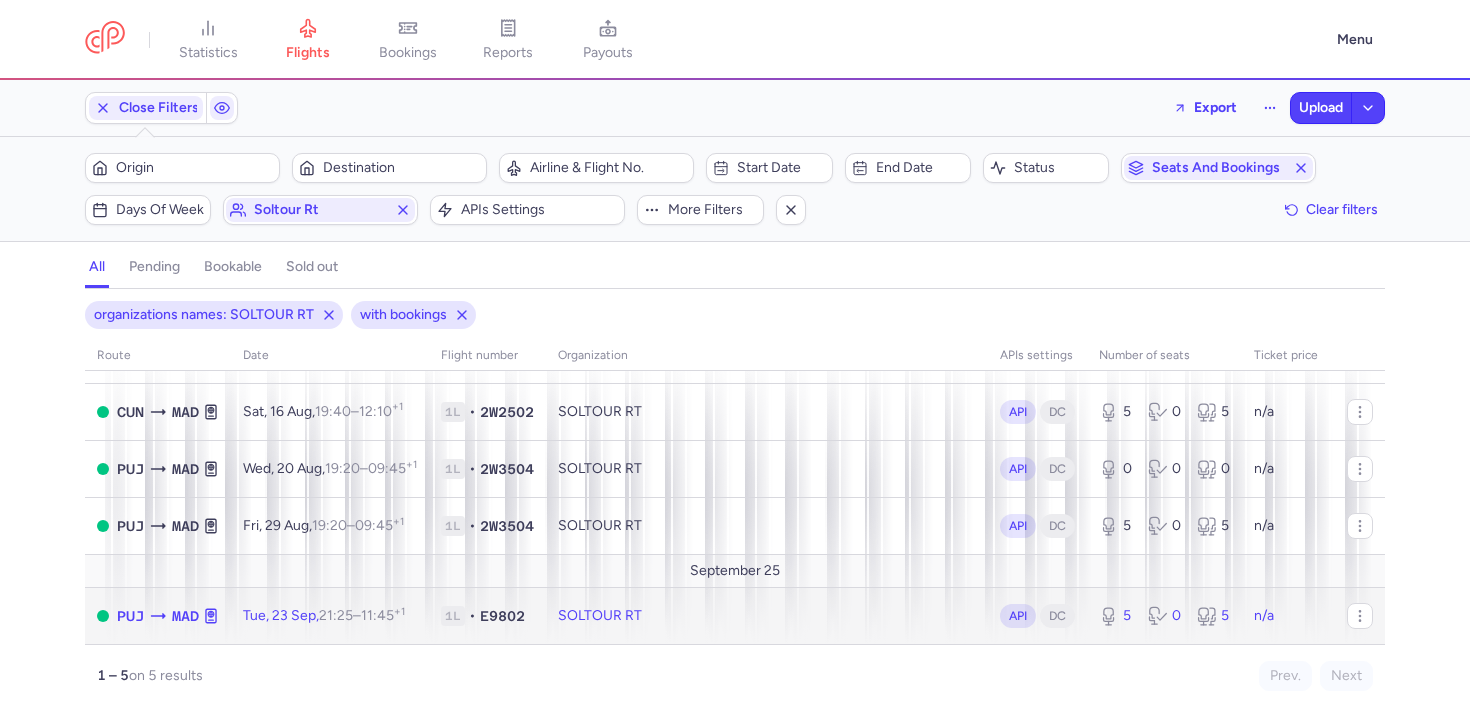 click on "SOLTOUR RT" 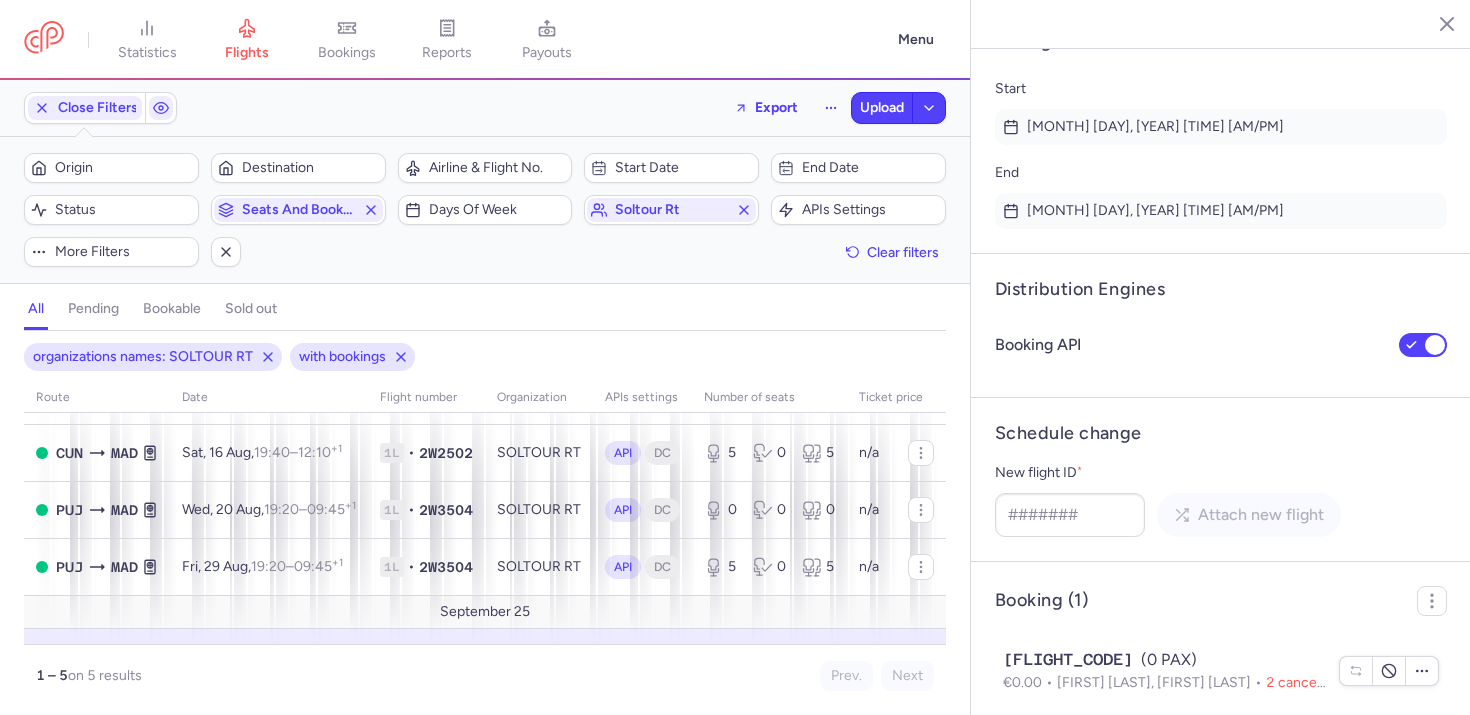 scroll, scrollTop: 1544, scrollLeft: 0, axis: vertical 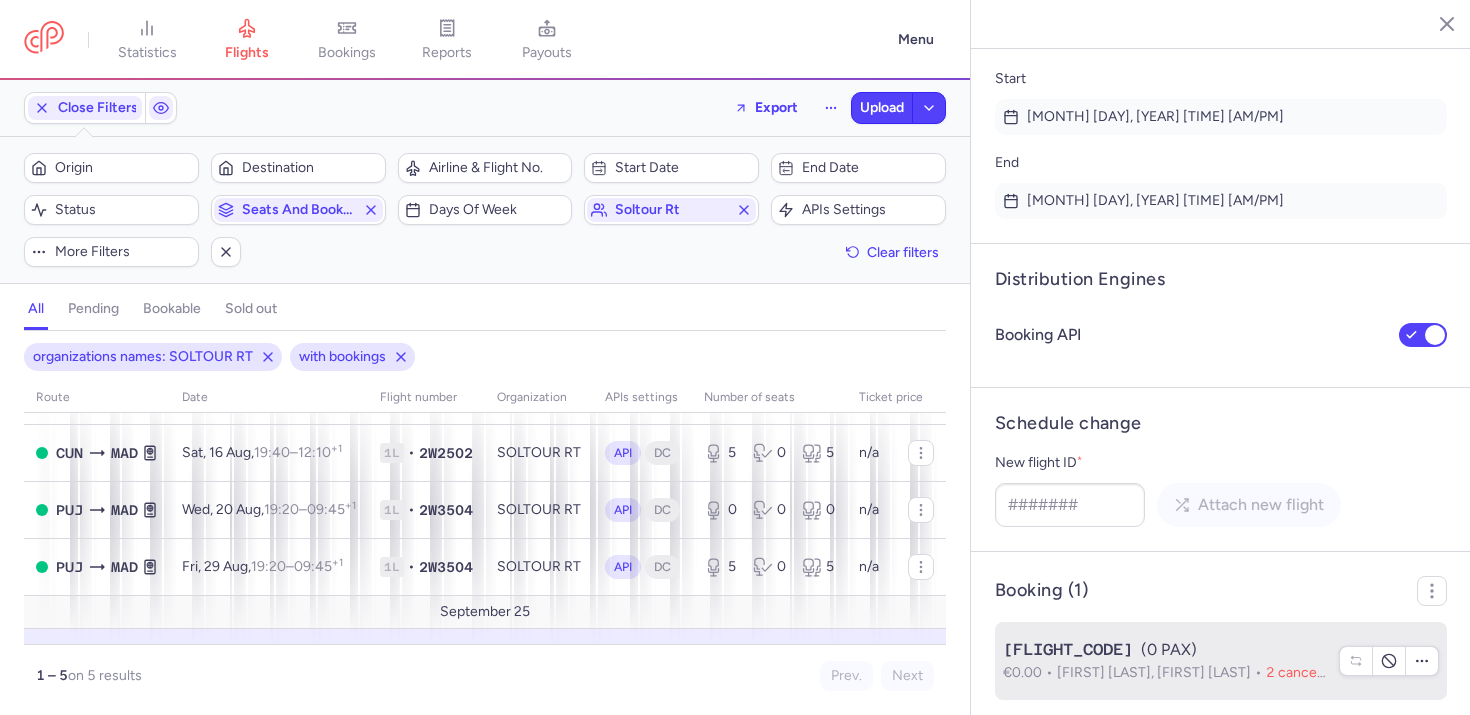 click on "[FLIGHT_CODE] ([NUMBER] PAX)" at bounding box center (1165, 650) 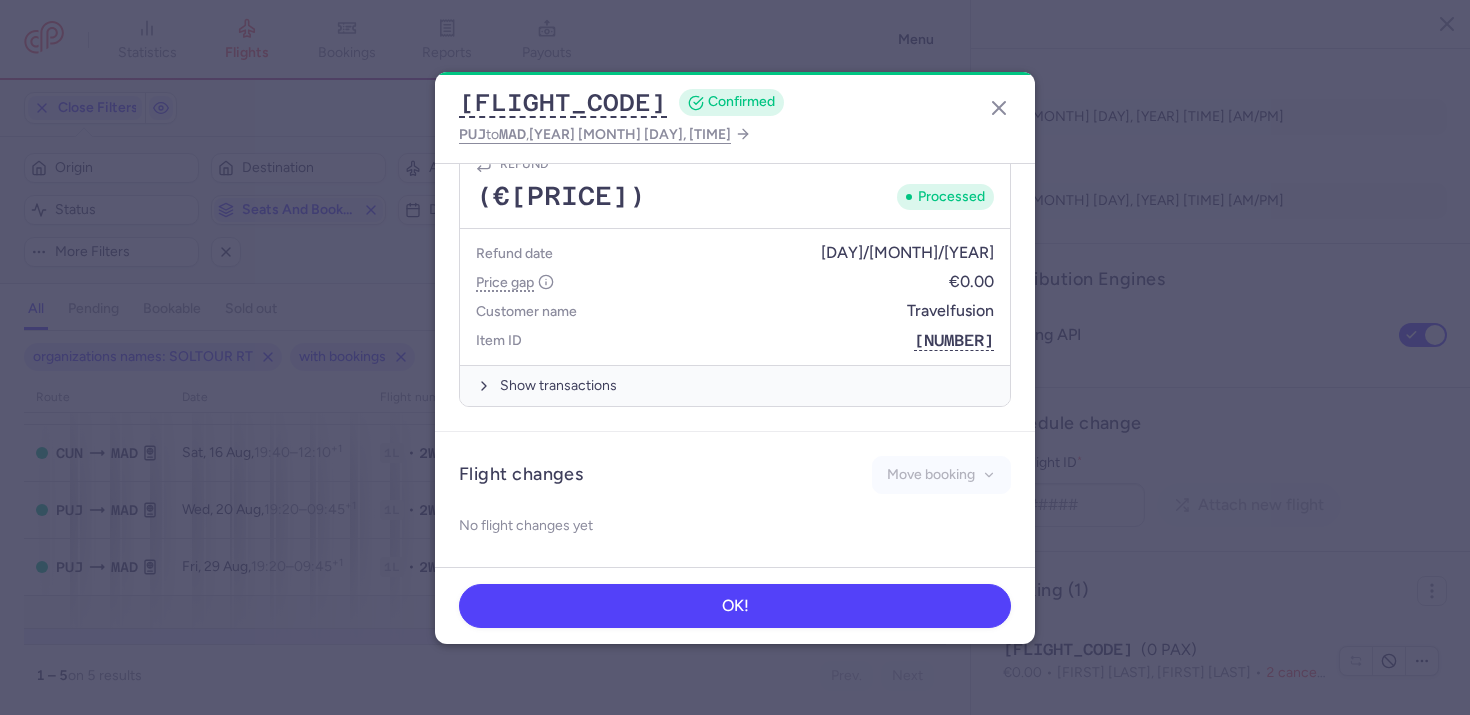 scroll, scrollTop: 971, scrollLeft: 0, axis: vertical 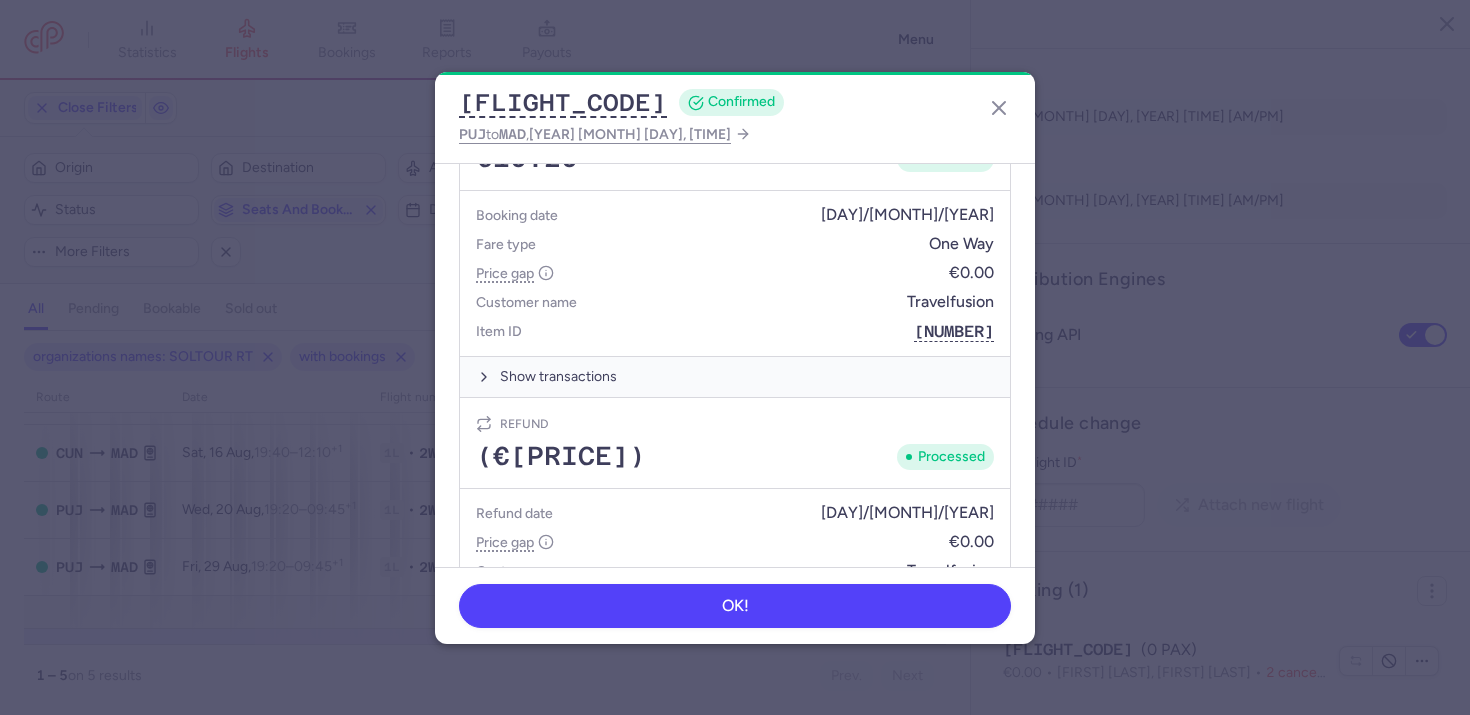click on "[FLIGHT_CODE] CONFIRMED PUJ to MAD , [YEAR] [MONTH] [DAY], [TIME]" 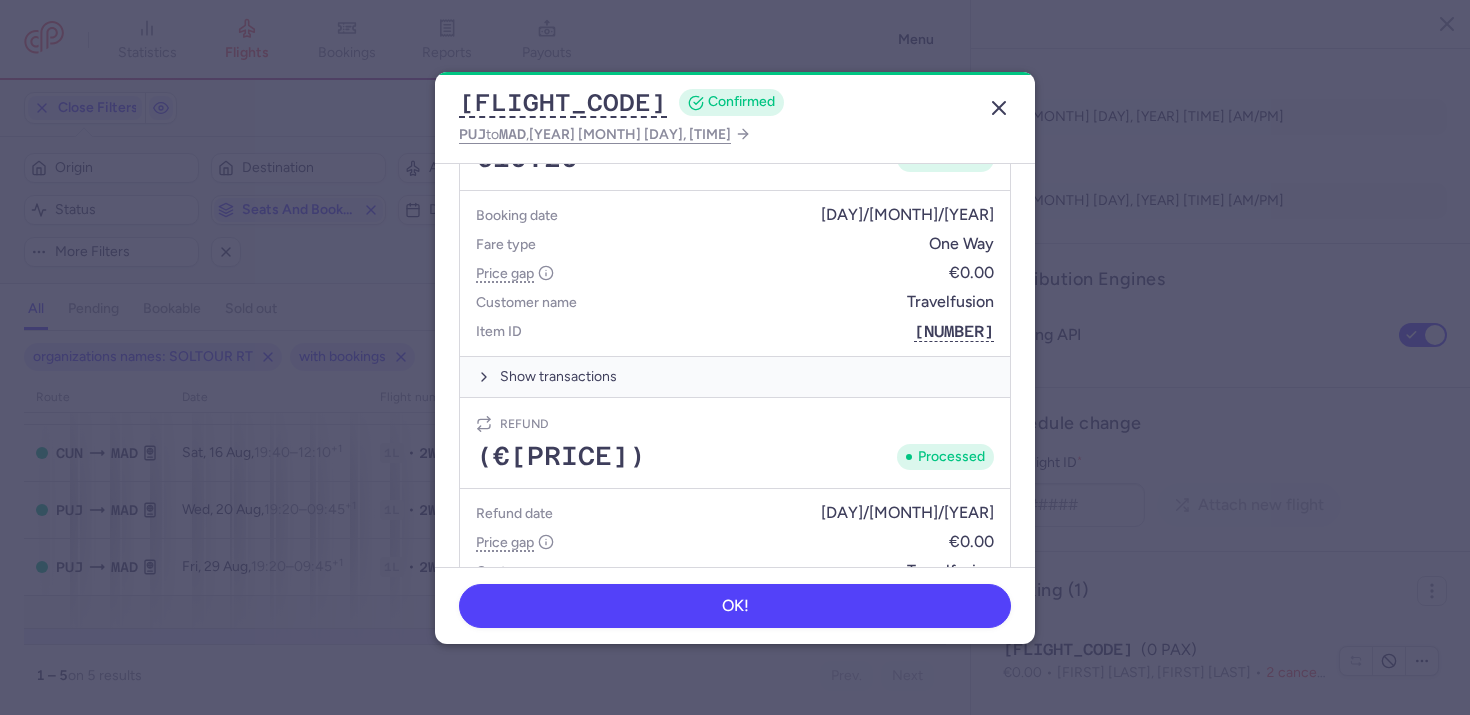 click 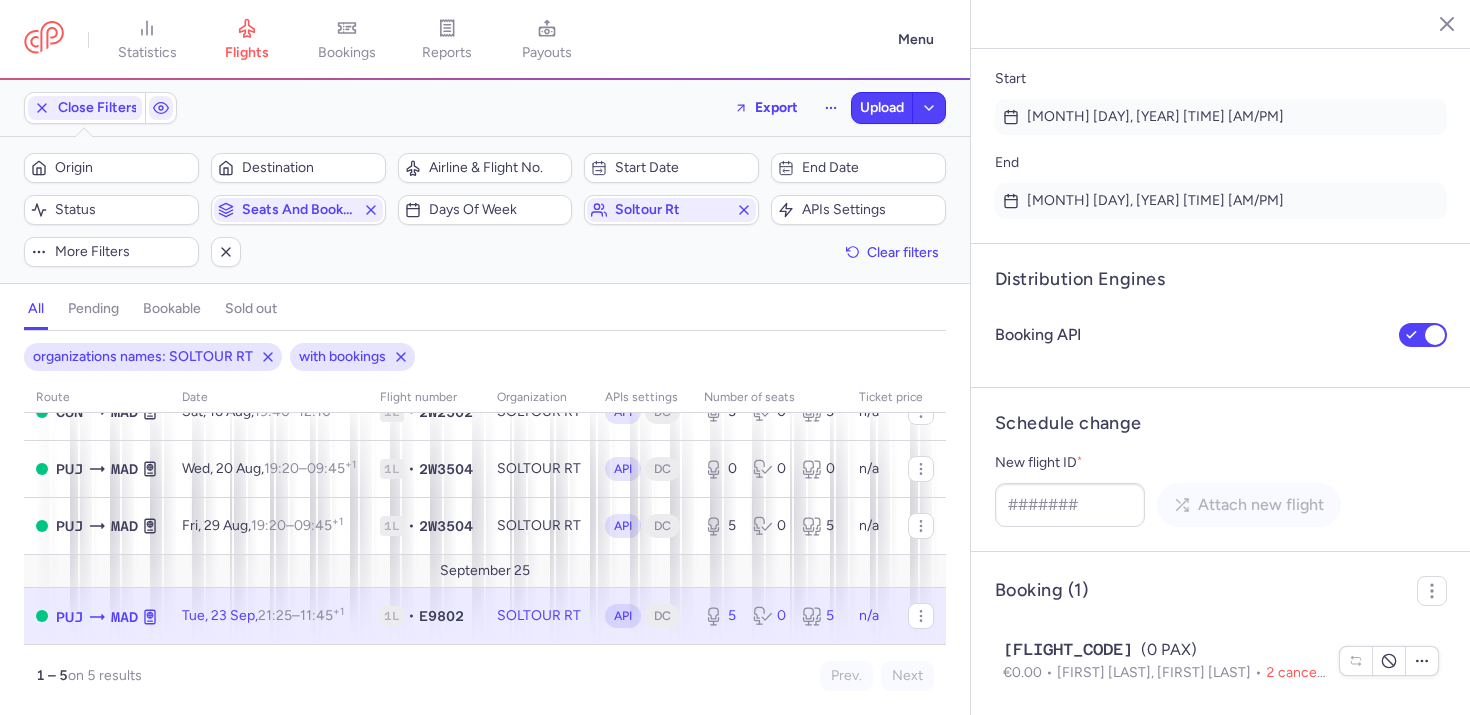 scroll, scrollTop: 135, scrollLeft: 0, axis: vertical 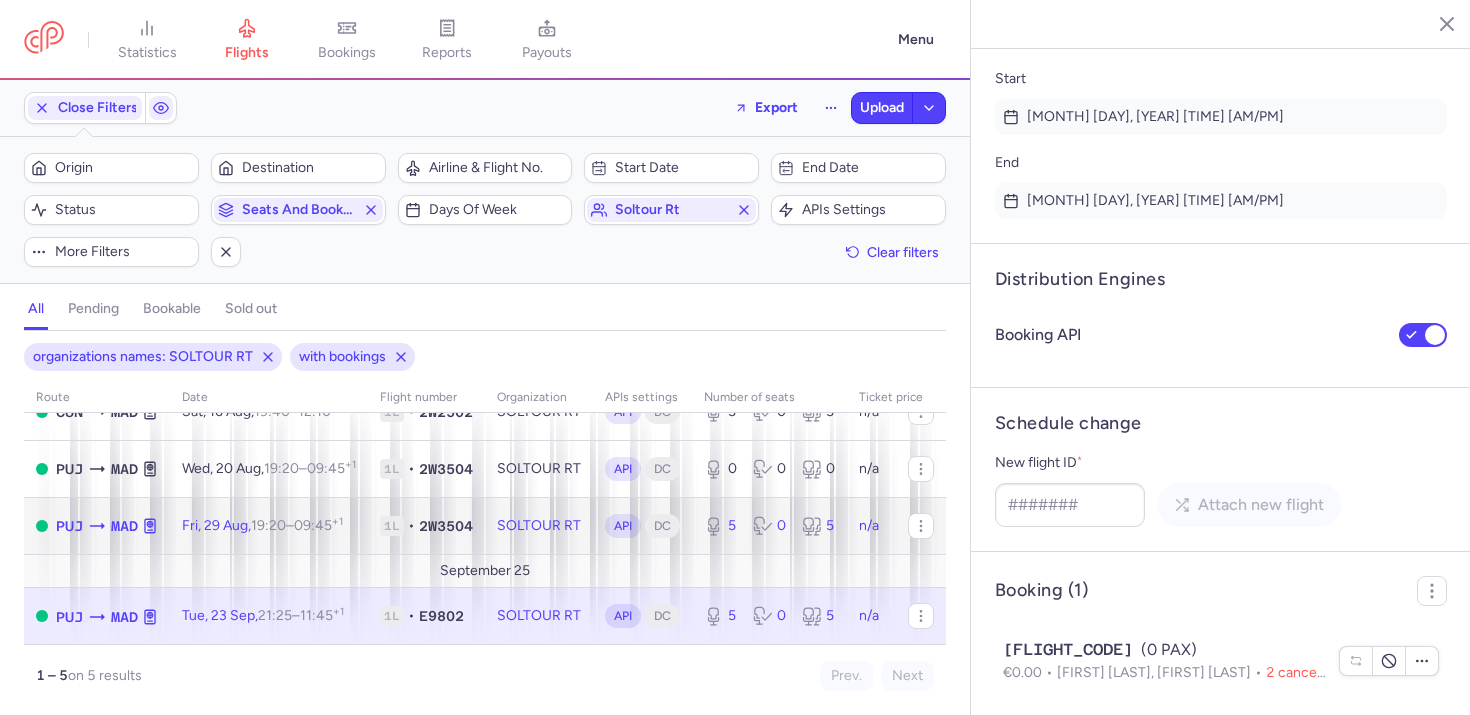 click on "SOLTOUR RT" 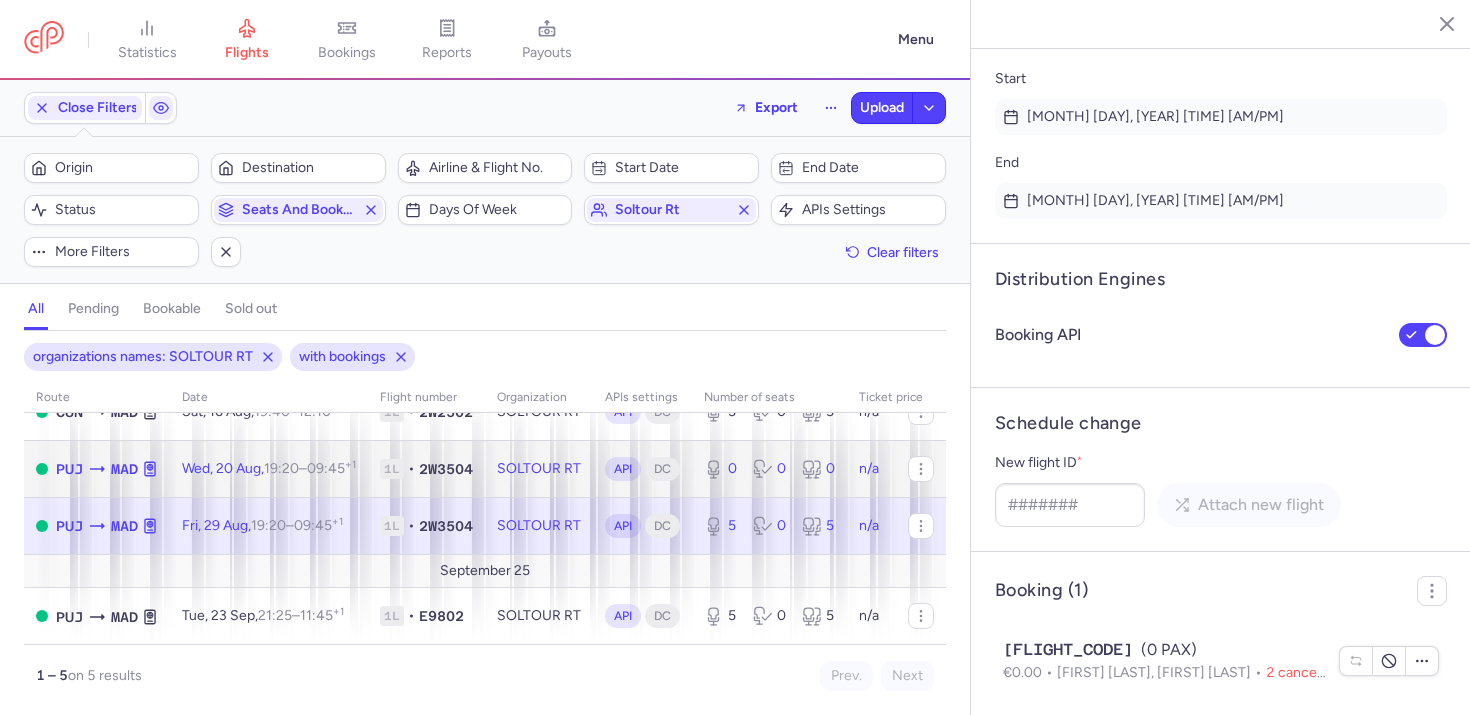 click 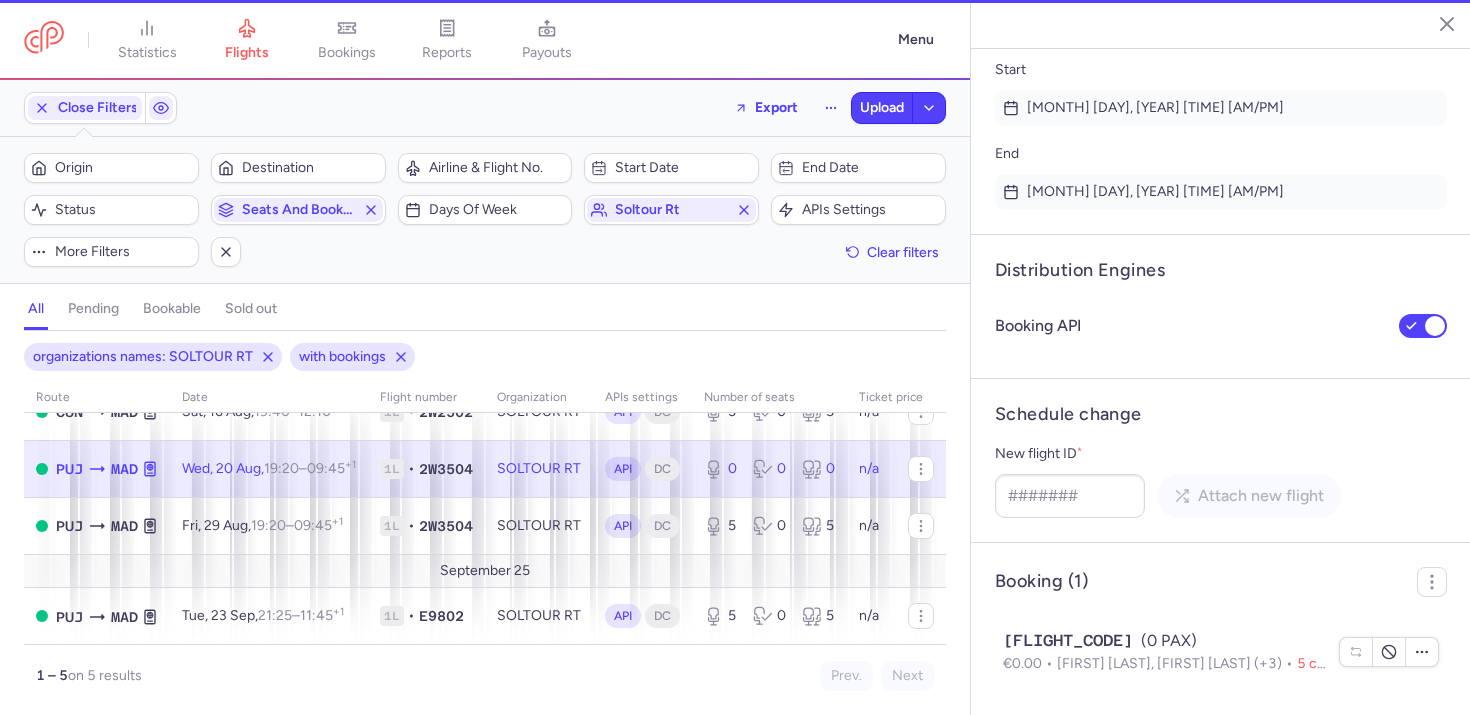 scroll, scrollTop: 1478, scrollLeft: 0, axis: vertical 